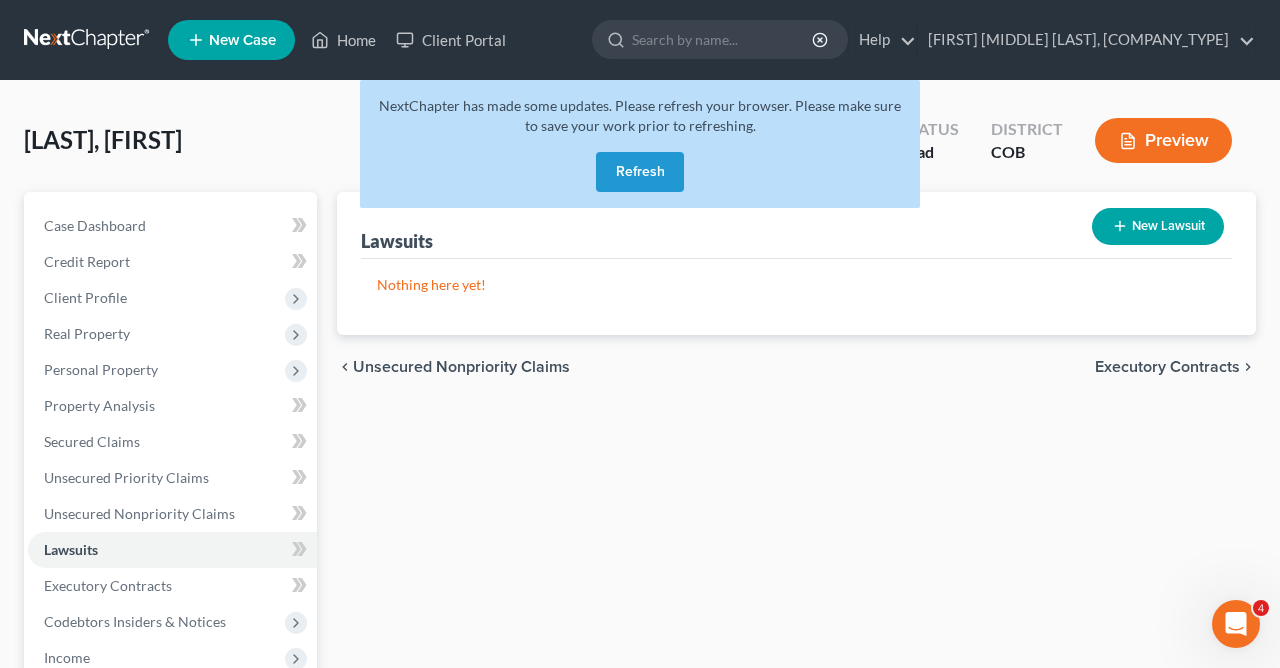 scroll, scrollTop: 0, scrollLeft: 0, axis: both 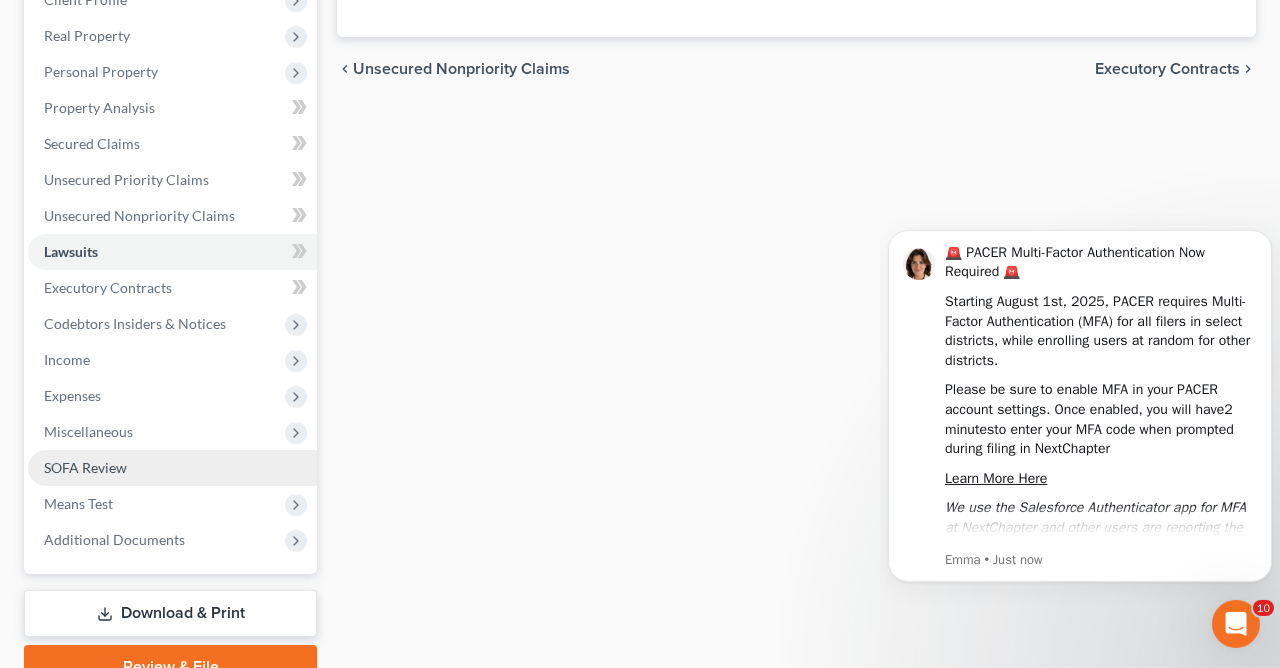 click on "SOFA Review" at bounding box center (85, 467) 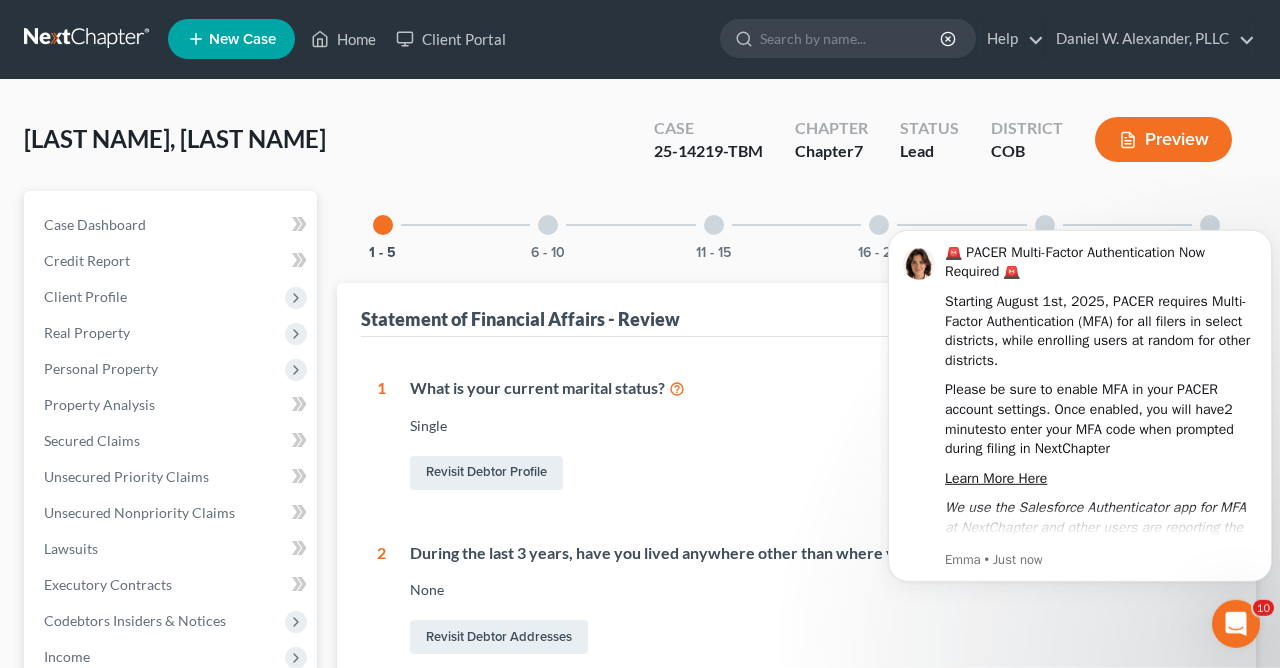 scroll, scrollTop: 0, scrollLeft: 0, axis: both 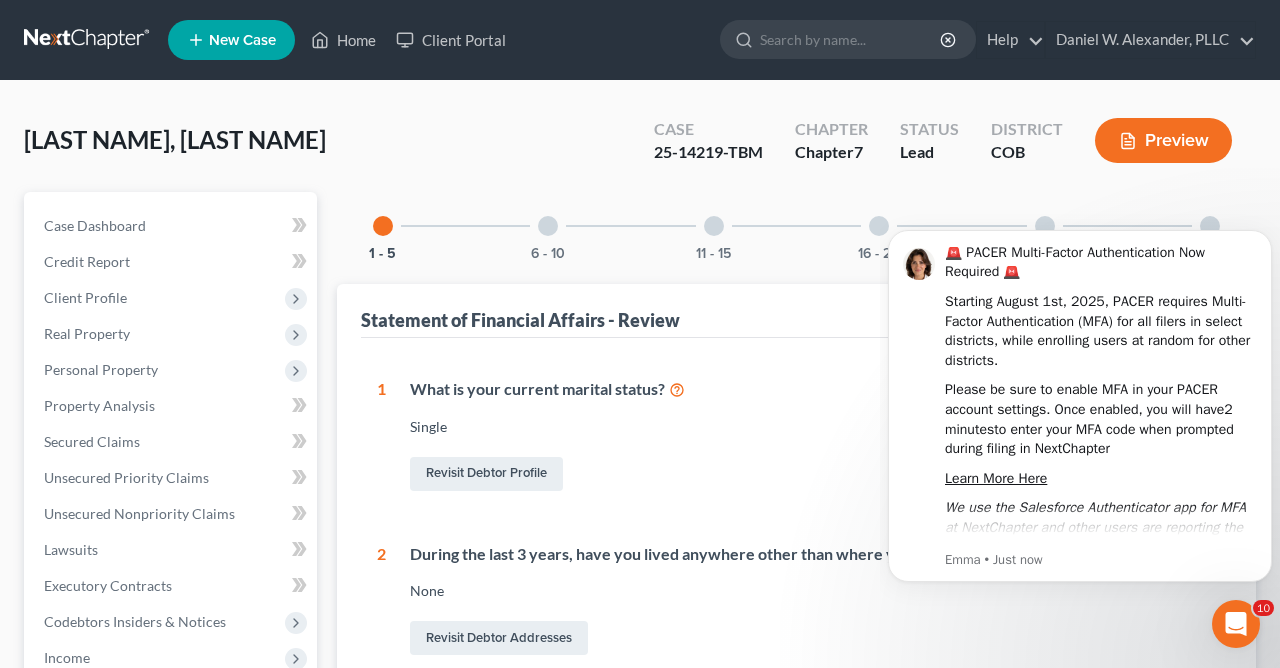 click on "🚨 PACER Multi-Factor Authentication Now Required 🚨   Starting August 1st, 2025, PACER requires Multi-Factor Authentication (MFA) for all filers in select districts, while enrolling users at random for other districts.   Please be sure to enable MFA in your PACER account settings. Once enabled, you will have  2 minutes  to enter your MFA code when prompted during filing in NextChapter   Learn More Here   We use the Salesforce Authenticator app for MFA at NextChapter and other users are reporting the Microsoft Authenticator is easy to use.   [NAME] • Just now" at bounding box center [1080, 204] 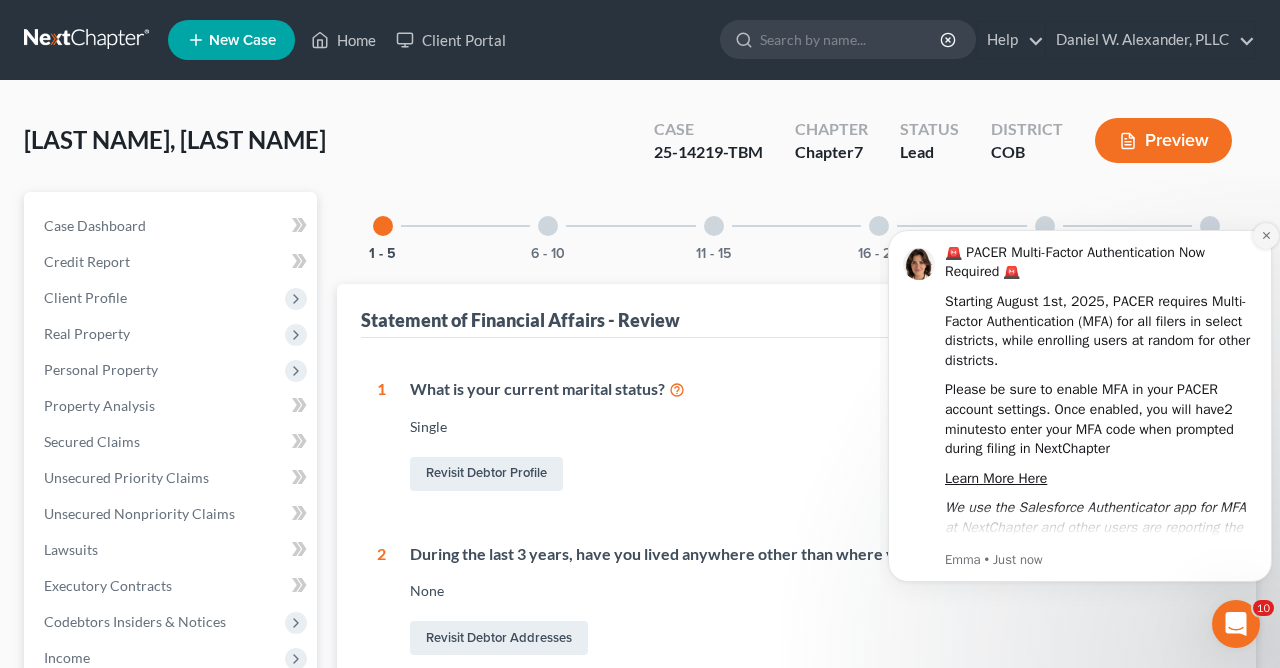 click 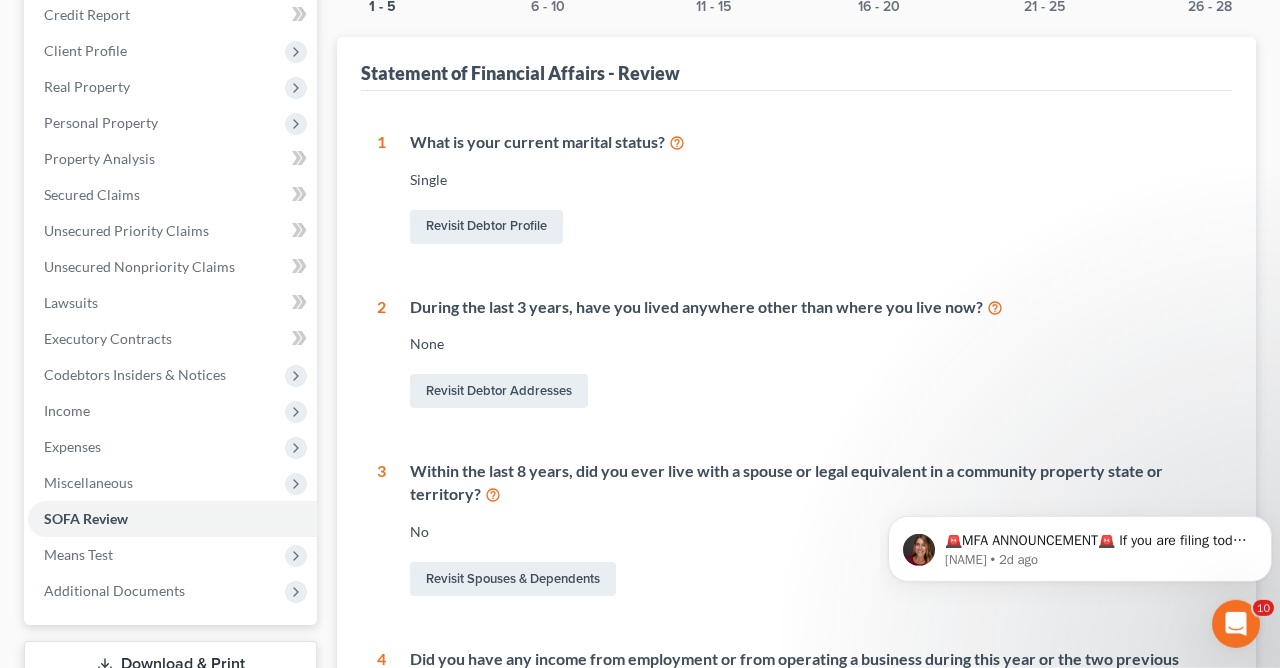 scroll, scrollTop: 311, scrollLeft: 0, axis: vertical 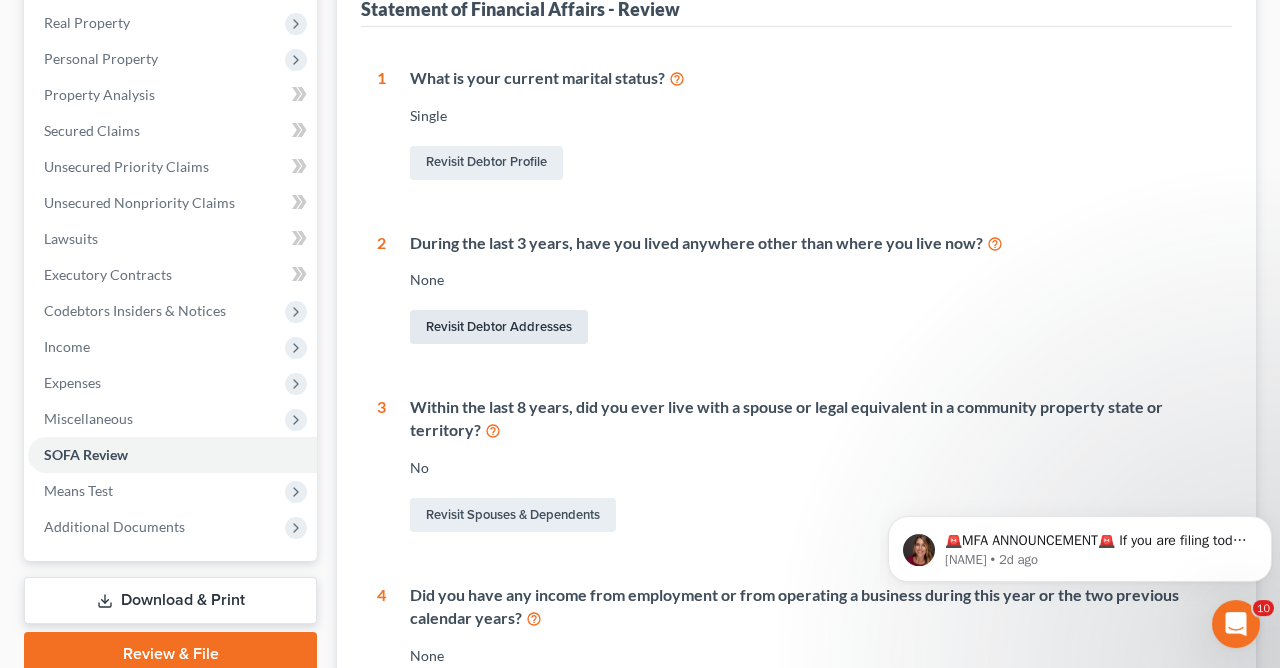 click on "Revisit Debtor Addresses" at bounding box center (499, 327) 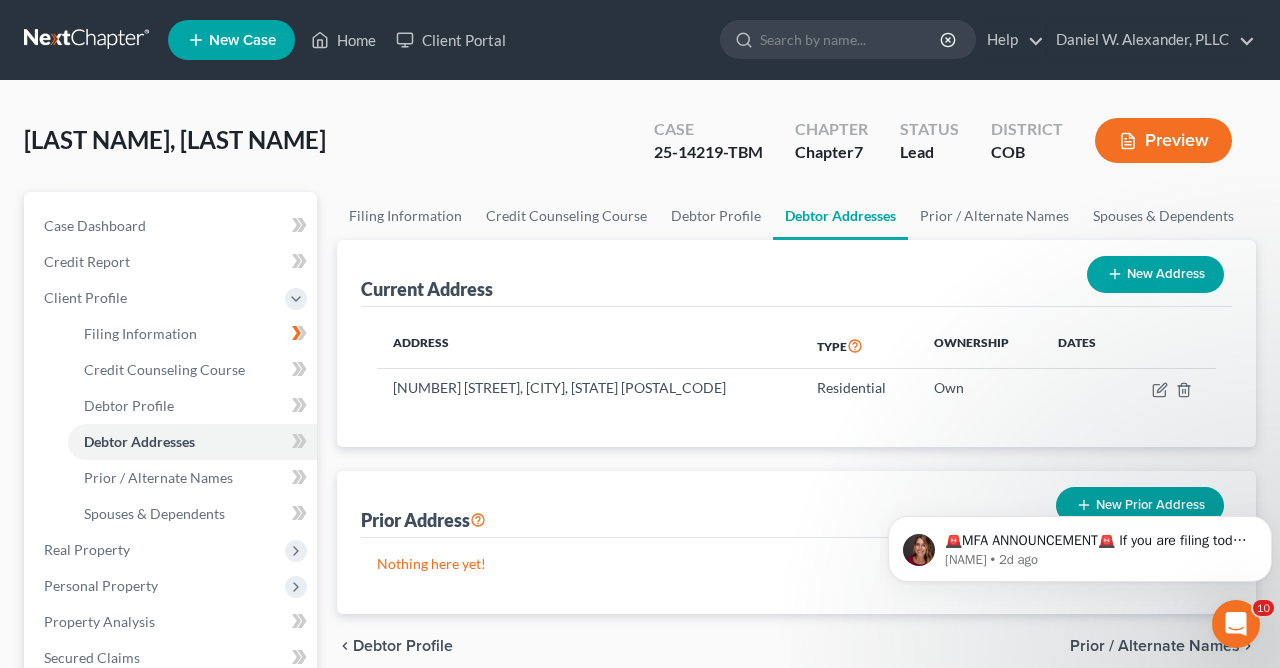 scroll, scrollTop: 0, scrollLeft: 0, axis: both 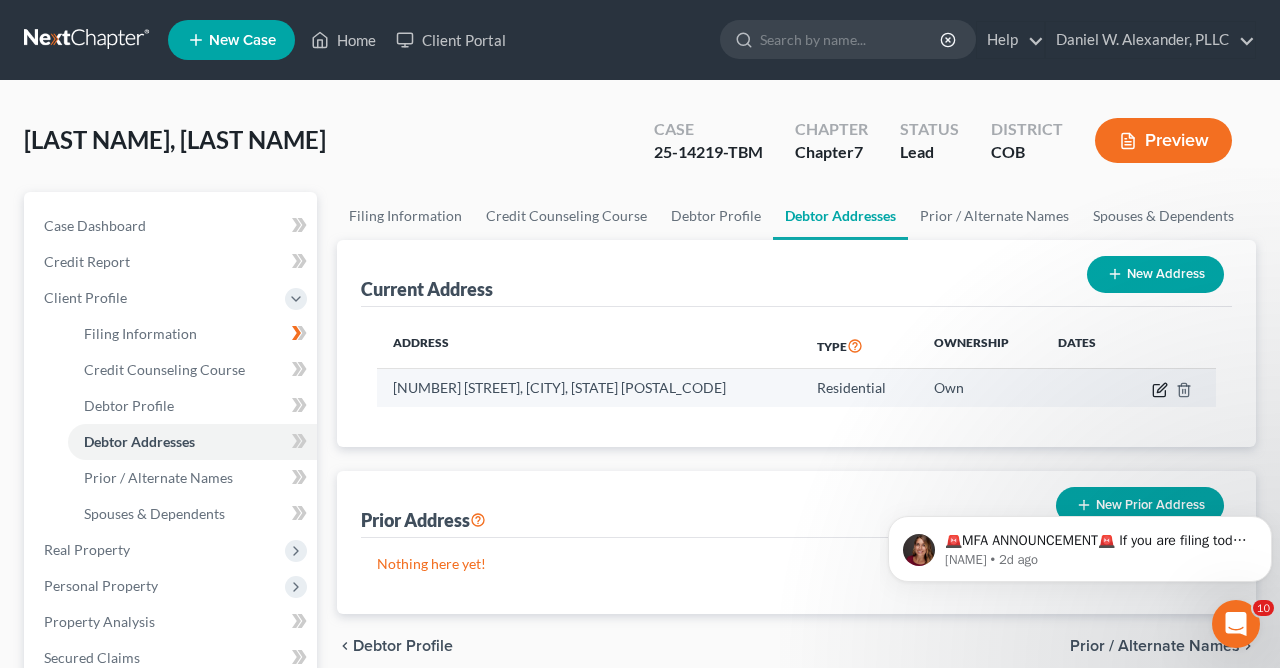 click 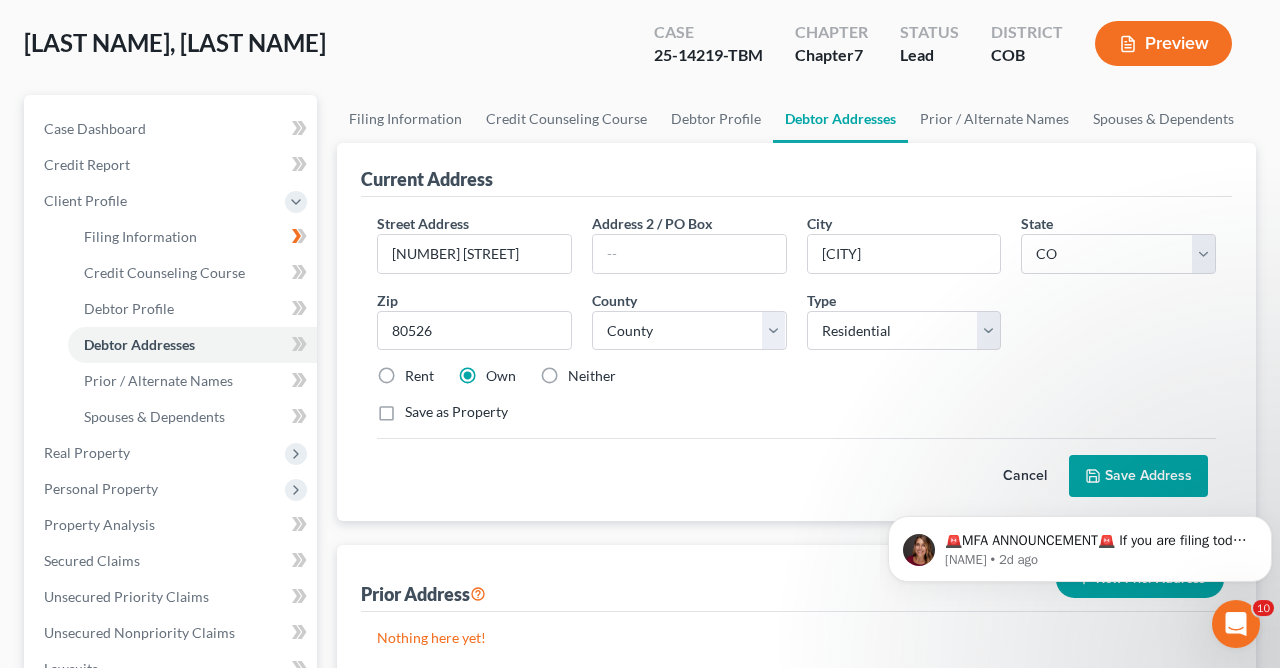 scroll, scrollTop: 149, scrollLeft: 0, axis: vertical 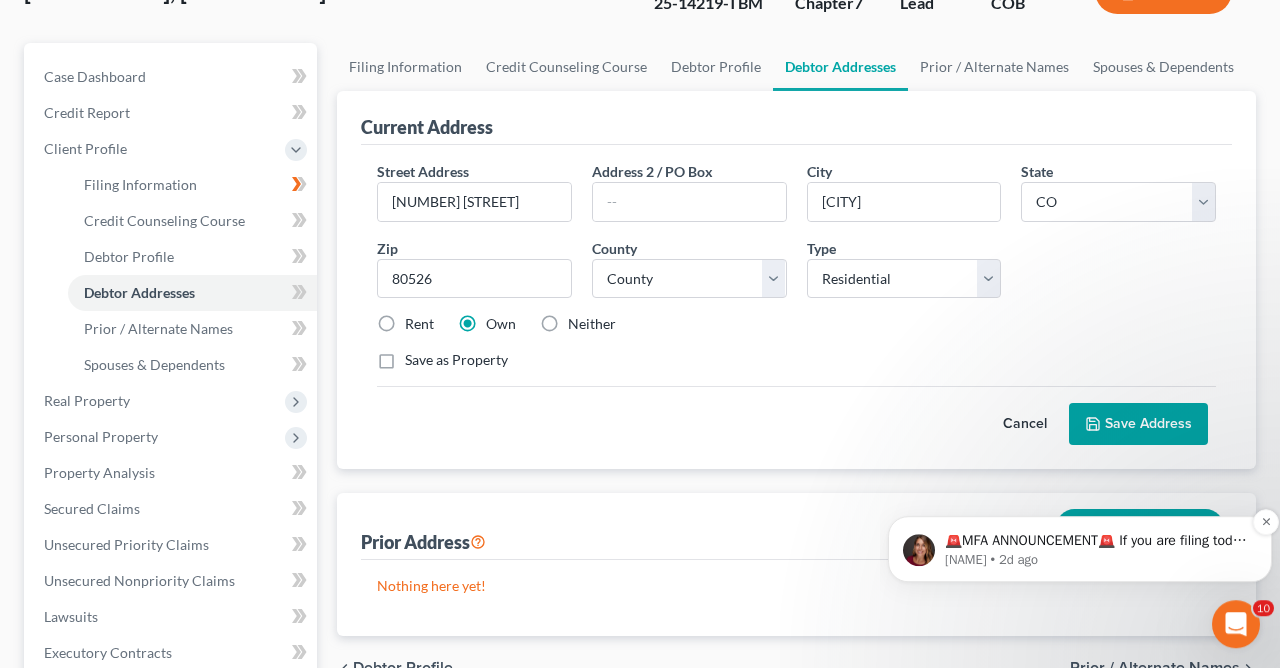 drag, startPoint x: 1253, startPoint y: 526, endPoint x: 1232, endPoint y: 533, distance: 22.135944 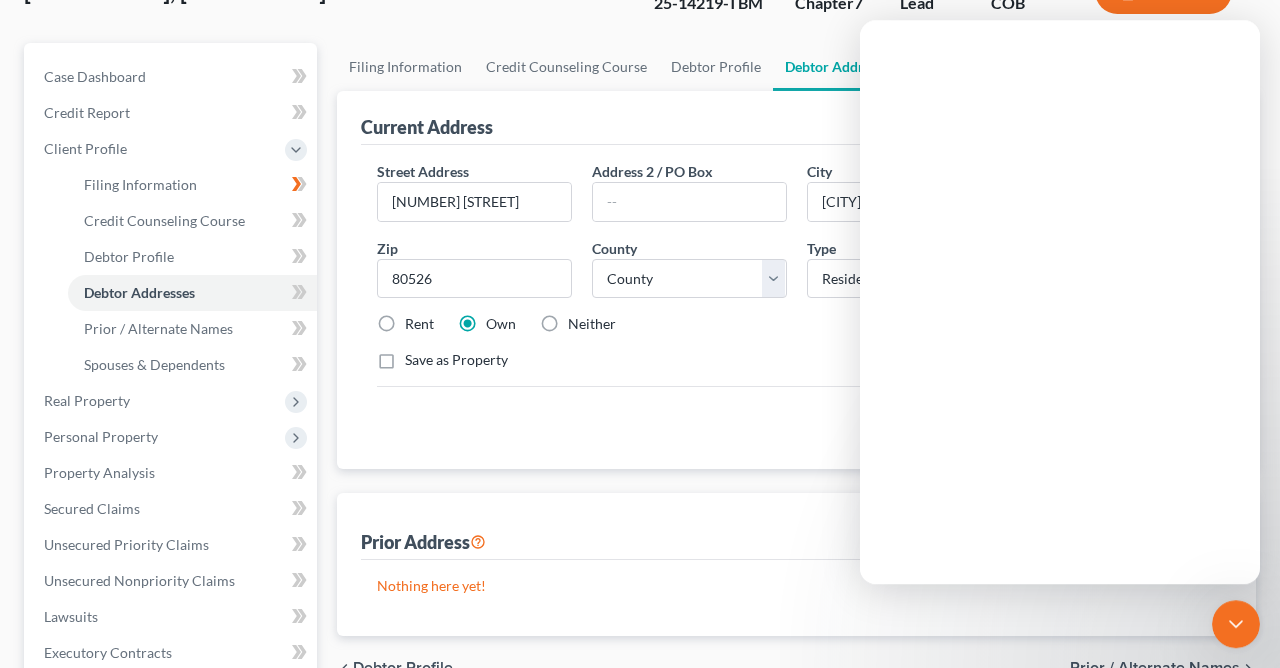 scroll, scrollTop: 0, scrollLeft: 0, axis: both 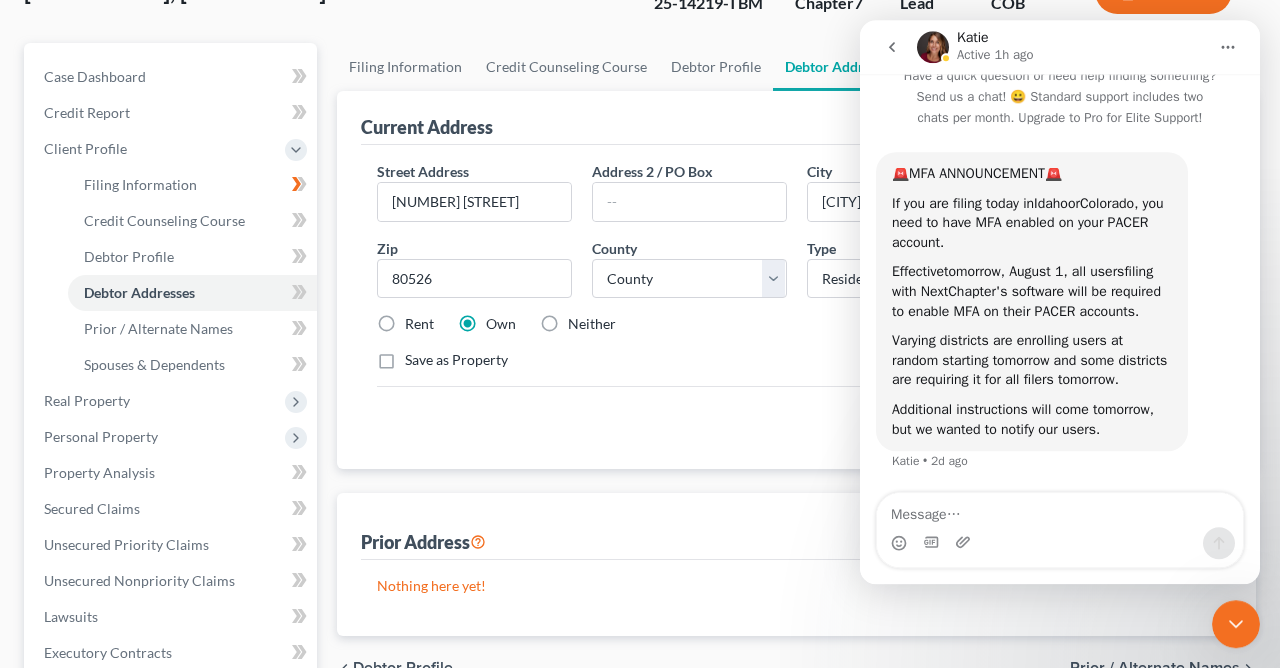 click 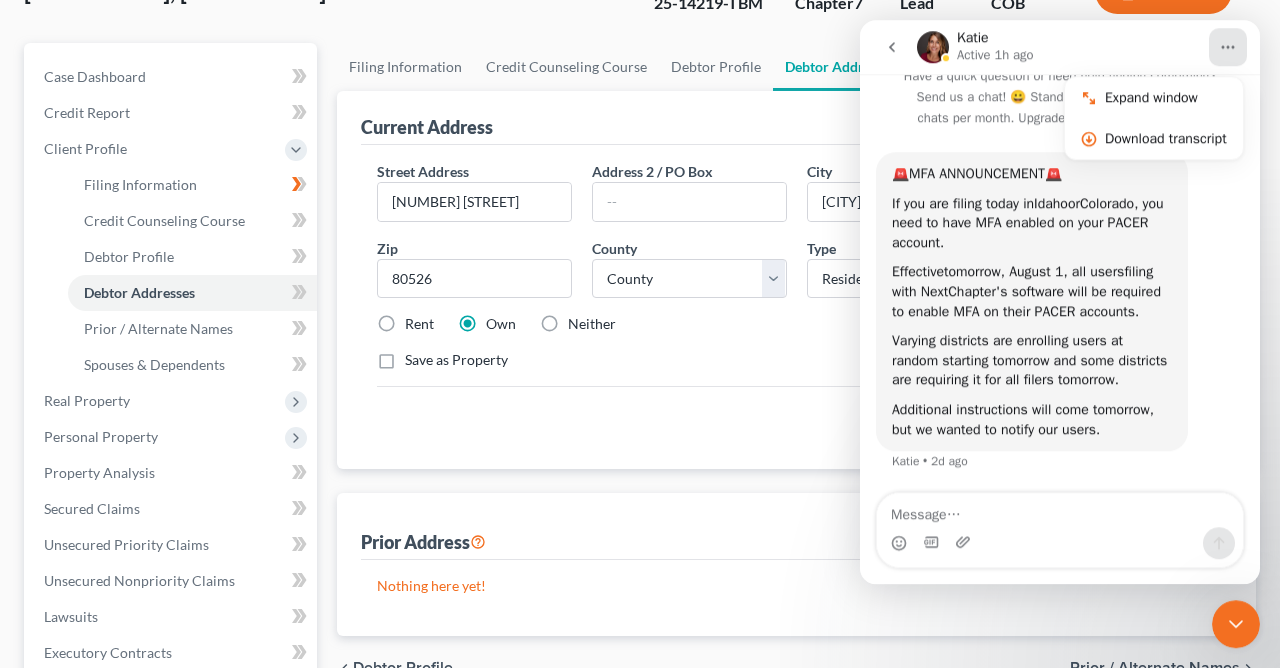 click on "🚨MFA ANNOUNCEMENT🚨   If you are filing today in  [STATE]  or  [STATE] , you need to have MFA enabled on your PACER account.   Effective  tomorrow, August 1, all users  filing with NextChapter's software will be required to enable MFA on their PACER accounts.   Varying districts are enrolling users at random starting tomorrow and some districts are requiring it for all filers tomorrow.   Additional instructions will come tomorrow, but we wanted to notify our users. [NAME]    •   2d ago" at bounding box center [1060, 323] 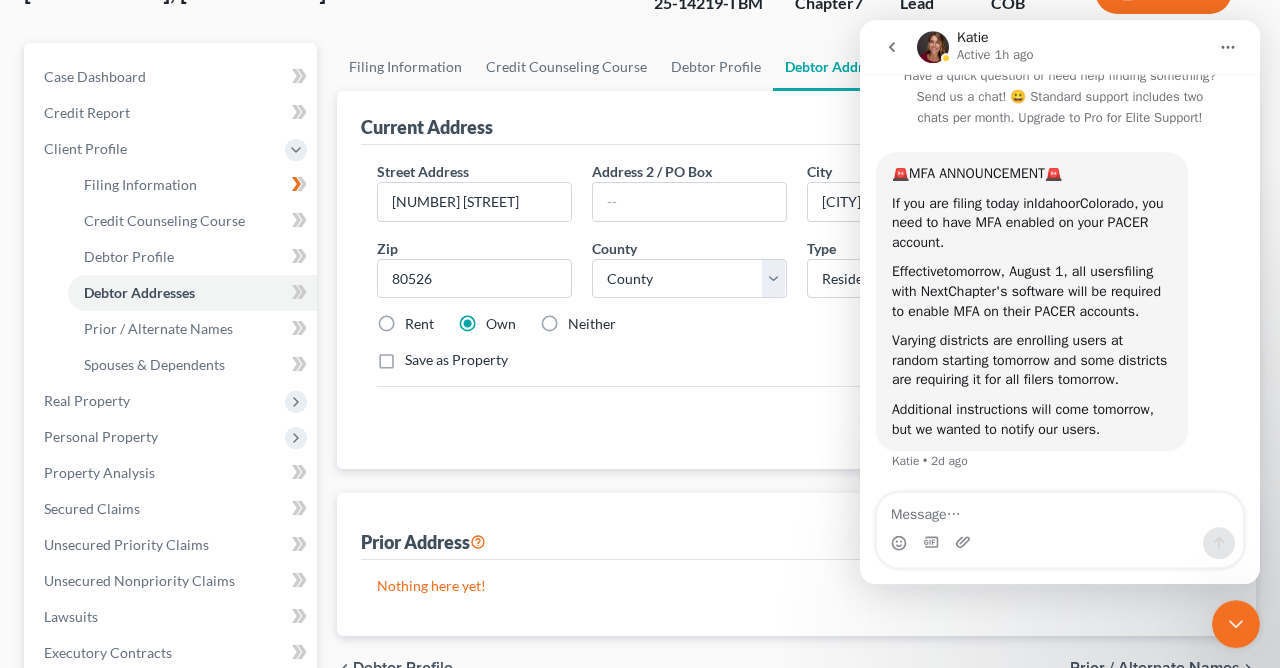 scroll, scrollTop: 0, scrollLeft: 0, axis: both 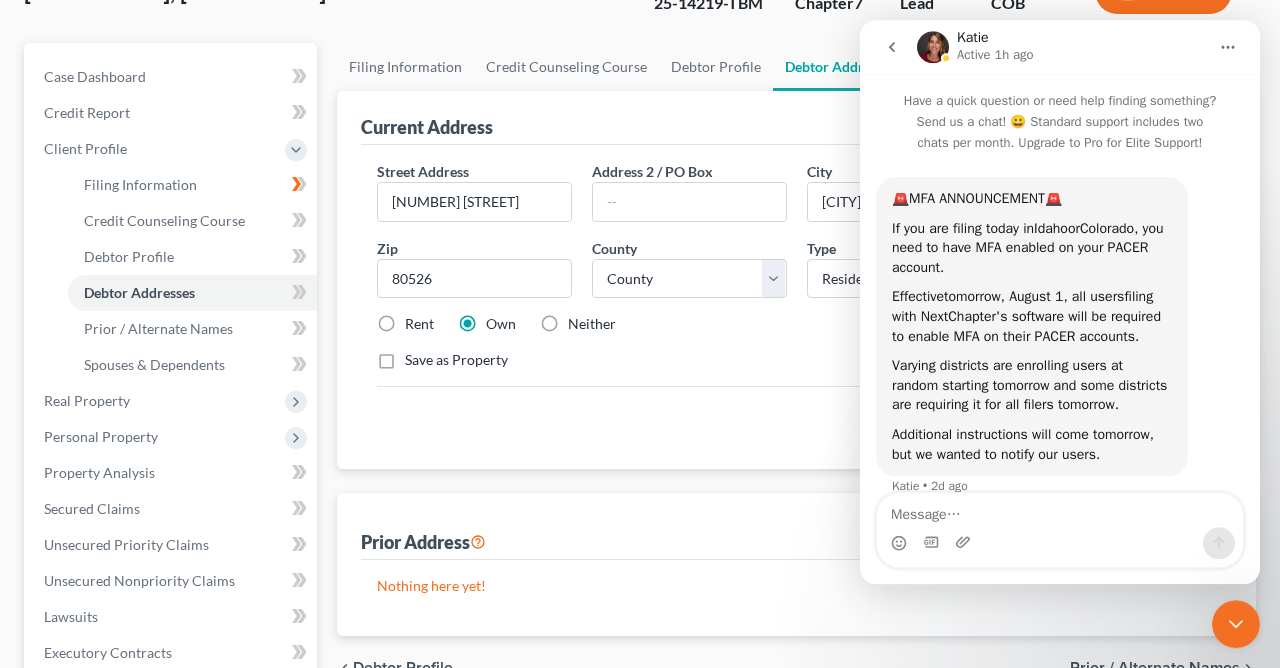 click on "Nothing here yet!" at bounding box center [796, 598] 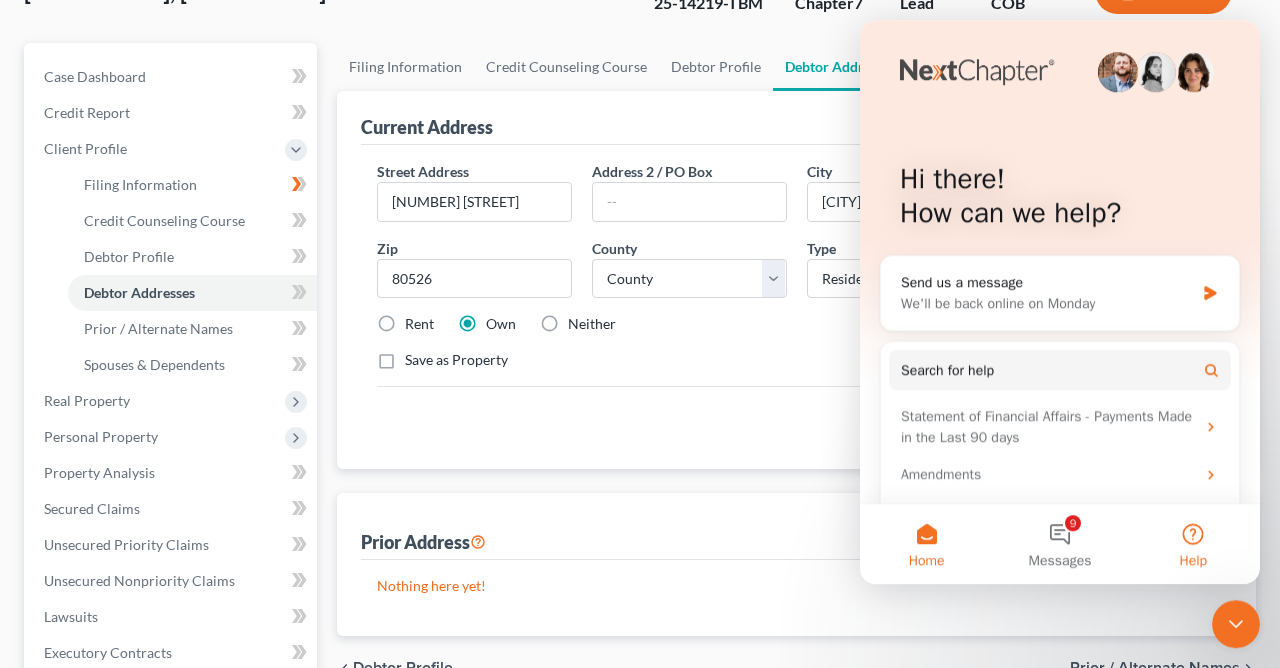 click on "Help" at bounding box center [1193, 544] 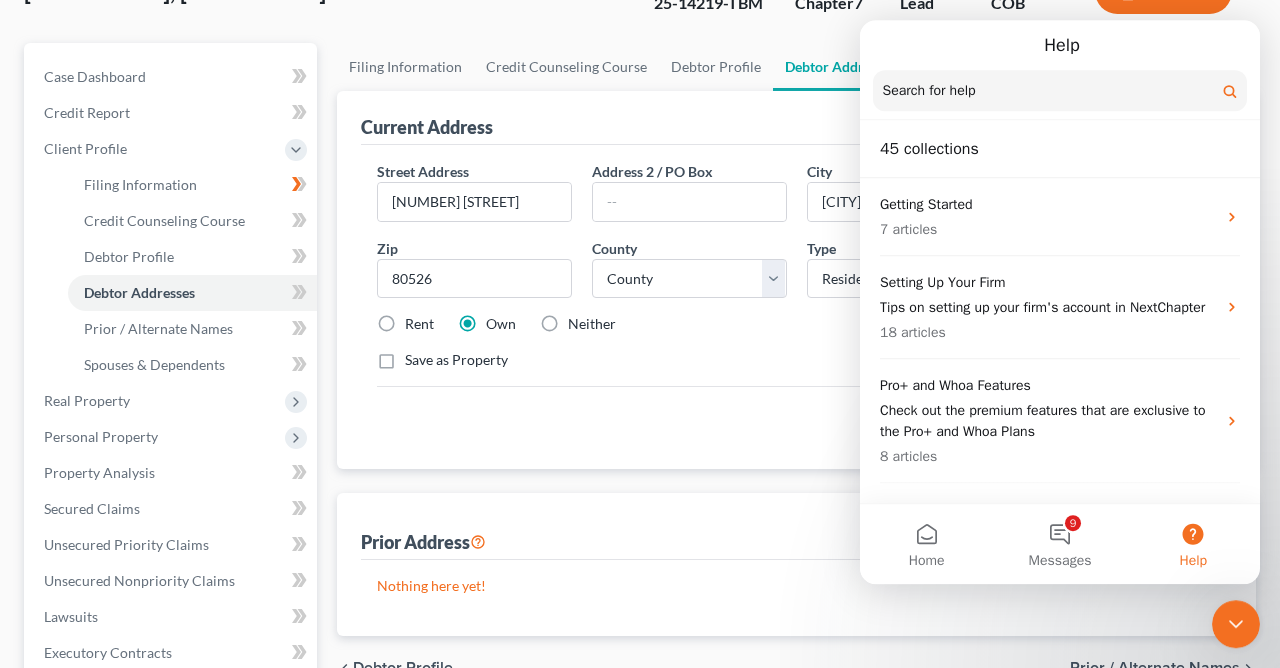 click on "Help" at bounding box center (1193, 544) 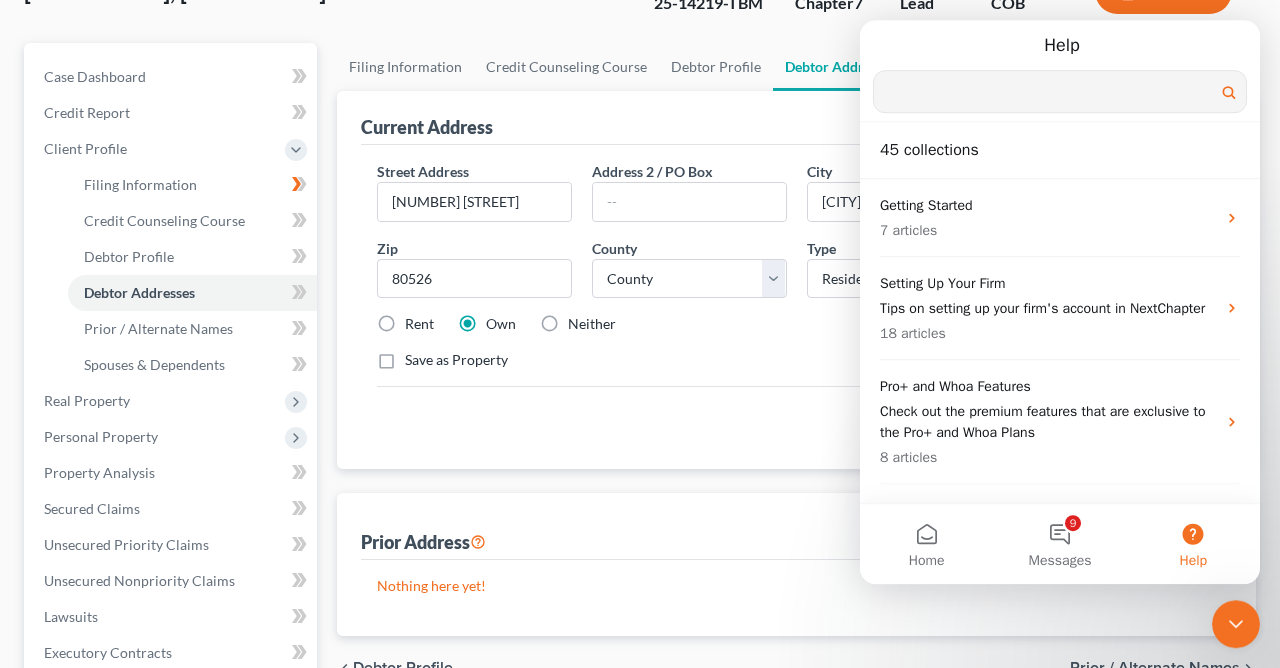 click at bounding box center (1060, 91) 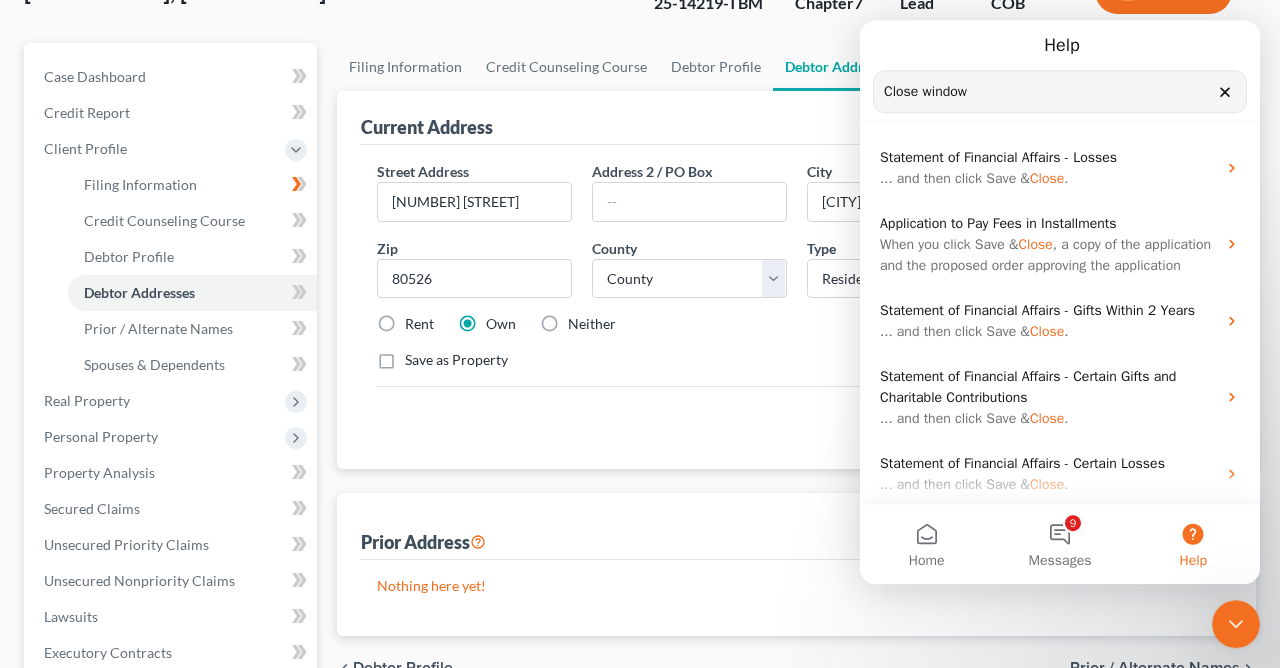 type on "Close window" 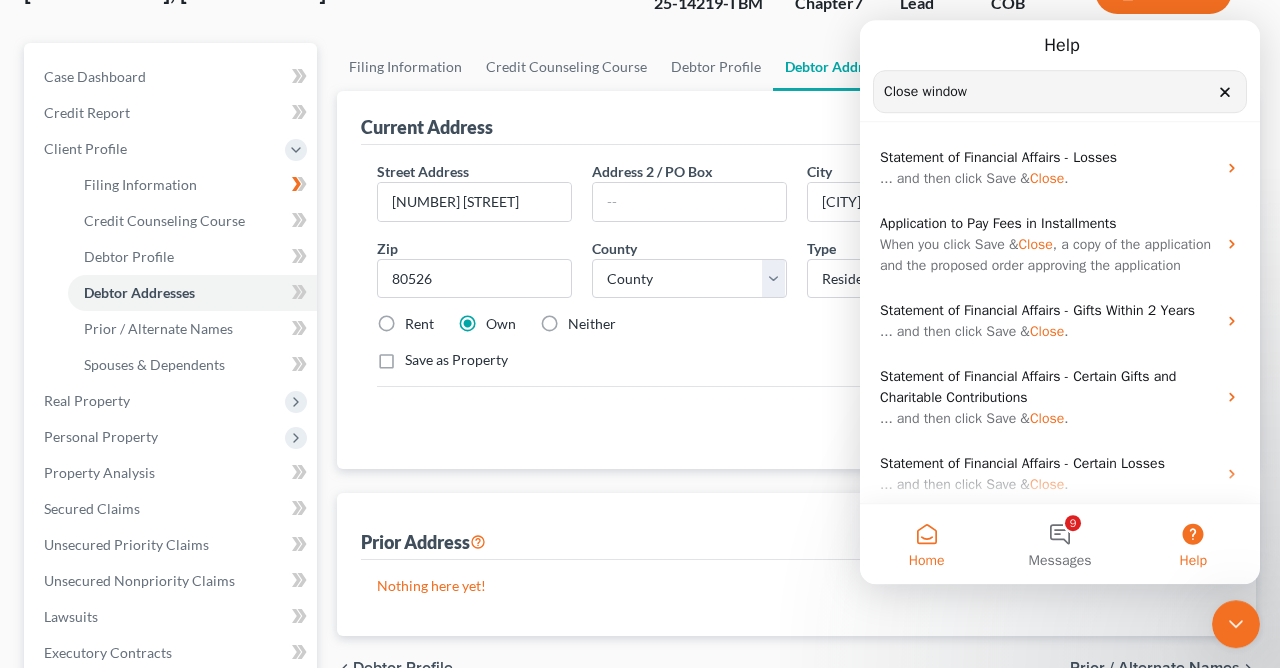 click on "Home" at bounding box center [926, 544] 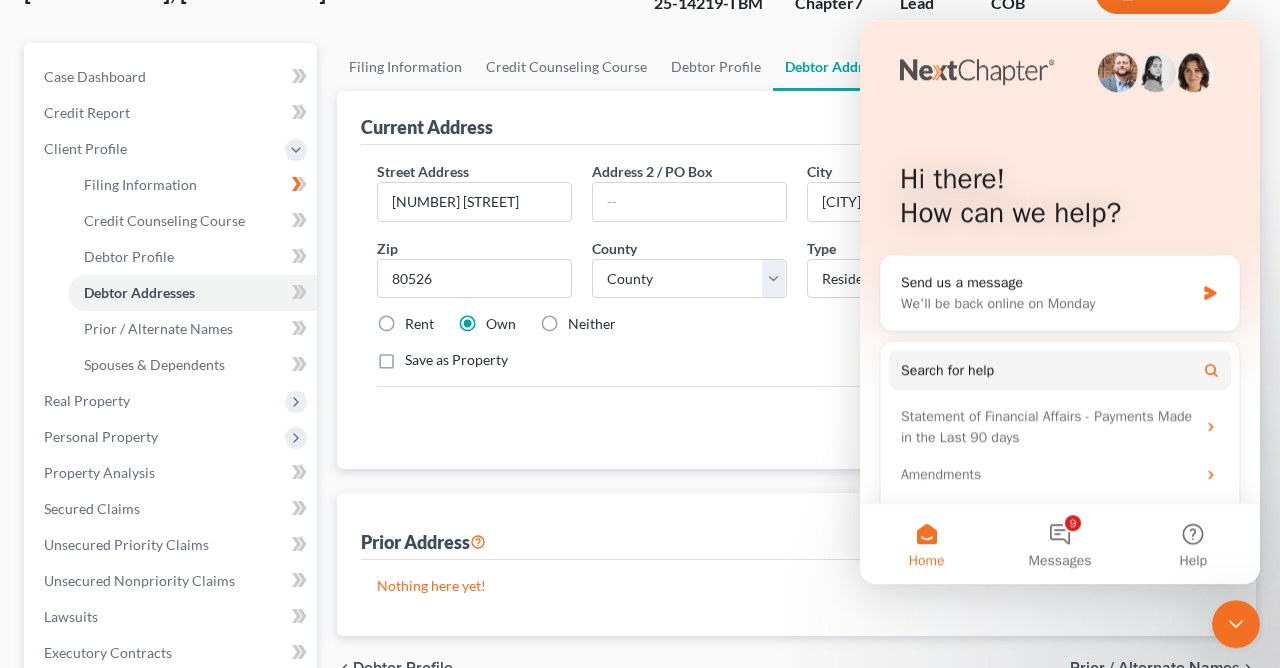 scroll, scrollTop: 84, scrollLeft: 0, axis: vertical 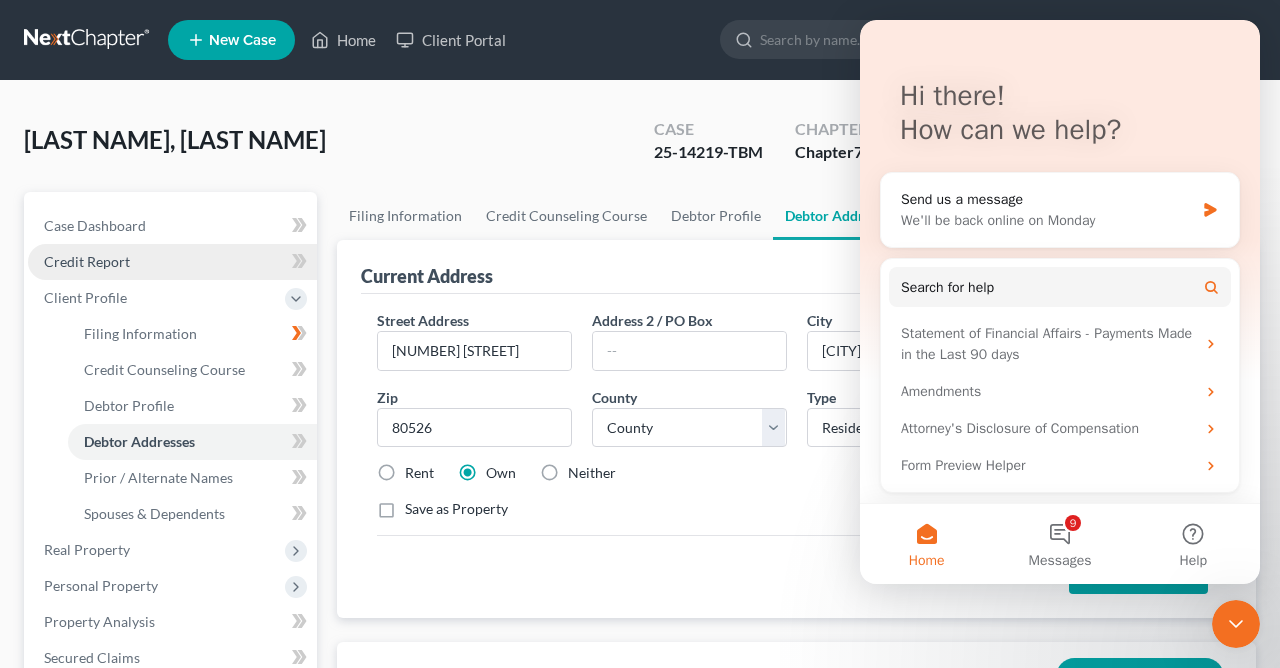 click on "Credit Report" at bounding box center (87, 261) 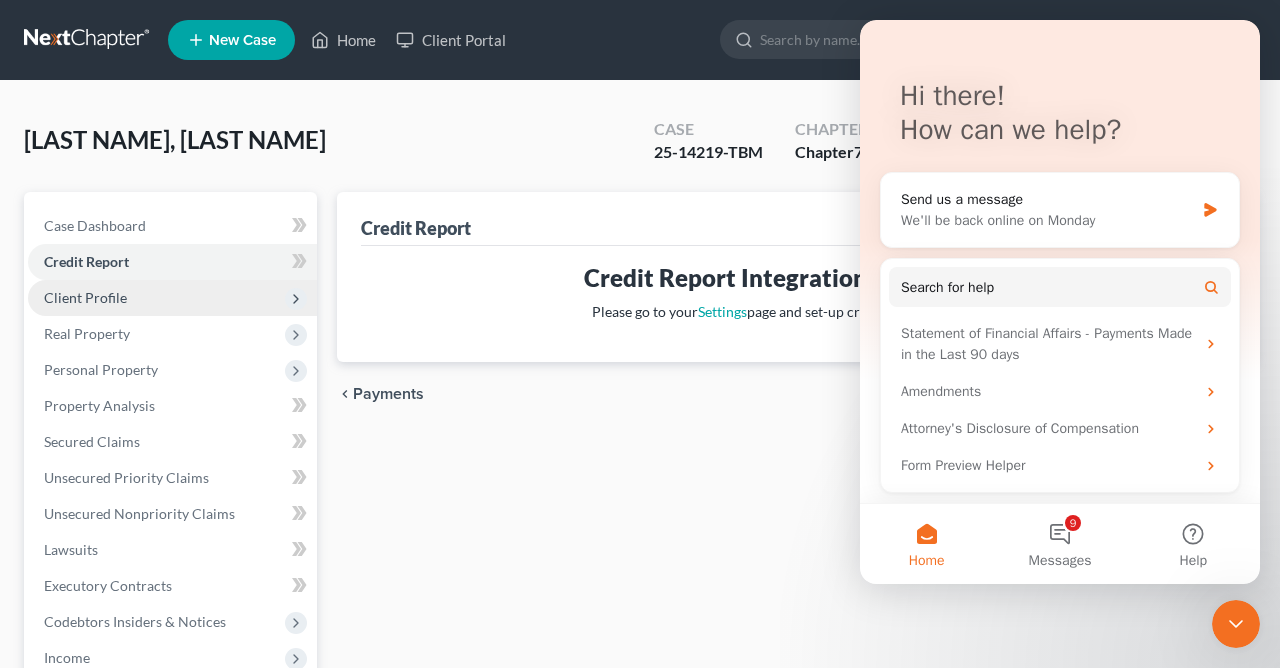 click on "Client Profile" at bounding box center (85, 297) 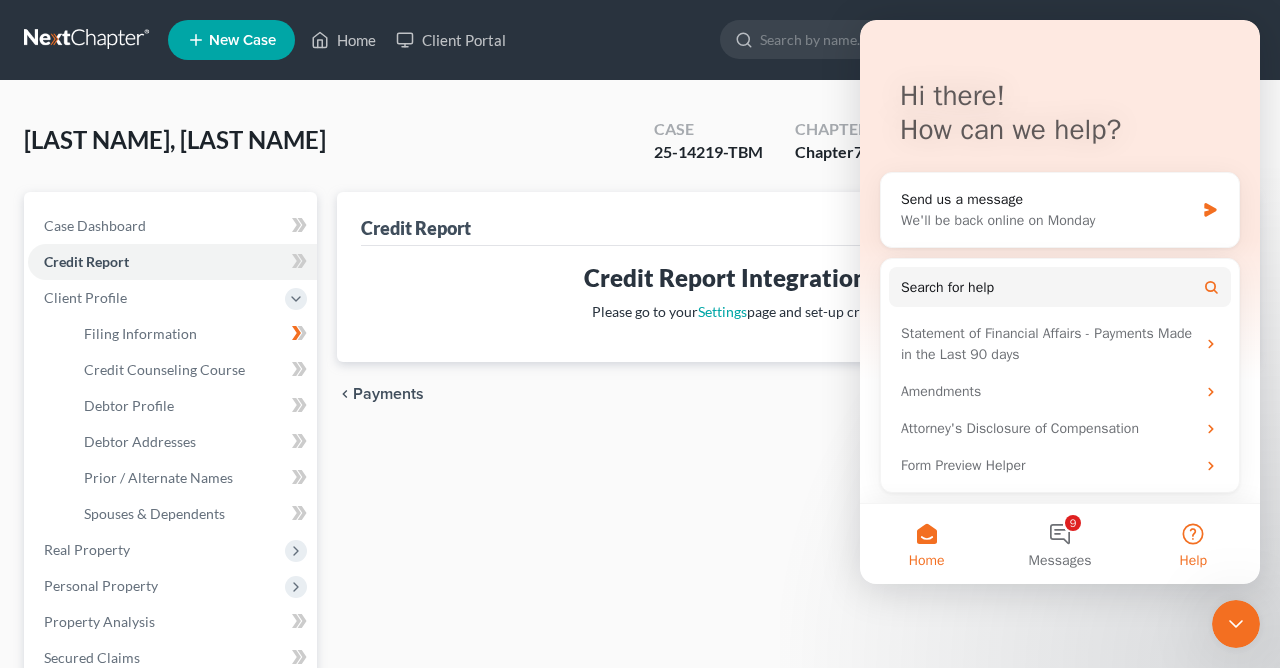 click on "Help" at bounding box center (1193, 544) 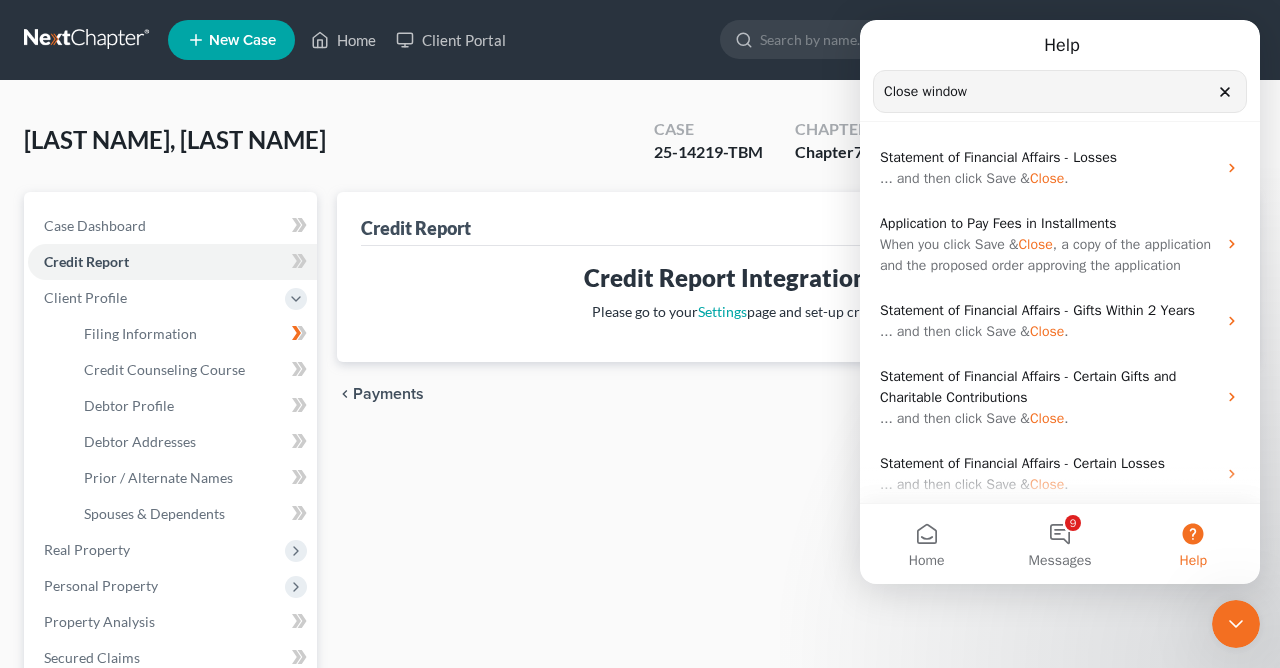 scroll, scrollTop: 84, scrollLeft: 0, axis: vertical 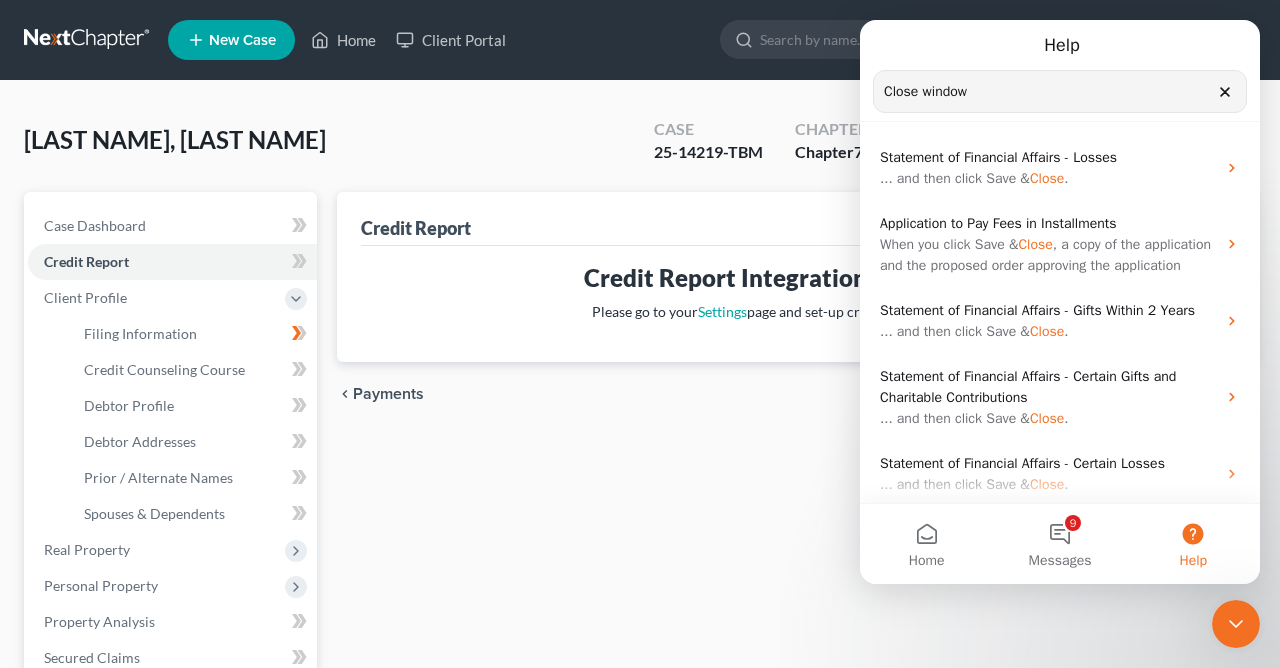click 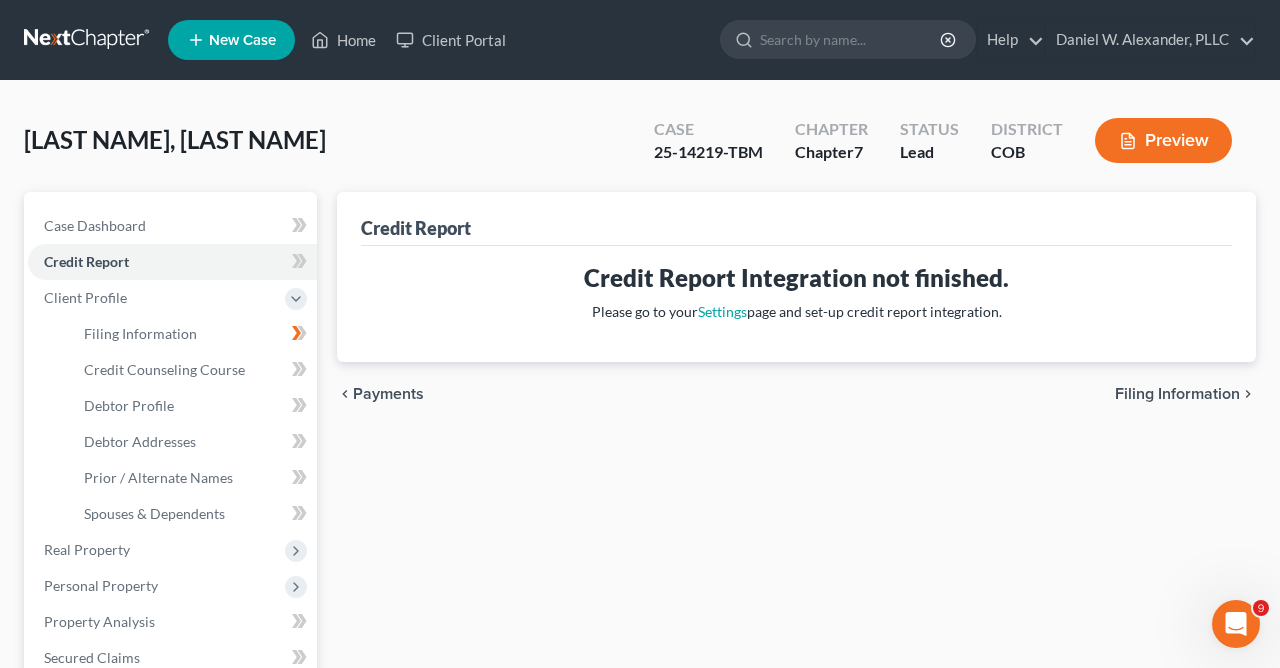 scroll, scrollTop: 0, scrollLeft: 0, axis: both 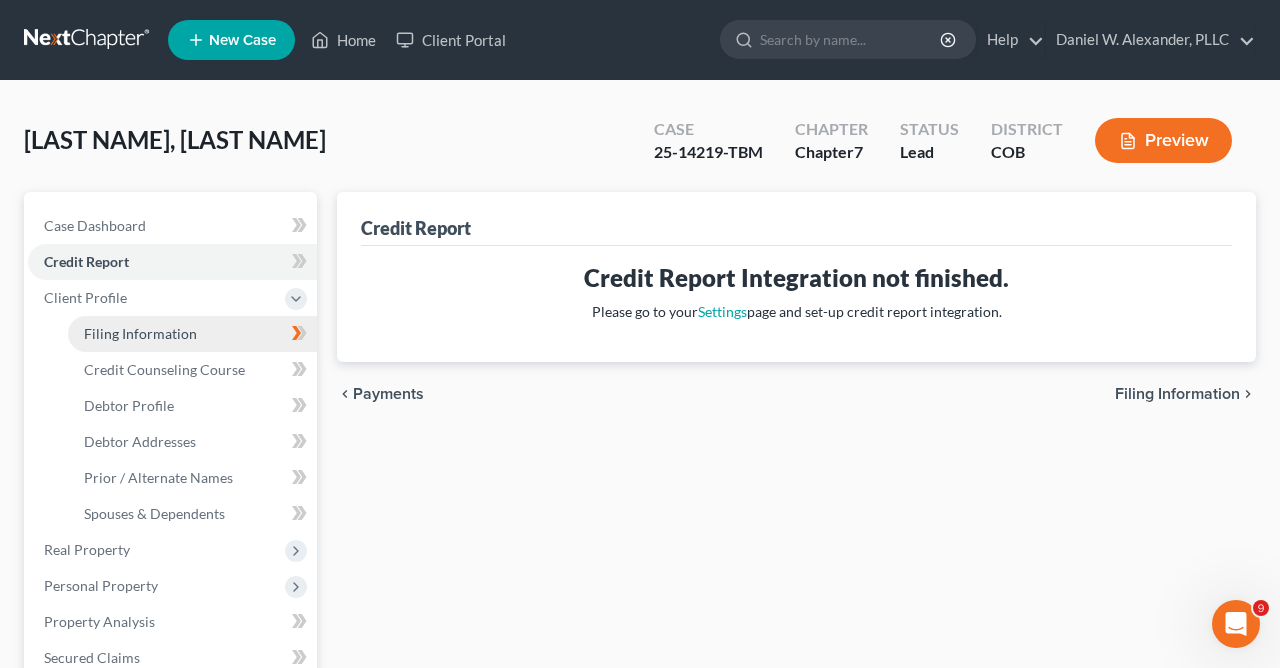click on "Filing Information" at bounding box center (140, 333) 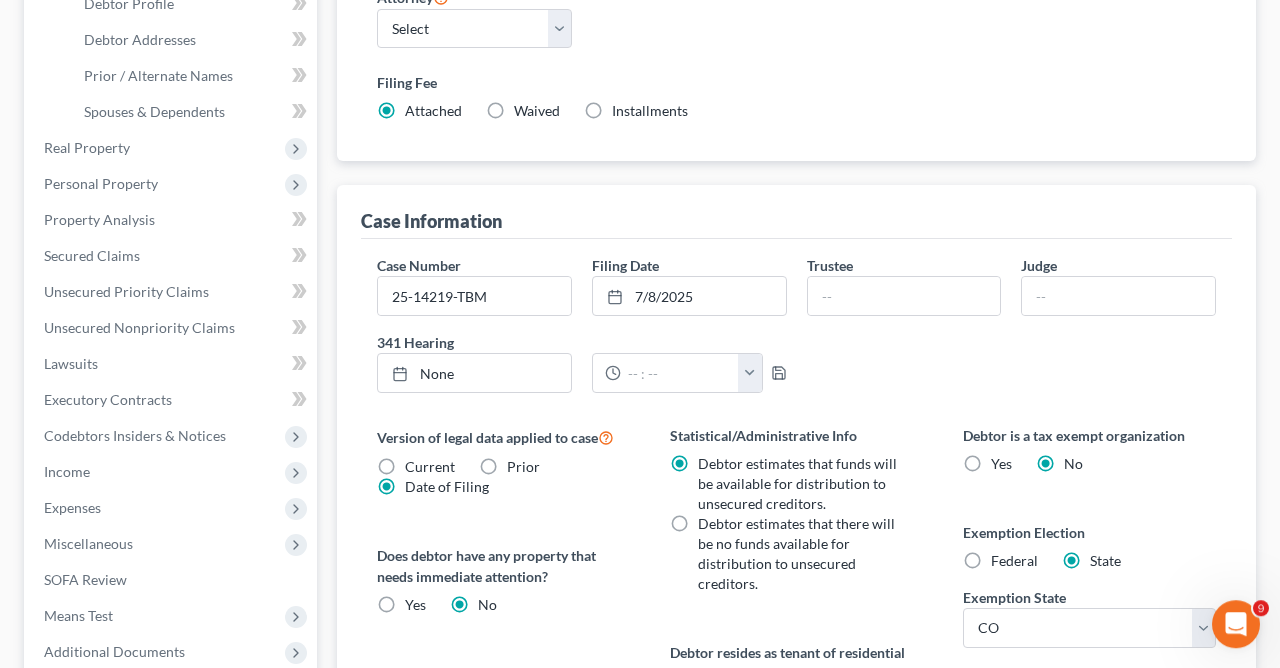 scroll, scrollTop: 451, scrollLeft: 0, axis: vertical 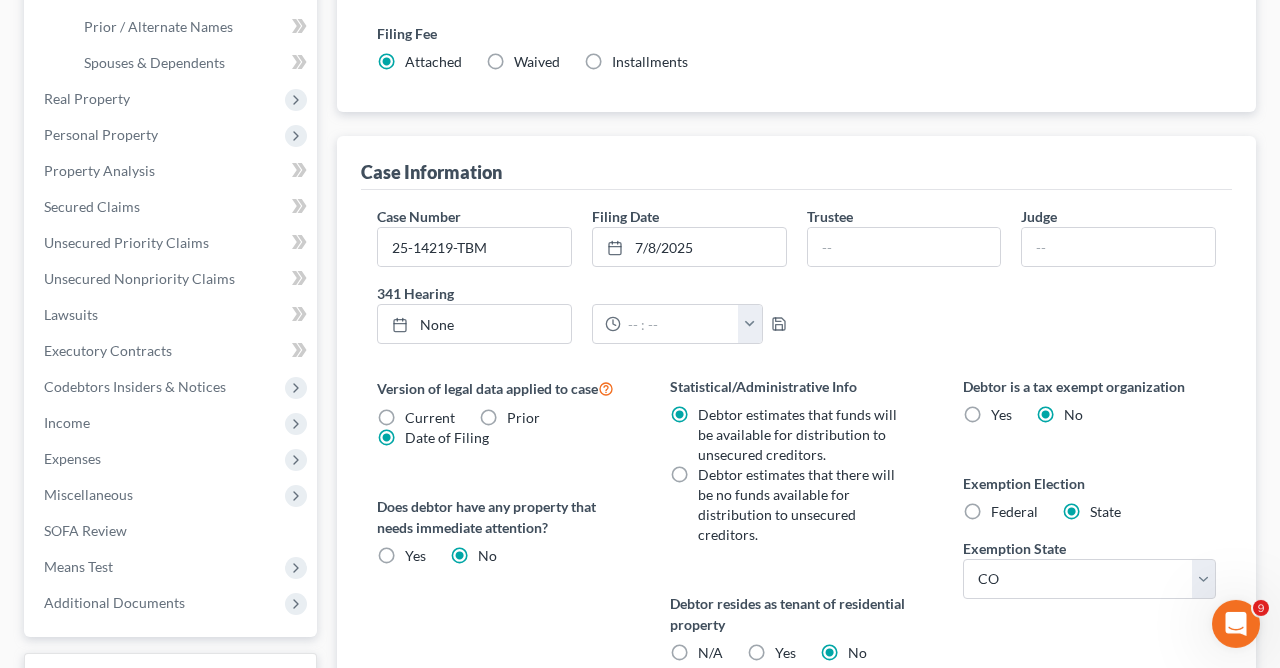 click on "Debtor estimates that there will be no funds available for distribution to unsecured creditors." at bounding box center [798, 505] 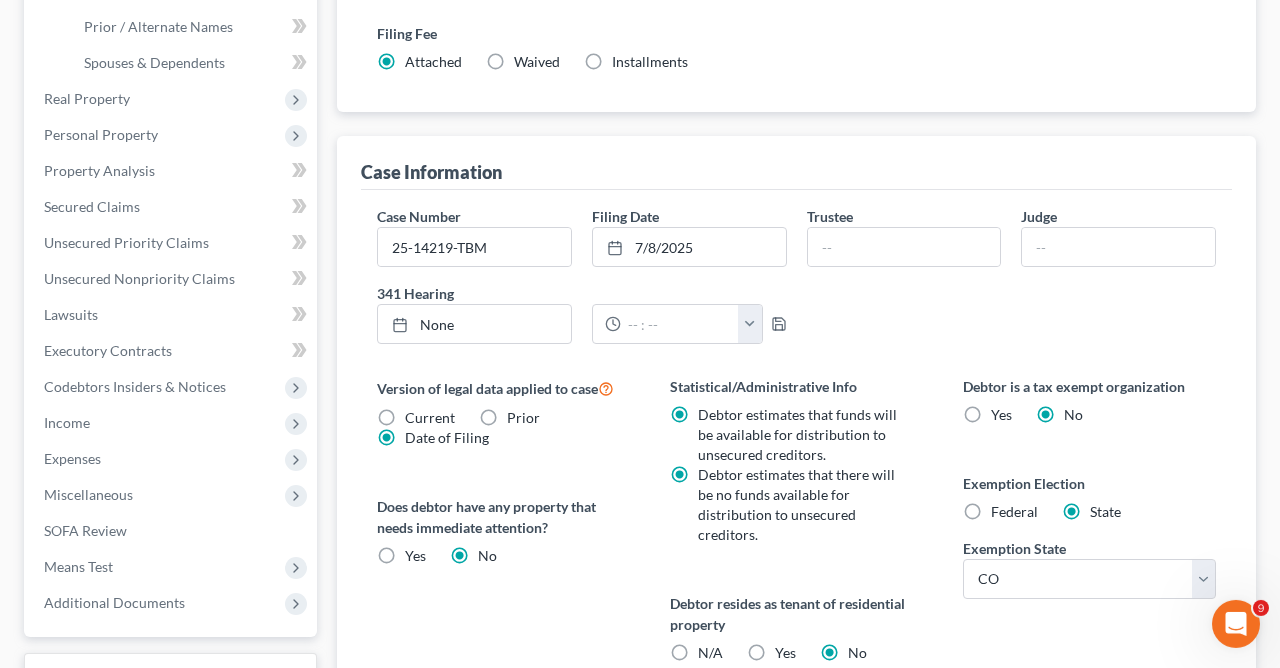 radio on "false" 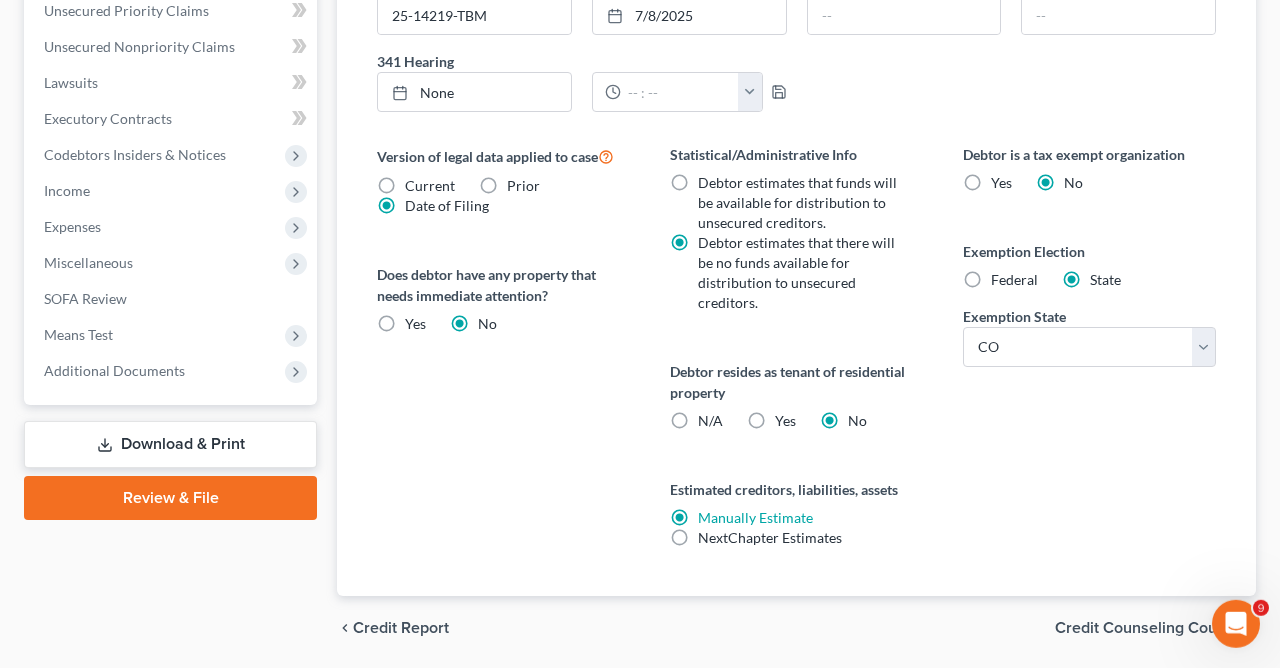 scroll, scrollTop: 750, scrollLeft: 0, axis: vertical 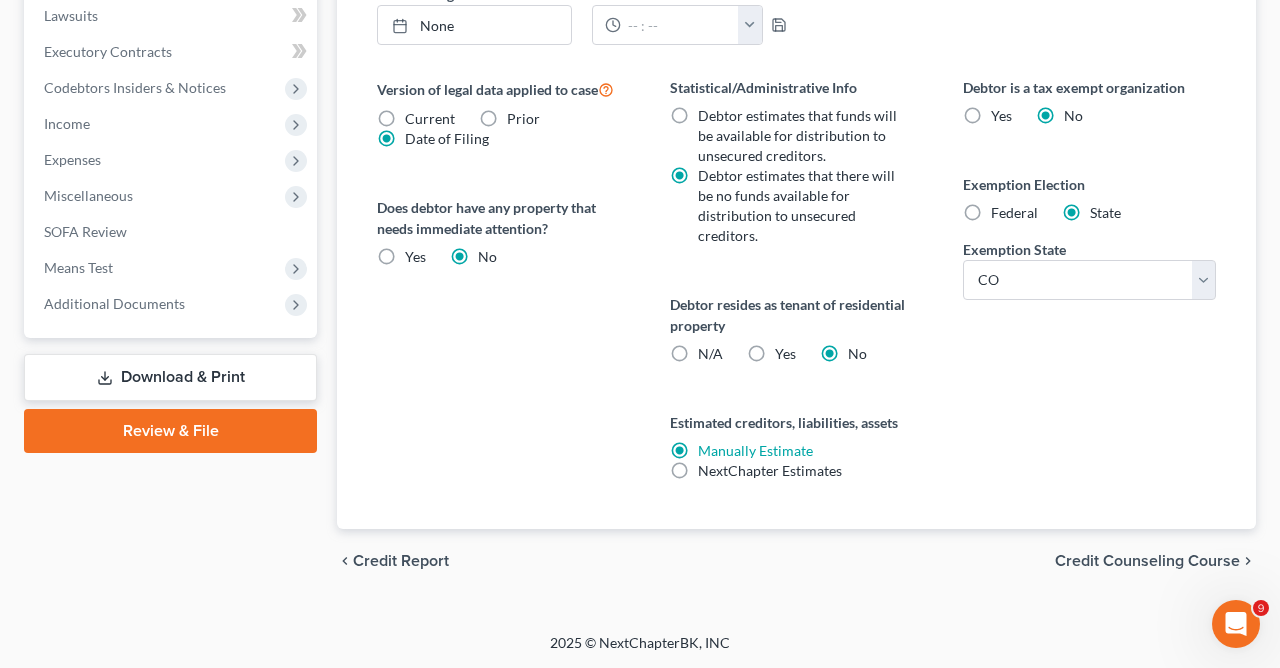 click on "Credit Counseling Course" at bounding box center (1147, 561) 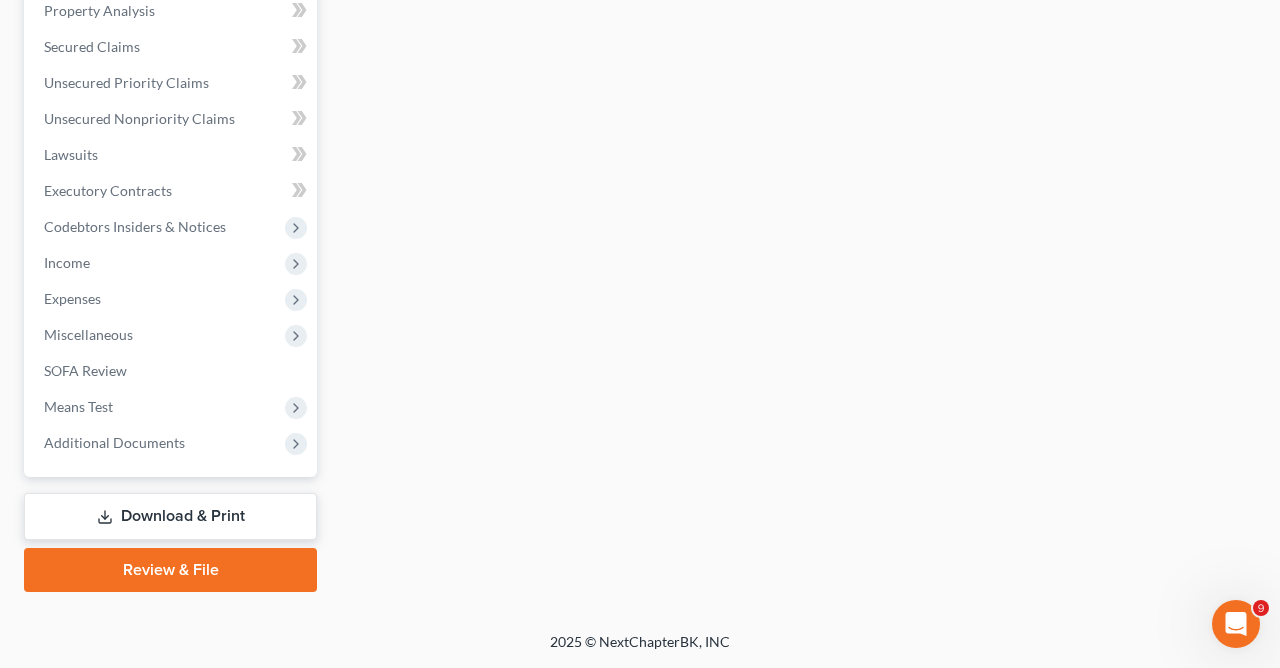 scroll, scrollTop: 609, scrollLeft: 0, axis: vertical 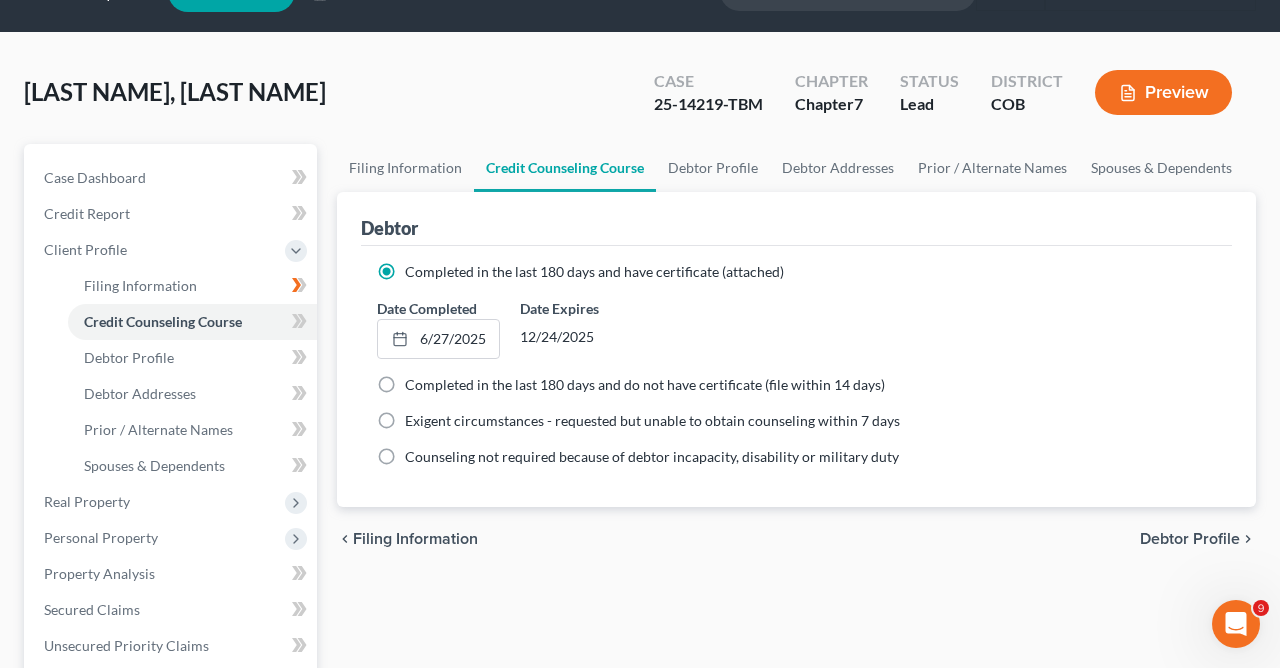 click on "Debtor Profile" at bounding box center [1190, 539] 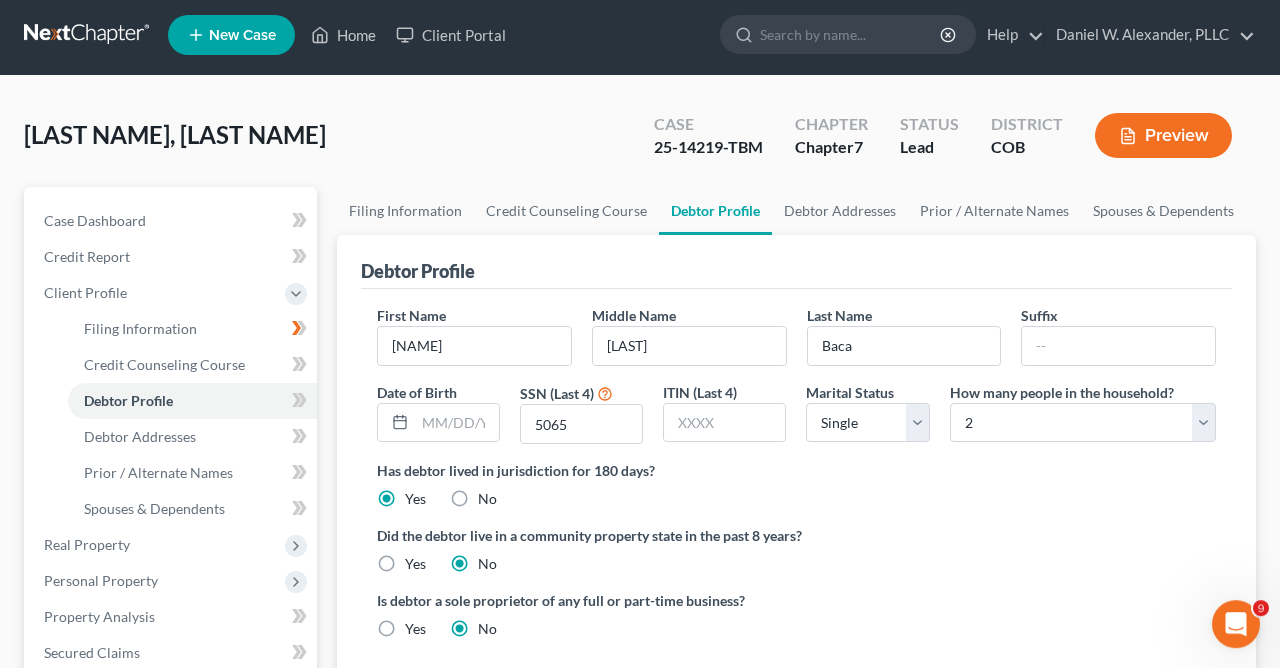 scroll, scrollTop: 0, scrollLeft: 0, axis: both 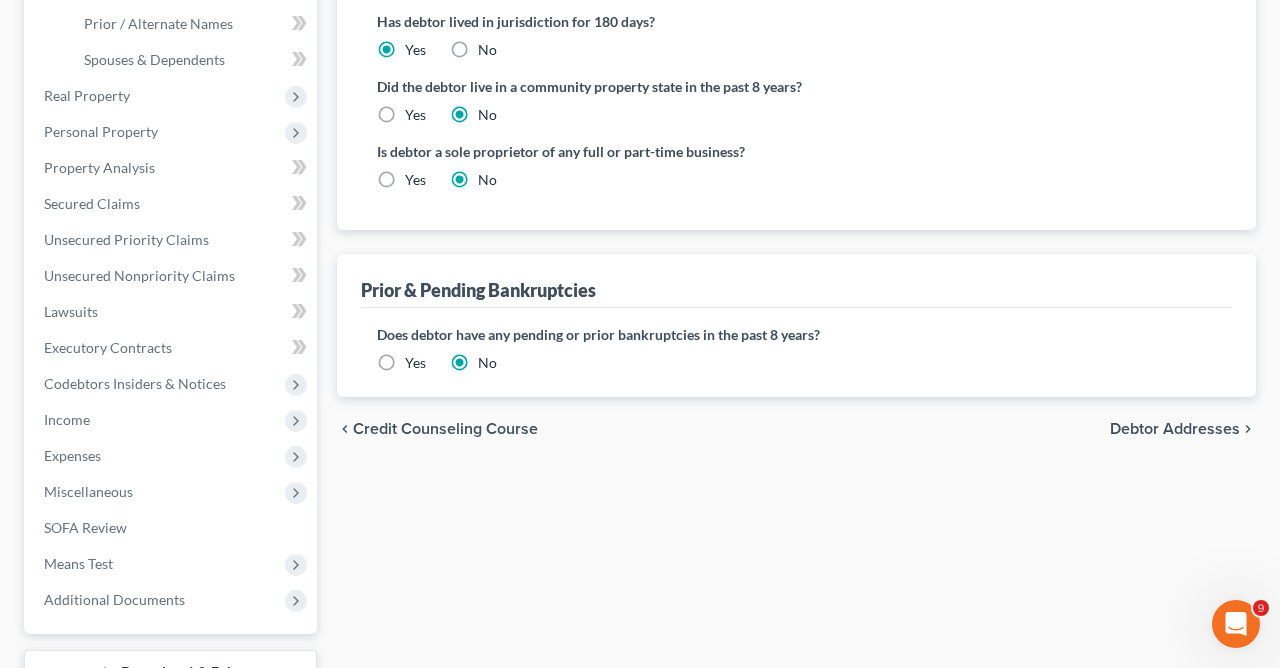 click on "Debtor Addresses" at bounding box center [1175, 429] 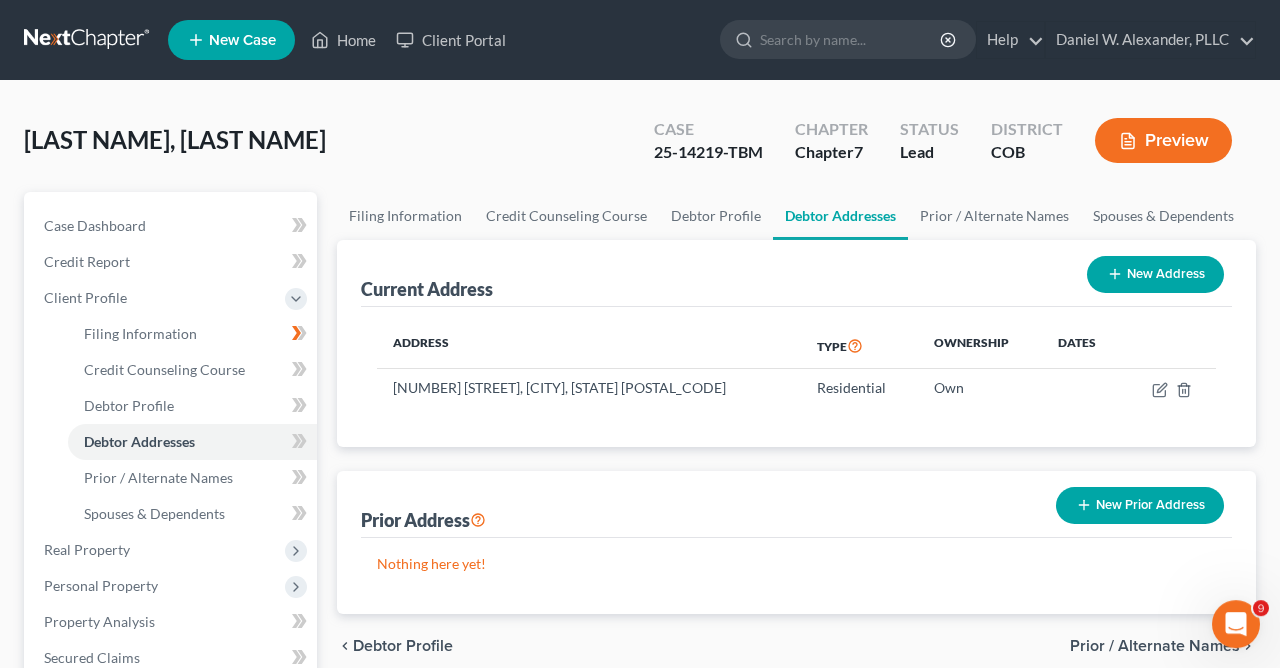 scroll, scrollTop: 0, scrollLeft: 0, axis: both 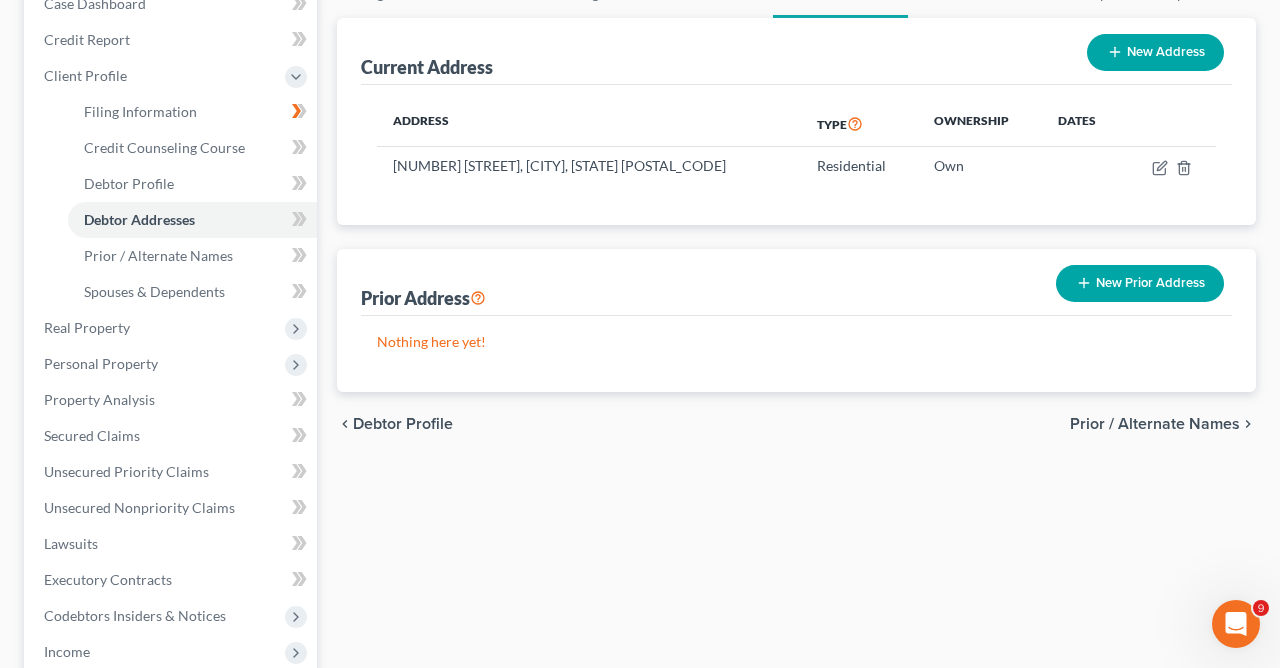 click on "New Prior Address" at bounding box center [1140, 283] 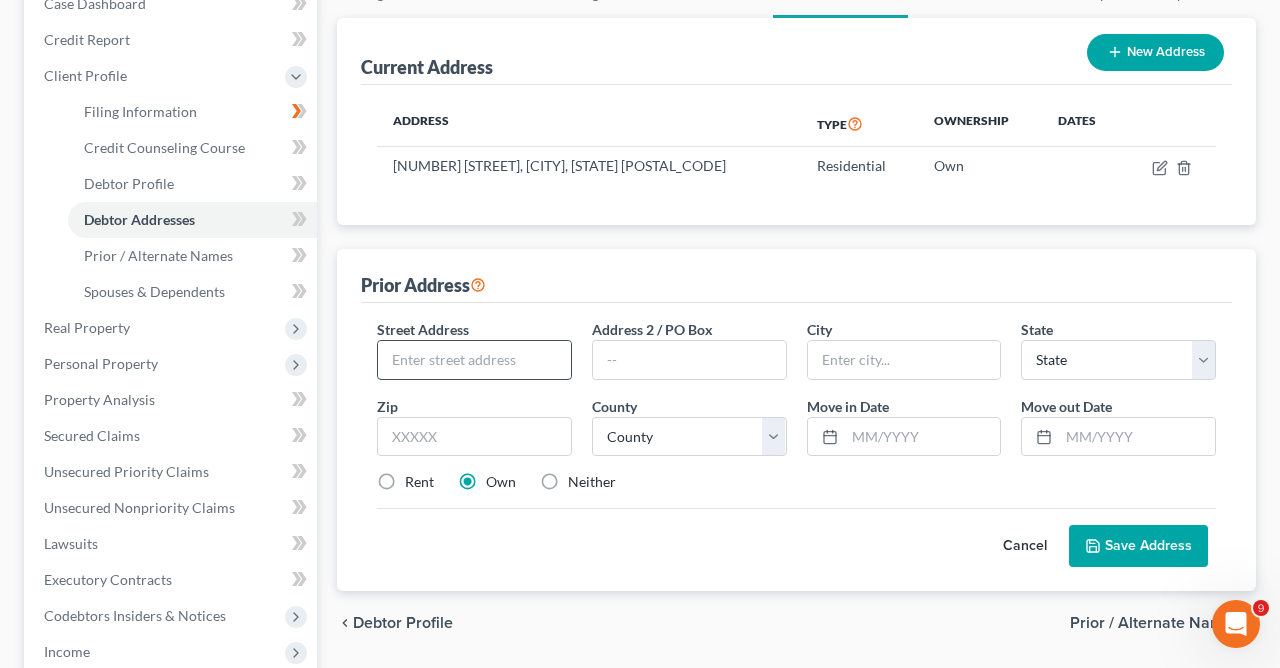 click at bounding box center (474, 360) 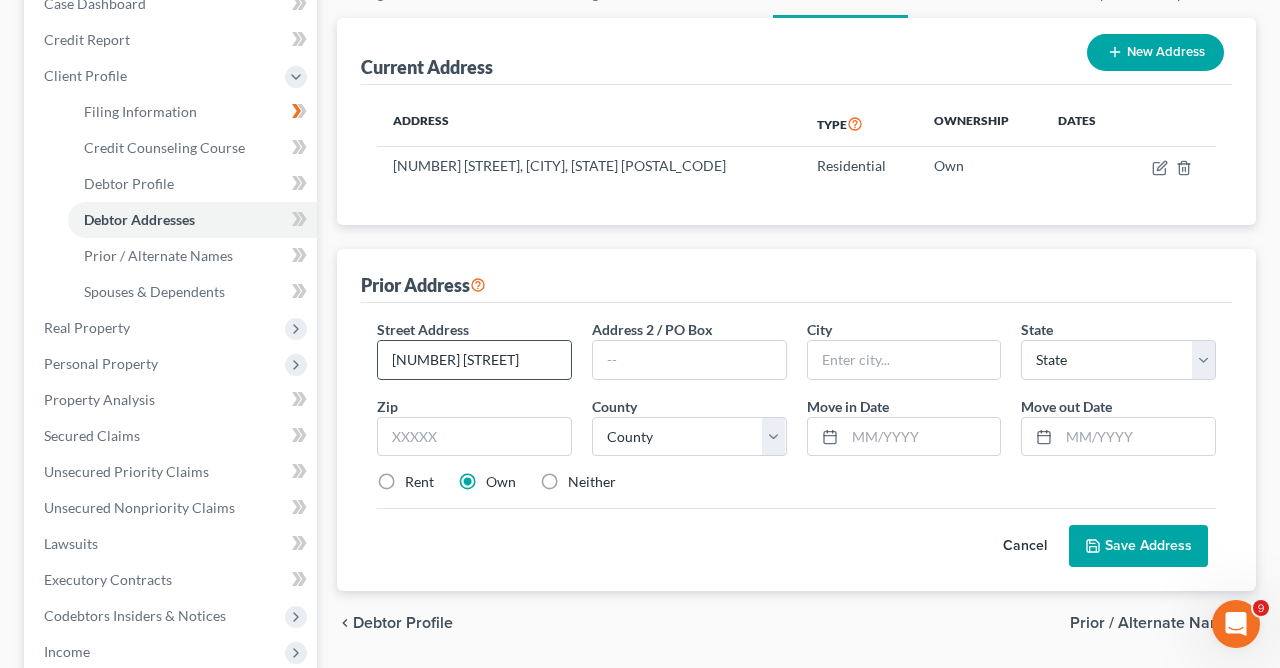 type on "[NUMBER] [STREET]" 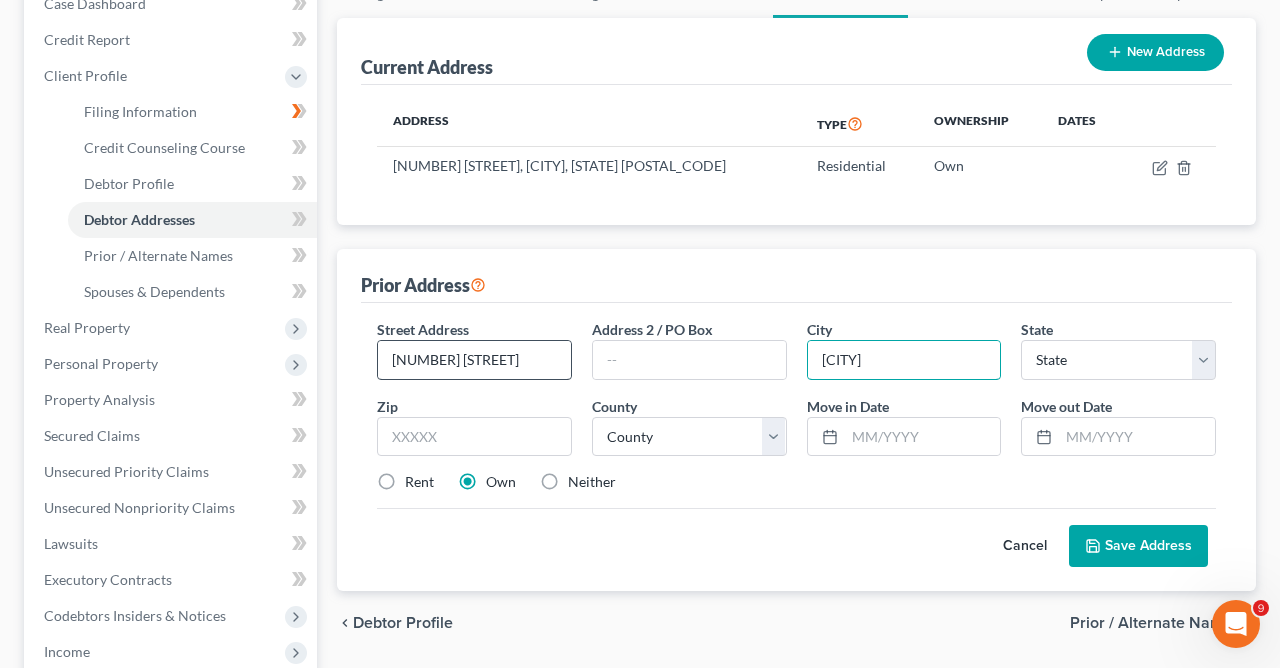 type on "[CITY]" 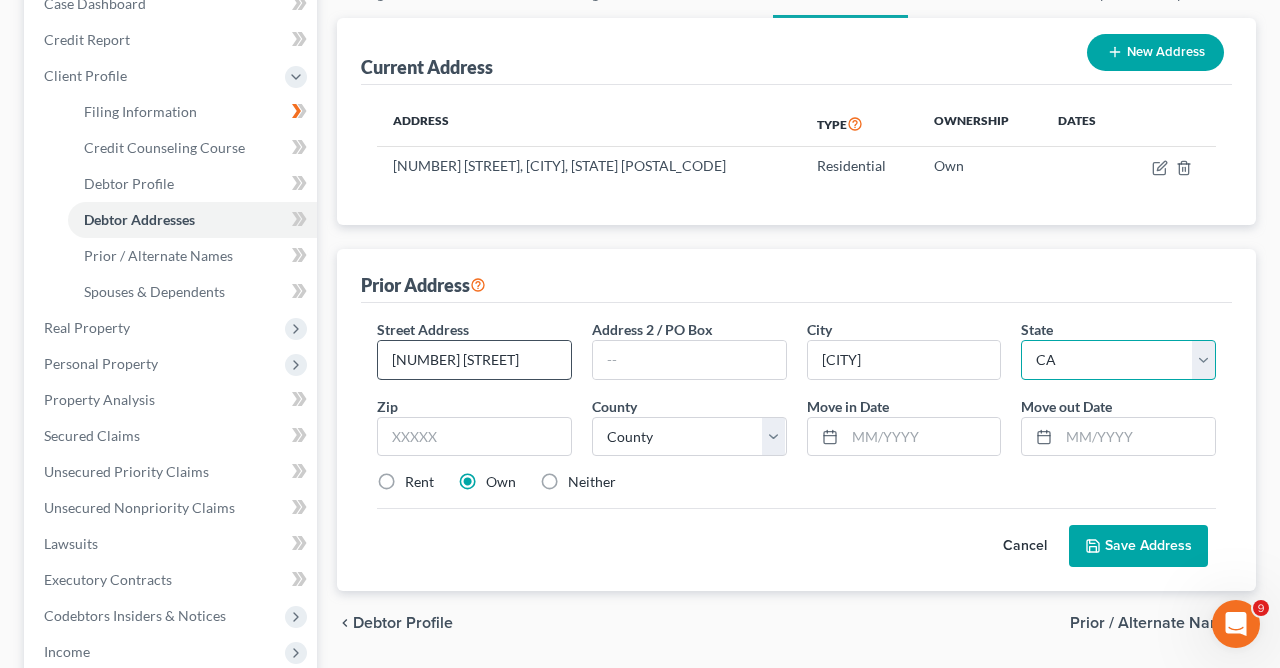 select on "5" 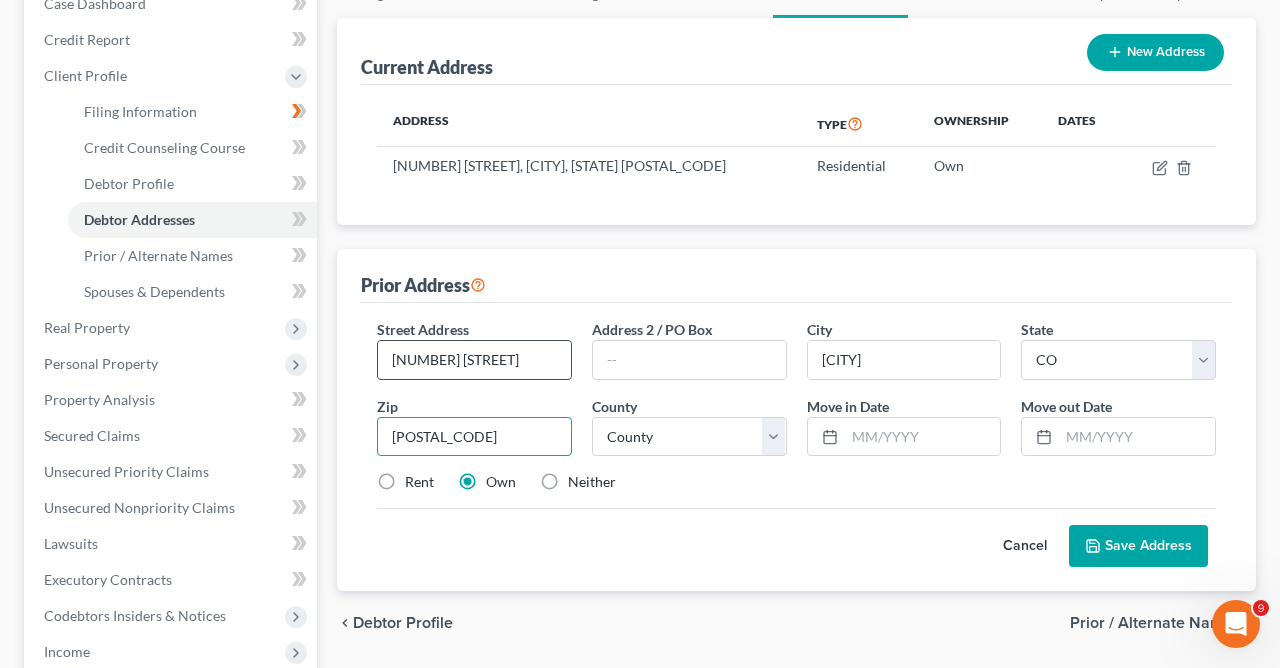 type on "[POSTAL_CODE]" 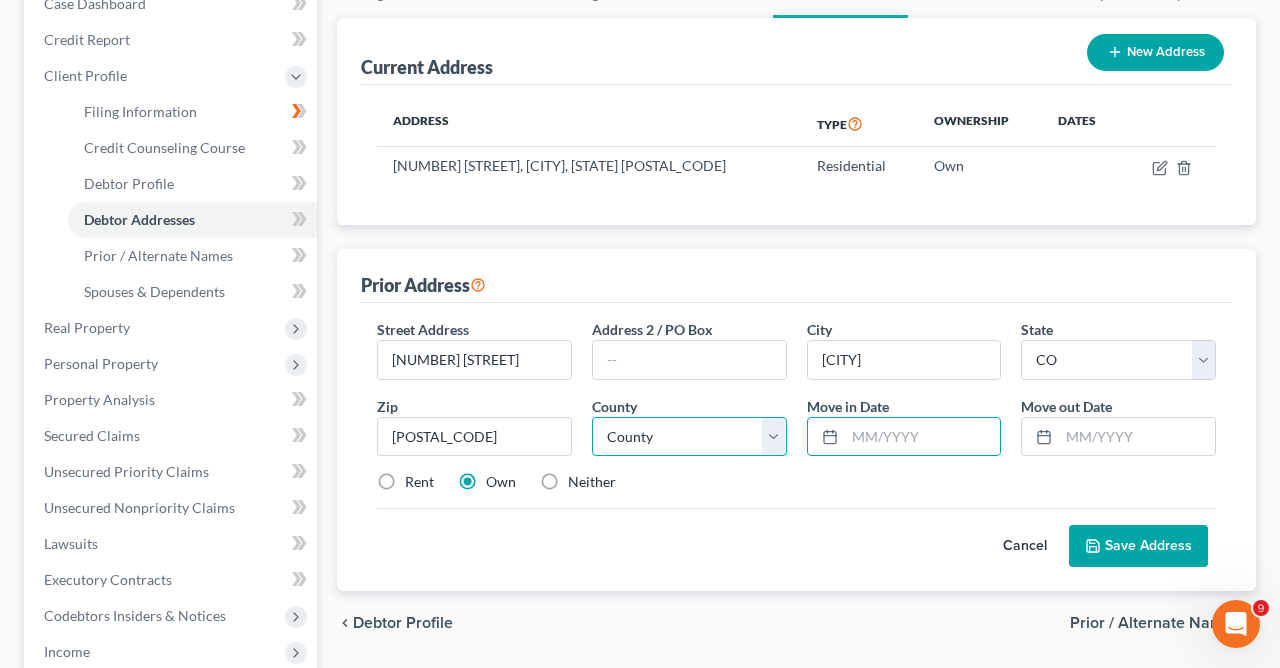 click on "County Adams County Alamosa County Arapahoe County Archuleta County Baca County Bent County Boulder County Broomfield County Chaffee County Cheyenne County Clear Creek County Conejos County Costilla County Crowley County Custer County Delta County Denver County Dolores County Douglas County Eagle County El Paso County Elbert County Fremont County Garfield County Gilpin County Grand County Gunnison County Hinsdale County Huerfano County Jackson County Jefferson County Kiowa County Kit Carson County La Plata County Lake County Larimer County Las Animas County Lincoln County Logan County Mesa County Mineral County Moffat County Montezuma County Montrose County Morgan County Otero County Ouray County Park County Phillips County Pitkin County Prowers County Pueblo County Rio Blanco County Rio Grande County Routt County Saguache County San Juan County San Miguel County Sedgwick County Summit County Teller County Washington County Weld County Yuma County" at bounding box center (689, 437) 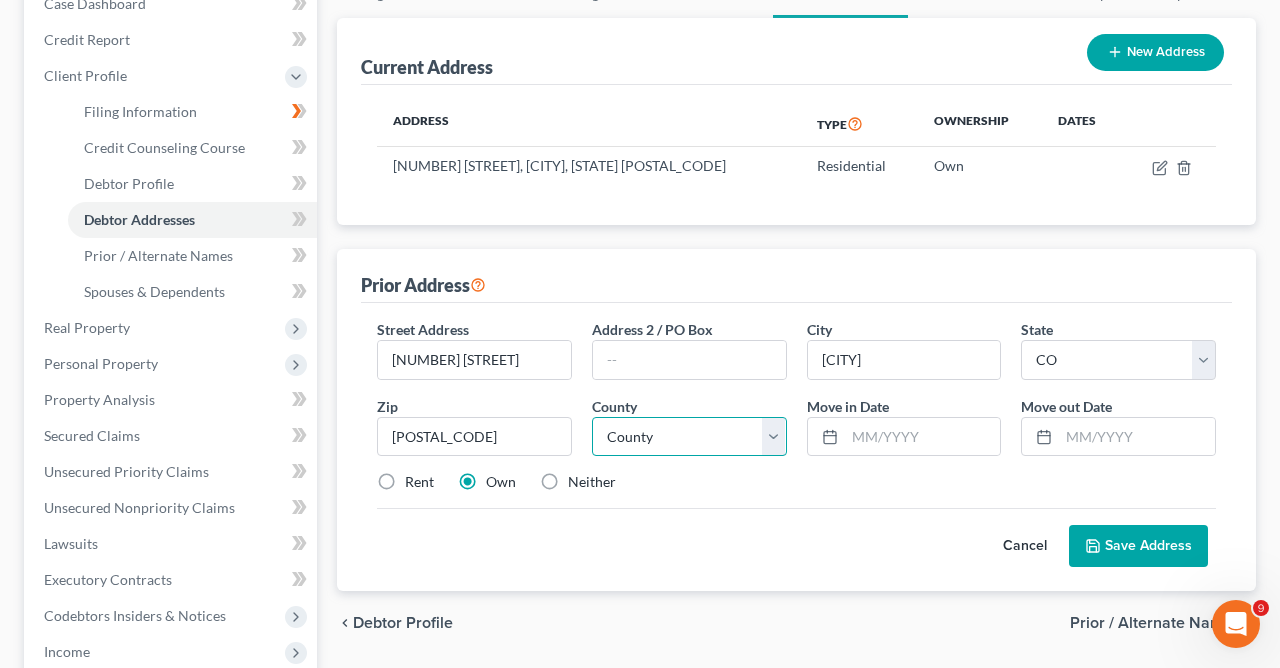 select on "35" 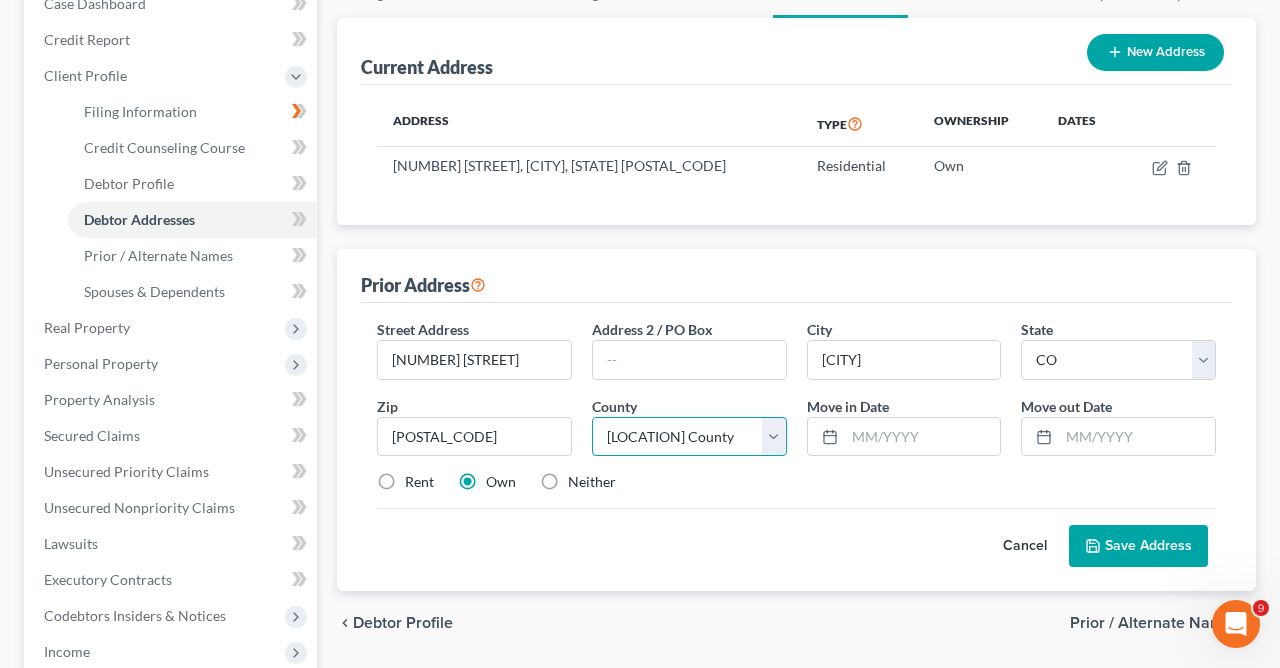 click on "[LOCATION] County" at bounding box center [0, 0] 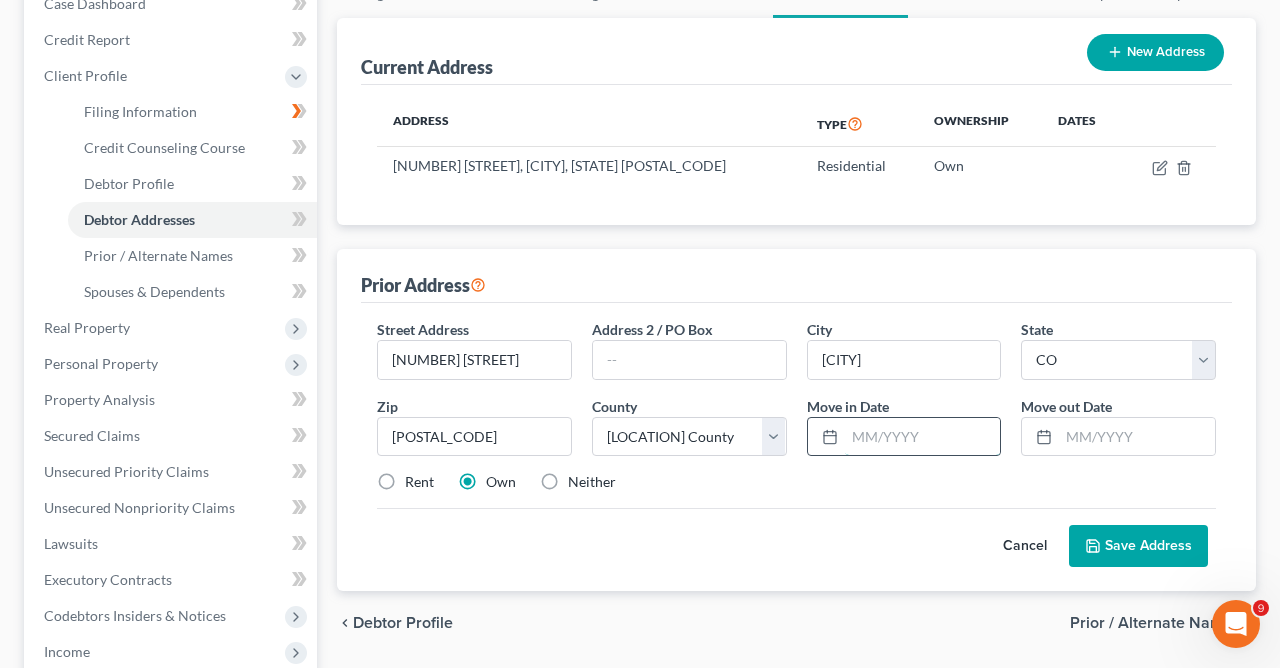 click at bounding box center (923, 437) 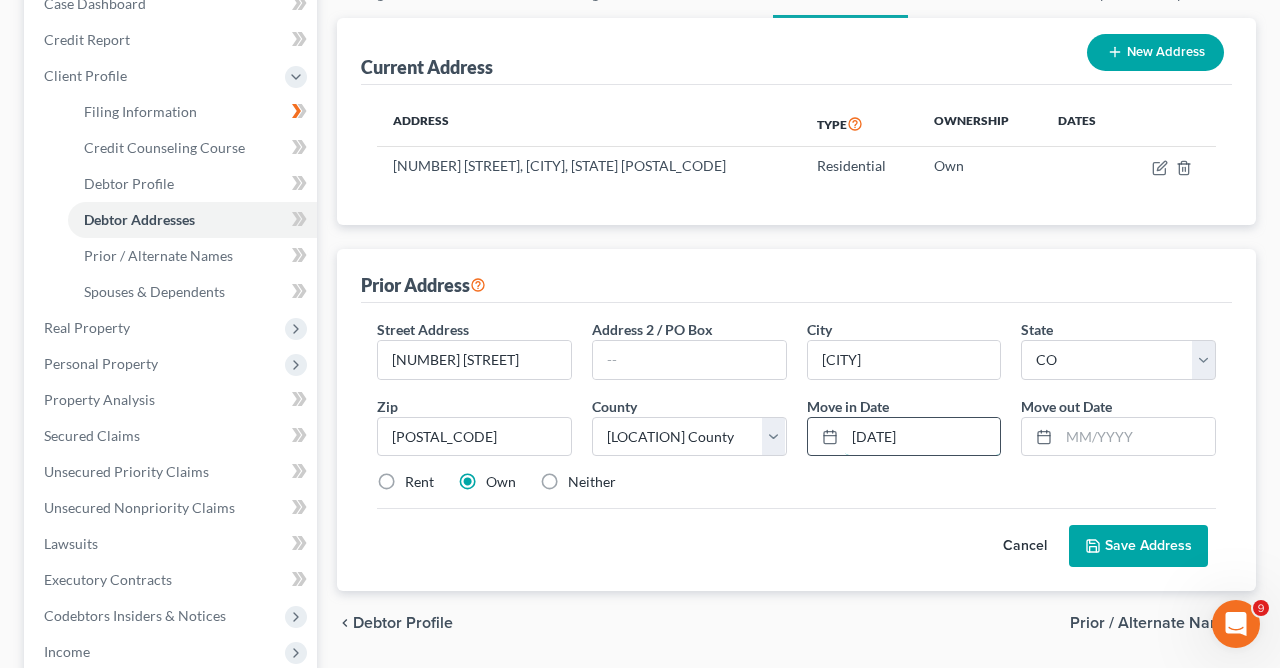 type on "[DATE]" 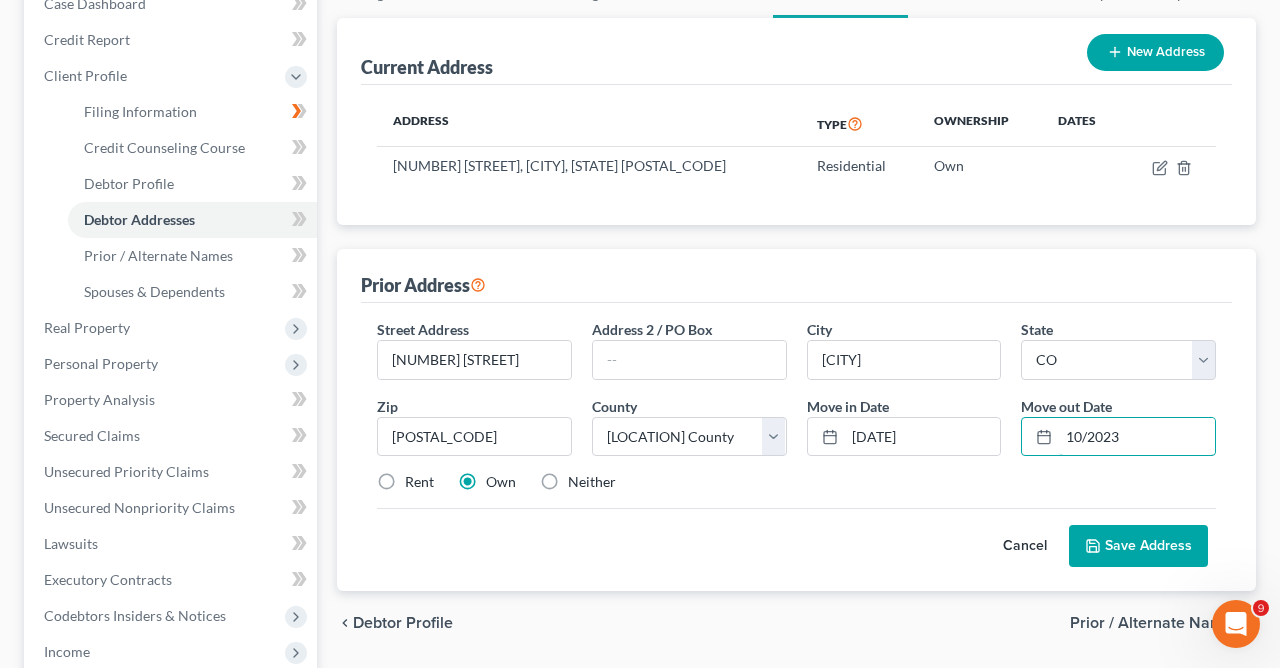 type on "10/2023" 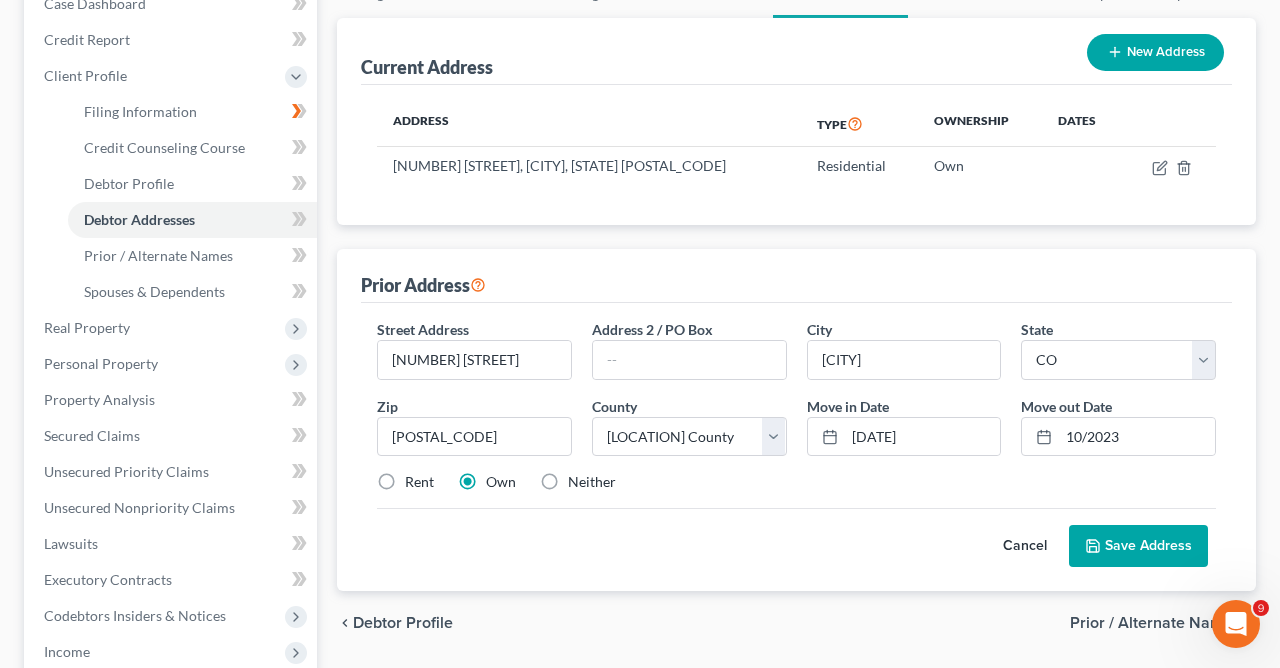 click on "Save Address" at bounding box center (1138, 546) 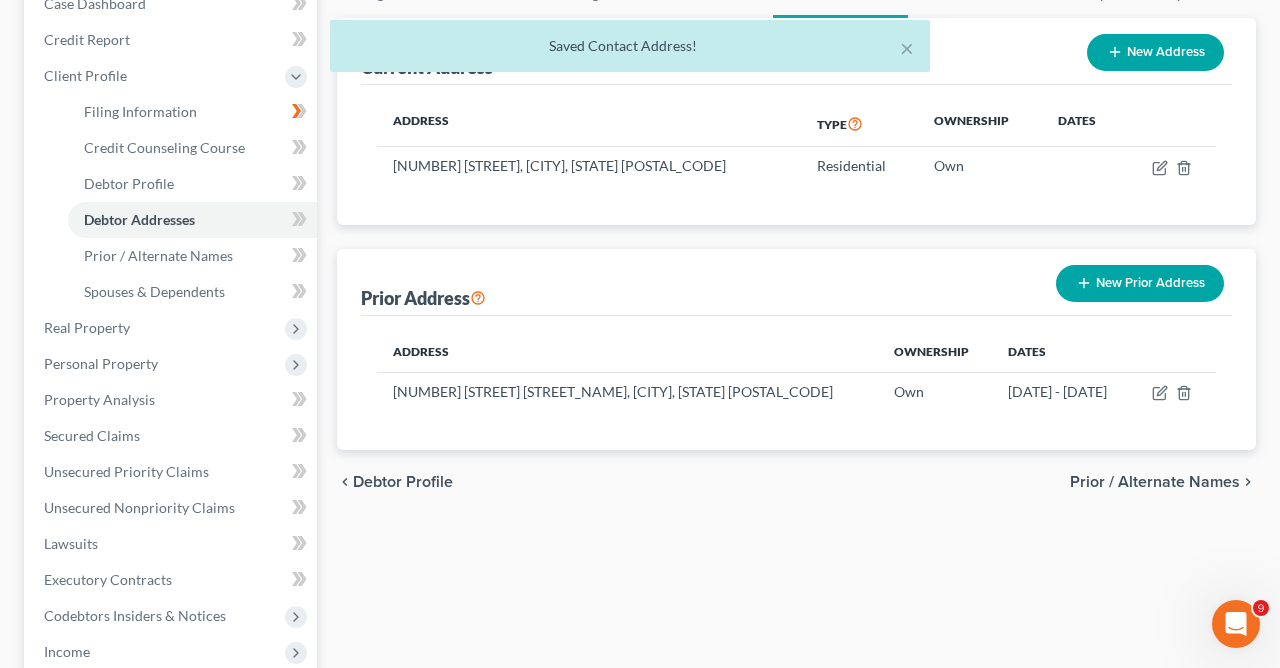 click on "Prior / Alternate Names" at bounding box center [1155, 482] 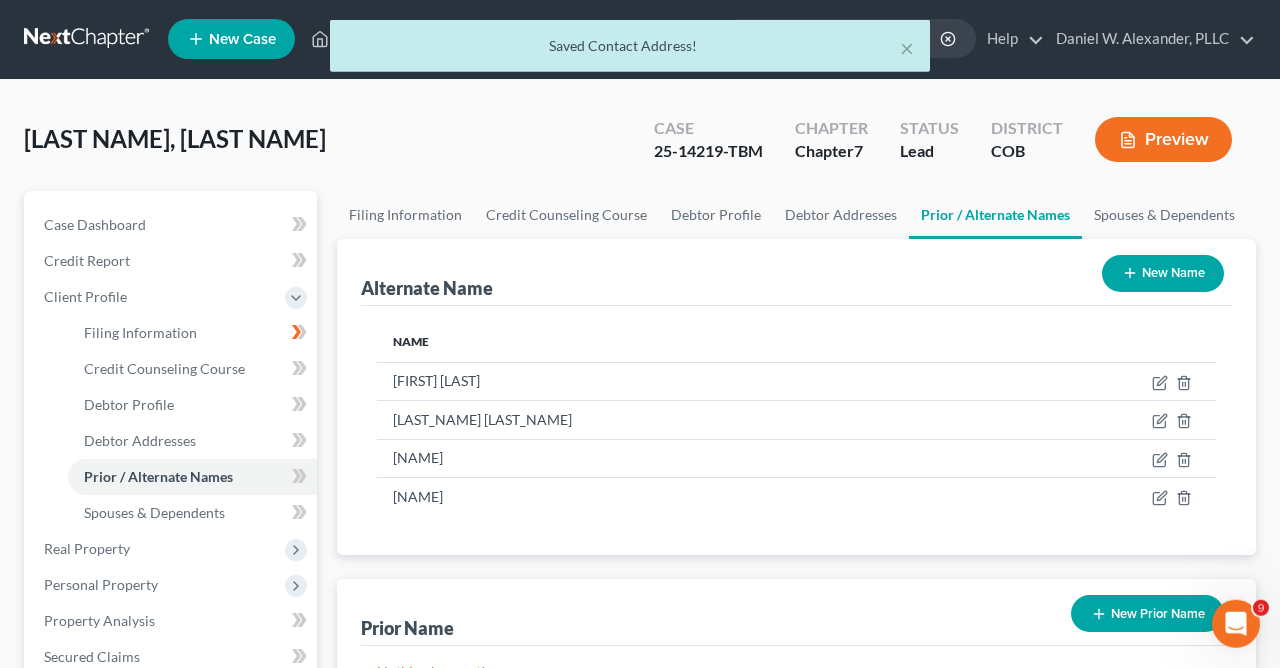 scroll, scrollTop: 0, scrollLeft: 0, axis: both 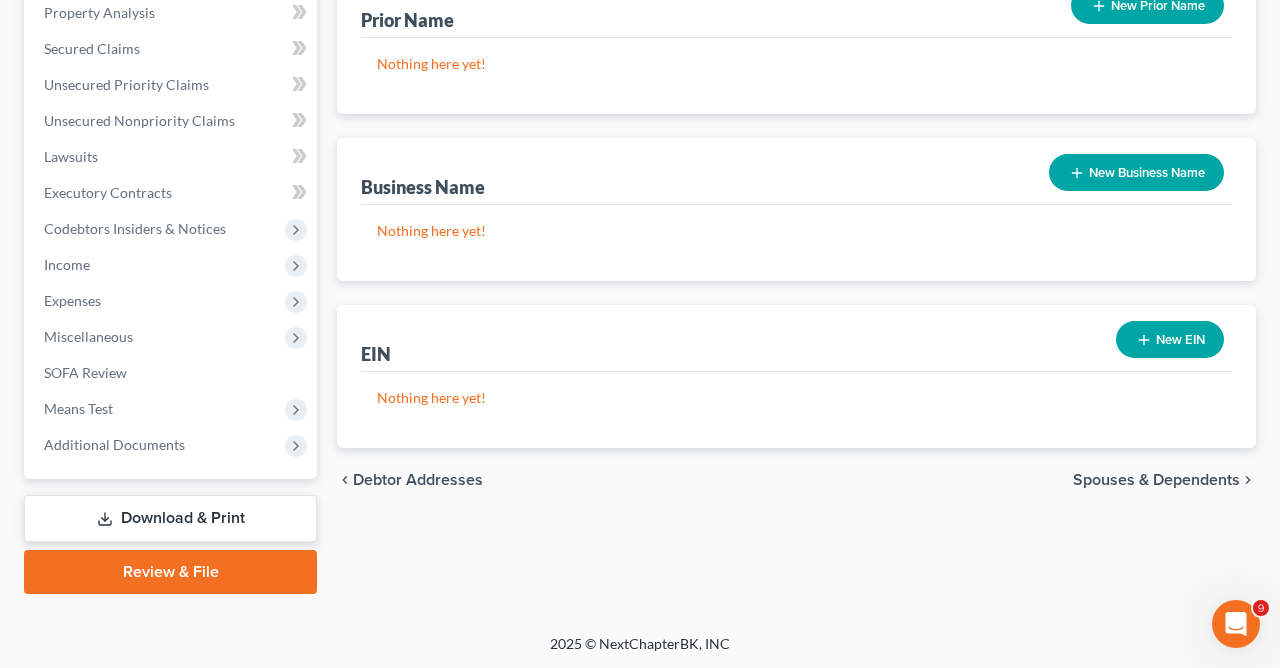 click on "Spouses & Dependents" at bounding box center [1156, 480] 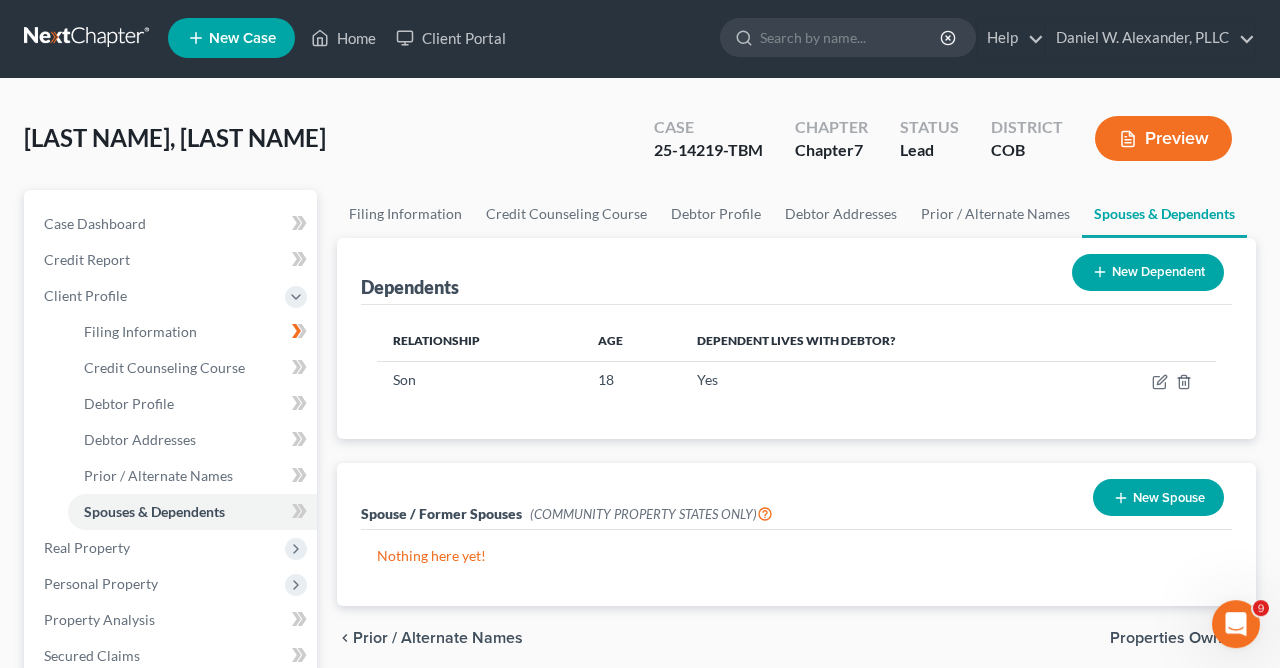 scroll, scrollTop: 0, scrollLeft: 0, axis: both 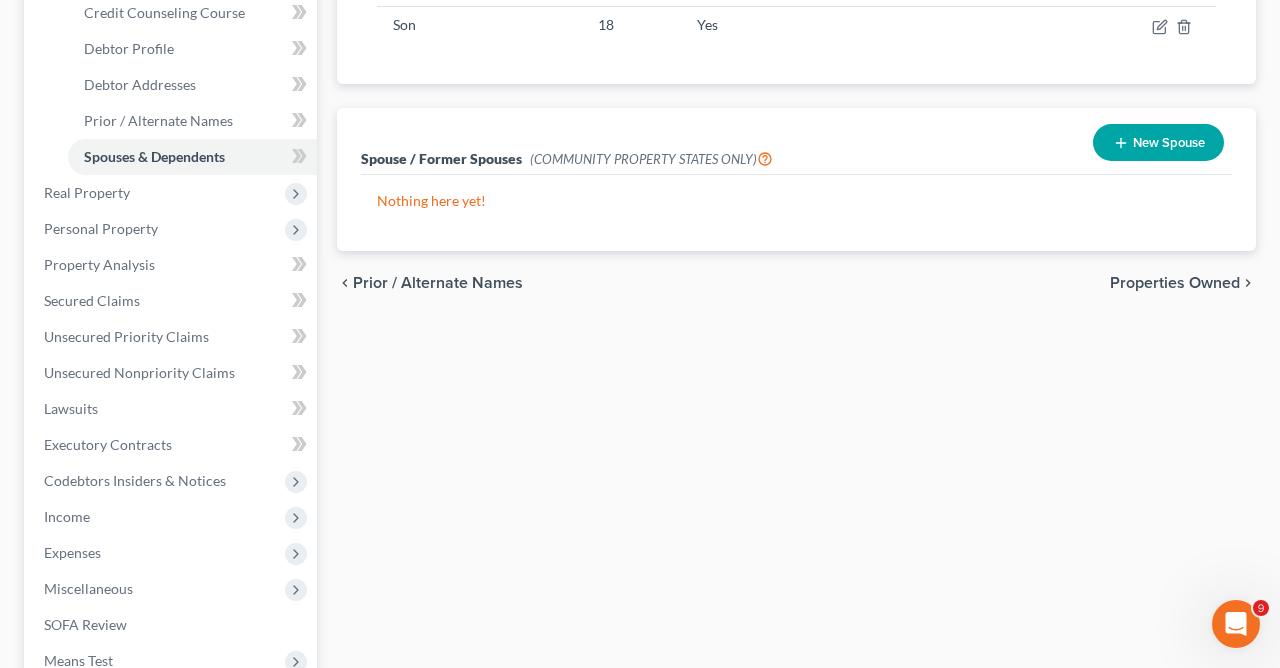 click on "Properties Owned" at bounding box center [1175, 283] 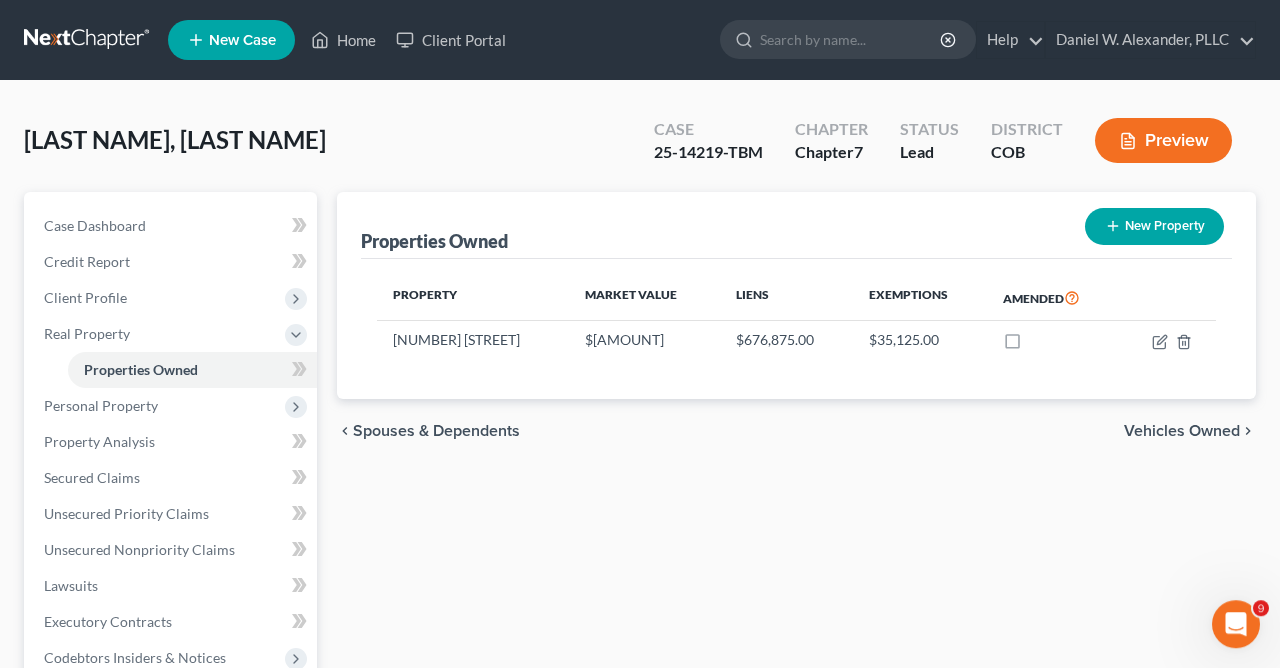 scroll, scrollTop: 0, scrollLeft: 0, axis: both 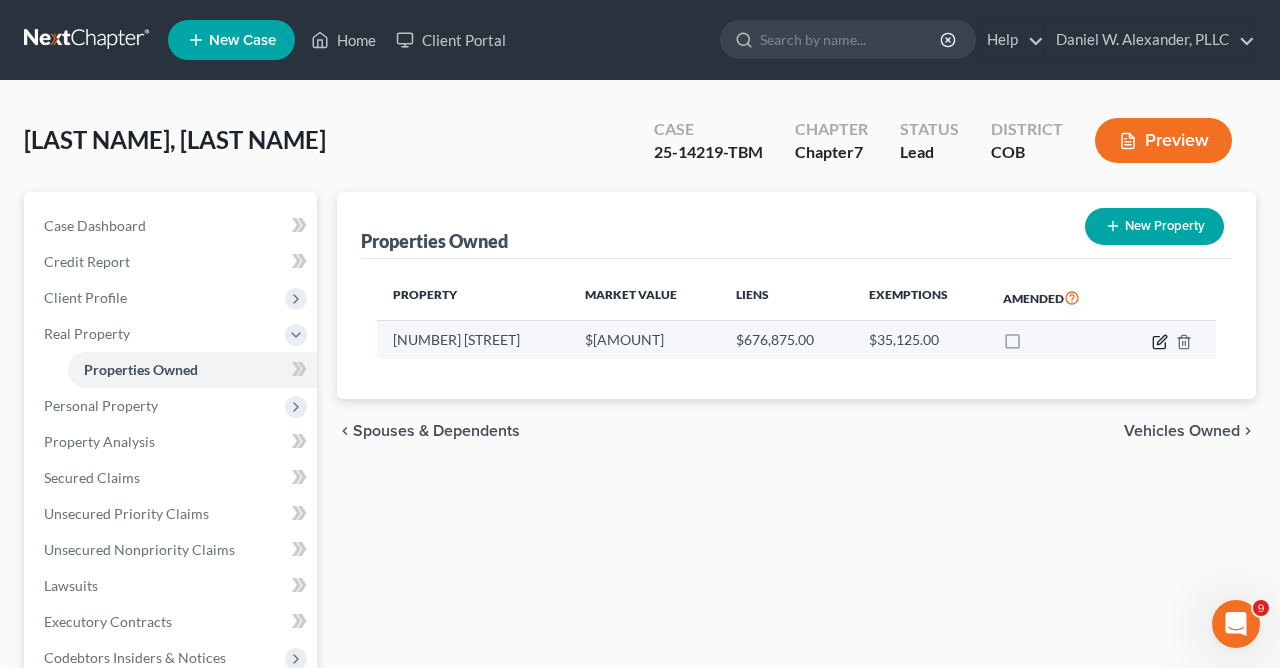 click 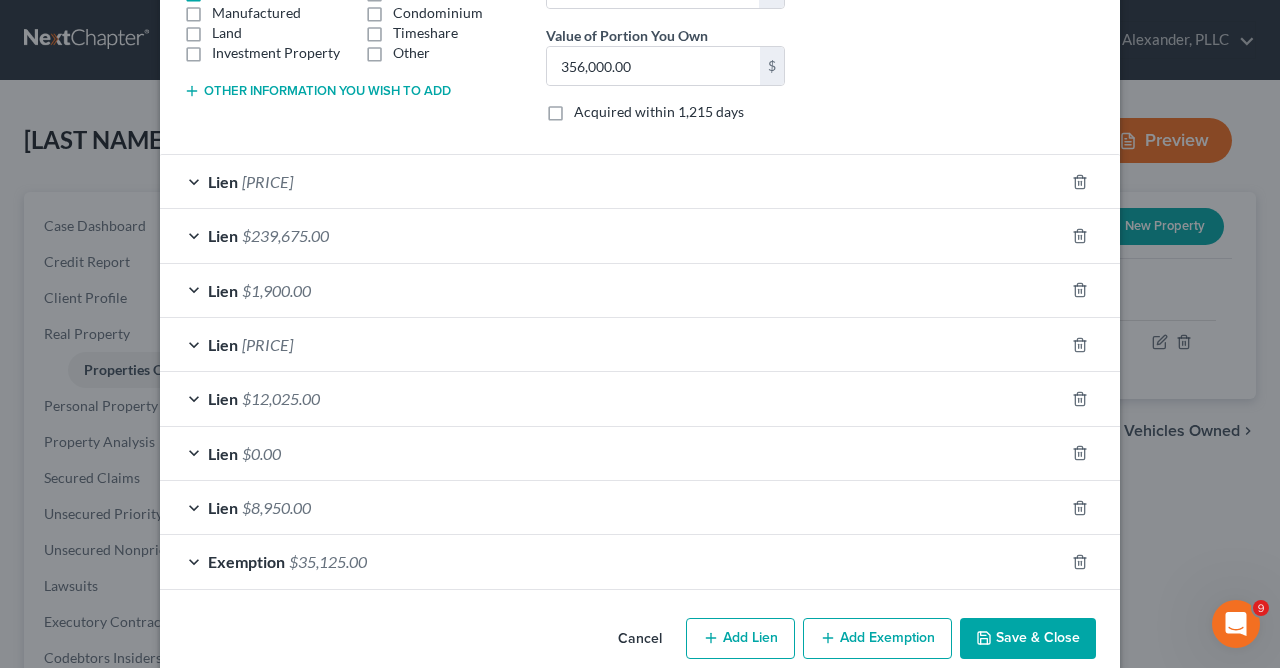 scroll, scrollTop: 434, scrollLeft: 0, axis: vertical 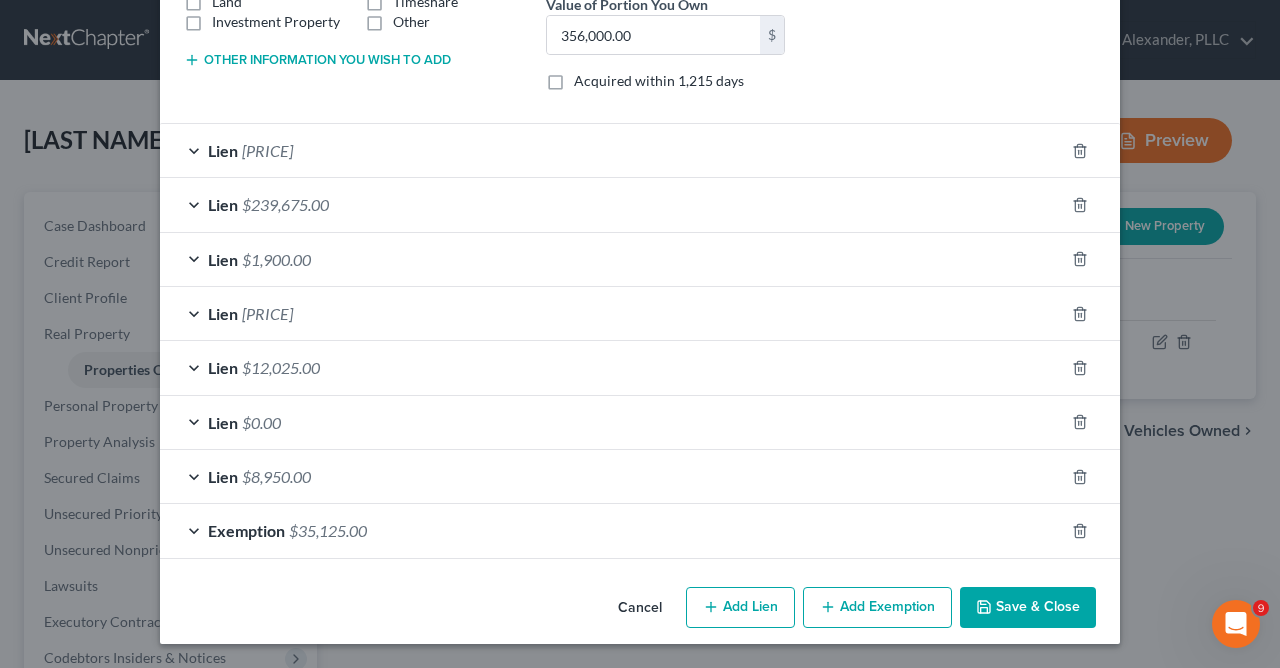 click on "Lien $0.00" at bounding box center (612, 422) 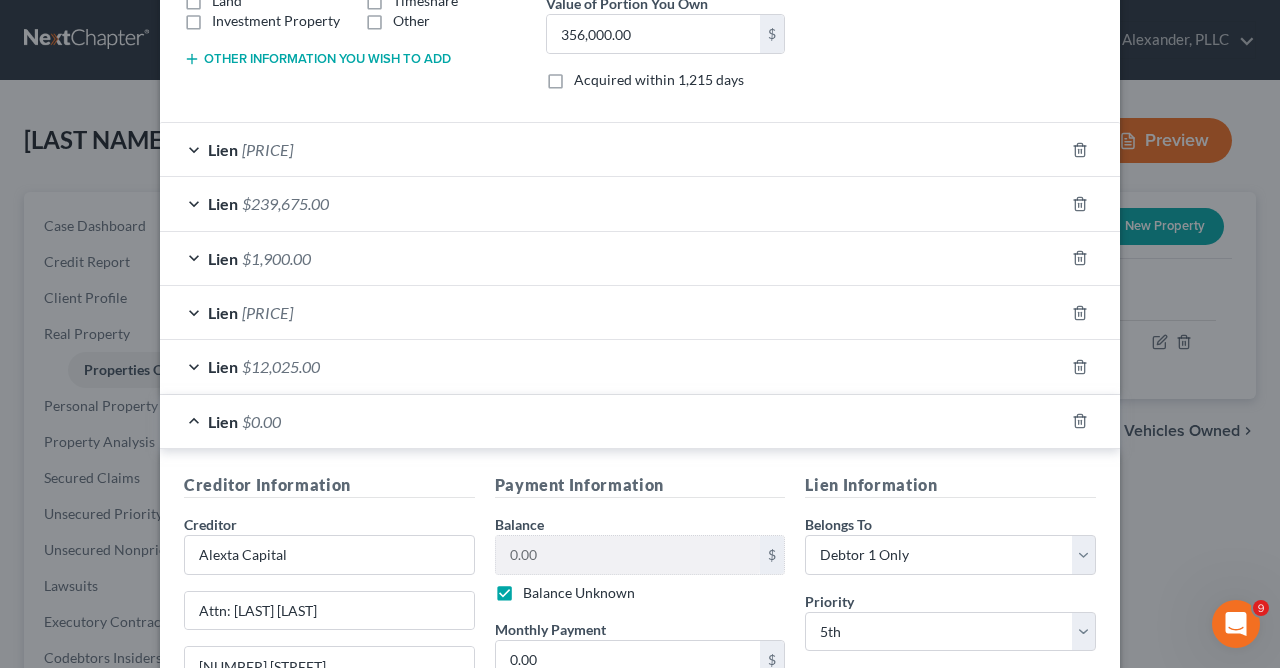 click on "Lien $0.00" at bounding box center [612, 421] 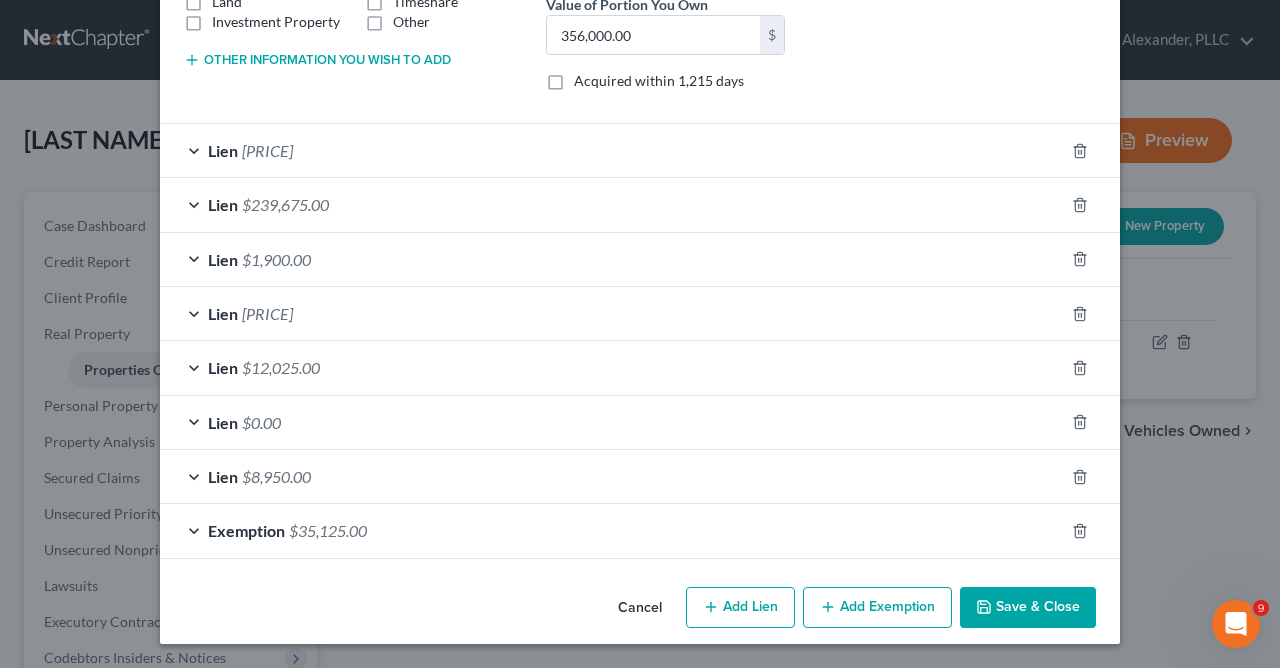 click on "Save & Close" at bounding box center [1028, 608] 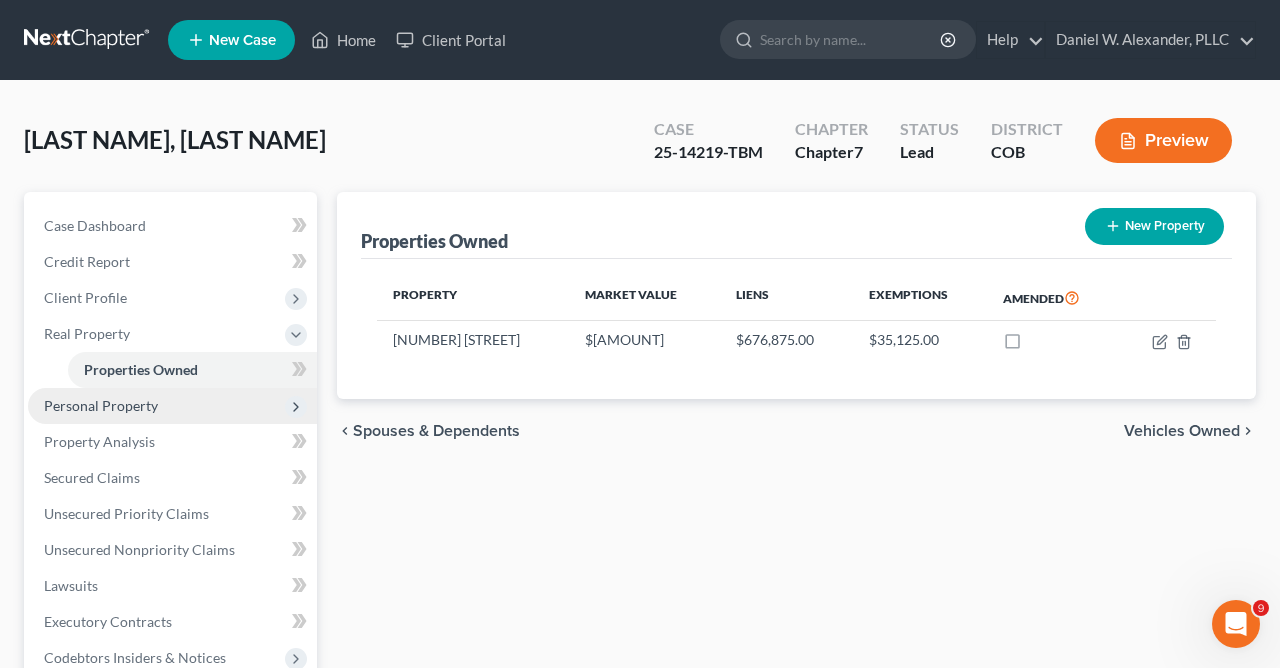 click on "Personal Property" at bounding box center [172, 406] 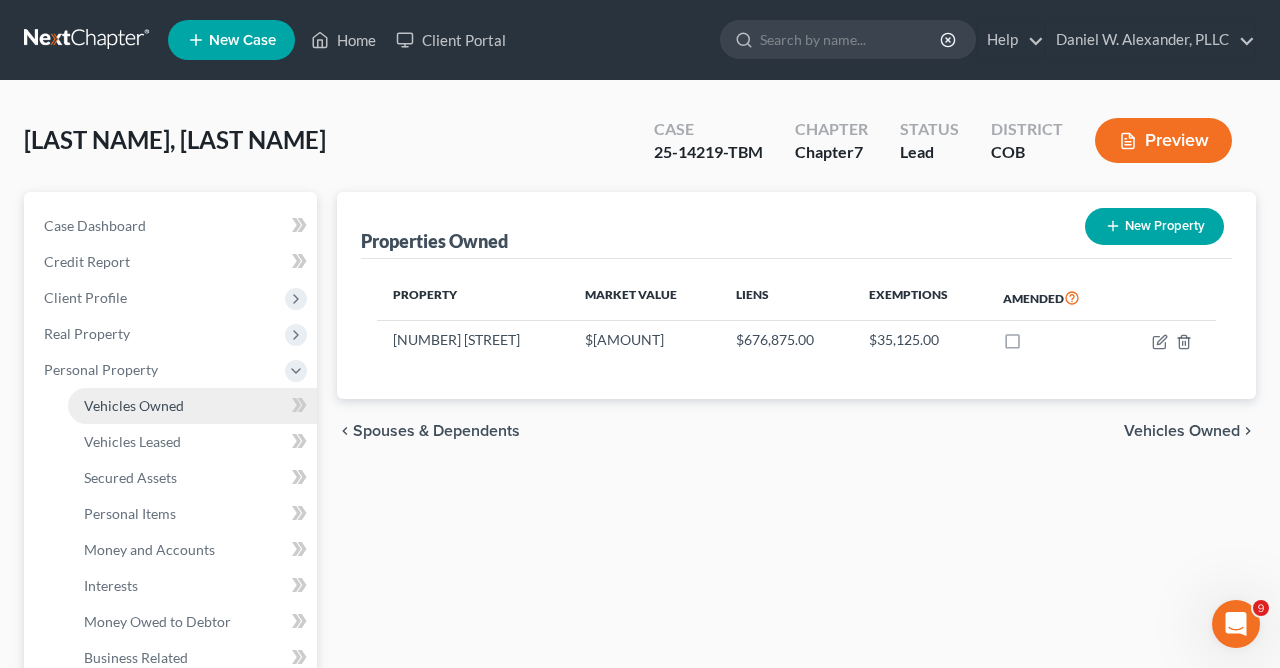 click on "Vehicles Owned" at bounding box center (134, 405) 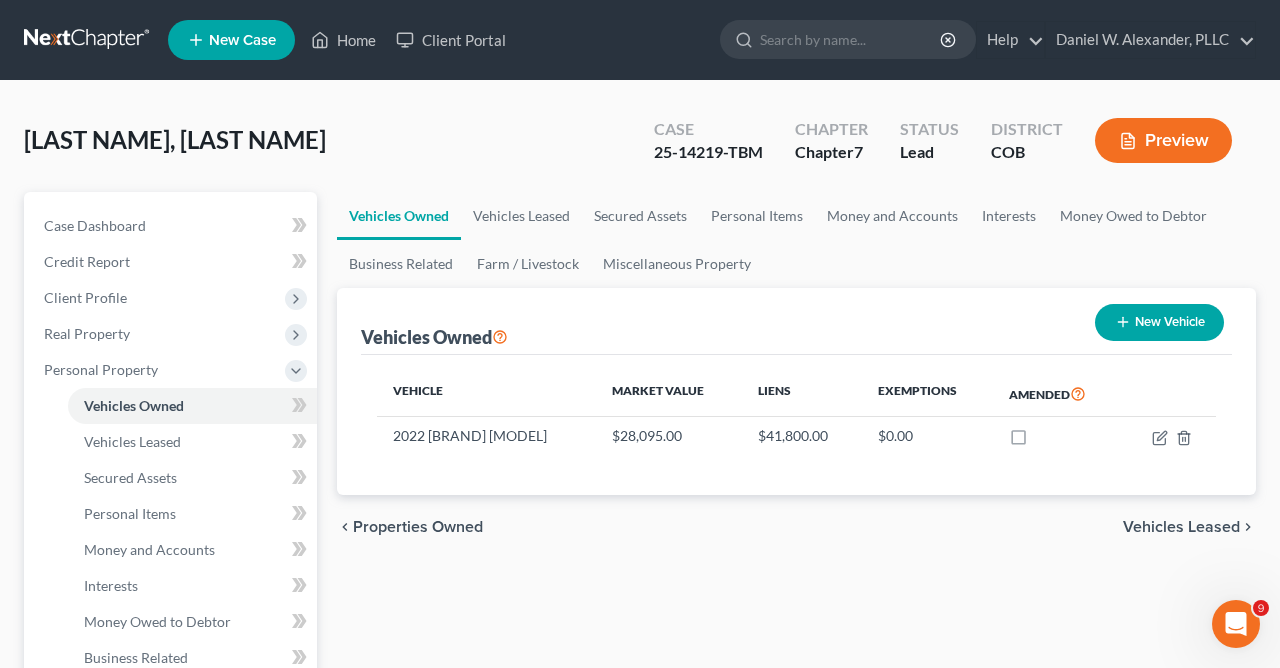 click on "New Vehicle" at bounding box center [1159, 322] 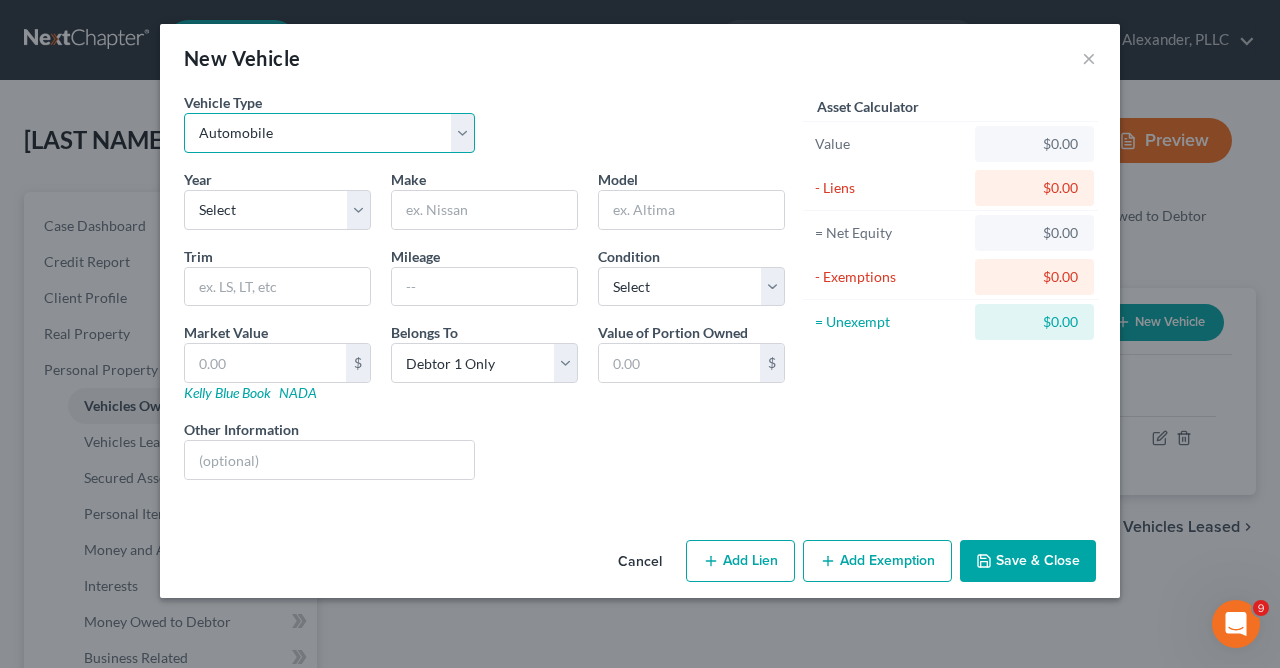 click on "Select Automobile Truck Trailer Watercraft Aircraft Motor Home Atv Other Vehicle" at bounding box center (329, 133) 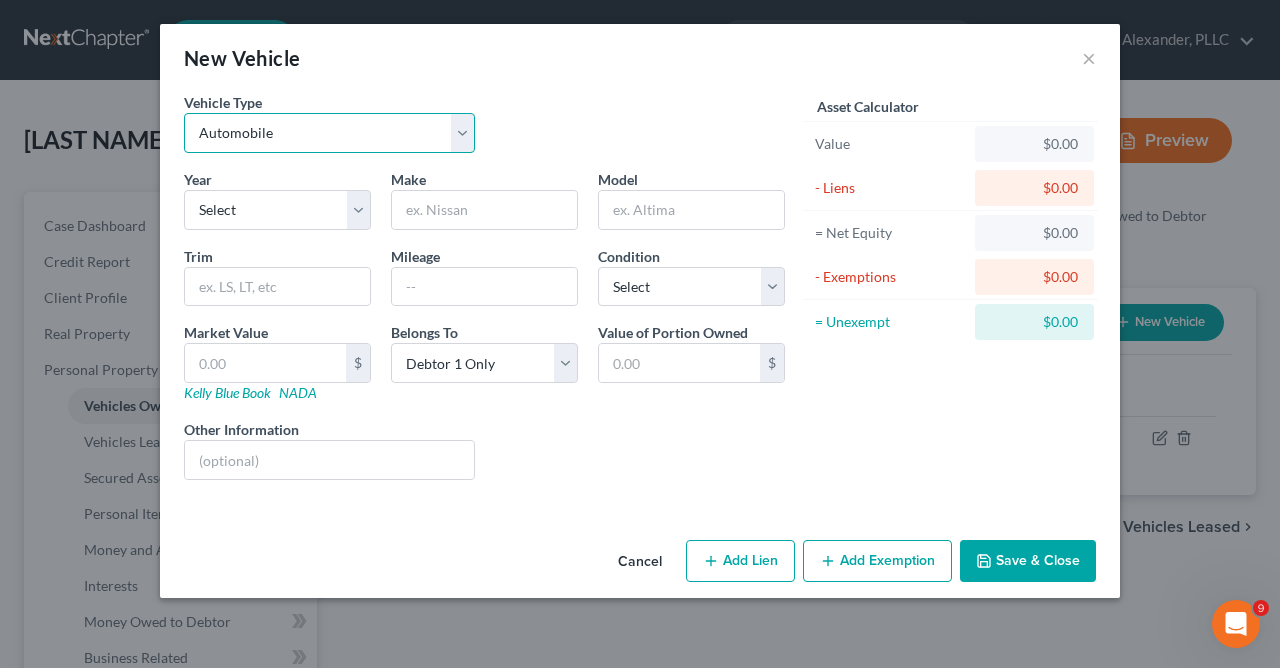 click on "Automobile" at bounding box center (0, 0) 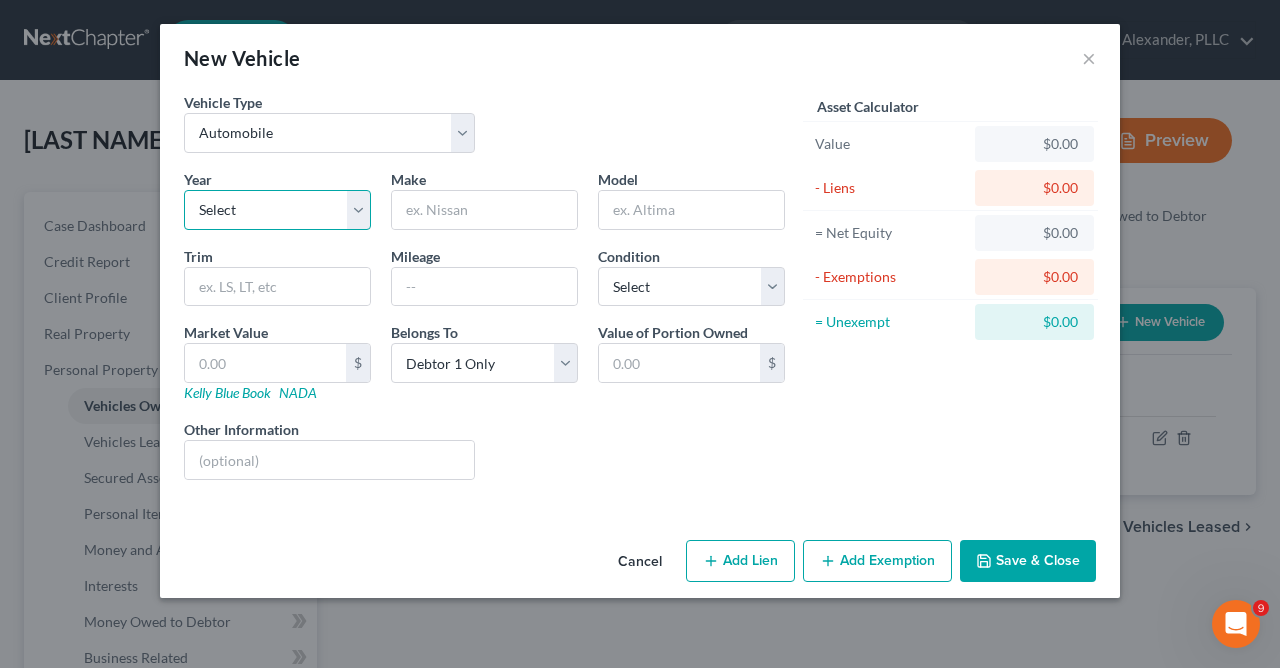 click on "Select 2026 2025 2024 2023 2022 2021 2020 2019 2018 2017 2016 2015 2014 2013 2012 2011 2010 2009 2008 2007 2006 2005 2004 2003 2002 2001 2000 1999 1998 1997 1996 1995 1994 1993 1992 1991 1990 1989 1988 1987 1986 1985 1984 1983 1982 1981 1980 1979 1978 1977 1976 1975 1974 1973 1972 1971 1970 1969 1968 1967 1966 1965 1964 1963 1962 1961 1960 1959 1958 1957 1956 1955 1954 1953 1952 1951 1950 1949 1948 1947 1946 1945 1944 1943 1942 1941 1940 1939 1938 1937 1936 1935 1934 1933 1932 1931 1930 1929 1928 1927 1926 1925 1924 1923 1922 1921 1920 1919 1918 1917 1916 1915 1914 1913 1912 1911 1910 1909 1908 1907 1906 1905 1904 1903 1902 1901" at bounding box center [277, 210] 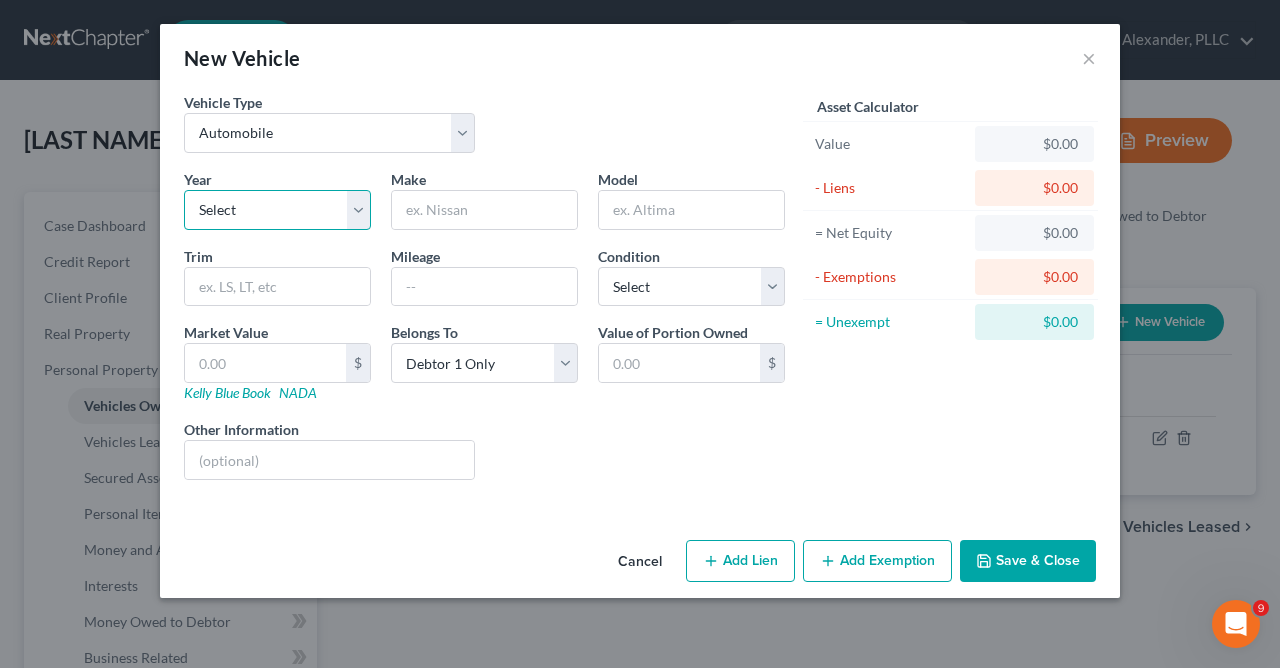 select on "95" 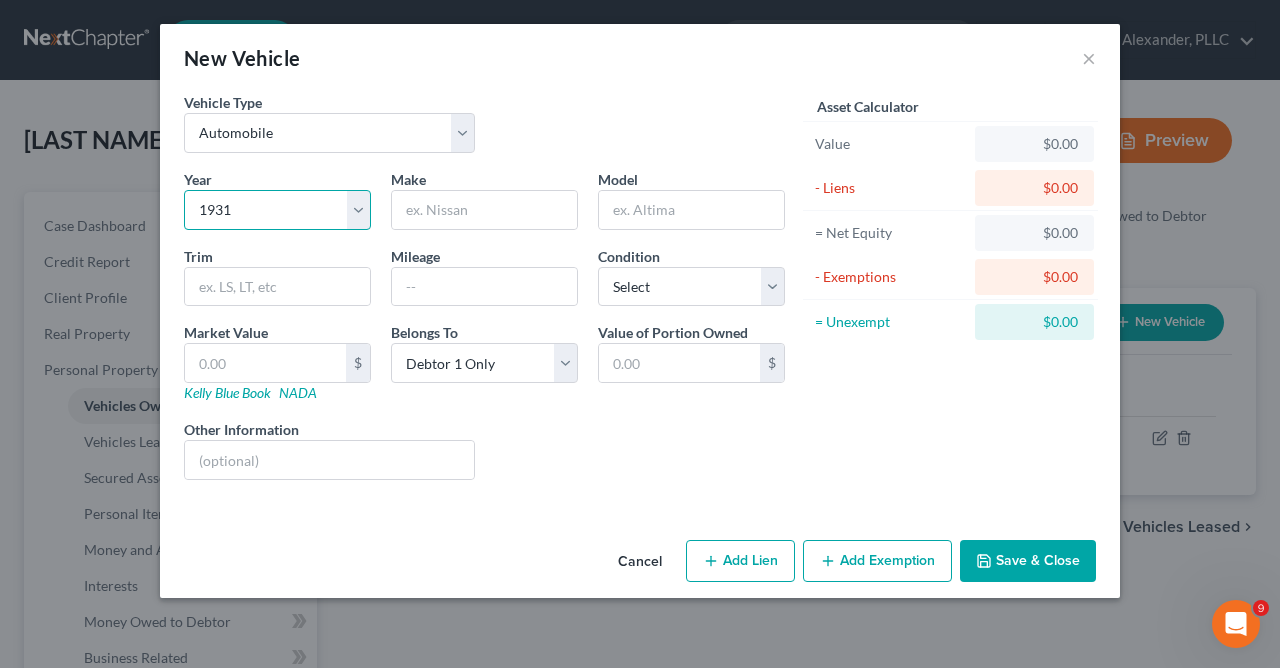 click on "1931" at bounding box center (0, 0) 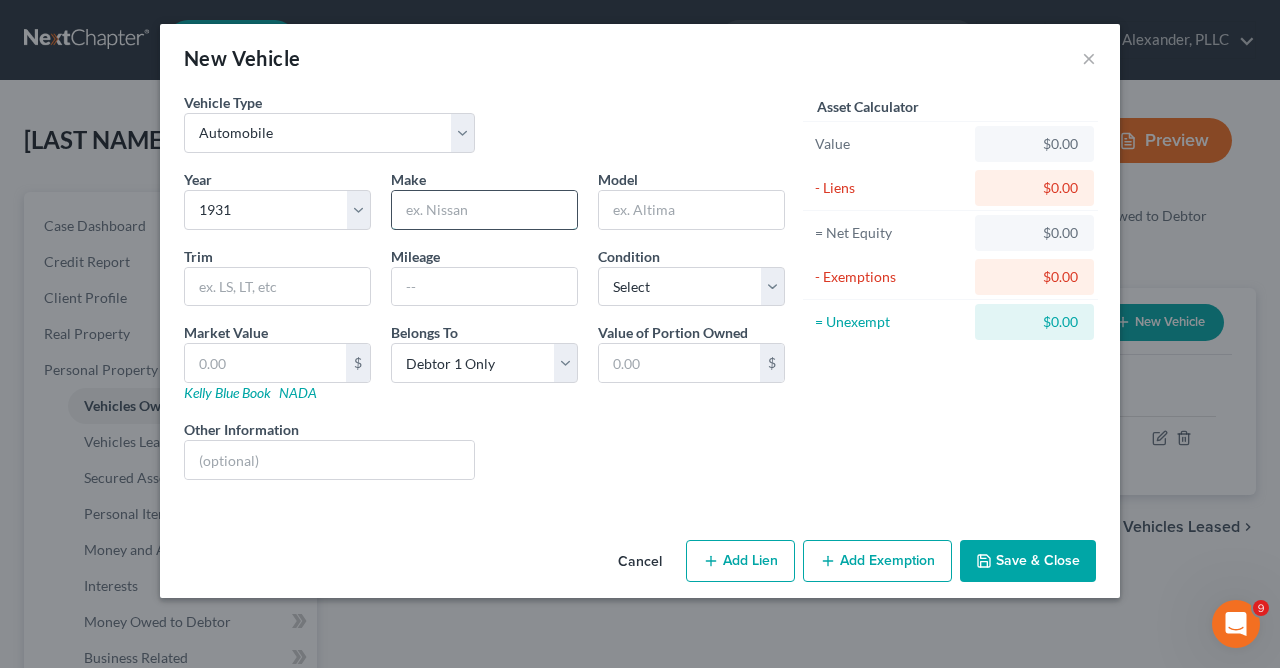 click at bounding box center (484, 210) 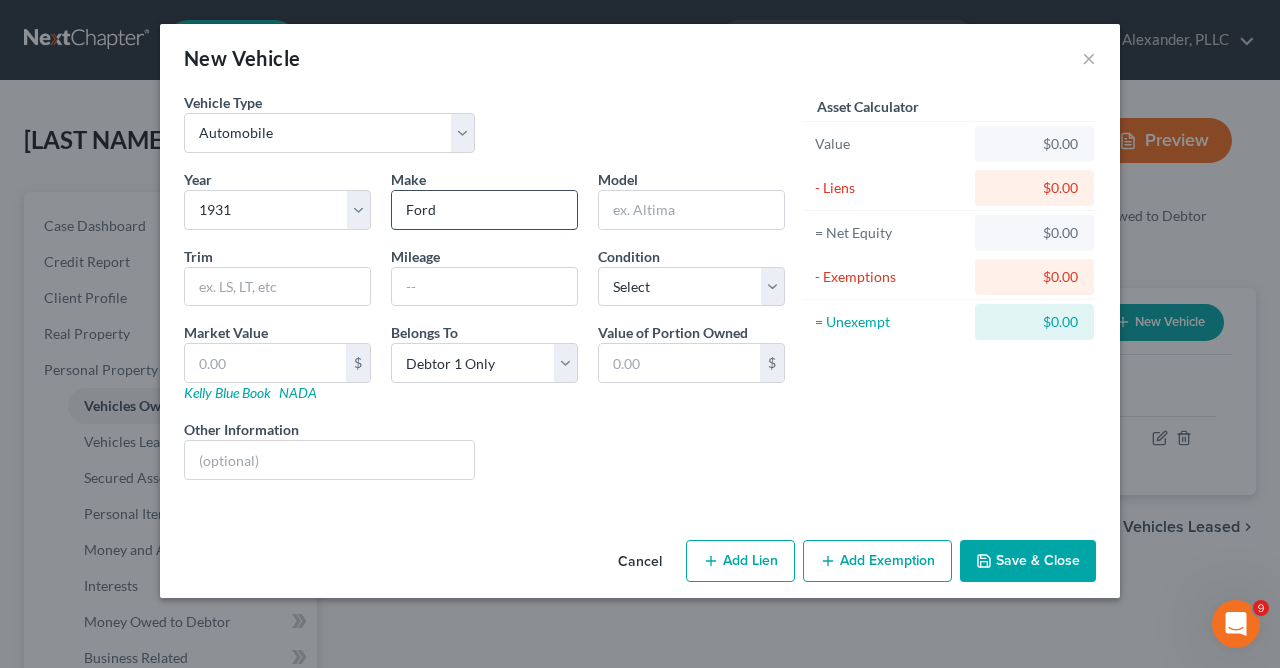 type on "Ford" 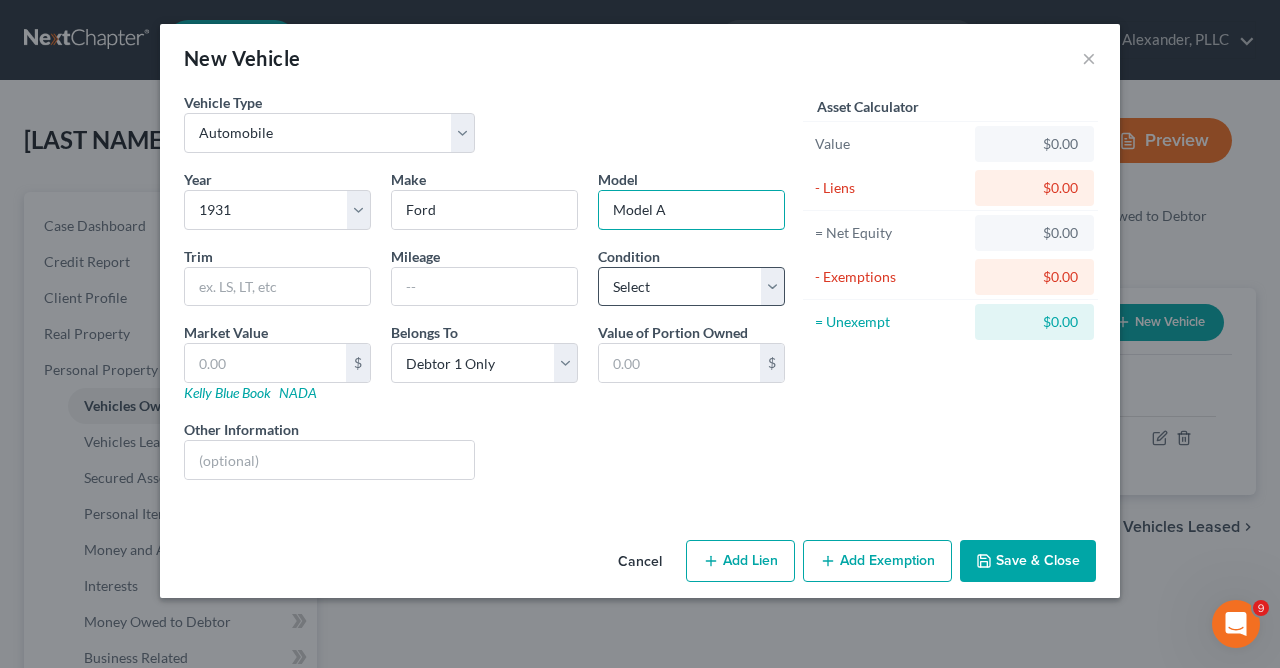 type on "Model A" 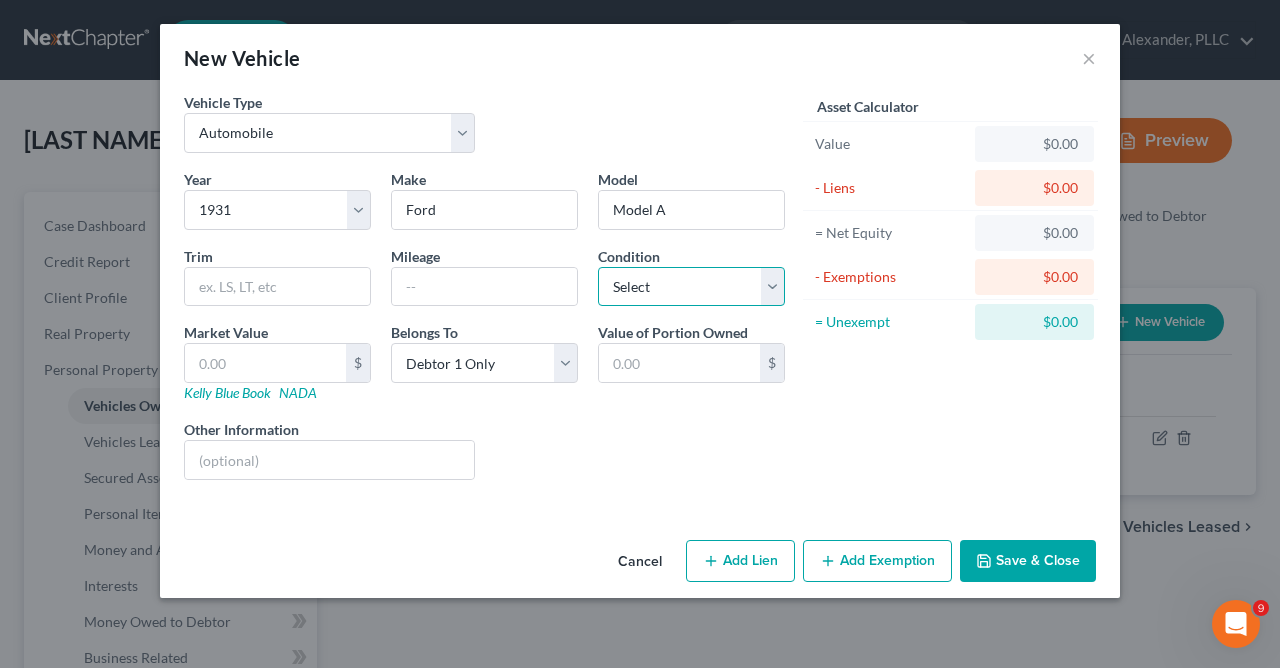 click on "Select Excellent Very Good Good Fair Poor" at bounding box center [691, 287] 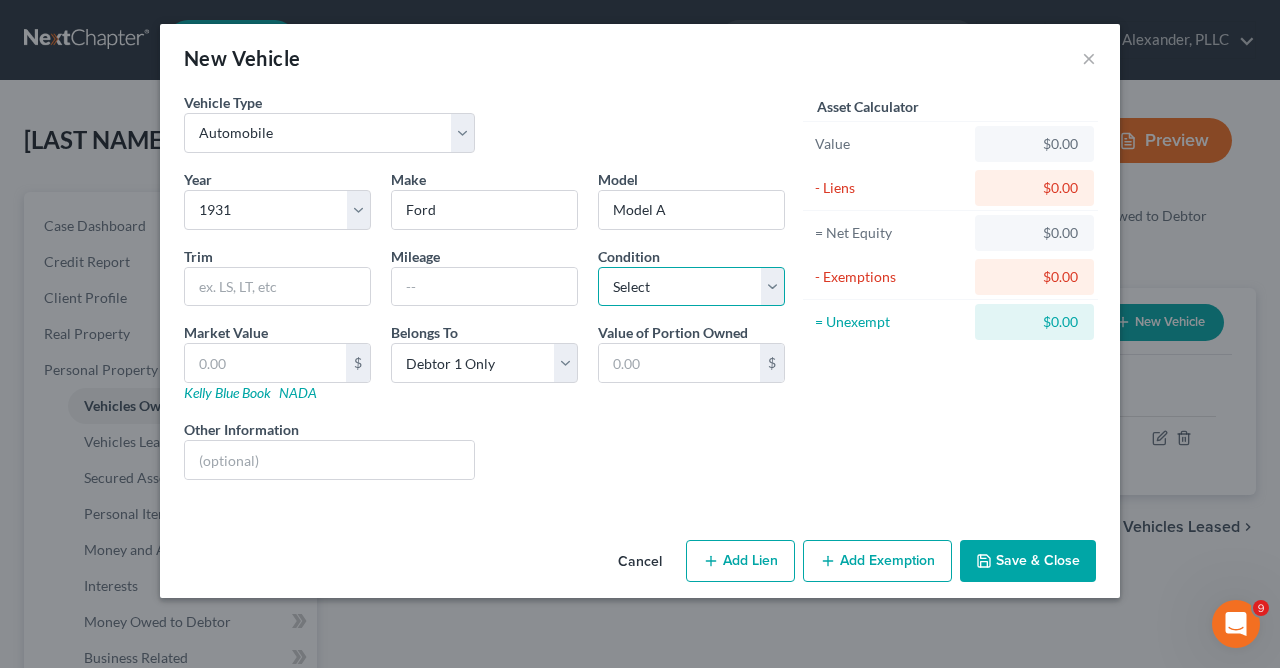 select on "4" 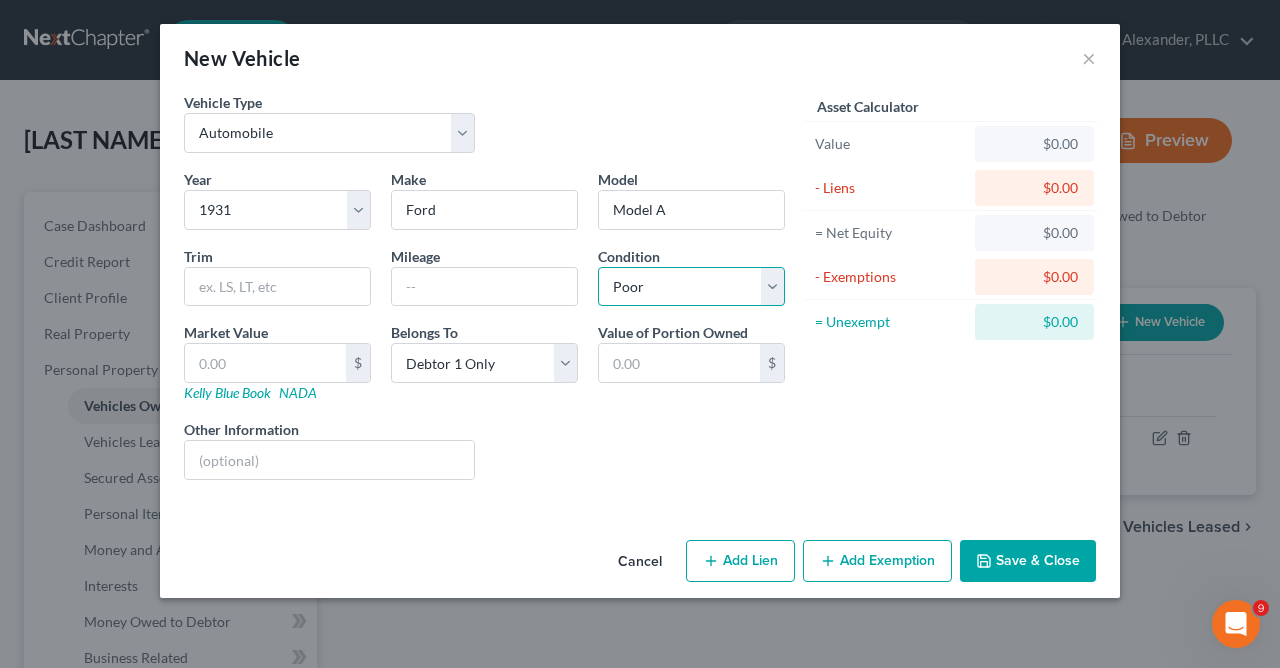 click on "Poor" at bounding box center [0, 0] 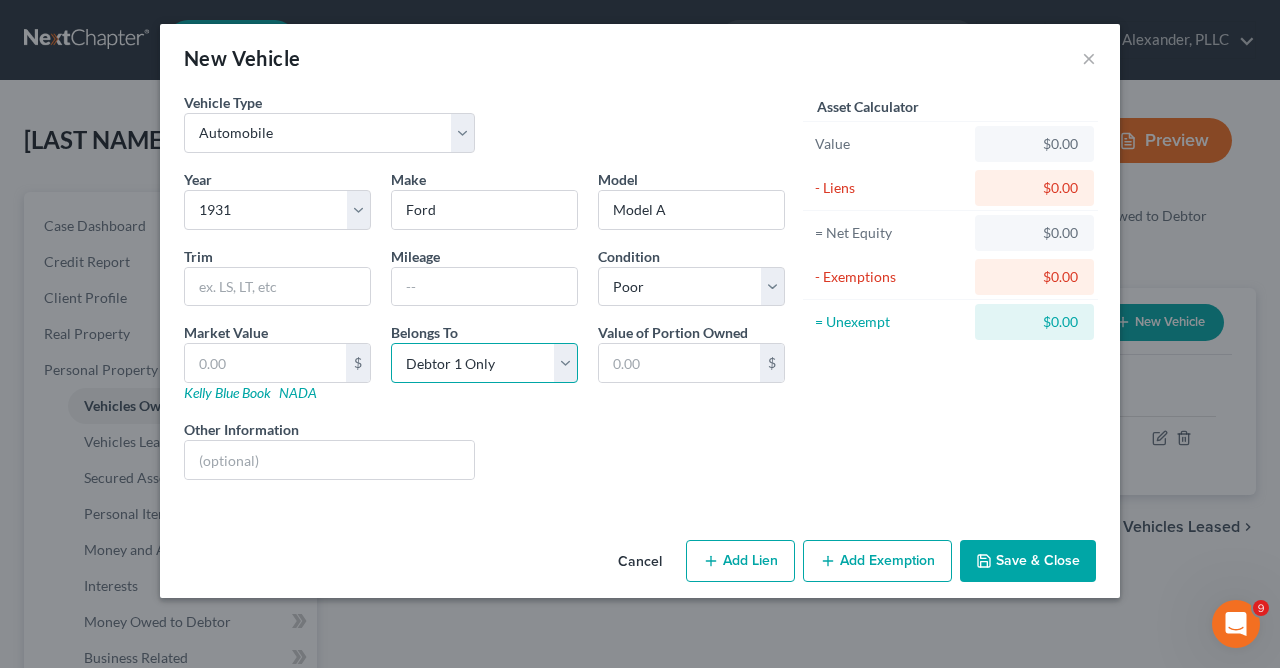 click on "Select Debtor 1 Only Debtor 2 Only Debtor 1 And Debtor 2 Only At Least One Of The Debtors And Another Community Property" at bounding box center [484, 363] 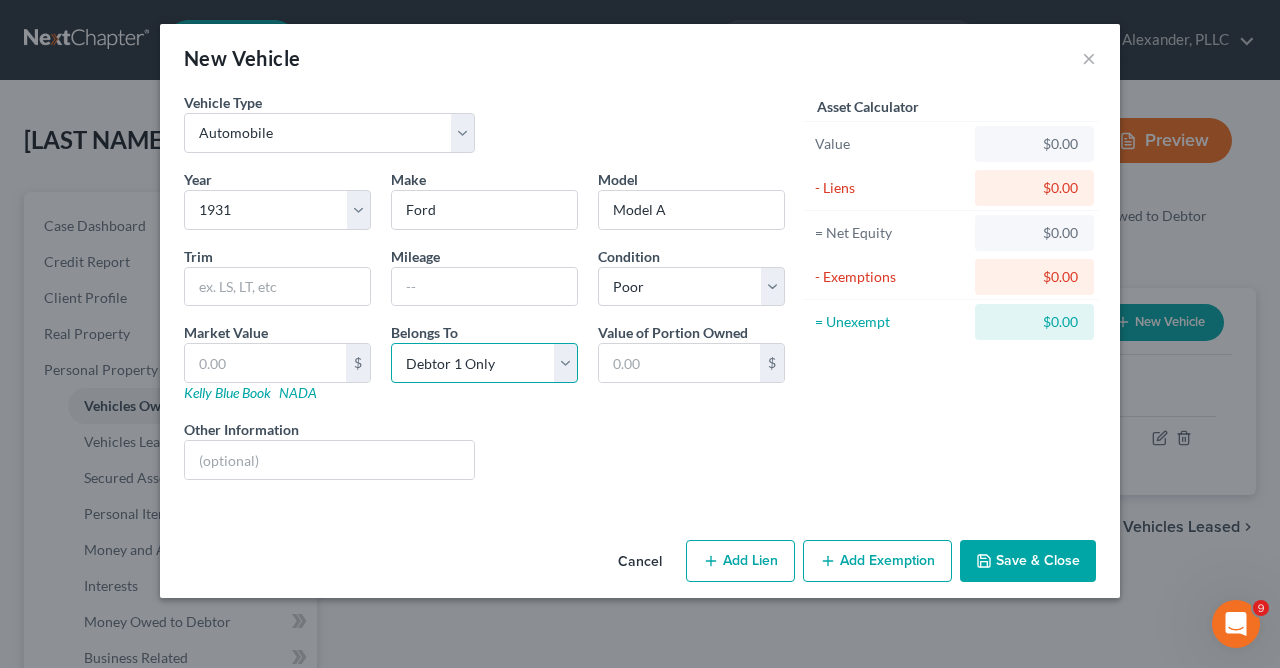 select on "3" 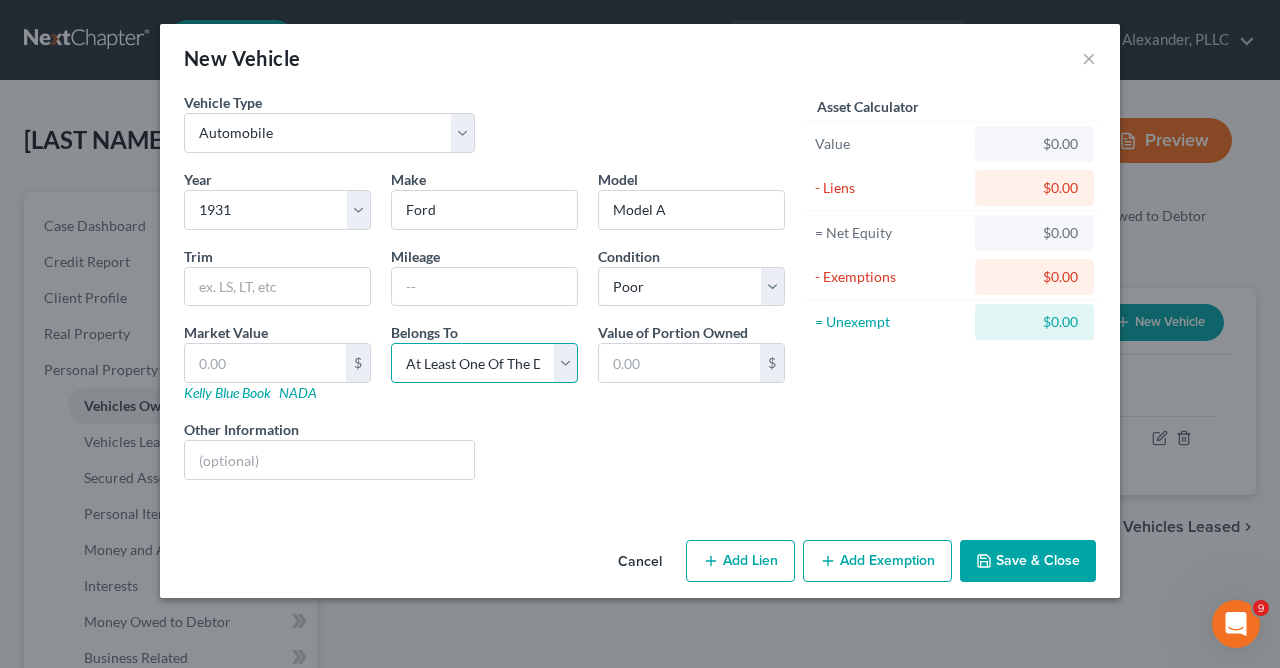 click on "At Least One Of The Debtors And Another" at bounding box center [0, 0] 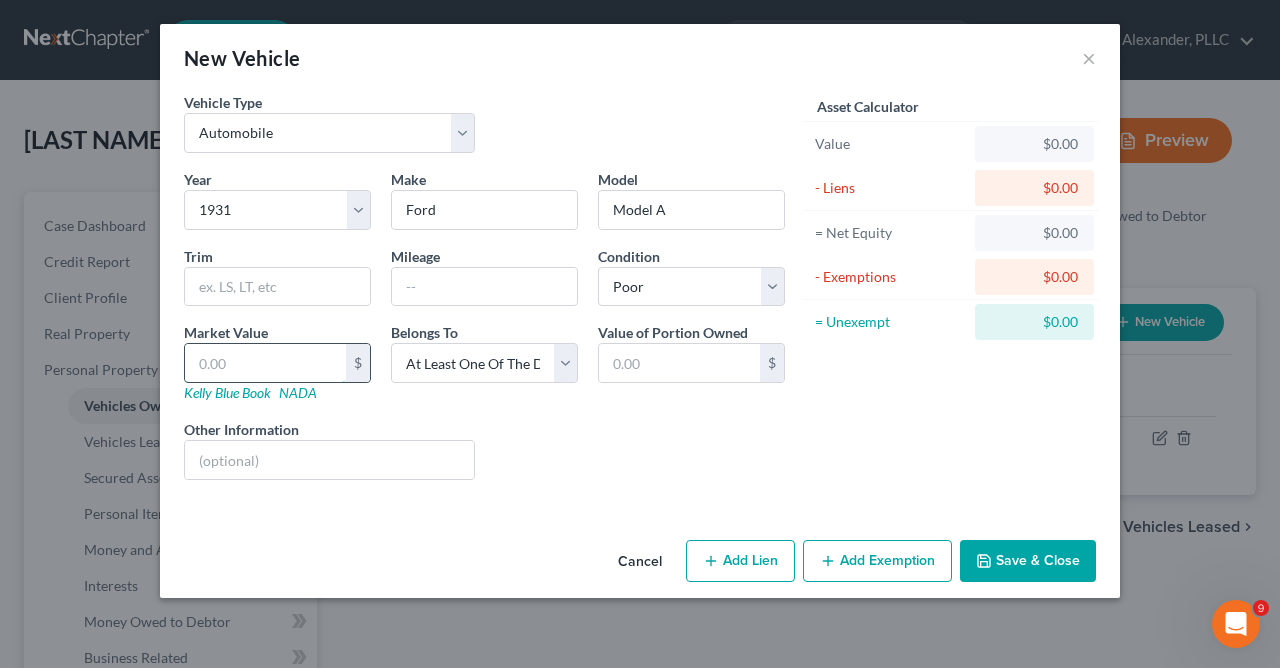 click at bounding box center [265, 363] 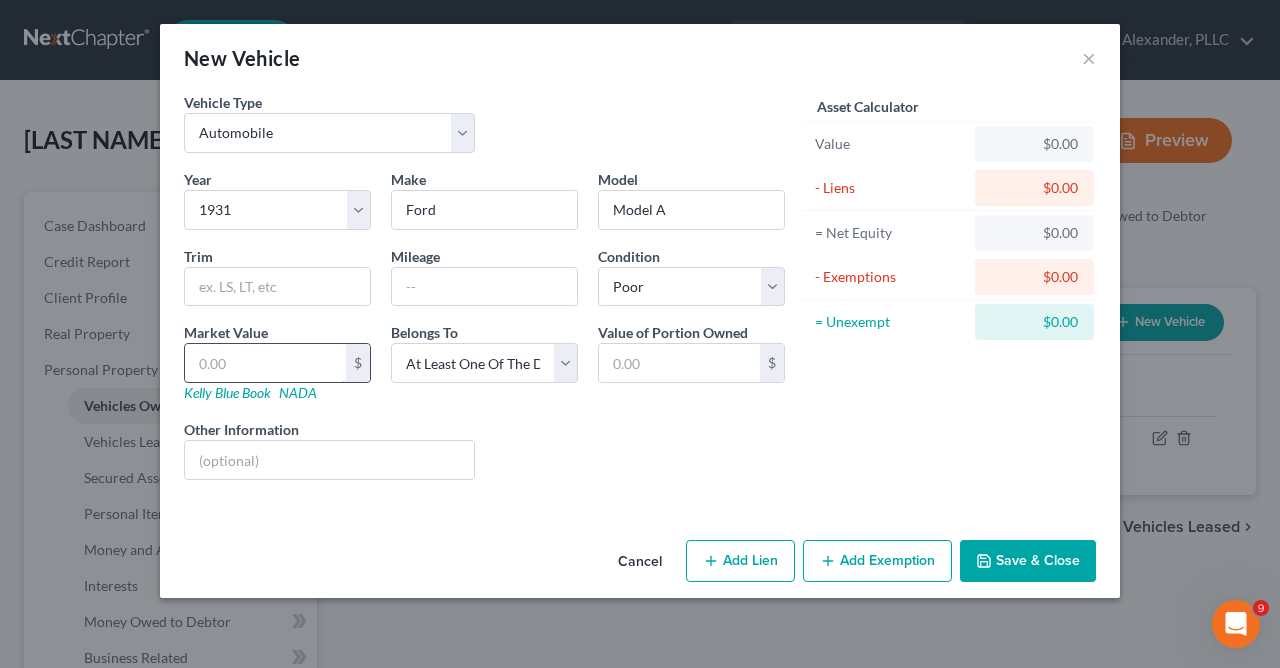 type on "2" 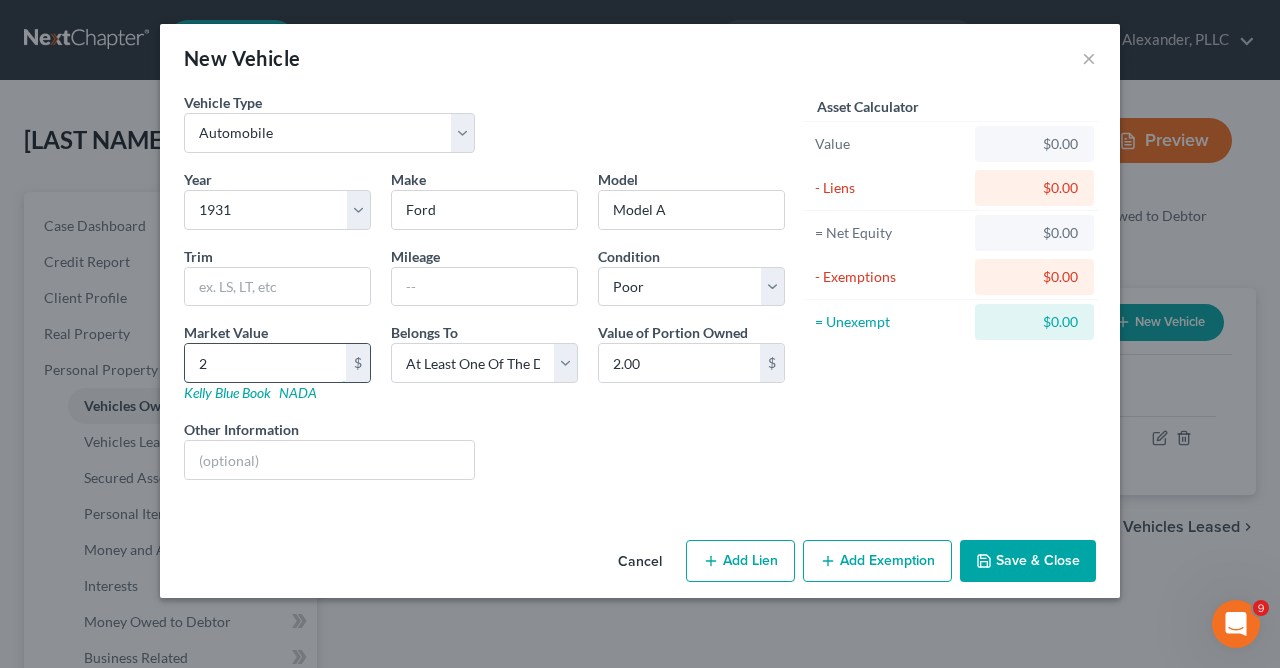 type on "26" 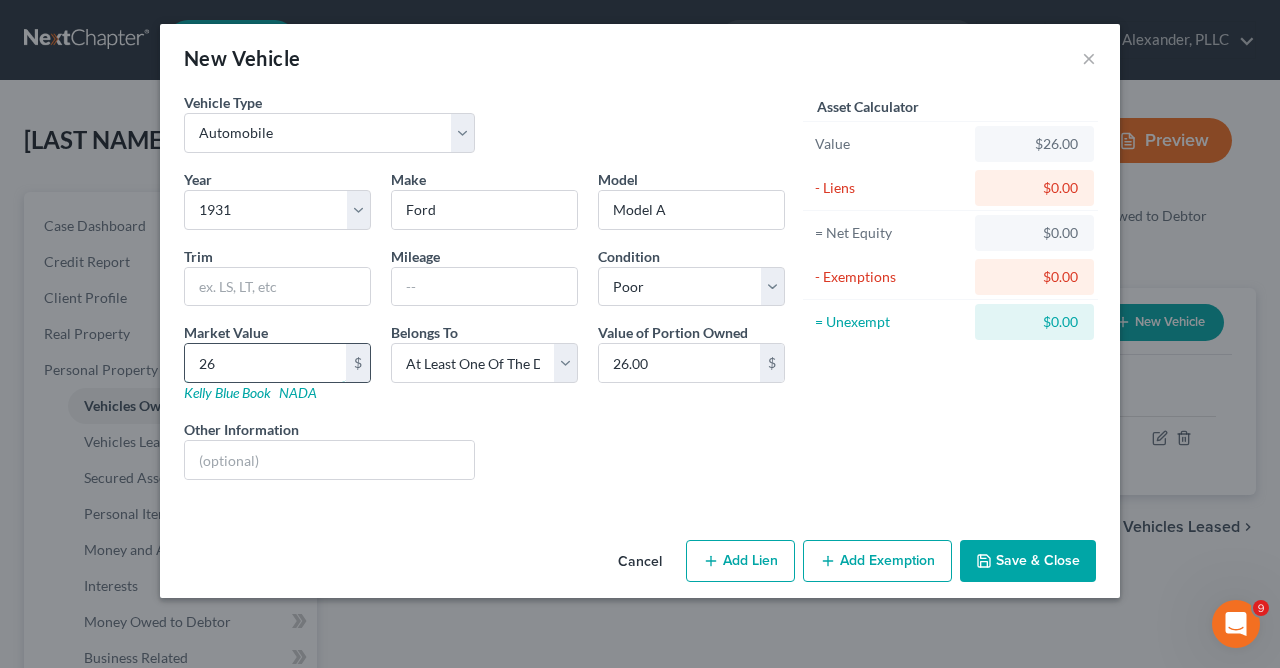 type on "260" 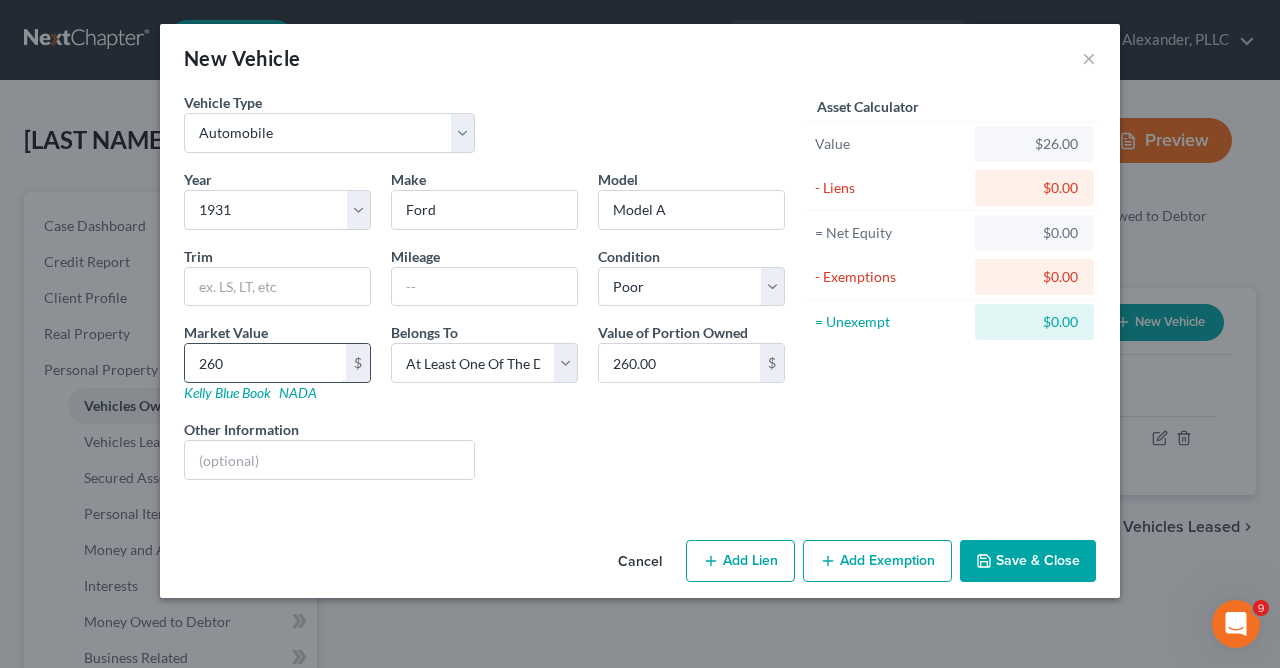 type on "2600" 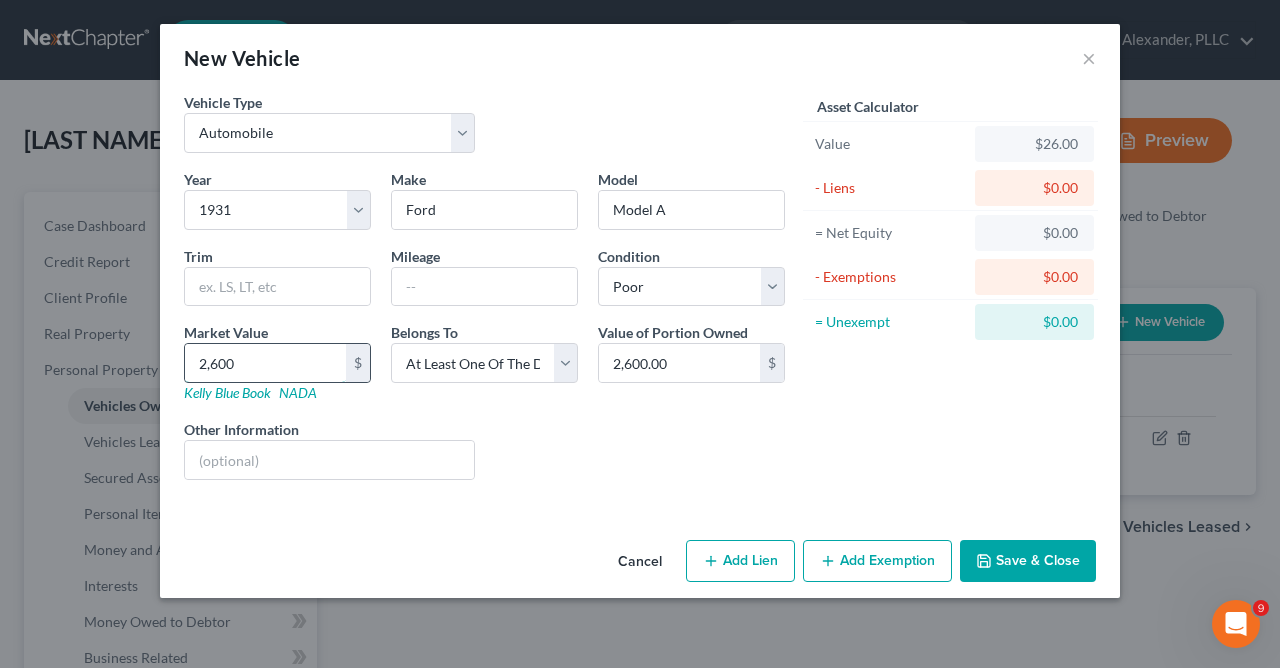 type on "2,6000" 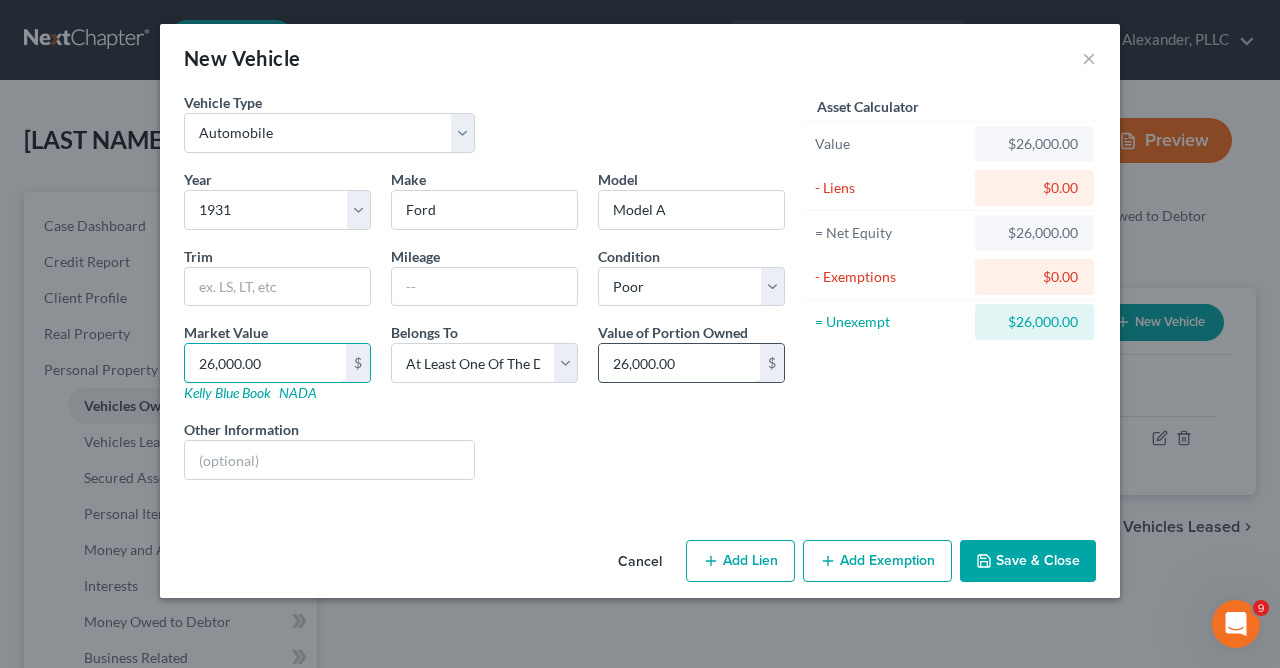 type on "26,000.00" 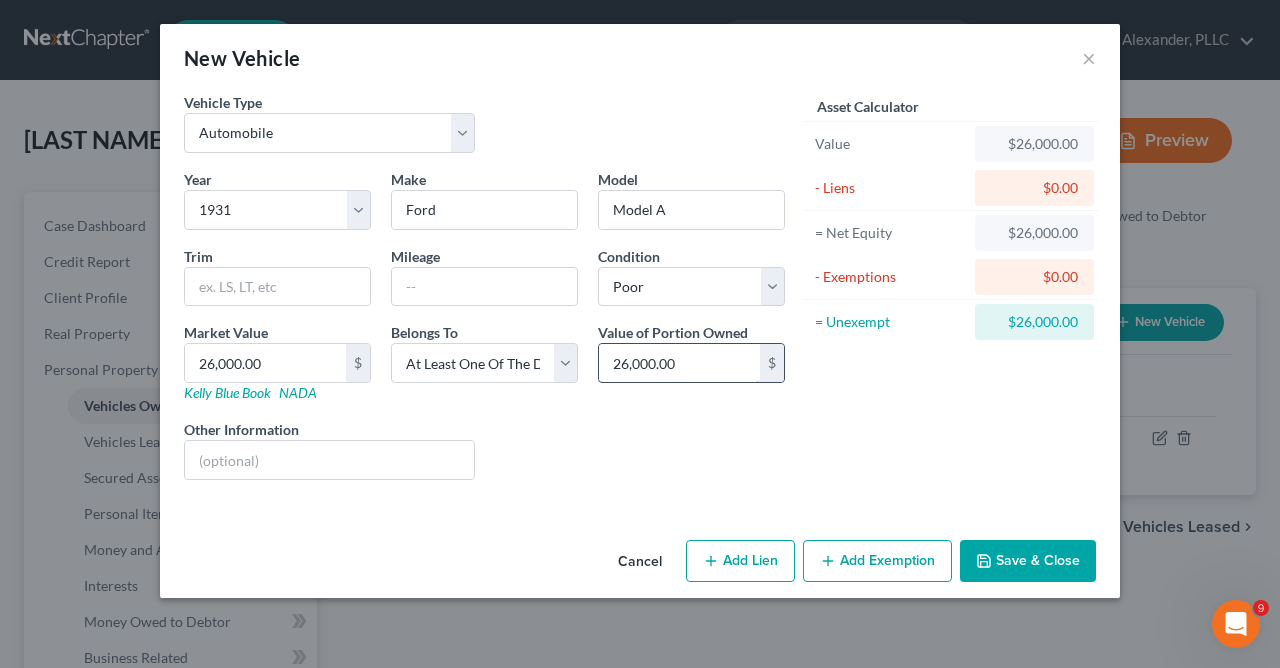 click on "26,000.00" at bounding box center (679, 363) 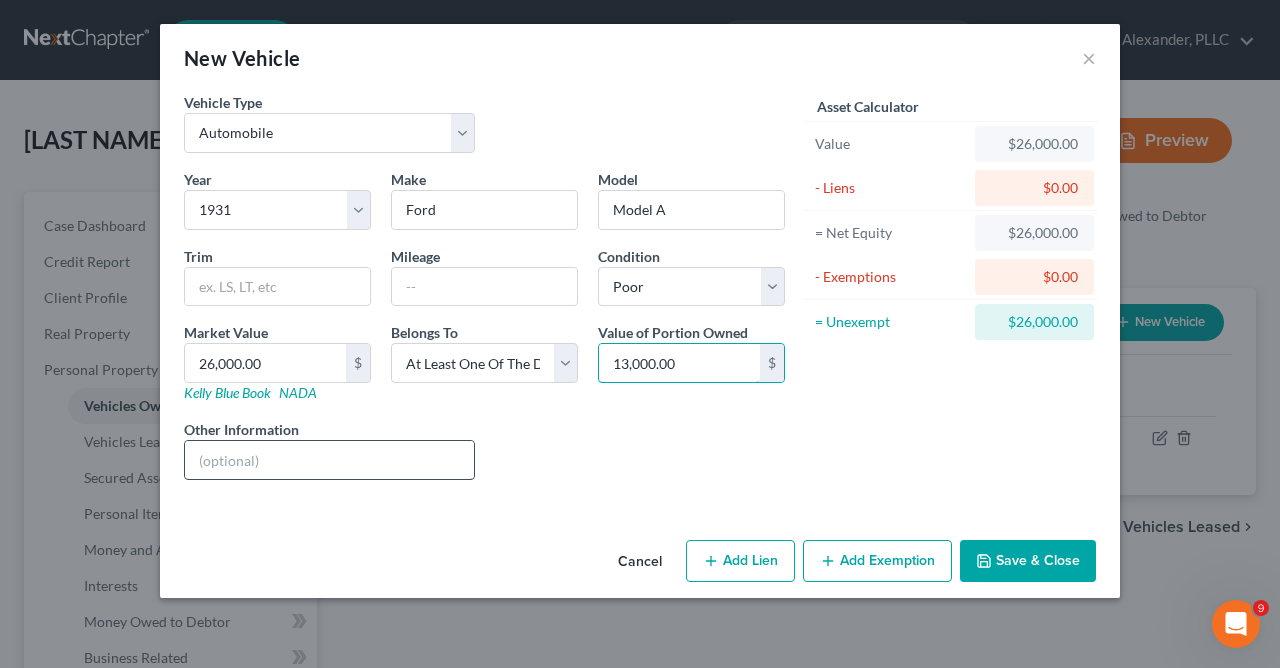 type on "13,000.00" 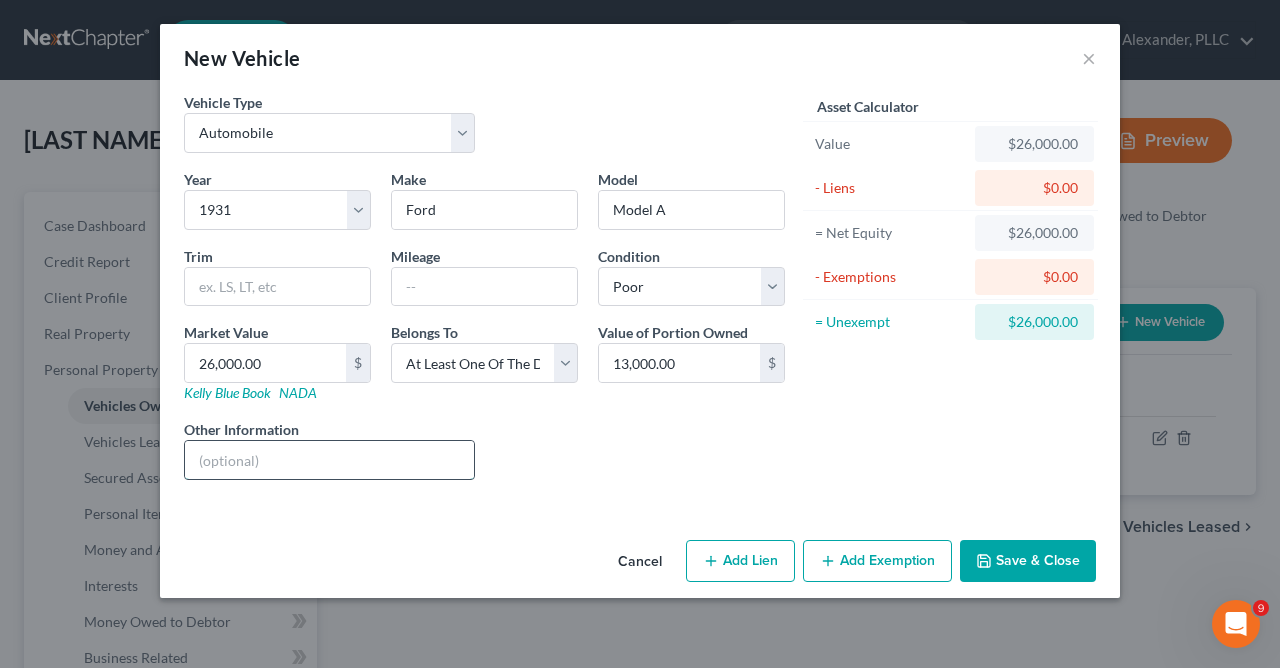 click at bounding box center (329, 460) 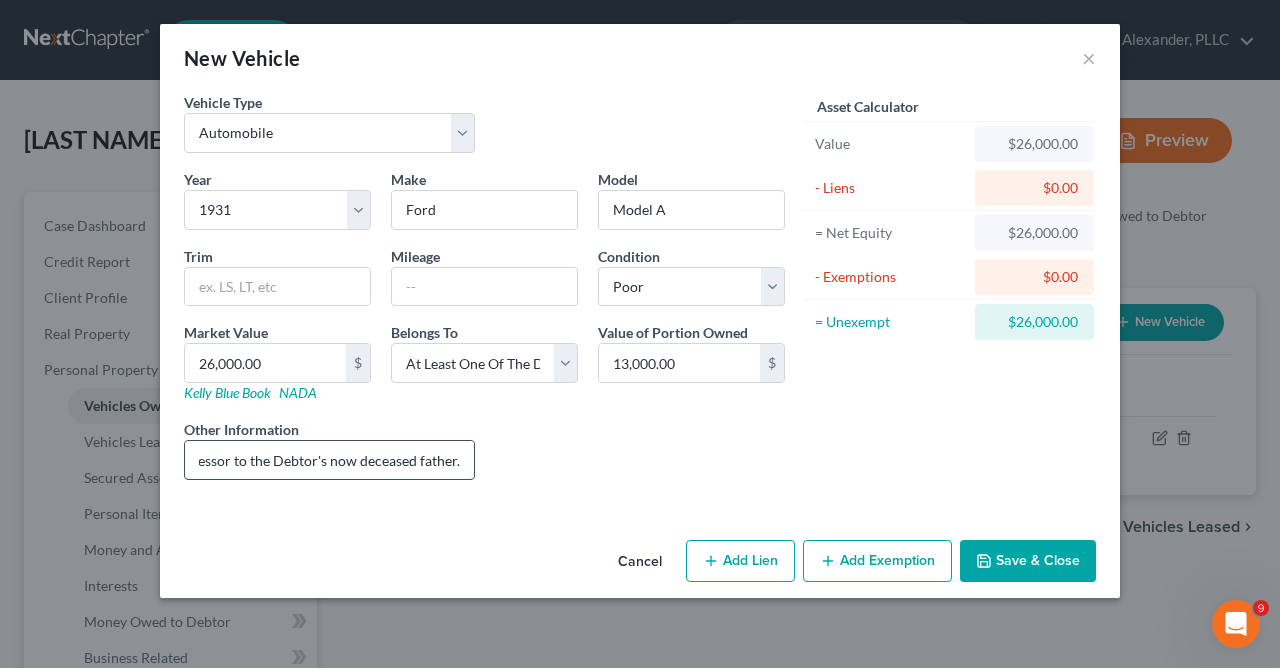 scroll, scrollTop: 0, scrollLeft: 1269, axis: horizontal 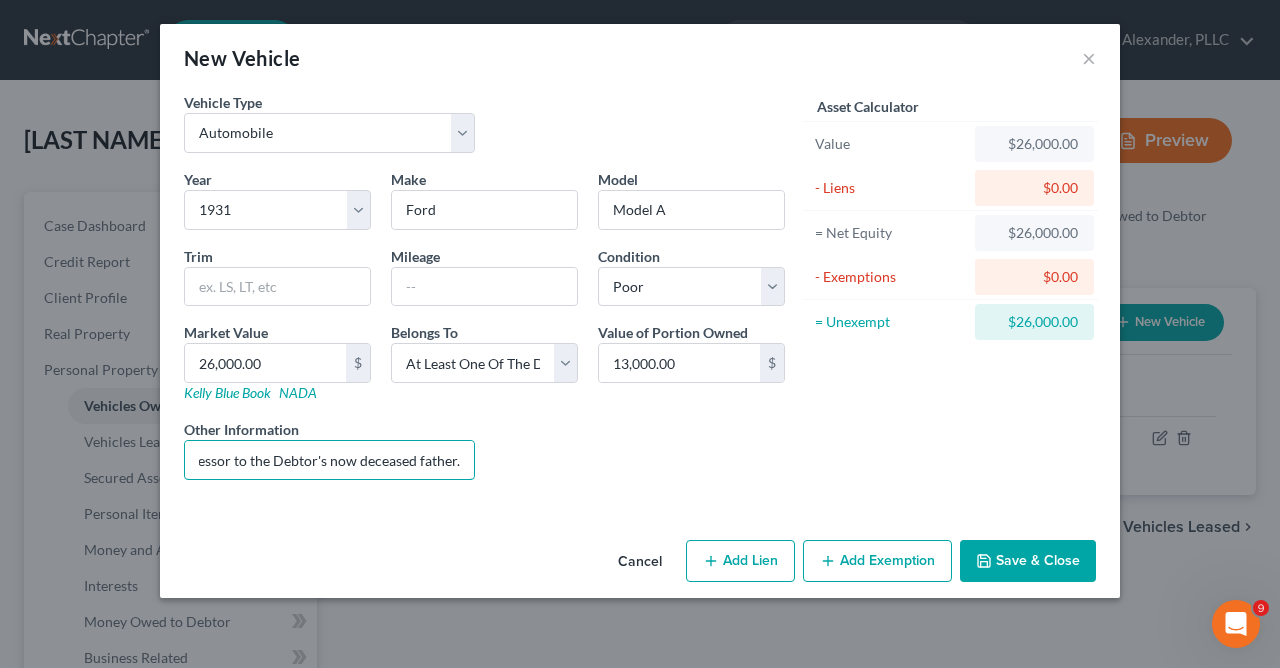 type on "The co-owner is the Debtor's mother, as successor to the Debtor's now deceased father." 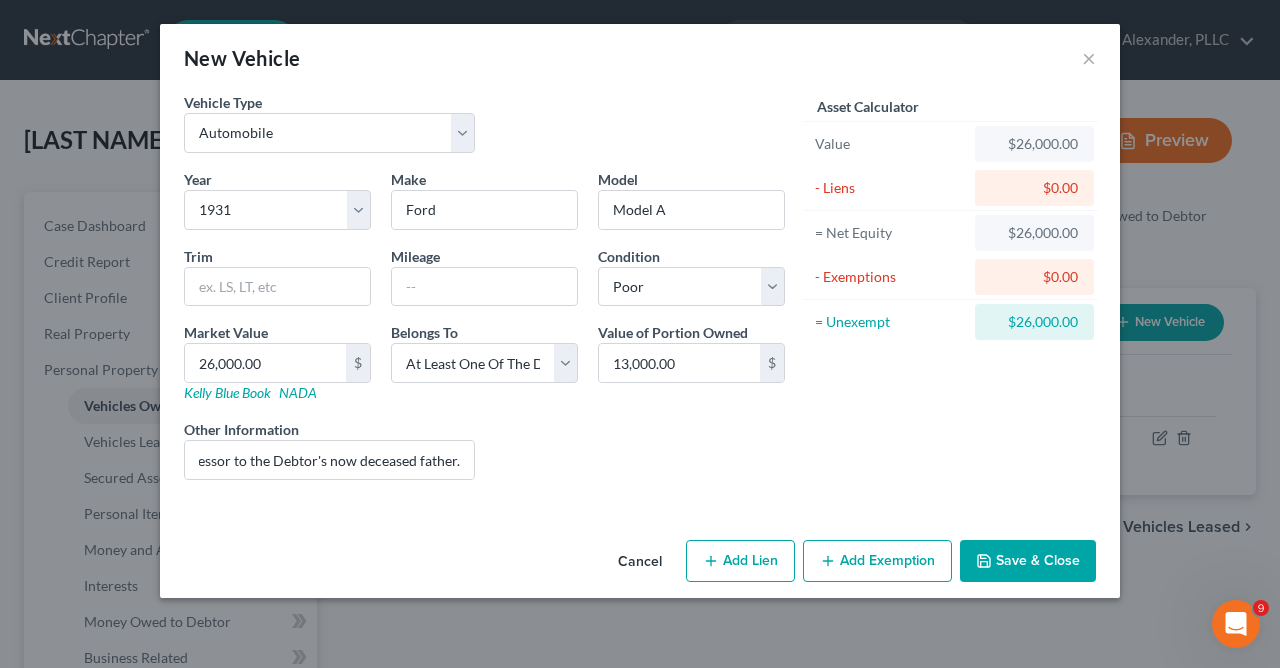 click on "Add Lien" at bounding box center (740, 561) 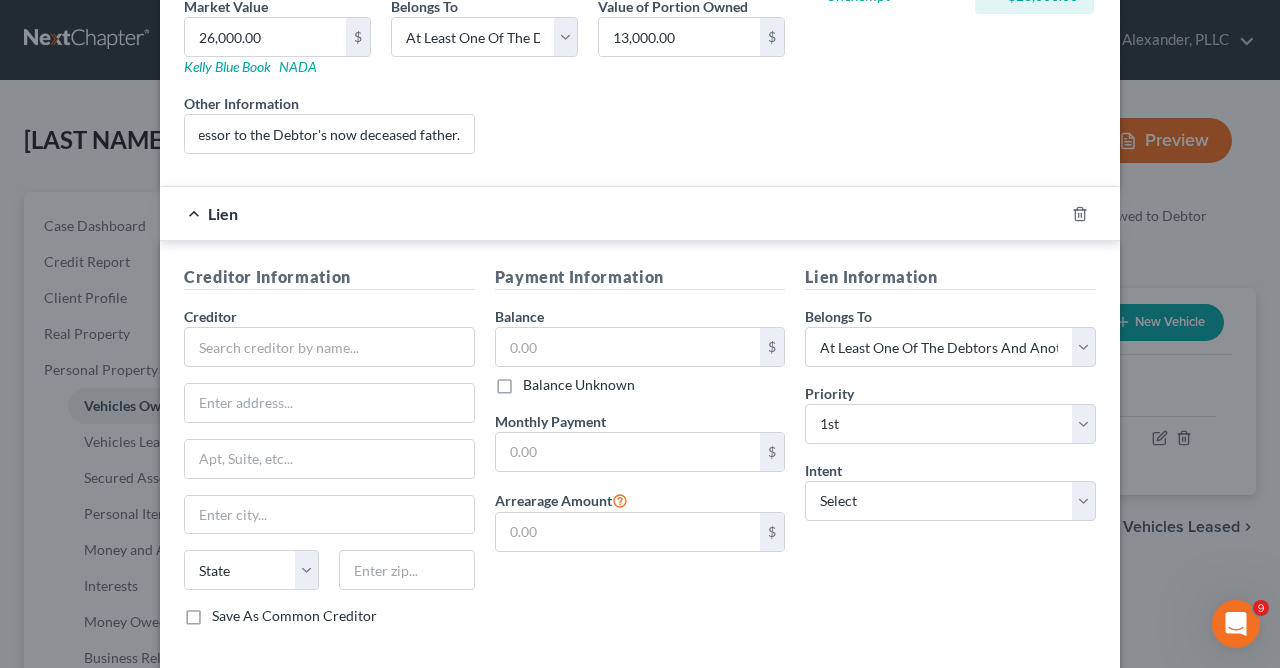 scroll, scrollTop: 427, scrollLeft: 0, axis: vertical 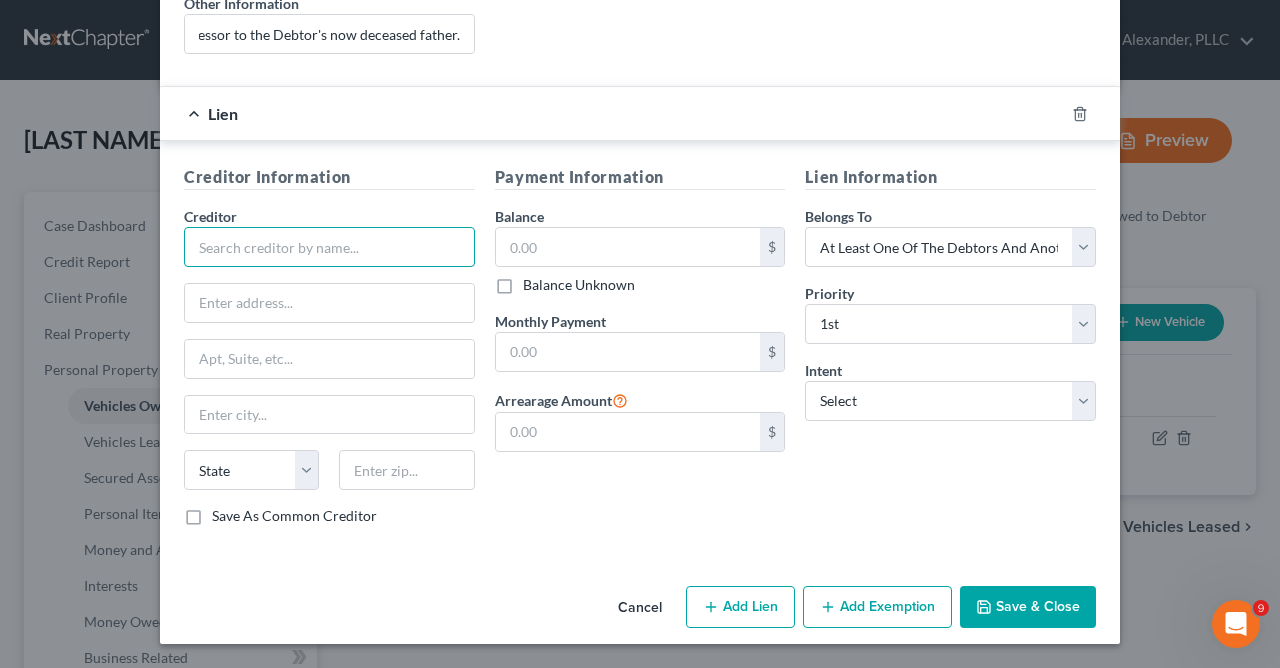 click at bounding box center (329, 247) 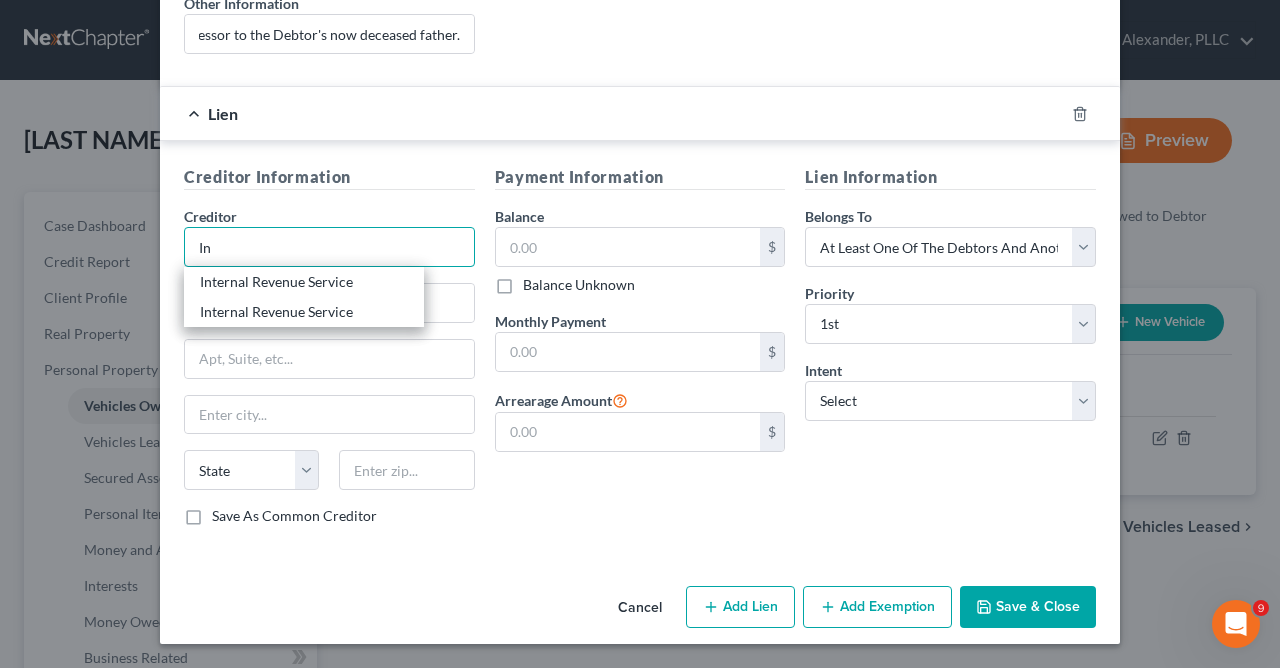 type on "I" 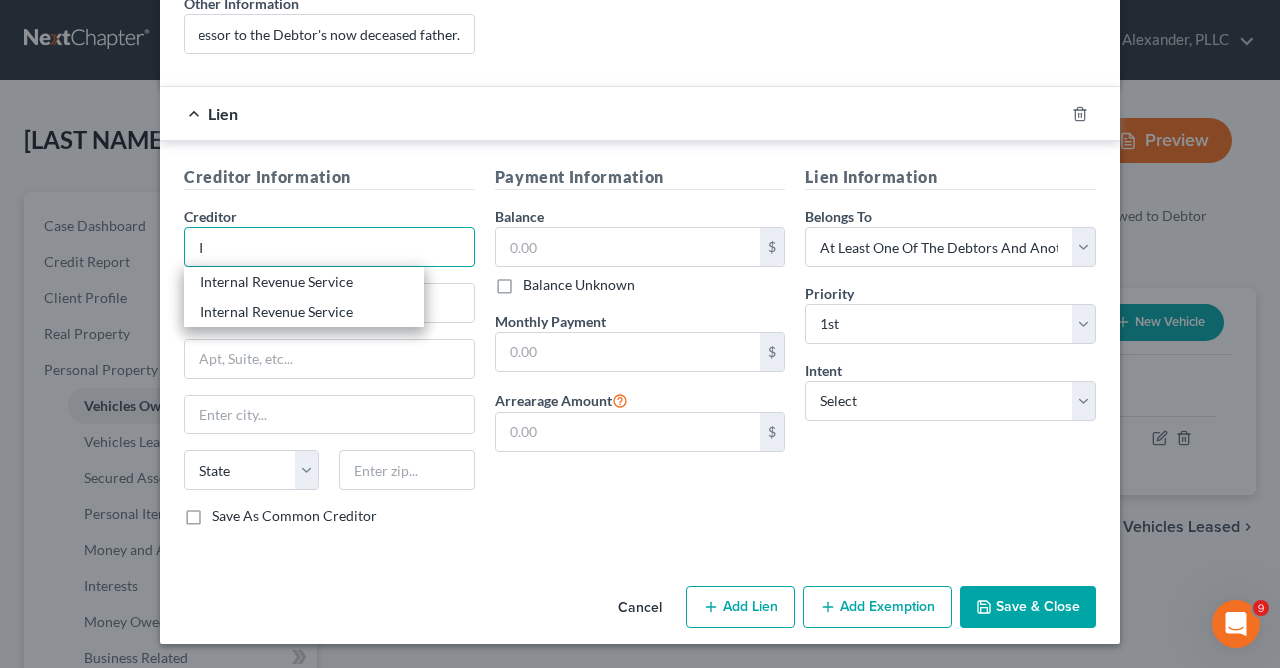 type 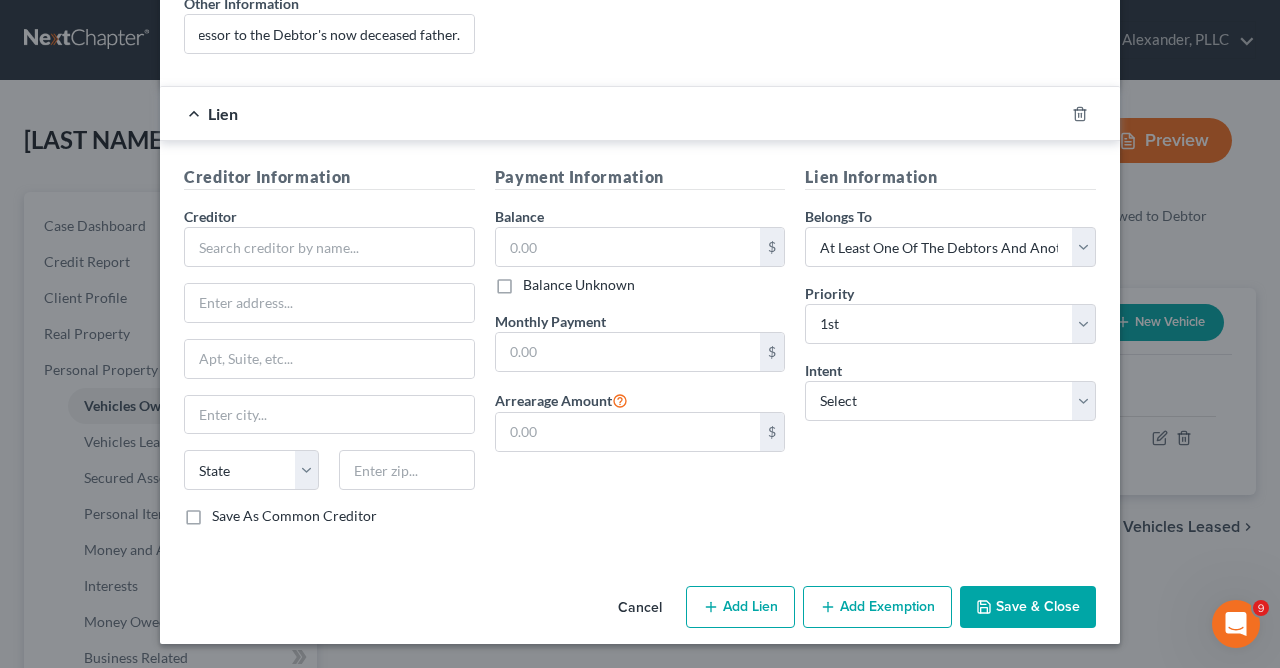 click on "Save & Close" at bounding box center [1028, 607] 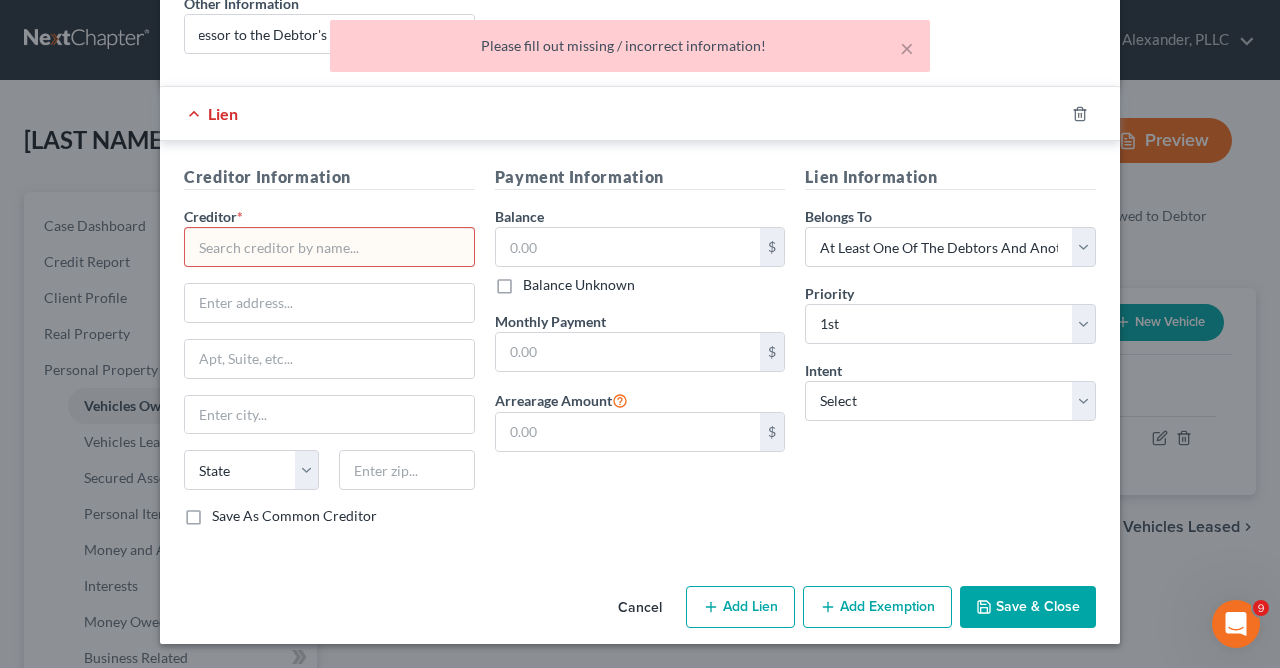 click on "Save & Close" at bounding box center [1028, 607] 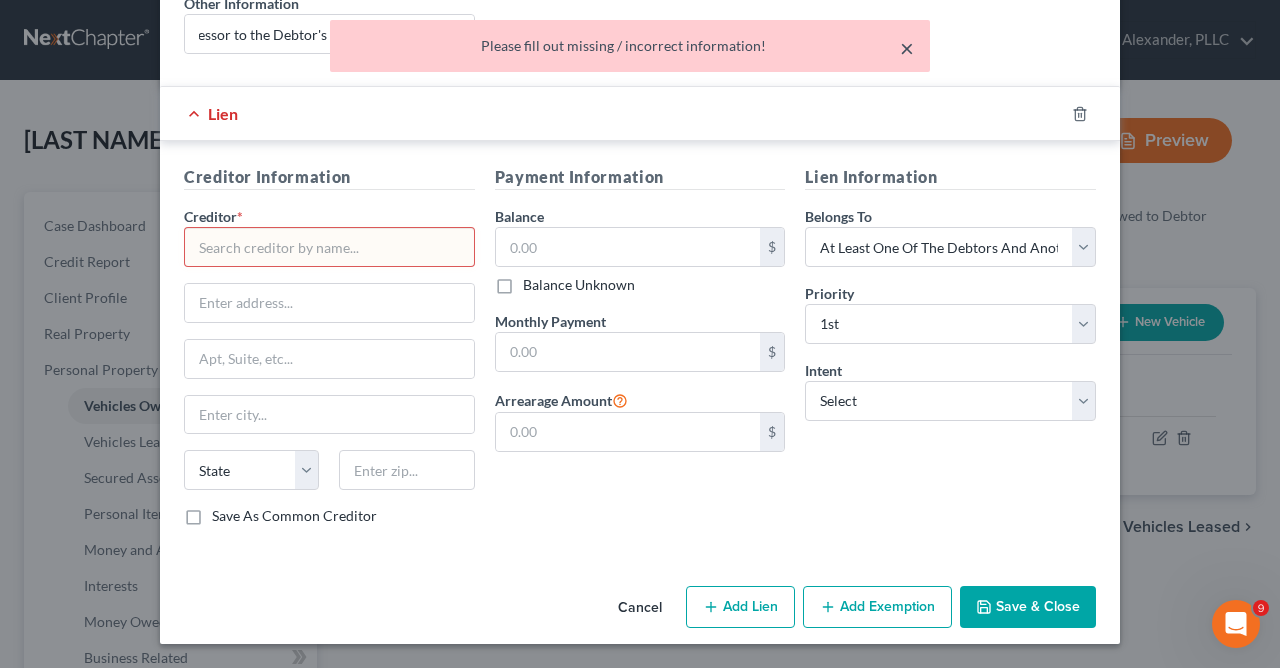 click on "×" at bounding box center [907, 48] 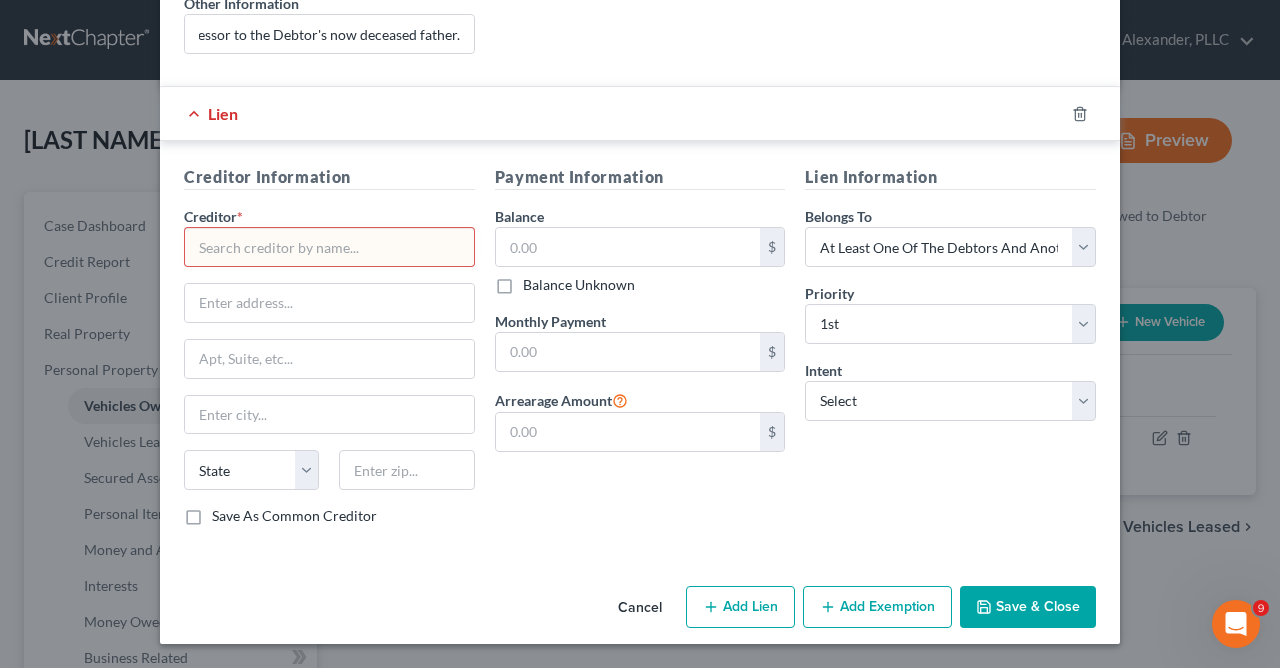 click on "Lien" at bounding box center [612, 113] 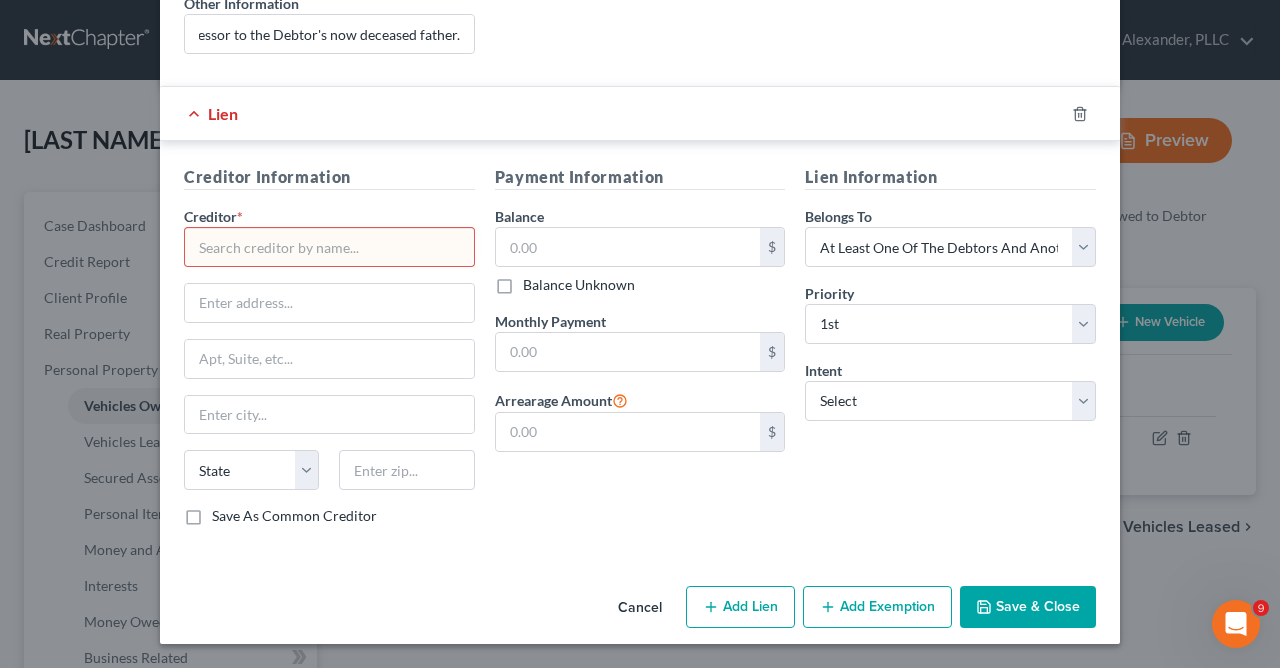 click on "Lien" at bounding box center [223, 113] 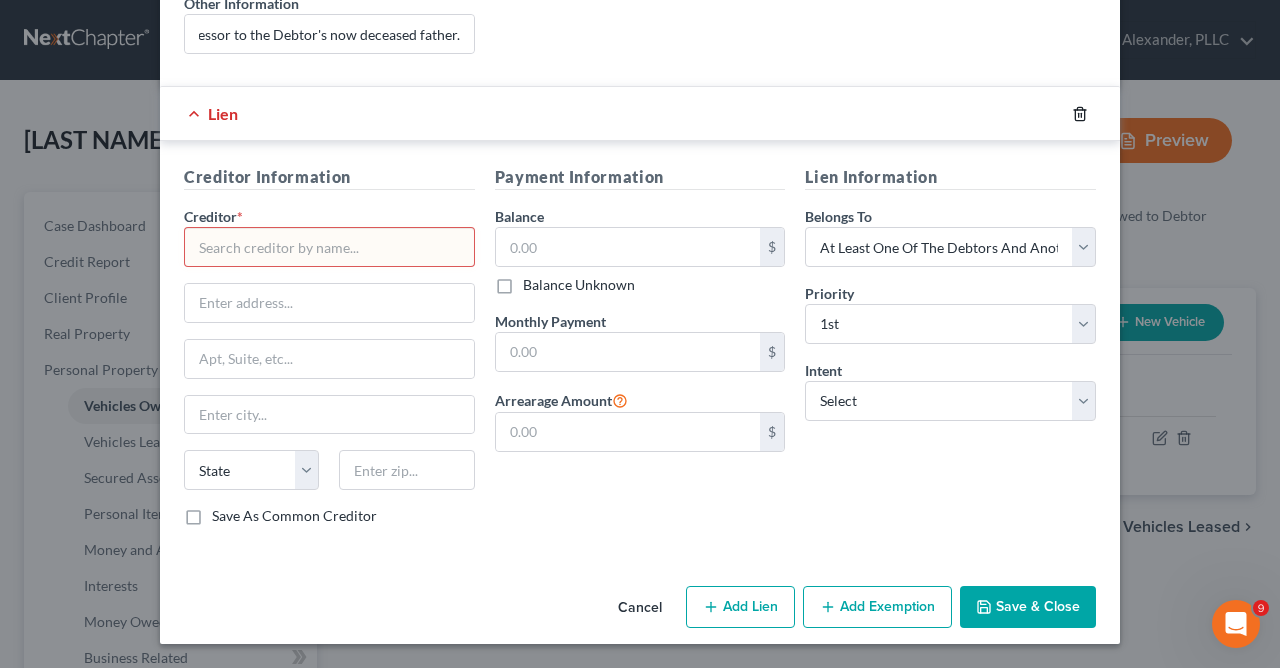 click 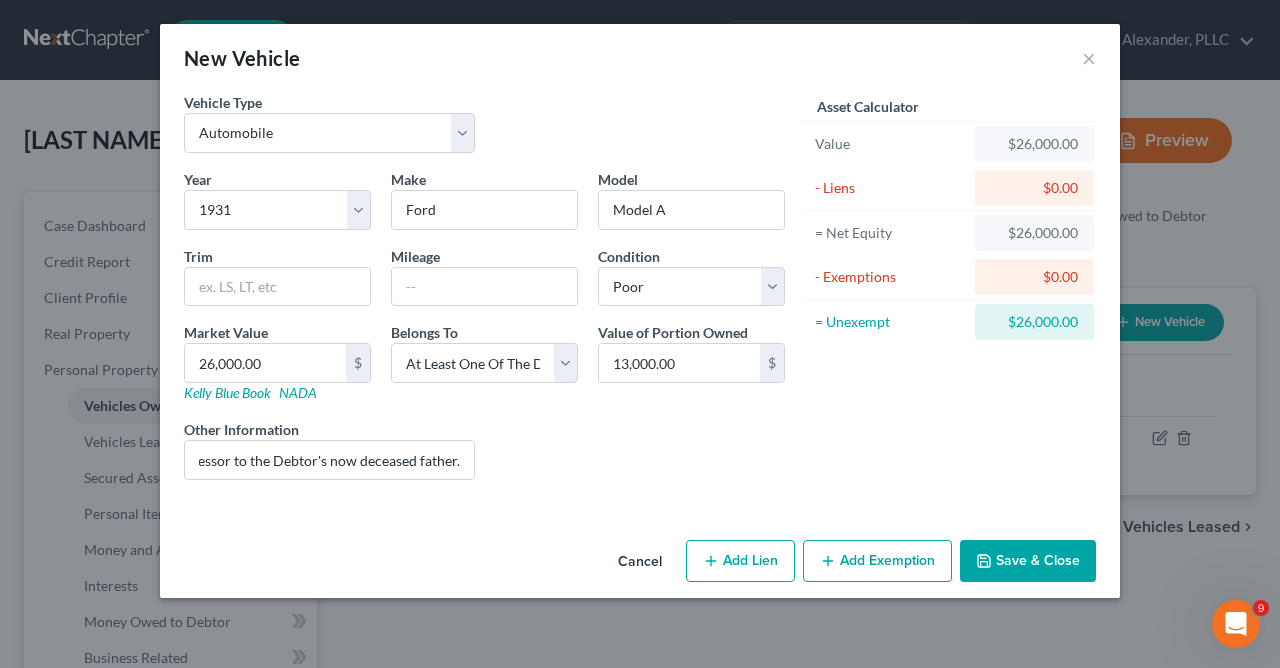 click on "Save & Close" at bounding box center (1028, 561) 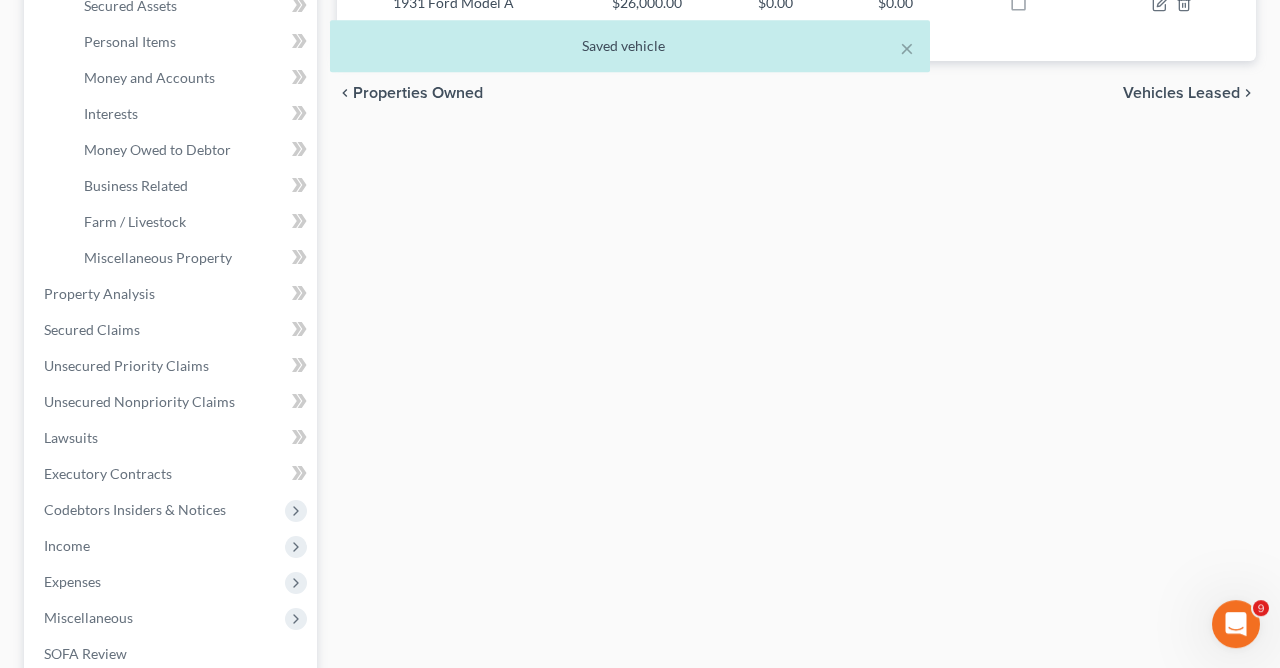 scroll, scrollTop: 473, scrollLeft: 0, axis: vertical 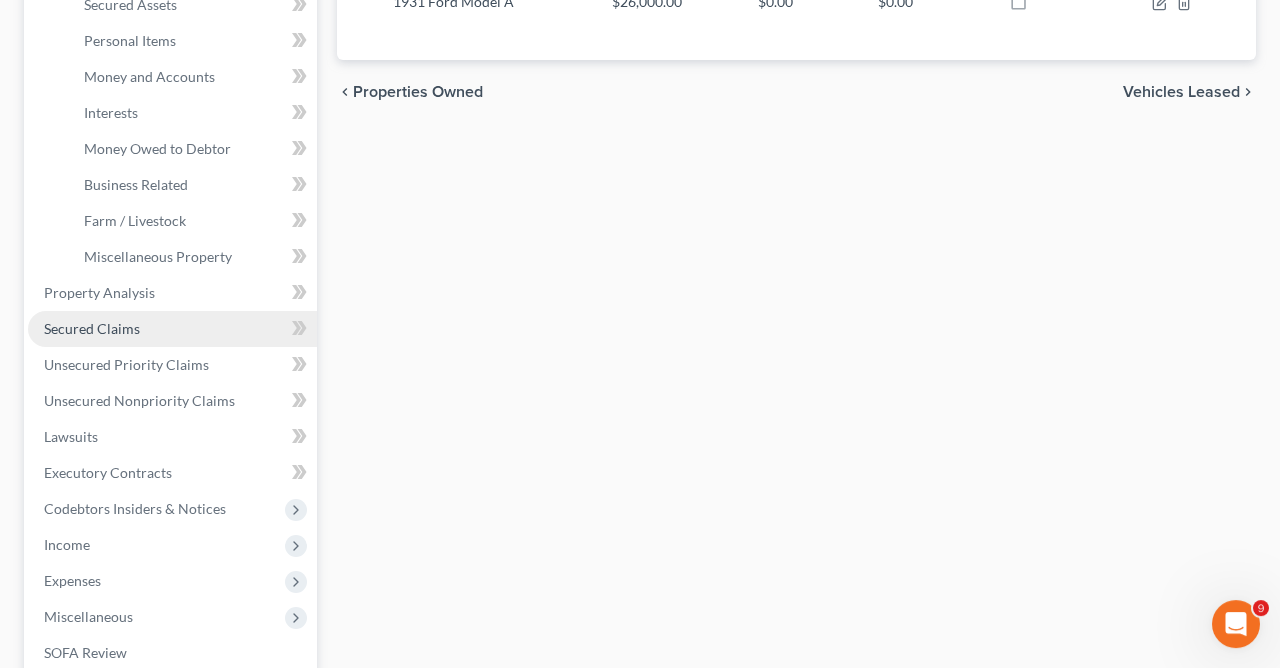 click on "Secured Claims" at bounding box center (92, 328) 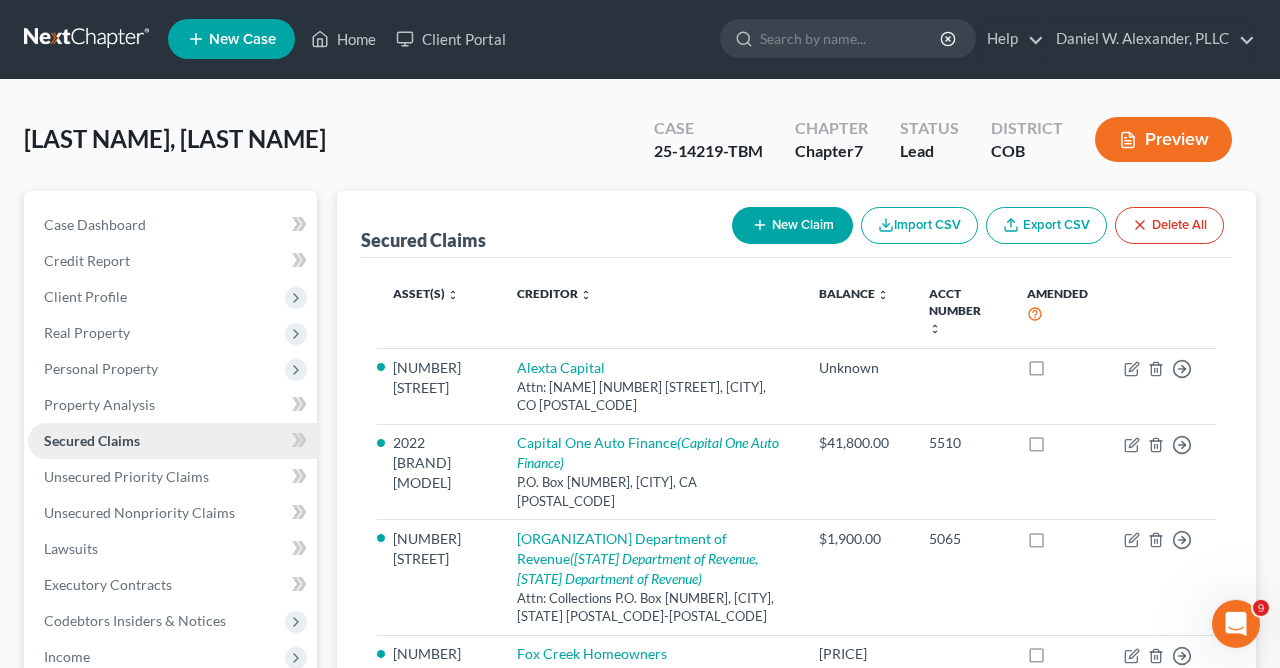 scroll, scrollTop: 0, scrollLeft: 0, axis: both 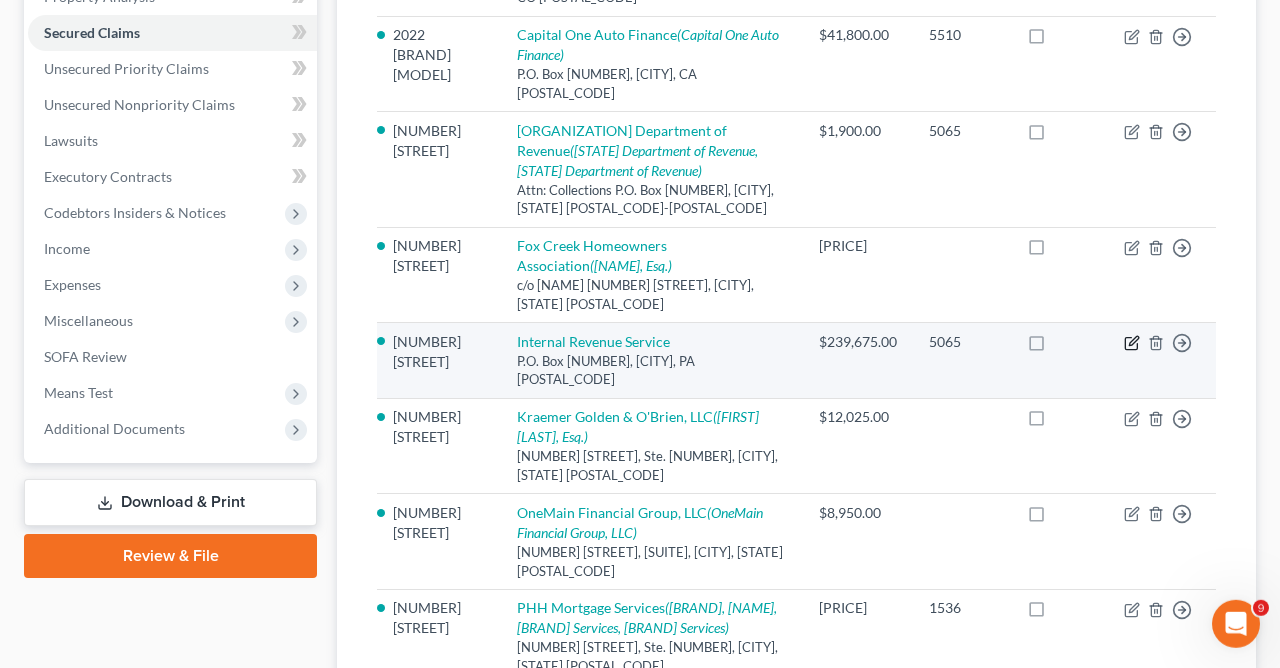 click 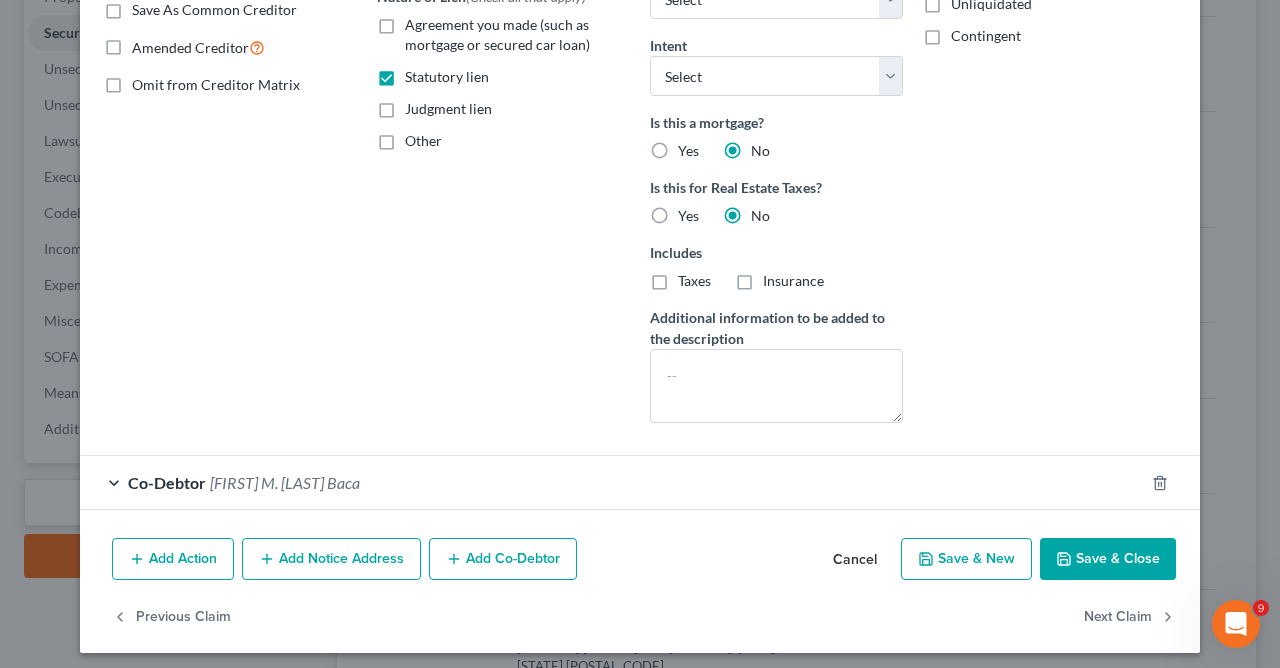 scroll, scrollTop: 402, scrollLeft: 0, axis: vertical 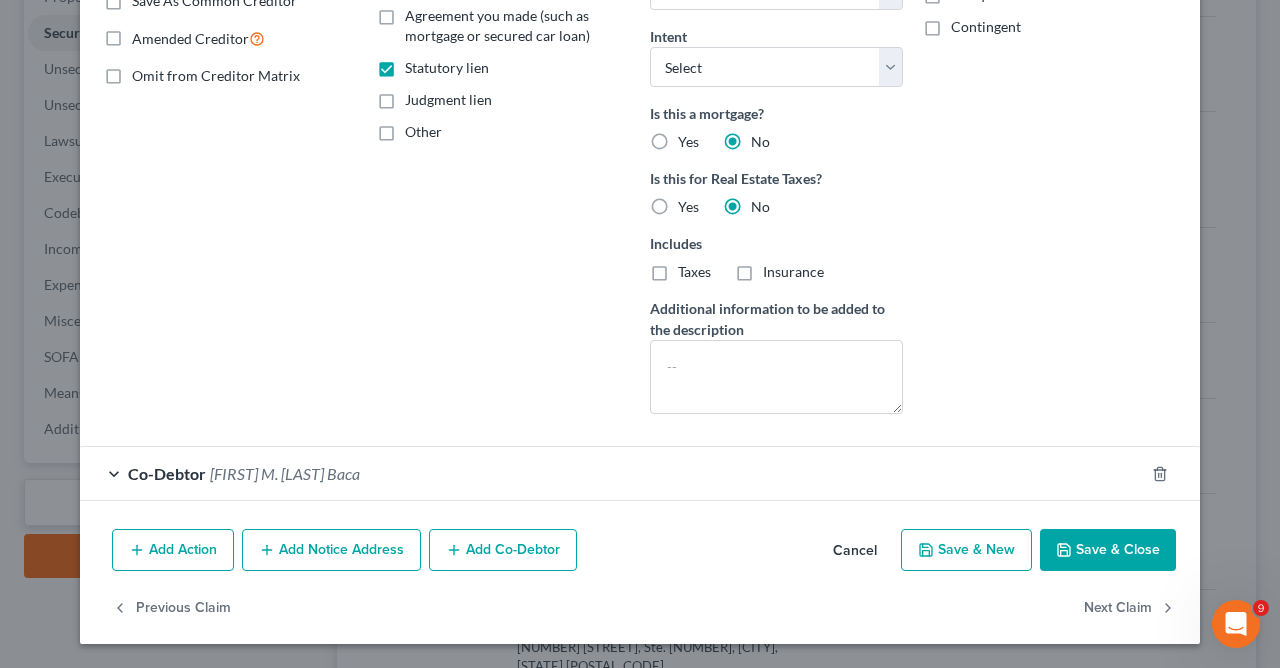 click on "Save & Close" at bounding box center [1108, 550] 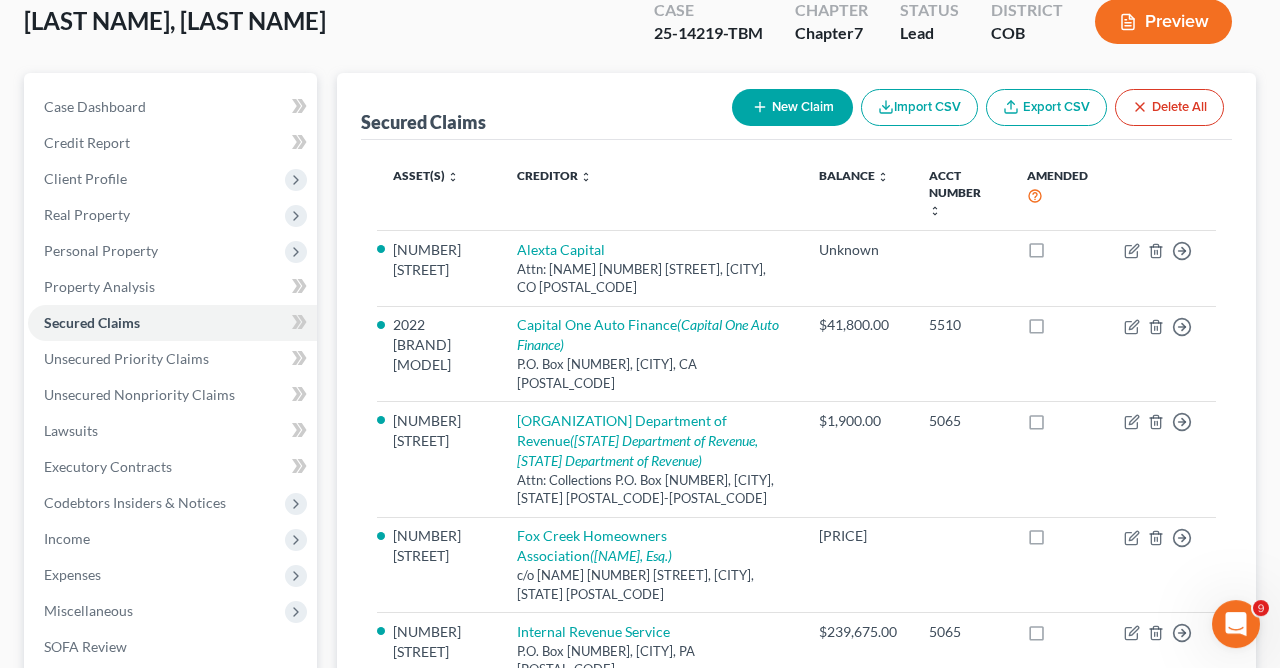 scroll, scrollTop: 118, scrollLeft: 0, axis: vertical 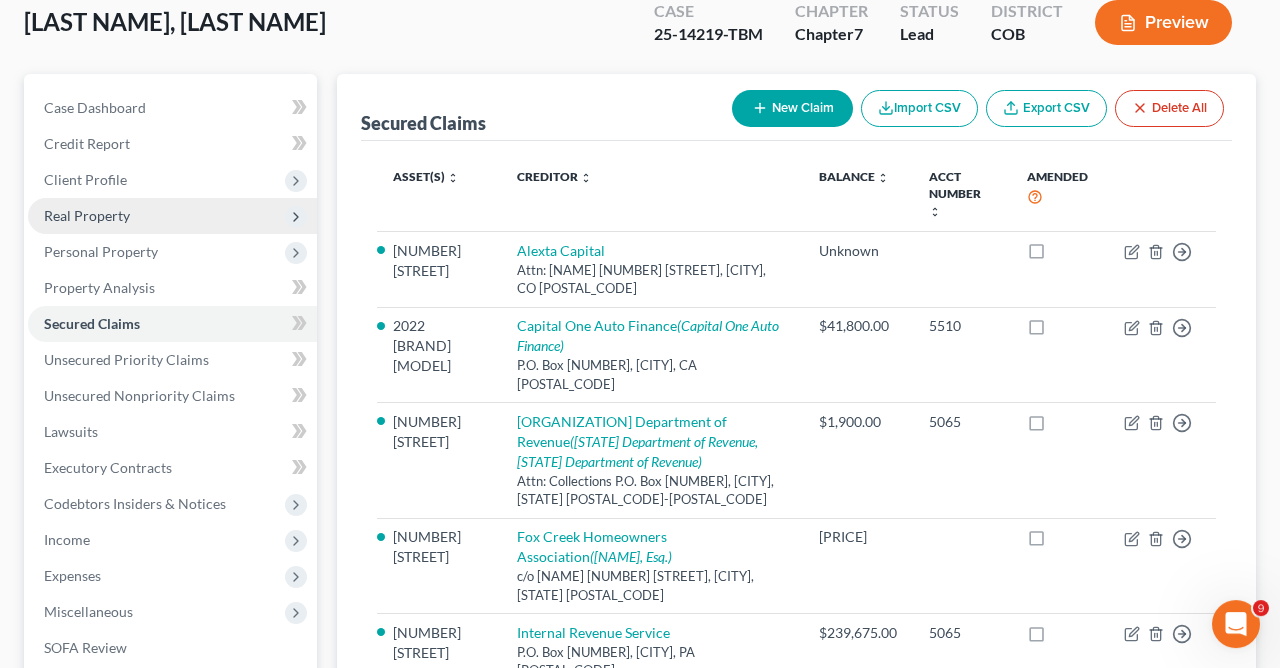 click on "Real Property" at bounding box center (87, 215) 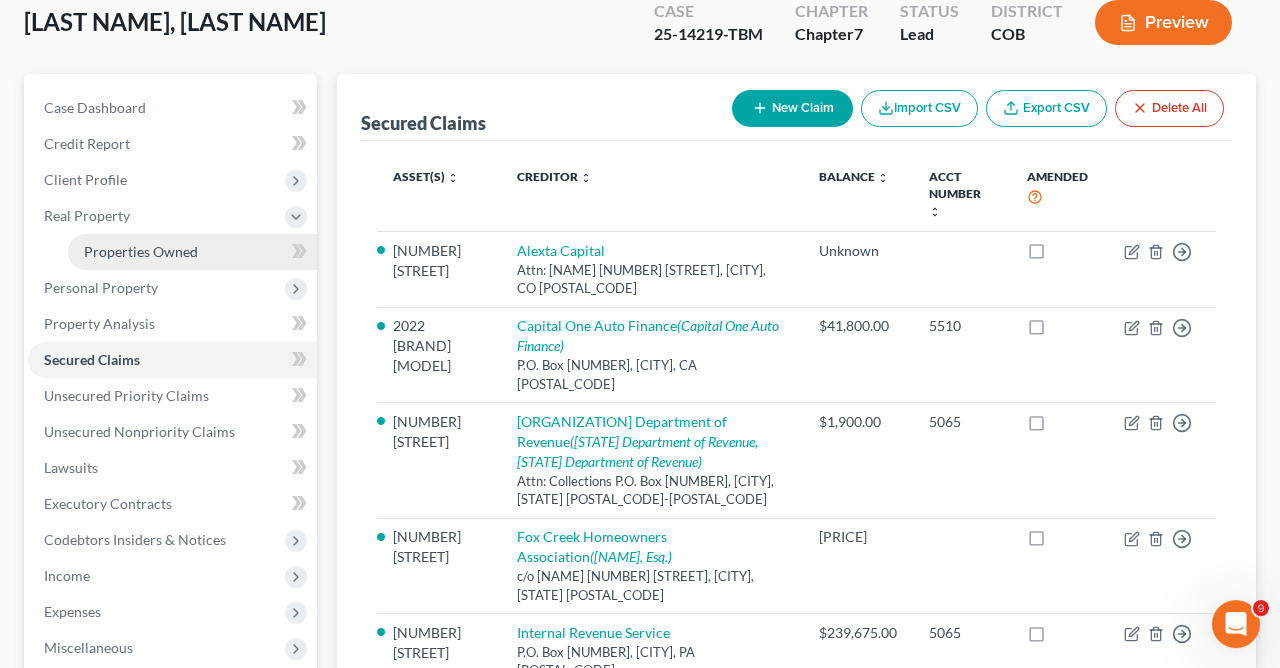 click on "Properties Owned" at bounding box center (192, 252) 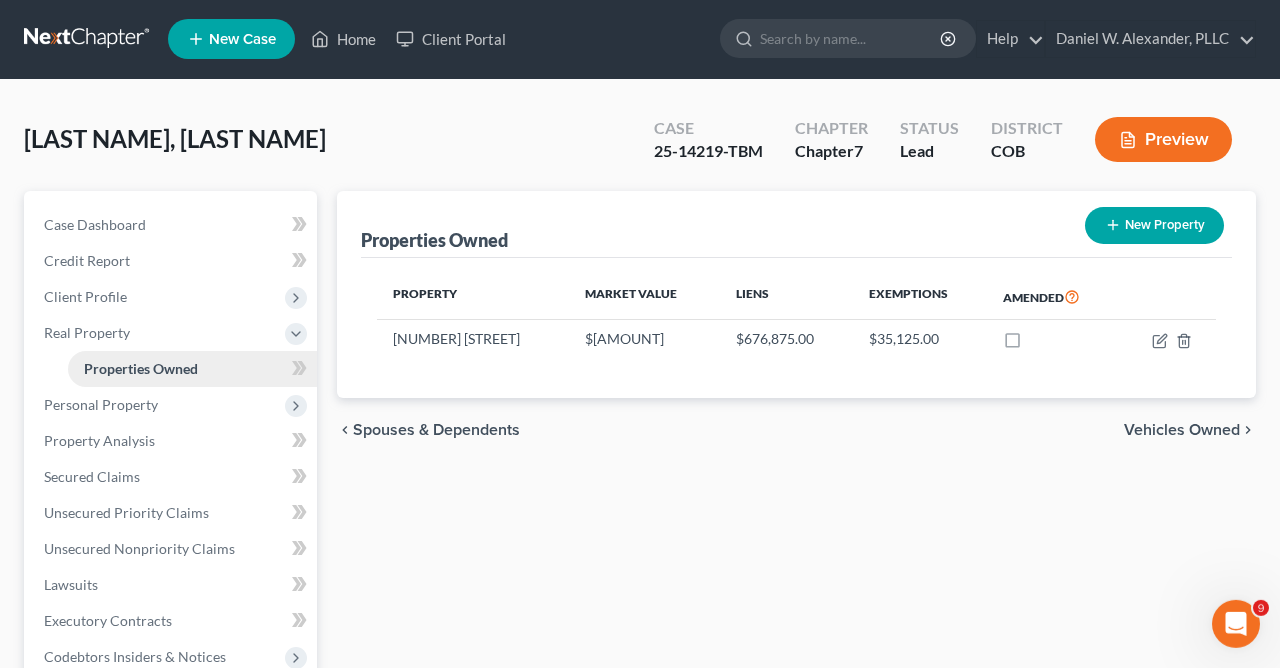 scroll, scrollTop: 0, scrollLeft: 0, axis: both 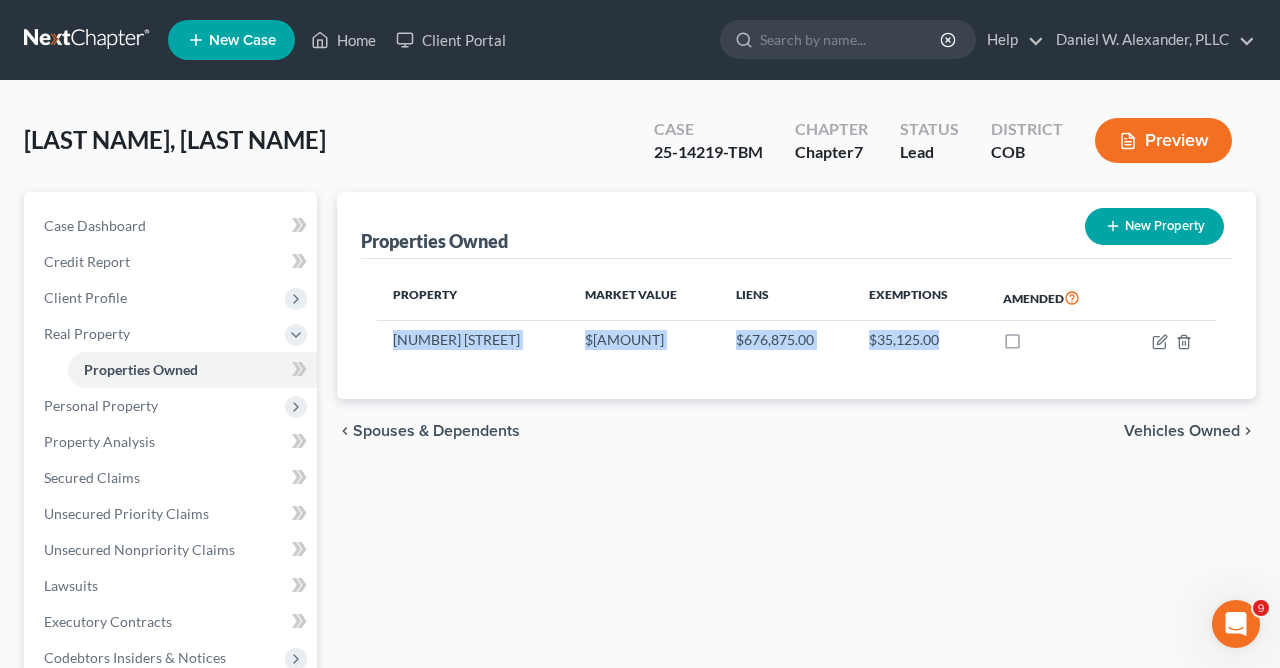 drag, startPoint x: 531, startPoint y: 370, endPoint x: 924, endPoint y: 433, distance: 398.01758 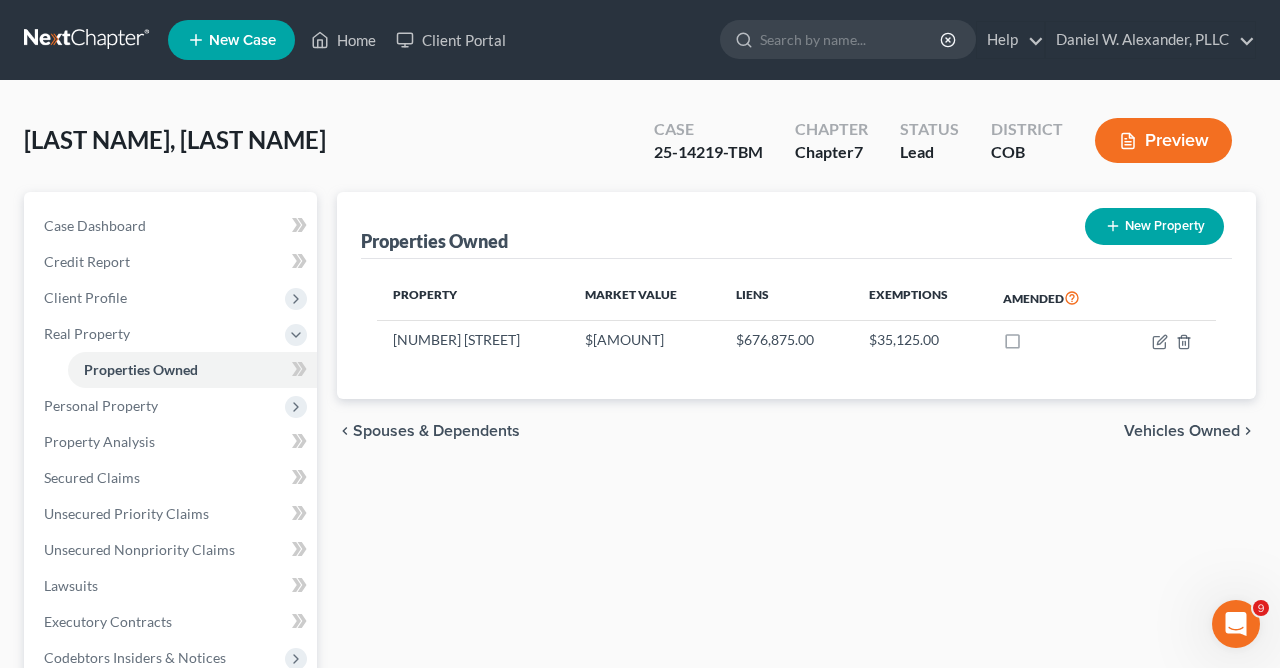 click on "chevron_left
Spouses & Dependents
Vehicles Owned
chevron_right" at bounding box center (796, 431) 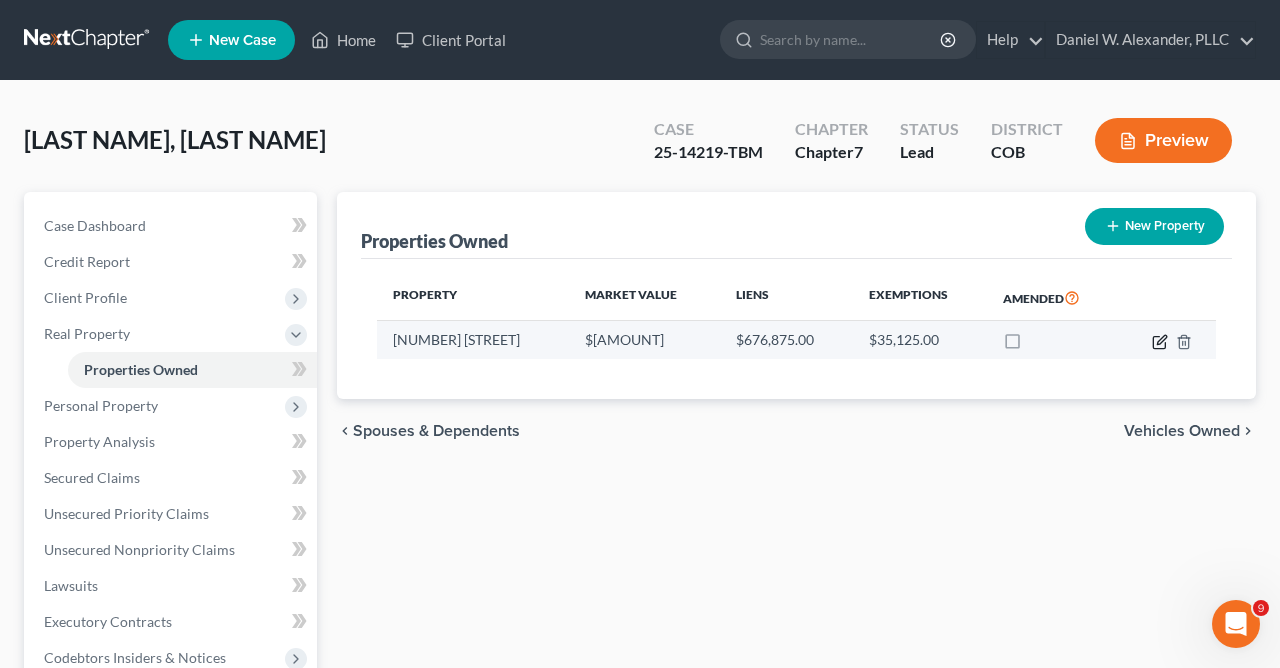 click 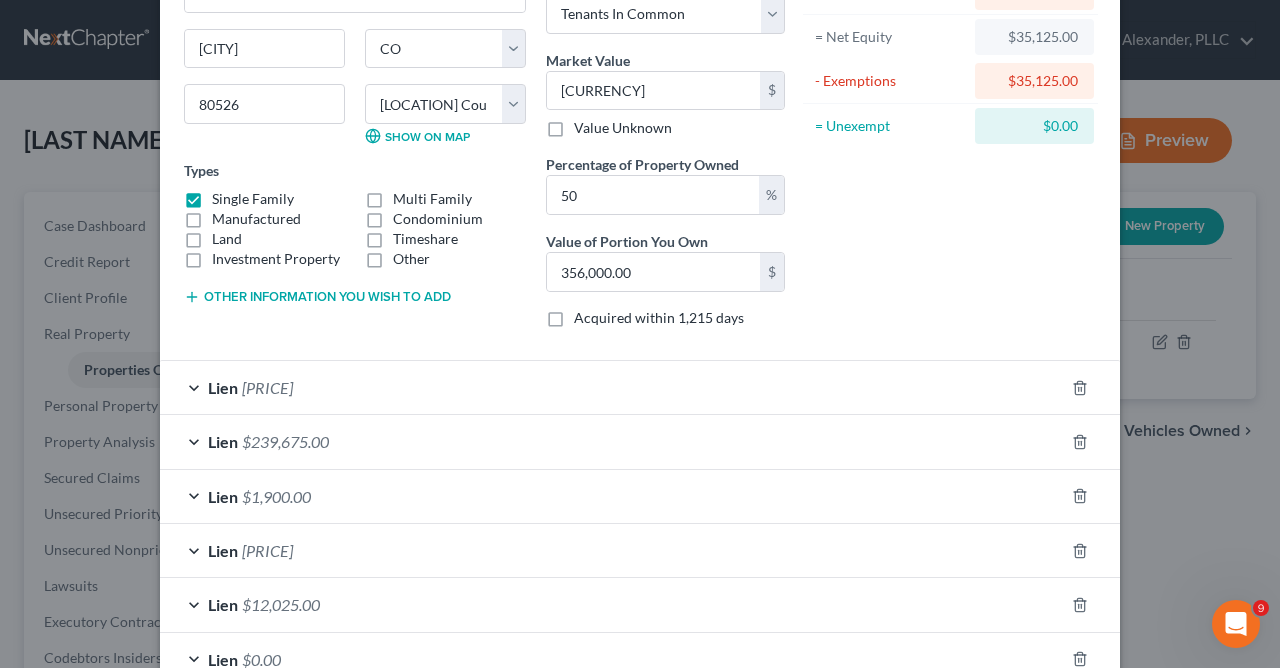 scroll, scrollTop: 254, scrollLeft: 0, axis: vertical 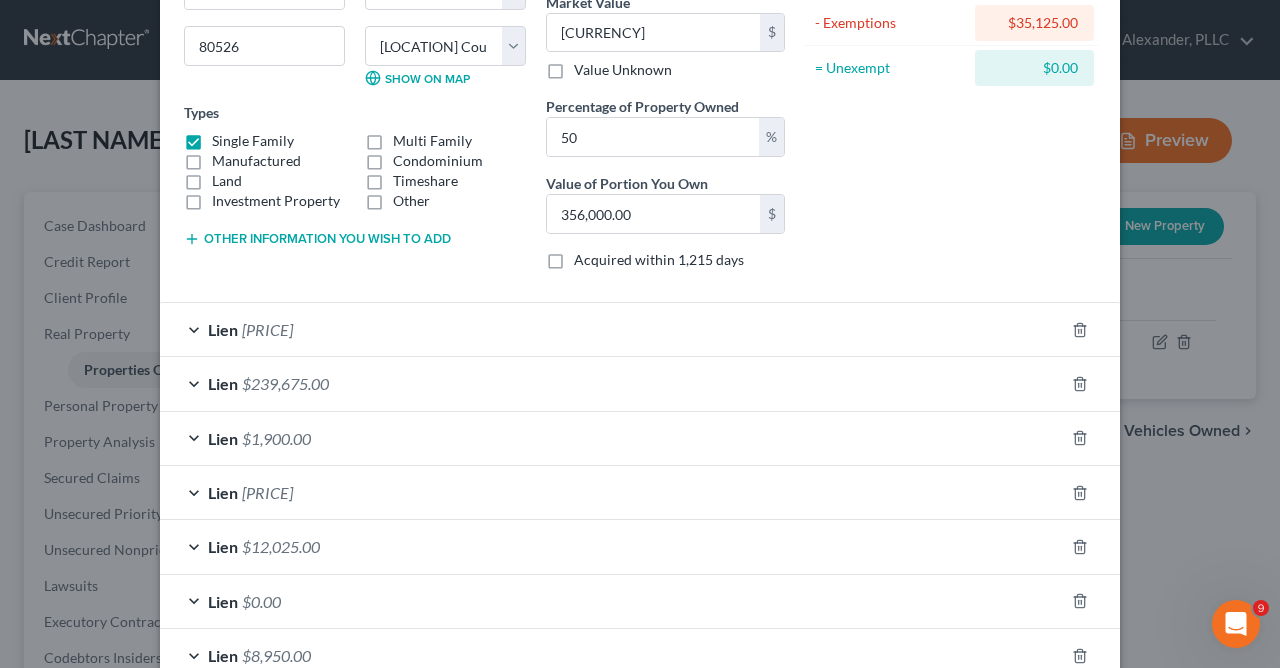 click on "Lien $239,675.00" at bounding box center (612, 383) 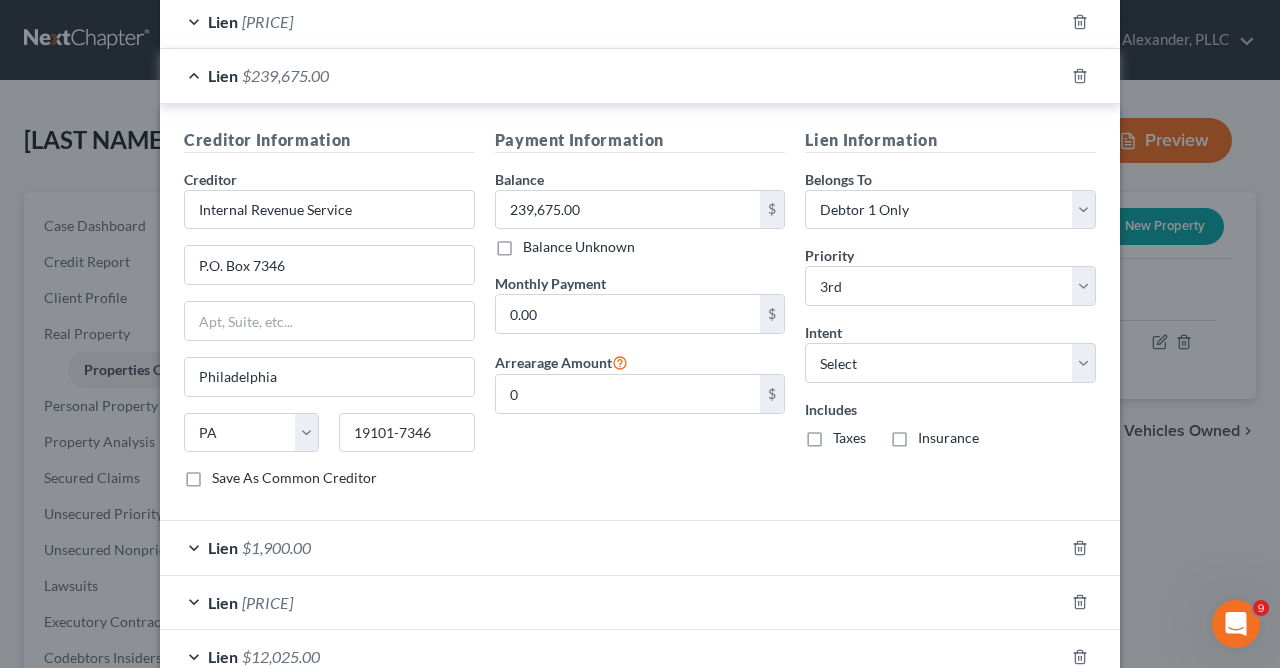 scroll, scrollTop: 588, scrollLeft: 0, axis: vertical 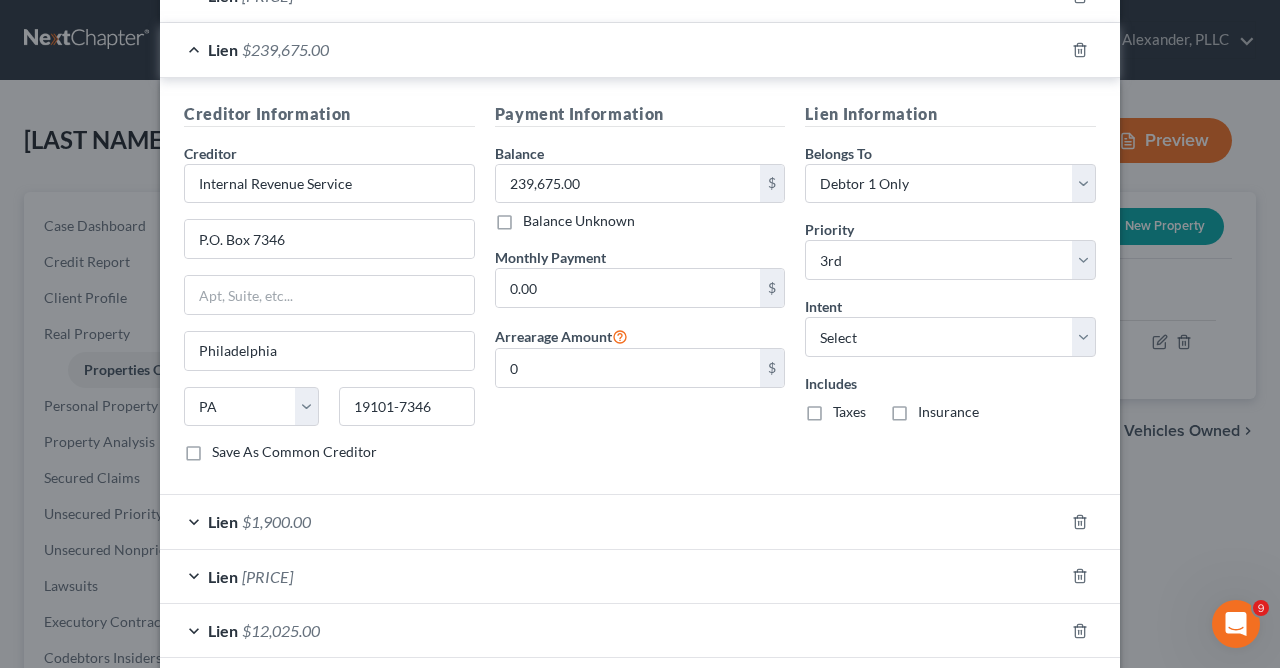 click on "Lien $239,675.00" at bounding box center [612, 49] 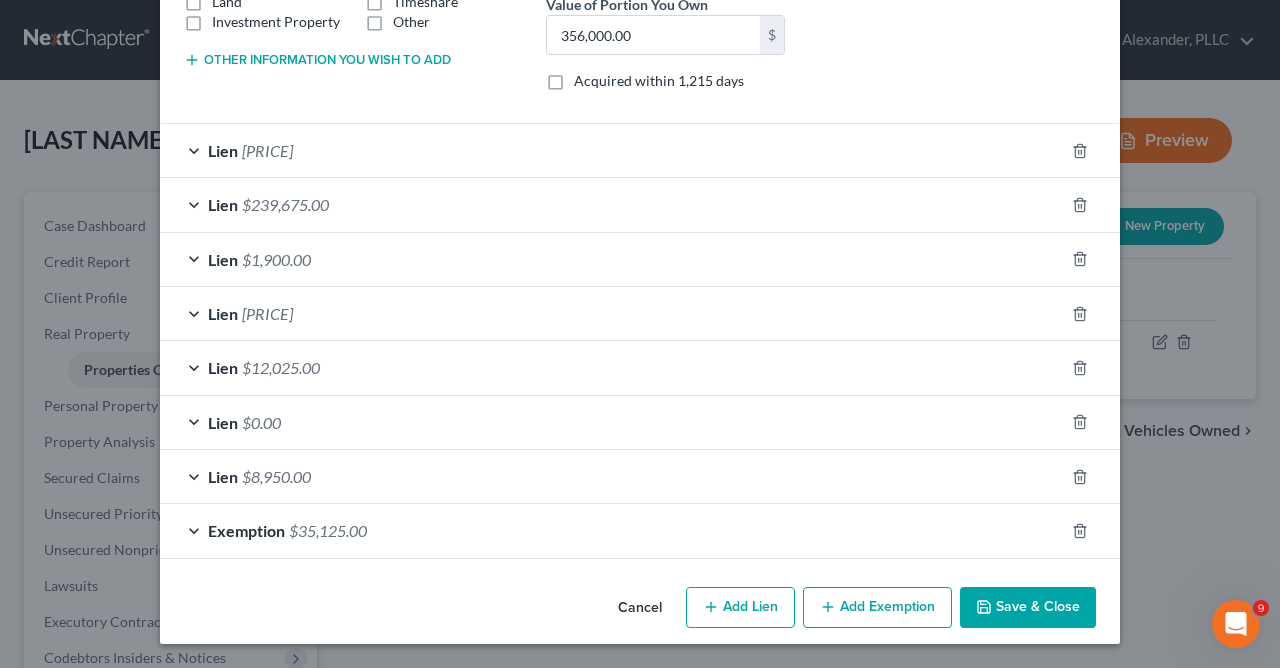 scroll, scrollTop: 434, scrollLeft: 0, axis: vertical 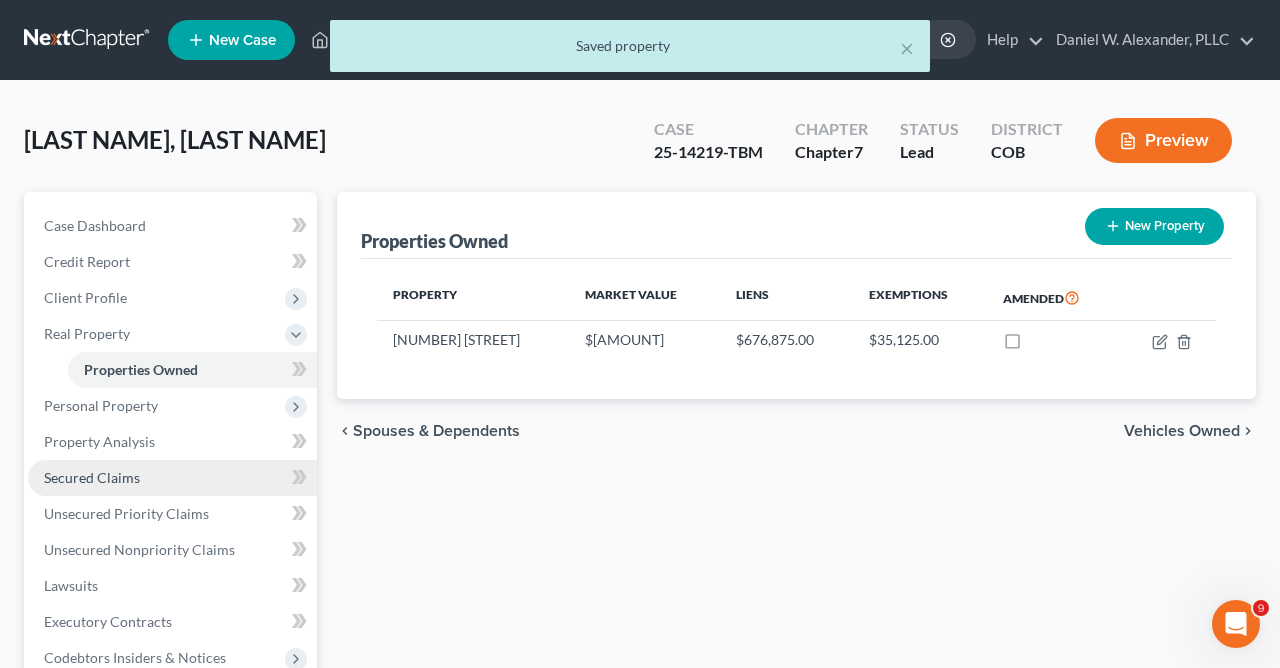 click on "Secured Claims" at bounding box center [92, 477] 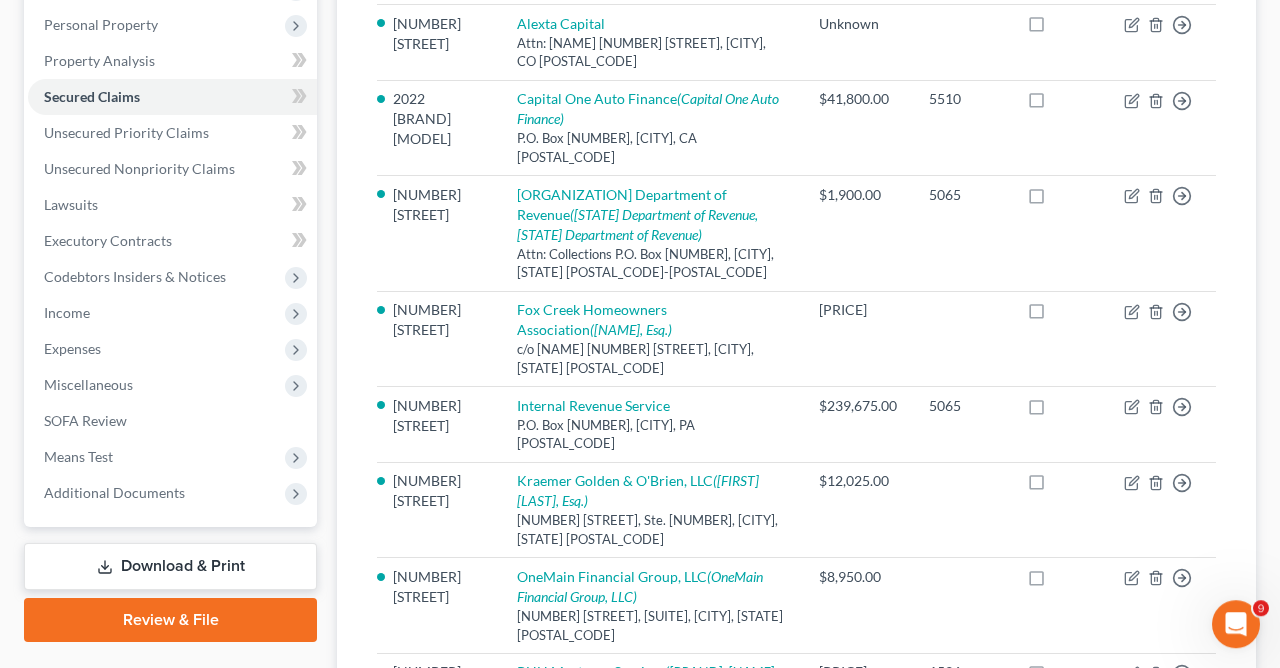 scroll, scrollTop: 397, scrollLeft: 0, axis: vertical 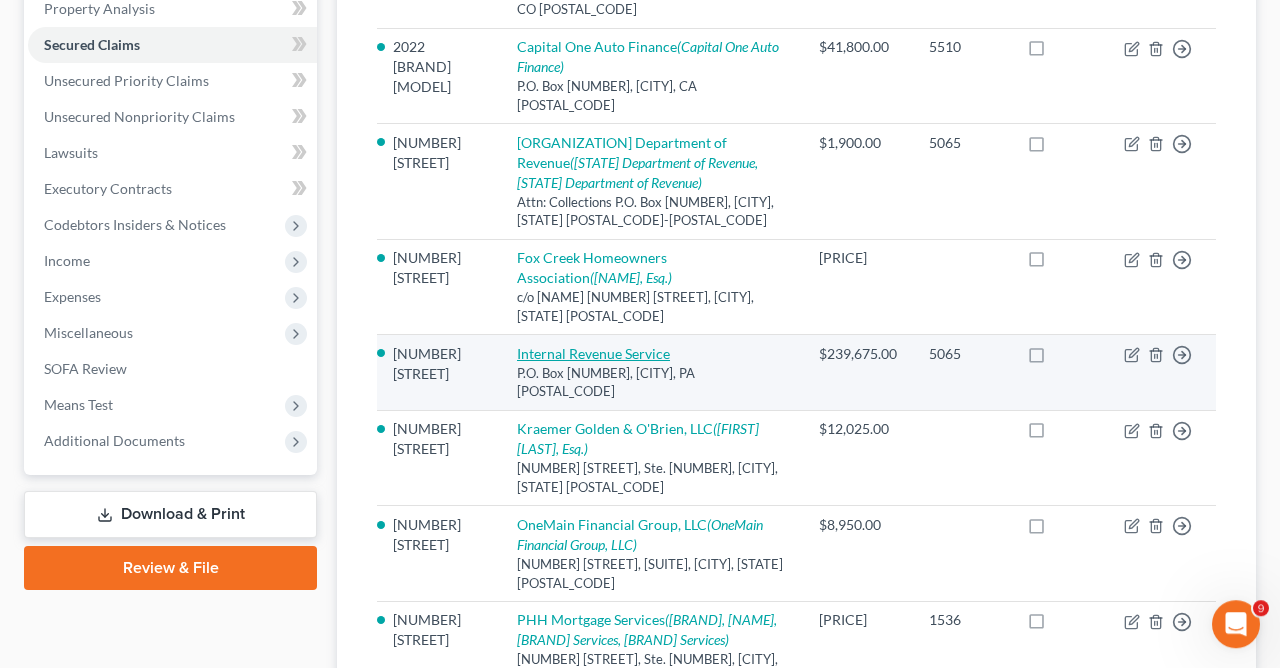 click on "Internal Revenue Service" at bounding box center [593, 353] 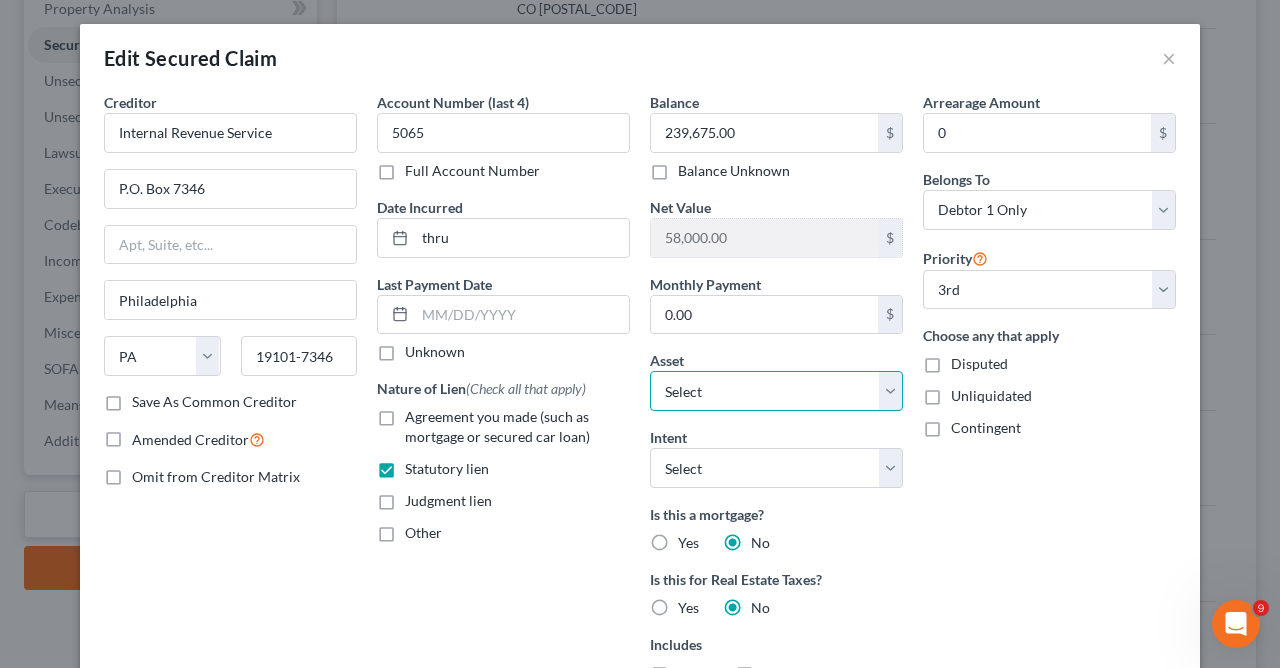 click on "Select Other Multiple Assets 2513 Fox Run Court - $712000.0 2022 Jeep Grand Cherokee - $28095.0 1931 Ford Model A - $26000.0" at bounding box center [776, 391] 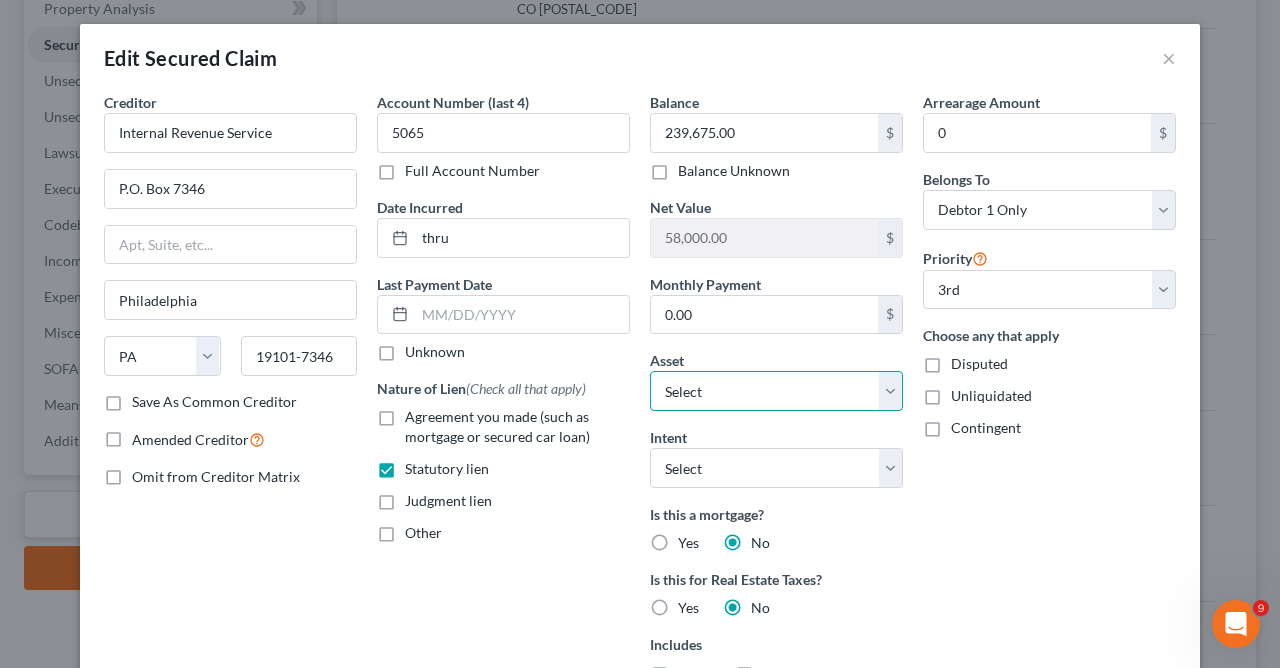 select on "1" 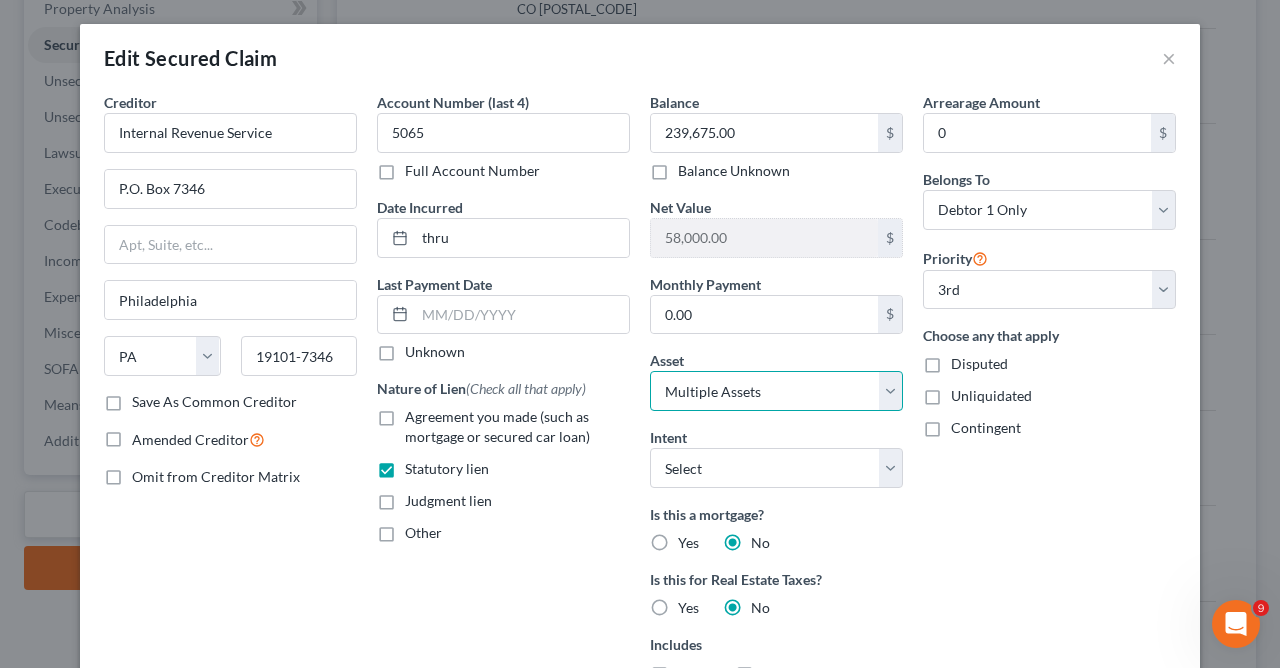 click on "Multiple Assets" at bounding box center [0, 0] 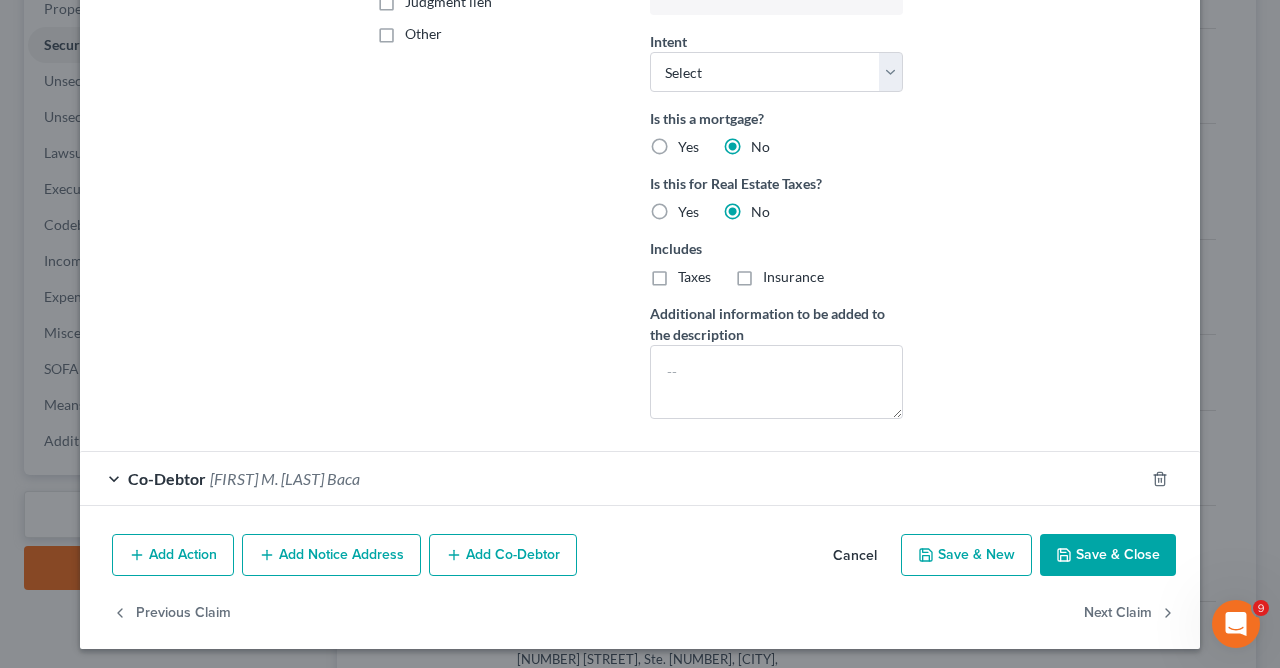 scroll, scrollTop: 506, scrollLeft: 0, axis: vertical 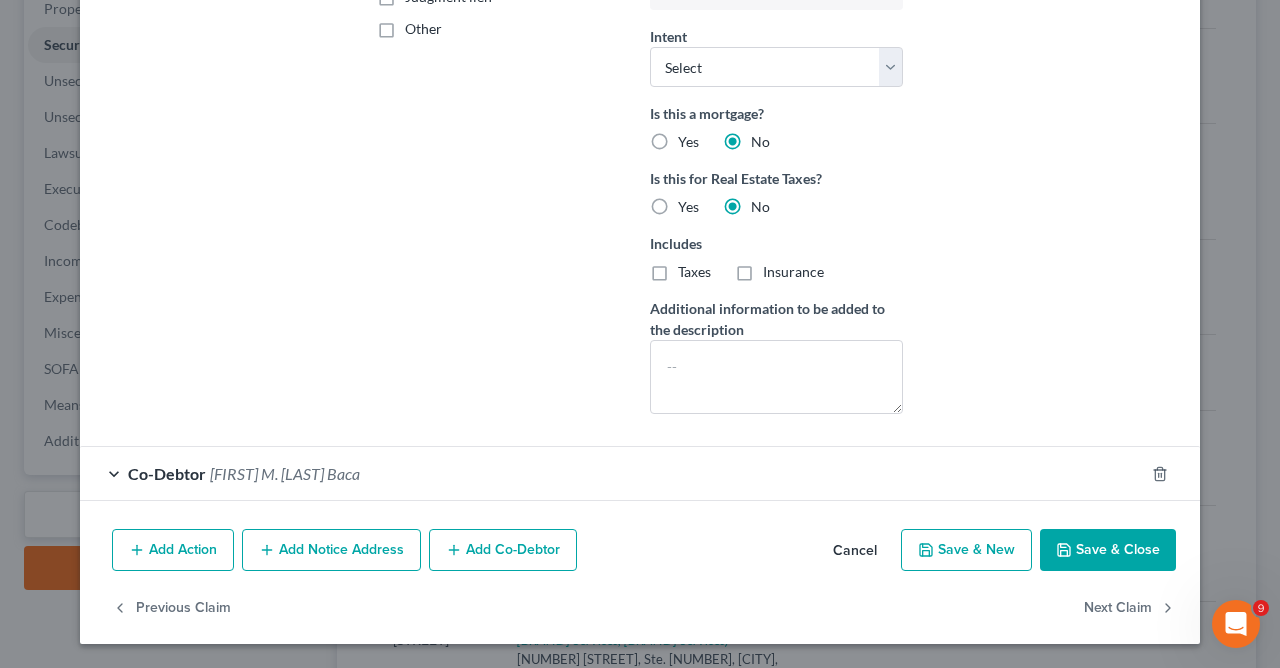 click on "Save & Close" at bounding box center (1108, 550) 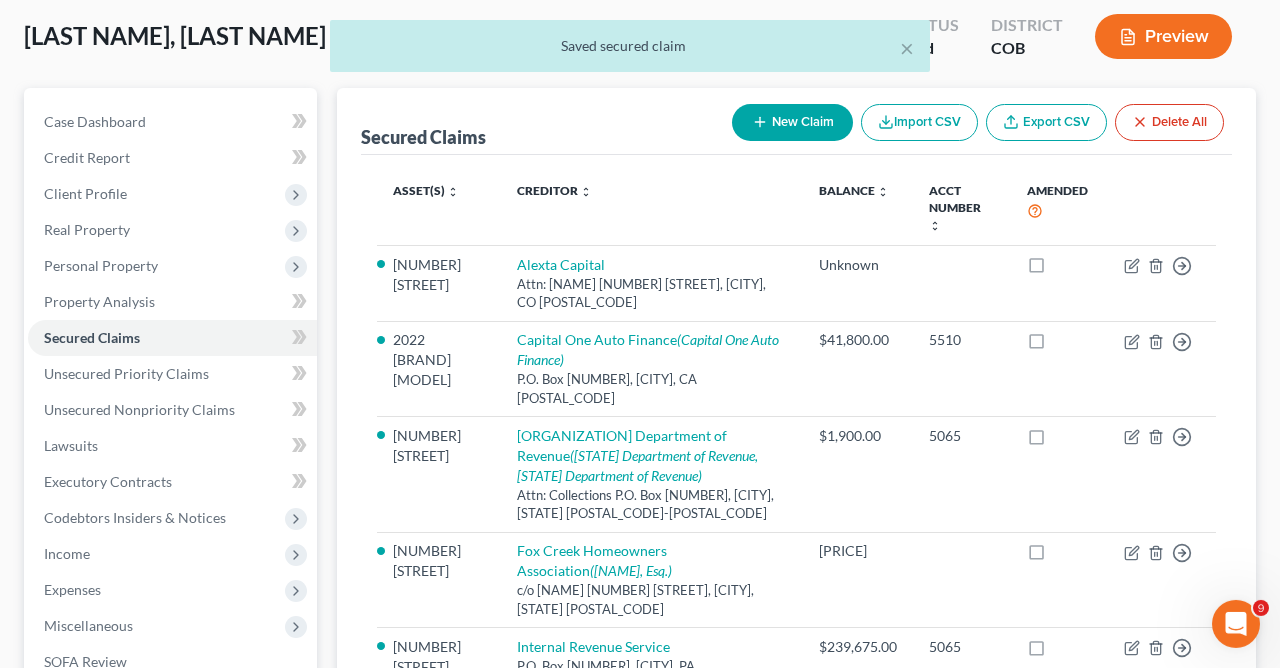 scroll, scrollTop: 82, scrollLeft: 0, axis: vertical 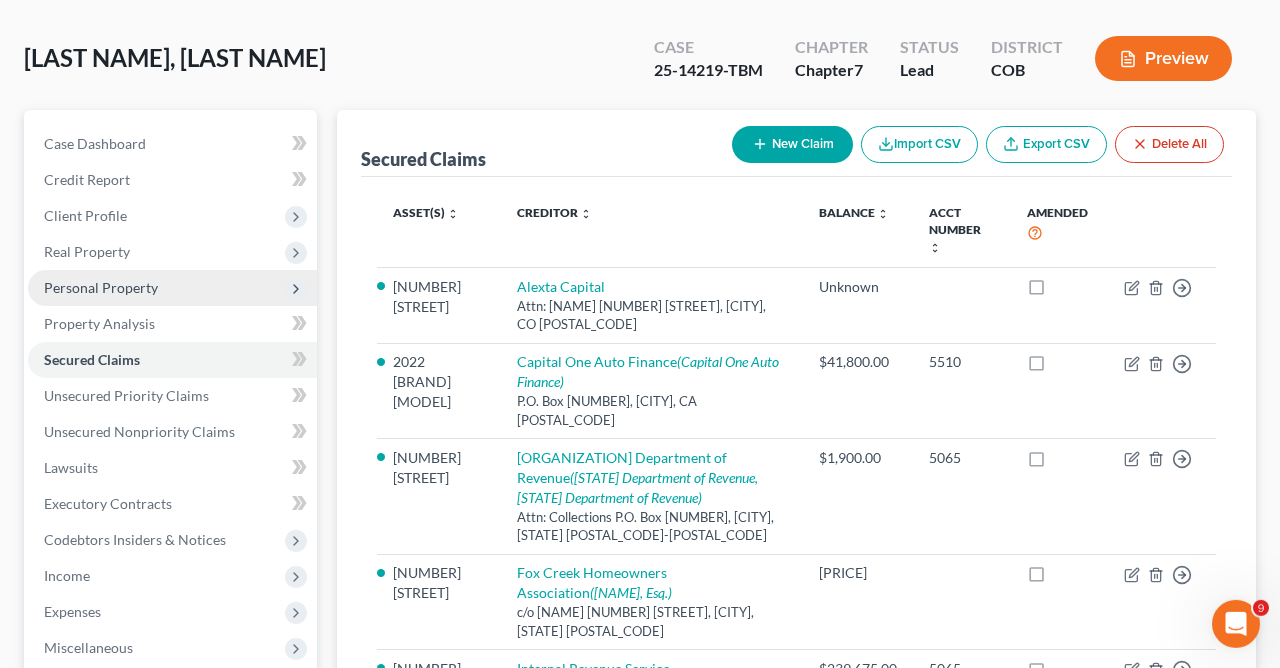 click on "Personal Property" at bounding box center (101, 287) 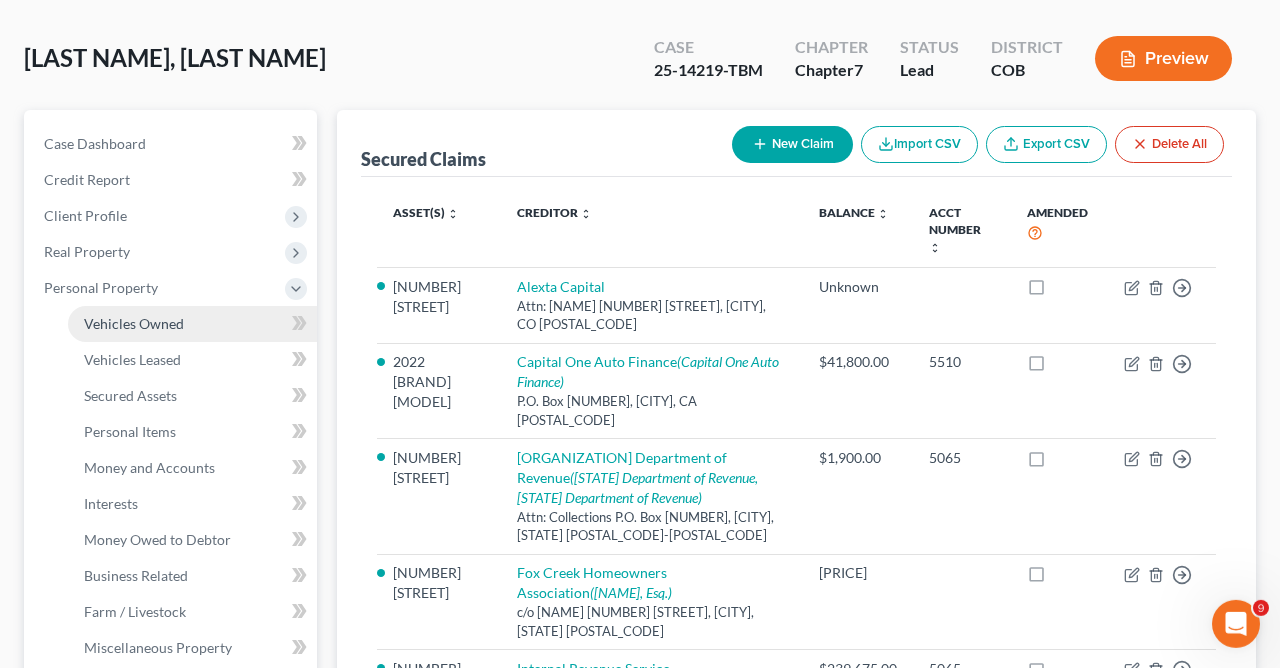 click on "Vehicles Owned" at bounding box center [134, 323] 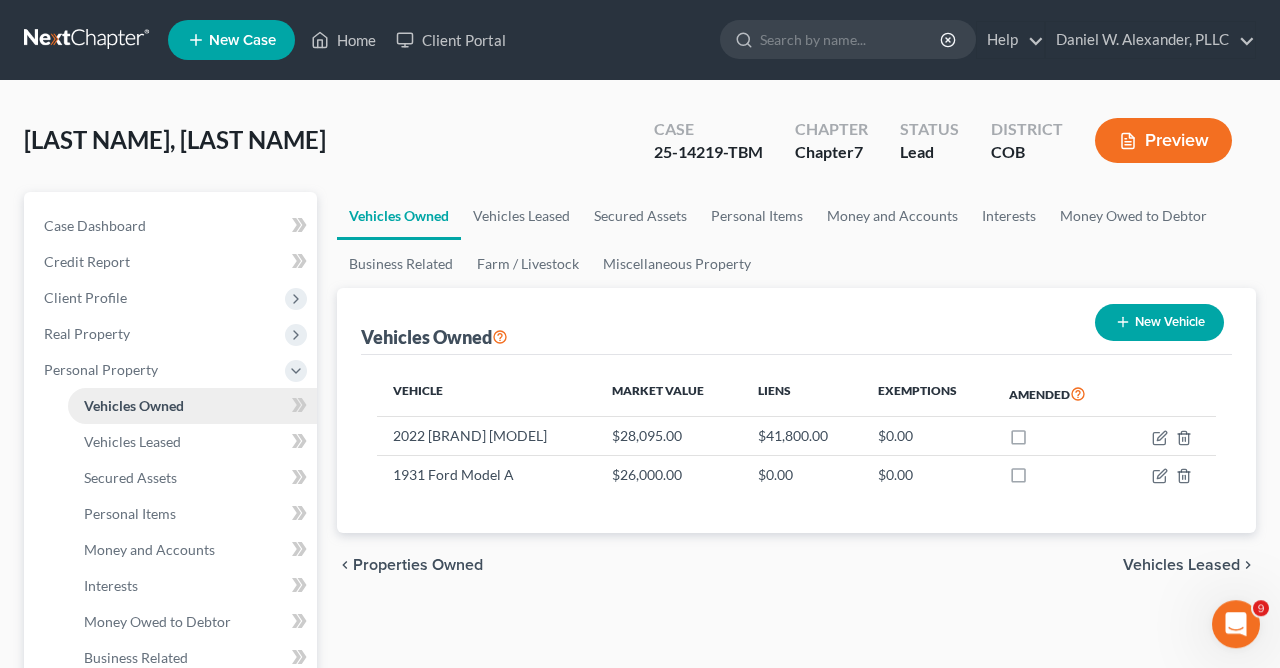 scroll, scrollTop: 0, scrollLeft: 0, axis: both 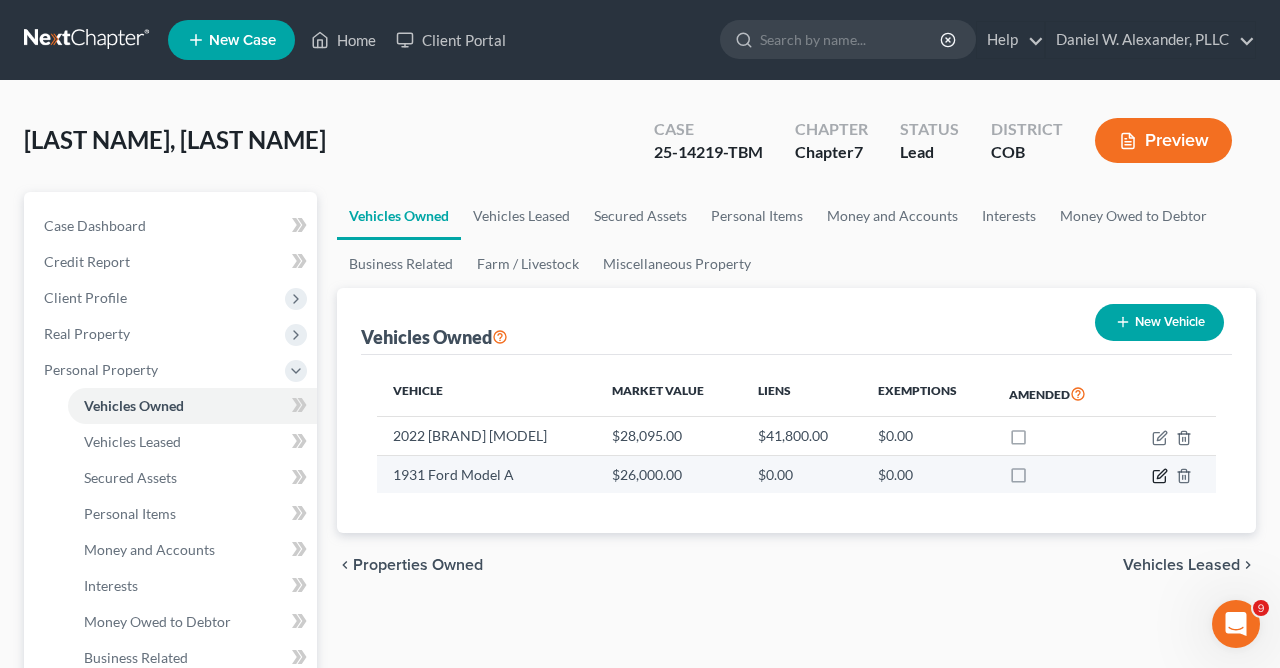 click 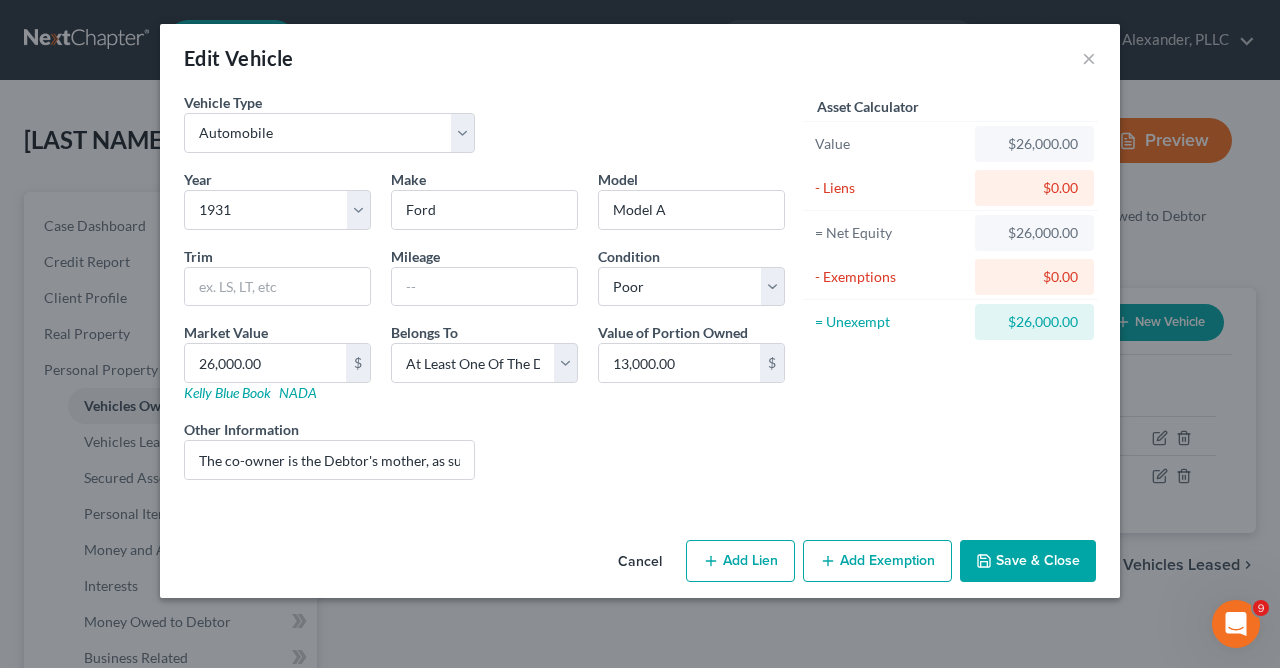 click on "Add Lien" at bounding box center [740, 561] 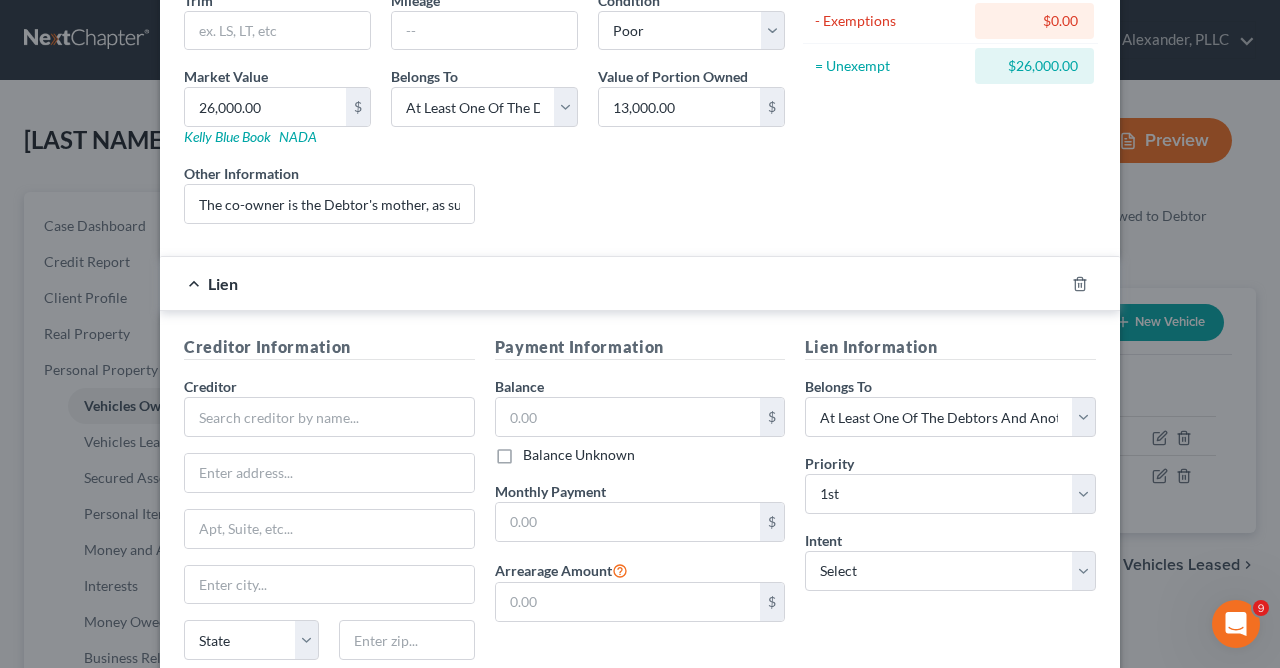 scroll, scrollTop: 389, scrollLeft: 0, axis: vertical 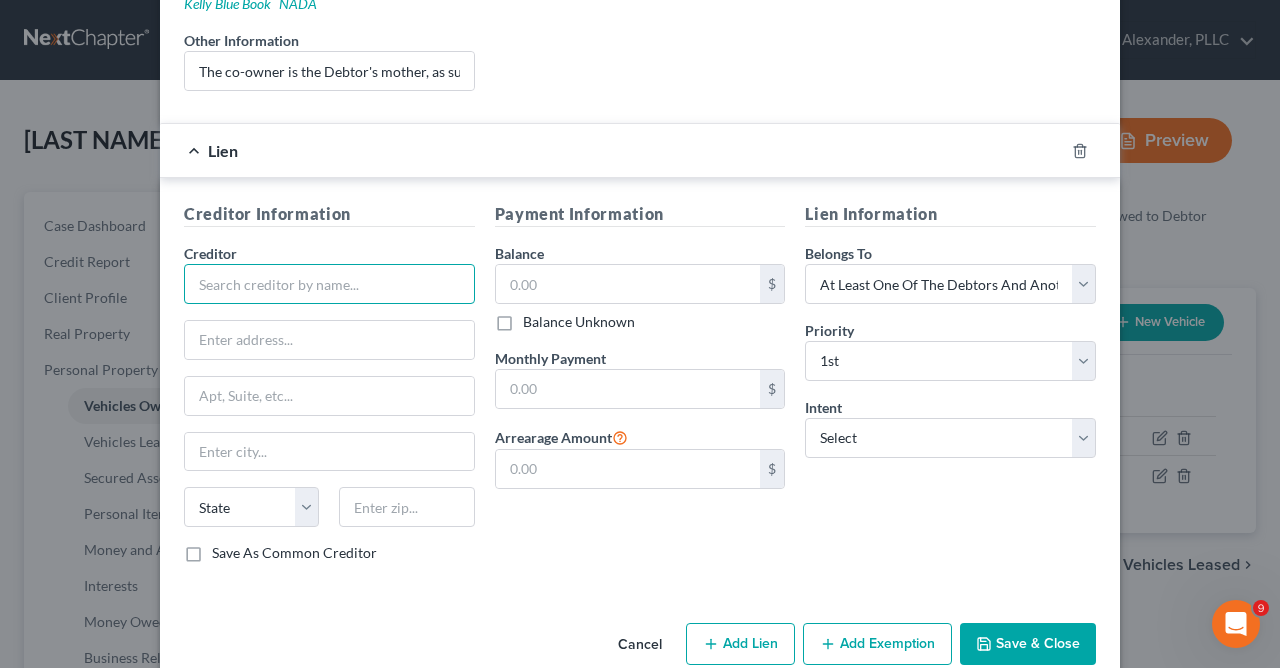 click at bounding box center (329, 284) 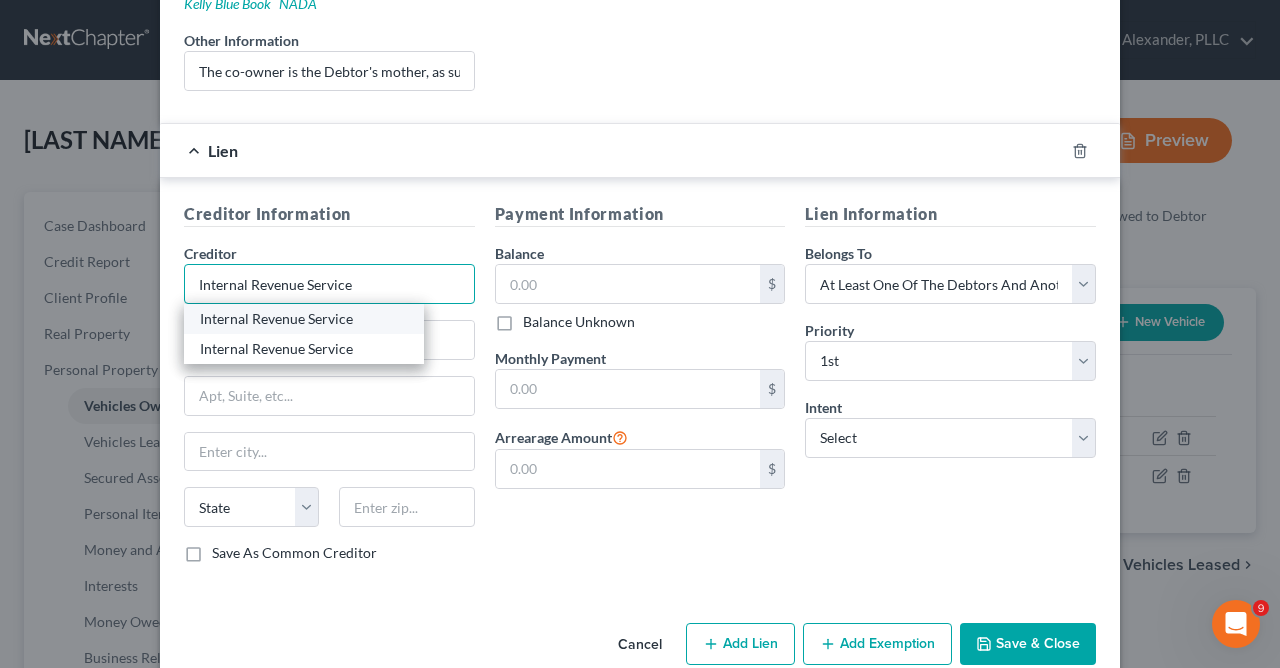 type on "Internal Revenue Service" 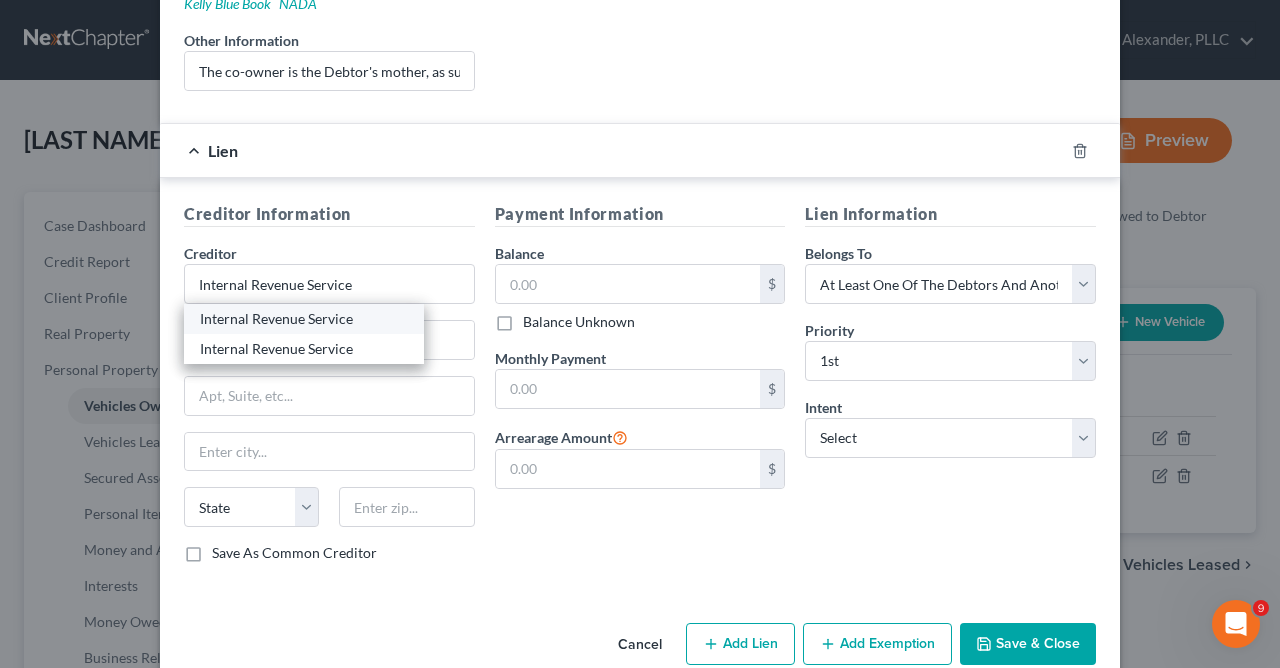 click on "Internal Revenue Service" at bounding box center (304, 319) 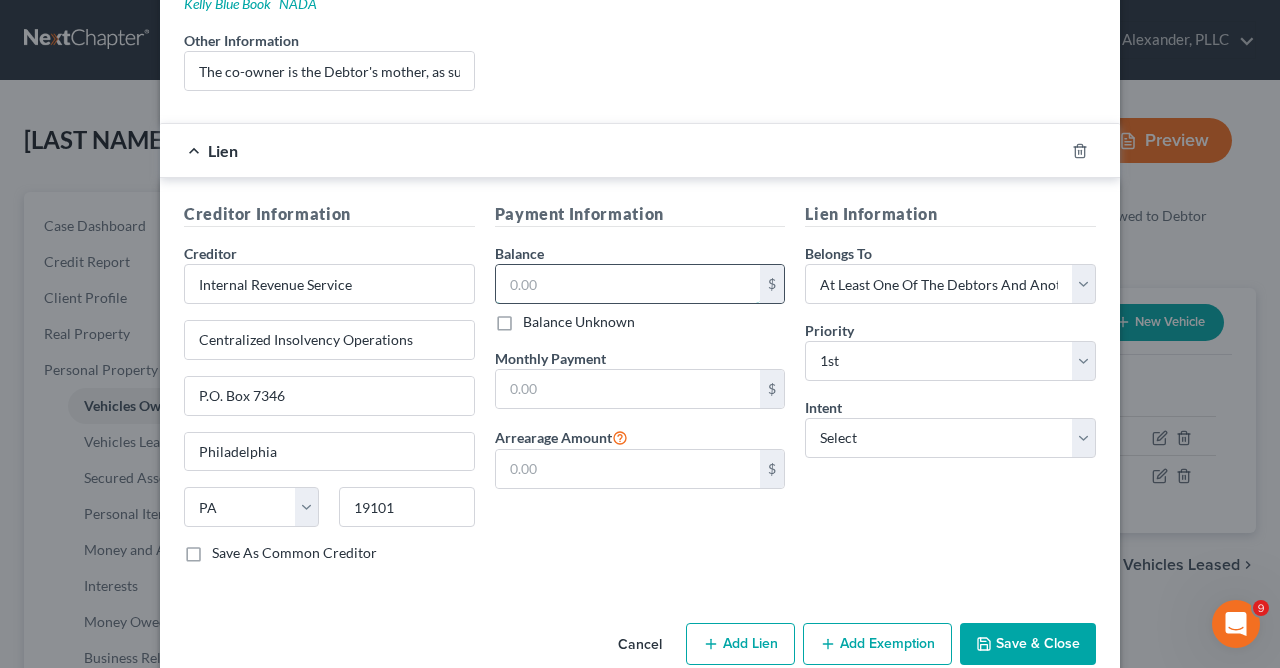 click at bounding box center (628, 284) 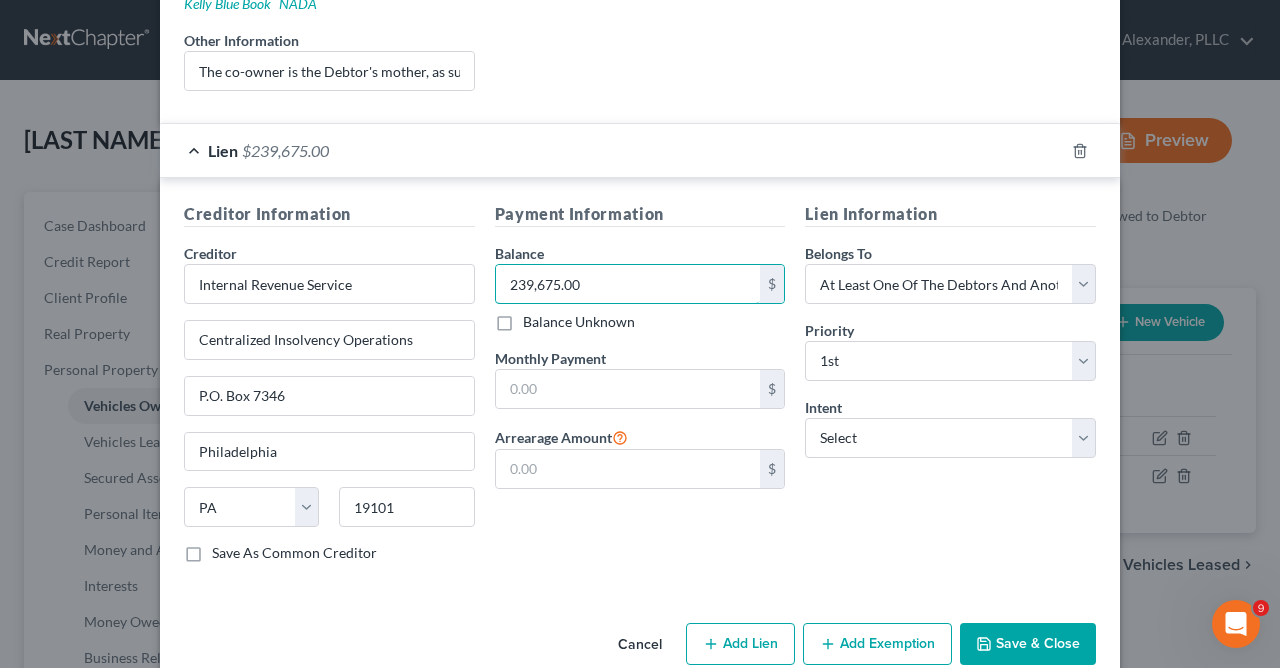type on "239,675.00" 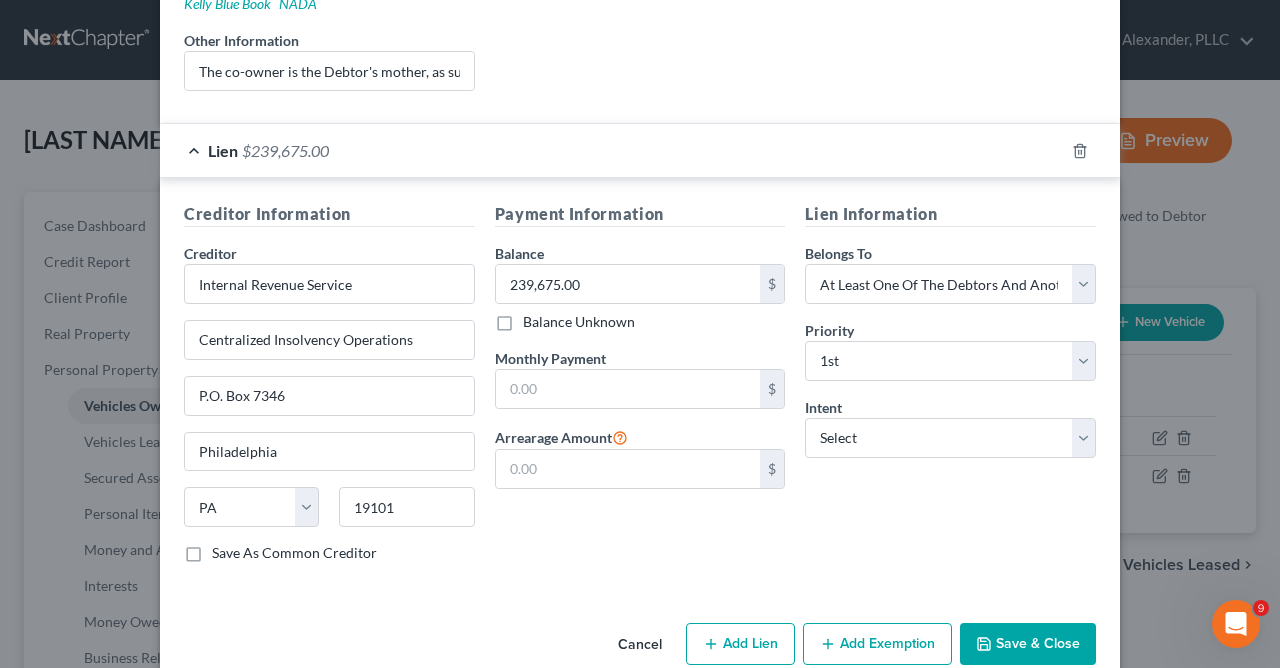 click on "Save & Close" at bounding box center (1028, 644) 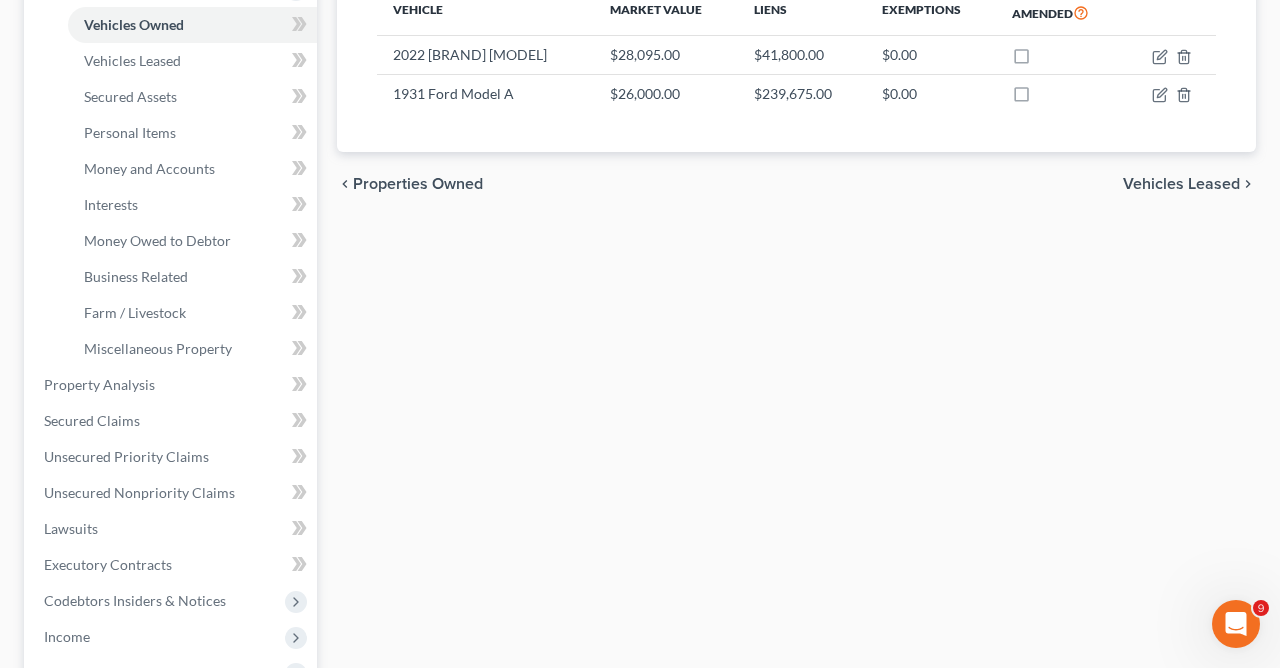 scroll, scrollTop: 440, scrollLeft: 0, axis: vertical 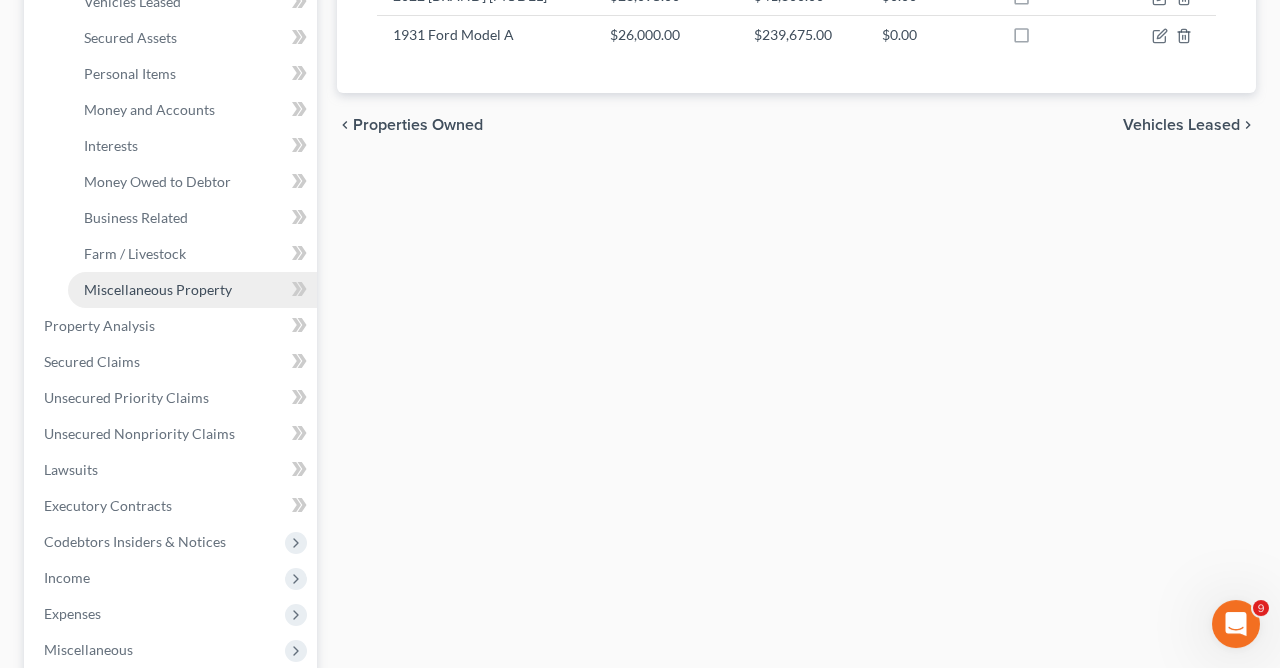 click on "Miscellaneous Property" at bounding box center (158, 289) 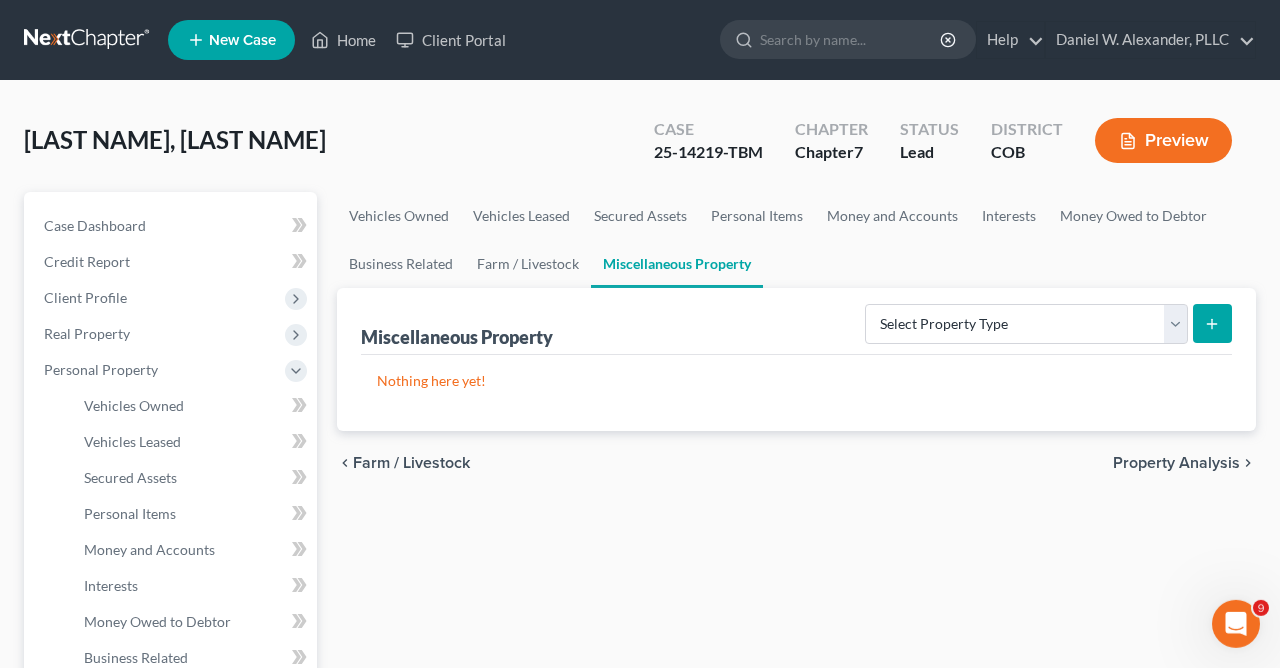 scroll, scrollTop: 0, scrollLeft: 0, axis: both 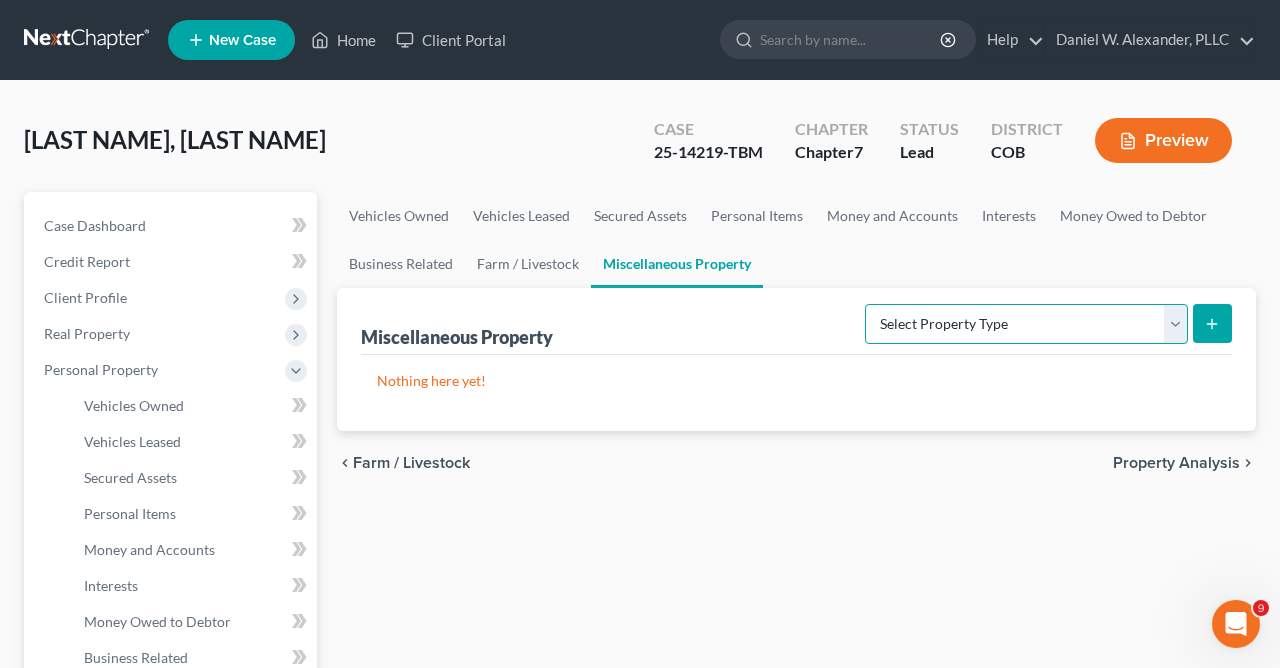 click on "Select Property Type Assigned for Creditor Benefit Within 1 Year Holding for Another Not Yet Listed Stored Within 1 Year Transferred" at bounding box center [1026, 324] 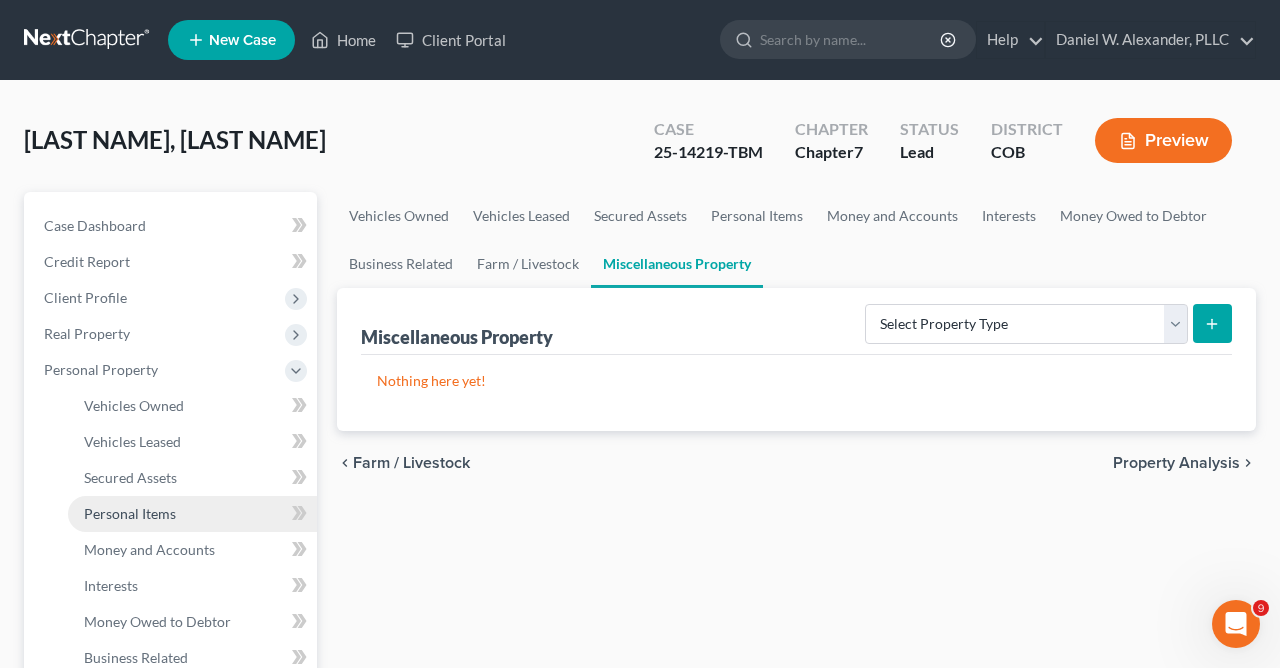click on "Personal Items" at bounding box center (192, 514) 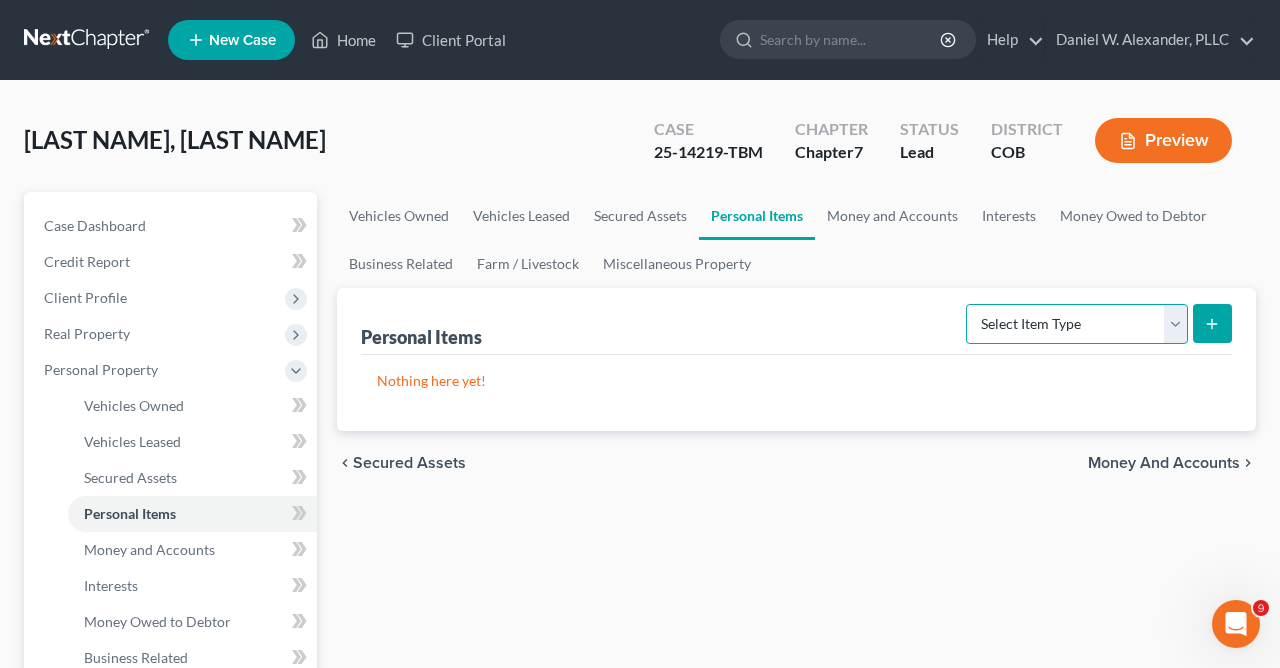 click on "Select Item Type Clothing Collectibles Of Value Electronics Firearms Household Goods Jewelry Other Pet(s) Sports & Hobby Equipment" at bounding box center [1077, 324] 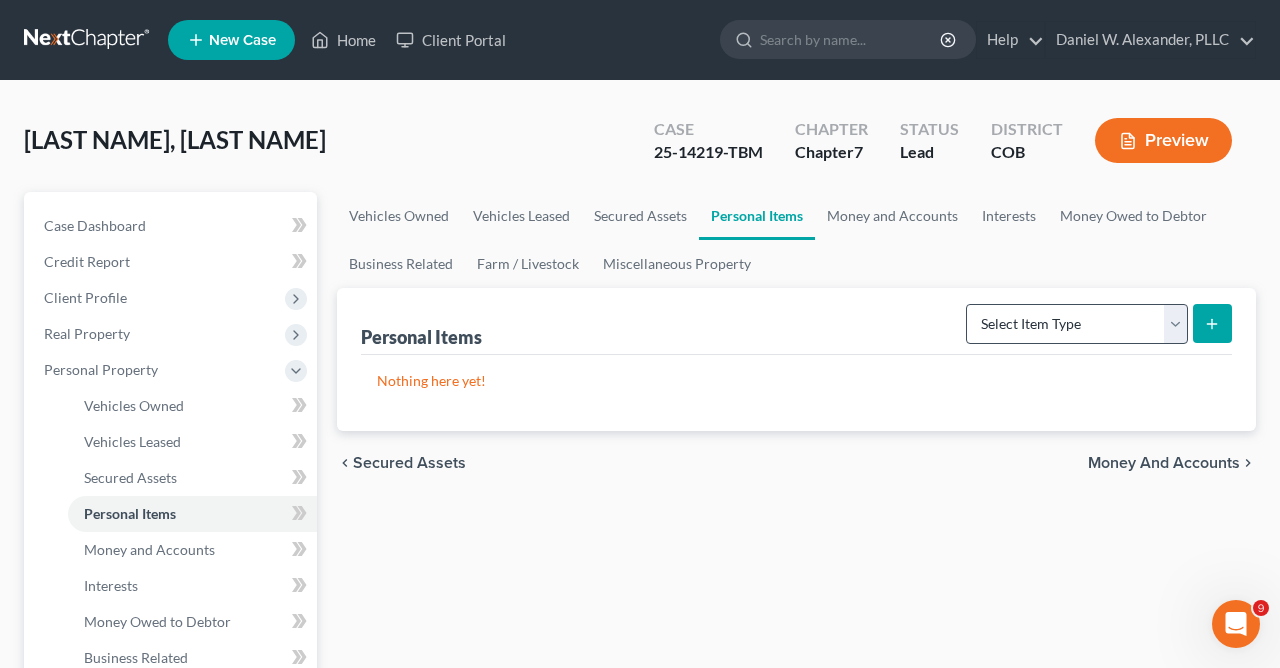 click on "Vehicles Owned
Vehicles Leased
Secured Assets
Personal Items
Money and Accounts
Interests
Money Owed to Debtor
Business Related
Farm / Livestock
Miscellaneous Property
Personal Items Select Item Type Clothing Collectibles Of Value Electronics Firearms Household Goods Jewelry Other Pet(s) Sports & Hobby Equipment
Nothing here yet!
chevron_left
Secured Assets
Money and Accounts
chevron_right" at bounding box center [796, 769] 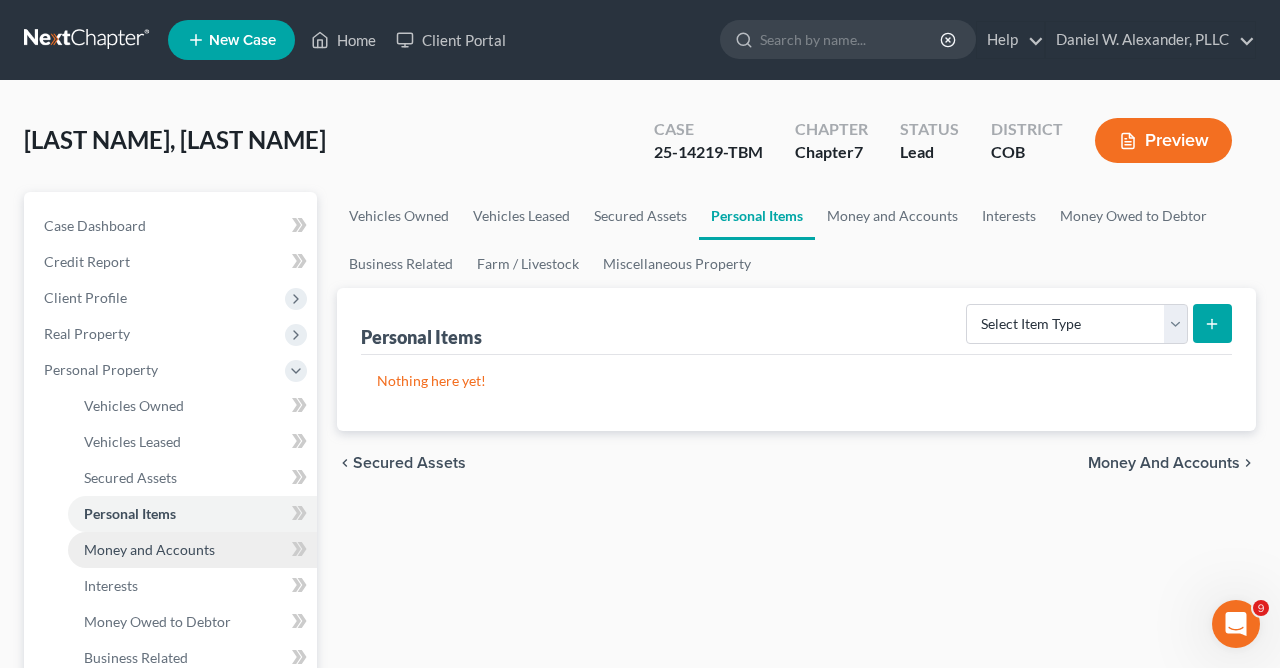 click on "Money and Accounts" at bounding box center (149, 549) 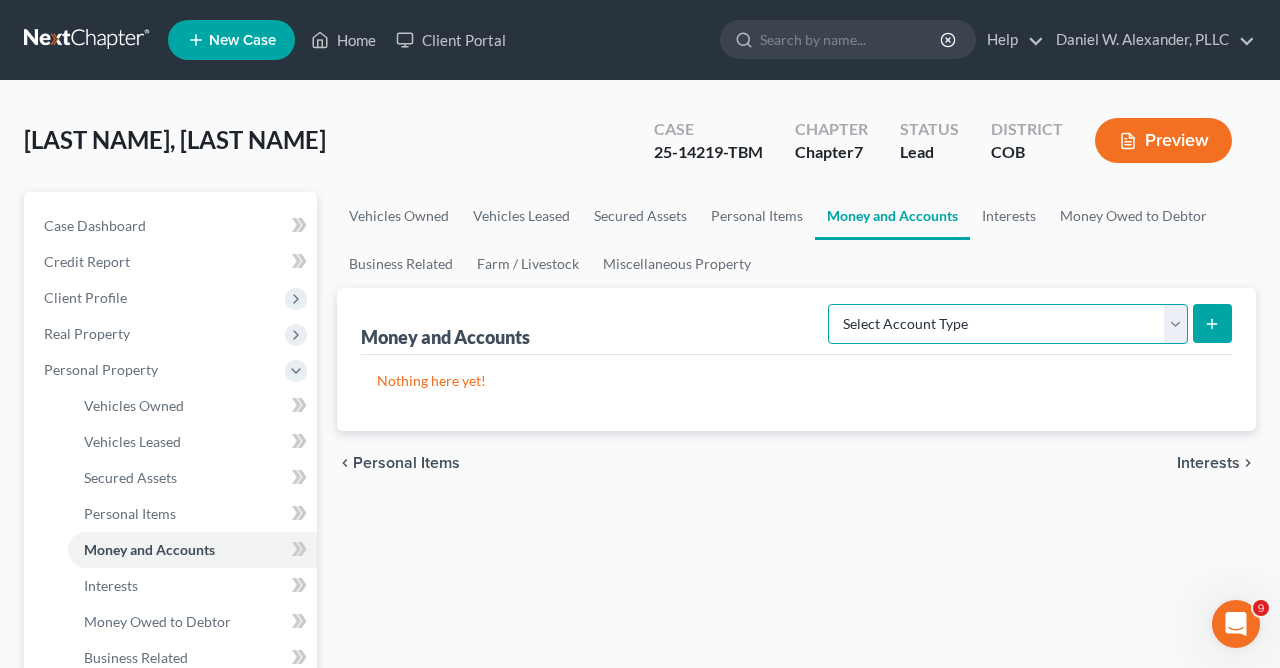 click on "Select Account Type Brokerage Cash on Hand Certificates of Deposit Checking Account Money Market Other (Credit Union, Health Savings Account, etc) Safe Deposit Box Savings Account Security Deposits or Prepayments" at bounding box center [1008, 324] 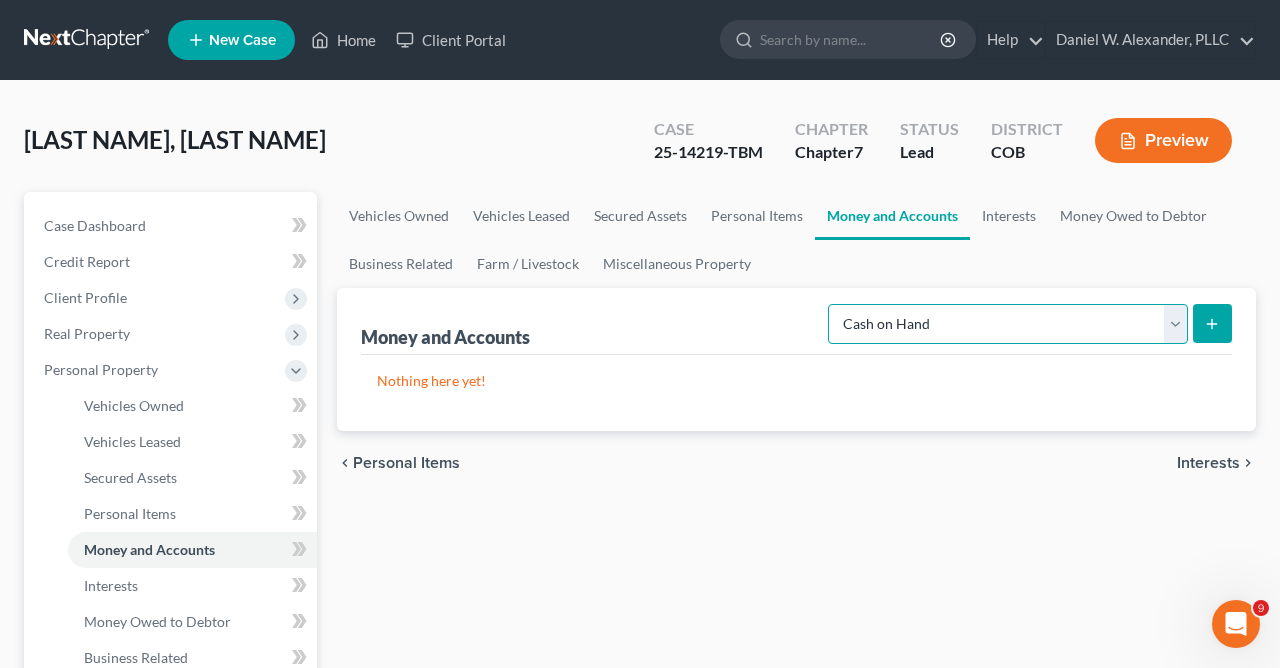 click on "Cash on Hand" at bounding box center [0, 0] 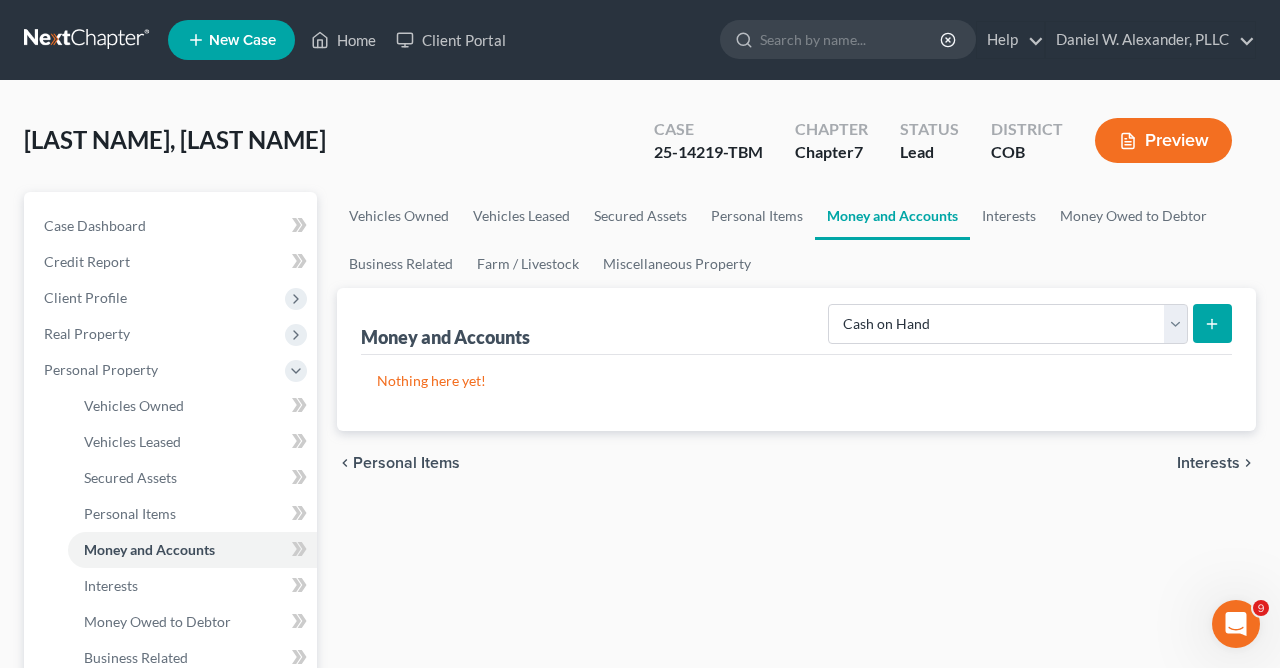 click 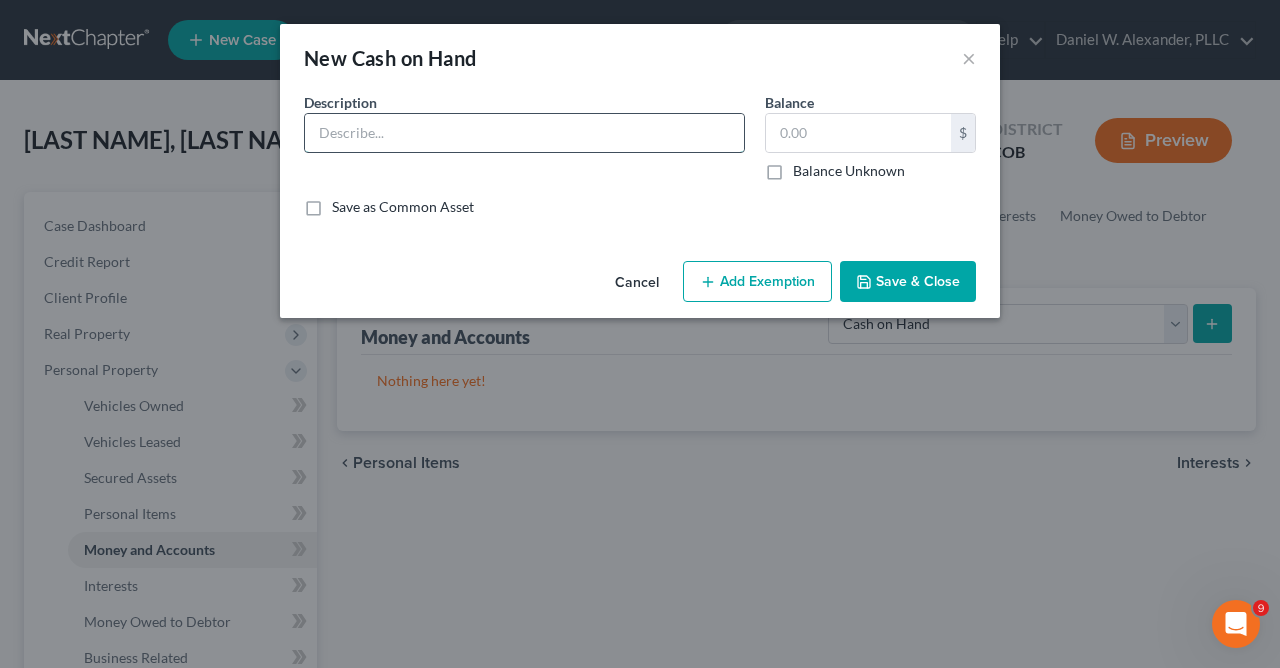 click at bounding box center [524, 133] 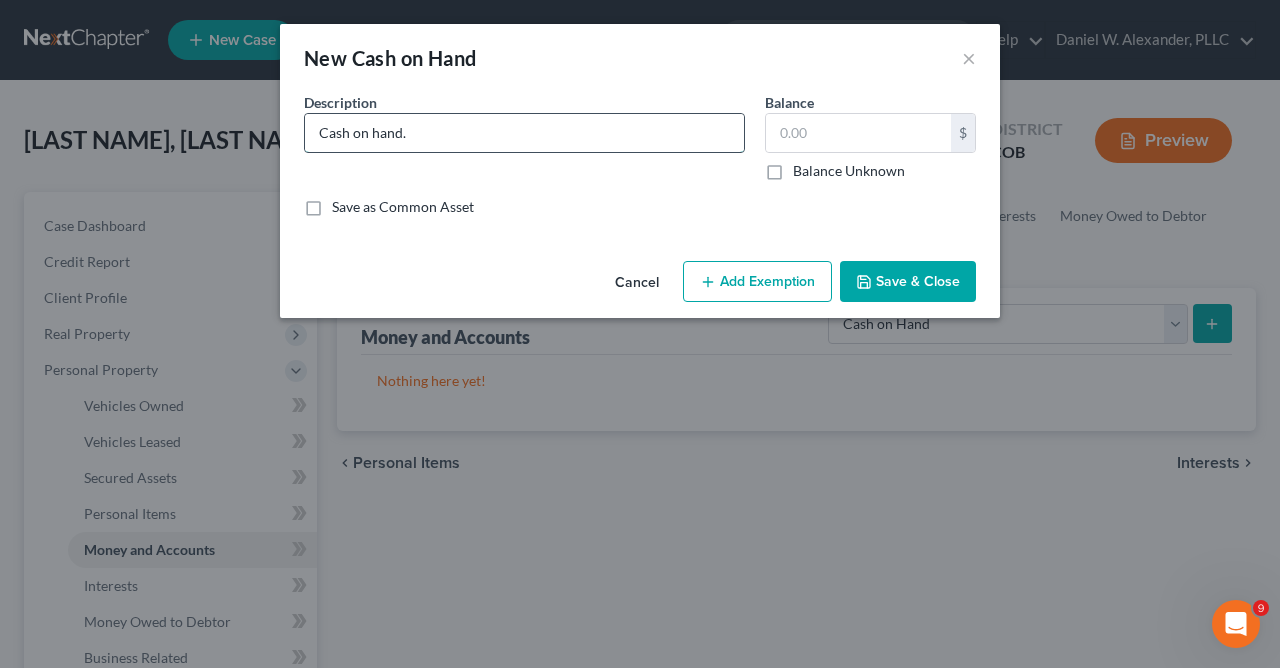 type on "Cash on hand." 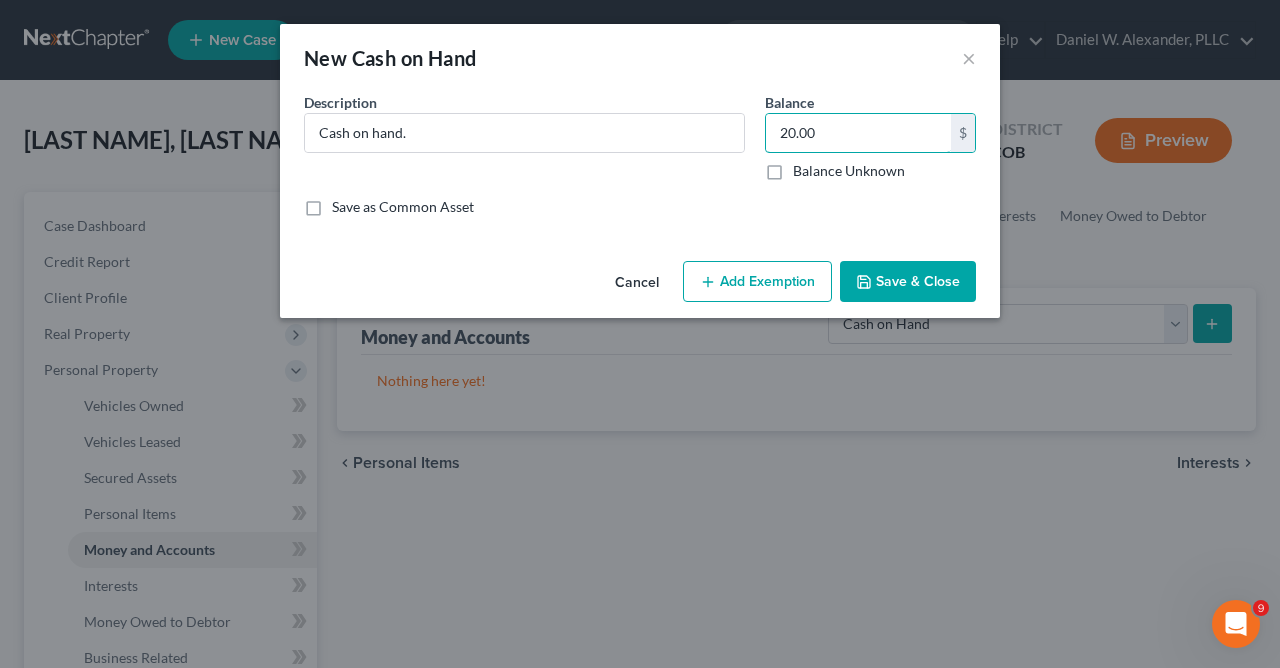 type on "20.00" 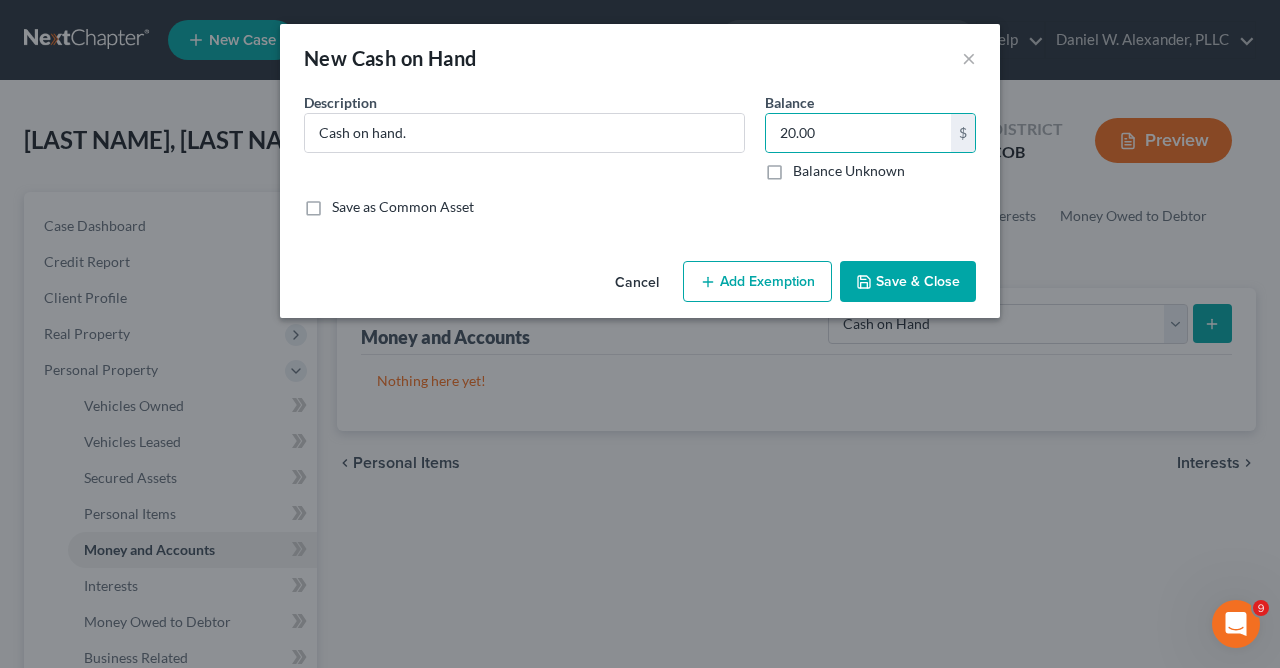 click on "Save & Close" at bounding box center (908, 282) 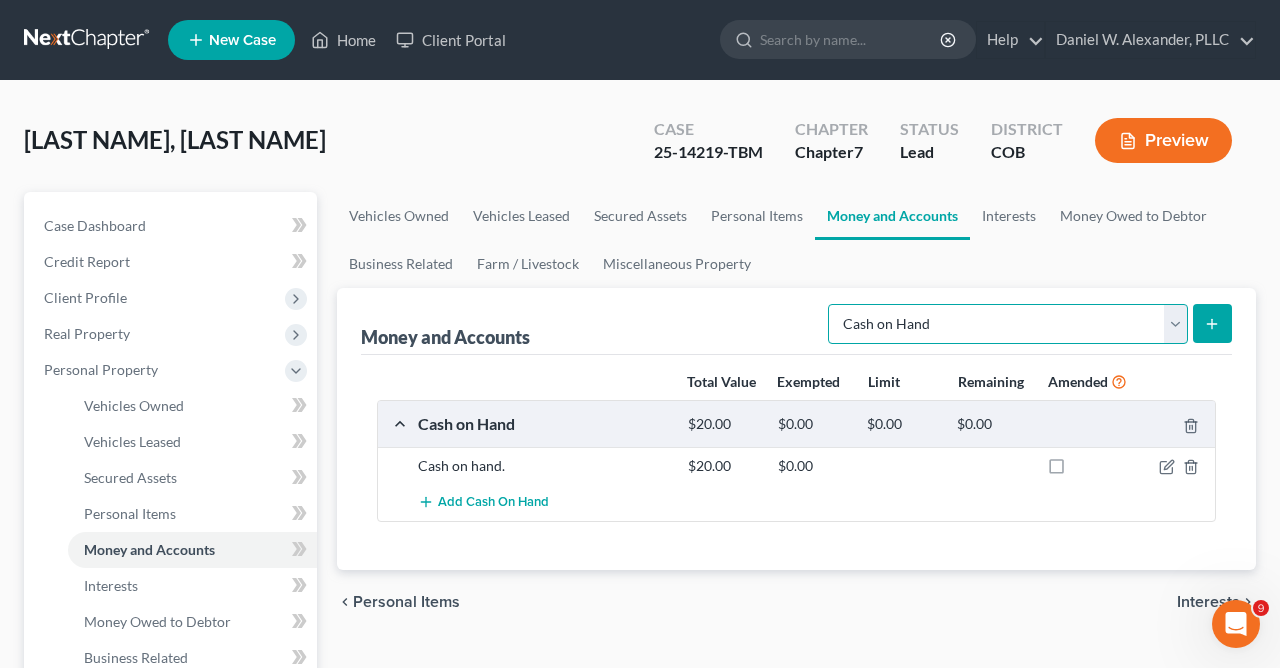 click on "Select Account Type Brokerage Cash on Hand Certificates of Deposit Checking Account Money Market Other (Credit Union, Health Savings Account, etc) Safe Deposit Box Savings Account Security Deposits or Prepayments" at bounding box center (1008, 324) 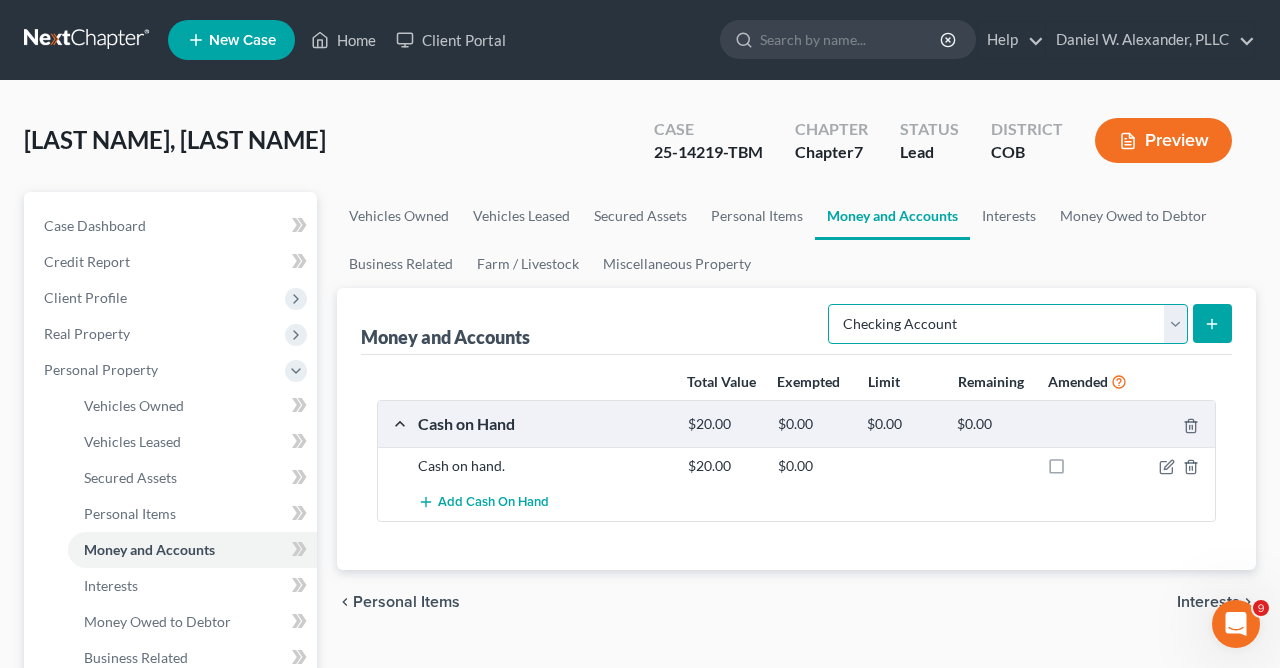 click on "Checking Account" at bounding box center (0, 0) 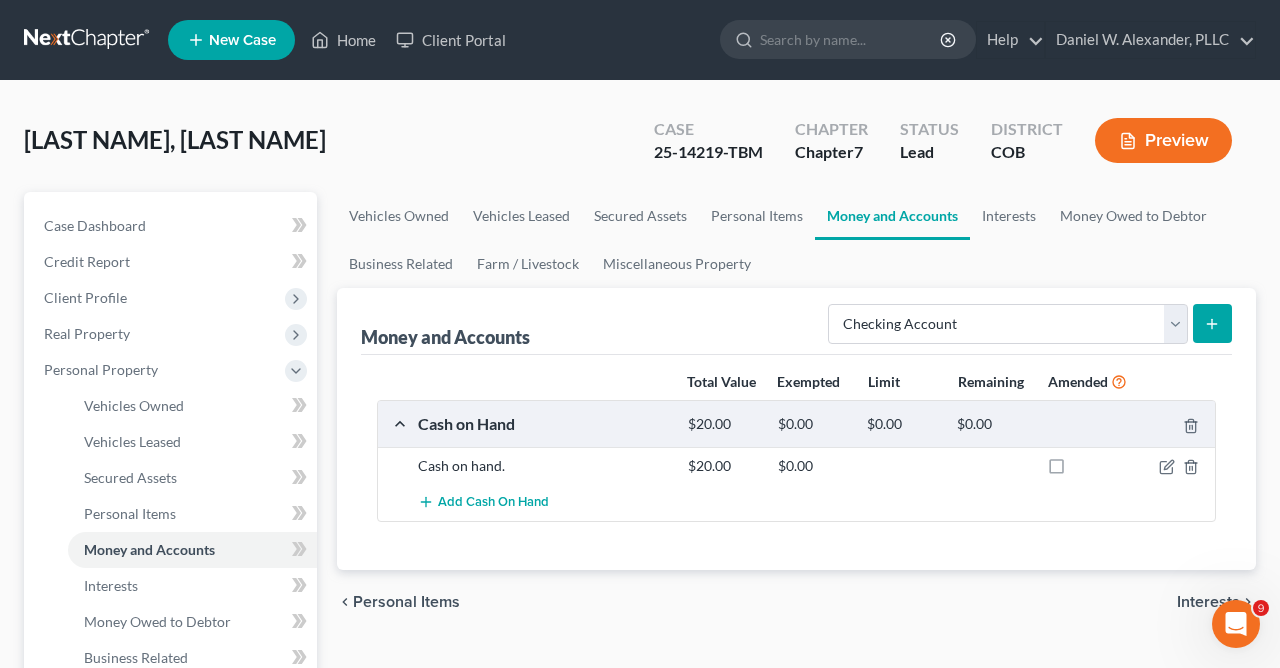 click 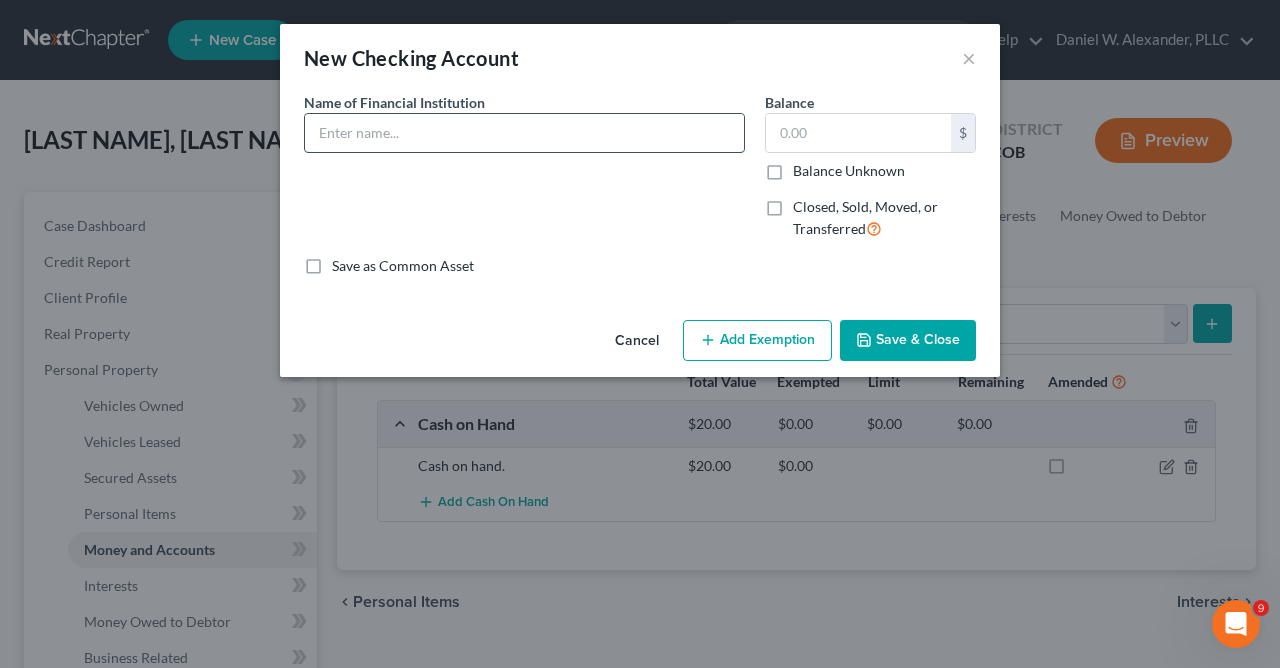 click at bounding box center (524, 133) 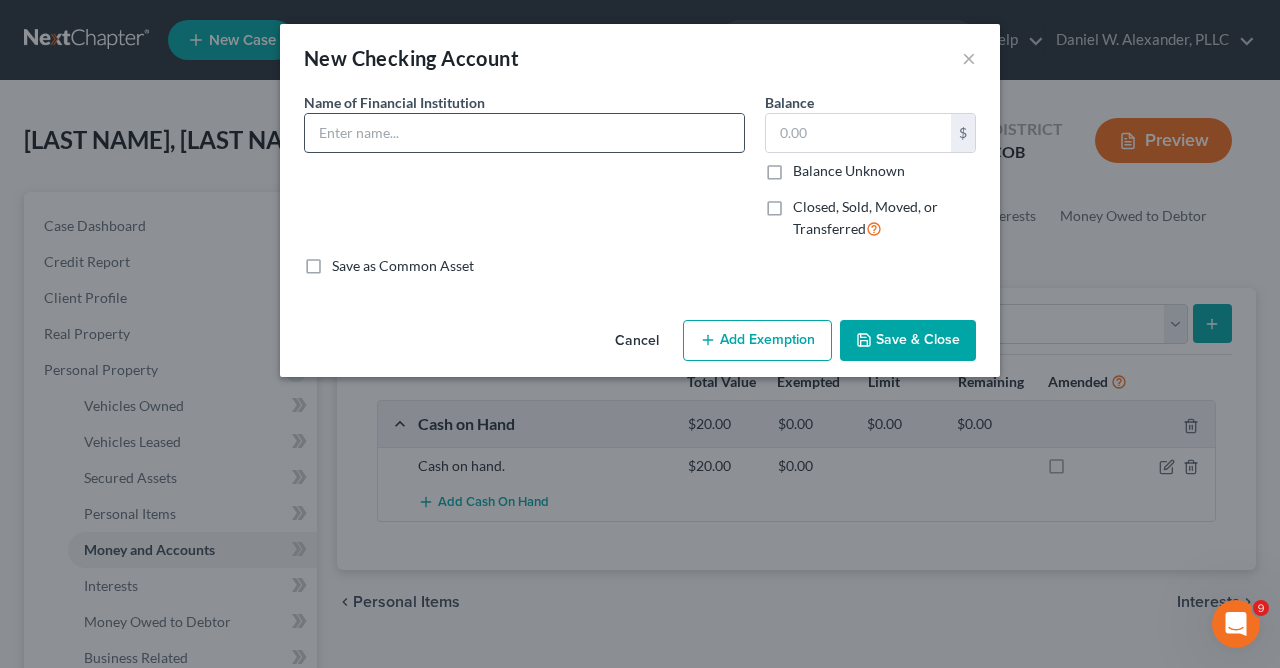 click at bounding box center (524, 133) 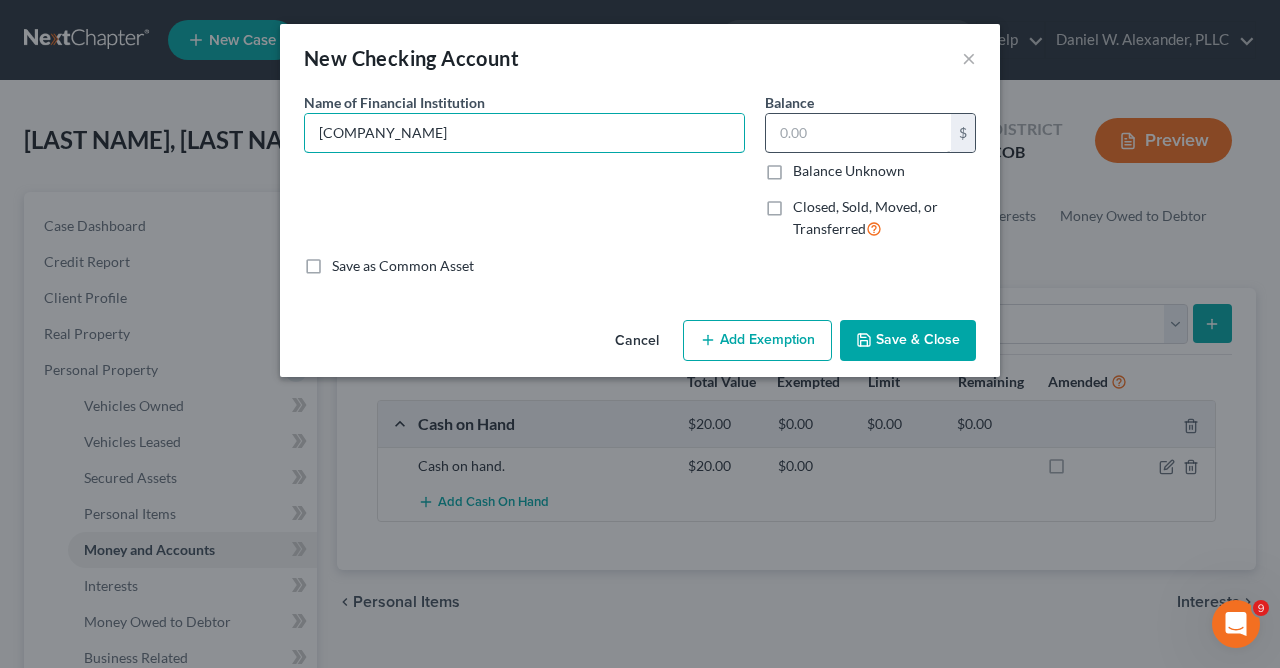 type on "[COMPANY_NAME]" 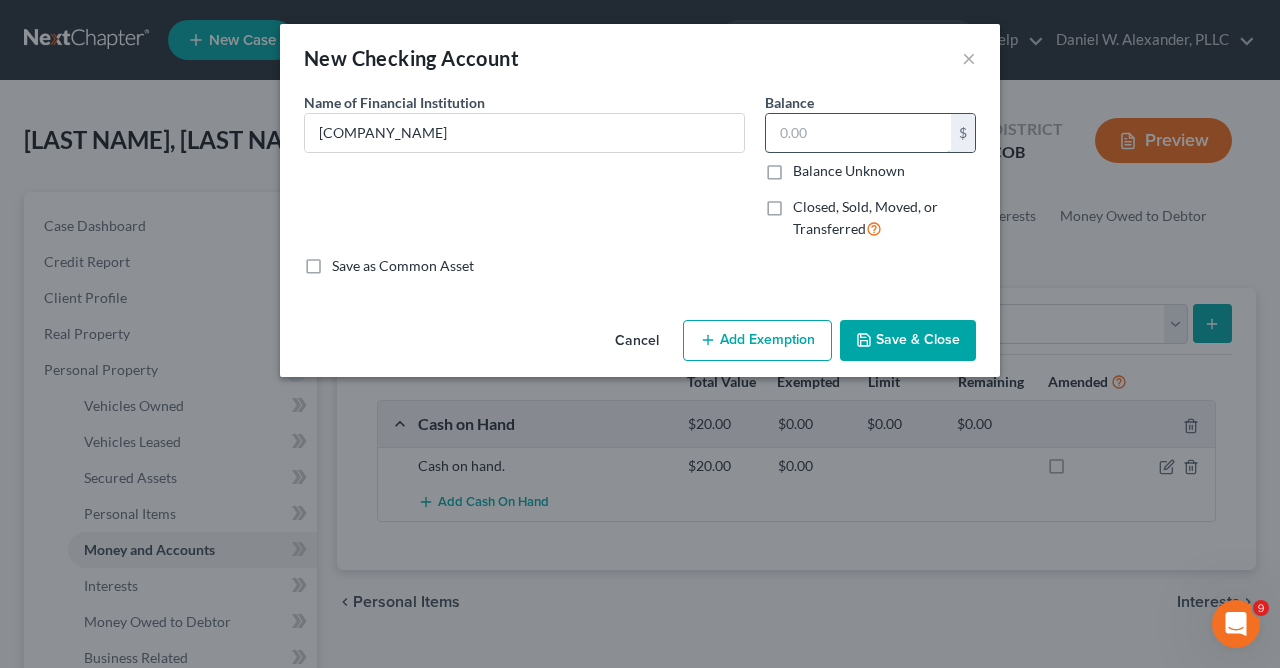 click at bounding box center [858, 133] 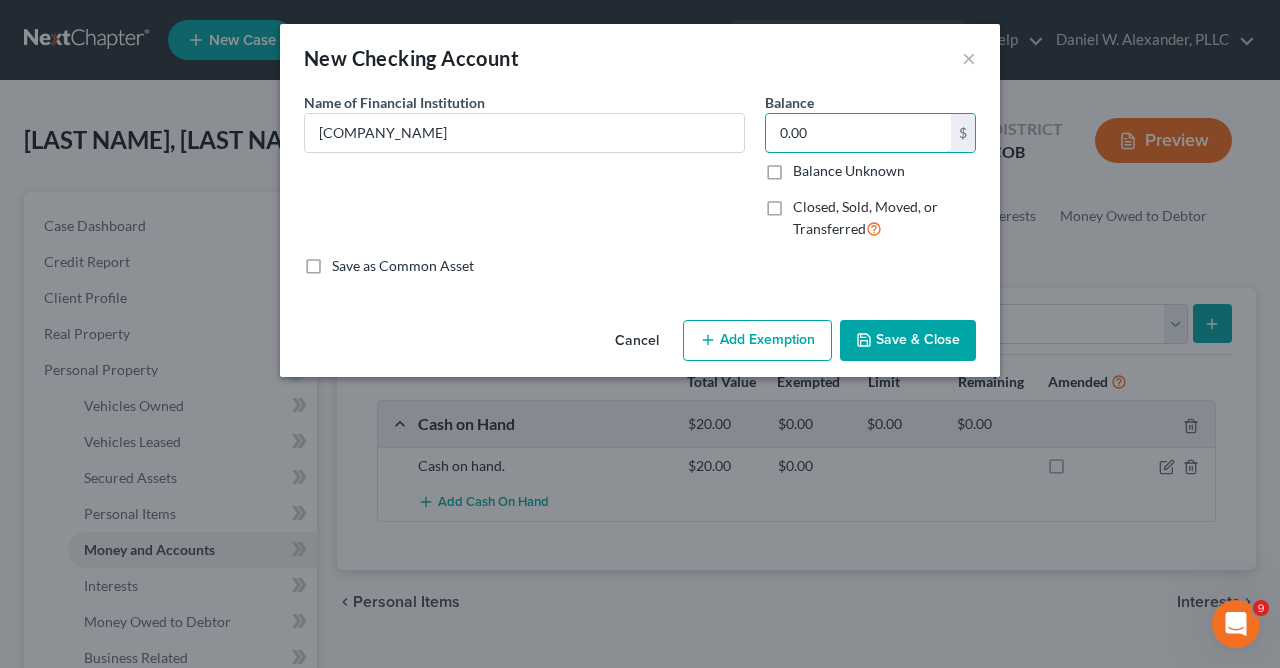 type on "0.00" 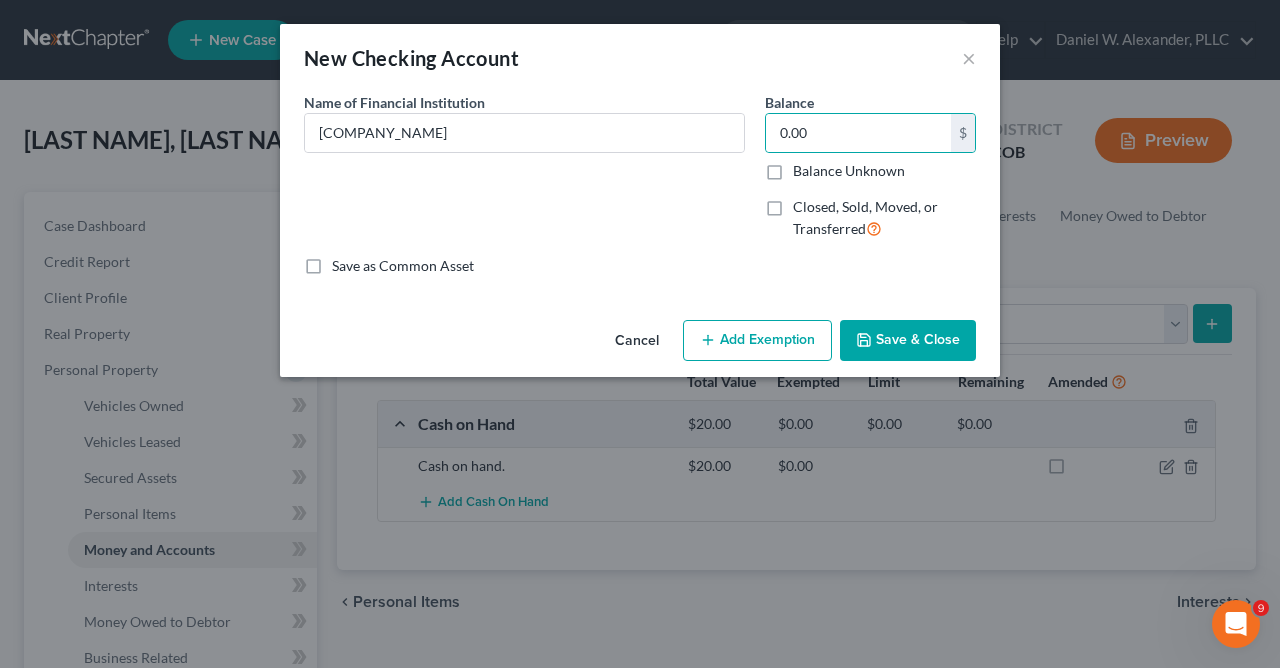 click on "Save & Close" at bounding box center (908, 341) 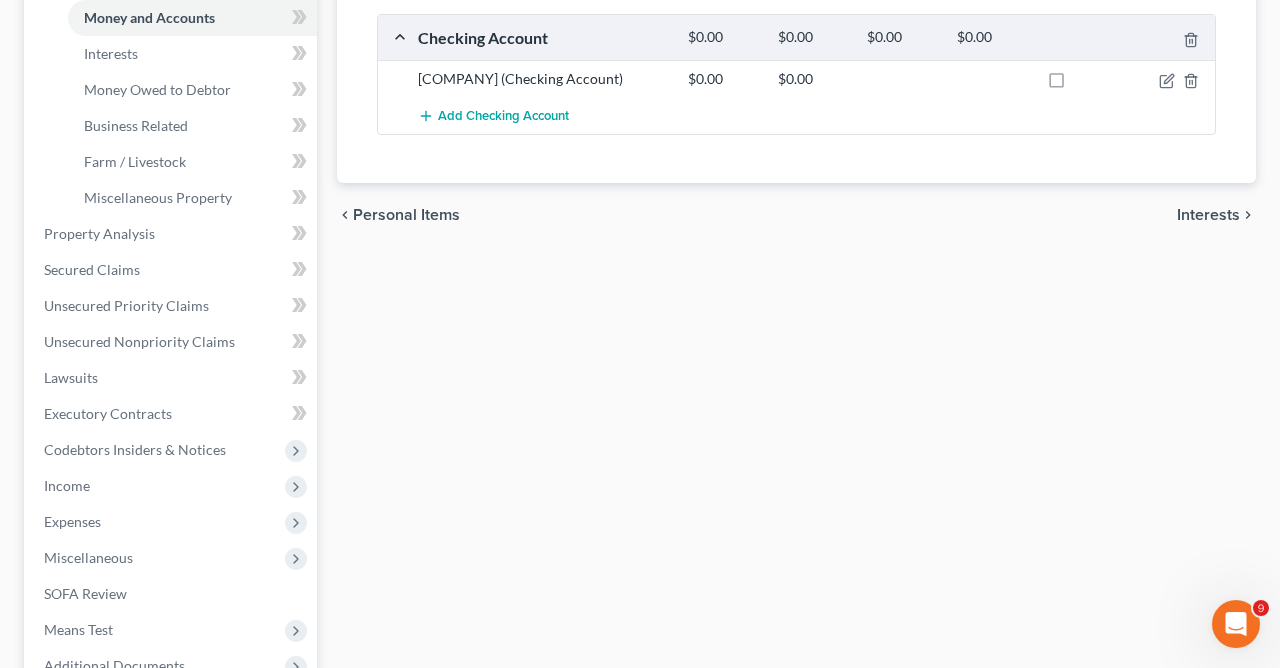 scroll, scrollTop: 601, scrollLeft: 0, axis: vertical 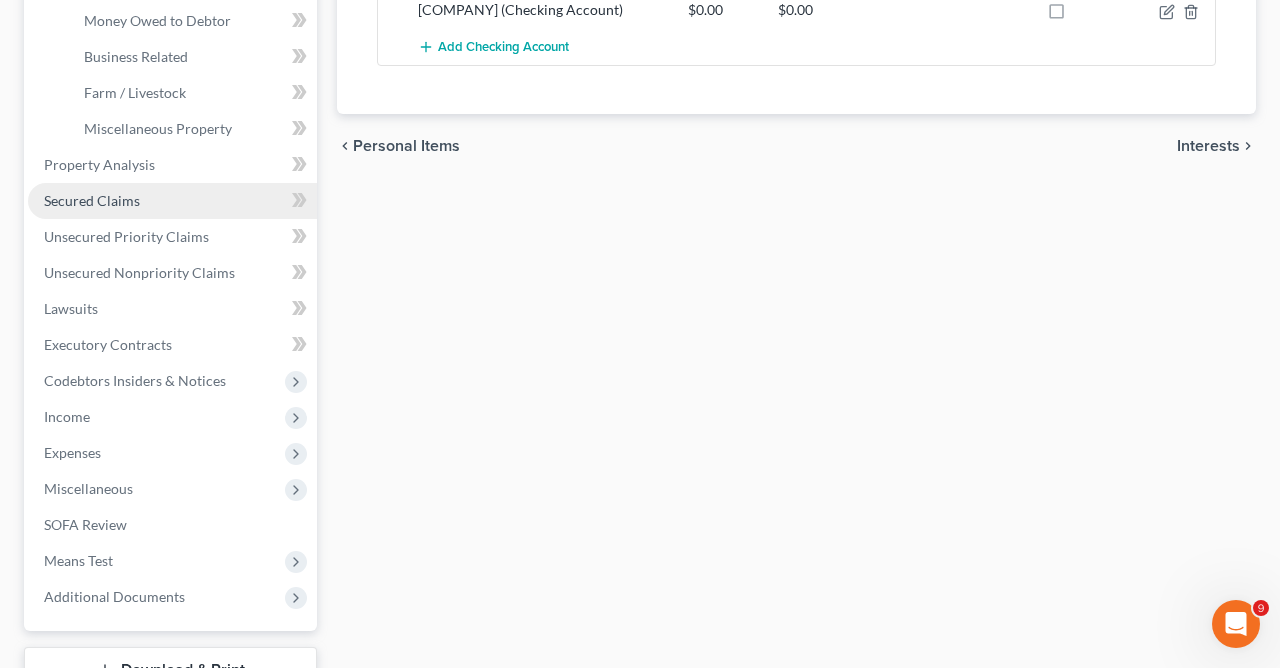 click on "Secured Claims" at bounding box center (92, 200) 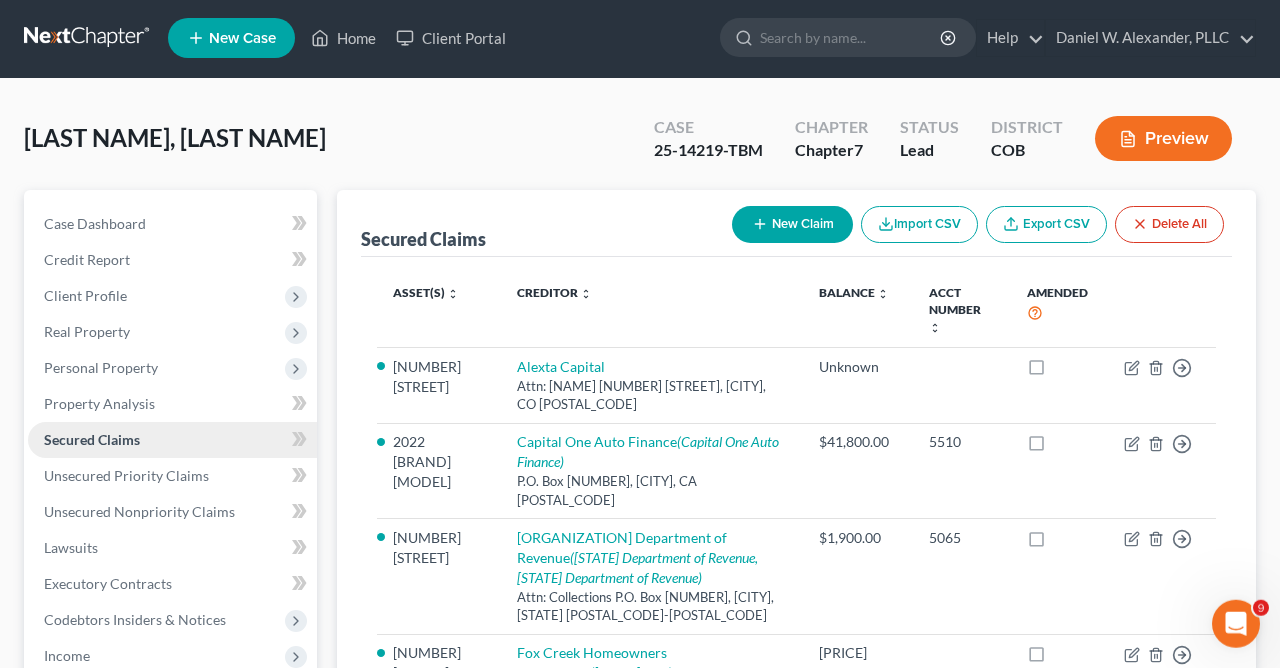 scroll, scrollTop: 0, scrollLeft: 0, axis: both 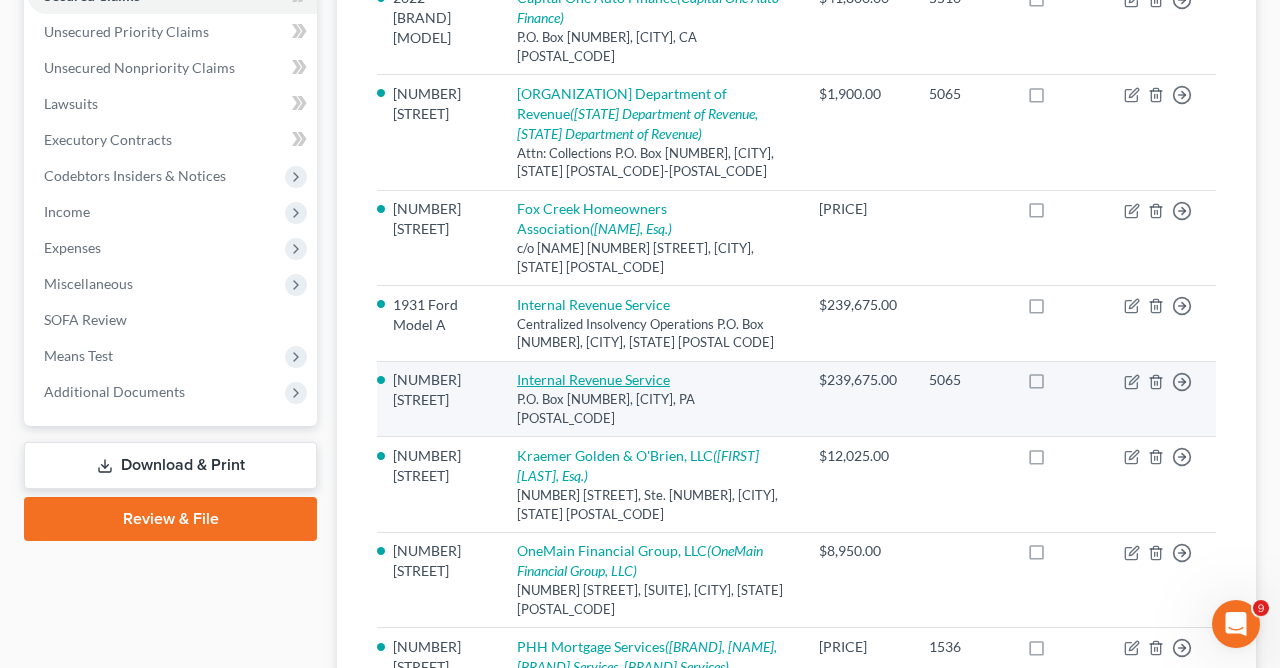 click on "Internal Revenue Service" at bounding box center [593, 379] 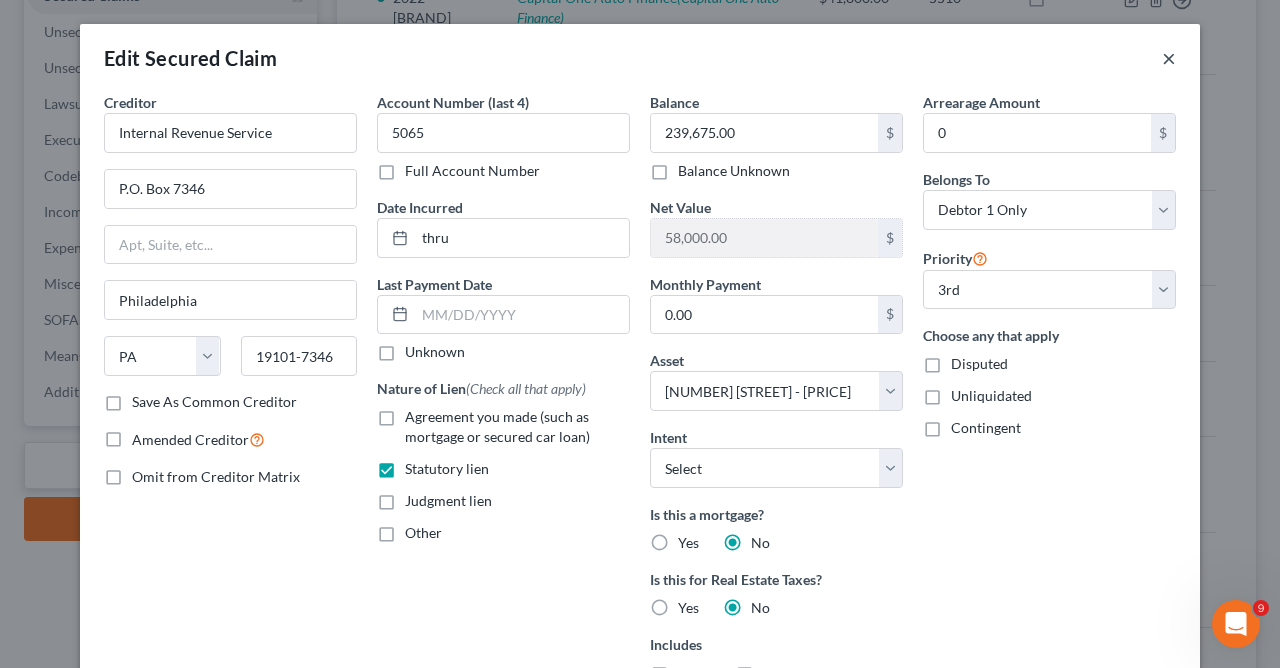 click on "×" at bounding box center [1169, 58] 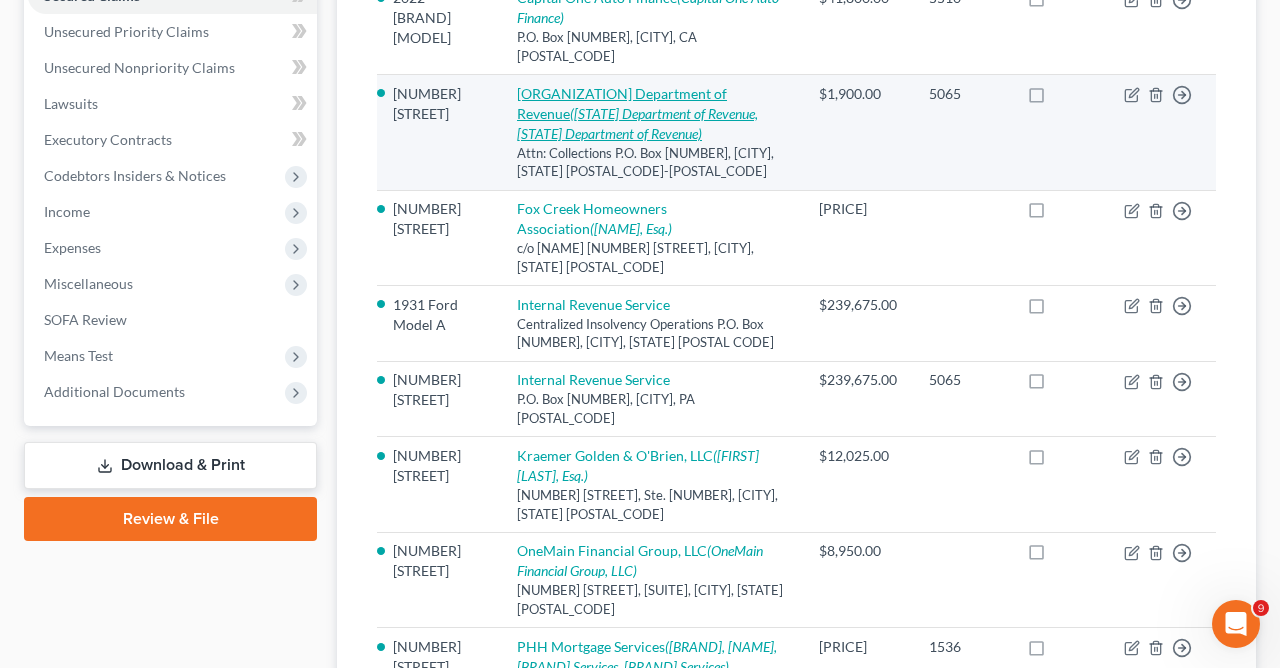click on "Colorado Department of Revenue  (Colorado Department of Revenue, Colorado Department of Revenue)" at bounding box center [637, 113] 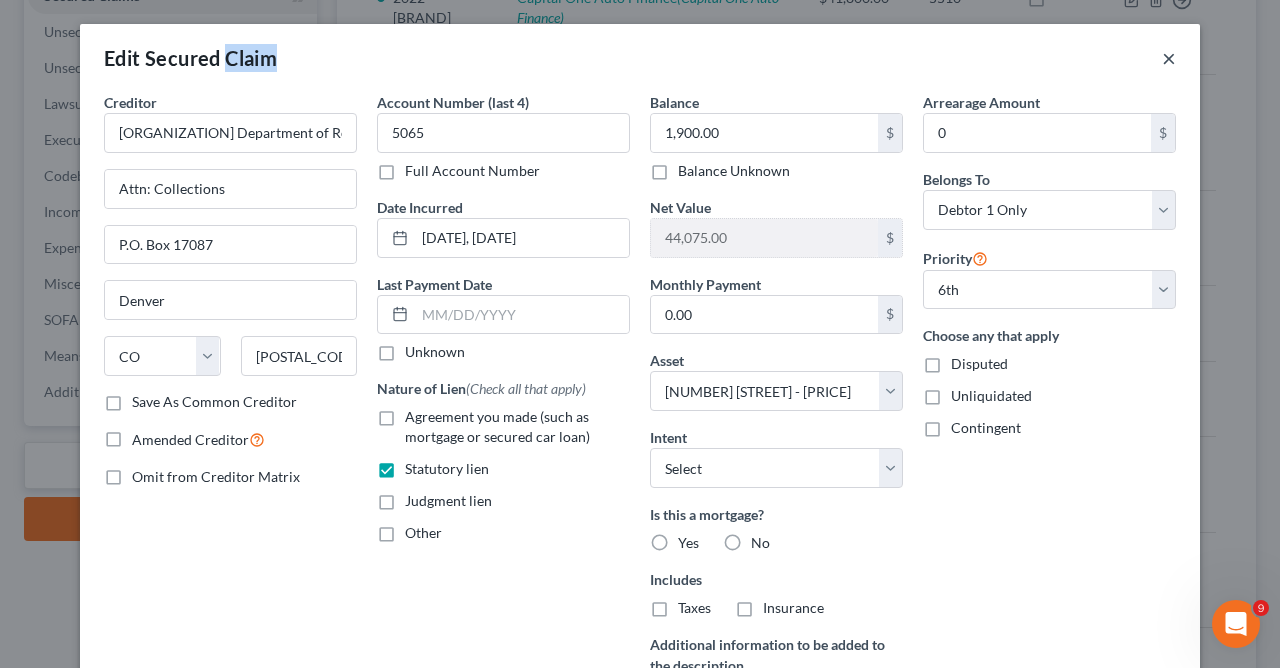 click on "×" at bounding box center [1169, 58] 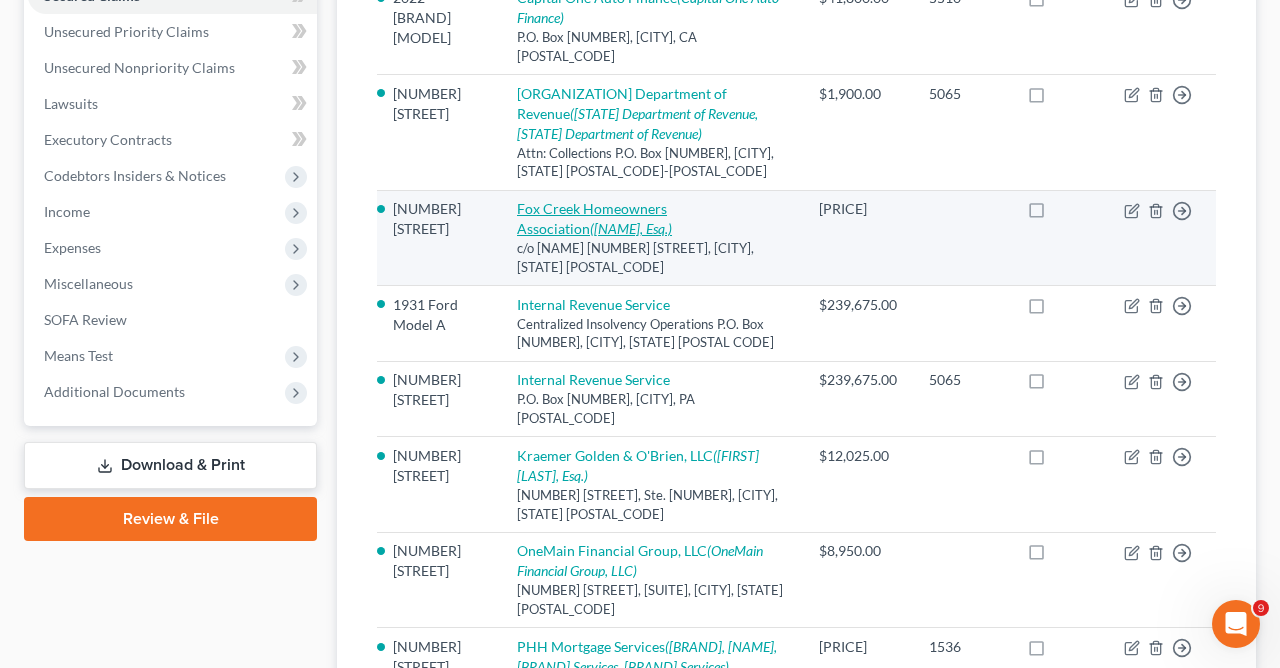 click on "Fox Creek Homeowners Association  (Michael T. Krueger, Esq.)" at bounding box center (594, 218) 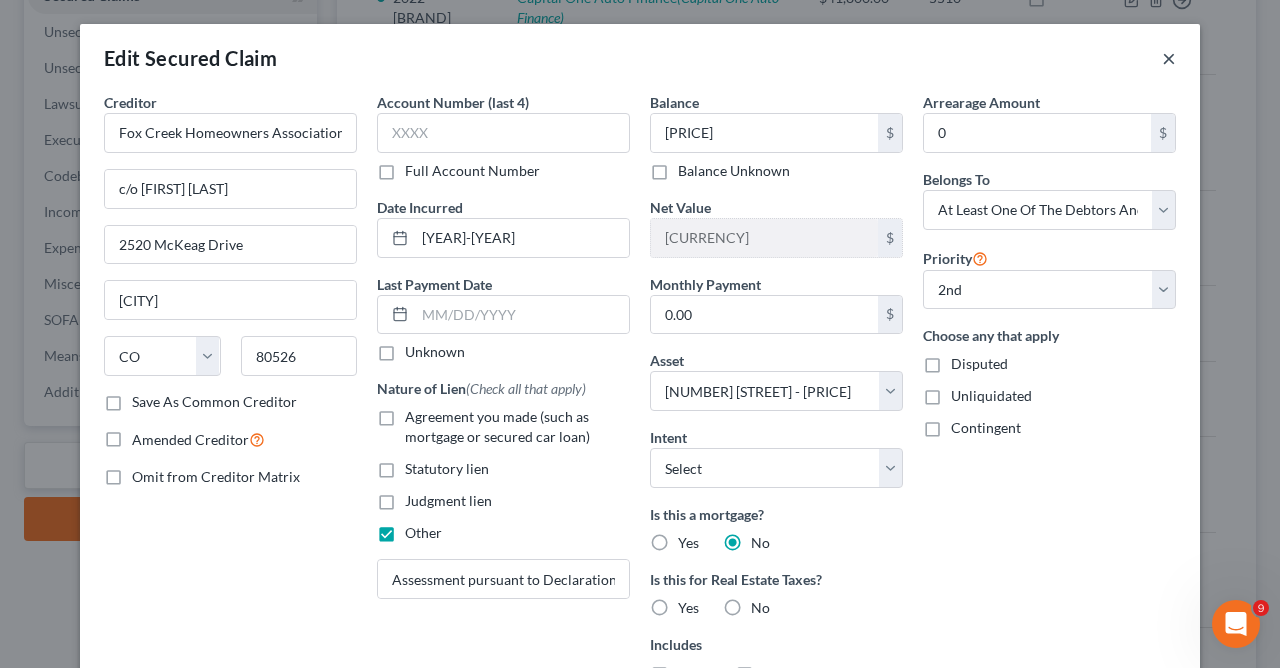 click on "×" at bounding box center [1169, 58] 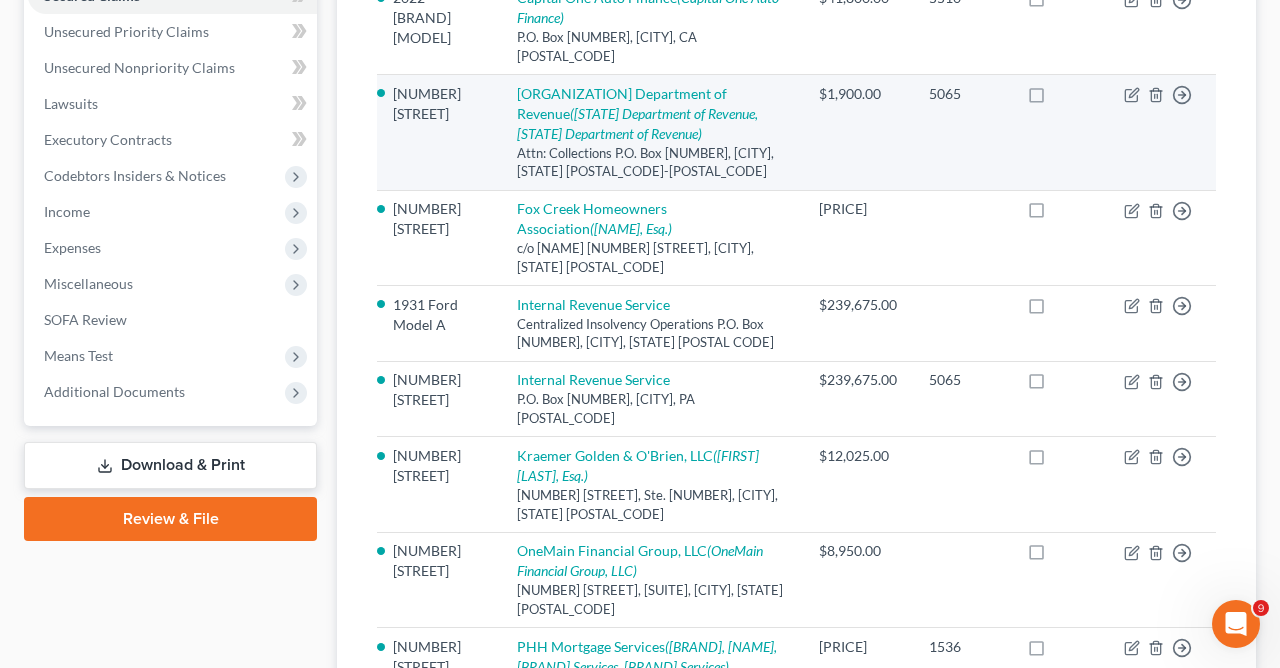 click on "Move to E Move to F Move to G Move to Notice Only" at bounding box center [1162, 133] 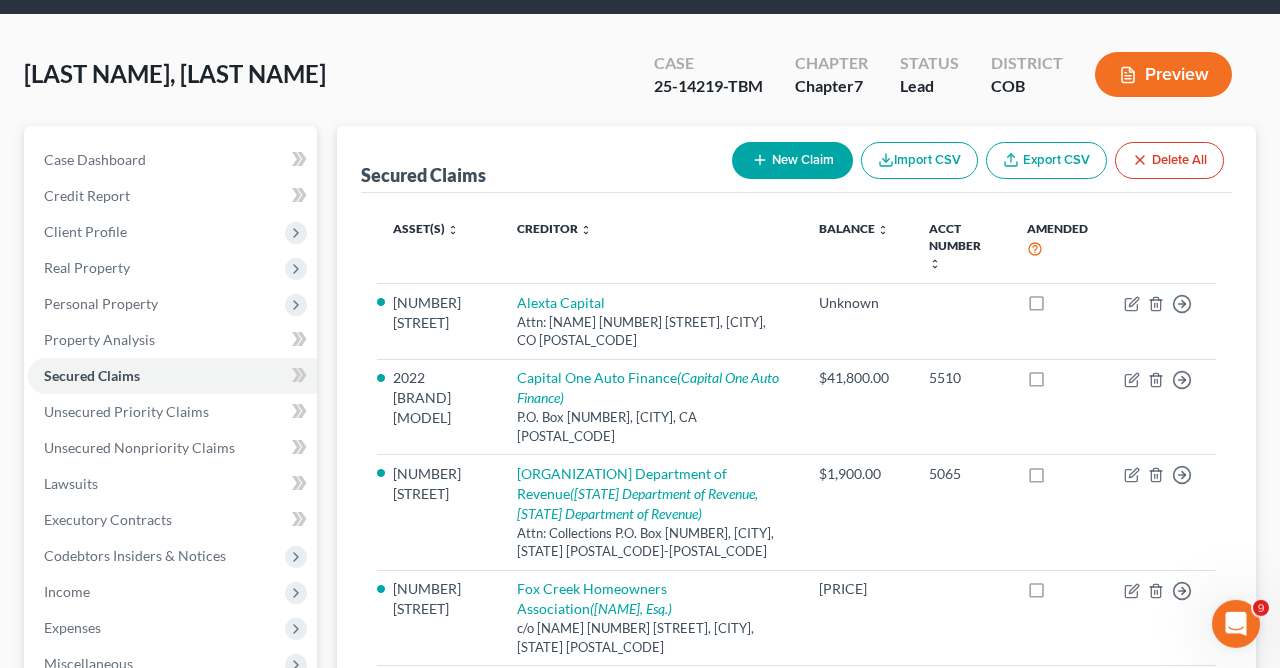 scroll, scrollTop: 0, scrollLeft: 0, axis: both 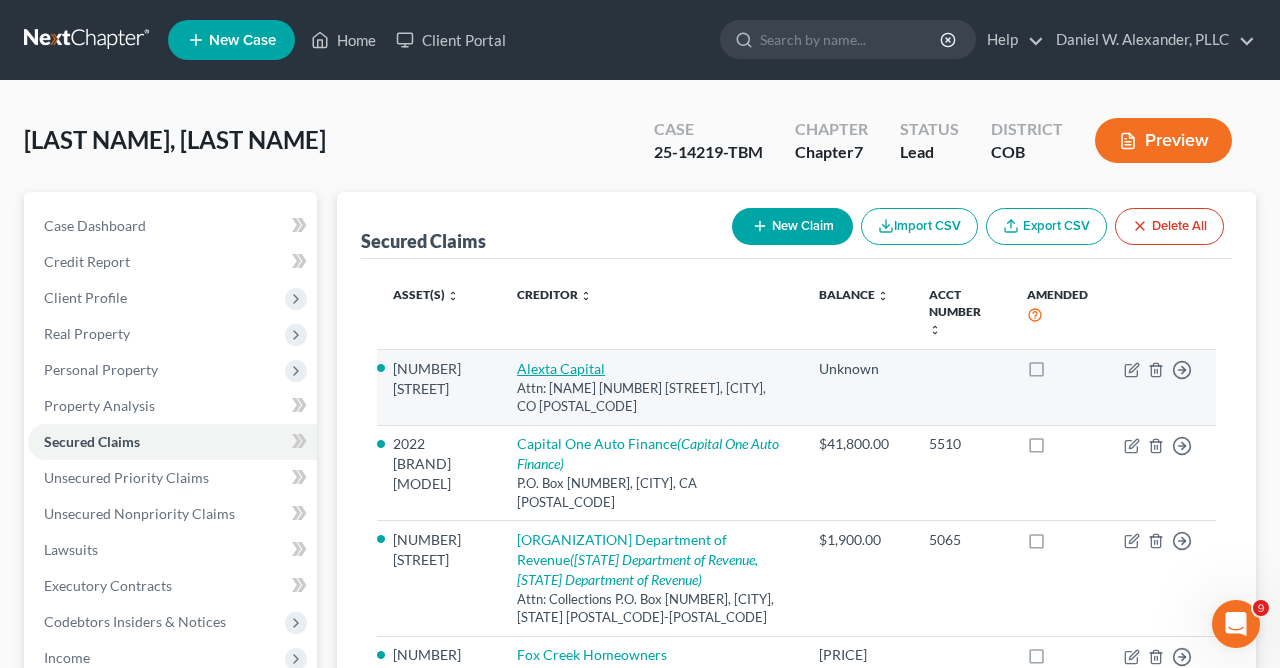 click on "Alexta Capital" at bounding box center (561, 368) 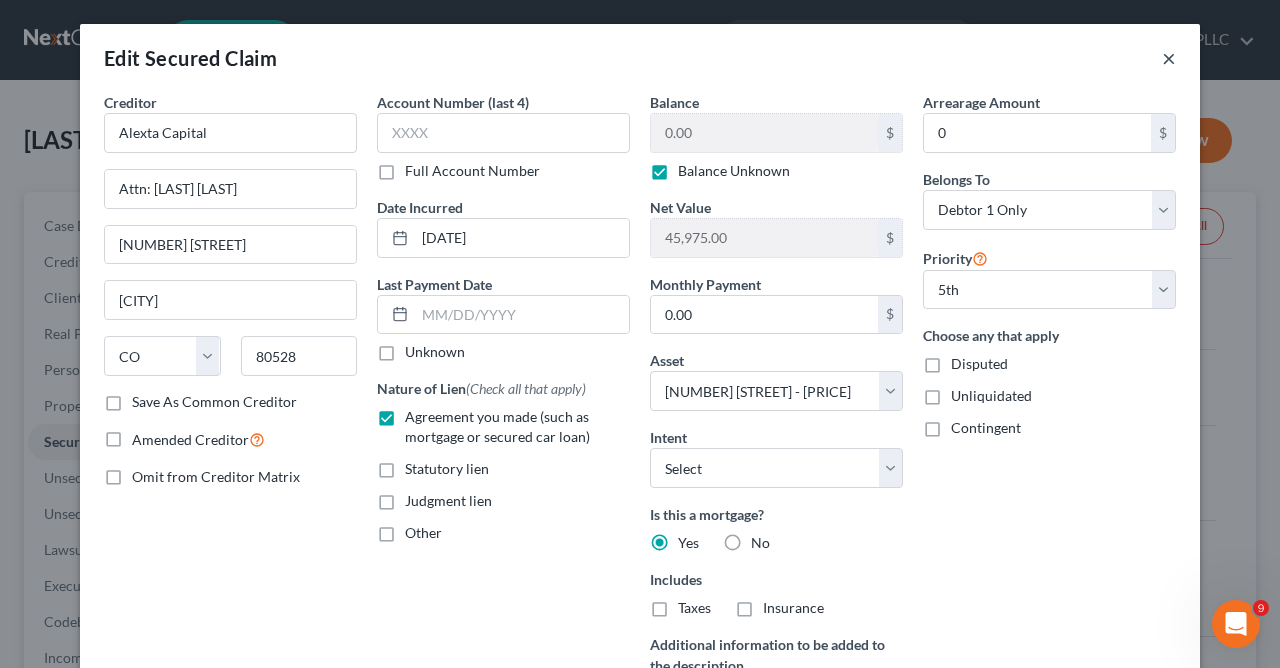 click on "×" at bounding box center (1169, 58) 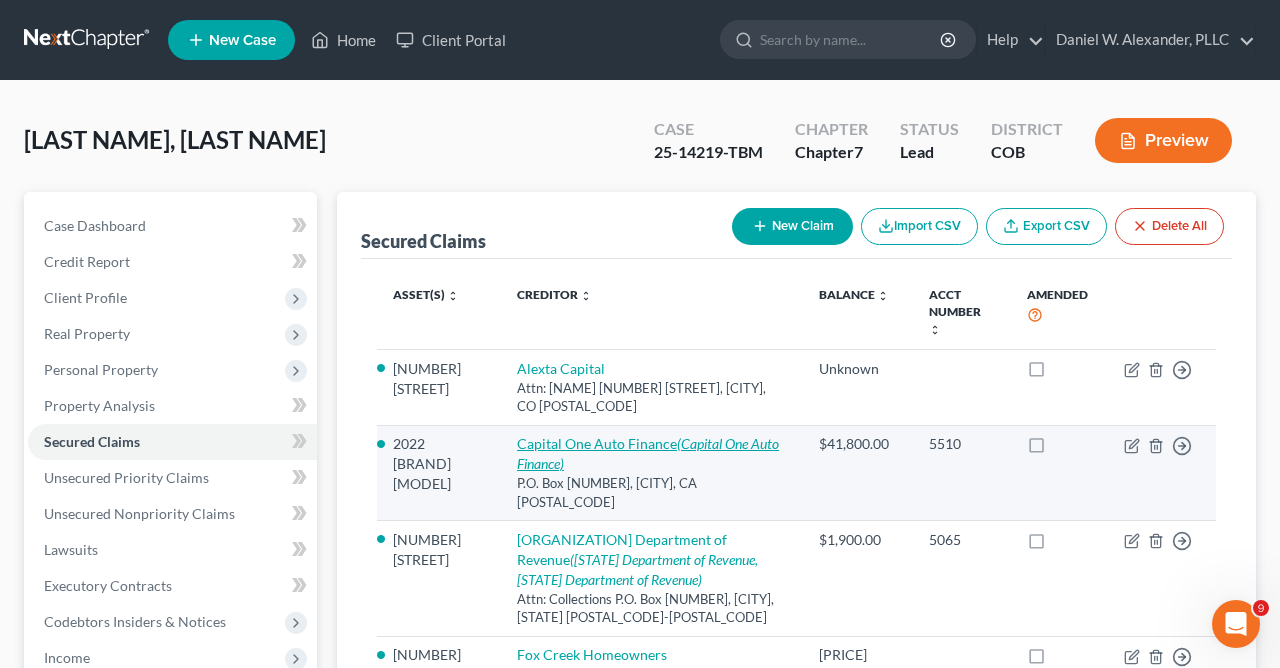 click on "[COMPANY] ([COMPANY])" at bounding box center [648, 453] 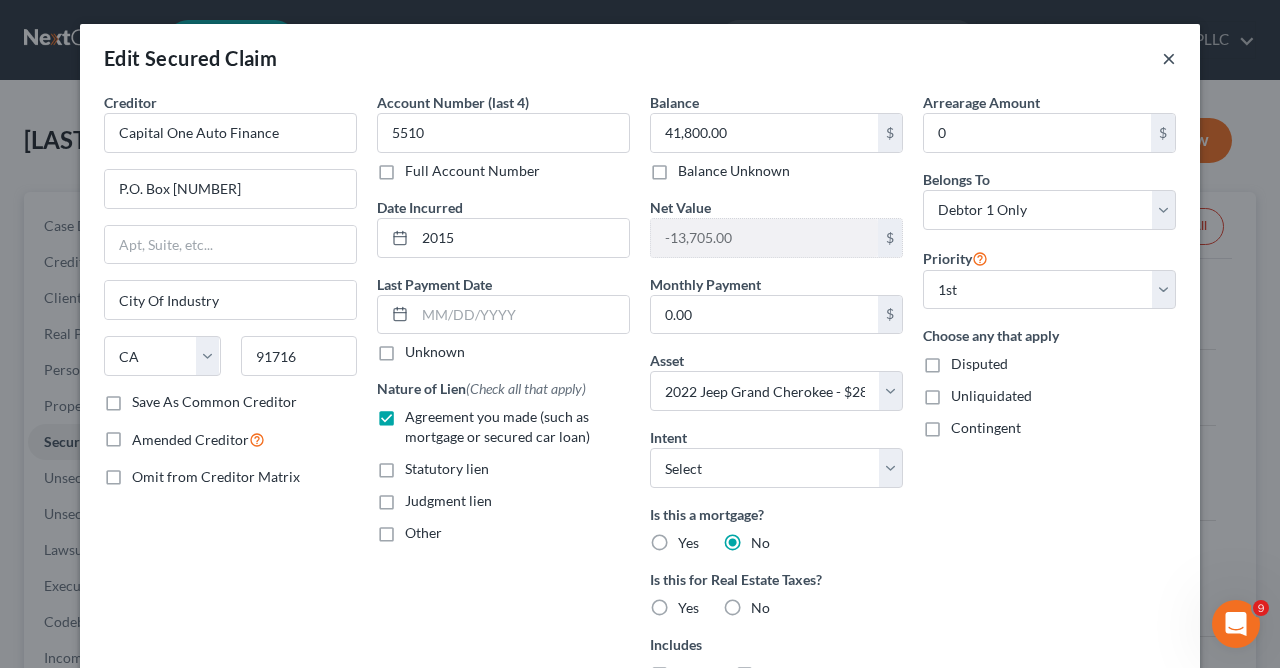 click on "×" at bounding box center [1169, 58] 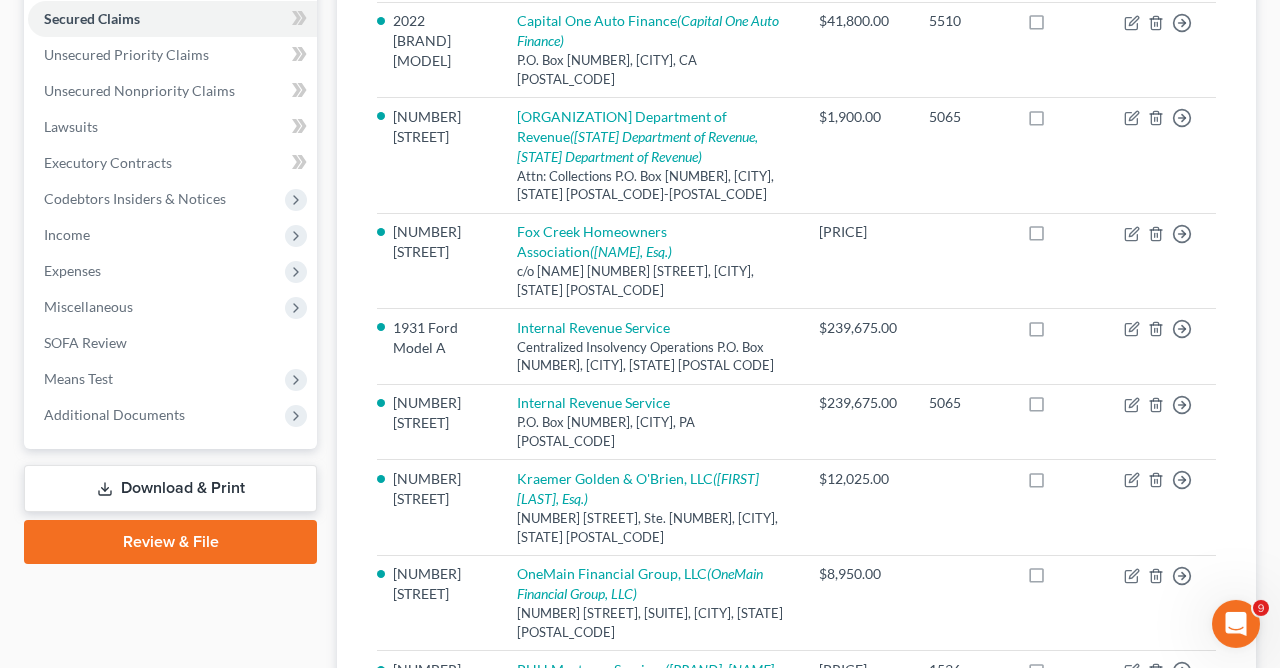 scroll, scrollTop: 431, scrollLeft: 0, axis: vertical 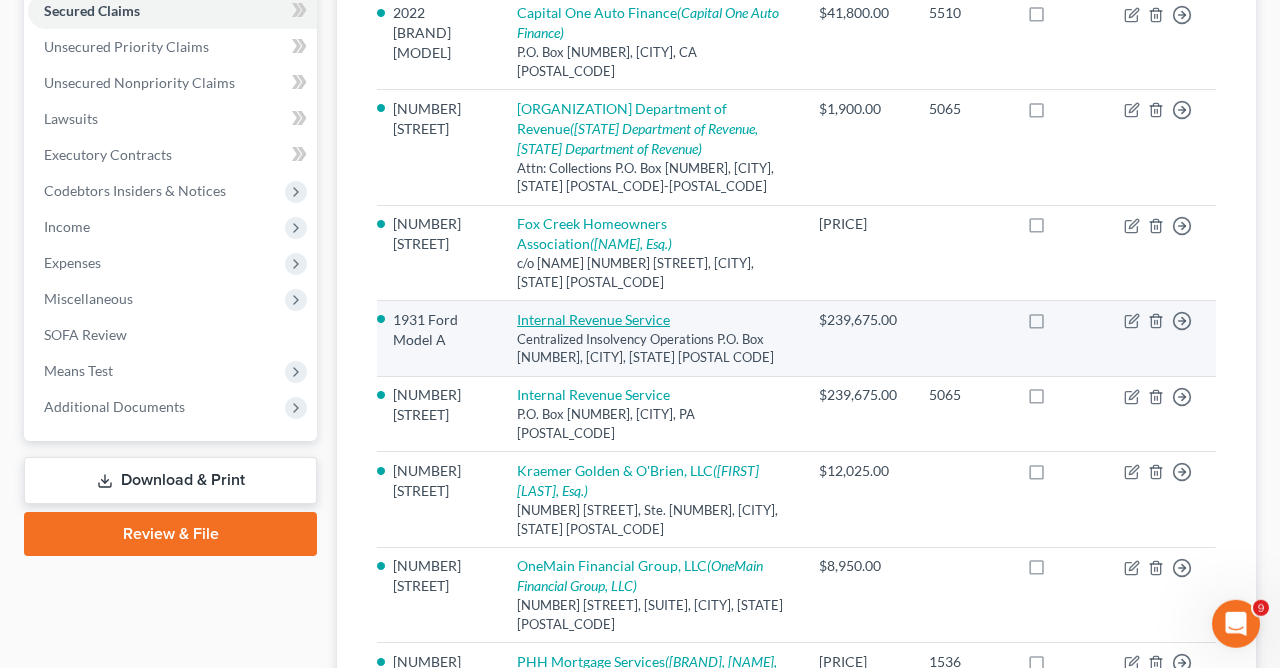 click on "Internal Revenue Service" at bounding box center (593, 319) 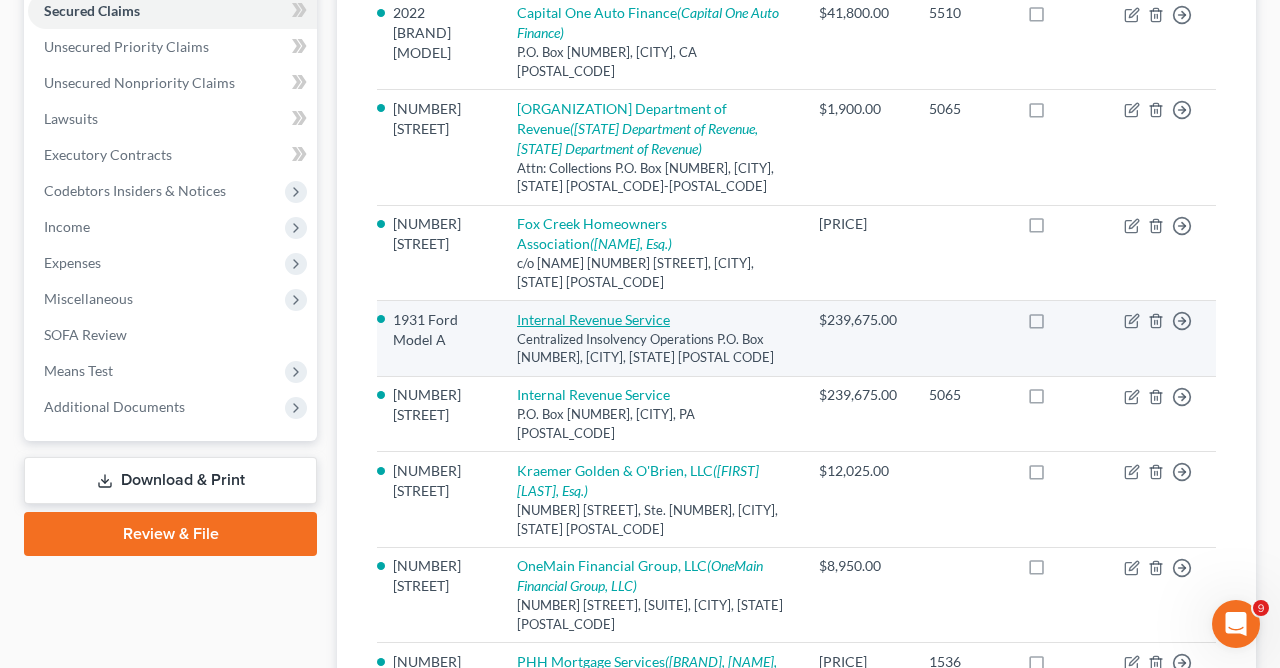 select on "39" 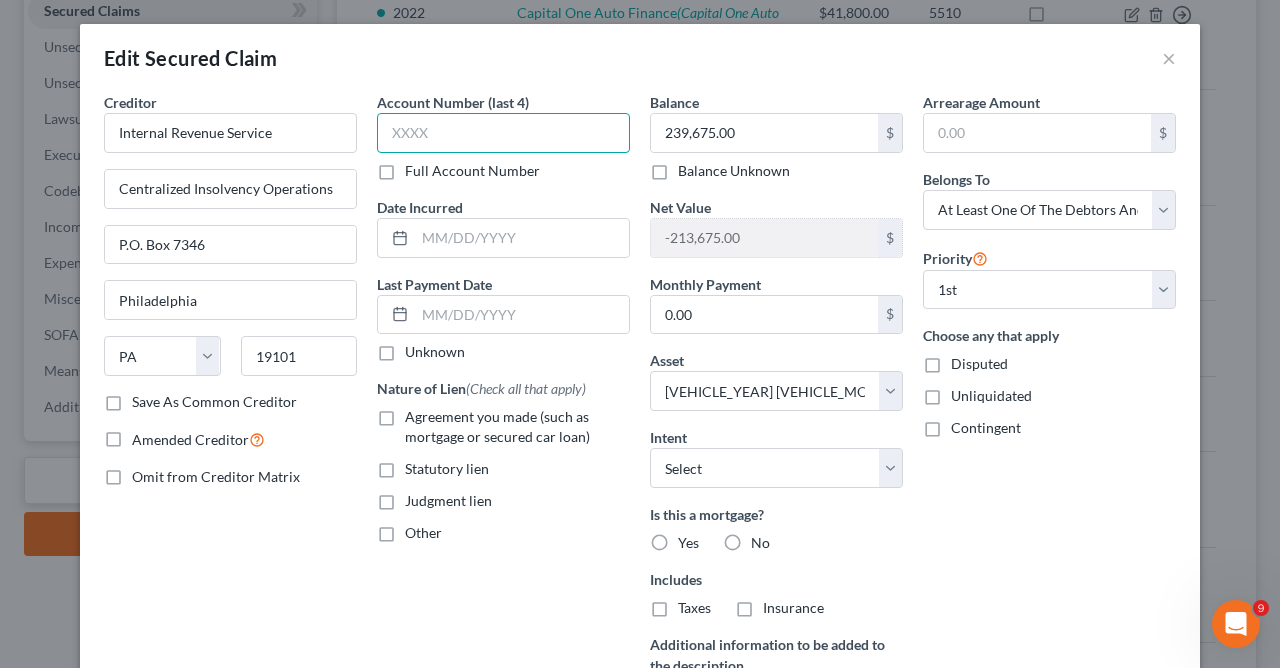 click at bounding box center [503, 133] 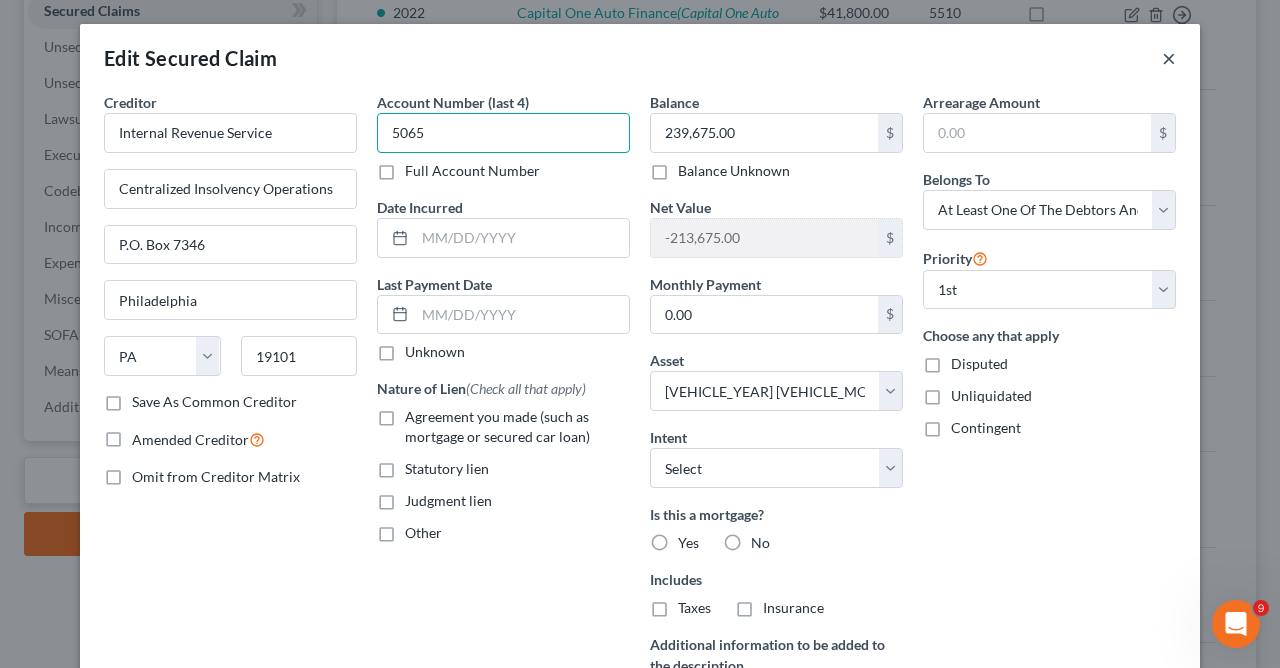 type on "5065" 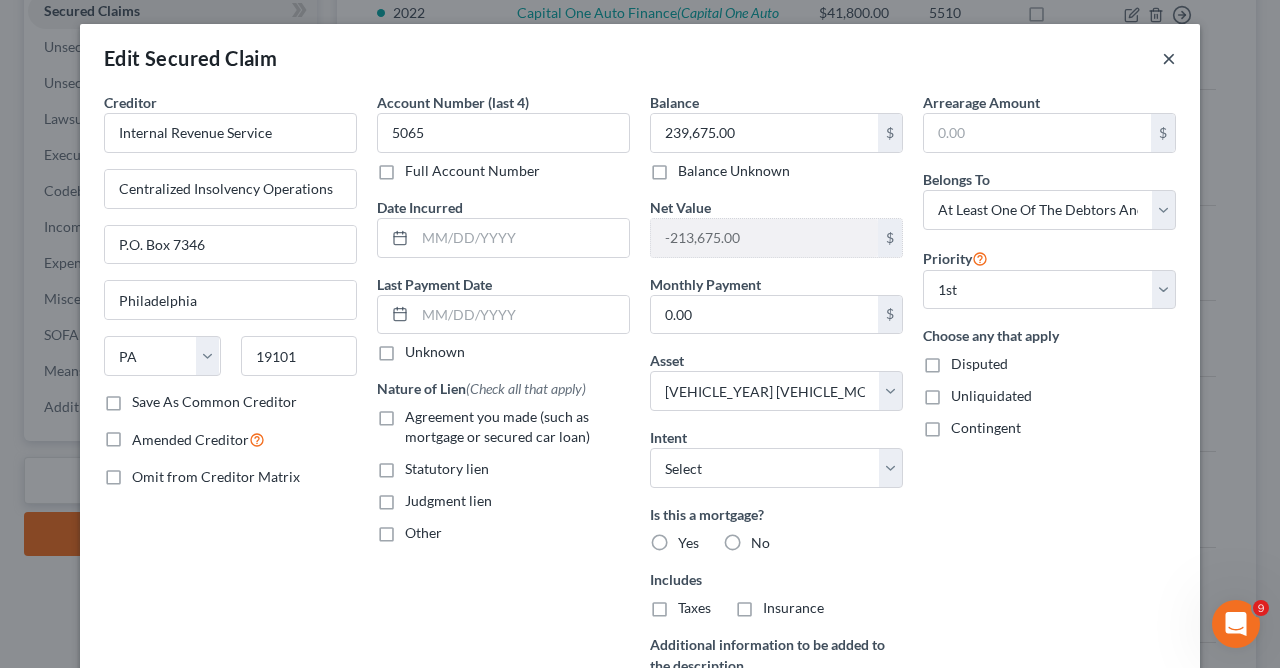 click on "×" at bounding box center (1169, 58) 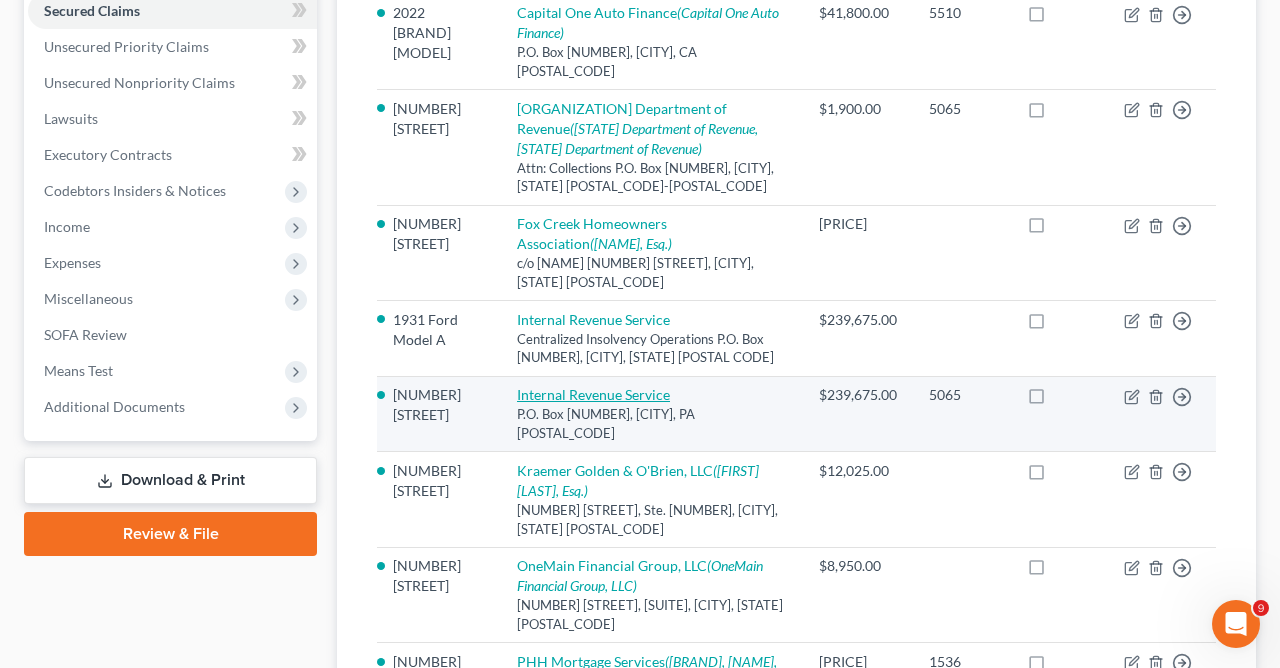 click on "Internal Revenue Service" at bounding box center [593, 394] 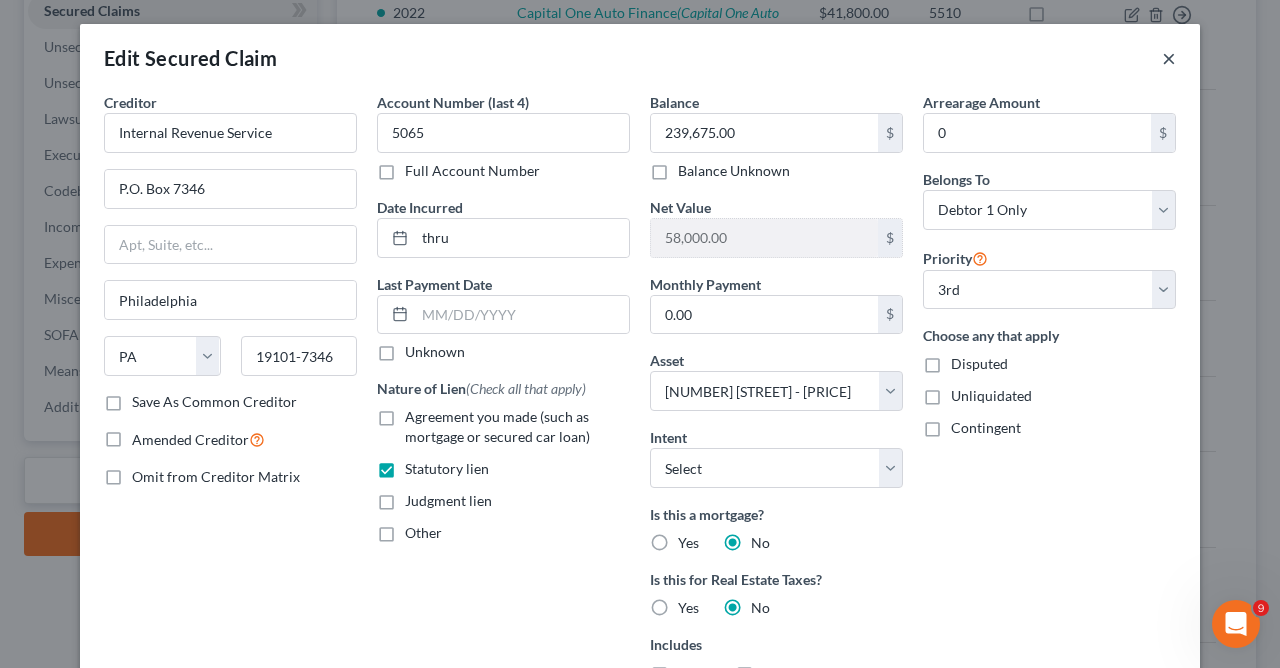 click on "×" at bounding box center (1169, 58) 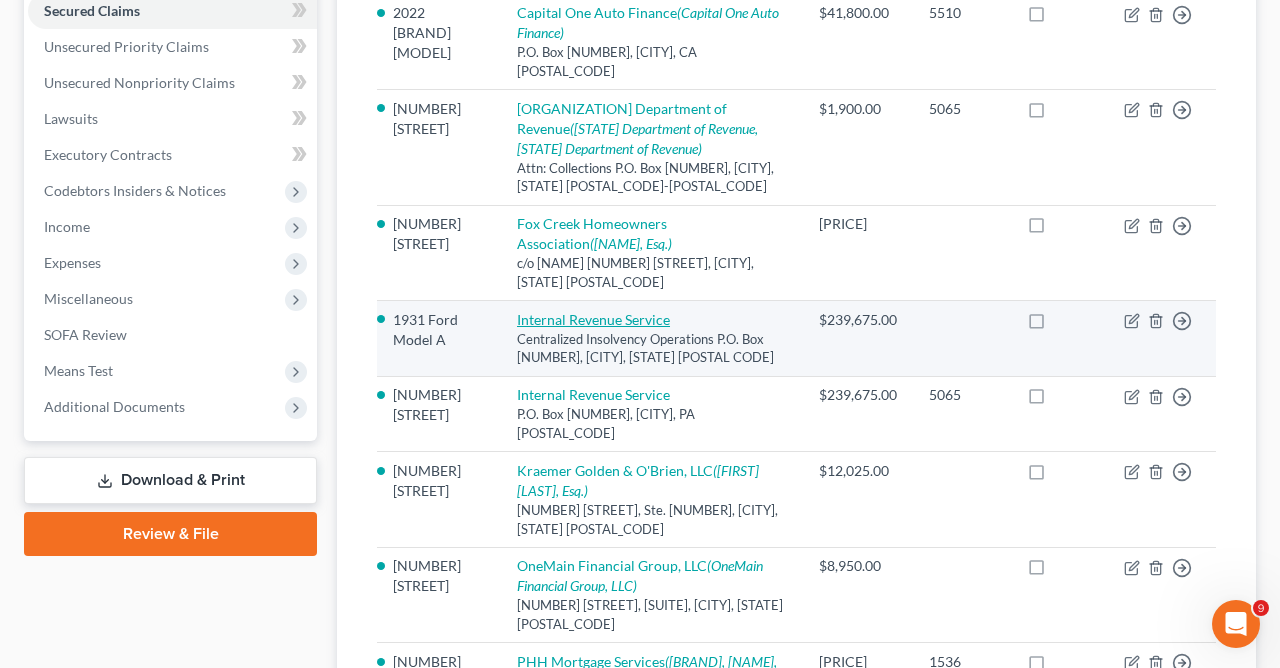 click on "Internal Revenue Service" at bounding box center [593, 319] 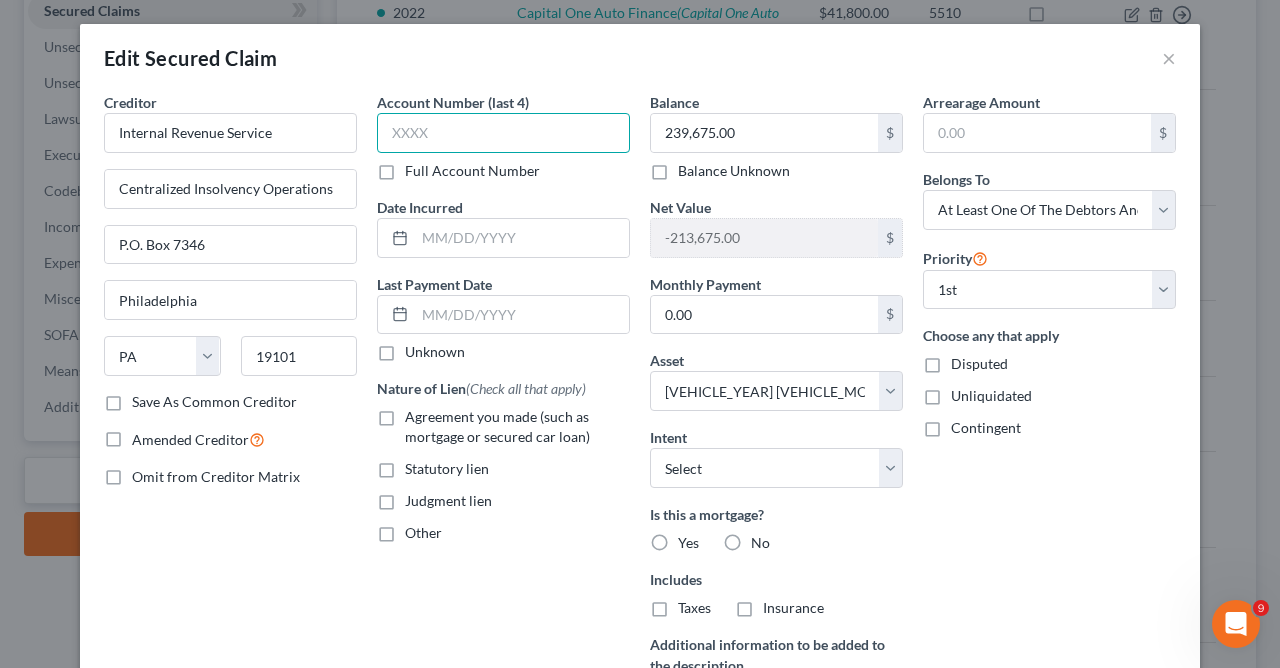 click at bounding box center [503, 133] 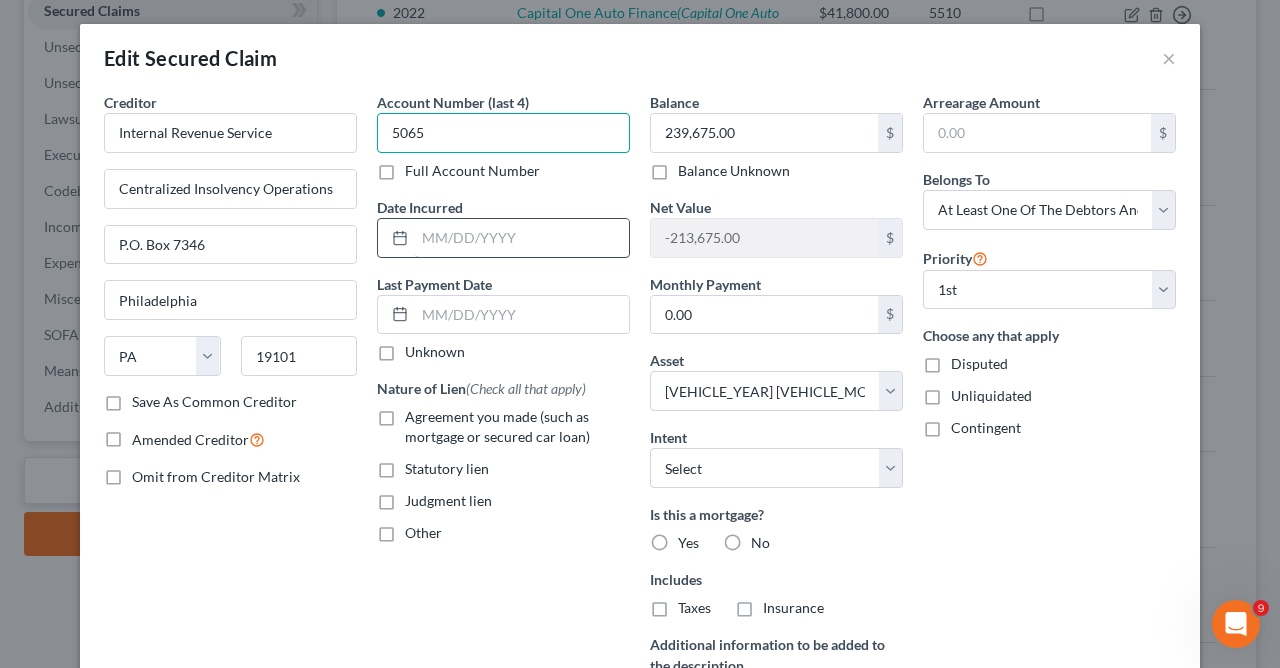 type on "5065" 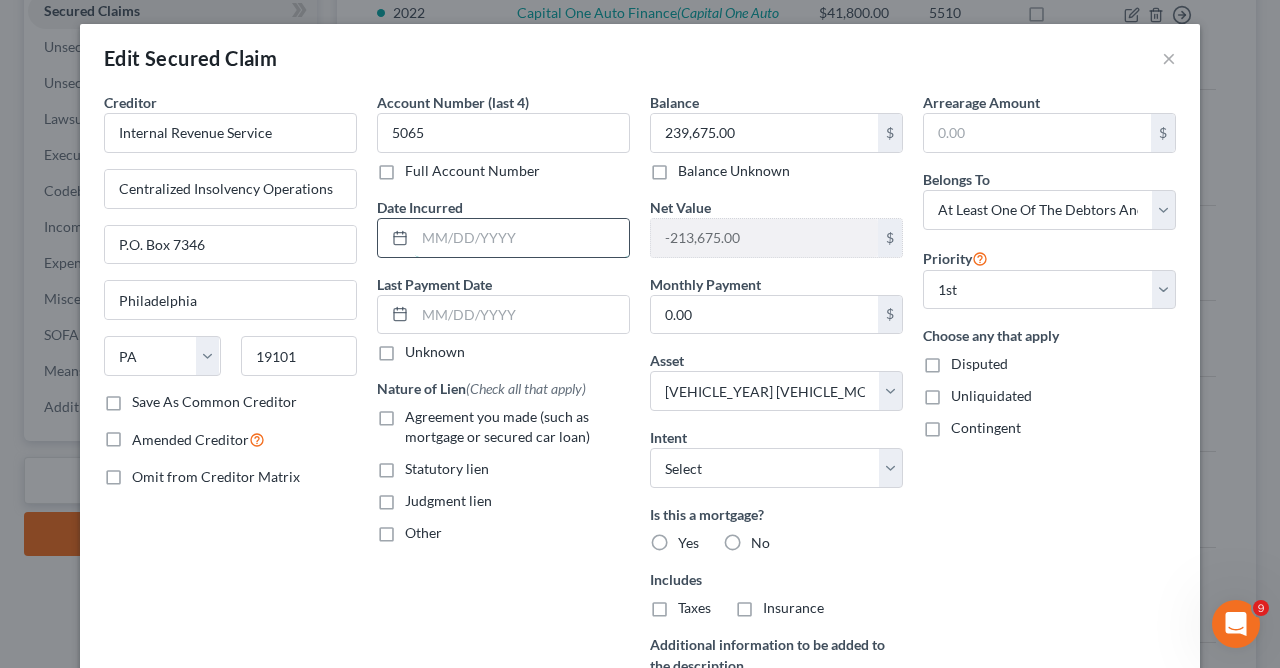 click at bounding box center [522, 238] 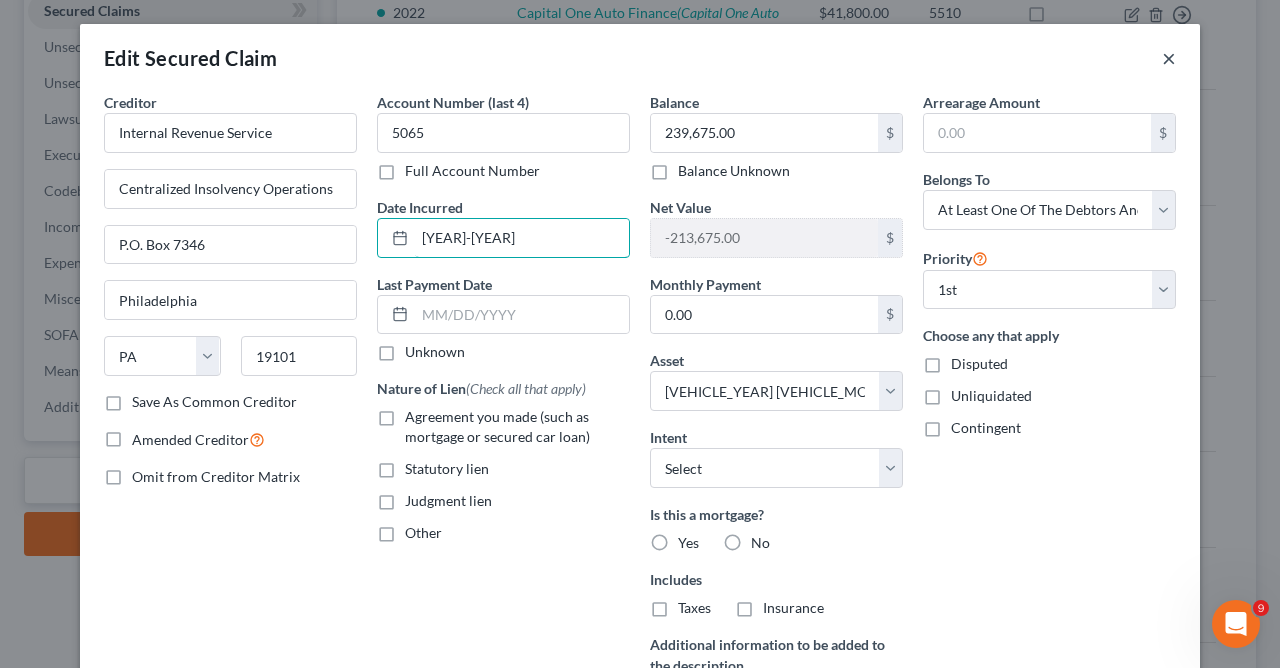 type on "[YEAR]-[YEAR]" 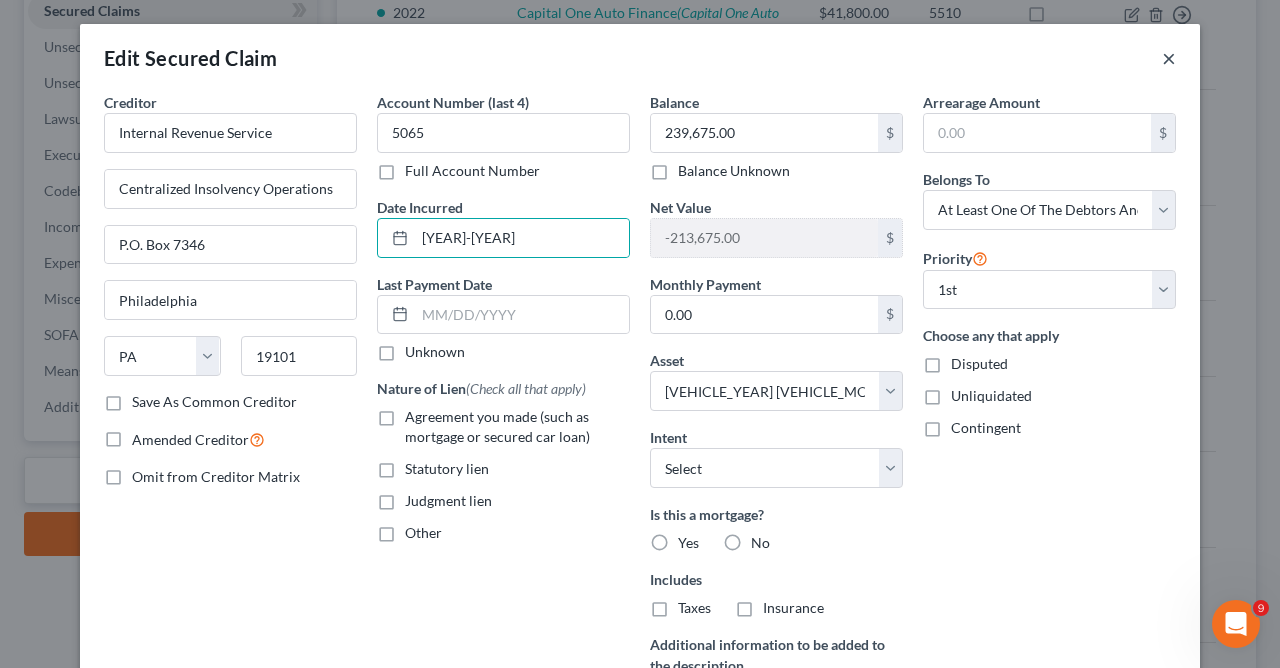 click on "×" at bounding box center (1169, 58) 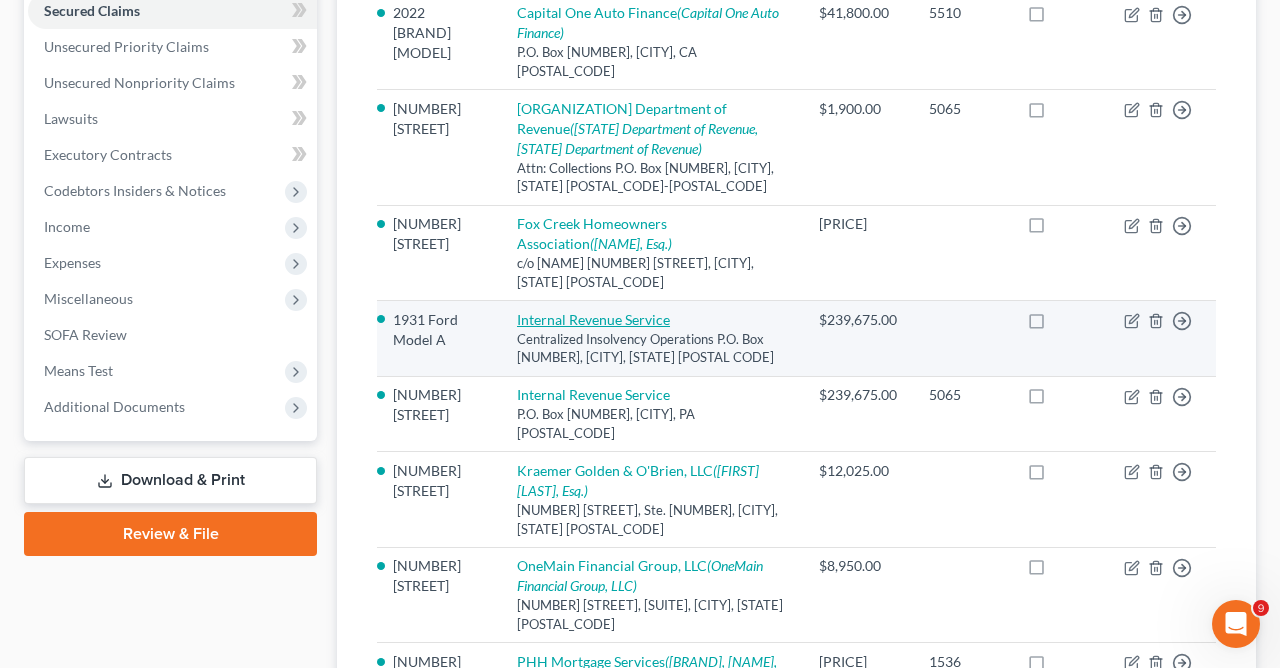 click on "Internal Revenue Service" at bounding box center [593, 319] 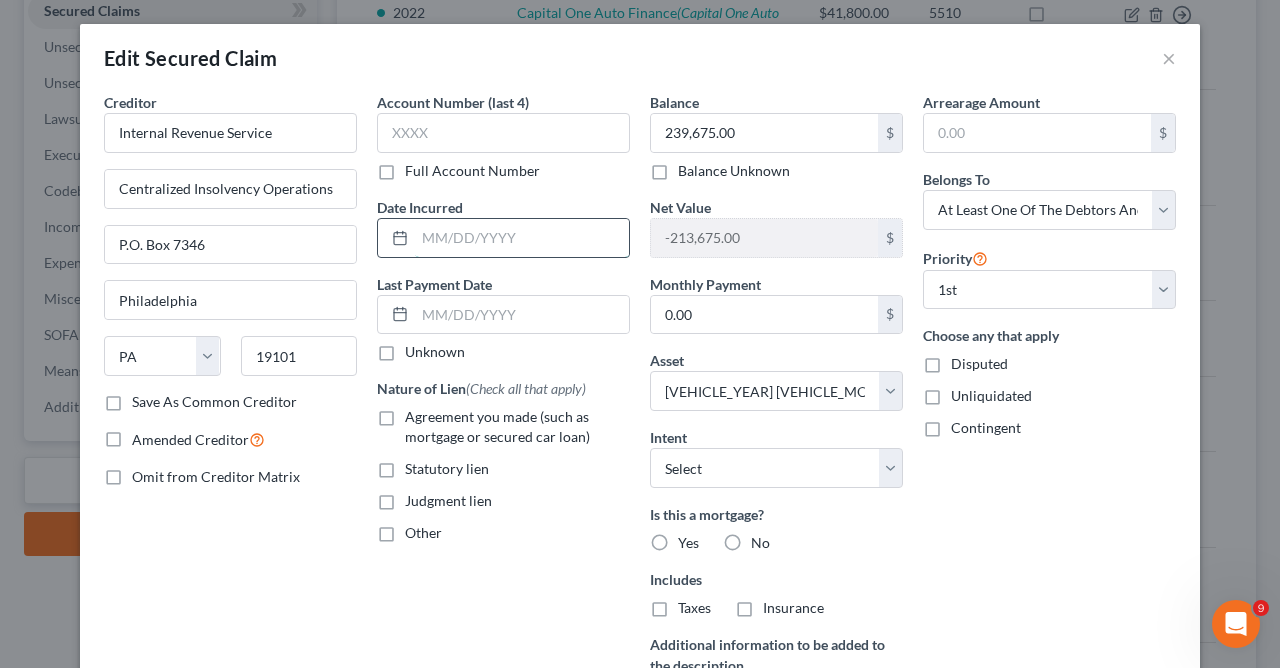 click at bounding box center (522, 238) 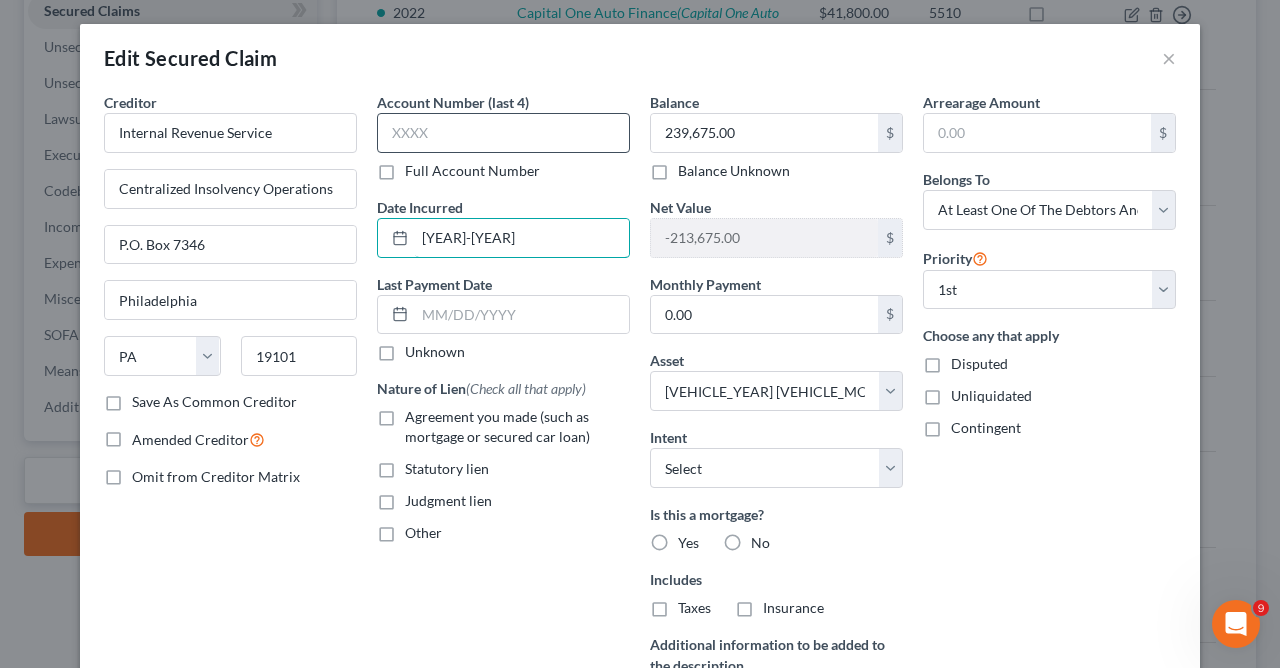 type on "[YEAR]-[YEAR]" 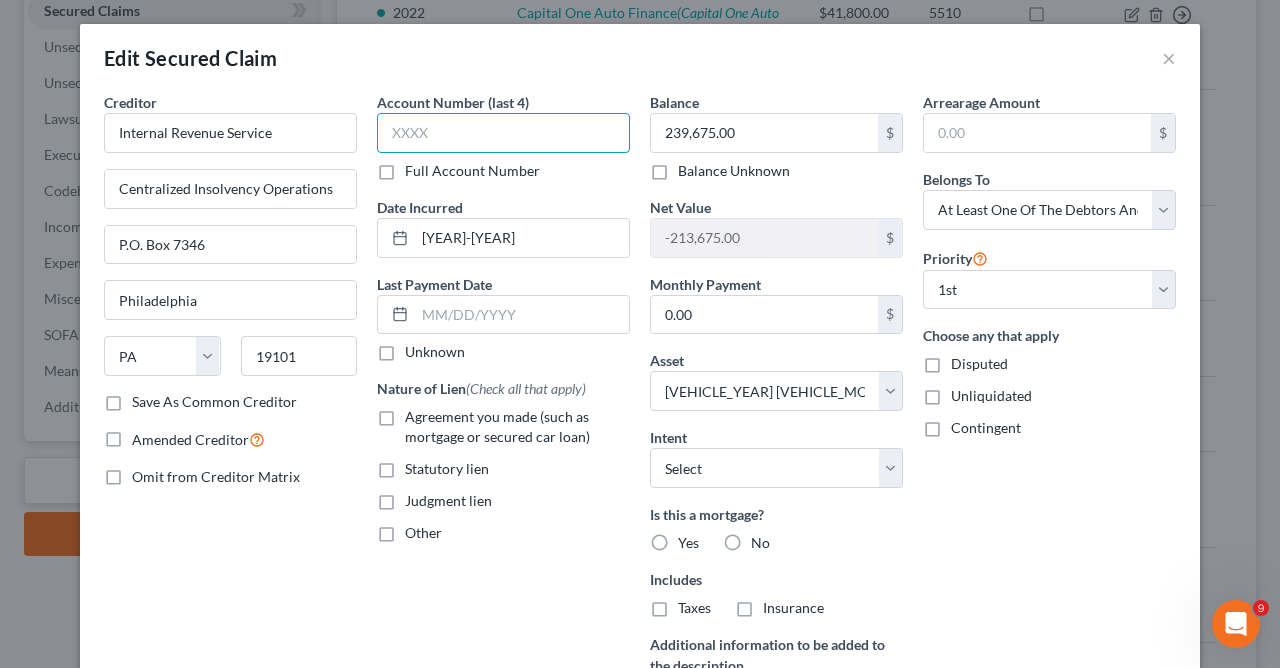 click at bounding box center [503, 133] 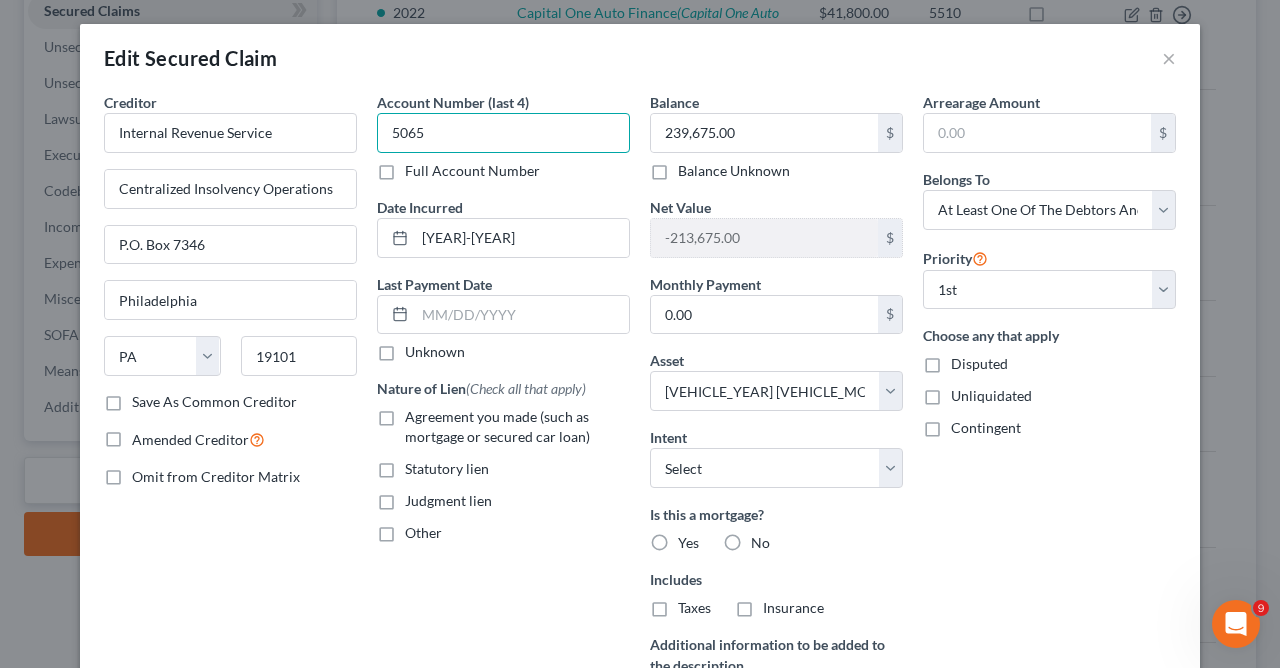 type on "5065" 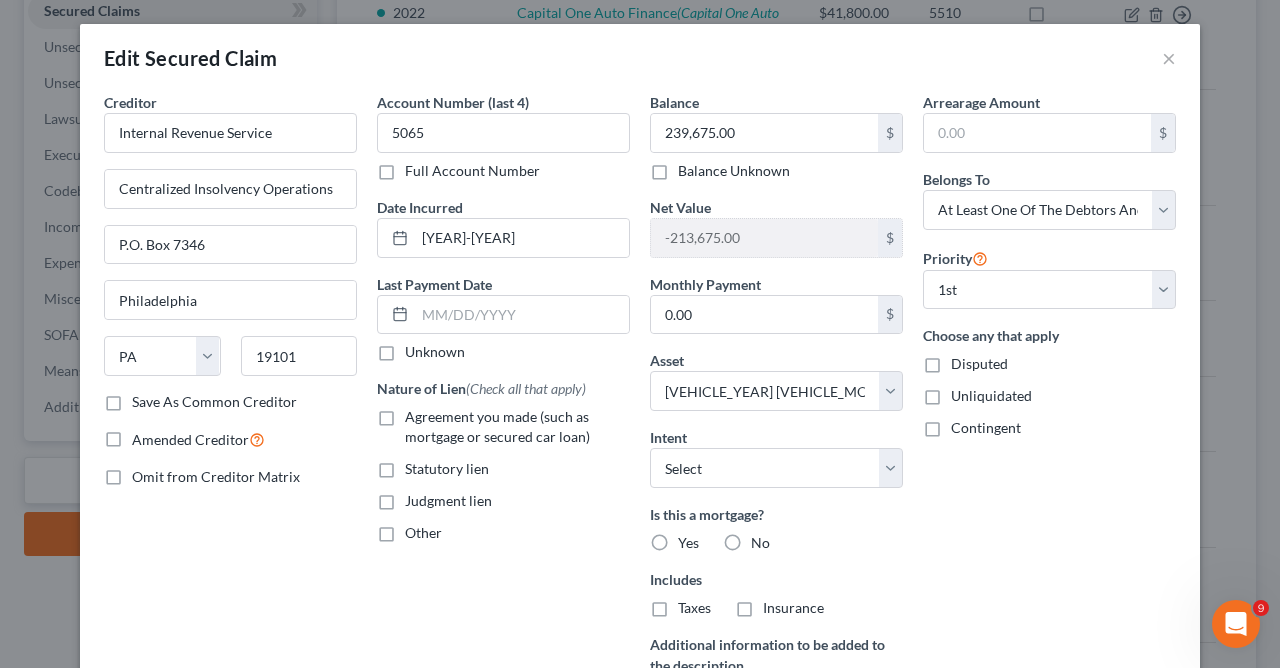 click on "No" at bounding box center (760, 543) 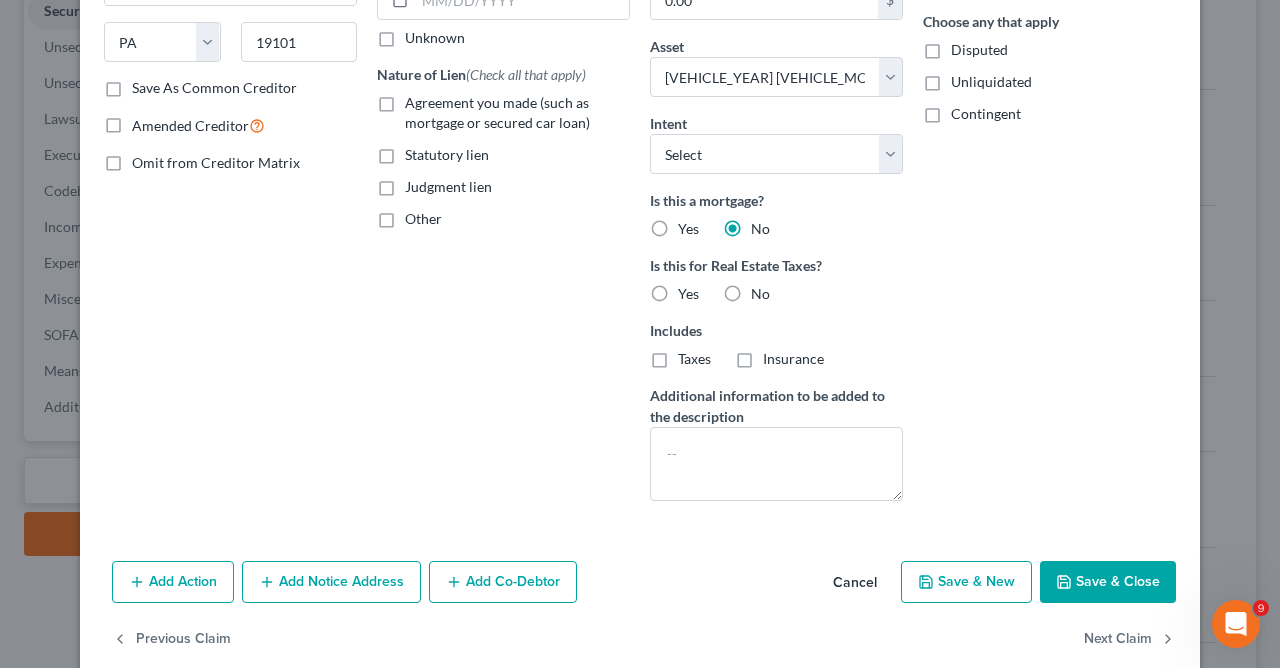 scroll, scrollTop: 347, scrollLeft: 0, axis: vertical 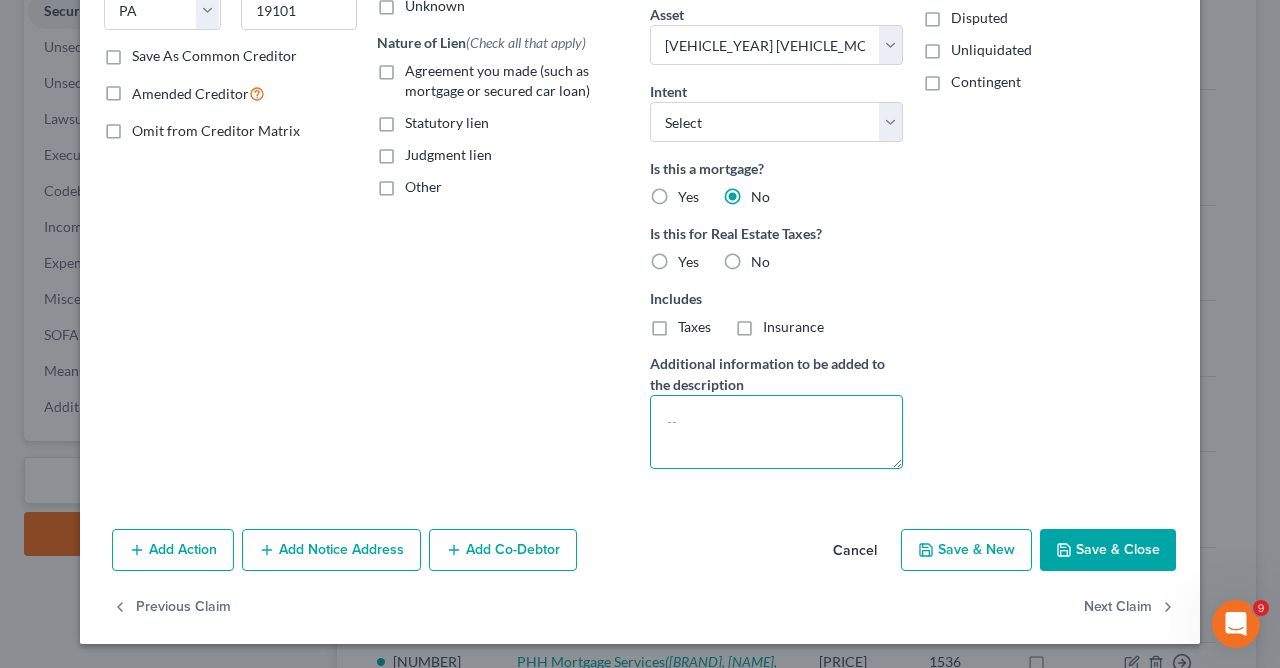 click at bounding box center (776, 432) 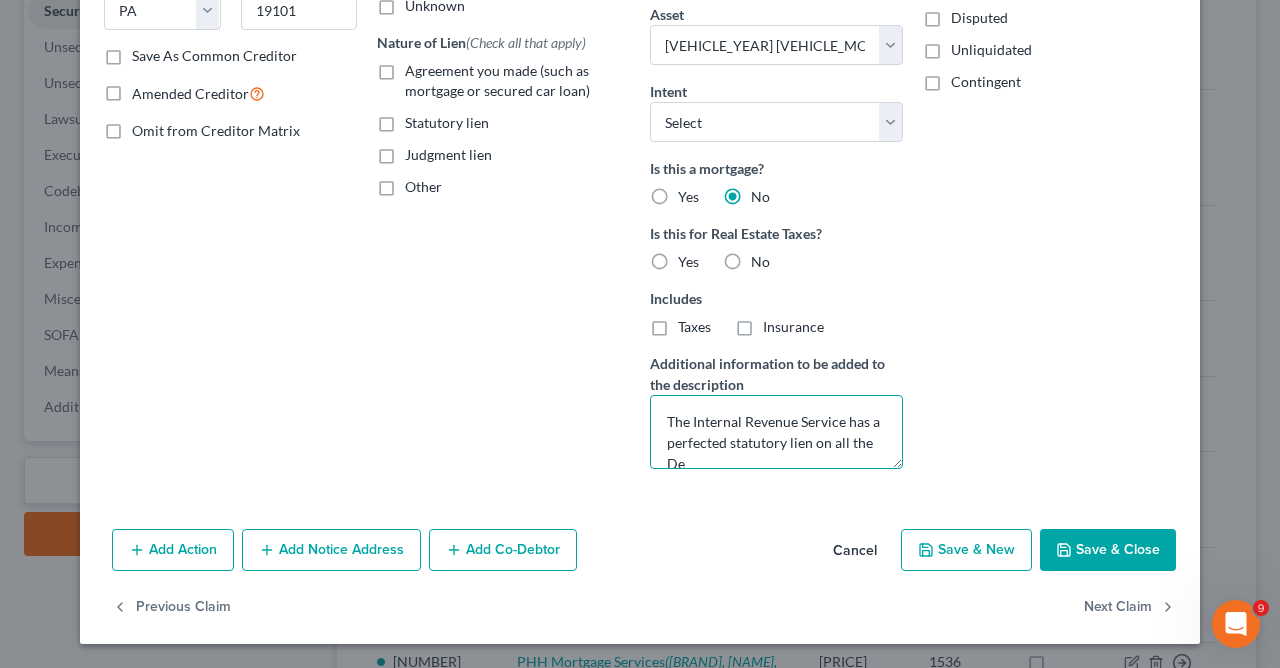 scroll, scrollTop: 4, scrollLeft: 0, axis: vertical 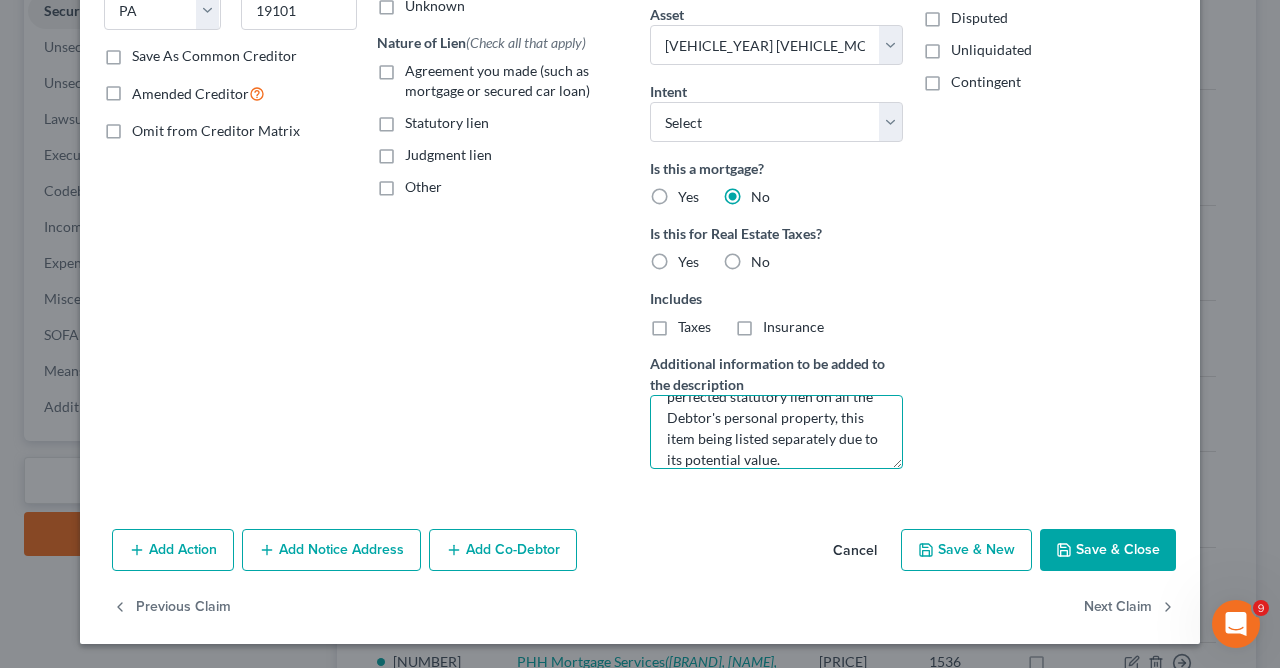 type on "The Internal Revenue Service has a perfected statutory lien on all the Debtor's personal property, this item being listed separately due to its potential value." 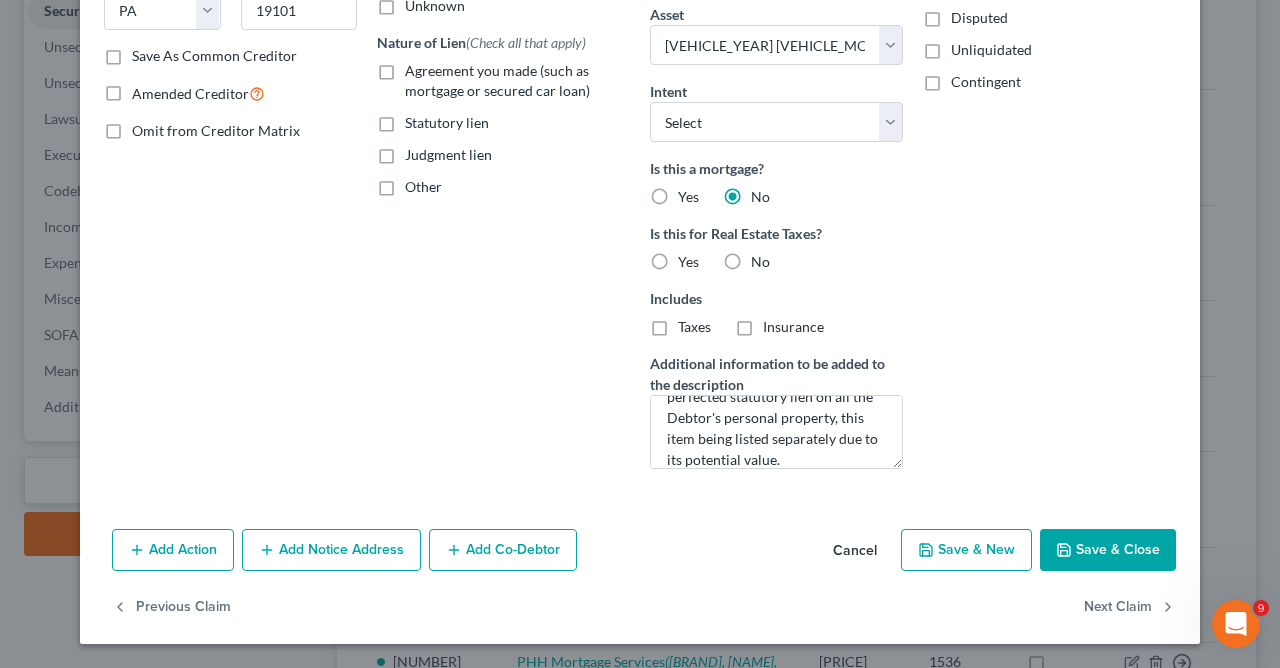 click on "Save & Close" at bounding box center (1108, 550) 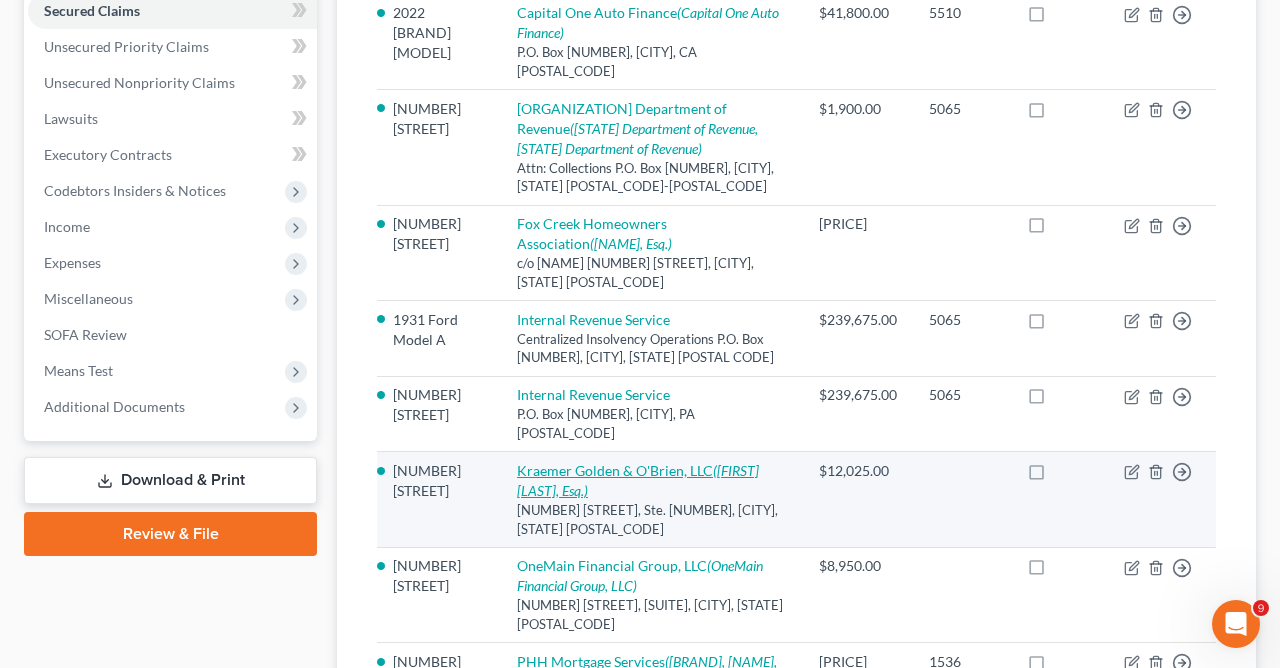 click on "[FIRST] [LAST] & [LAST], LLC  ([FIRST] [LAST], Esq.)" at bounding box center (638, 480) 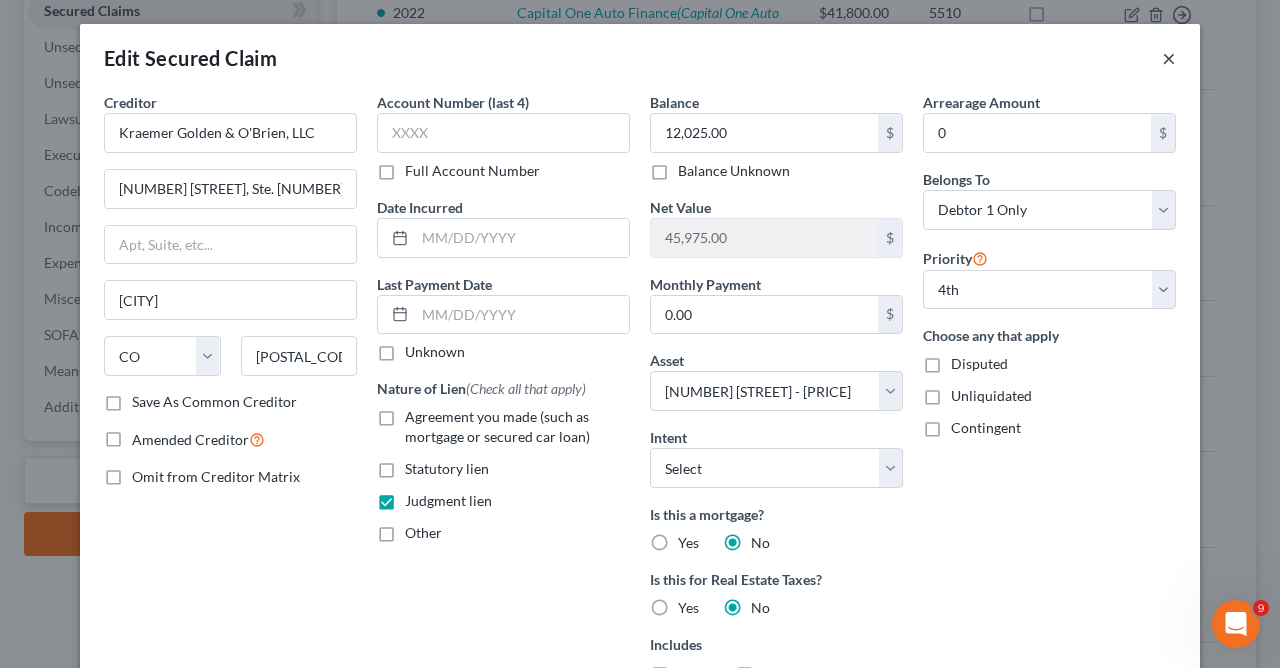 click on "×" at bounding box center (1169, 58) 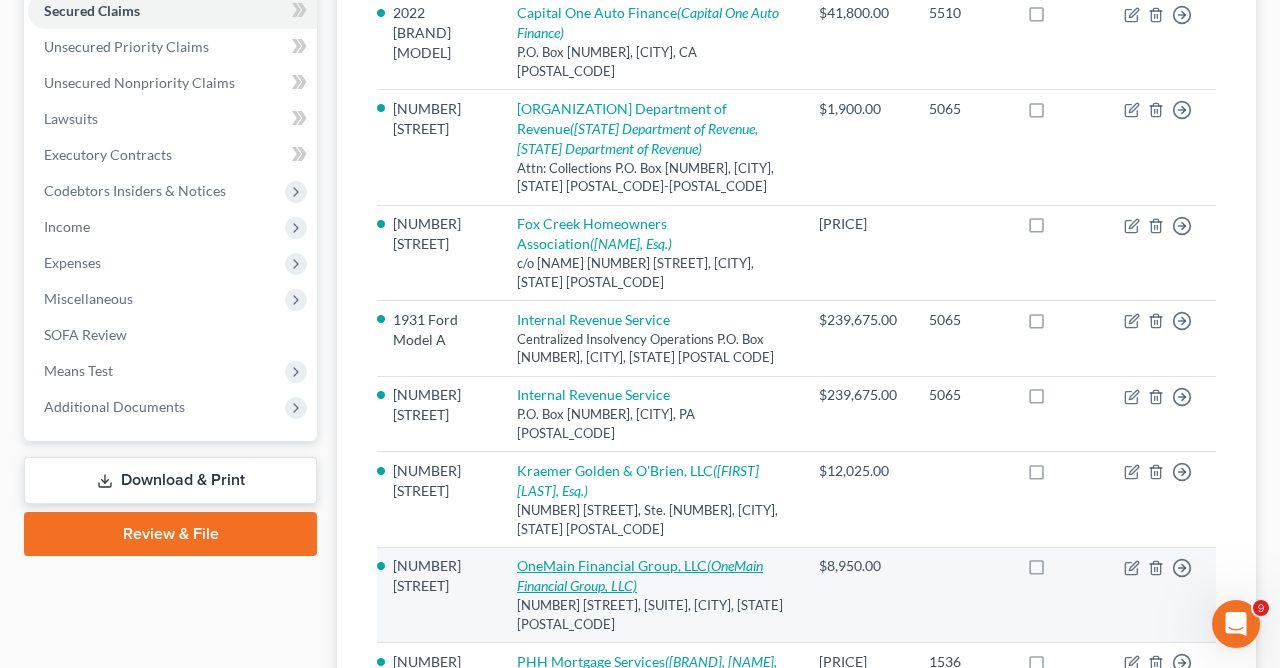 click on "[COMPANY] ([COMPANY])" at bounding box center (640, 575) 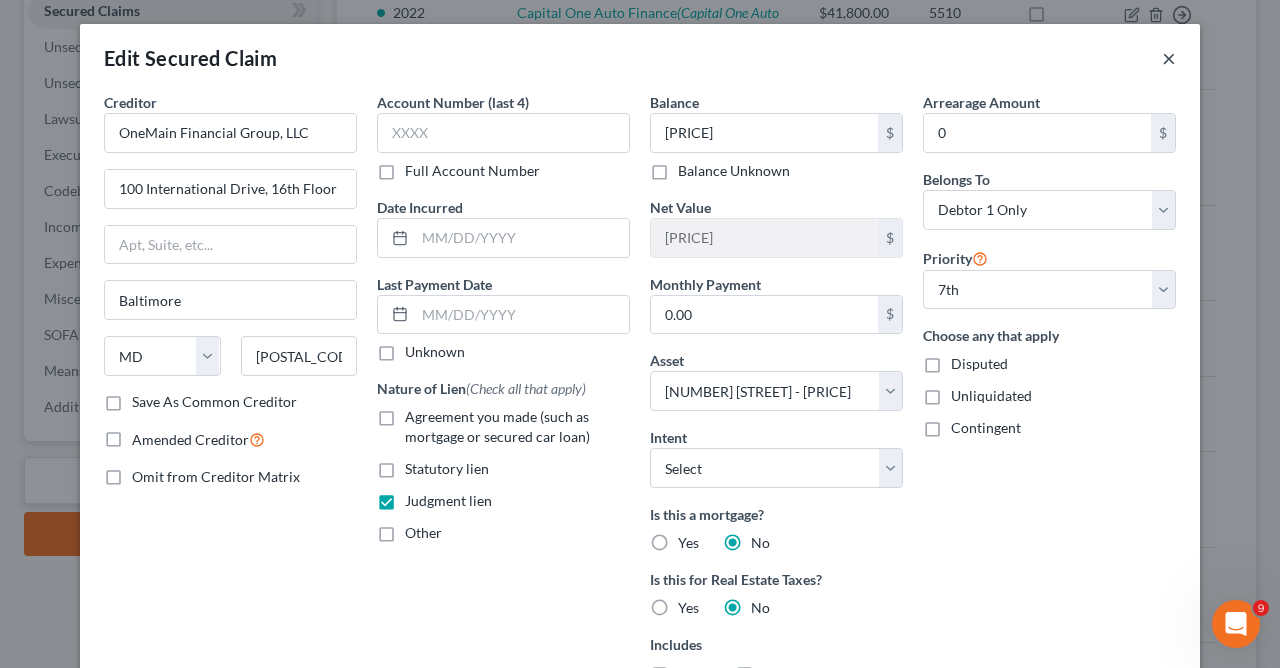 click on "×" at bounding box center (1169, 58) 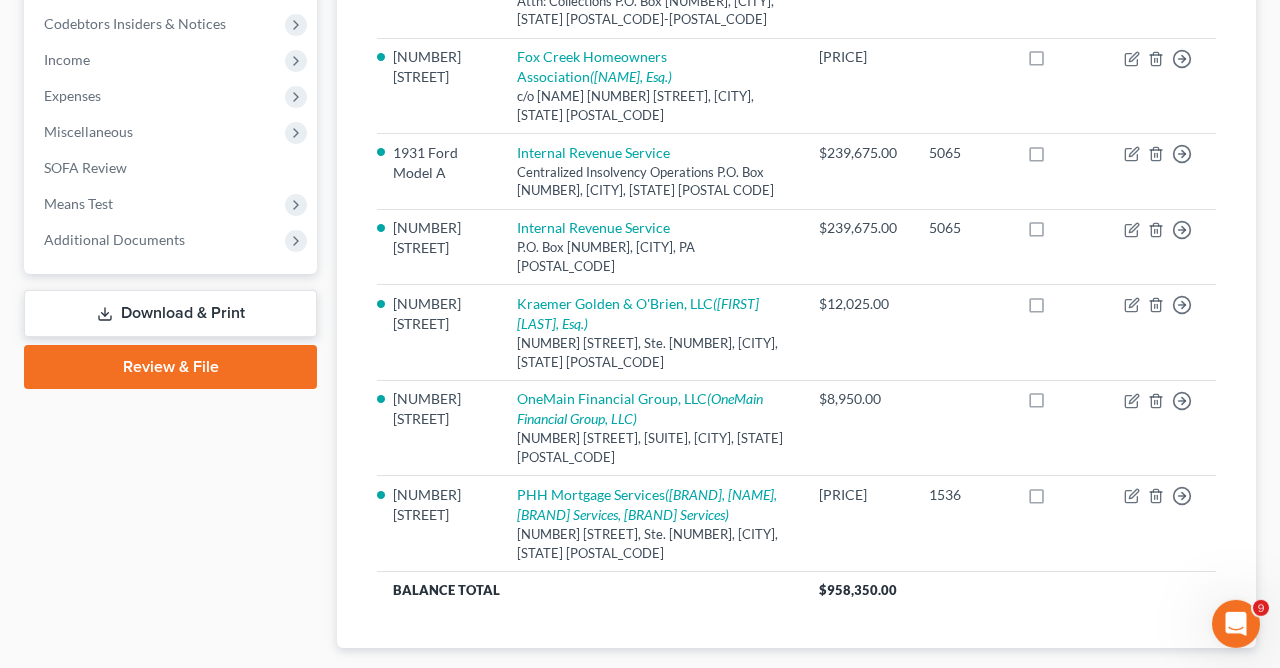 scroll, scrollTop: 677, scrollLeft: 0, axis: vertical 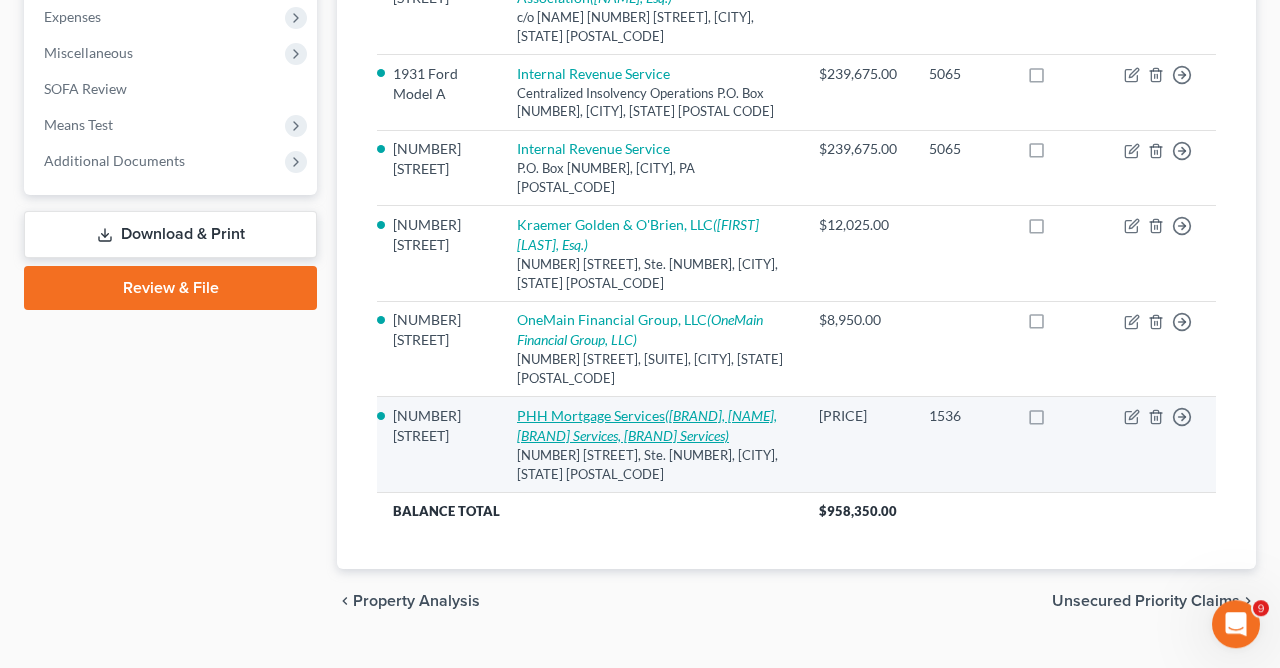 click on "[ORGANIZATION] Services  ([ORGANIZATION], [NAME], [ORGANIZATION] Services, [ORGANIZATION] Services)" at bounding box center (647, 425) 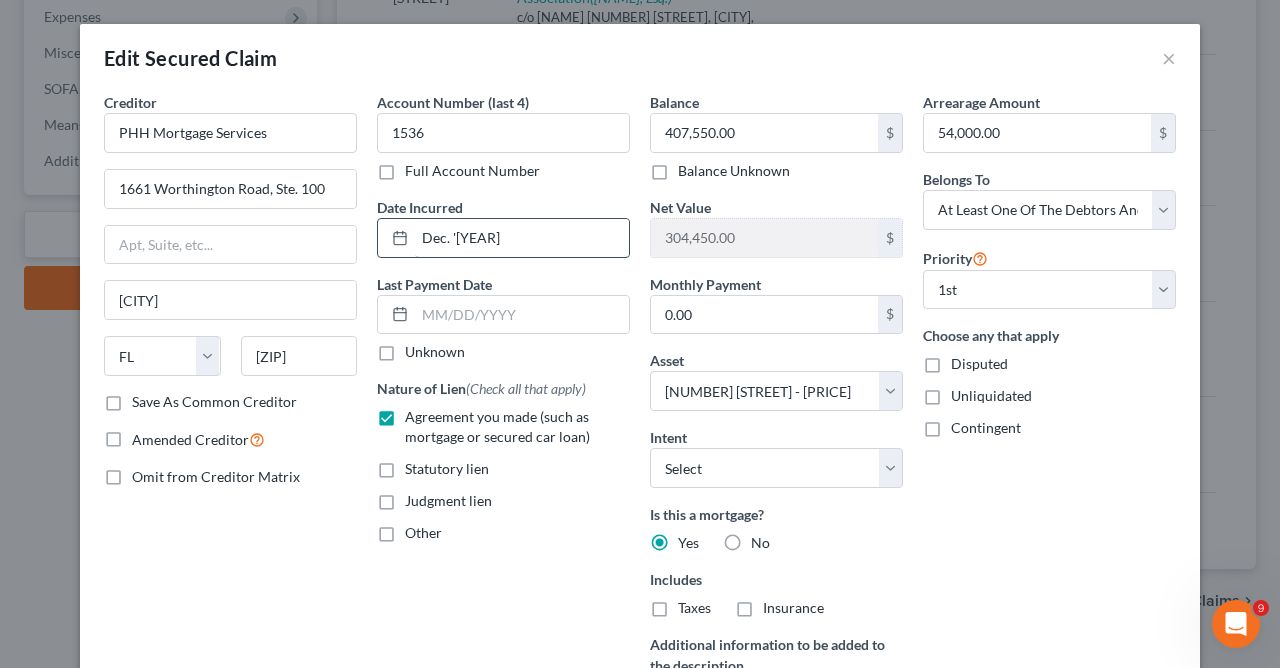 click on "Dec. '[YEAR]" at bounding box center [522, 238] 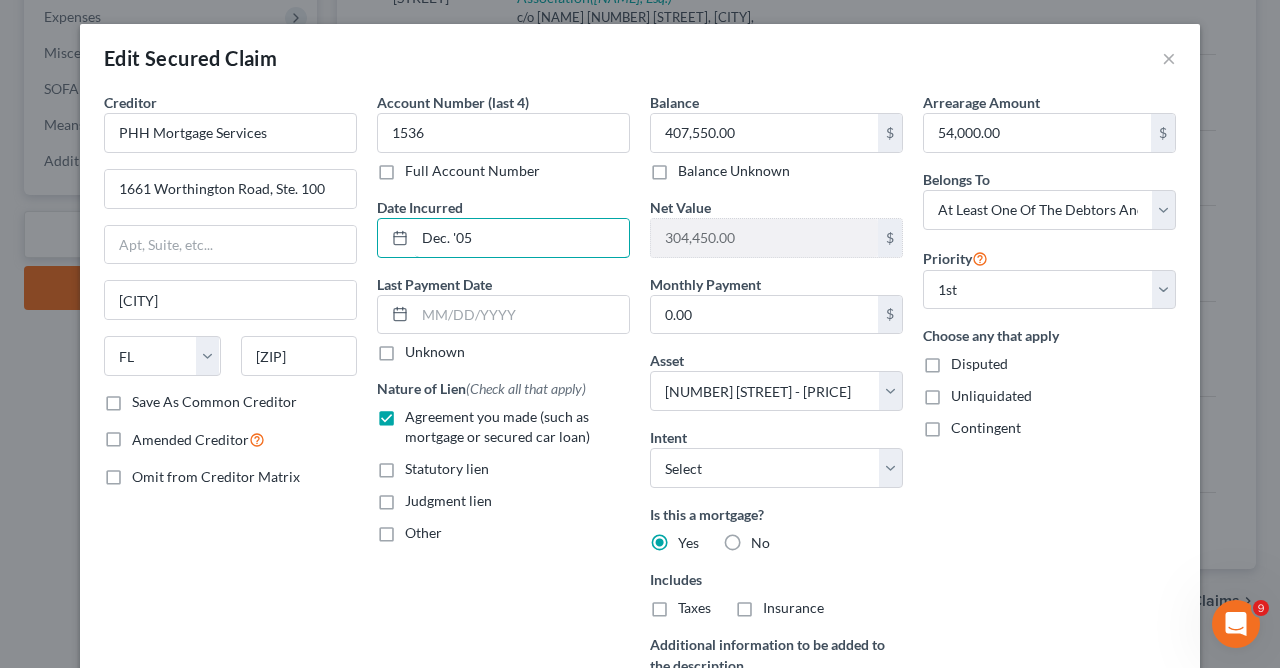 type on "Dec. '05" 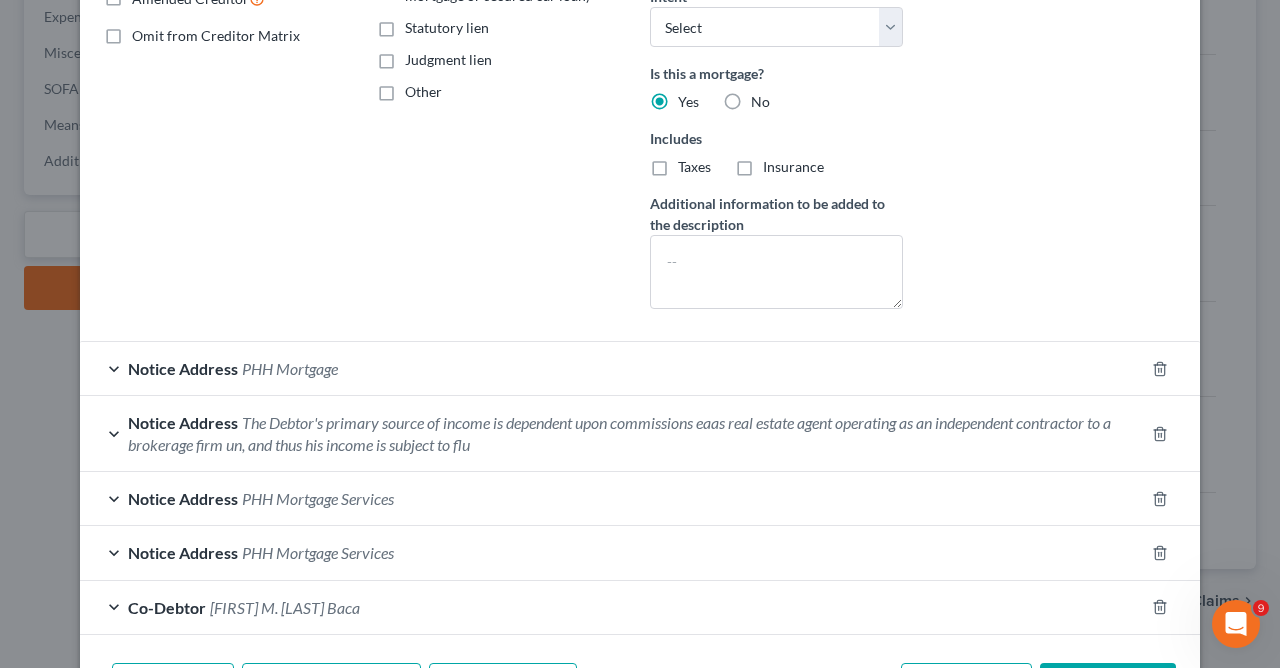 scroll, scrollTop: 555, scrollLeft: 0, axis: vertical 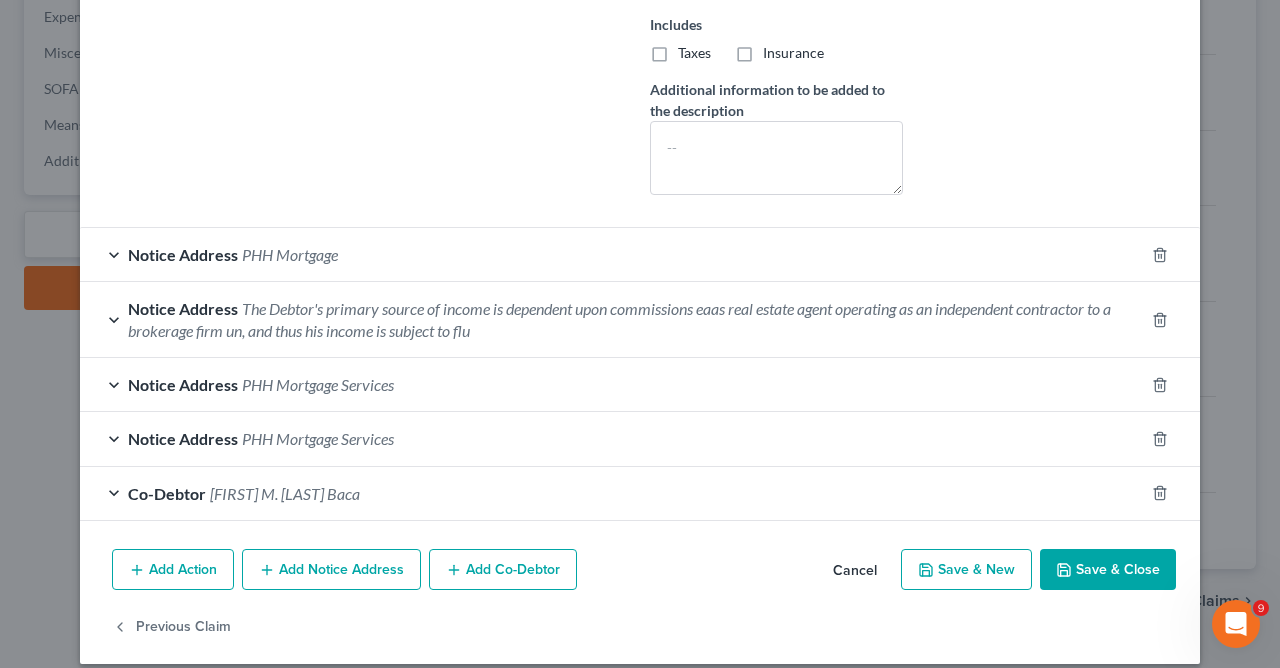 click on "Save & Close" at bounding box center (1108, 570) 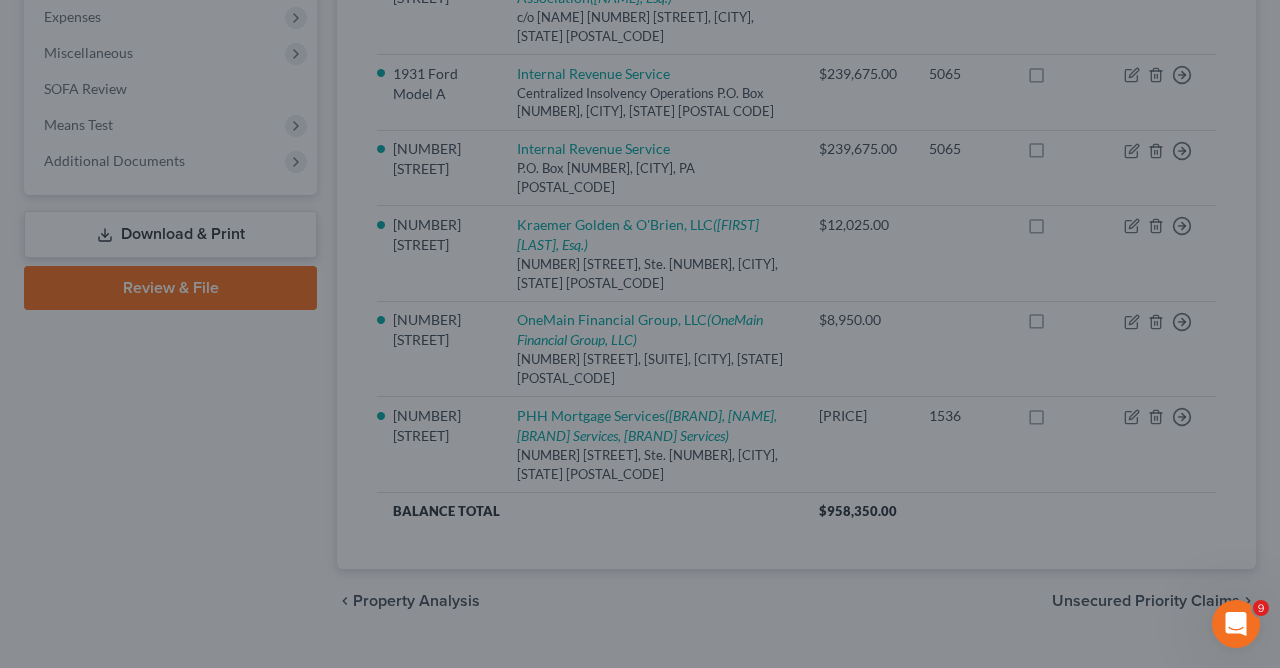 select 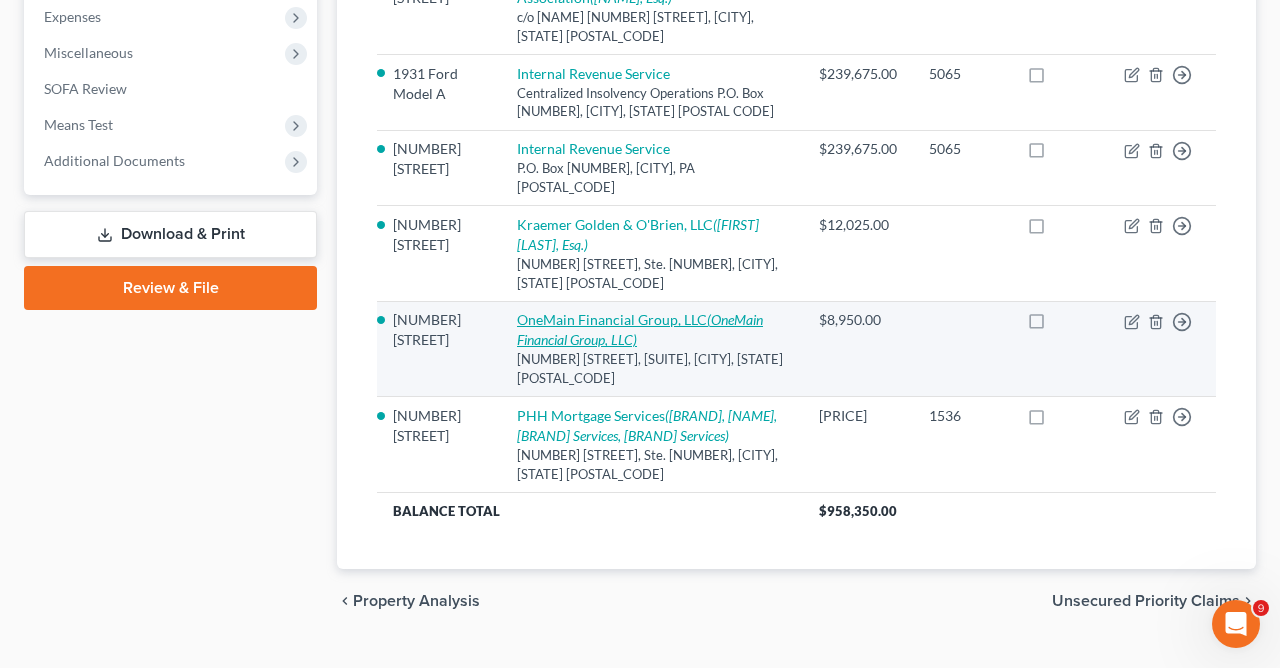 click on "[COMPANY] ([COMPANY])" at bounding box center [640, 329] 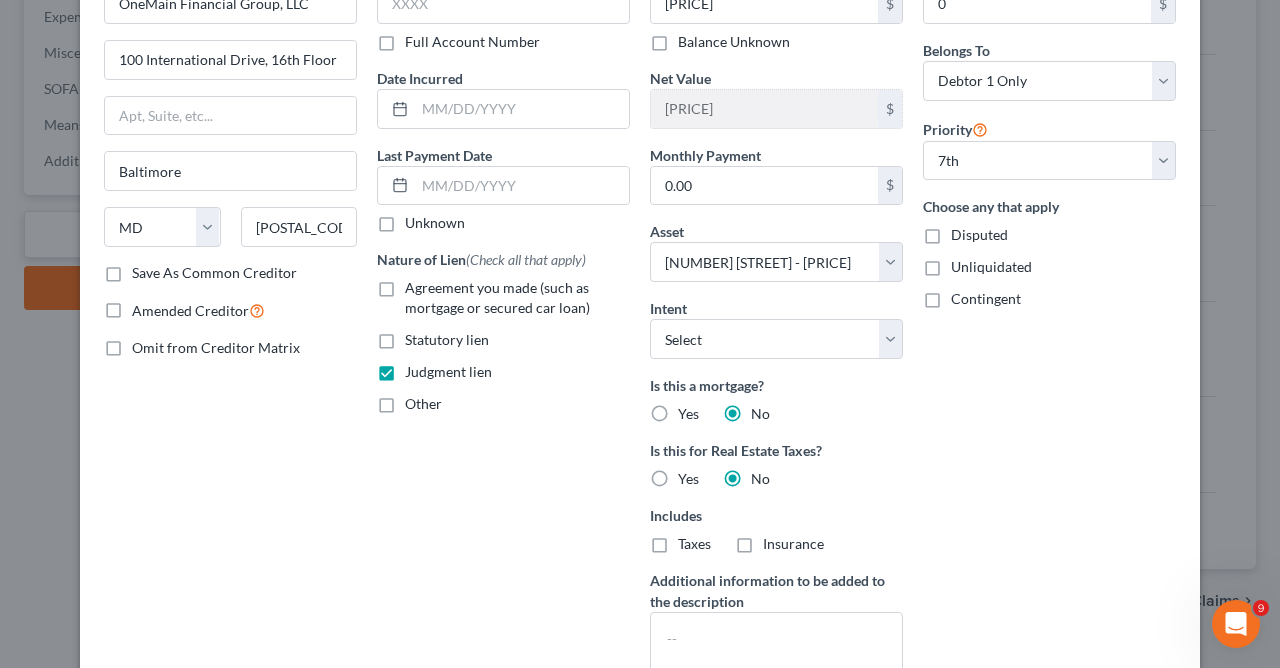 scroll, scrollTop: 0, scrollLeft: 0, axis: both 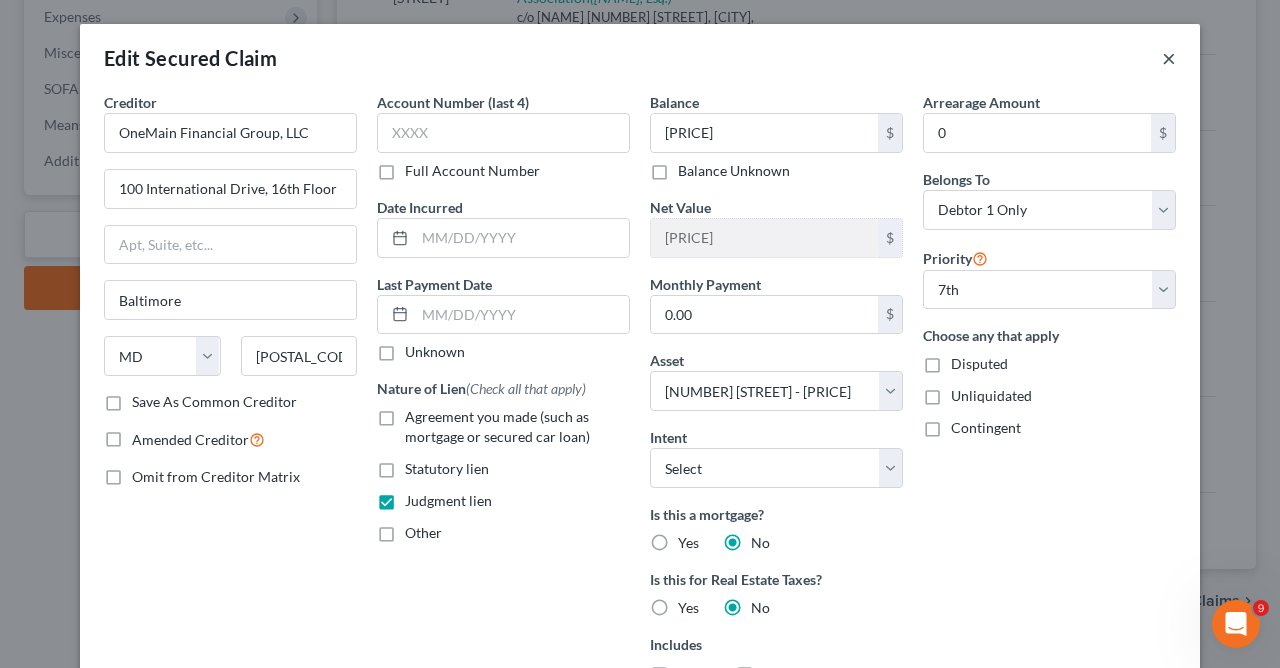 click on "×" at bounding box center (1169, 58) 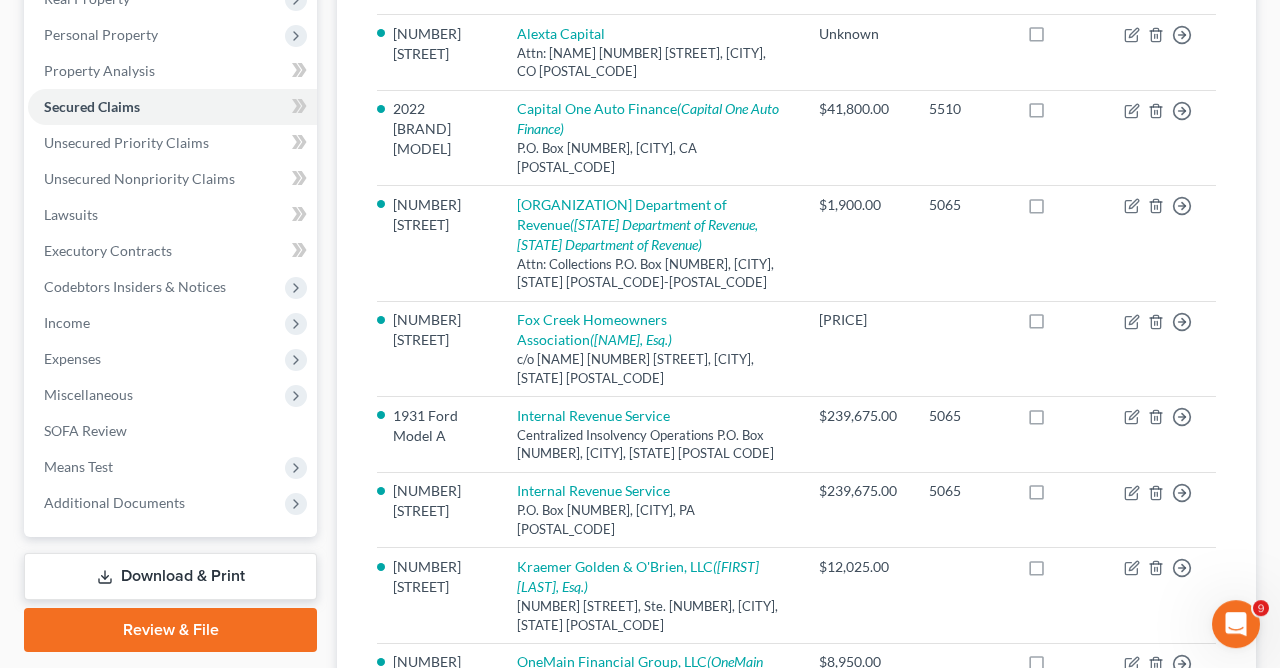 scroll, scrollTop: 193, scrollLeft: 0, axis: vertical 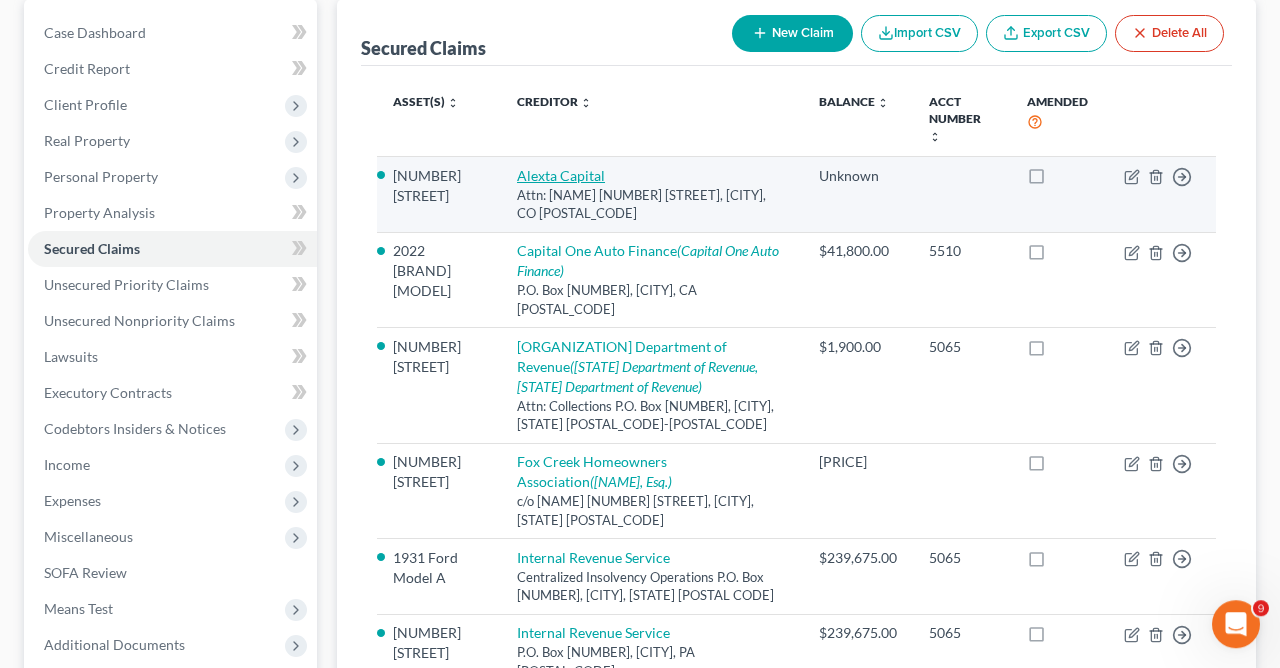 click on "Alexta Capital" at bounding box center (561, 175) 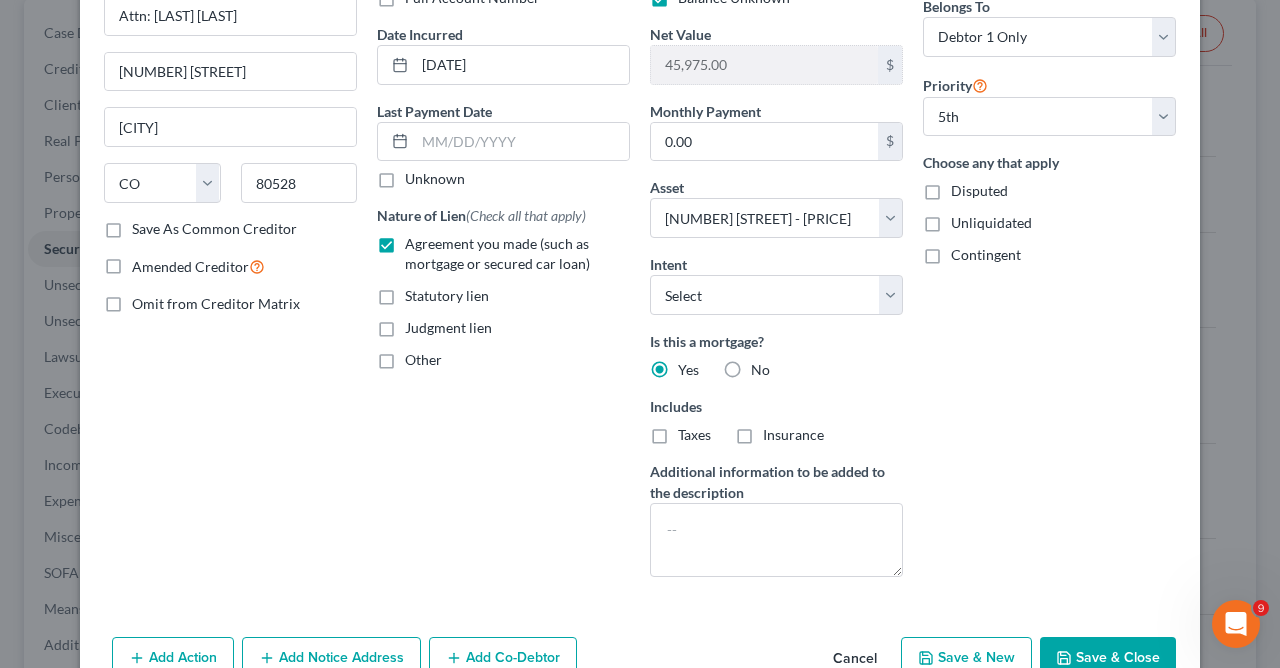 scroll, scrollTop: 246, scrollLeft: 0, axis: vertical 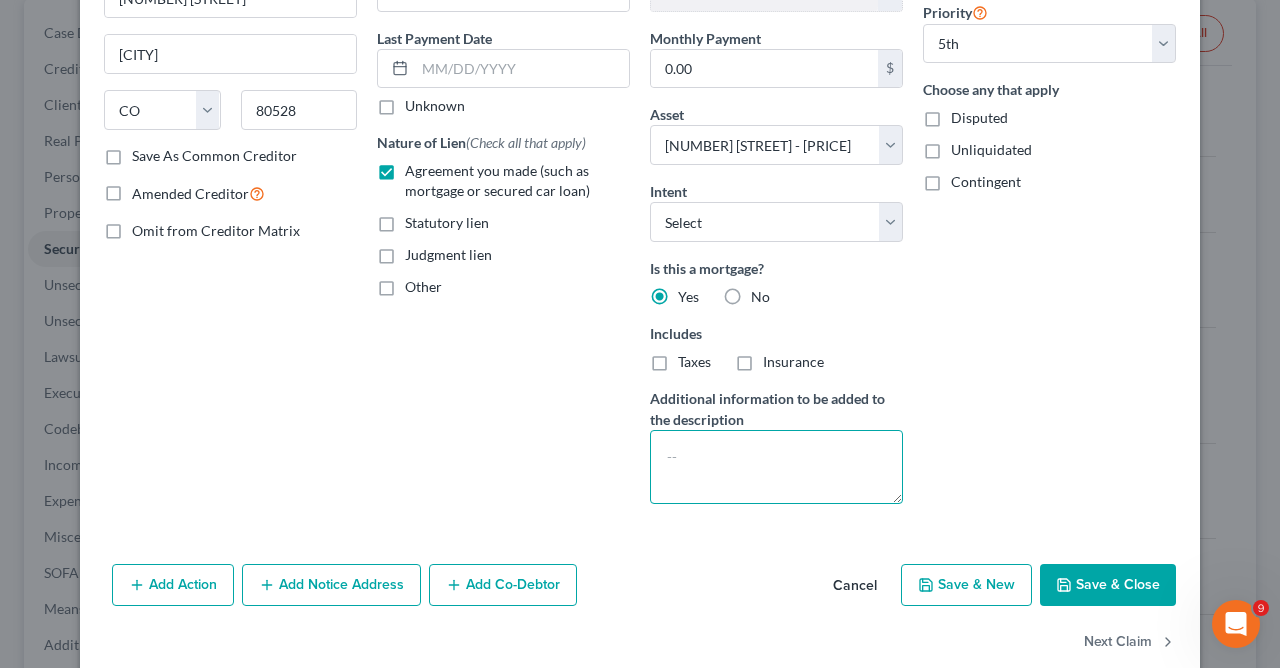 click at bounding box center (776, 467) 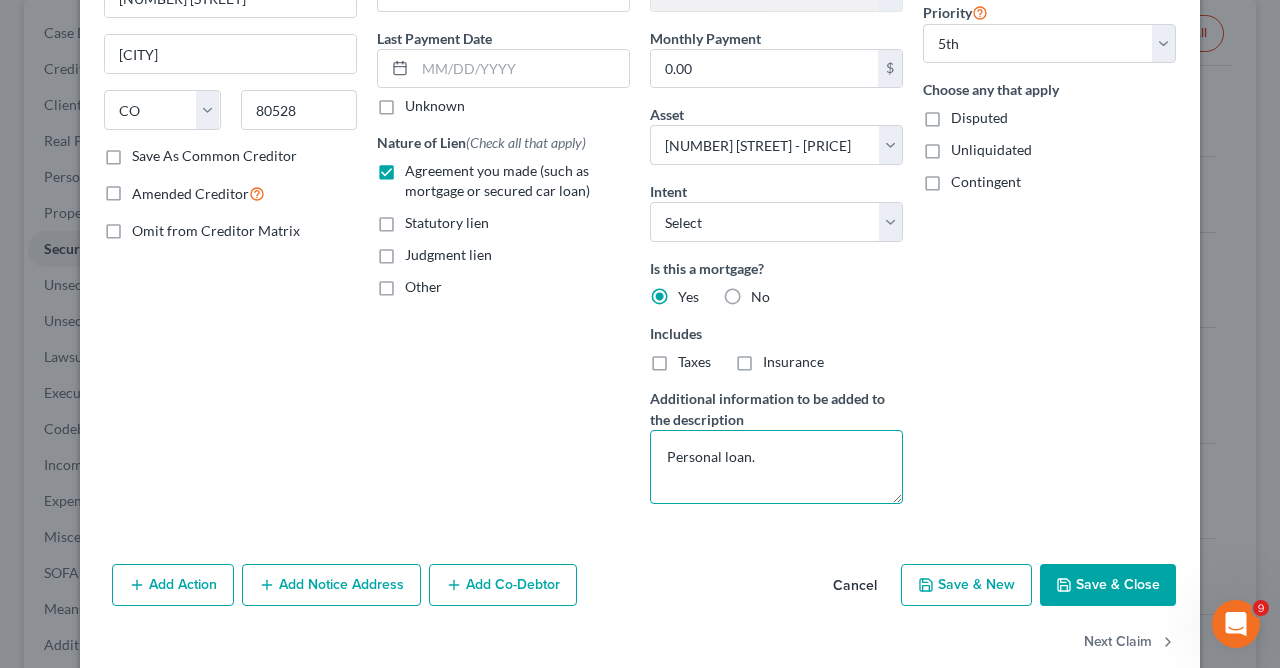 type on "Personal loan." 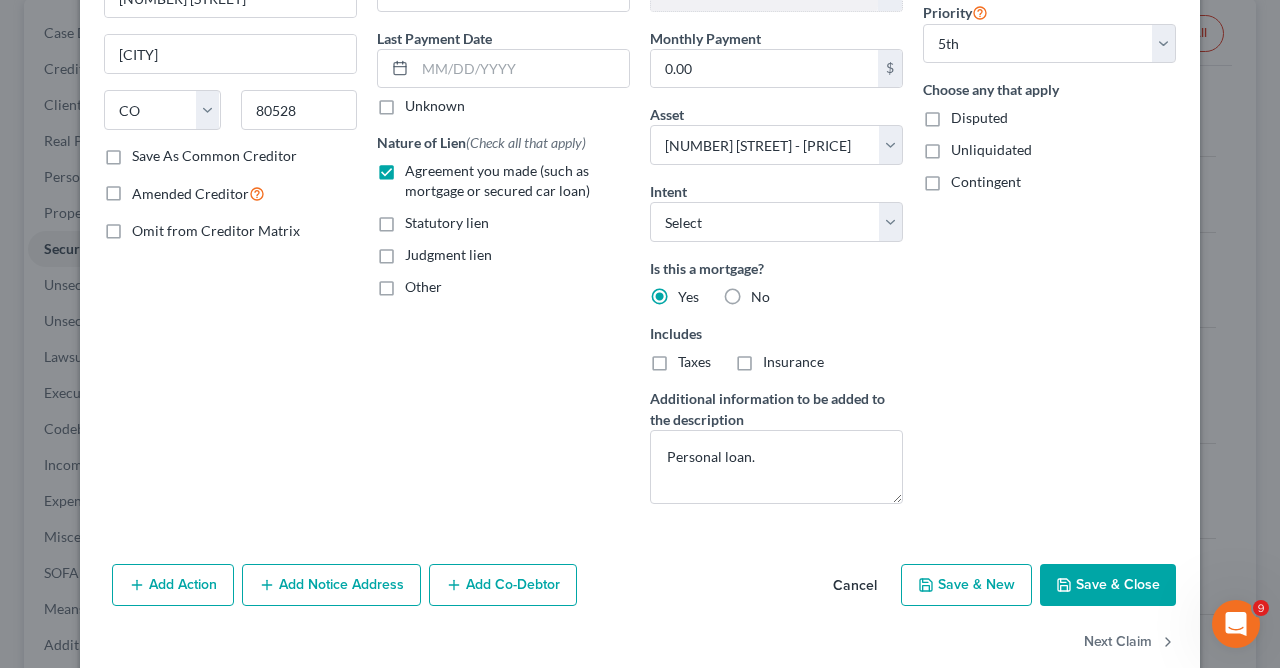 click on "Save & Close" at bounding box center (1108, 585) 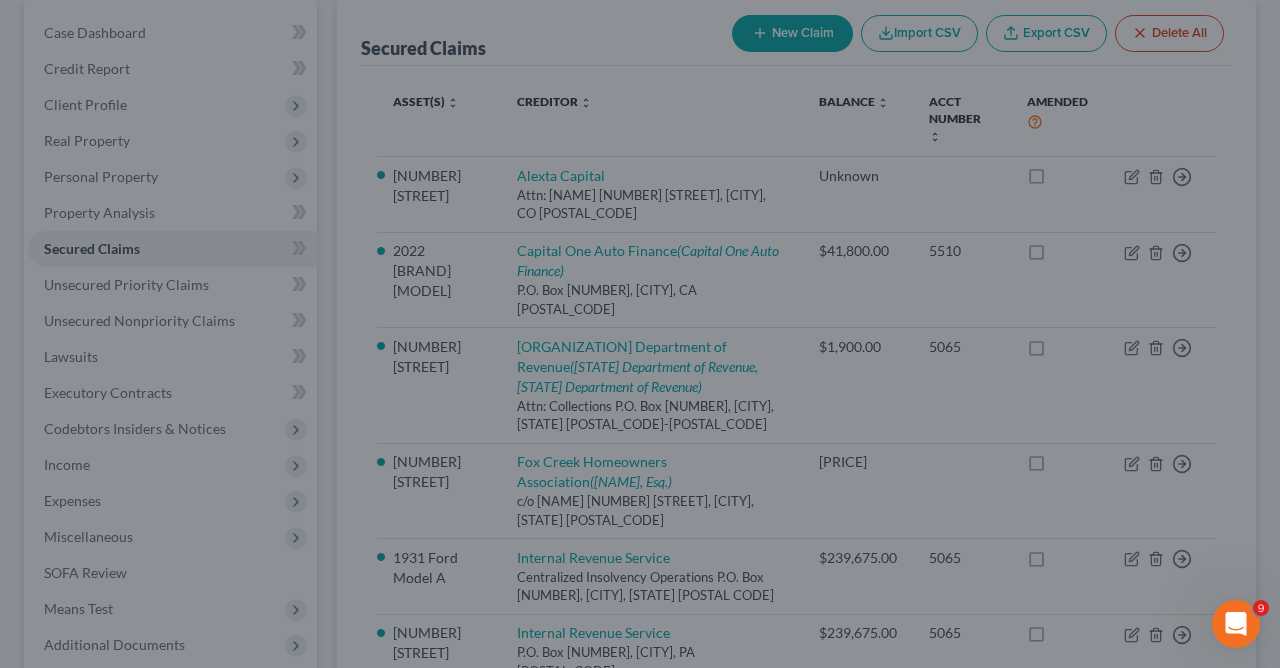 select on "2" 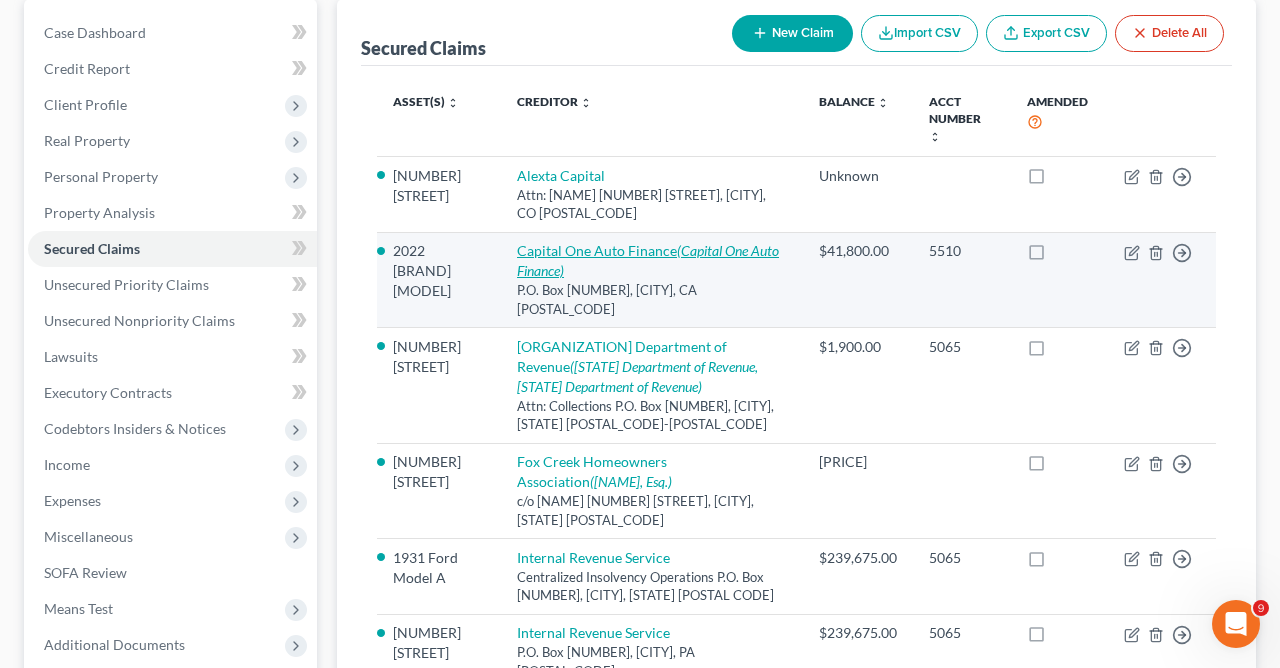 click on "[COMPANY] ([COMPANY])" at bounding box center (648, 260) 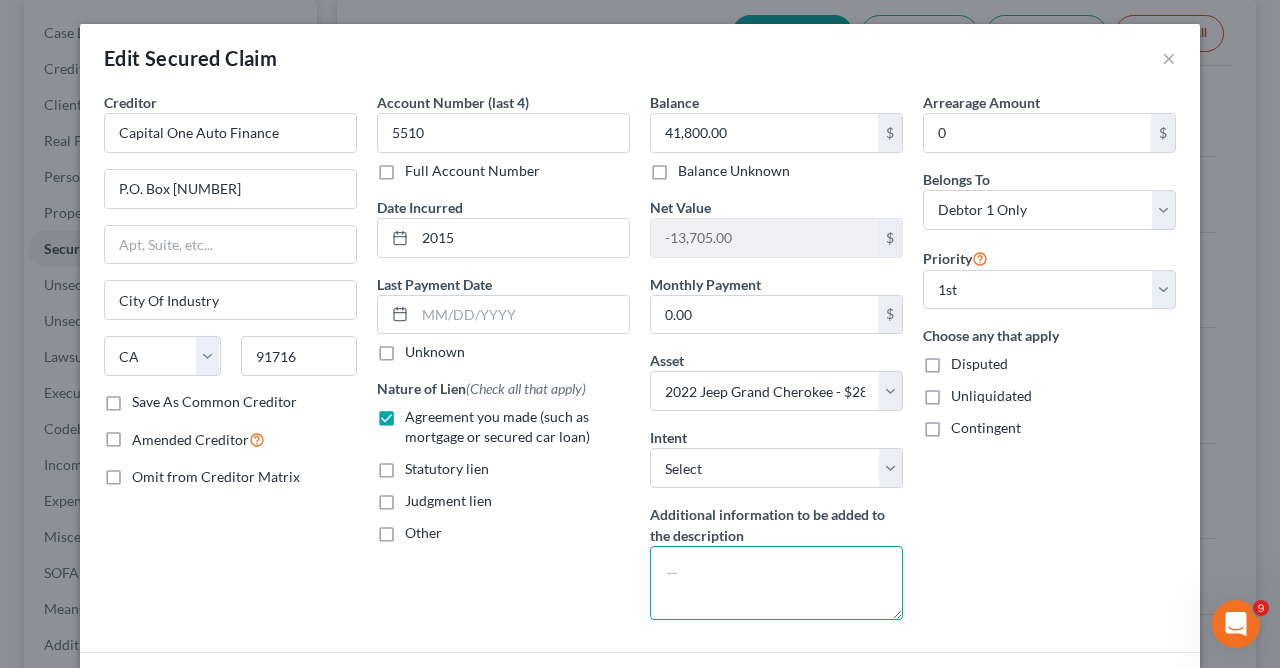 click at bounding box center [776, 583] 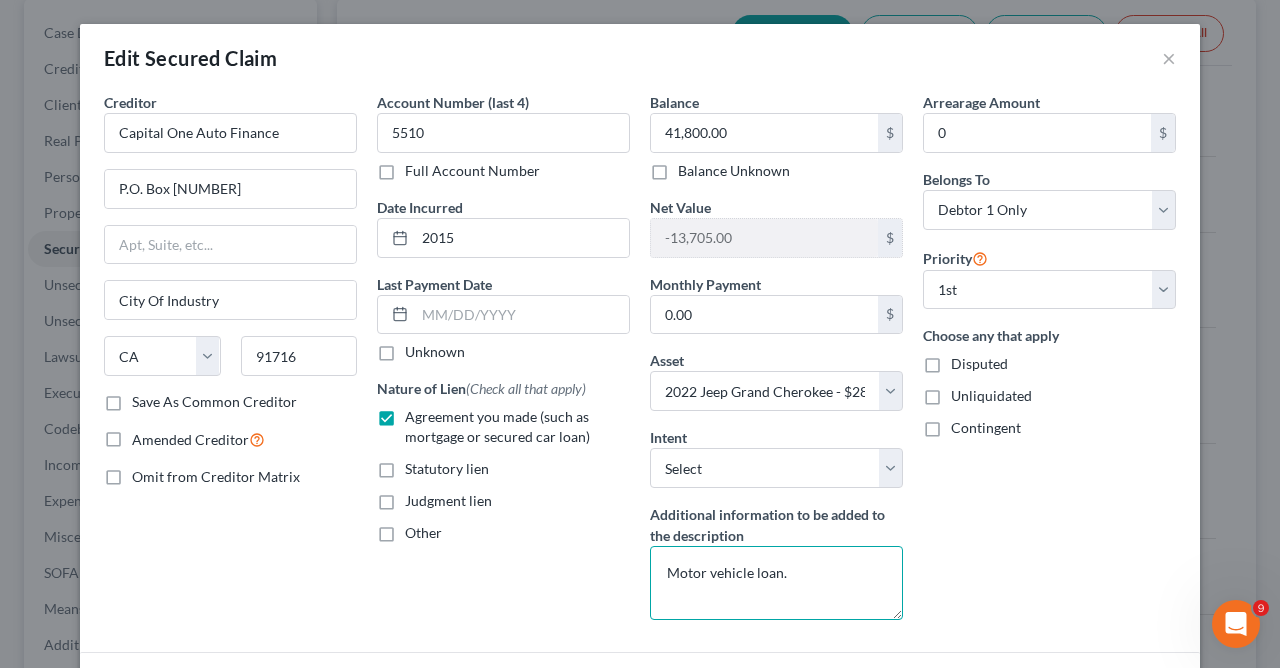 type on "Motor vehicle loan." 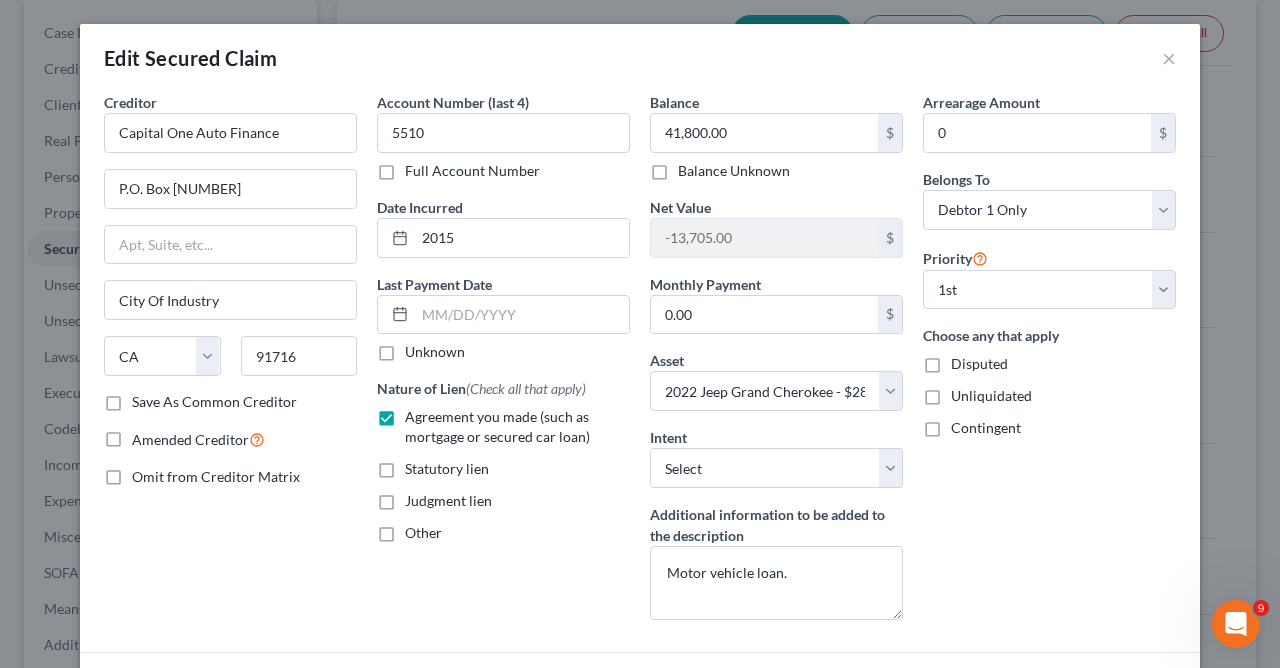scroll, scrollTop: 182, scrollLeft: 0, axis: vertical 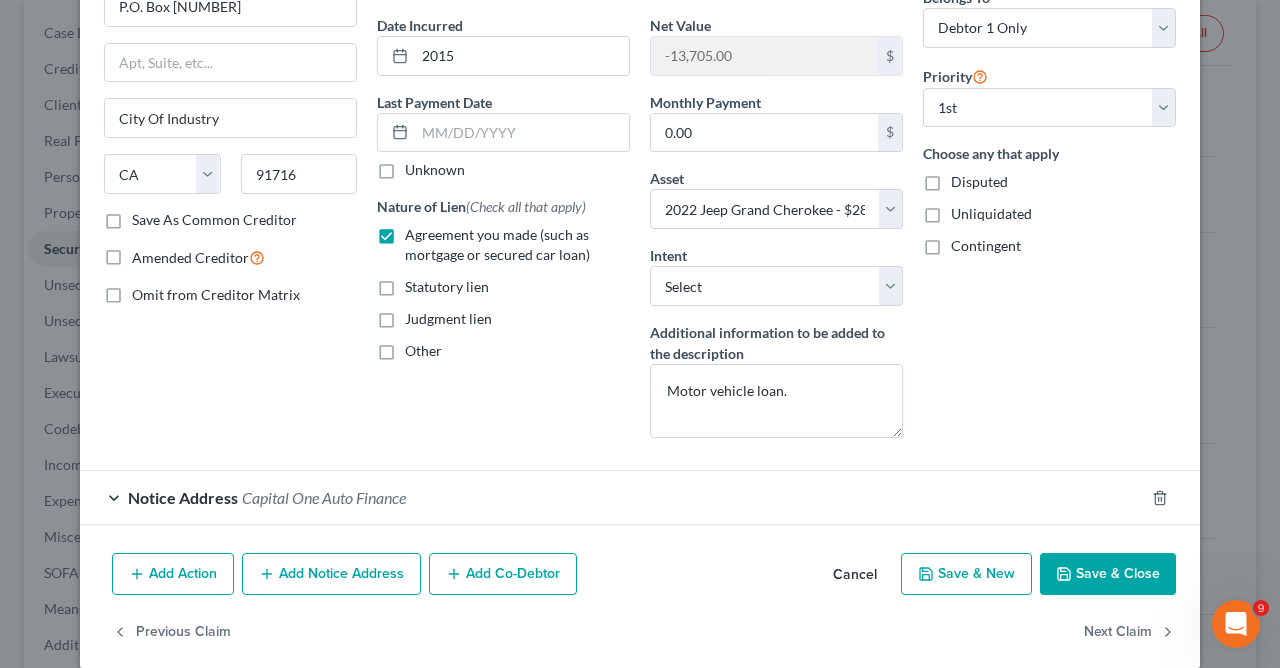 click on "Save & Close" at bounding box center (1108, 574) 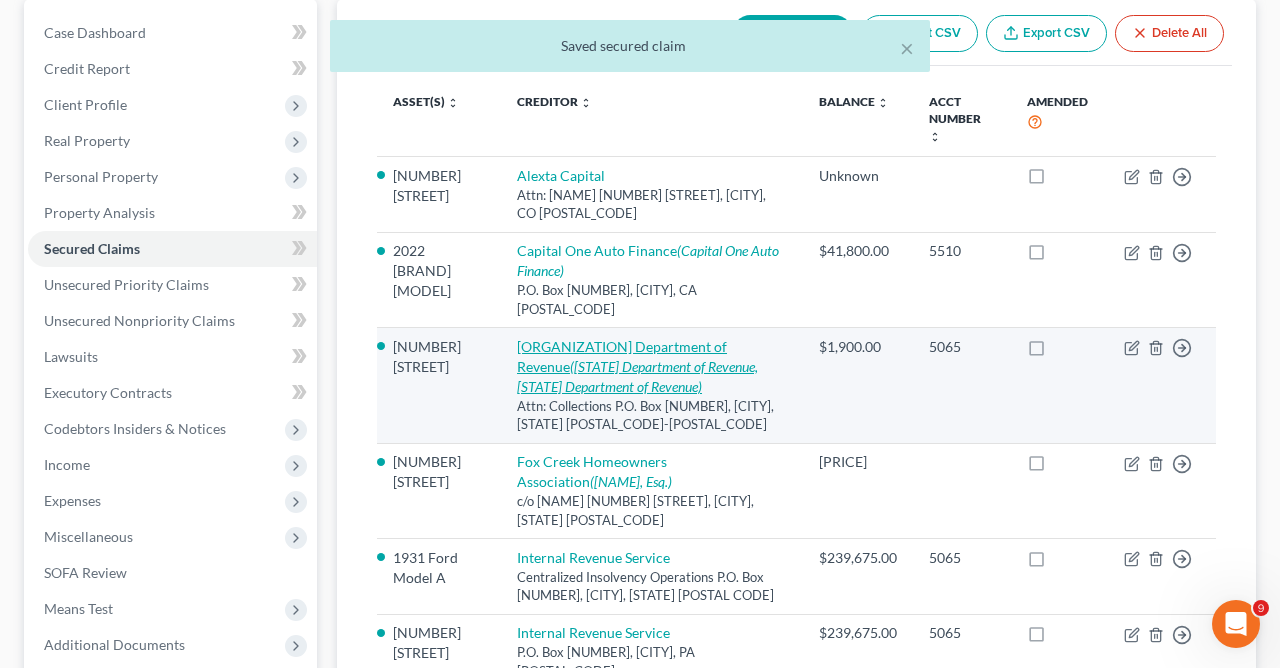 click on "Colorado Department of Revenue  (Colorado Department of Revenue, Colorado Department of Revenue)" at bounding box center [637, 366] 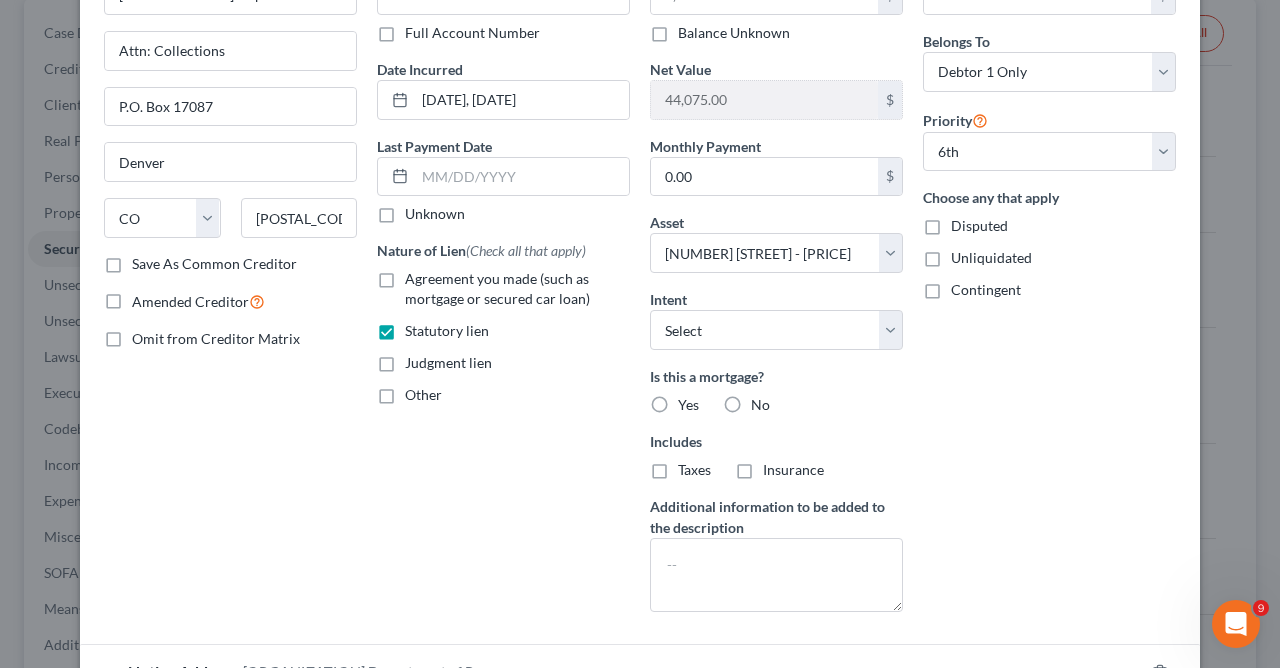 scroll, scrollTop: 205, scrollLeft: 0, axis: vertical 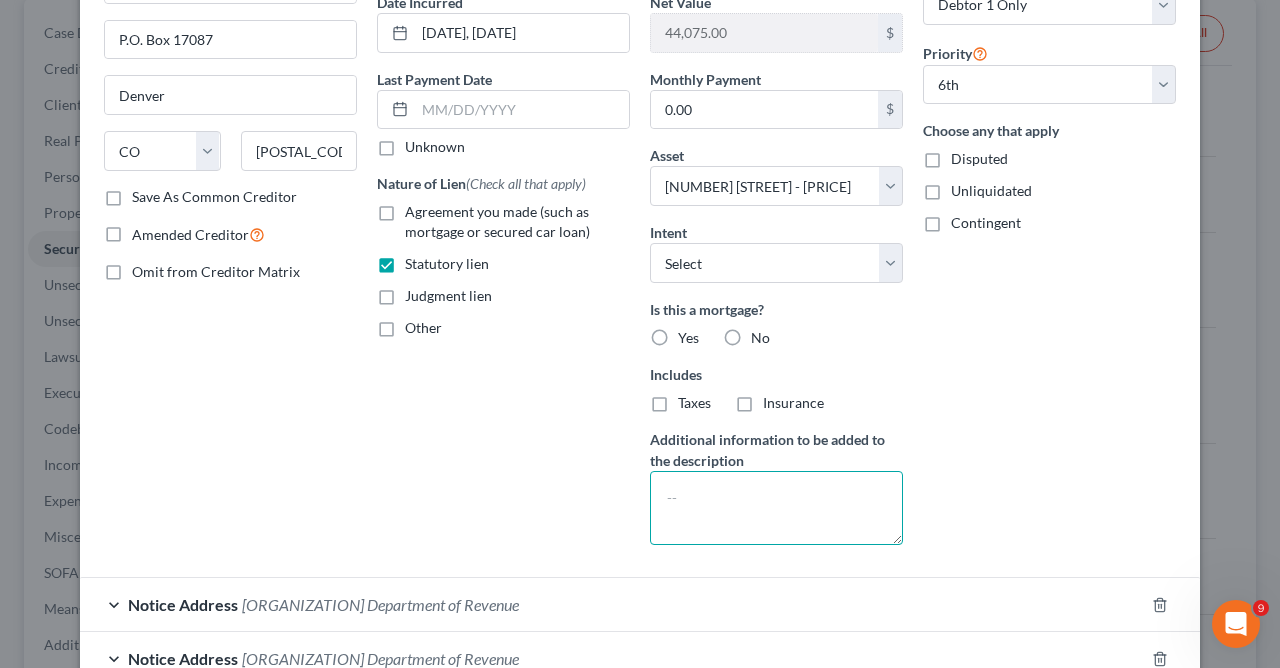 click at bounding box center (776, 508) 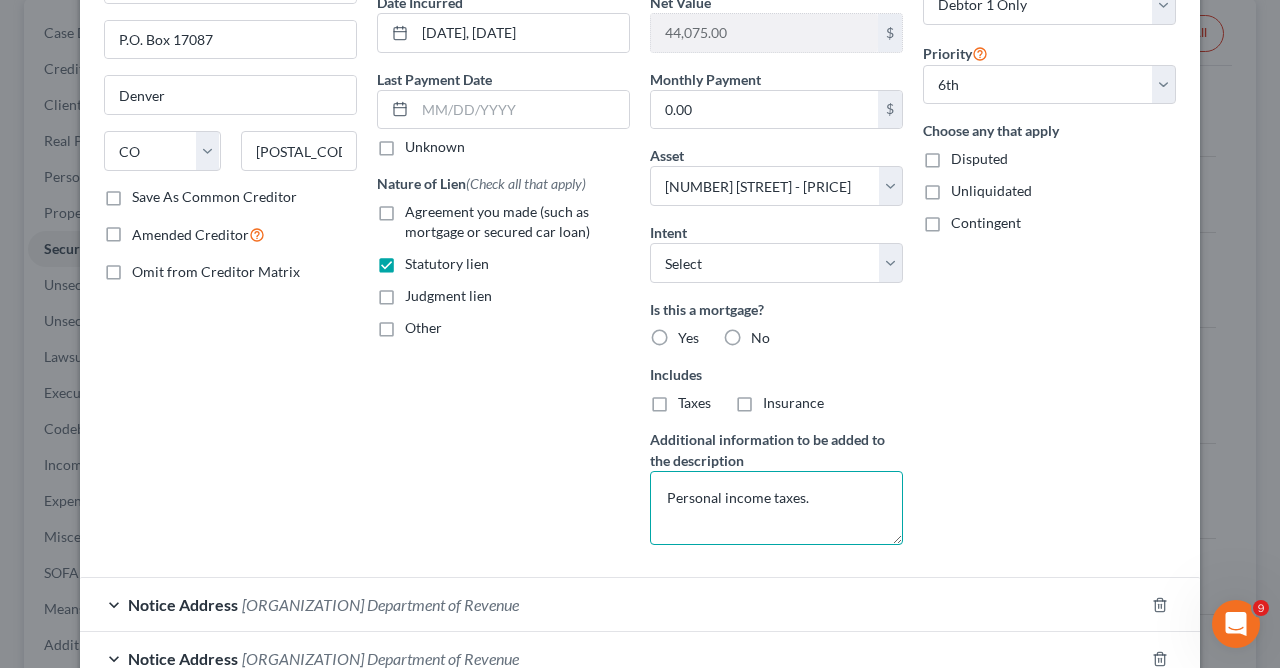 type on "Personal income taxes." 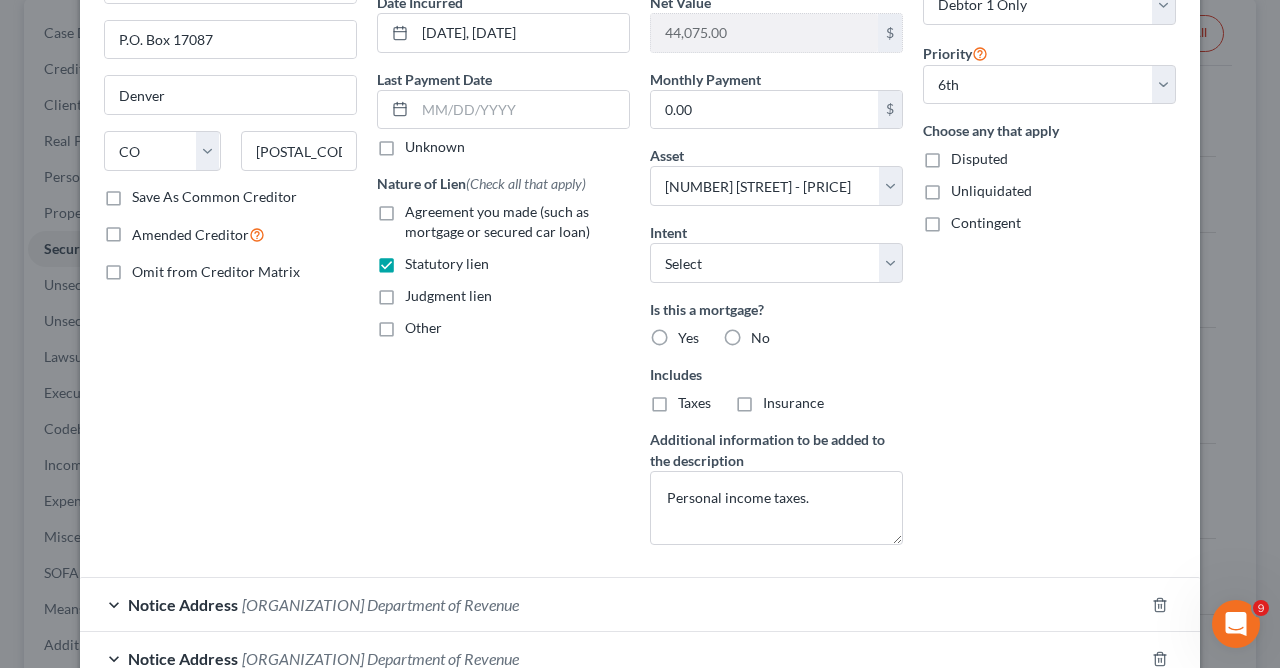 scroll, scrollTop: 446, scrollLeft: 0, axis: vertical 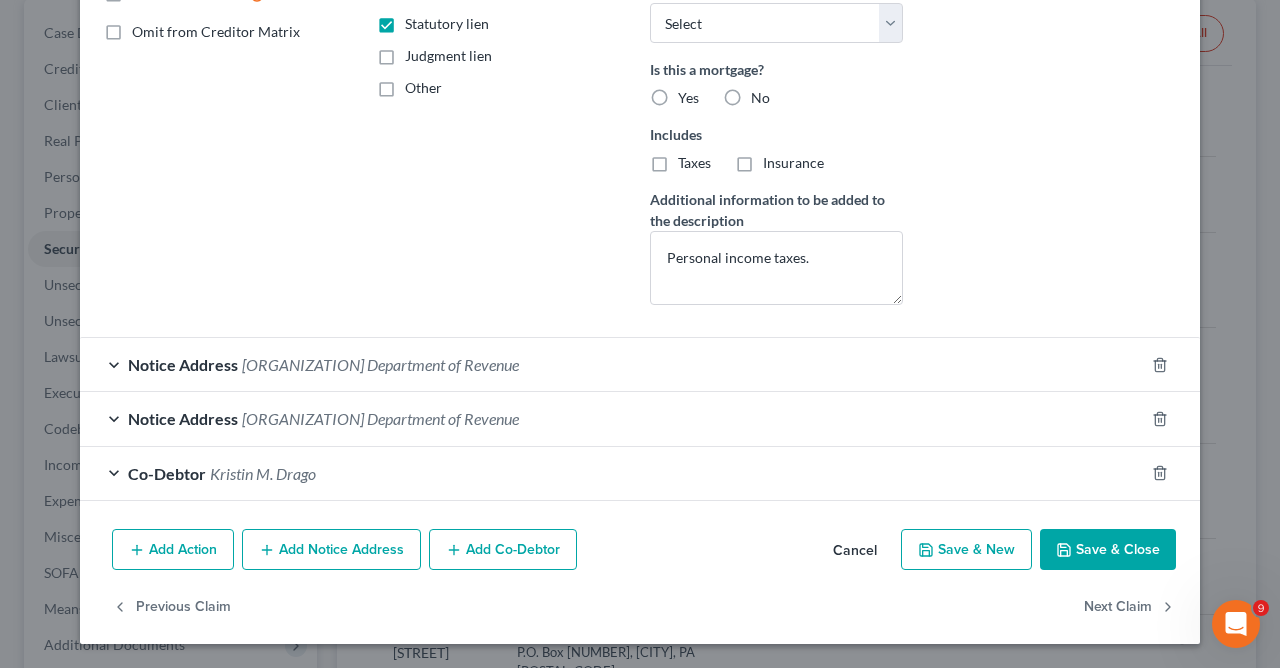 click on "Save & Close" at bounding box center (1108, 550) 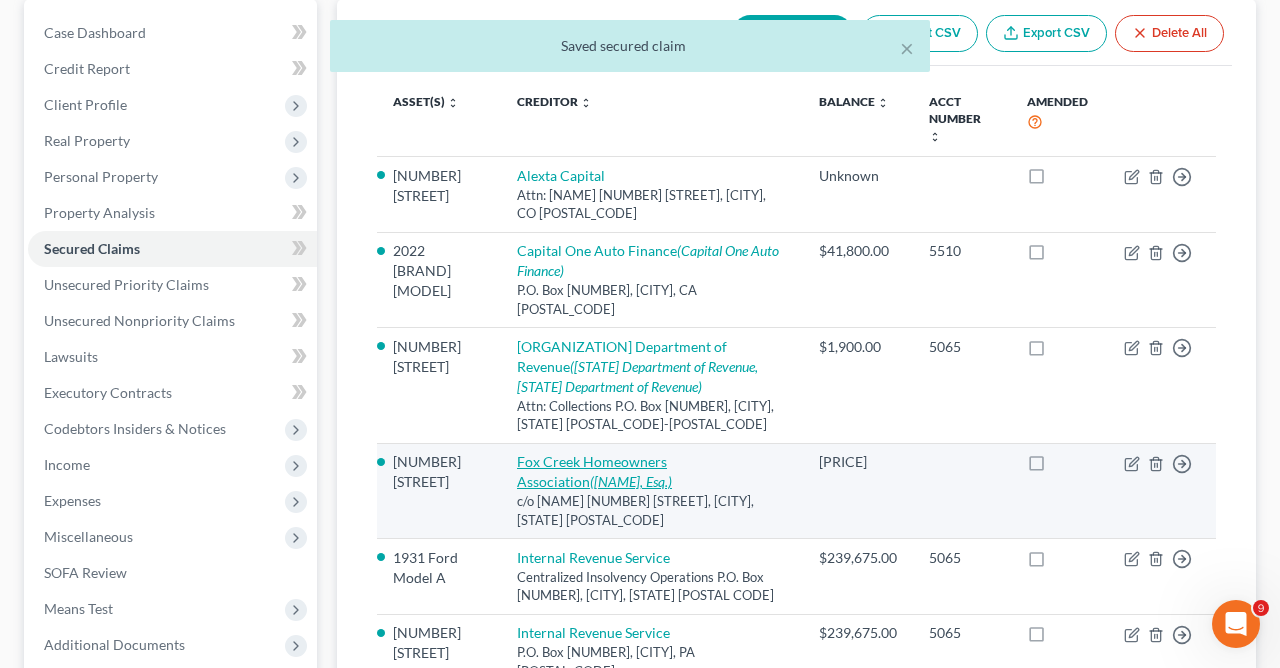 click on "Fox Creek Homeowners Association  (Michael T. Krueger, Esq.)" at bounding box center (594, 471) 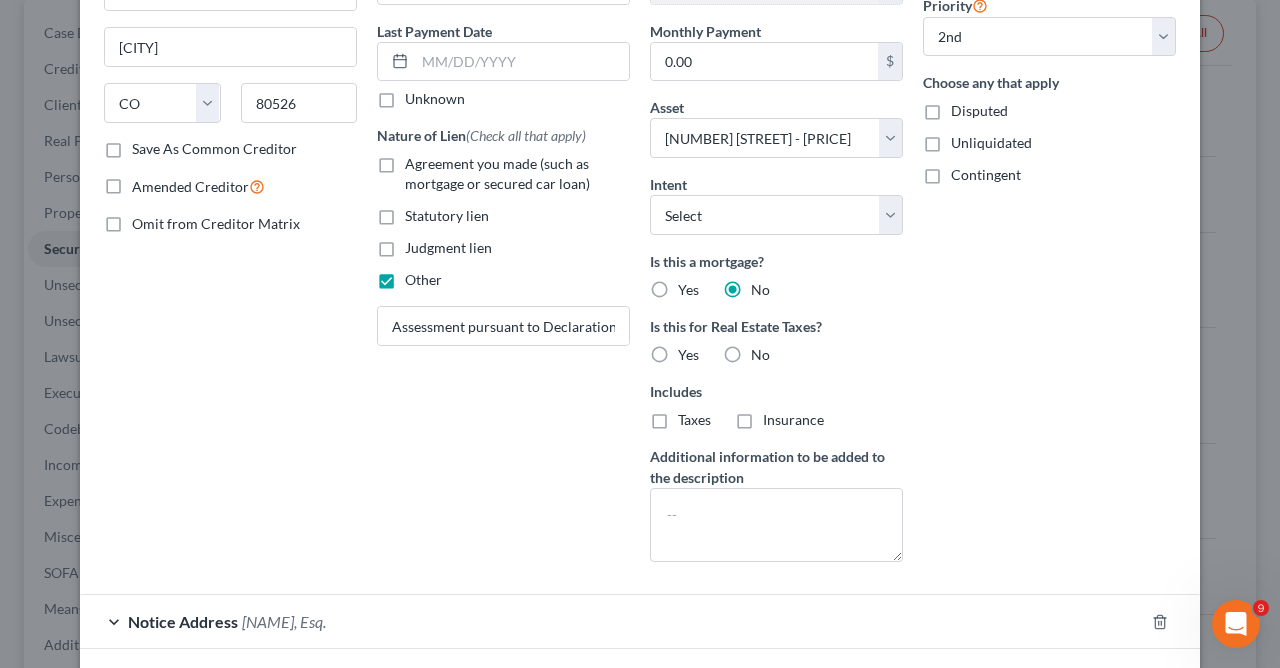 scroll, scrollTop: 293, scrollLeft: 0, axis: vertical 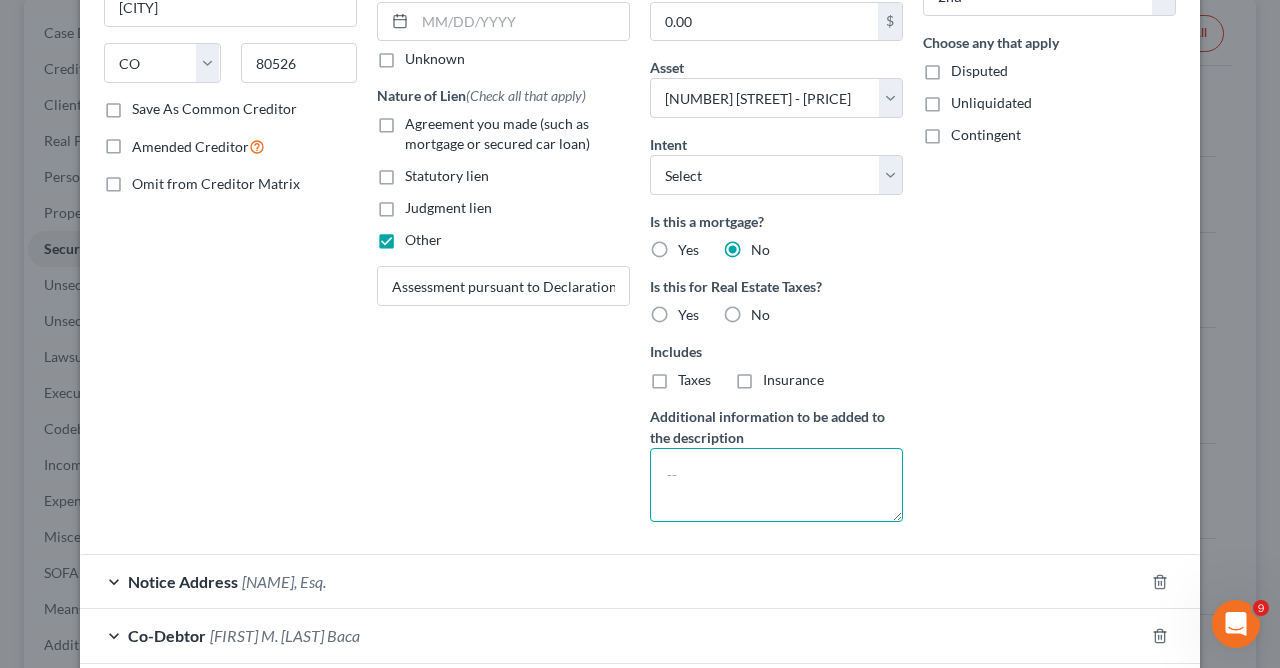 click at bounding box center (776, 485) 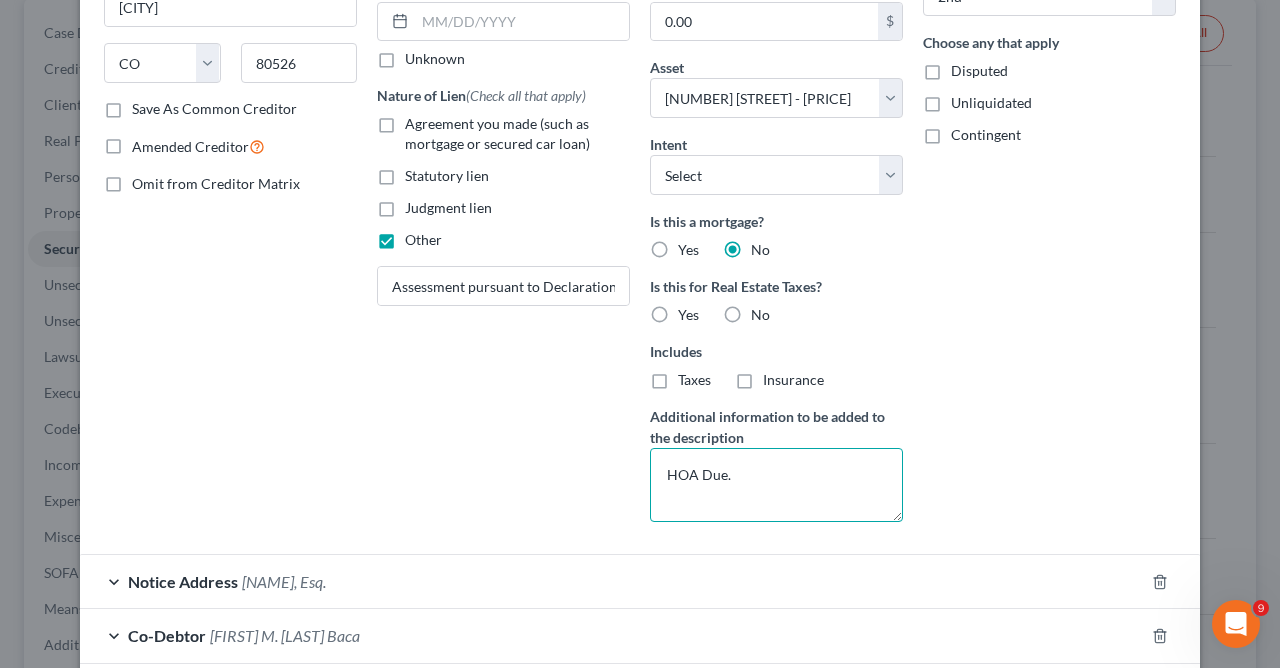 type on "HOA Due." 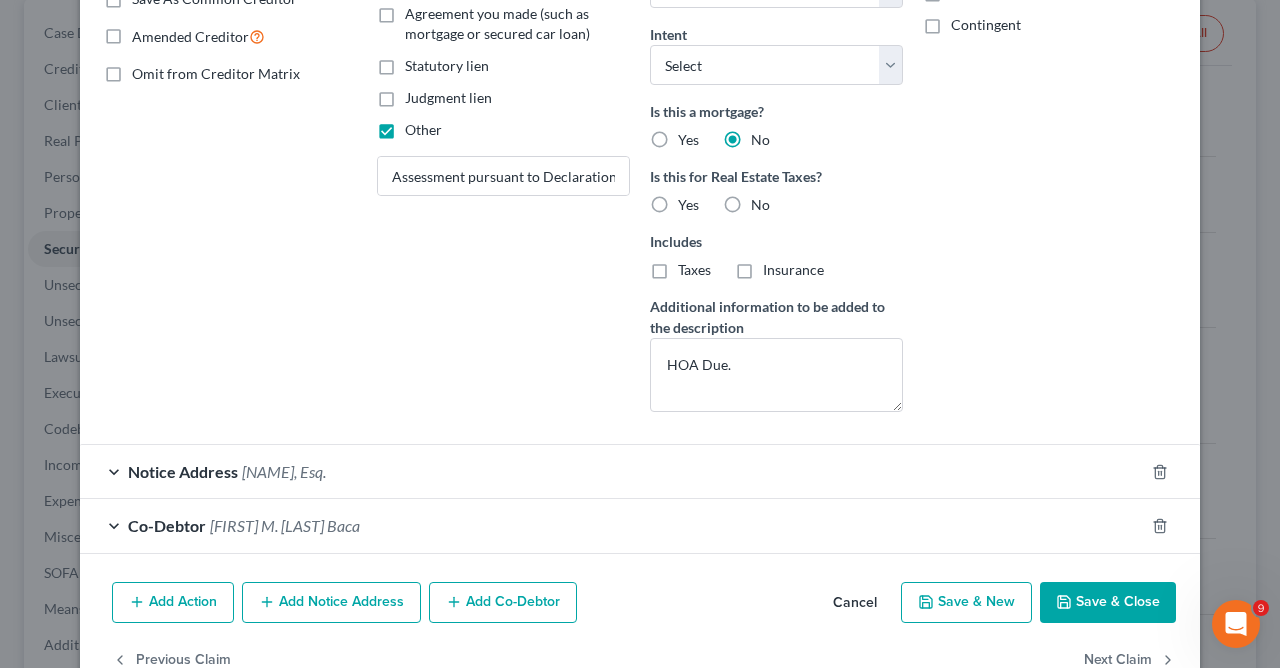scroll, scrollTop: 457, scrollLeft: 0, axis: vertical 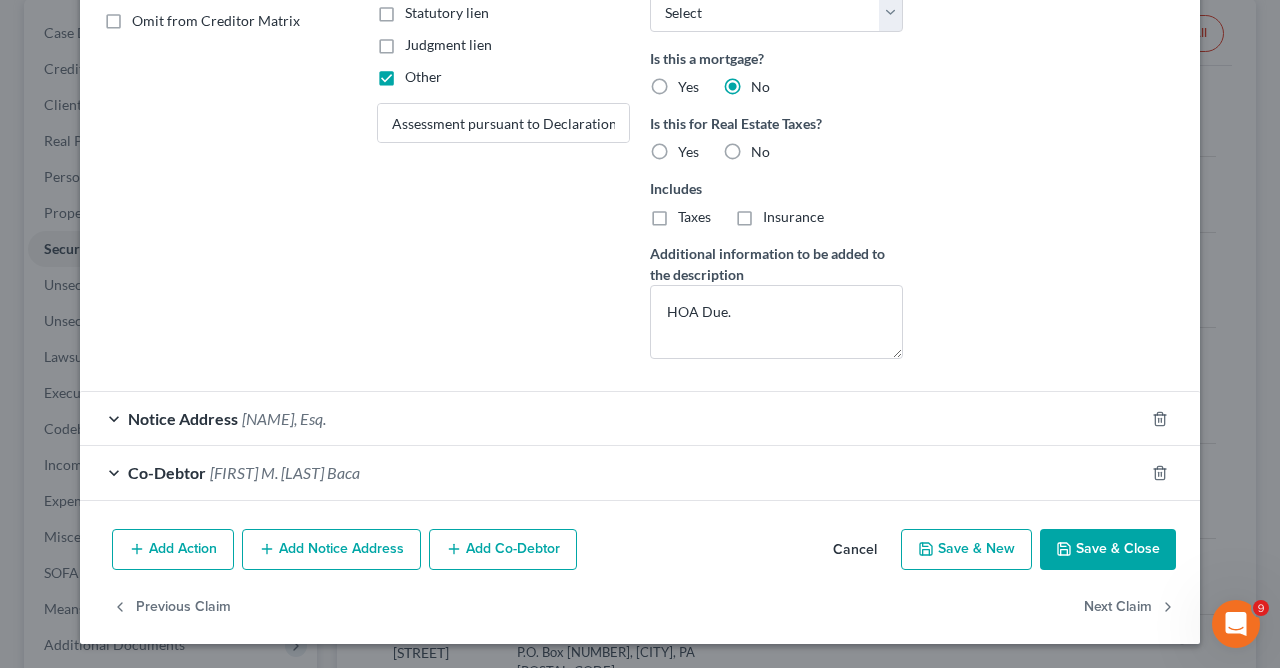 click on "Save & Close" at bounding box center (1108, 550) 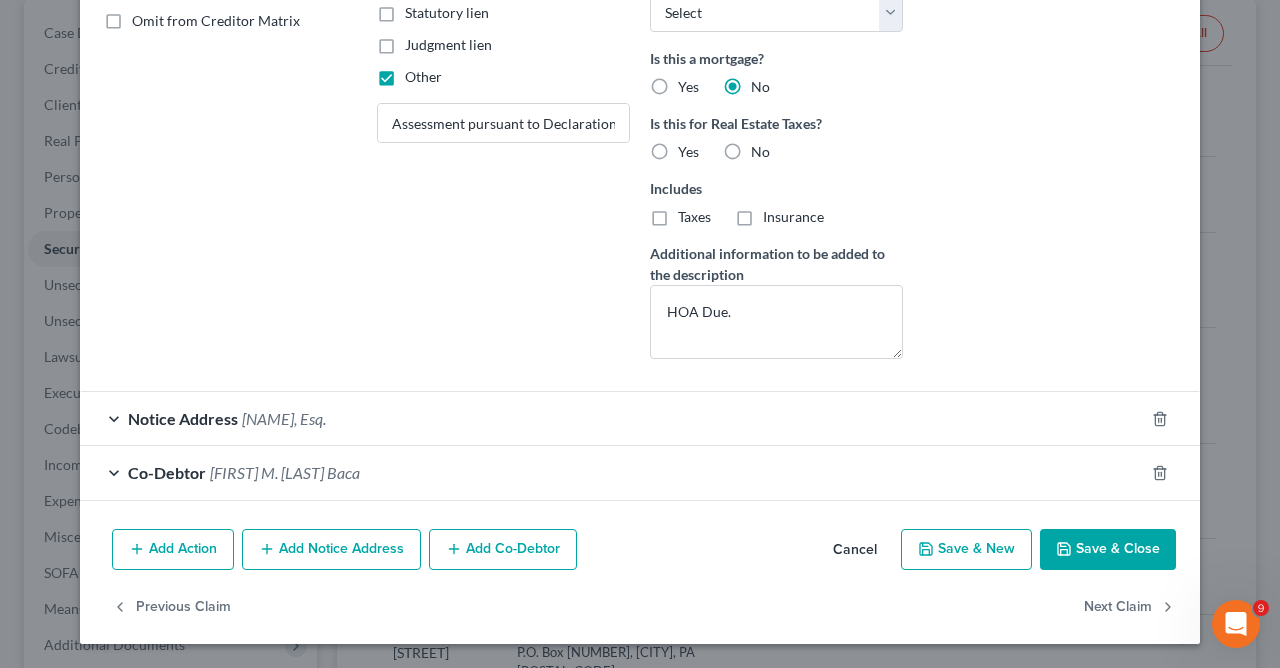 select on "1" 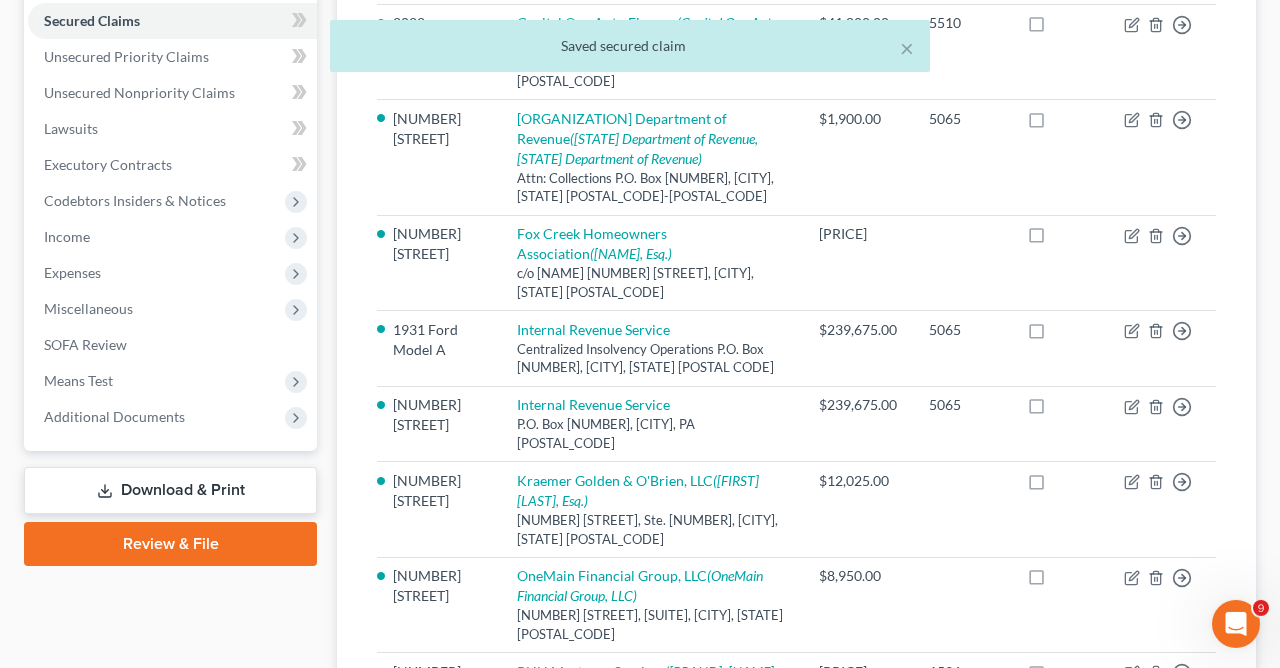 scroll, scrollTop: 420, scrollLeft: 0, axis: vertical 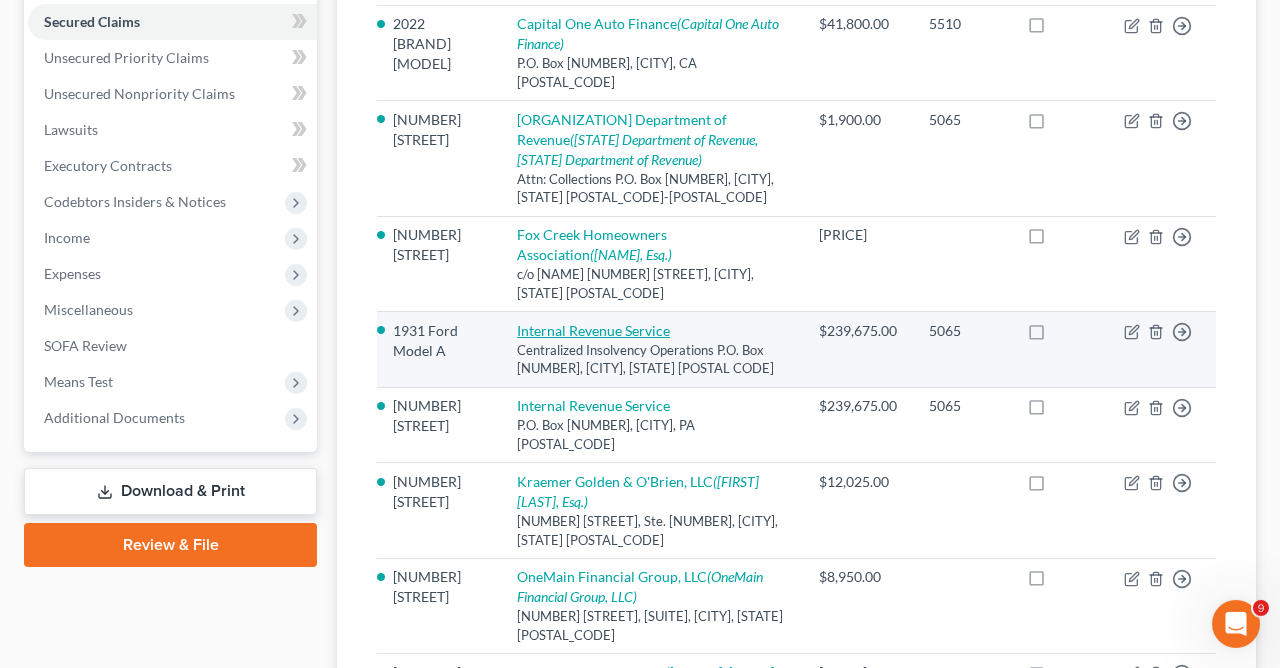 click on "Internal Revenue Service" at bounding box center [593, 330] 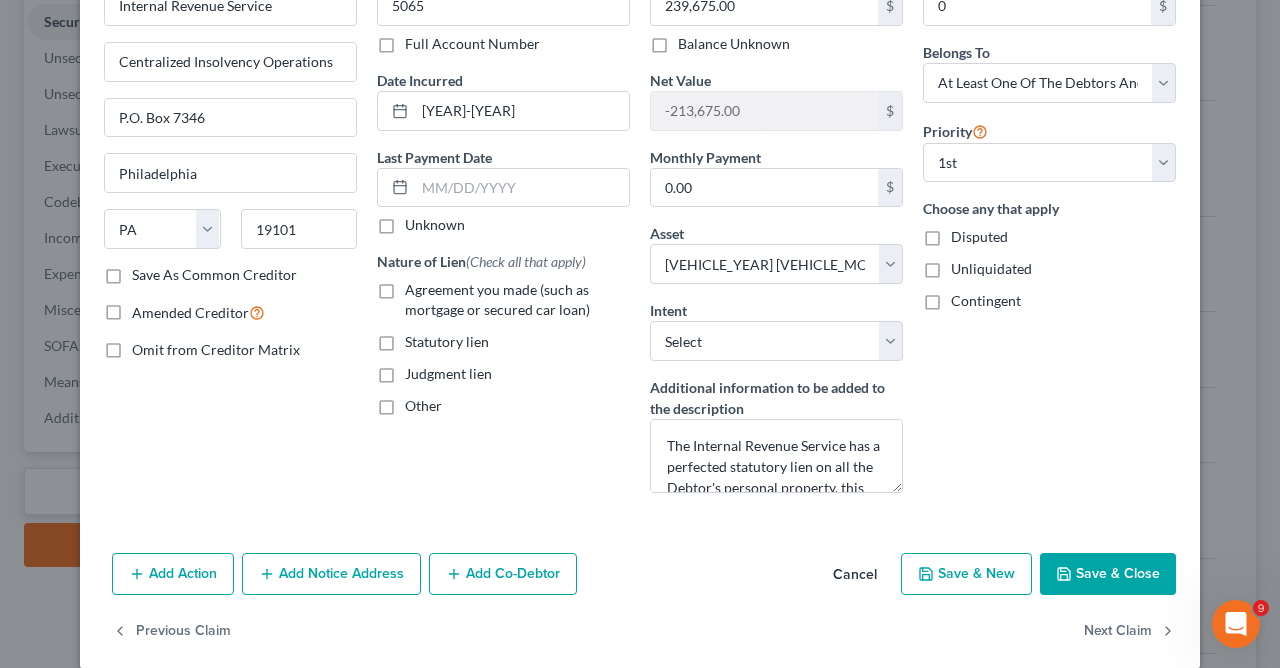 scroll, scrollTop: 148, scrollLeft: 0, axis: vertical 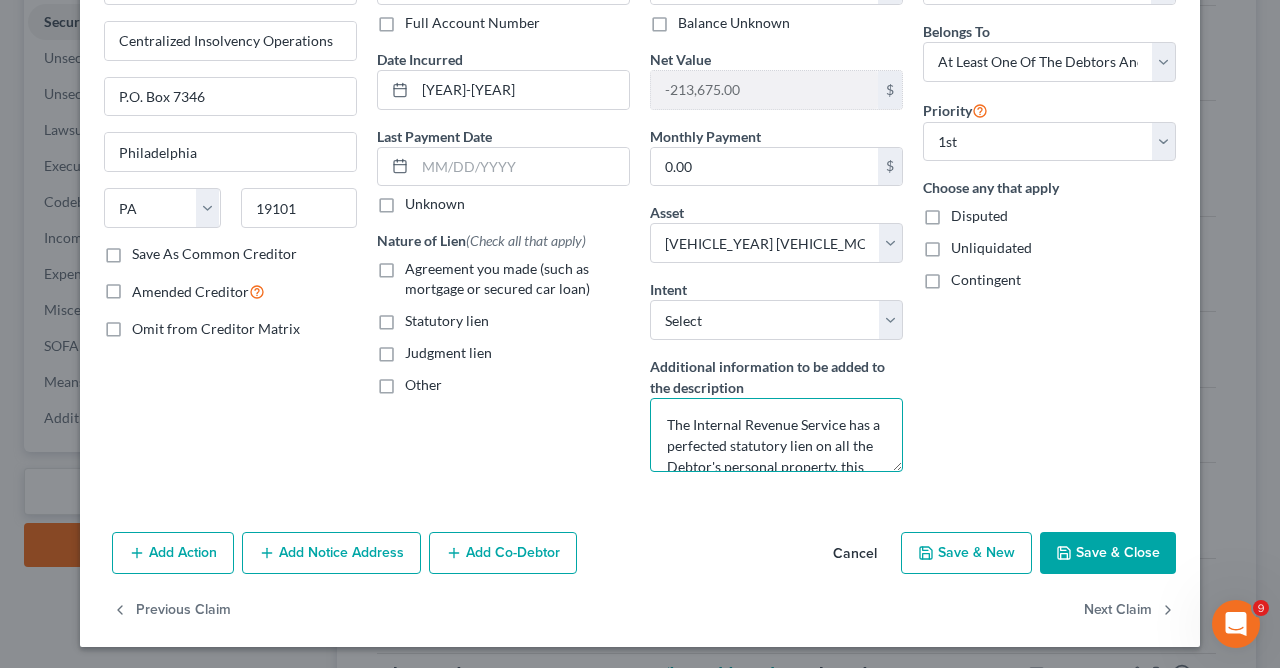 click on "The Internal Revenue Service has a perfected statutory lien on all the Debtor's personal property, this item being listed separately due to its potential value." at bounding box center (776, 435) 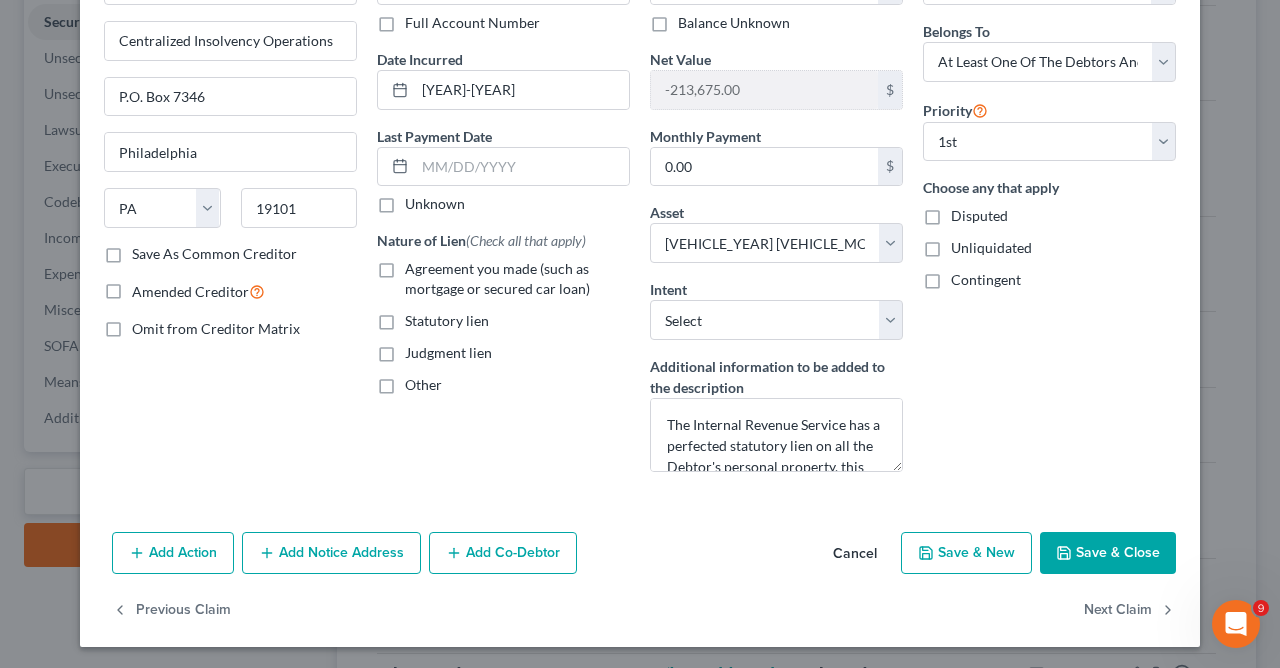 click on "Save & Close" at bounding box center (1108, 553) 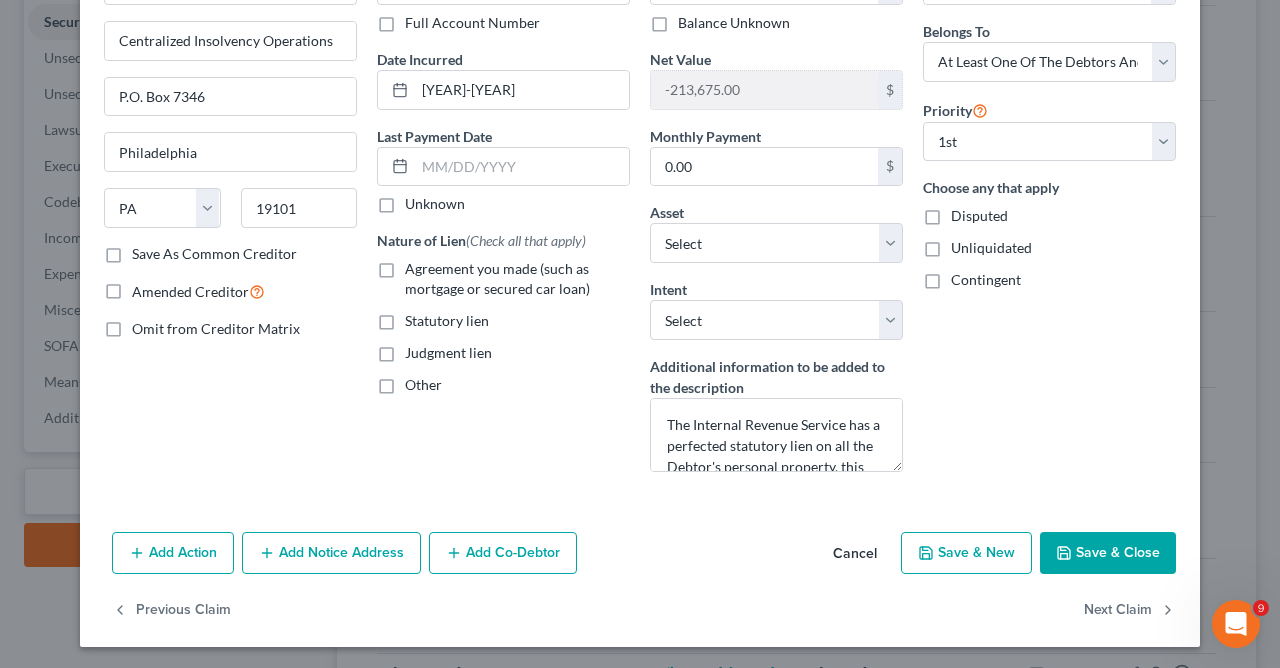 select on "4" 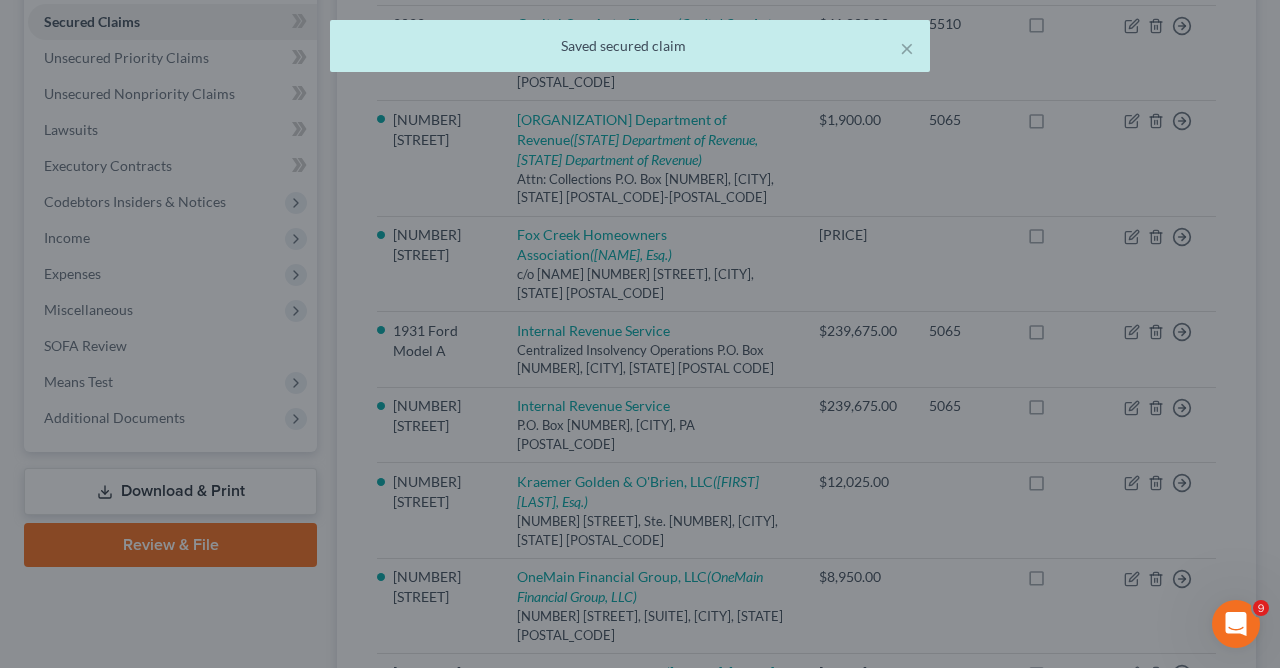 scroll, scrollTop: 0, scrollLeft: 0, axis: both 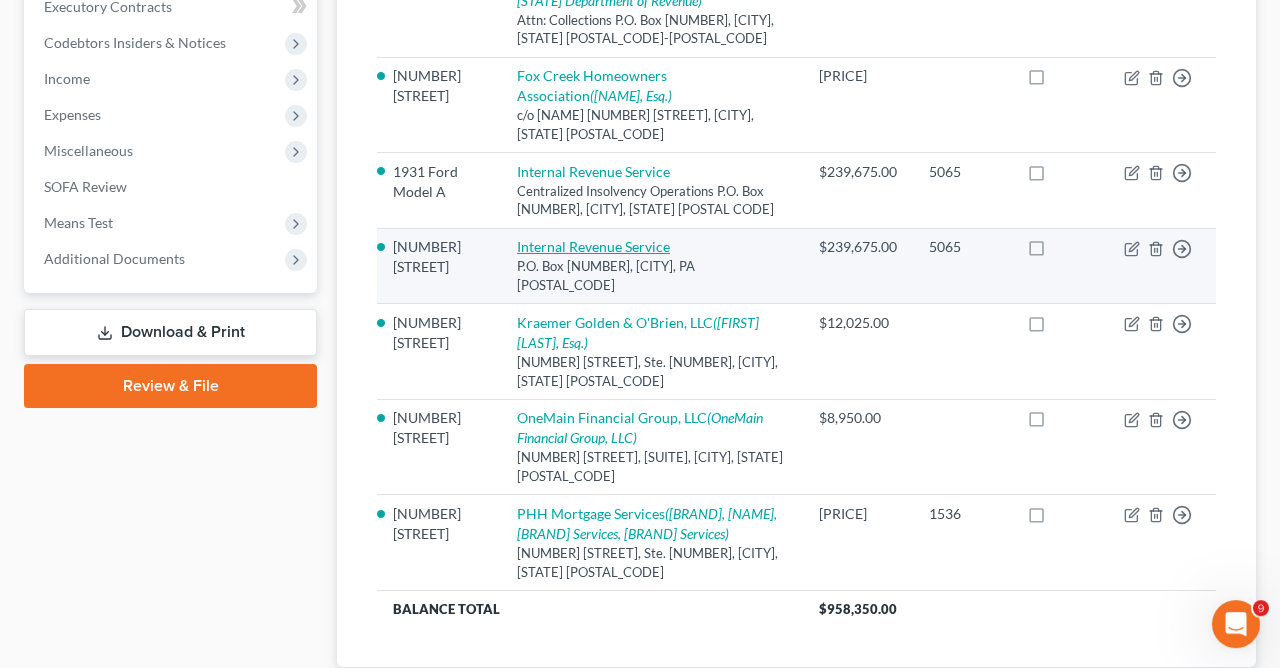 click on "Internal Revenue Service" at bounding box center [593, 246] 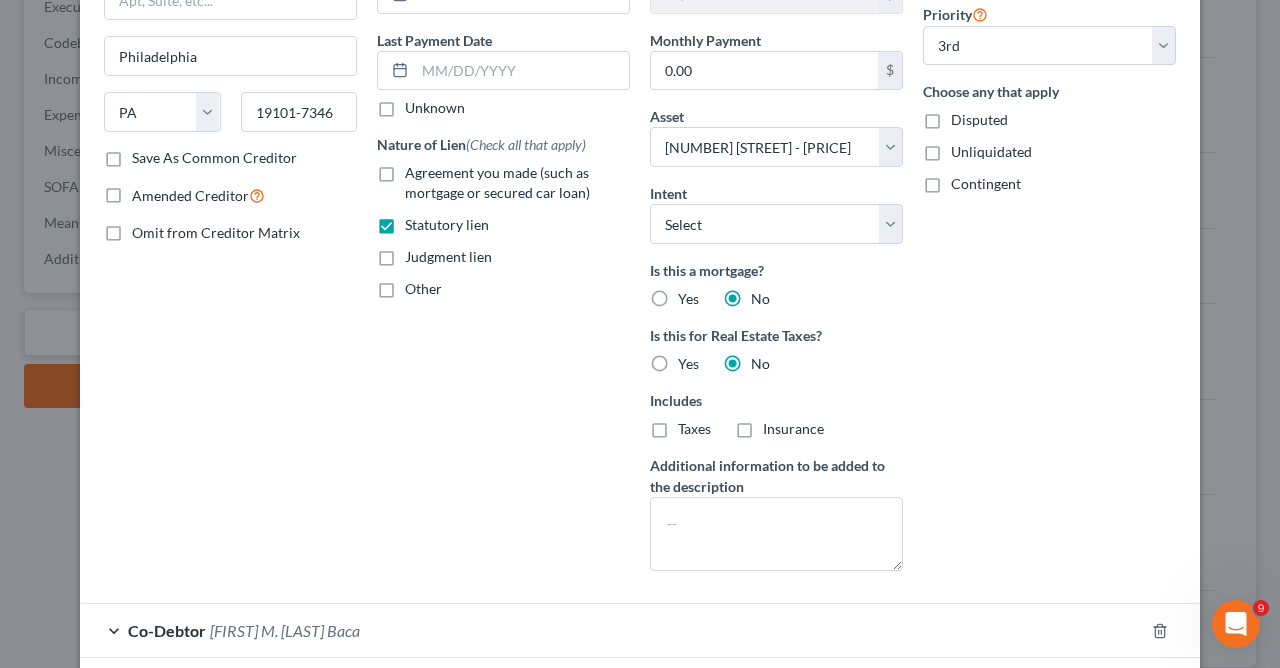 scroll, scrollTop: 333, scrollLeft: 0, axis: vertical 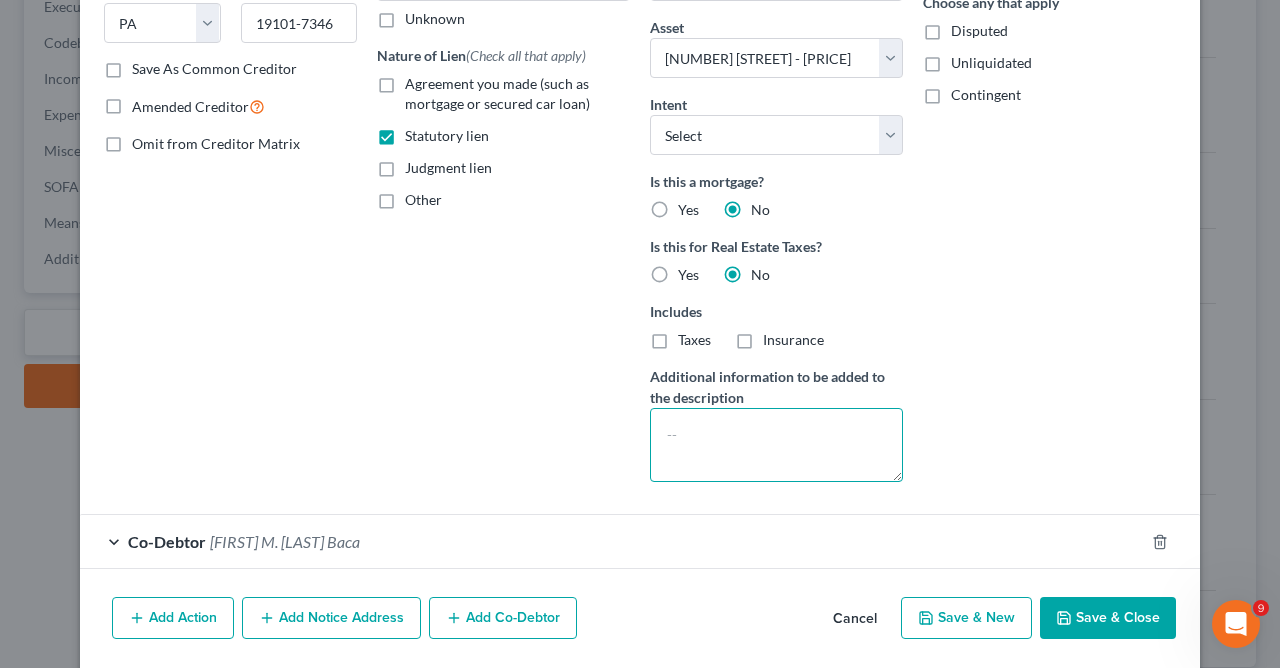 click at bounding box center [776, 445] 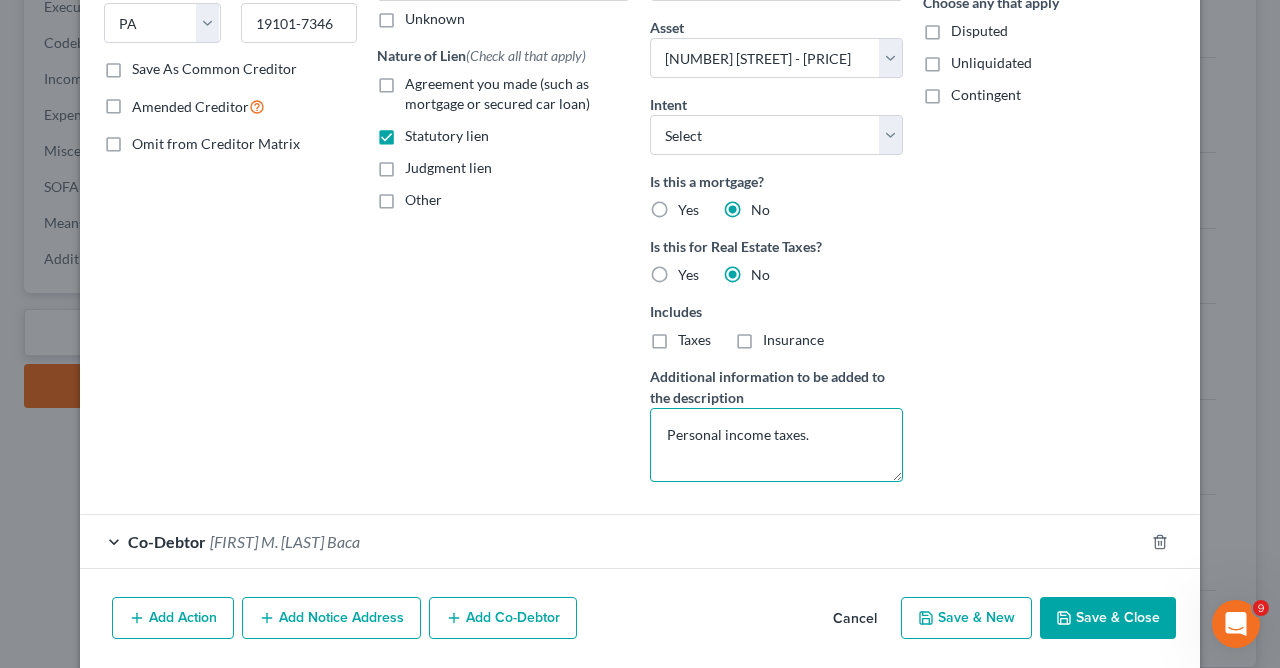 type on "Personal income taxes." 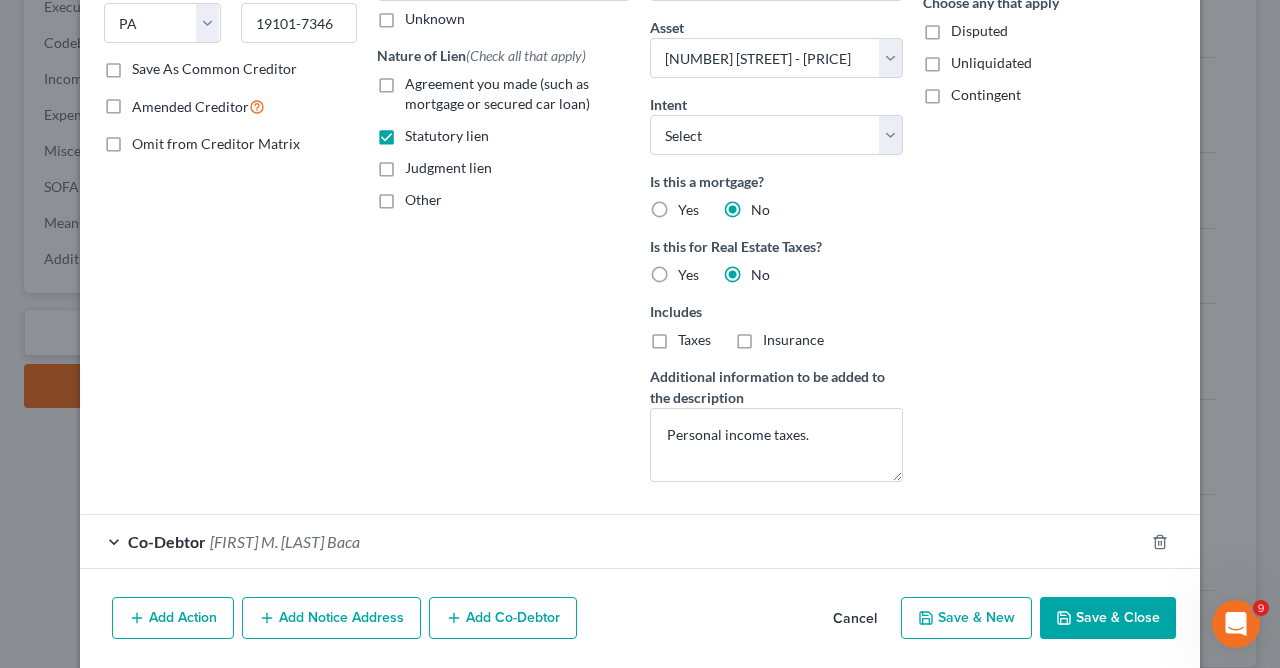 click on "Save & Close" at bounding box center (1108, 618) 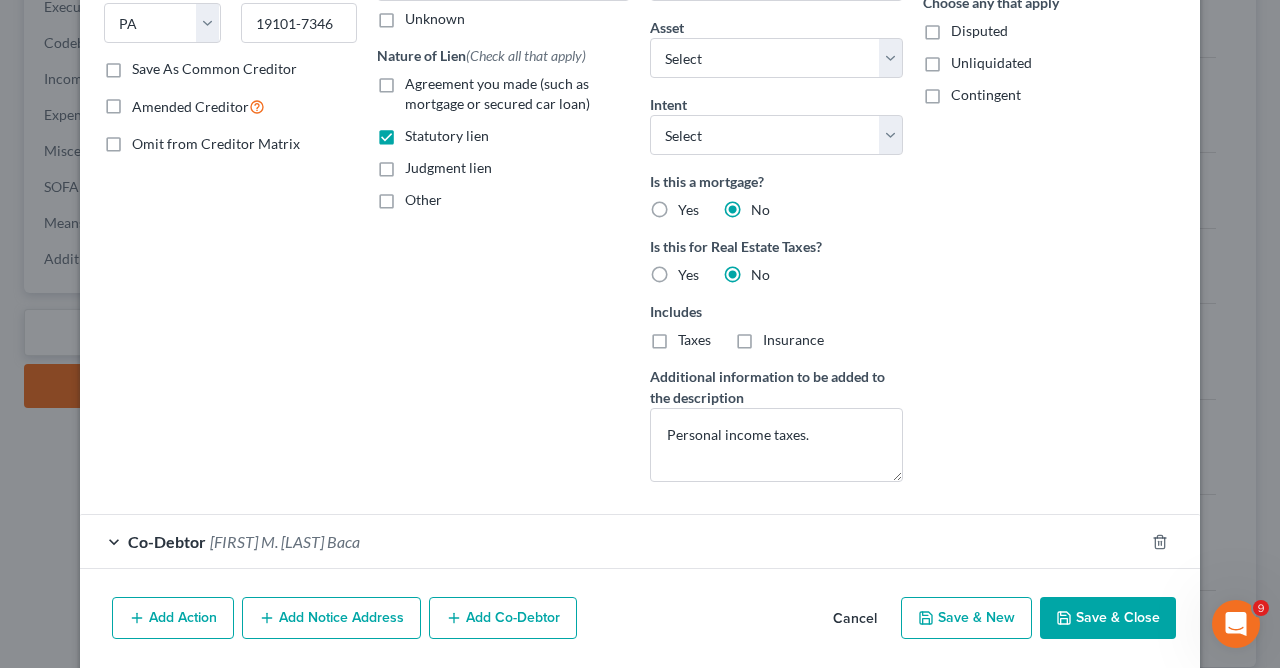 select on "2" 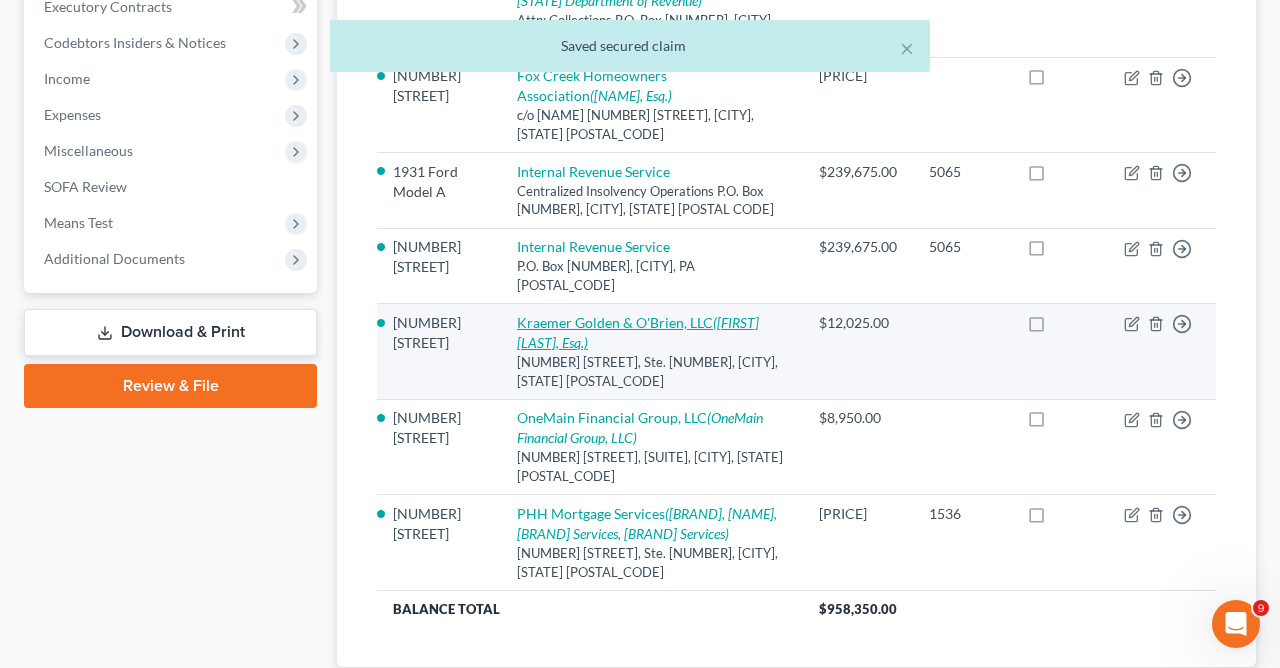 click on "[FIRST] [LAST] & [LAST], LLC  ([FIRST] [LAST], Esq.)" at bounding box center [638, 332] 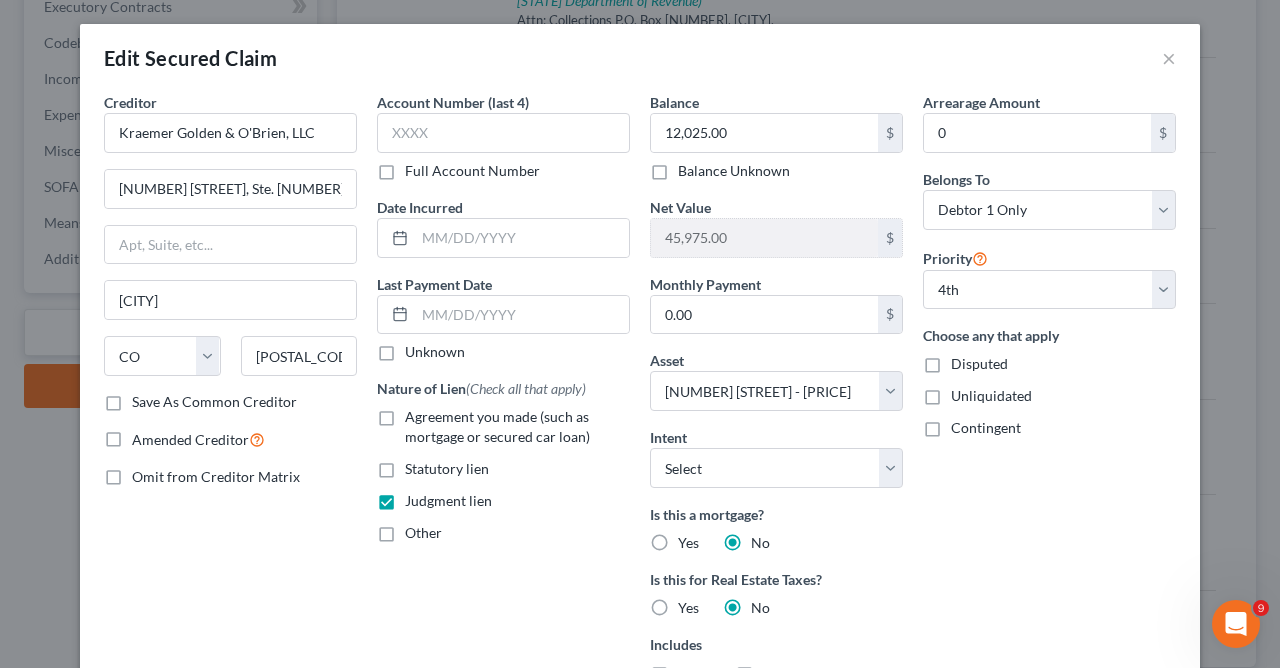 scroll, scrollTop: 294, scrollLeft: 0, axis: vertical 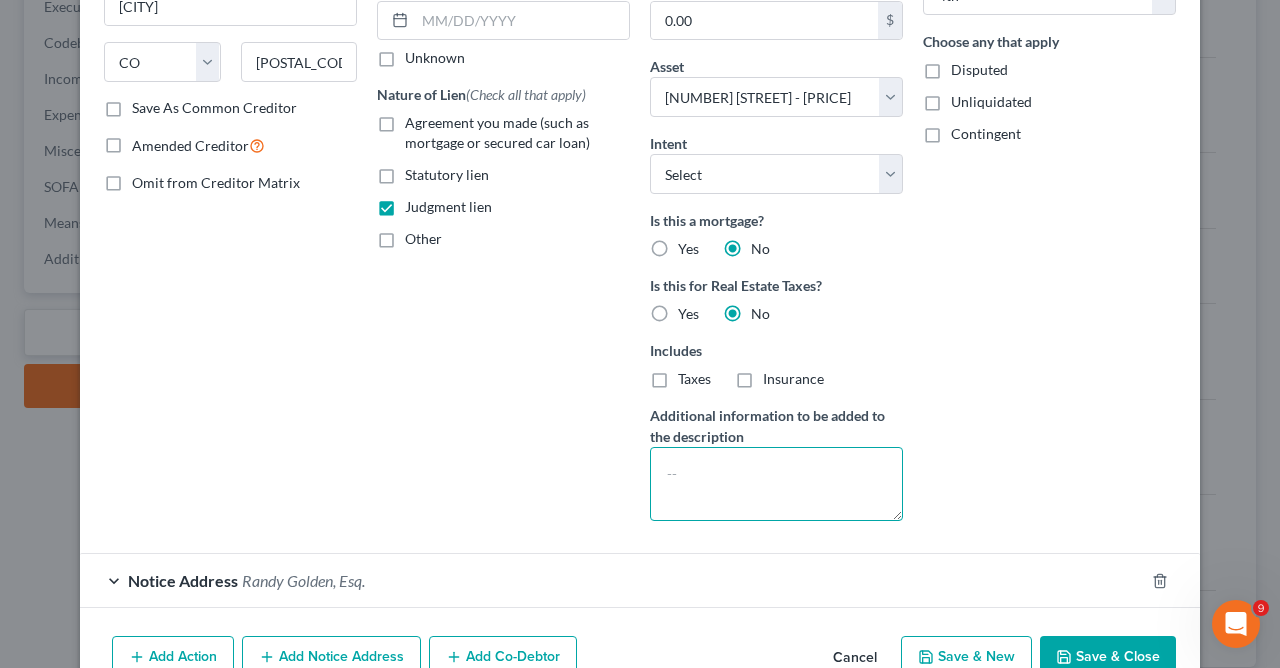 click at bounding box center (776, 484) 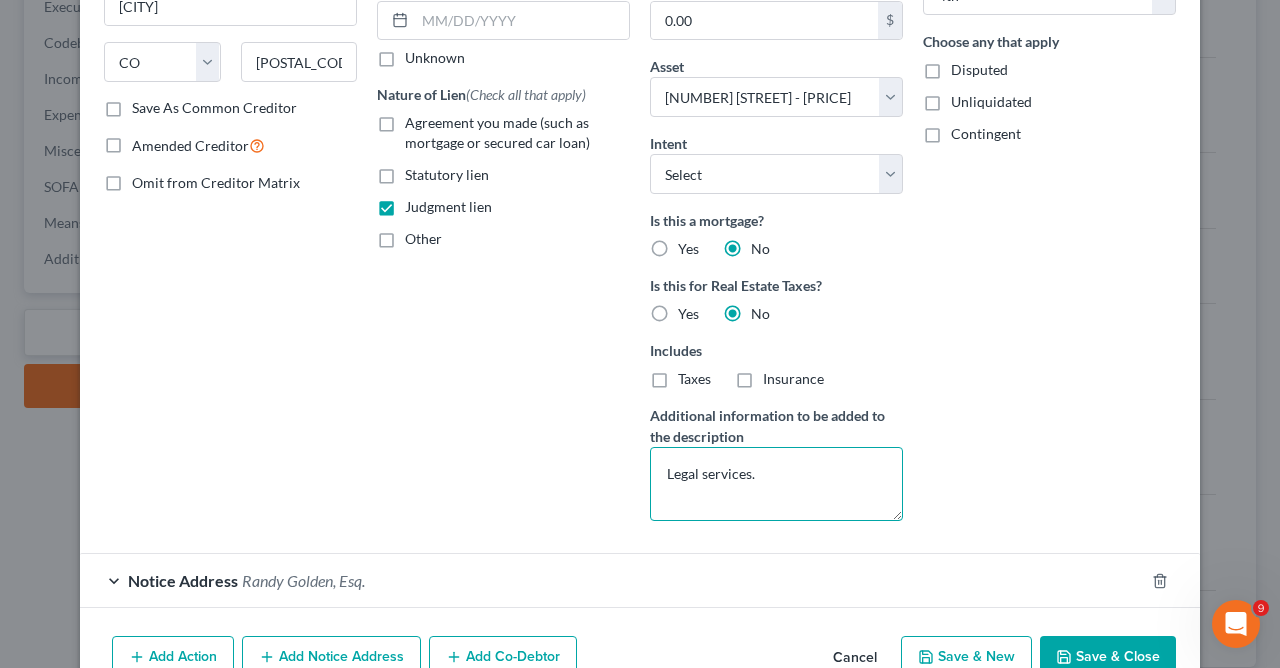 type on "Legal services." 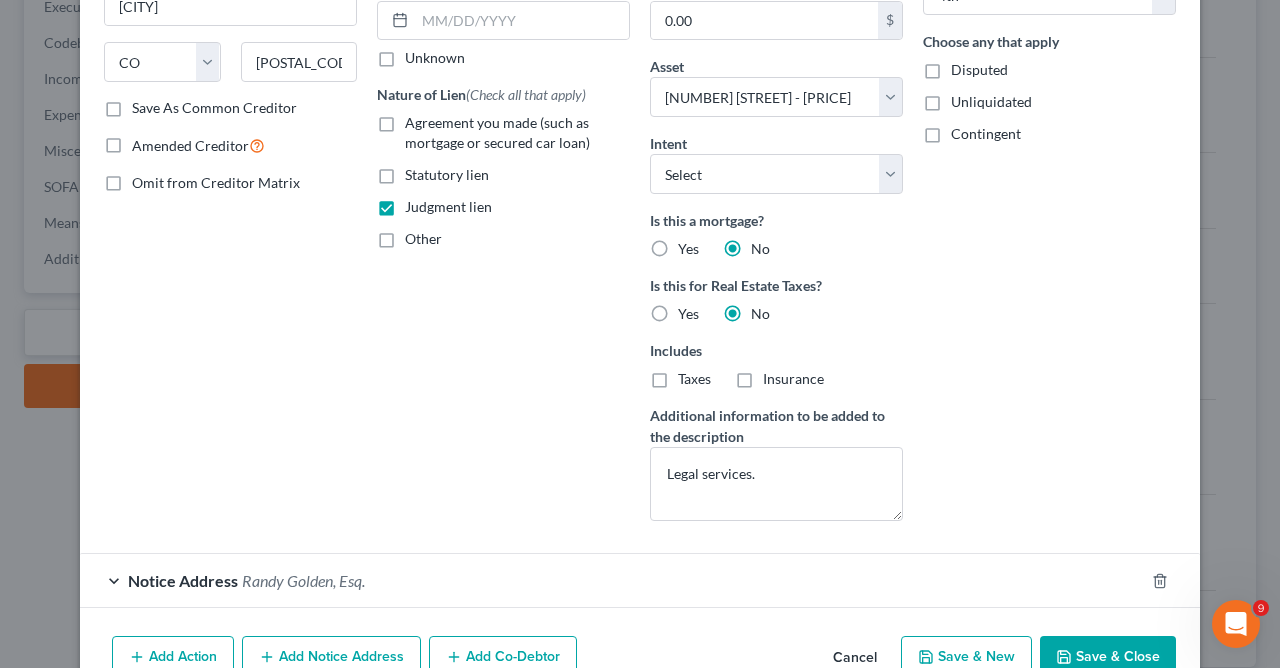 scroll, scrollTop: 402, scrollLeft: 0, axis: vertical 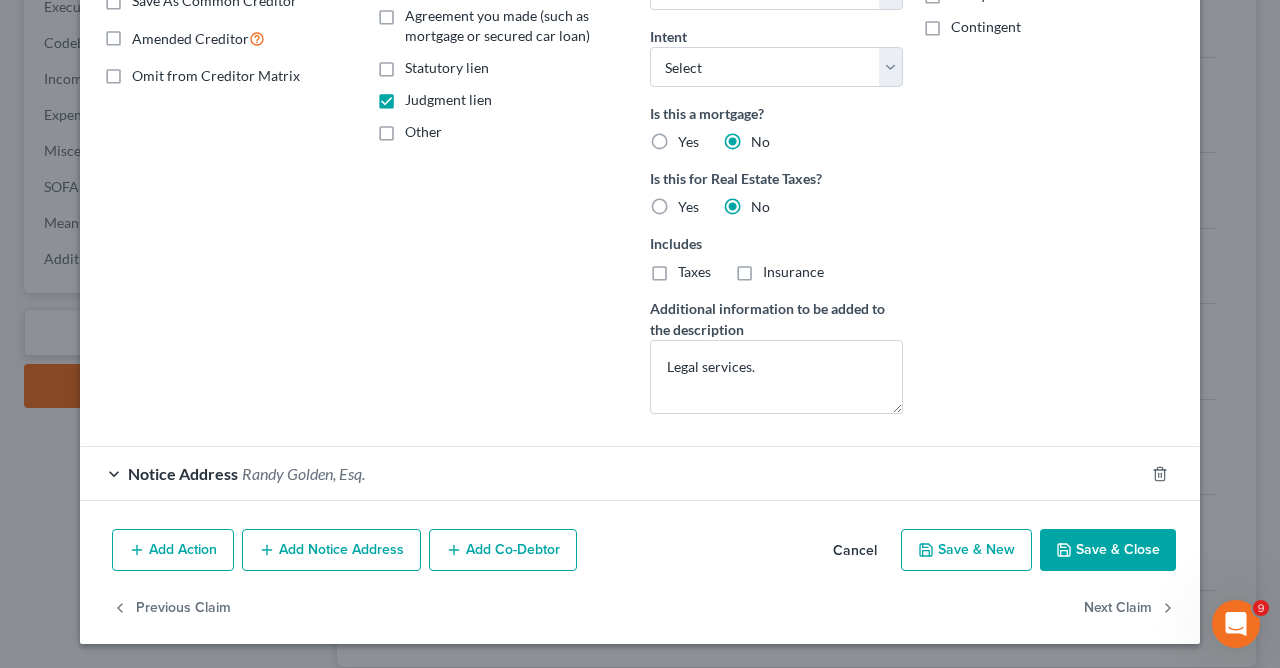 click on "Save & Close" at bounding box center (1108, 550) 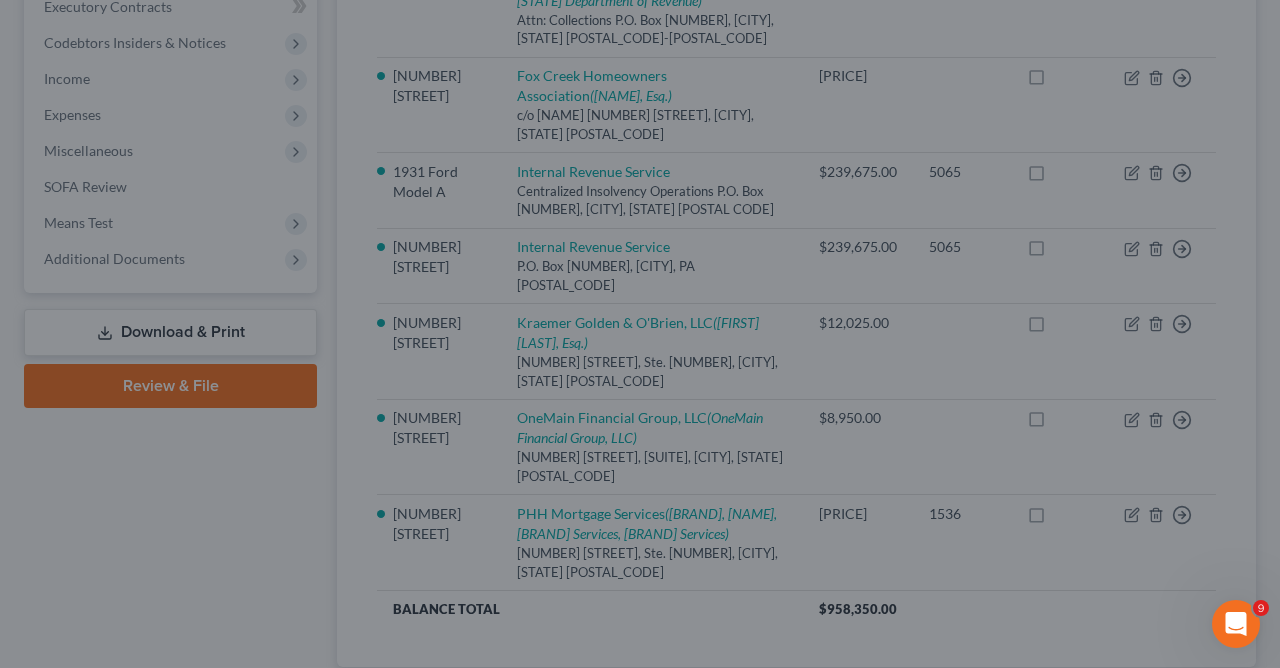 select 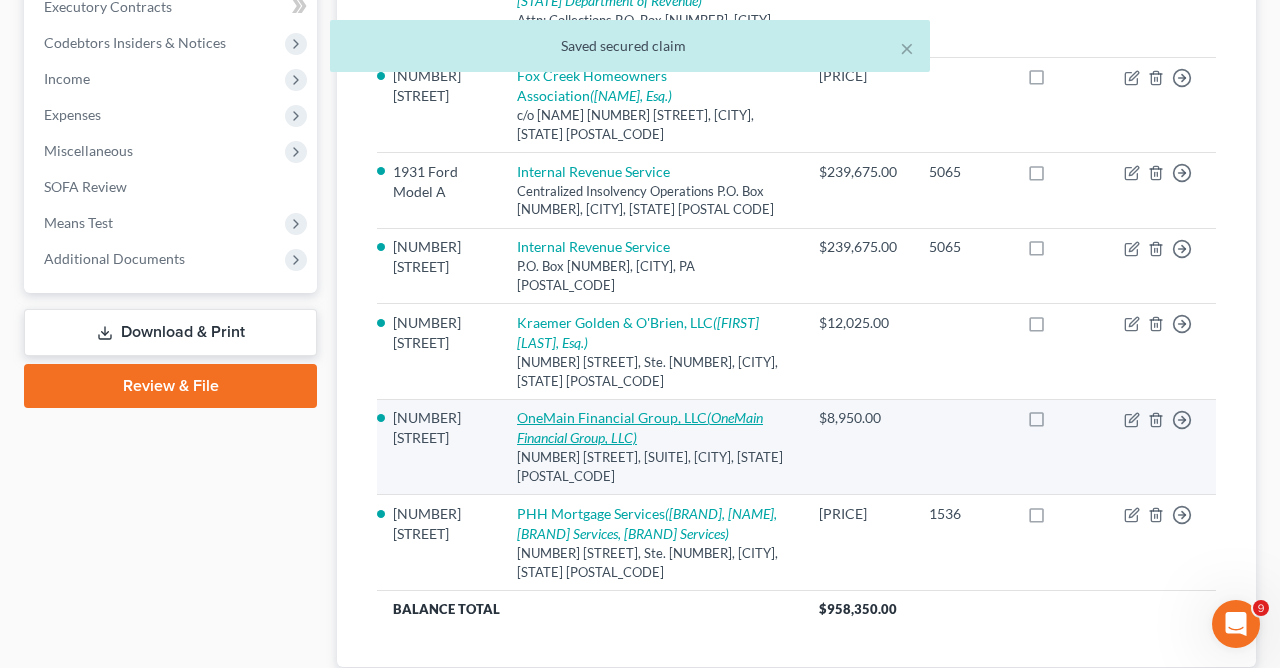 click on "[COMPANY] ([COMPANY])" at bounding box center (640, 427) 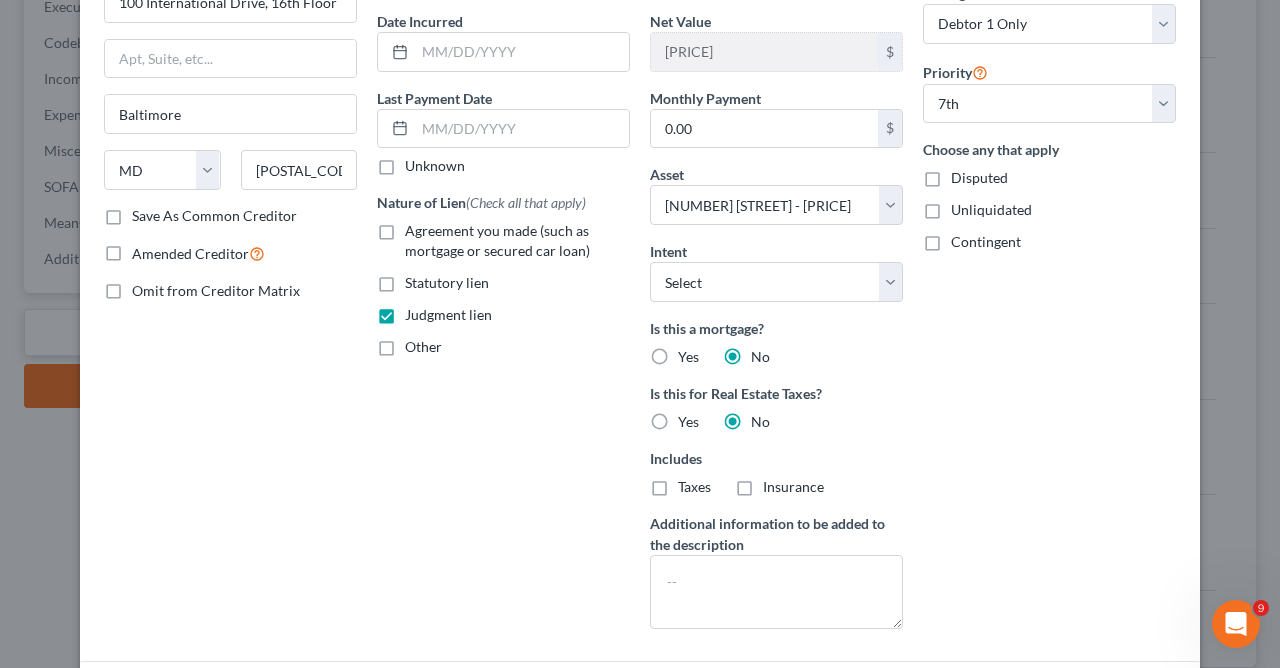 scroll, scrollTop: 290, scrollLeft: 0, axis: vertical 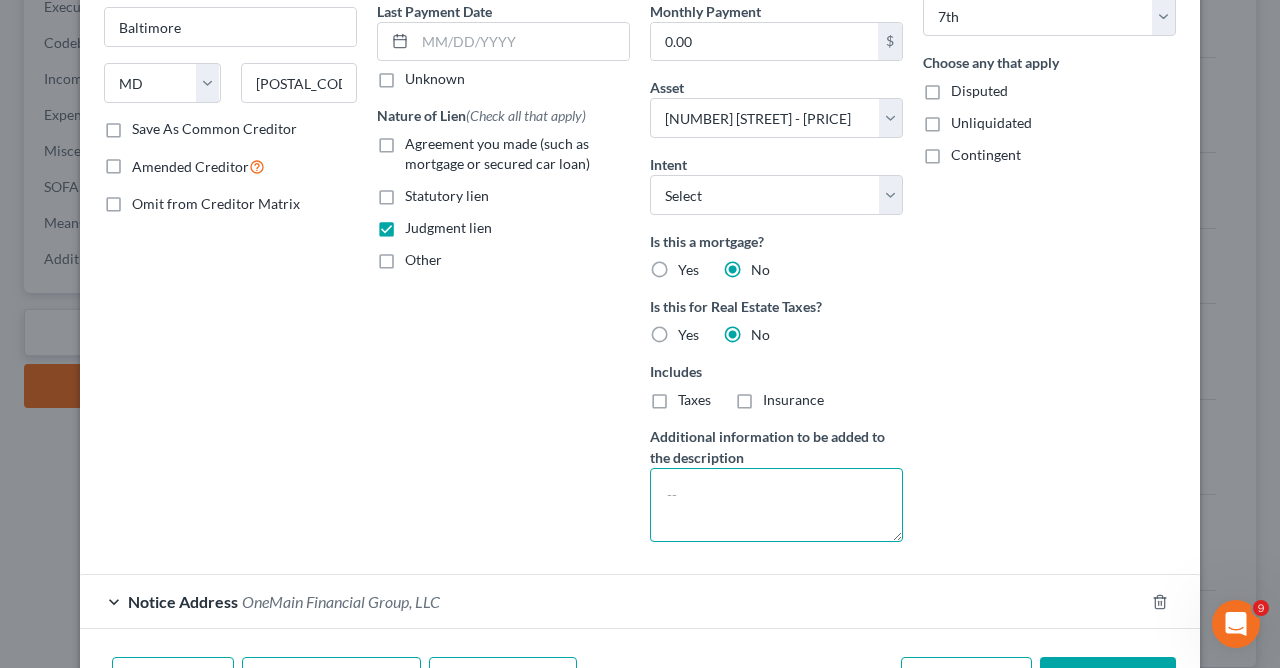 click at bounding box center (776, 505) 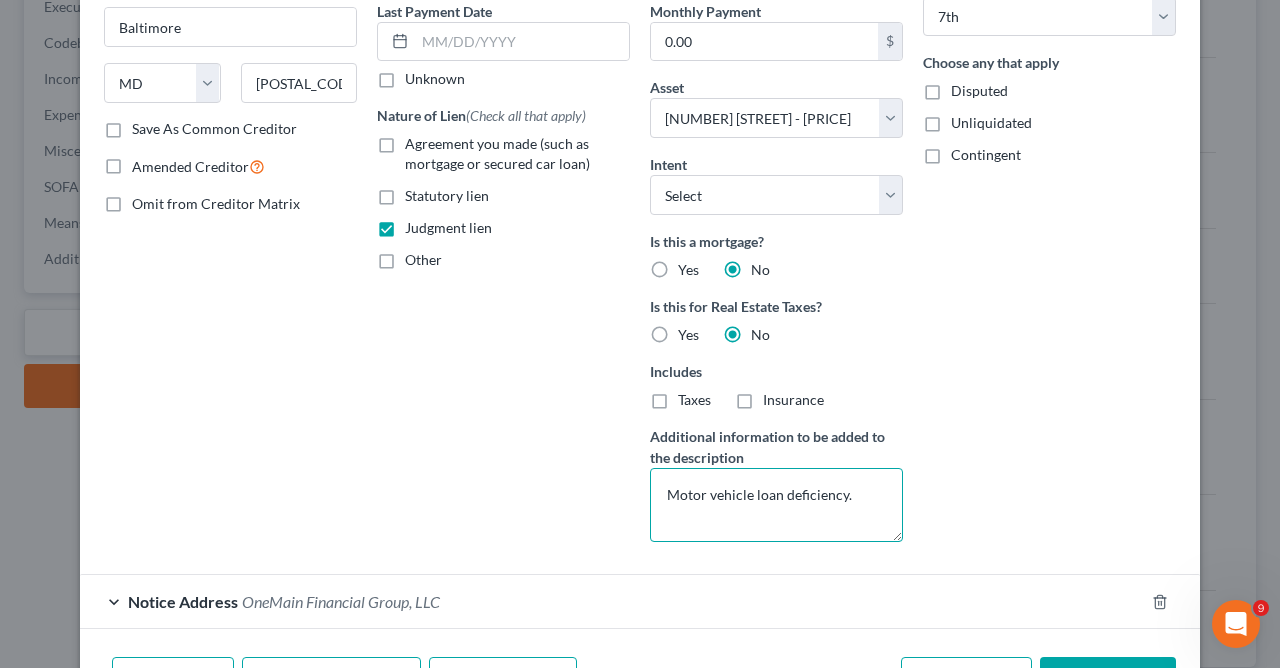 type on "Motor vehicle loan deficiency." 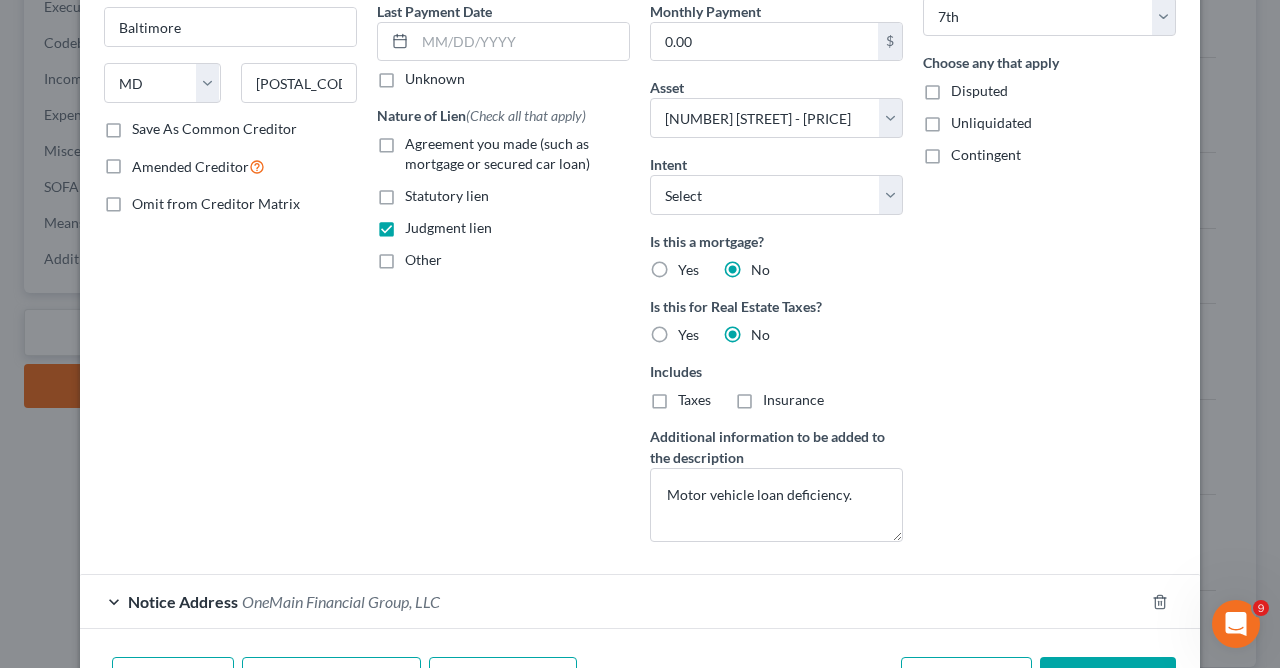 scroll, scrollTop: 402, scrollLeft: 0, axis: vertical 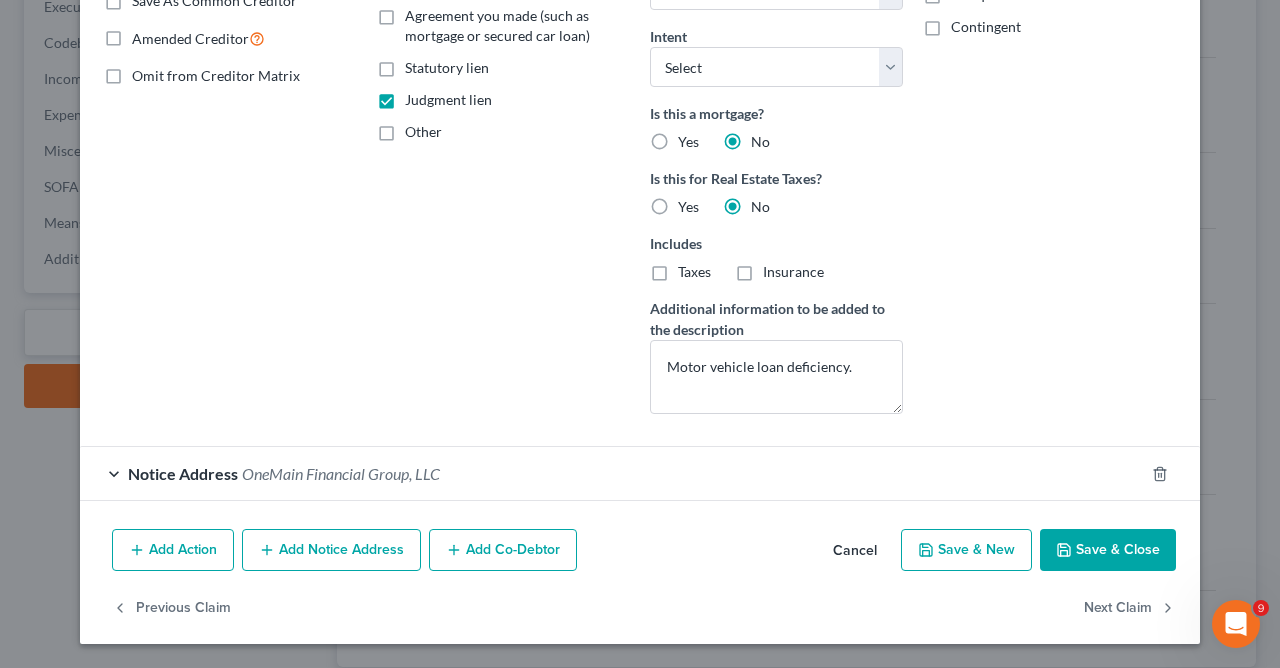 click on "Save & Close" at bounding box center [1108, 550] 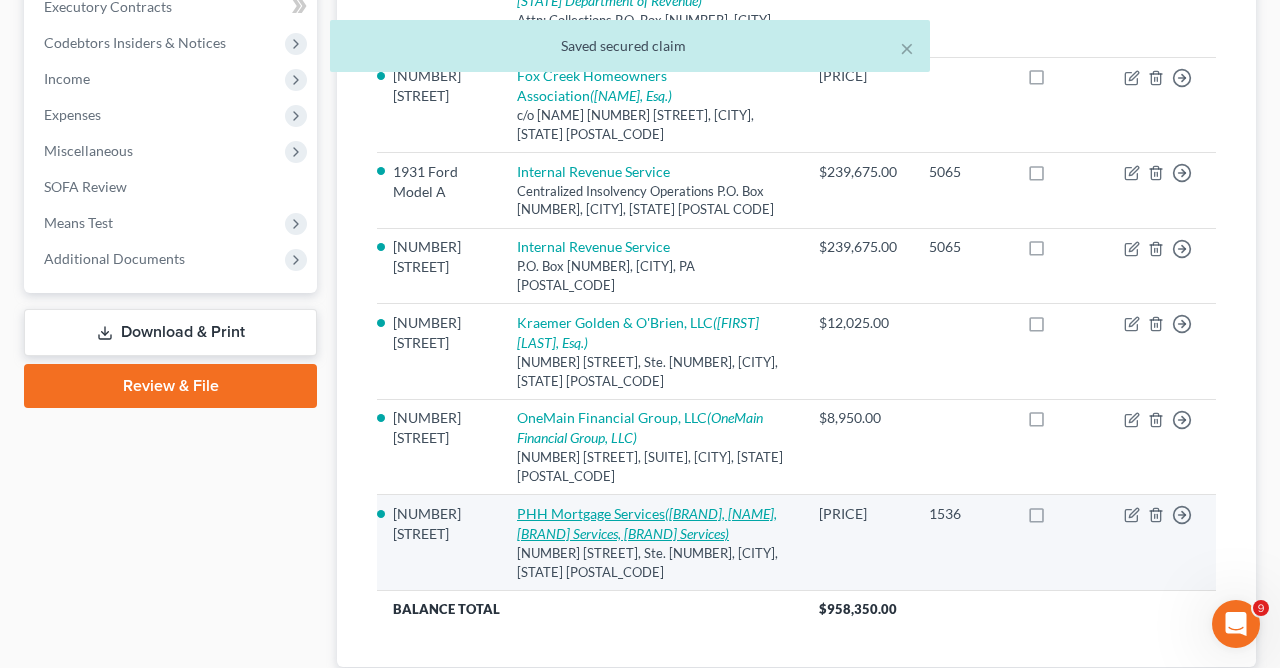 click on "([BRAND], [NAME], [BRAND] Services, [BRAND] Services)" at bounding box center [647, 523] 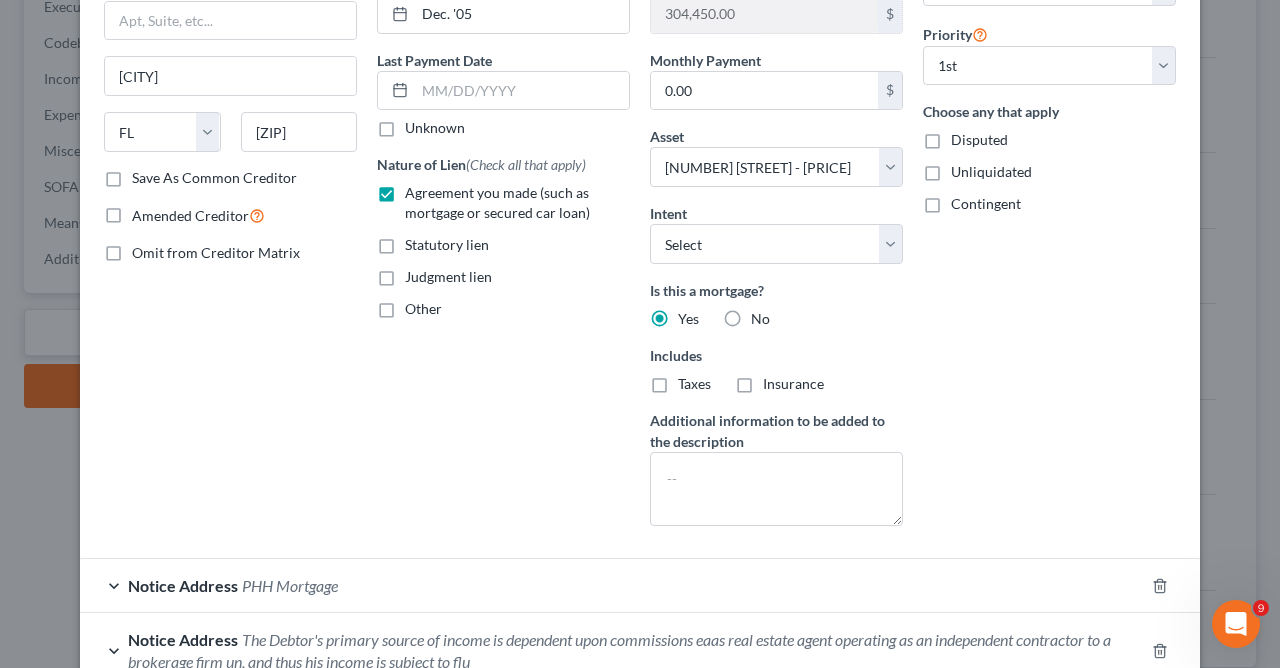 scroll, scrollTop: 299, scrollLeft: 0, axis: vertical 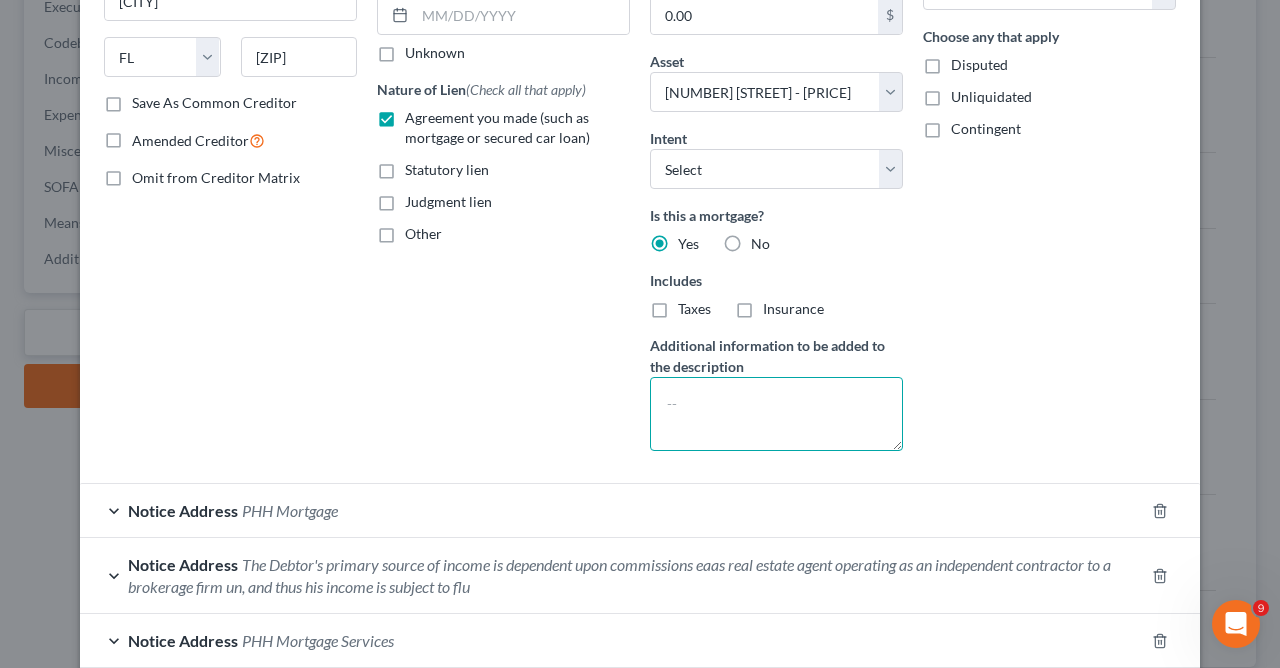 click at bounding box center (776, 414) 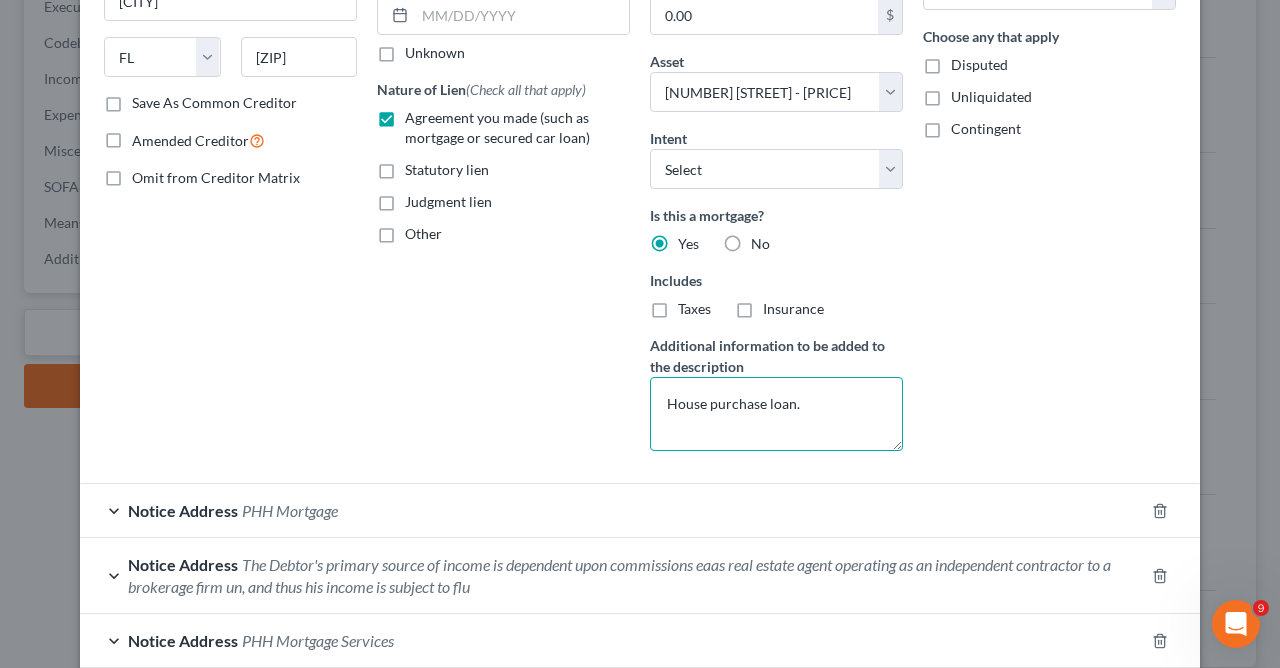 type on "House purchase loan." 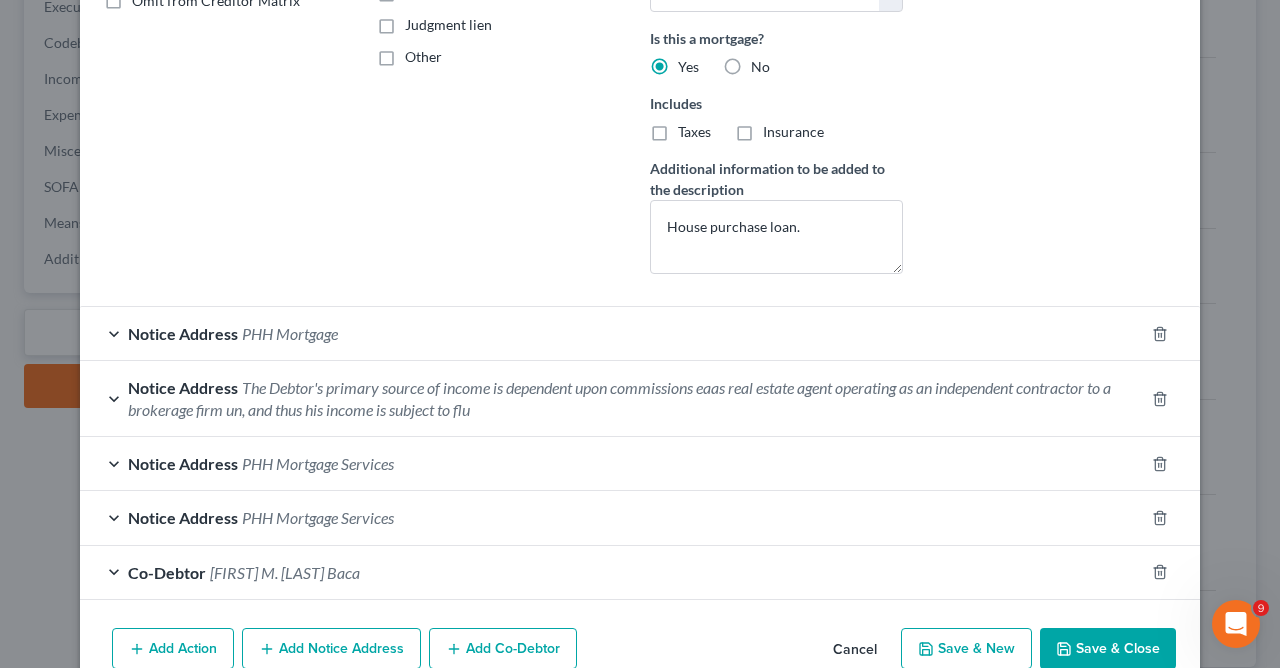 scroll, scrollTop: 555, scrollLeft: 0, axis: vertical 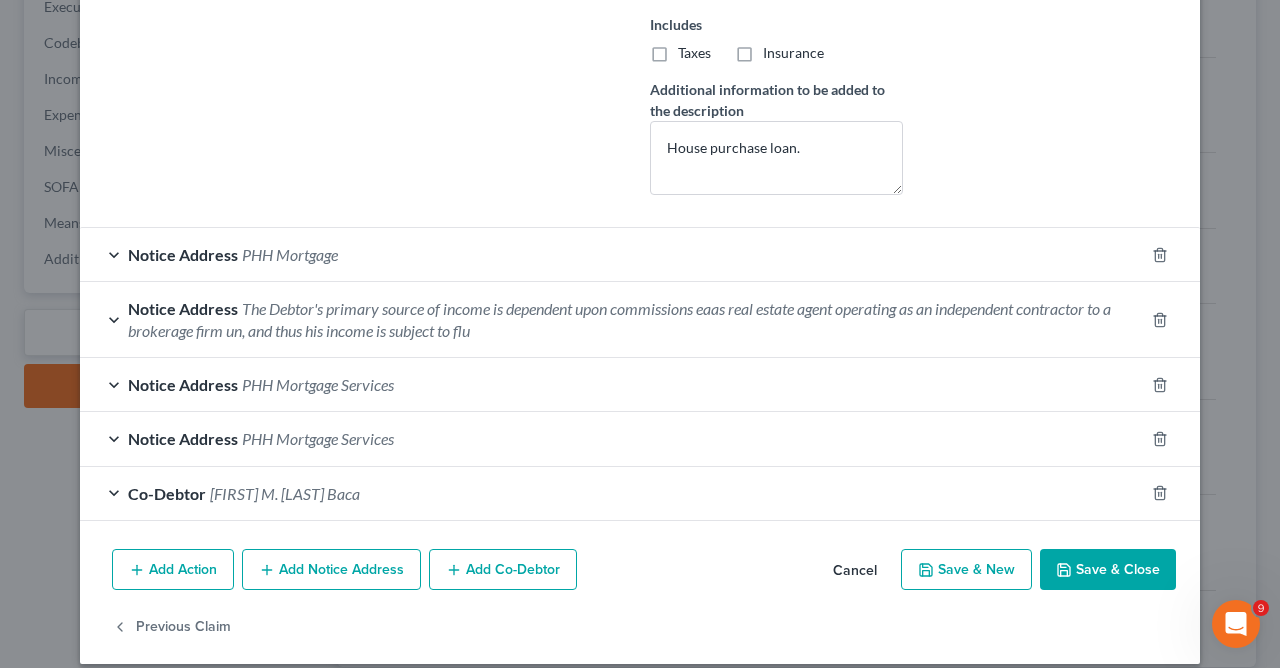 click on "Save & Close" at bounding box center (1108, 570) 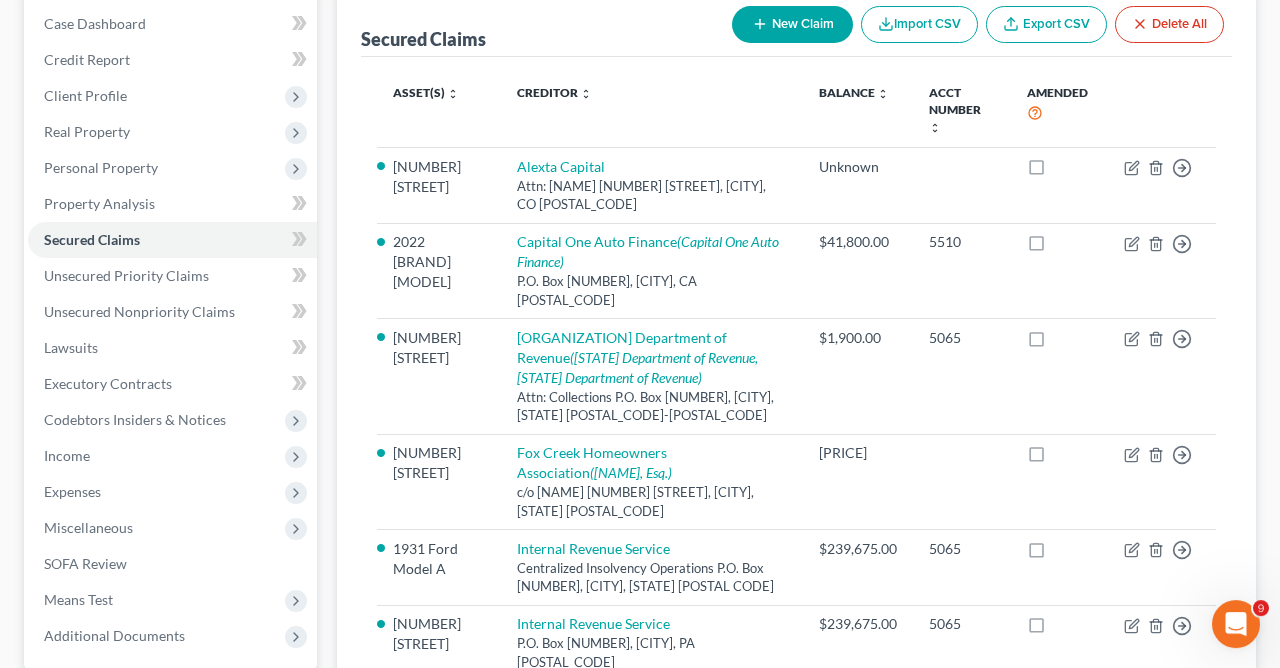 scroll, scrollTop: 41, scrollLeft: 0, axis: vertical 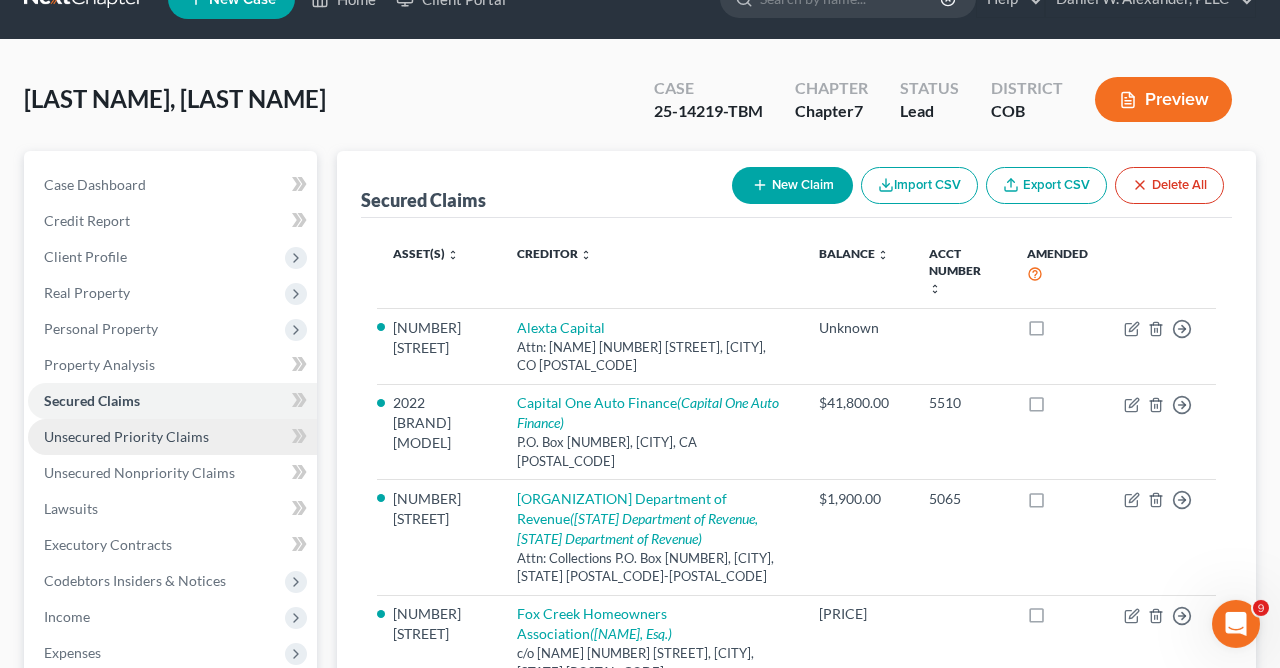 click on "Unsecured Priority Claims" at bounding box center [126, 436] 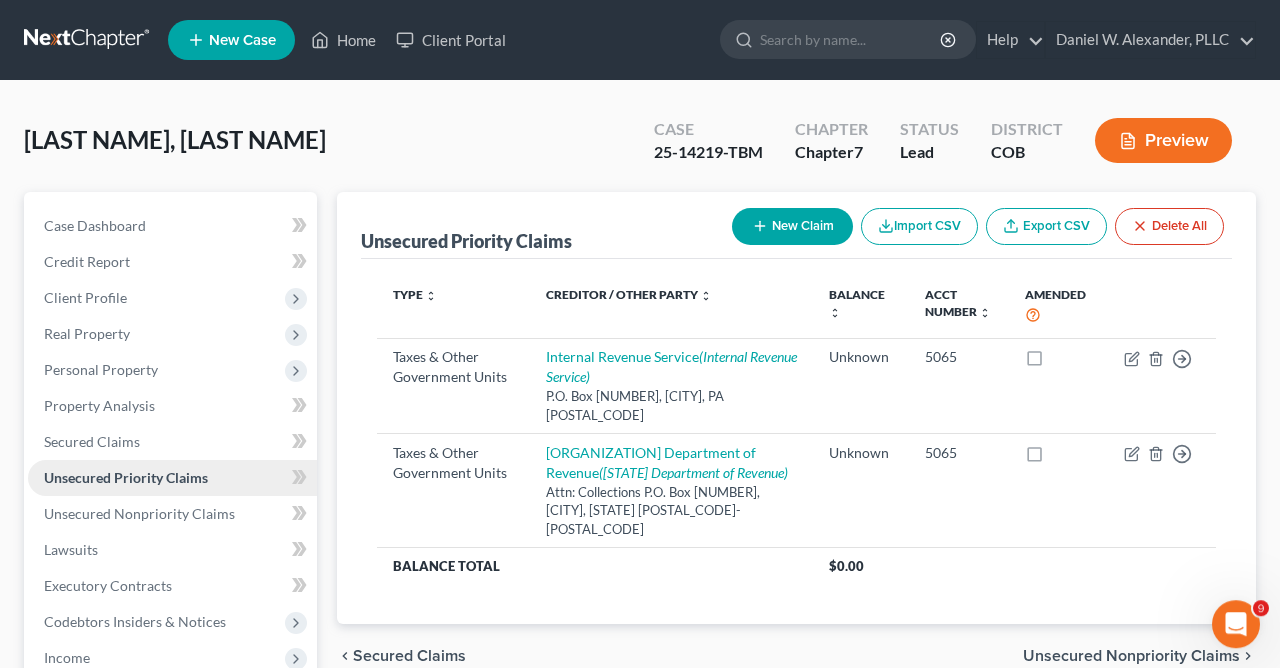 scroll, scrollTop: 0, scrollLeft: 0, axis: both 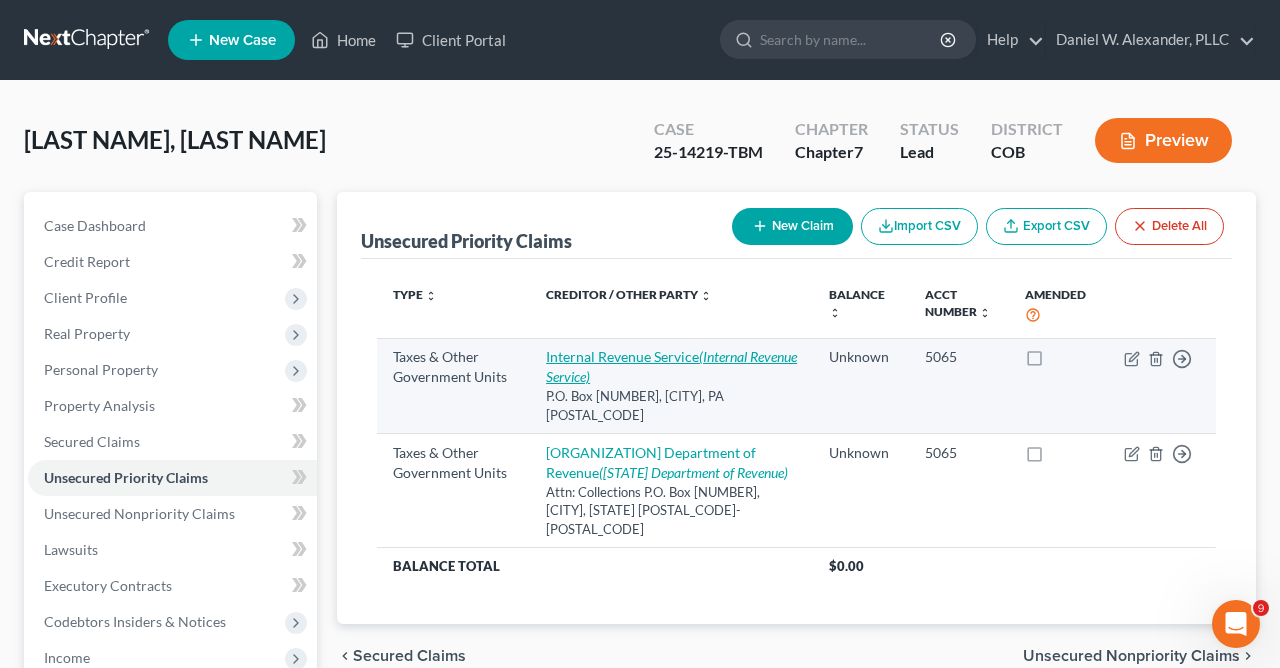 click on "Internal Revenue Service  (Internal Revenue Service)" at bounding box center (671, 366) 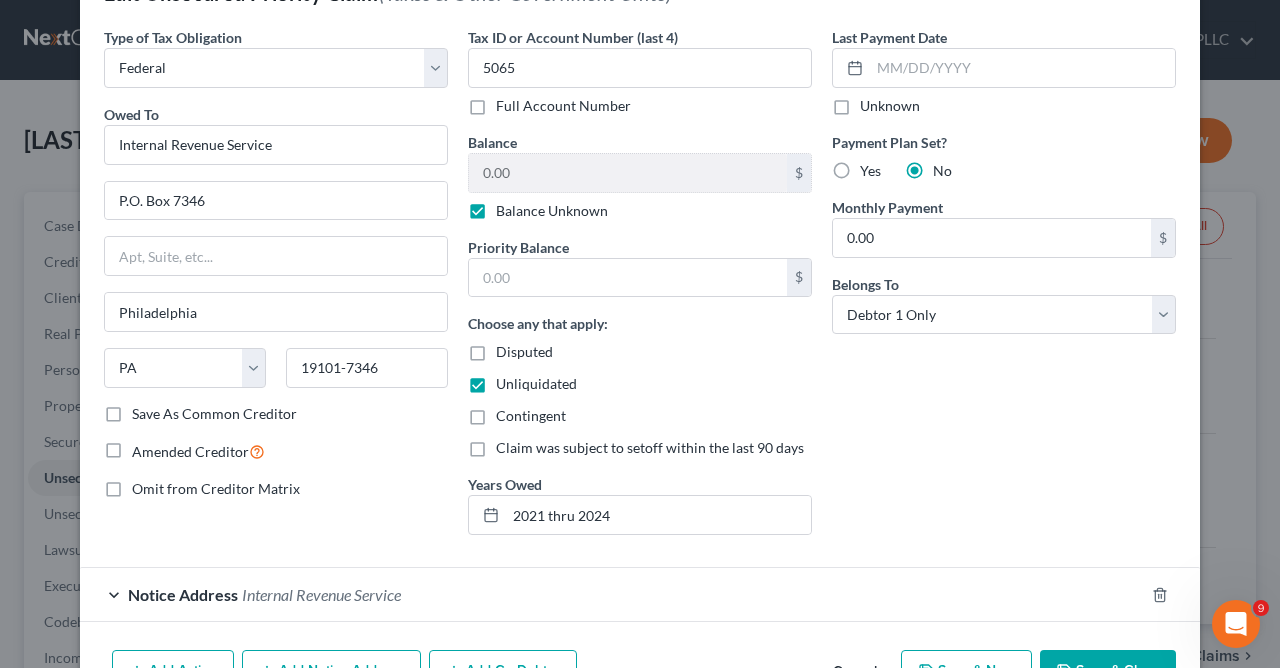 scroll, scrollTop: 0, scrollLeft: 0, axis: both 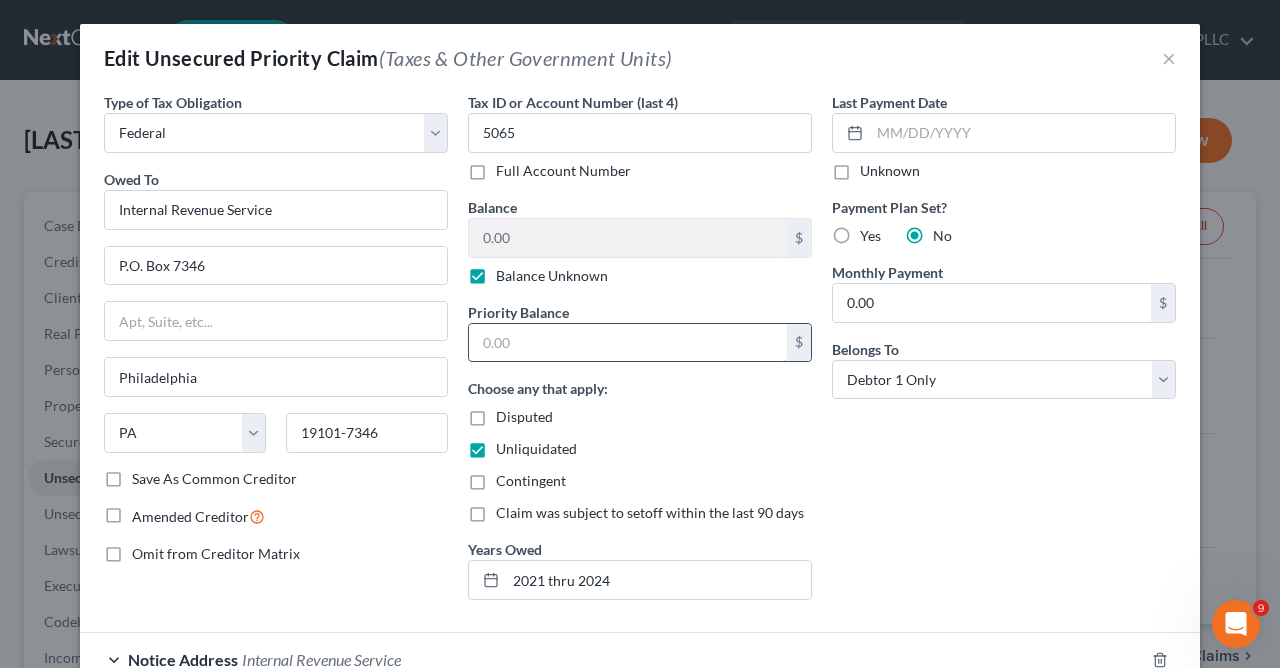 click at bounding box center [628, 343] 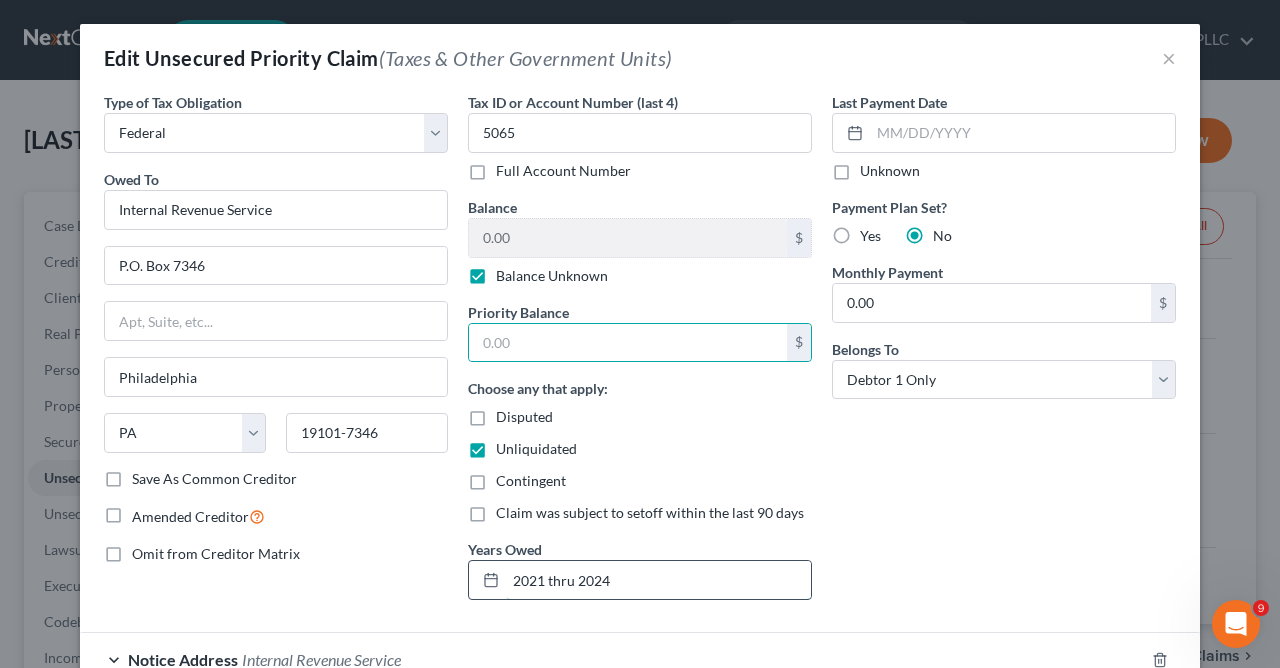 click on "2021 thru 2024" at bounding box center [658, 580] 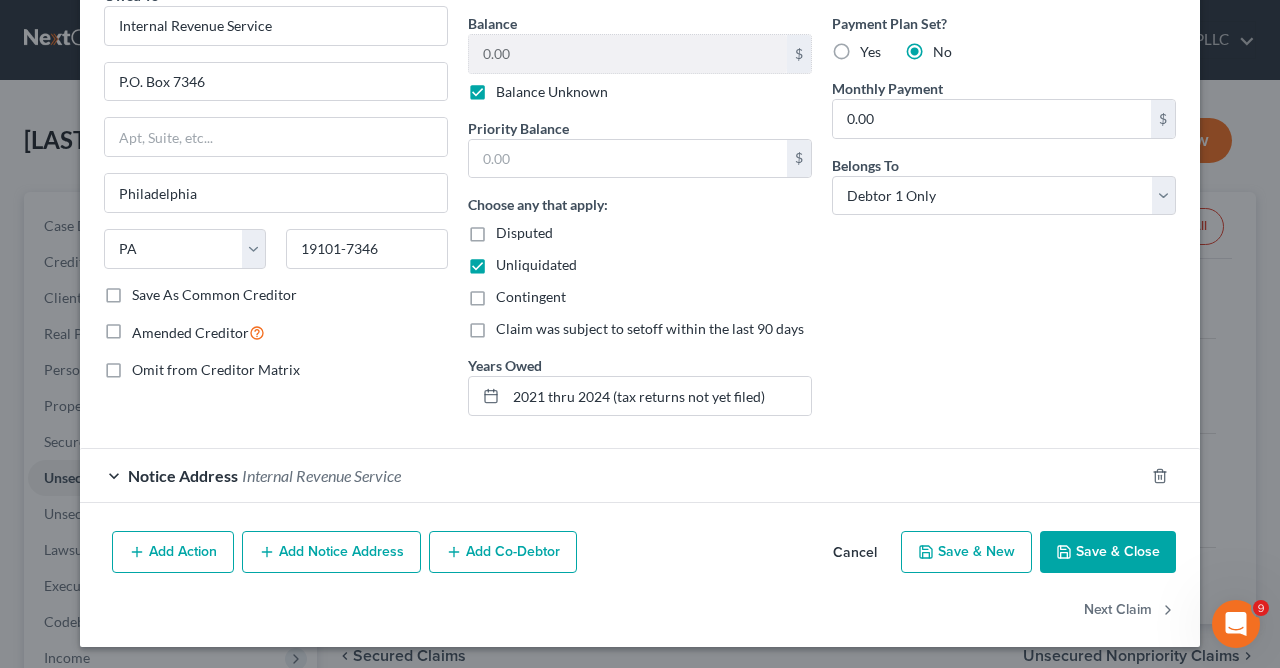scroll, scrollTop: 187, scrollLeft: 0, axis: vertical 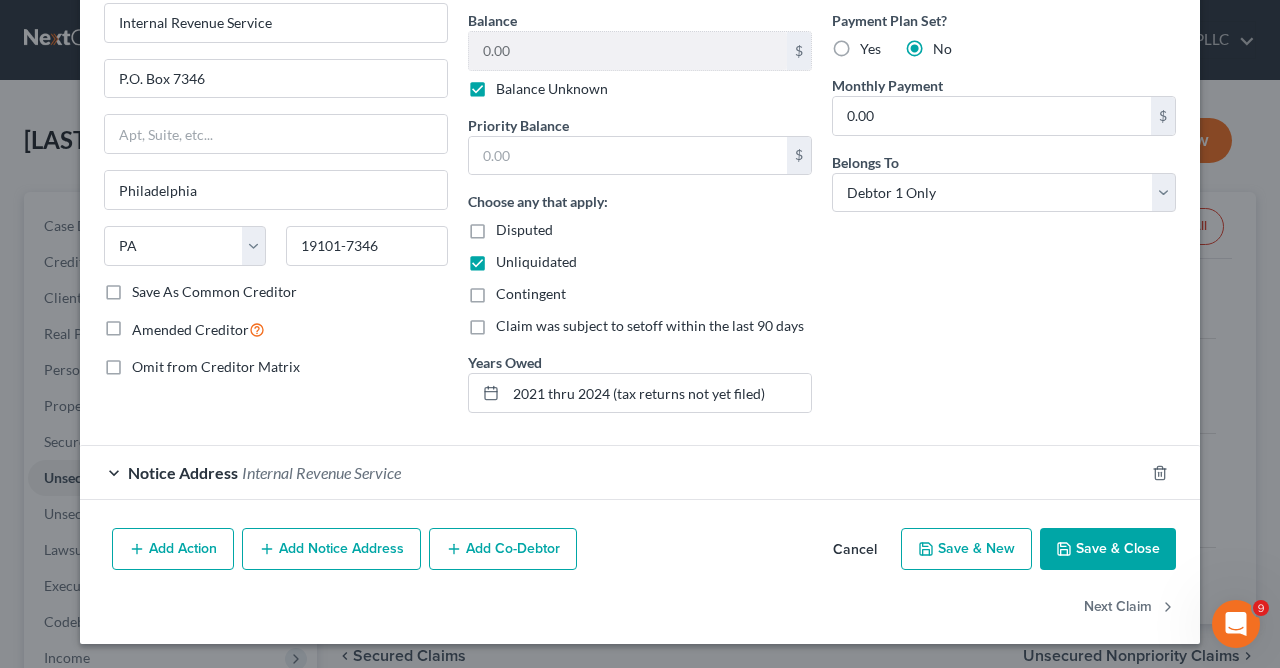 click on "Save & Close" at bounding box center [1108, 549] 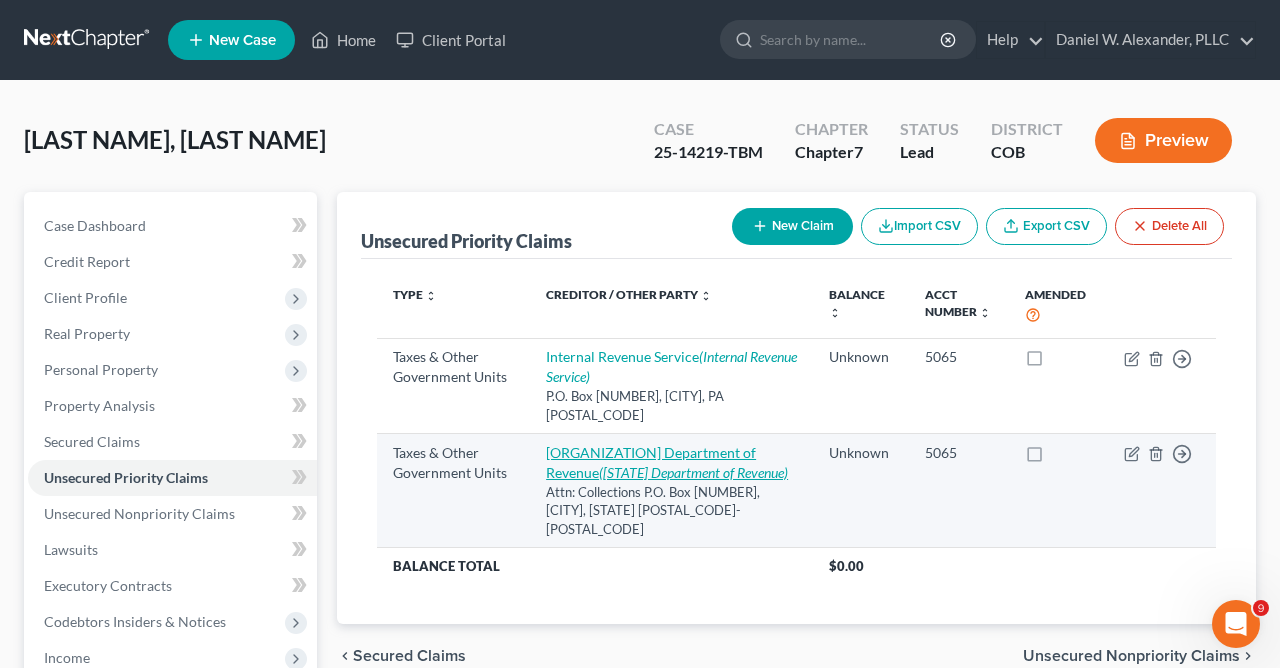 click on "[STATE] Department of Revenue  ([STATE] Department of Revenue)" at bounding box center [667, 462] 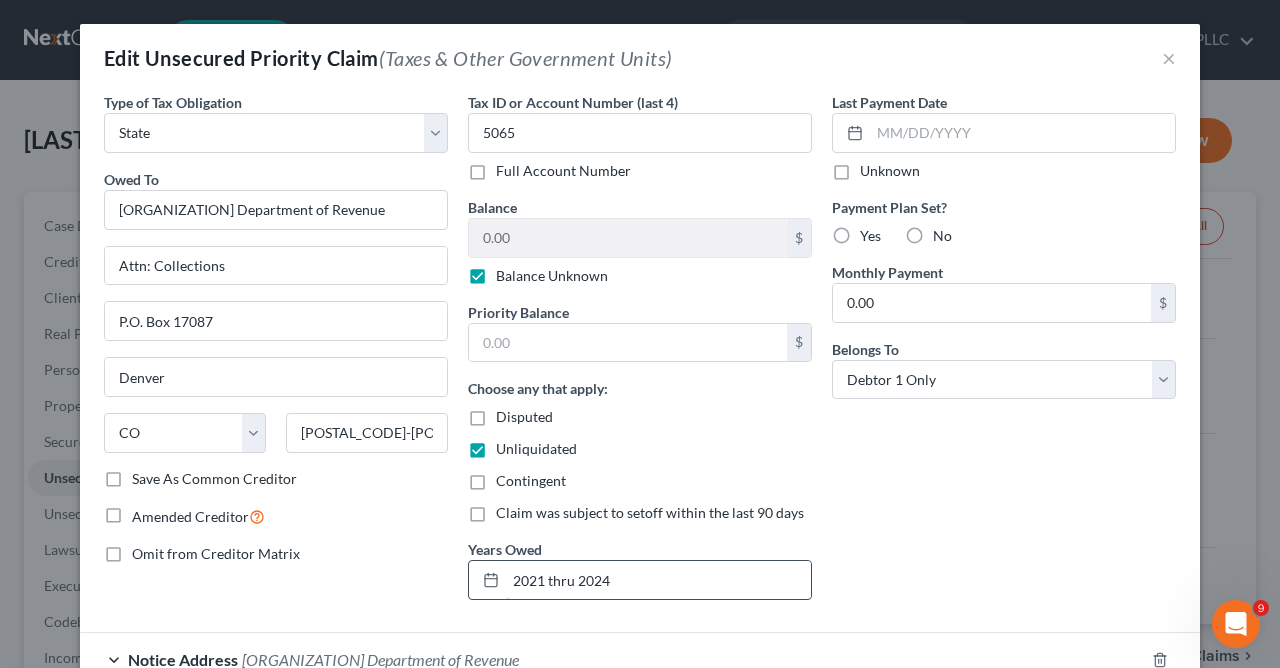 click on "2021 thru 2024" at bounding box center (658, 580) 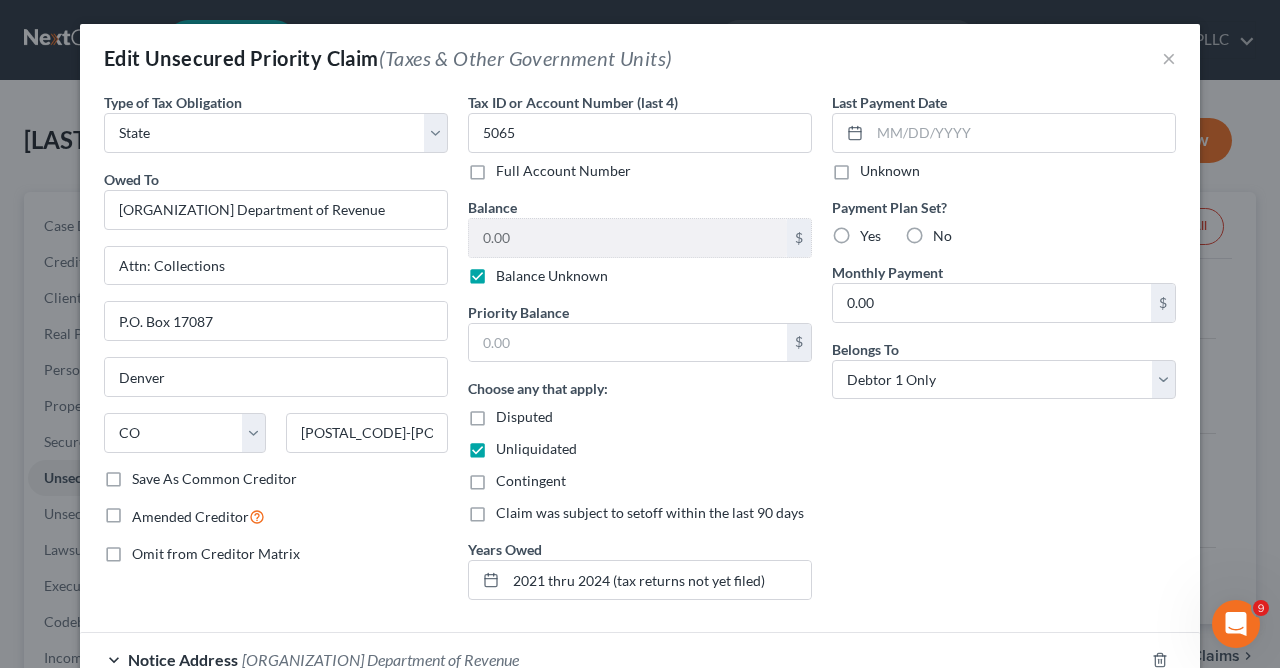 drag, startPoint x: 1262, startPoint y: 575, endPoint x: 1279, endPoint y: 440, distance: 136.06616 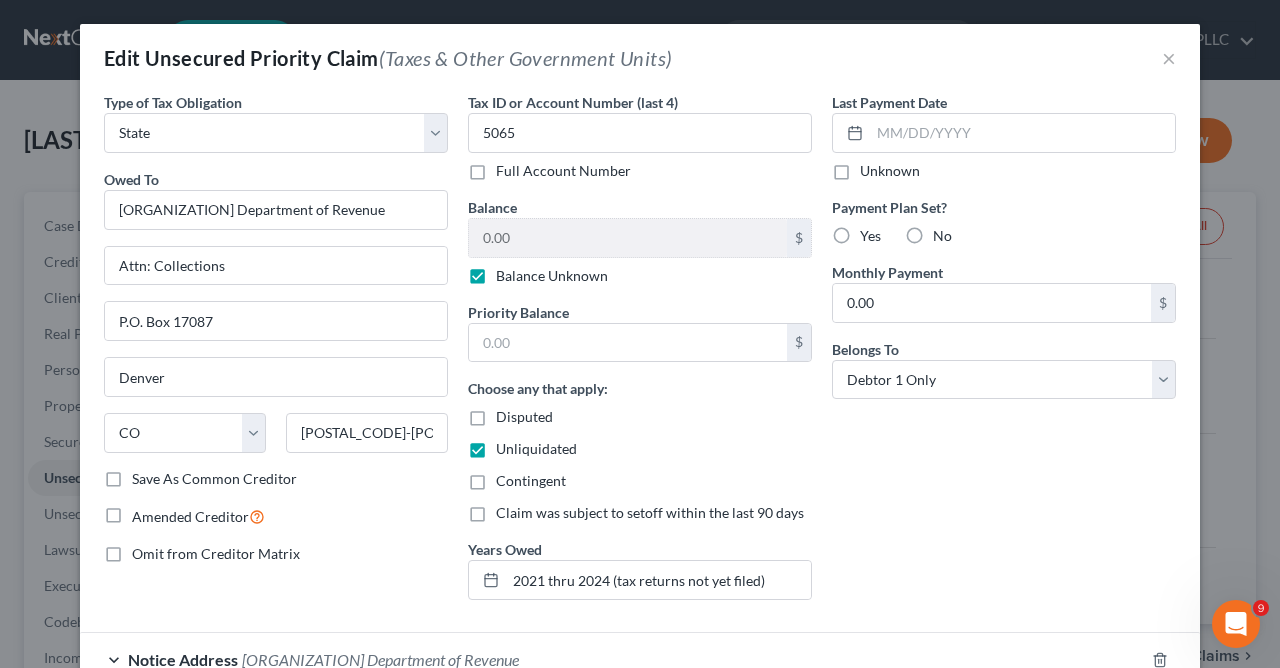 click on "Last Payment Date         Unknown Payment Plan Set? Yes No Monthly Payment 0.00 $
Belongs To
*
Select Debtor 1 Only Debtor 2 Only Debtor 1 And Debtor 2 Only At Least One Of The Debtors And Another Community Property" at bounding box center [1004, 354] 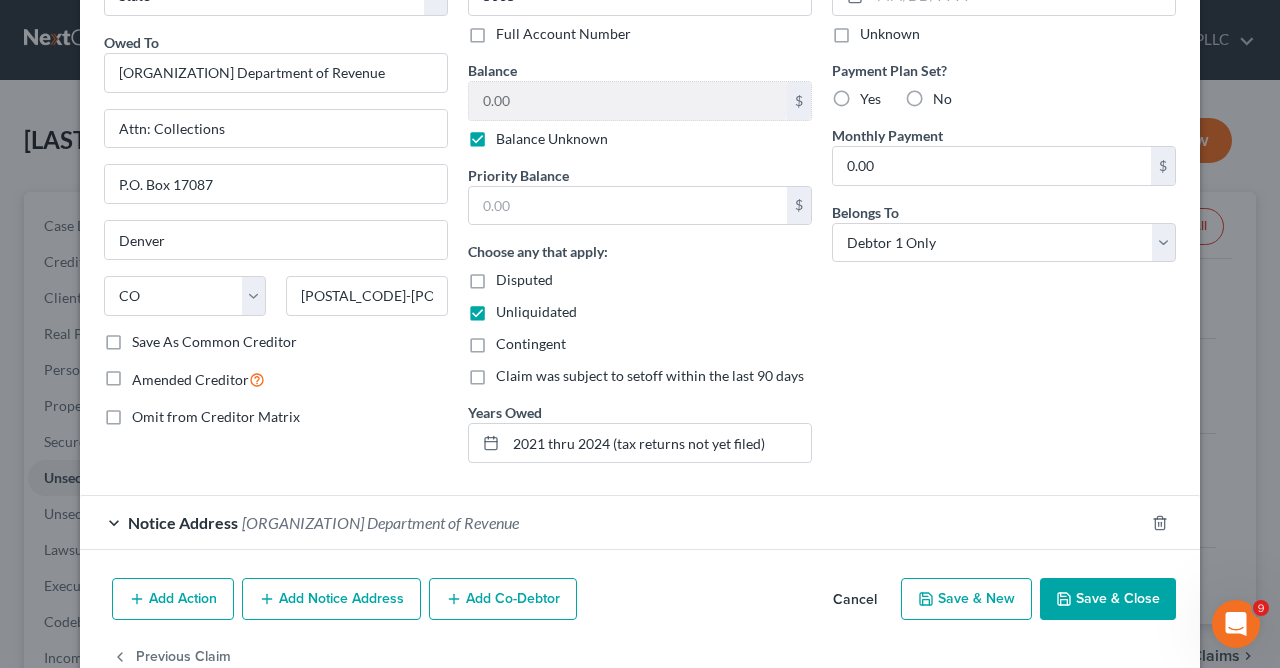 scroll, scrollTop: 187, scrollLeft: 0, axis: vertical 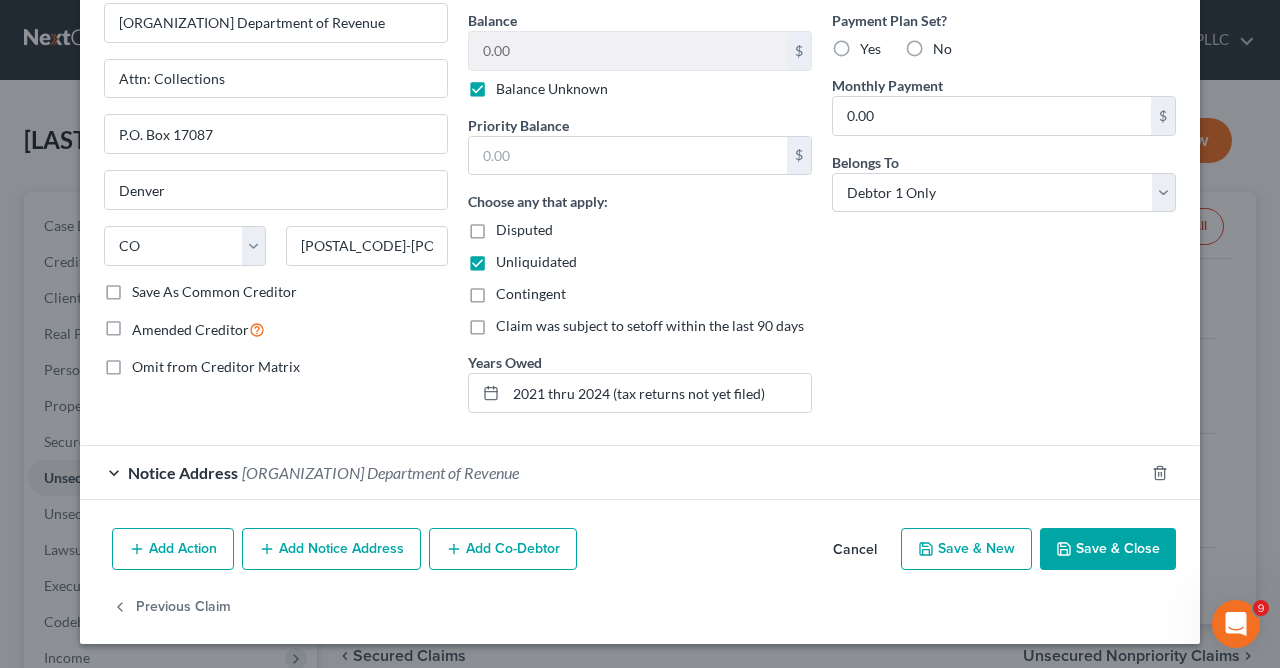 click on "Save & Close" at bounding box center (1108, 549) 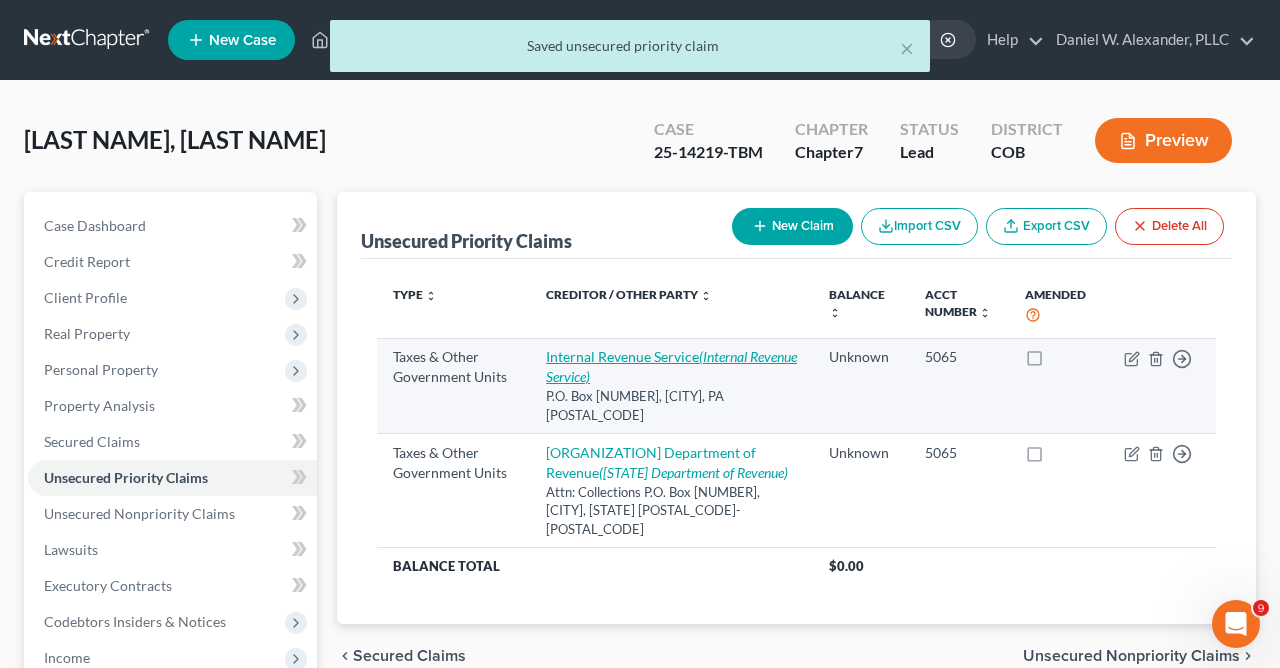click on "(Internal Revenue Service)" at bounding box center [671, 366] 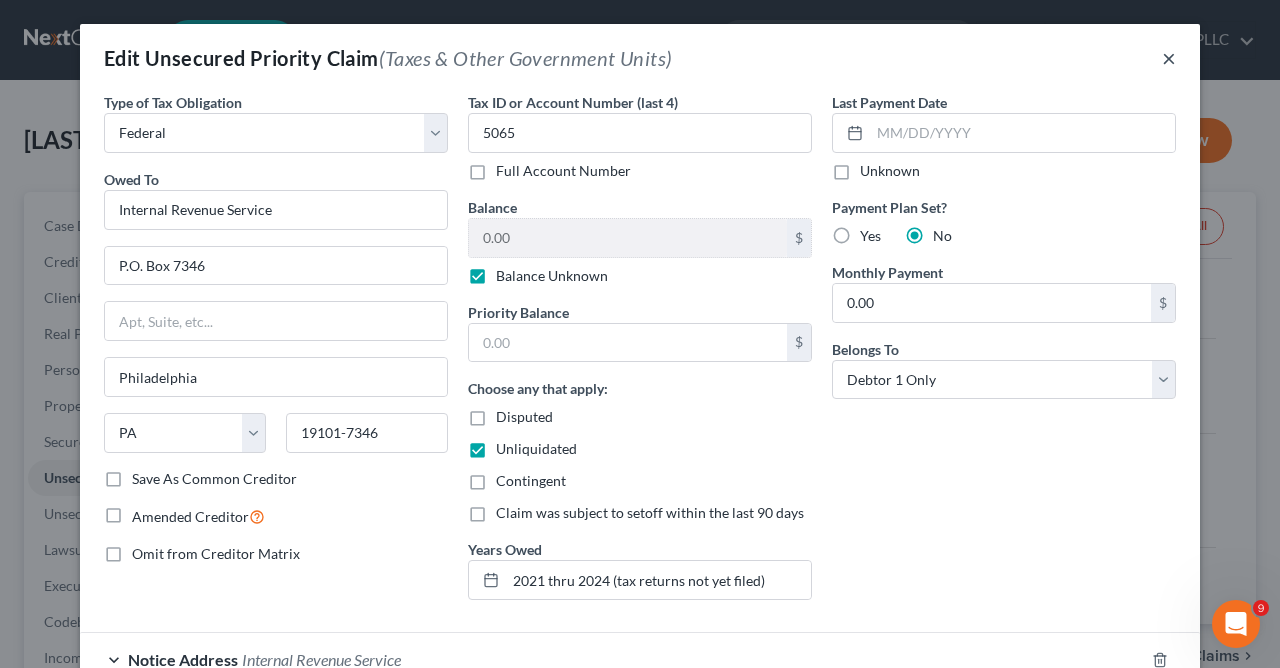 click on "×" at bounding box center (1169, 58) 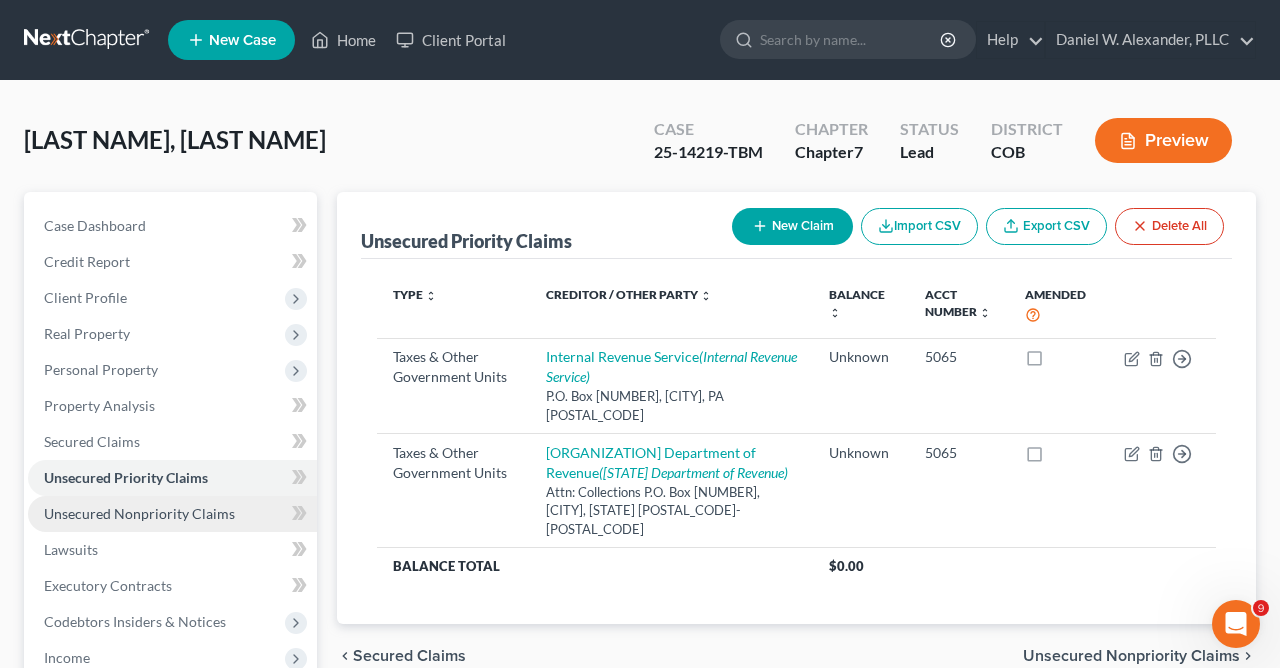 click on "Unsecured Nonpriority Claims" at bounding box center [172, 514] 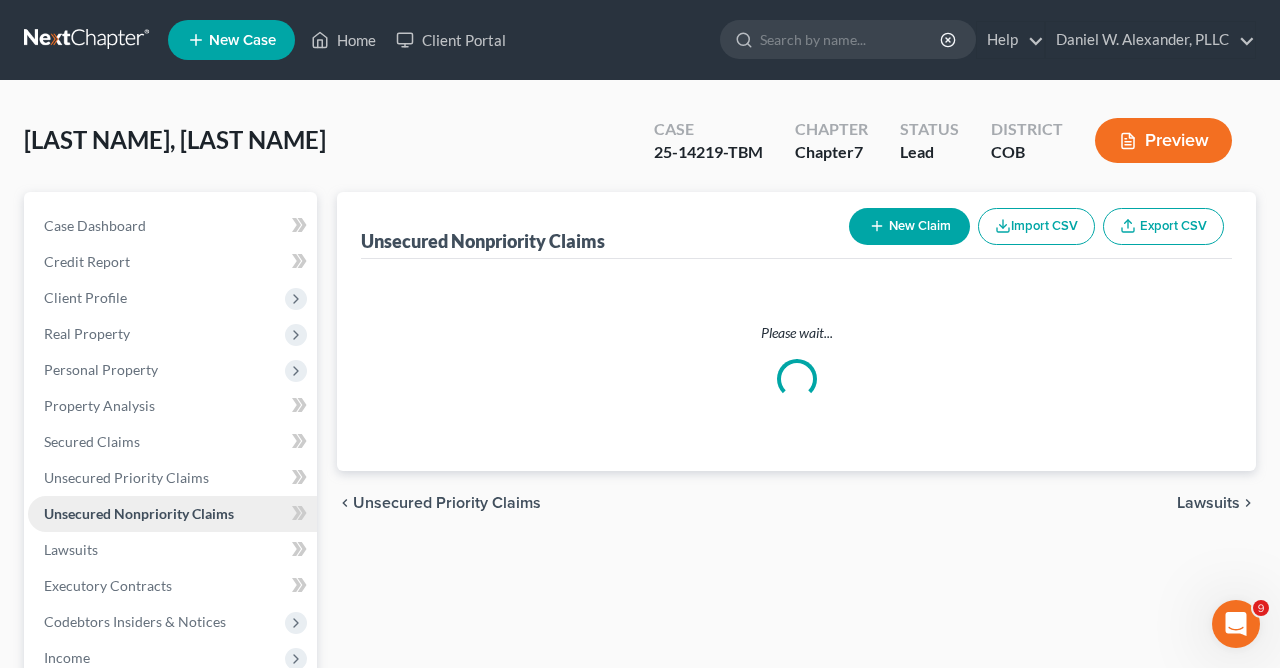 click on "Unsecured Nonpriority Claims" at bounding box center (172, 514) 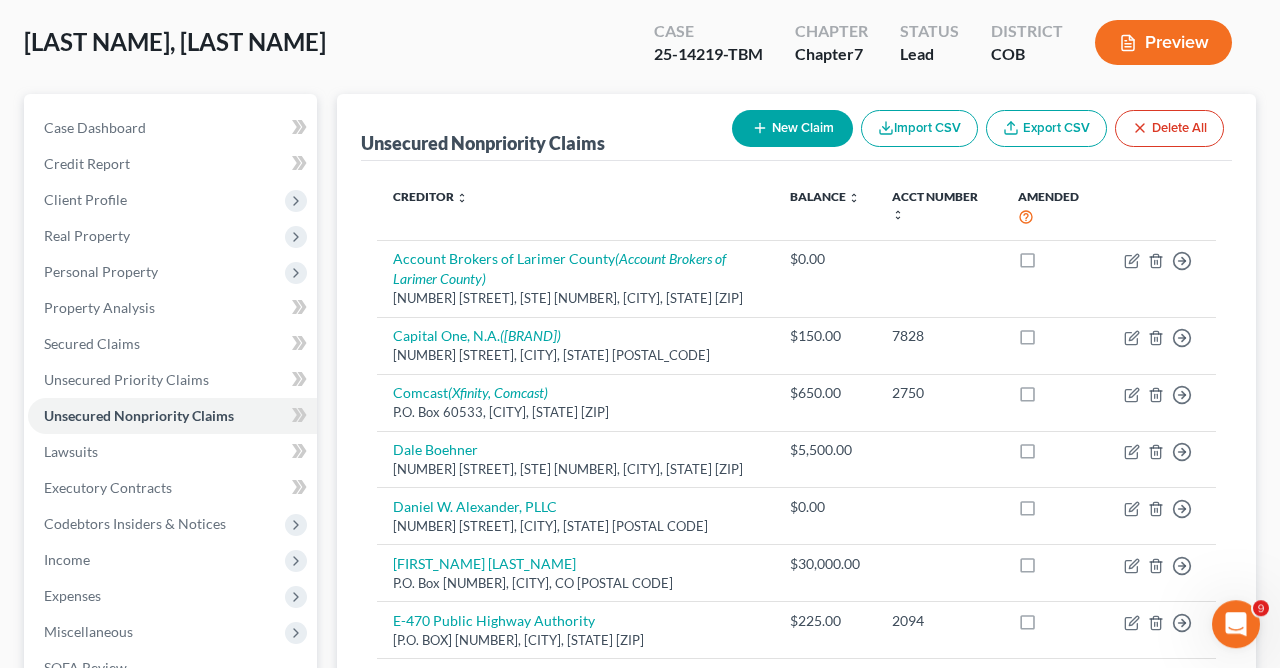 scroll, scrollTop: 104, scrollLeft: 0, axis: vertical 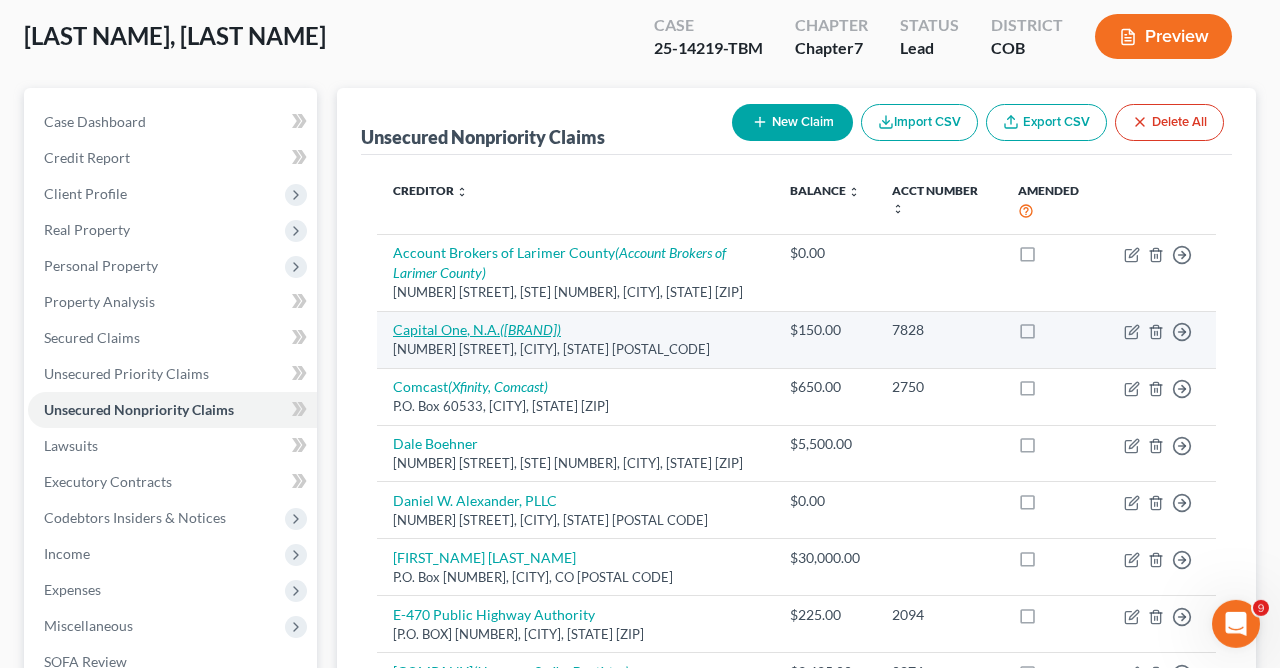 click on "Capital One, N.A.  (Capital One, N.A.)" at bounding box center [477, 329] 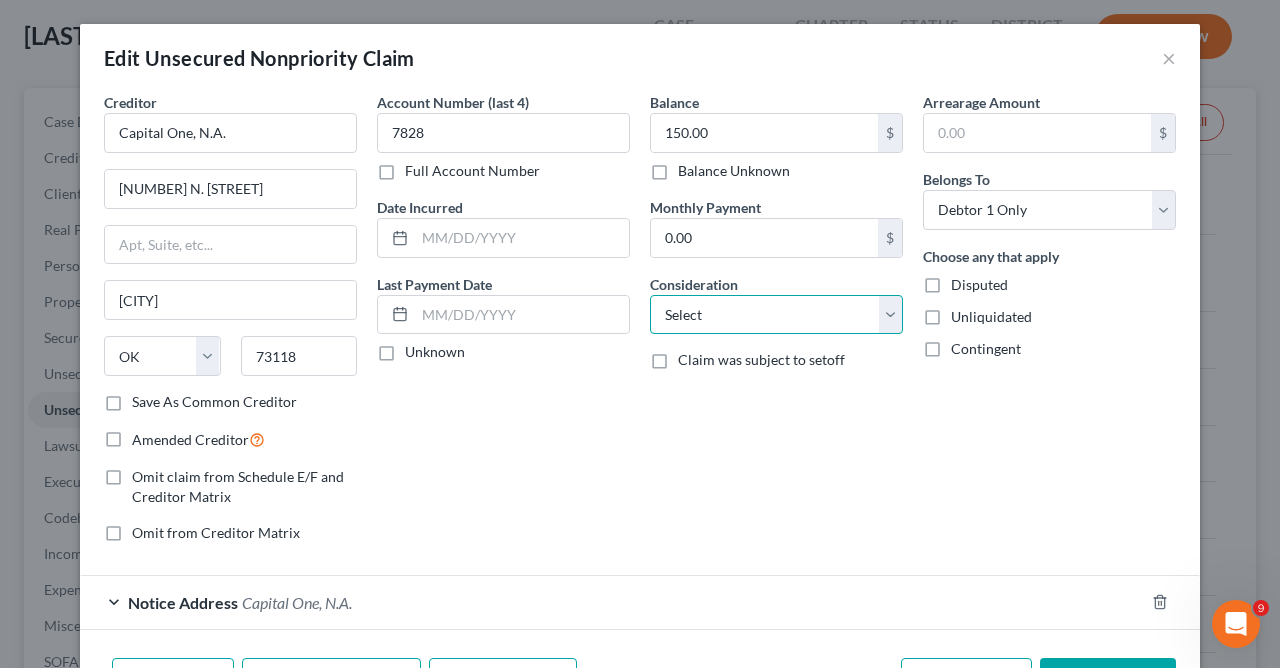 click on "Select Cable / Satellite Services Collection Agency Credit Card Debt Debt Counseling / Attorneys Deficiency Balance Domestic Support Obligations Home / Car Repairs Income Taxes Judgment Liens Medical Services Monies Loaned / Advanced Mortgage Obligation From Divorce Or Separation Obligation To Pensions Other Overdrawn Bank Account Promised To Help Pay Creditors Student Loans Suppliers And Vendors Telephone / Internet Services Utility Services" at bounding box center [776, 315] 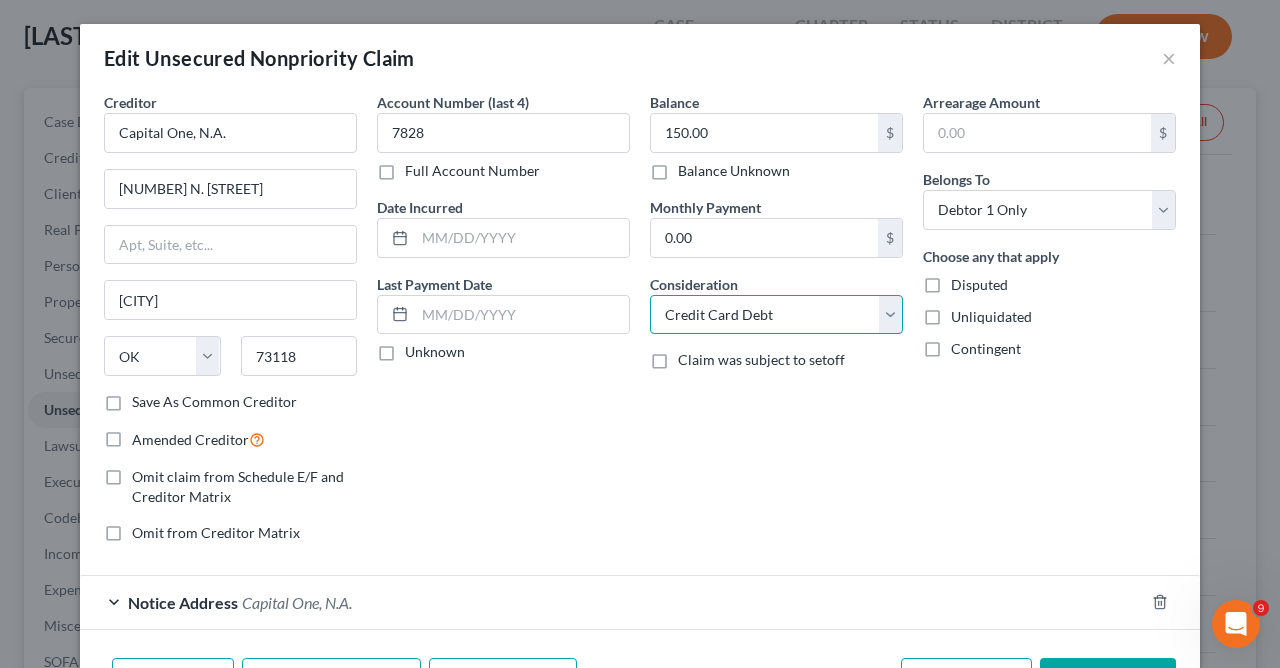 click on "Credit Card Debt" at bounding box center [0, 0] 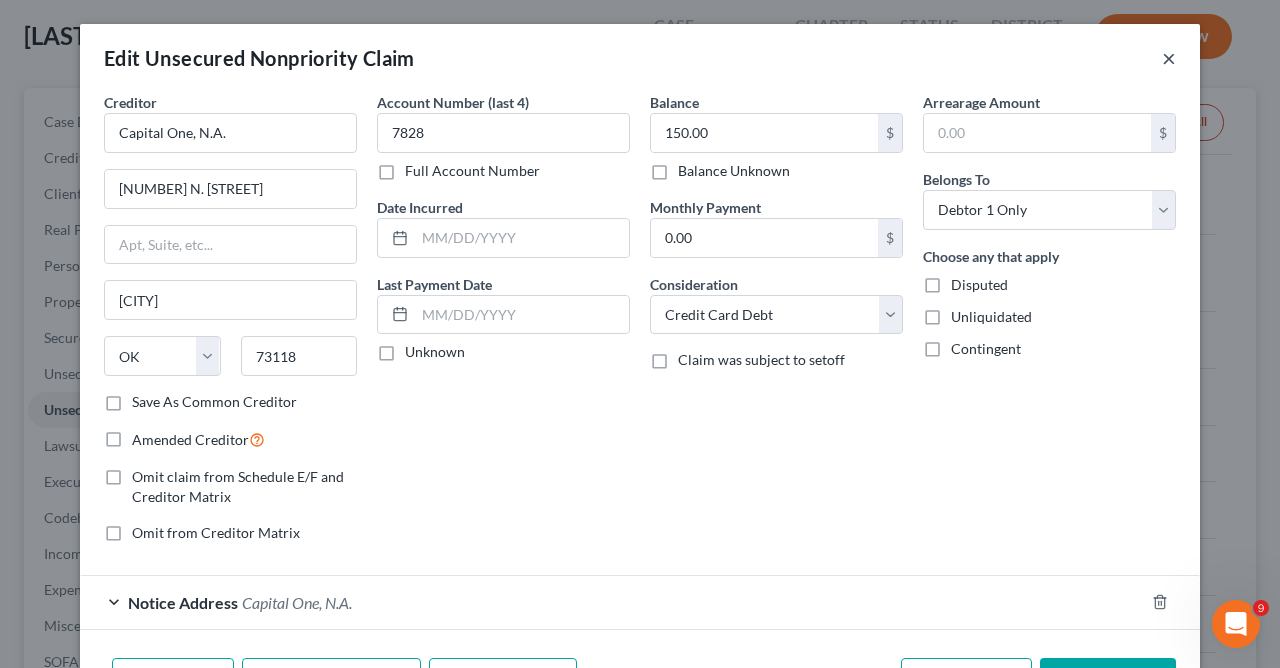 click on "×" at bounding box center (1169, 58) 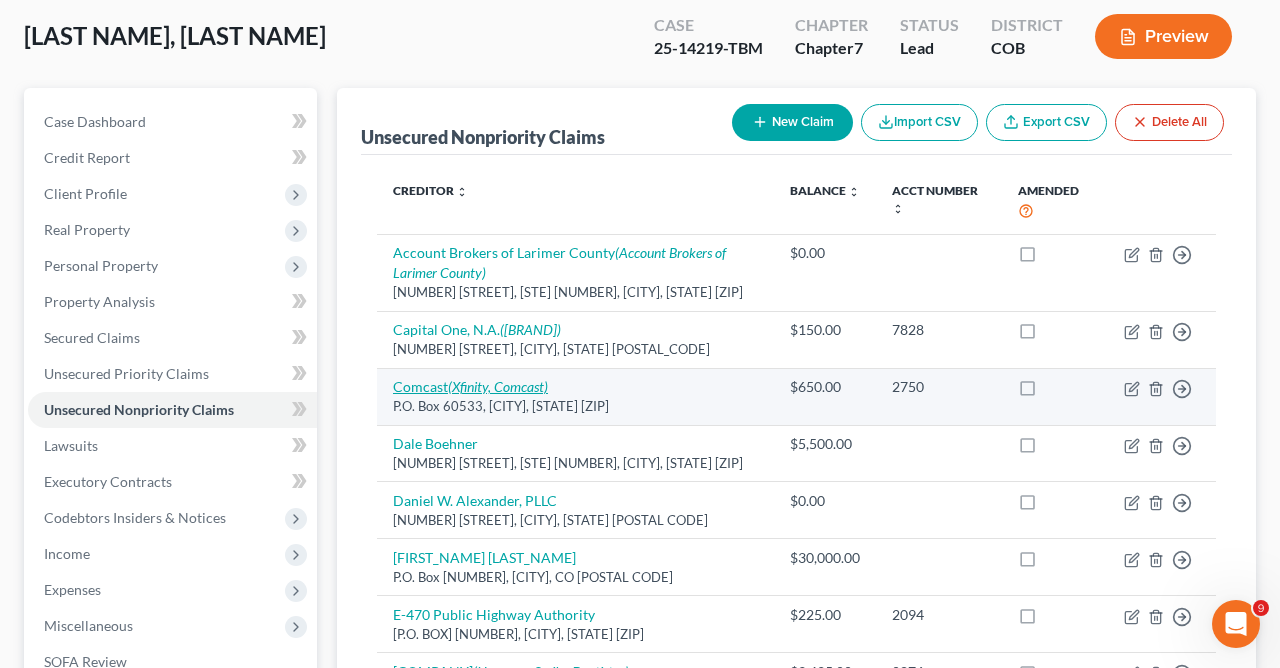 click on "(Xfinity, Comcast)" at bounding box center (498, 386) 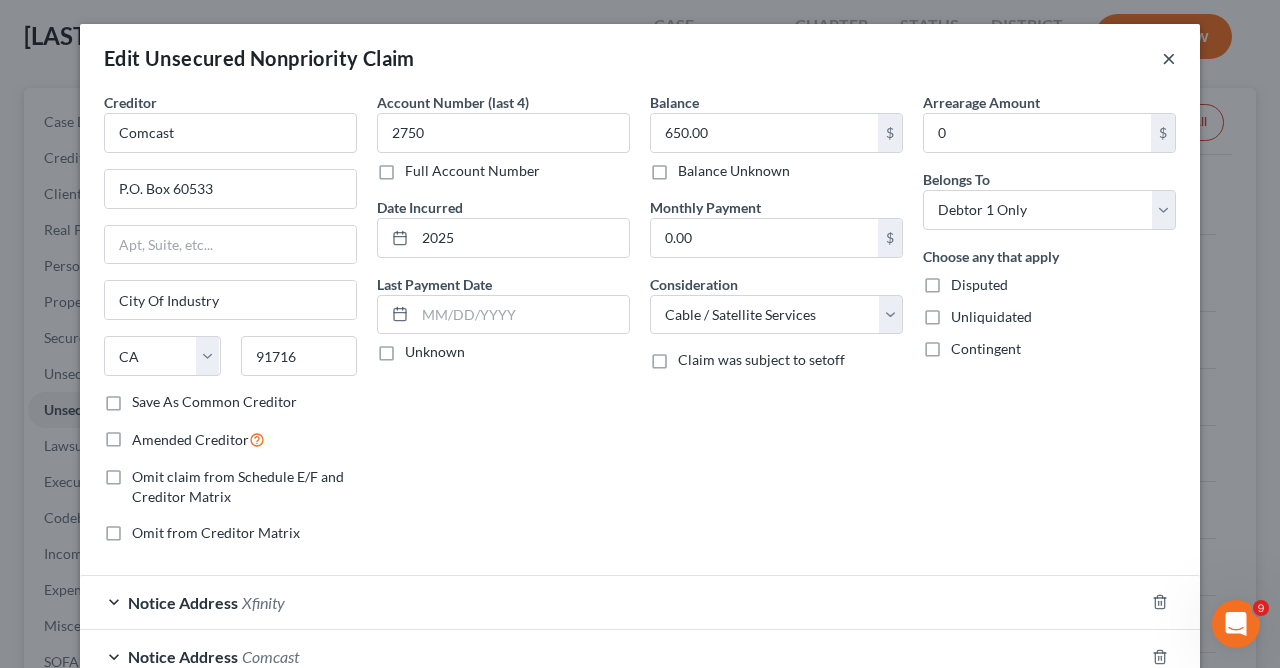 click on "×" at bounding box center [1169, 58] 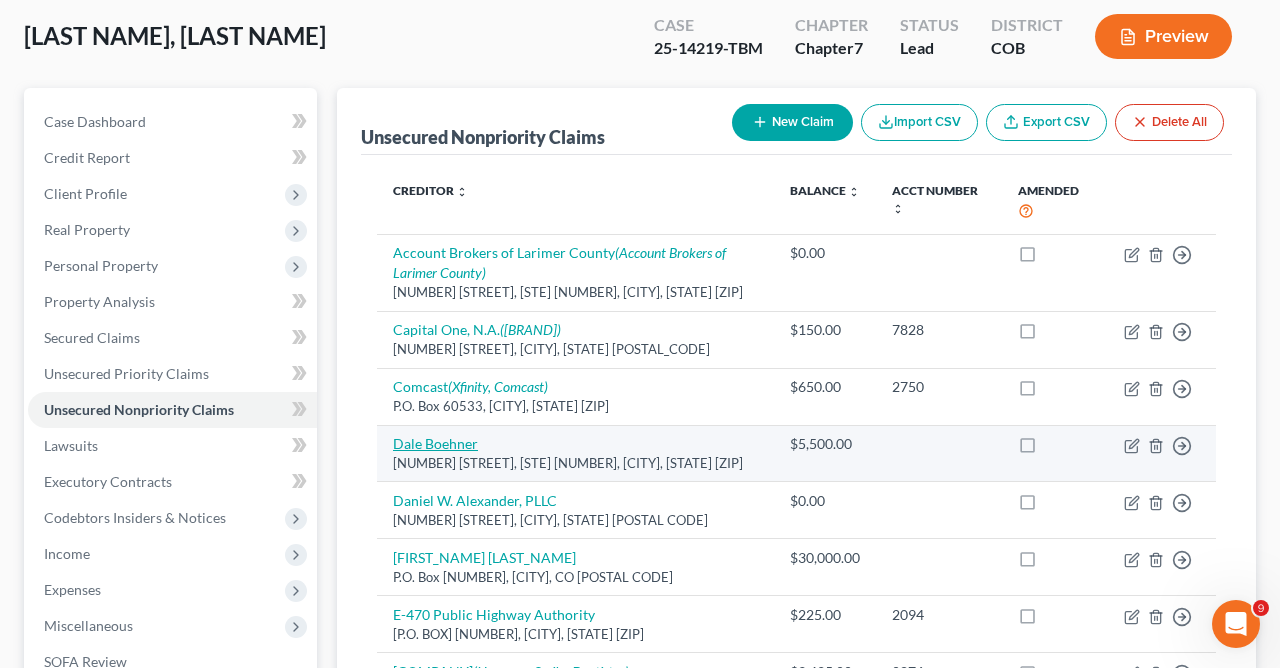 click on "Dale Boehner" at bounding box center [435, 443] 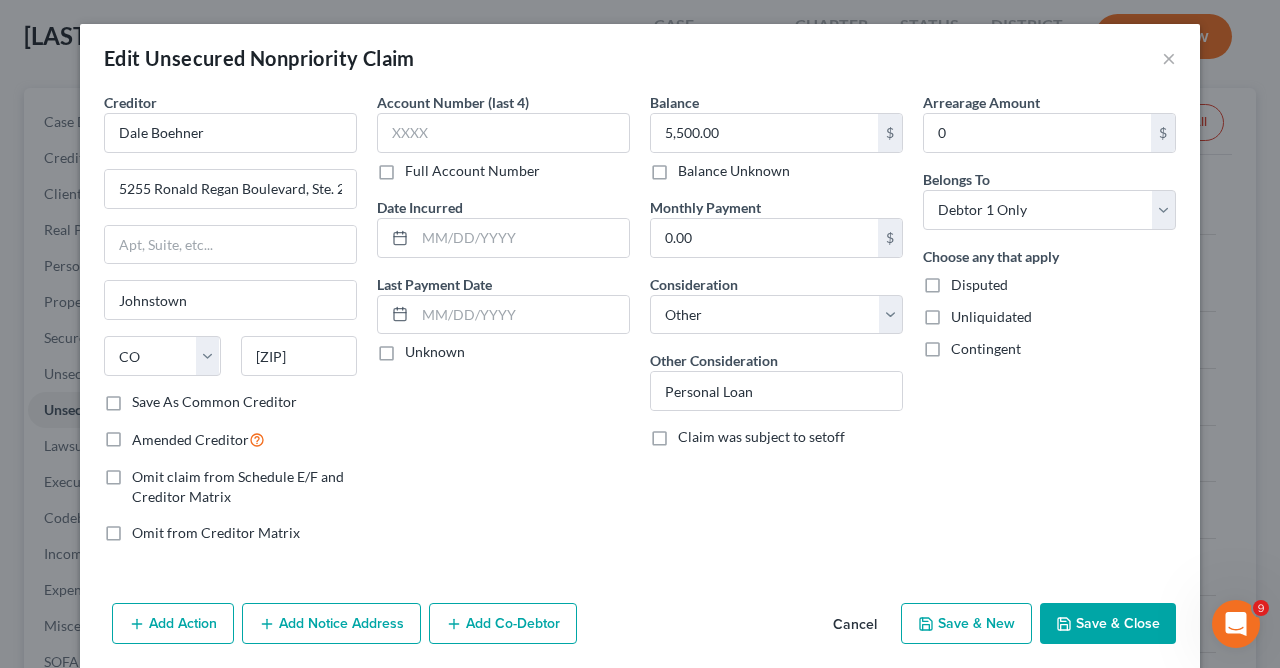 click on "Save & Close" at bounding box center [1108, 624] 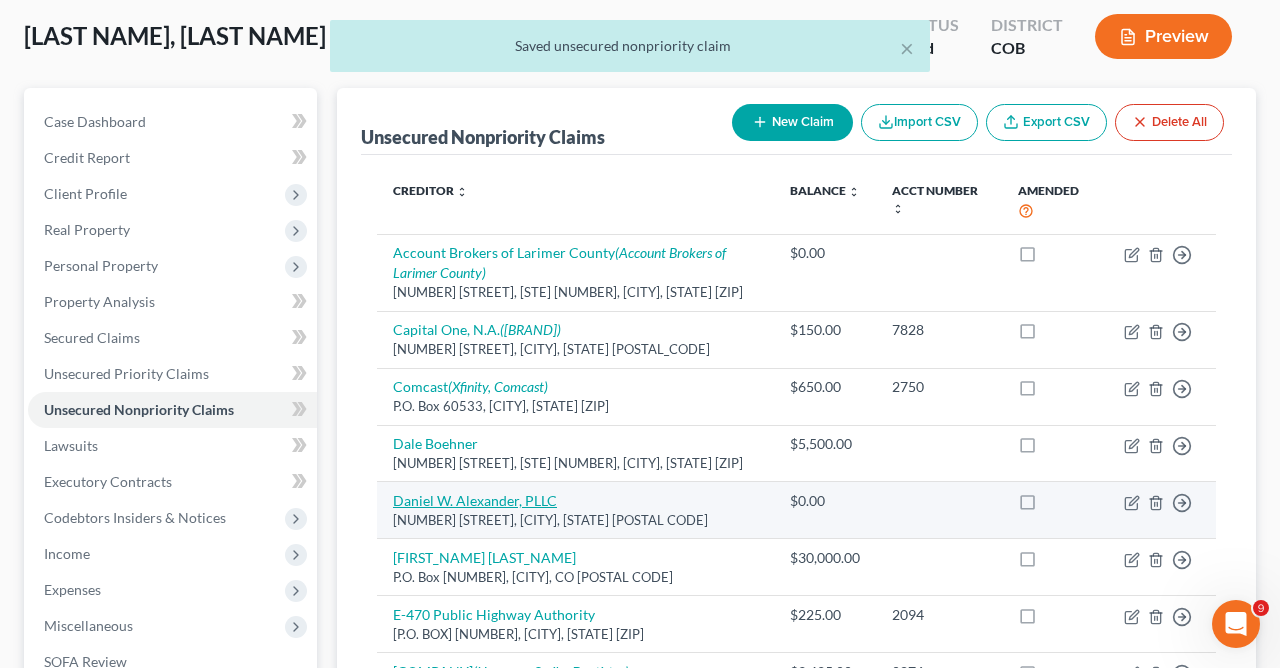 click on "Daniel W. Alexander, PLLC" at bounding box center [475, 500] 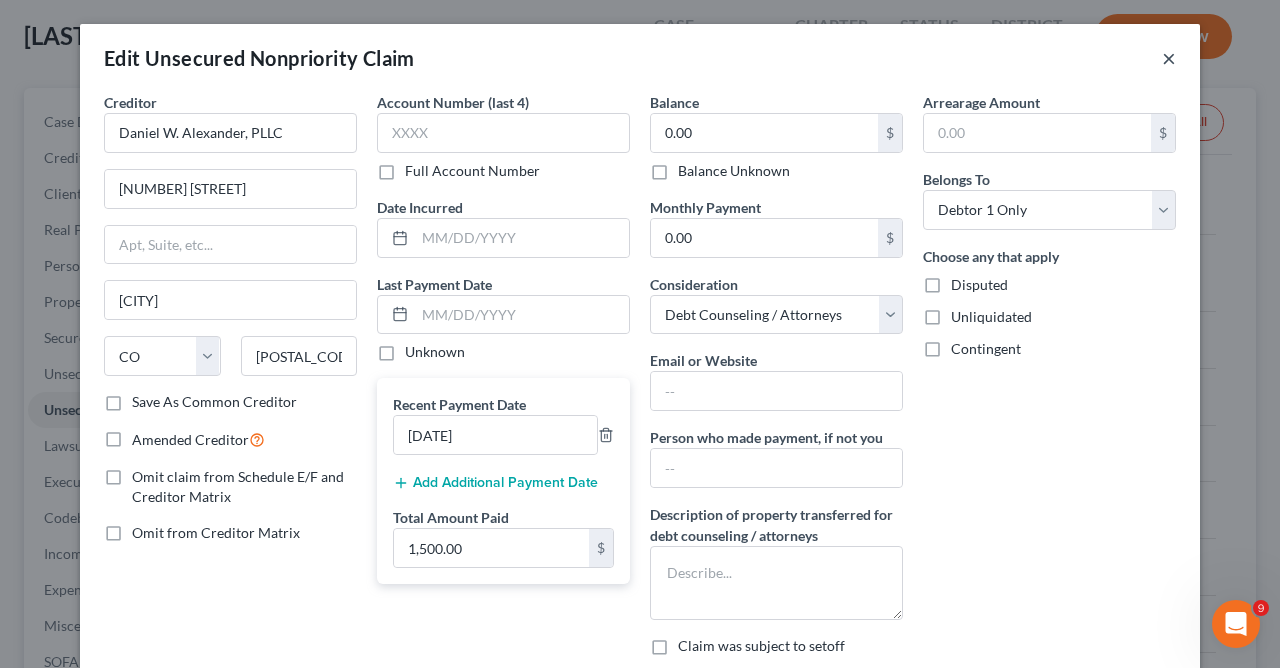 click on "×" at bounding box center (1169, 58) 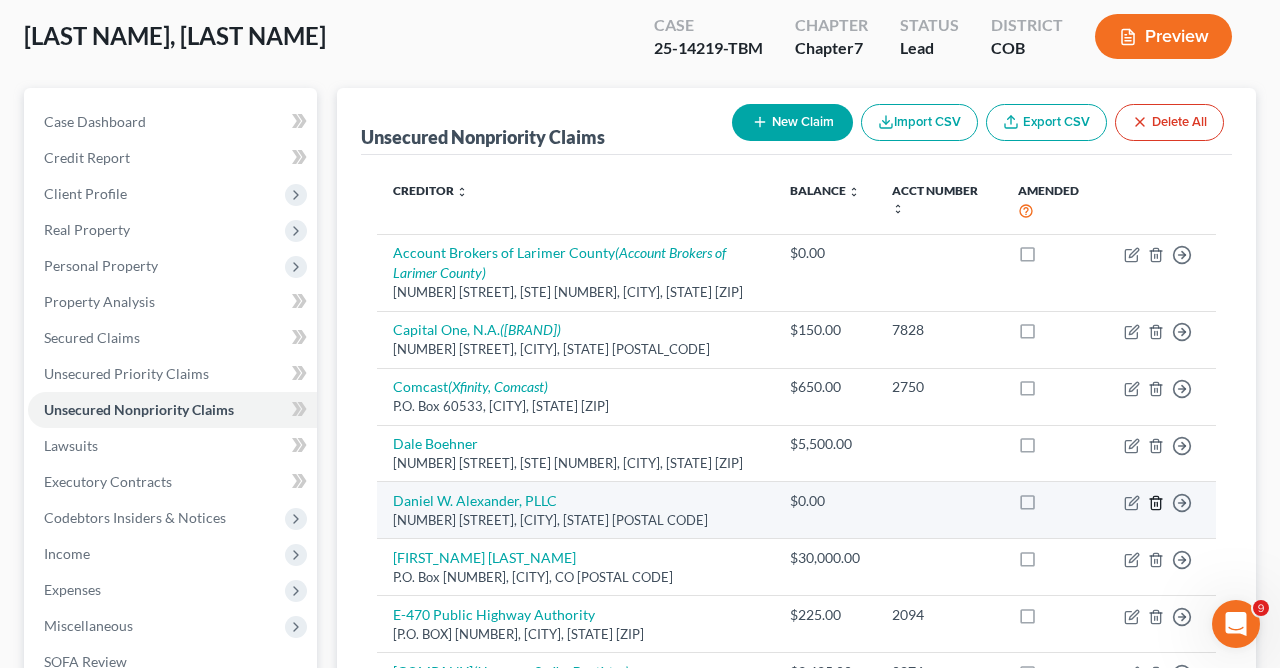 click 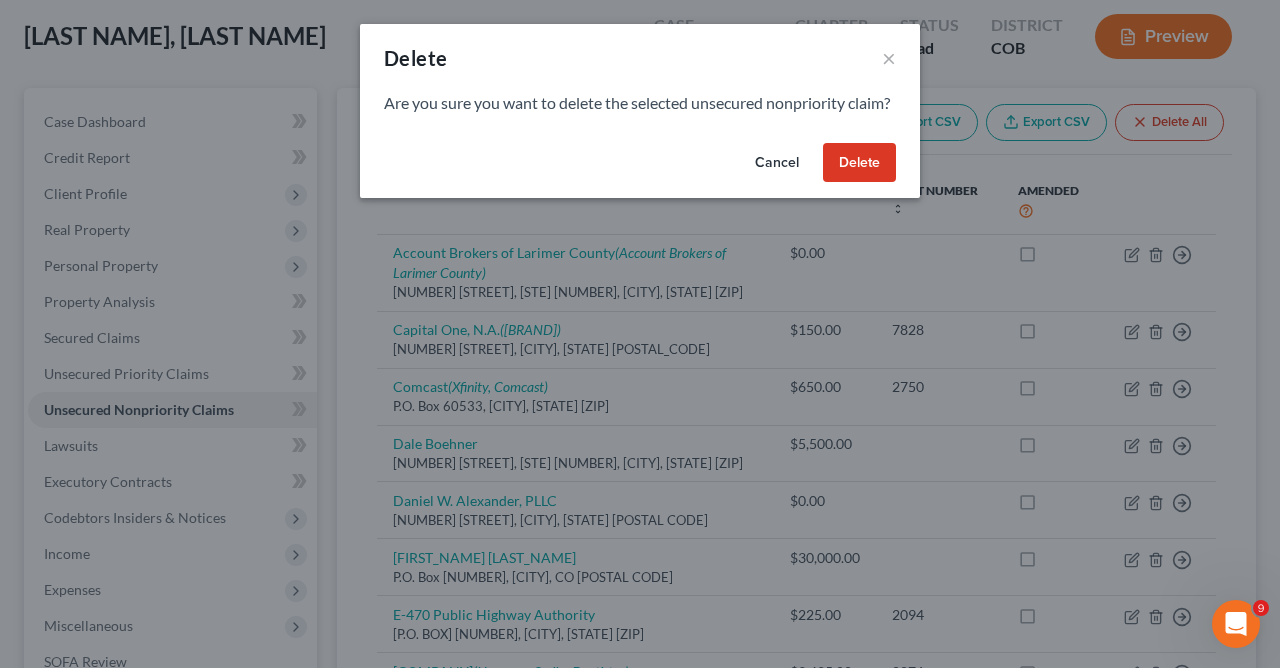 click on "Delete" at bounding box center [859, 163] 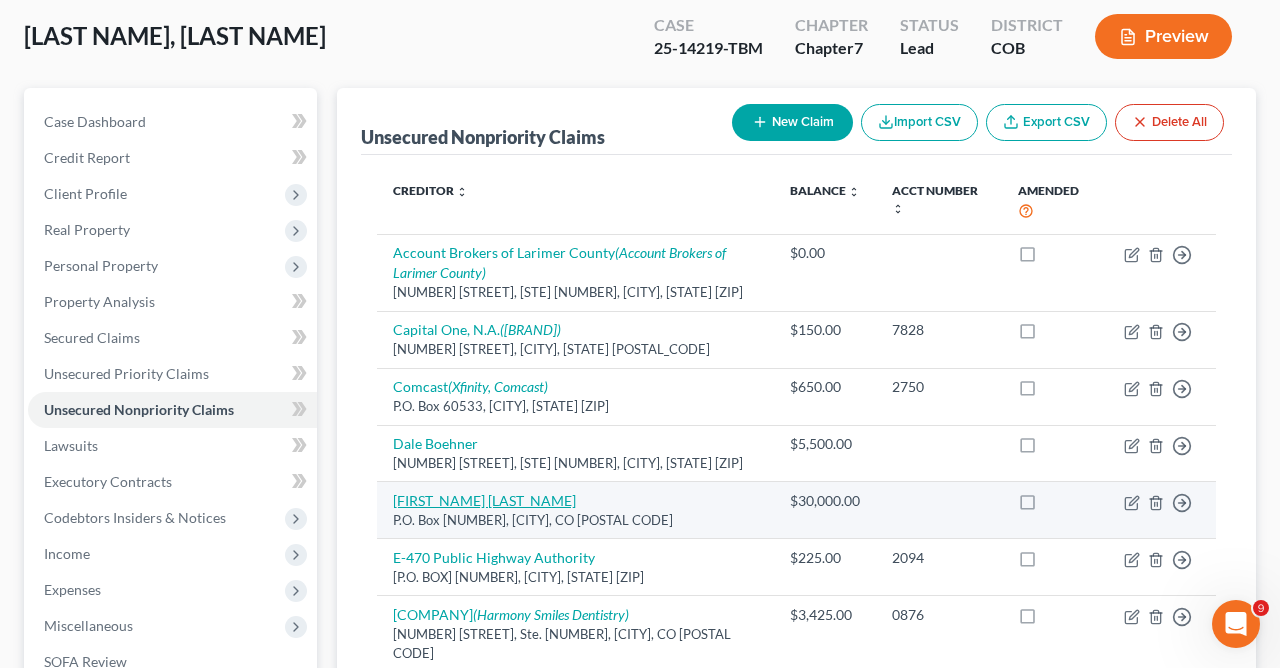 click on "[FIRST_NAME] [LAST_NAME]" at bounding box center (484, 500) 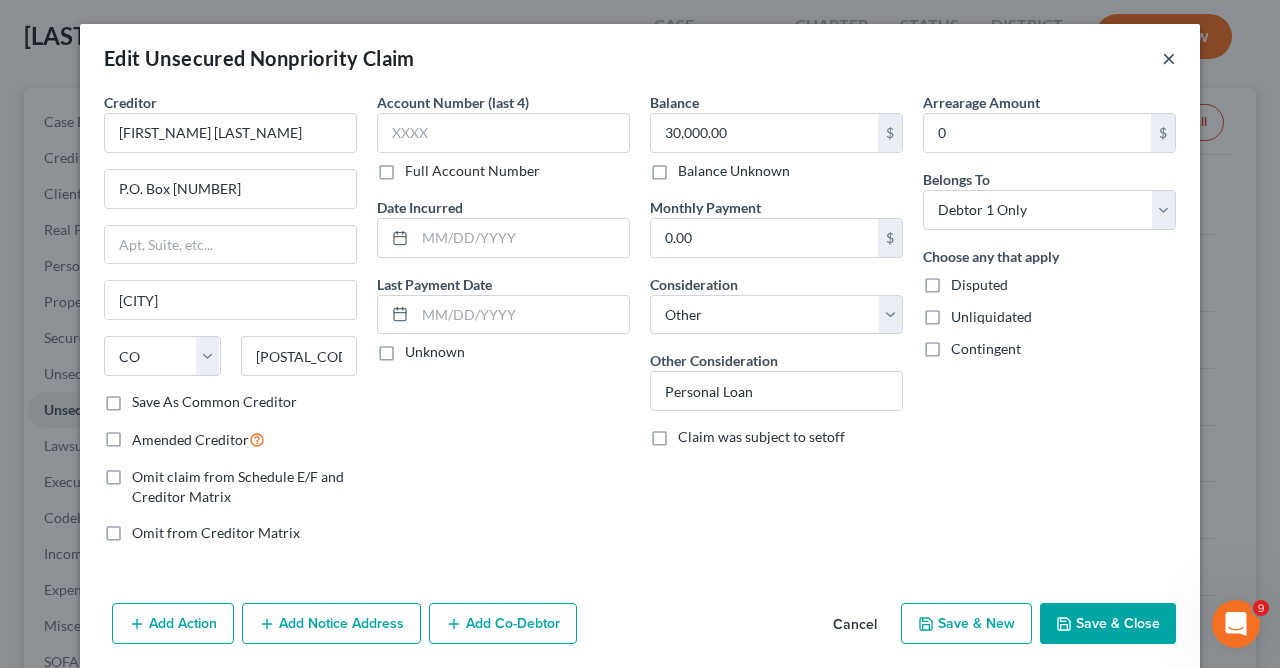 click on "×" at bounding box center (1169, 58) 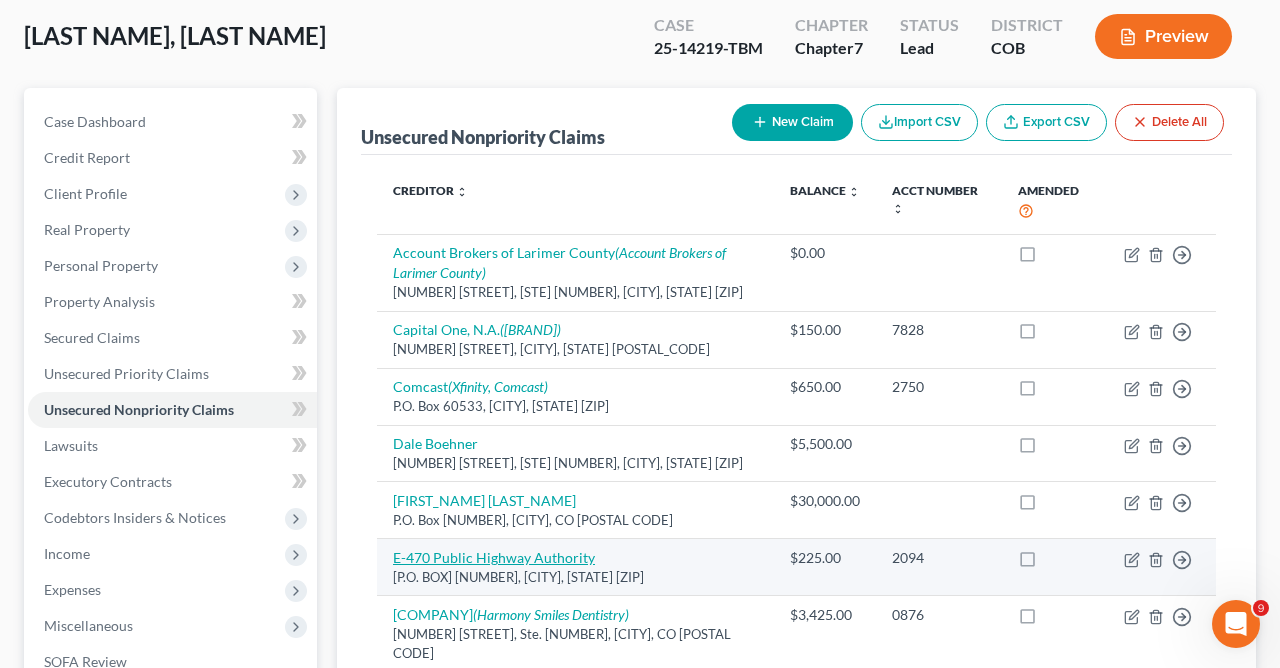 click on "E-470 Public Highway Authority" at bounding box center [494, 557] 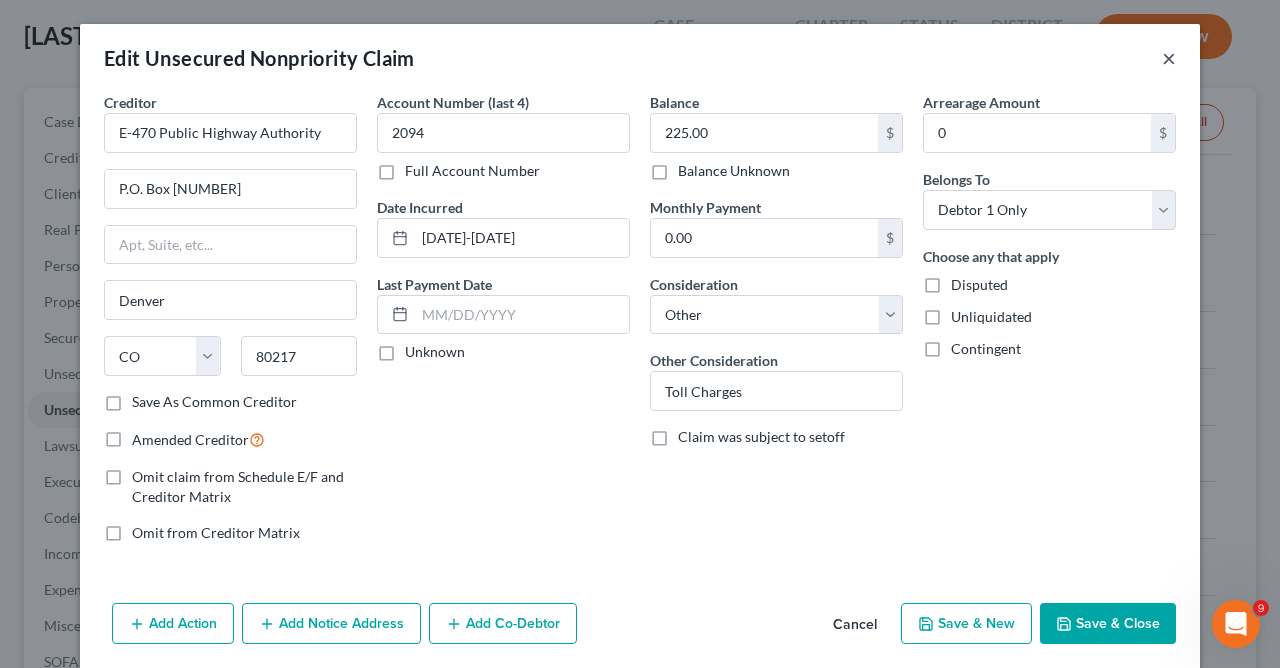 click on "×" at bounding box center [1169, 58] 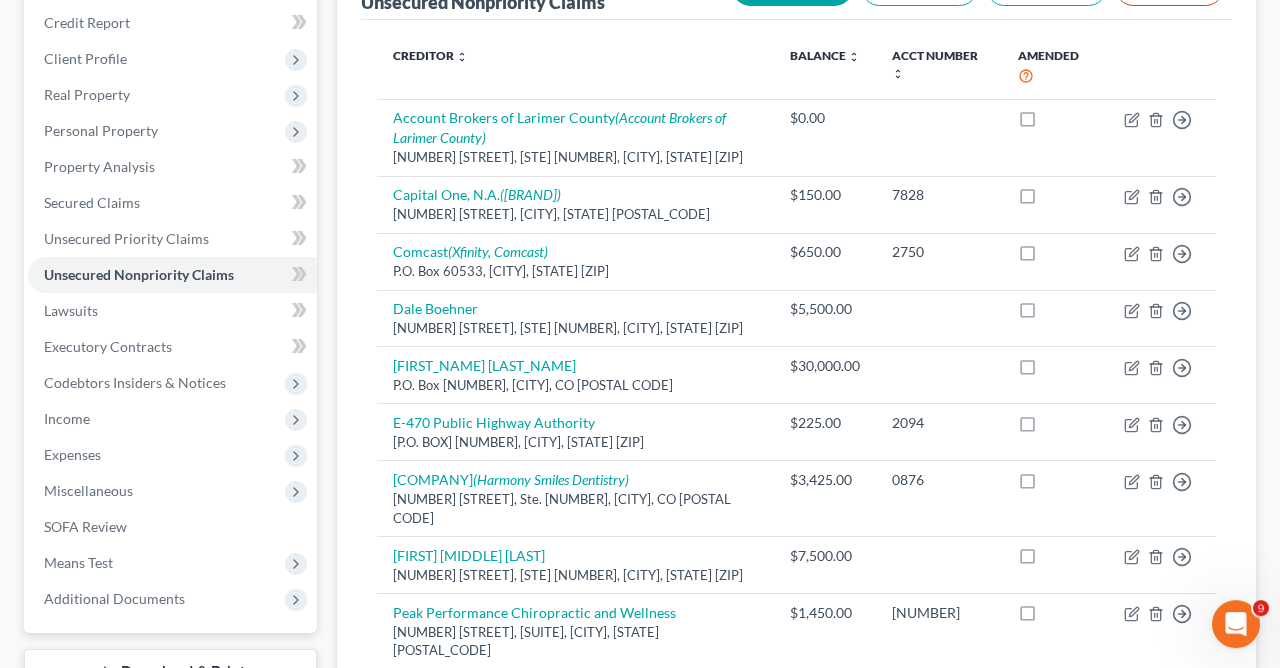 scroll, scrollTop: 368, scrollLeft: 0, axis: vertical 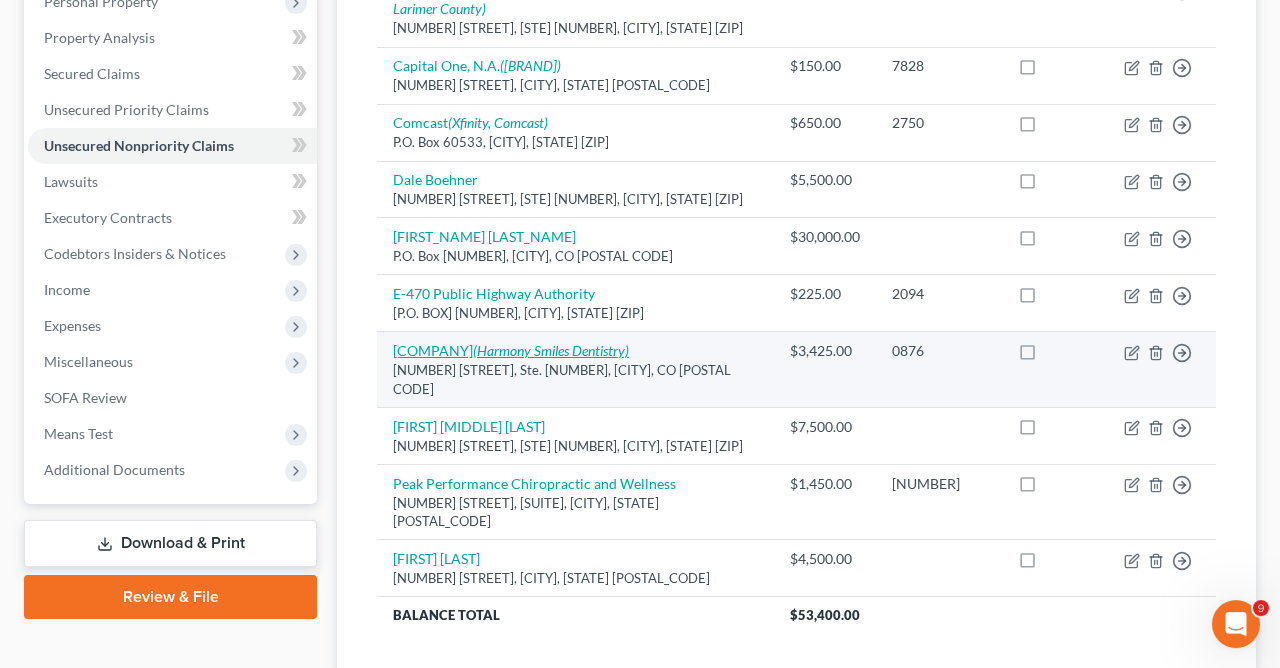click on "Harmony Smiles Dentistry  (Harmony Smiles Dentistry)" at bounding box center [511, 350] 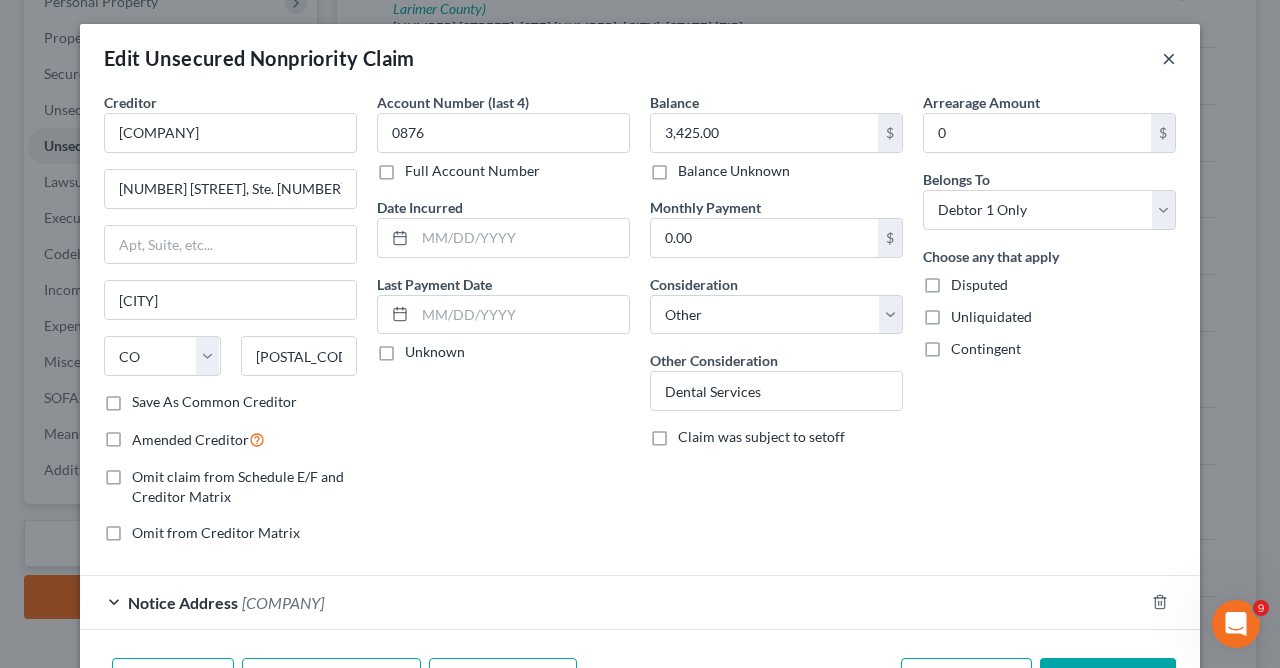 click on "×" at bounding box center (1169, 58) 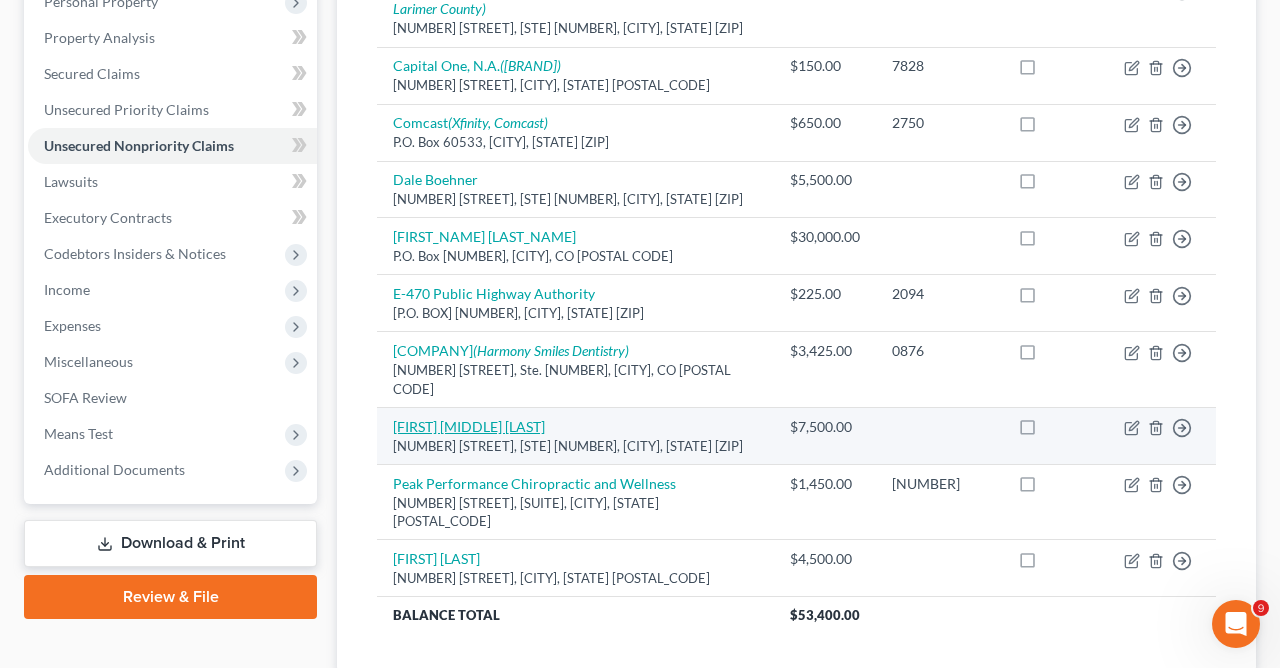 click on "[FIRST] [MIDDLE] [LAST]" at bounding box center (469, 426) 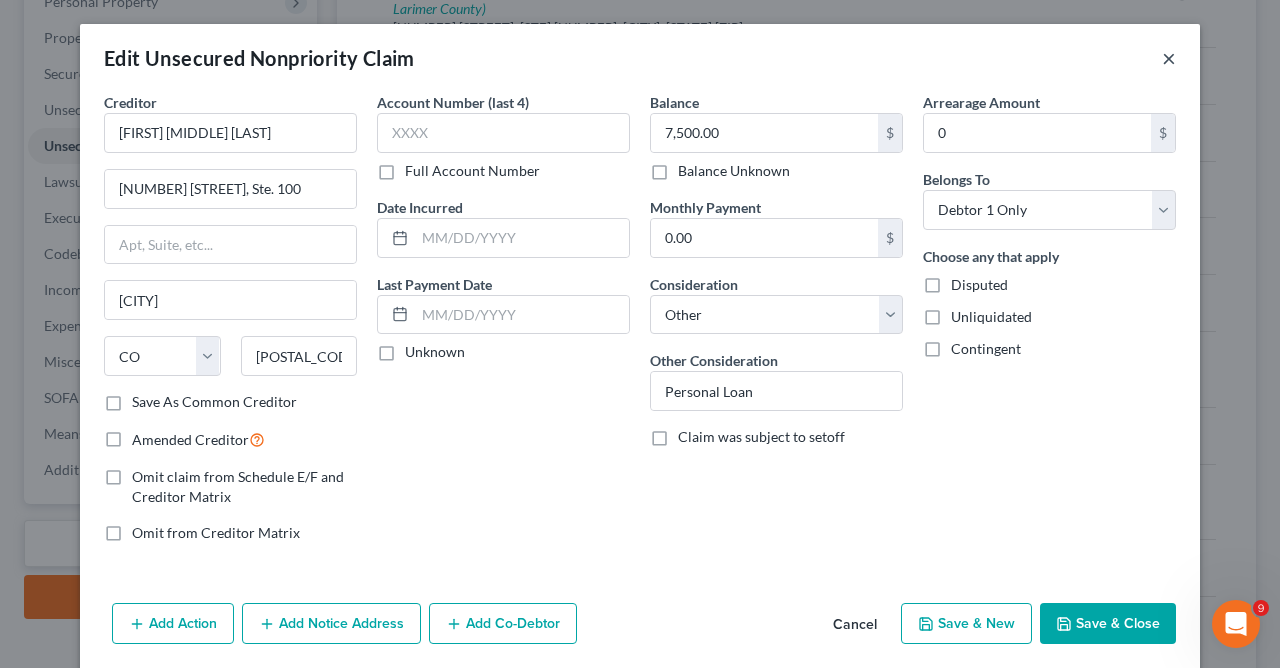 click on "×" at bounding box center [1169, 58] 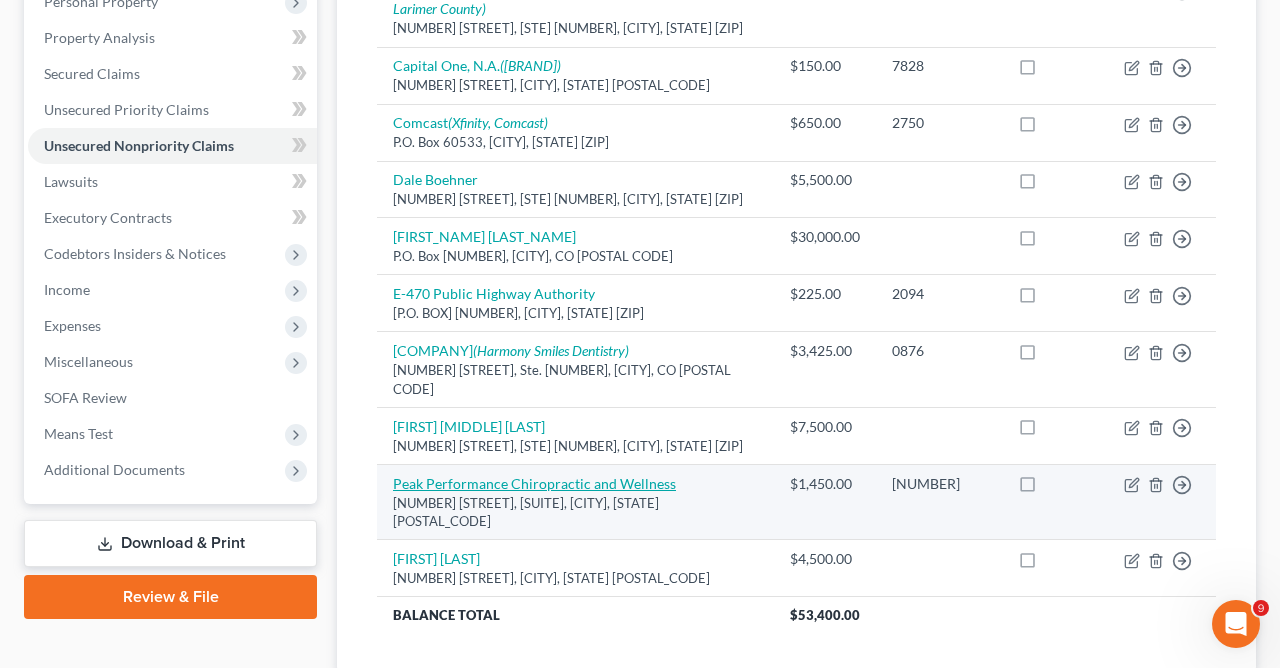 click on "Peak Performance Chiropractic and Wellness" at bounding box center [534, 483] 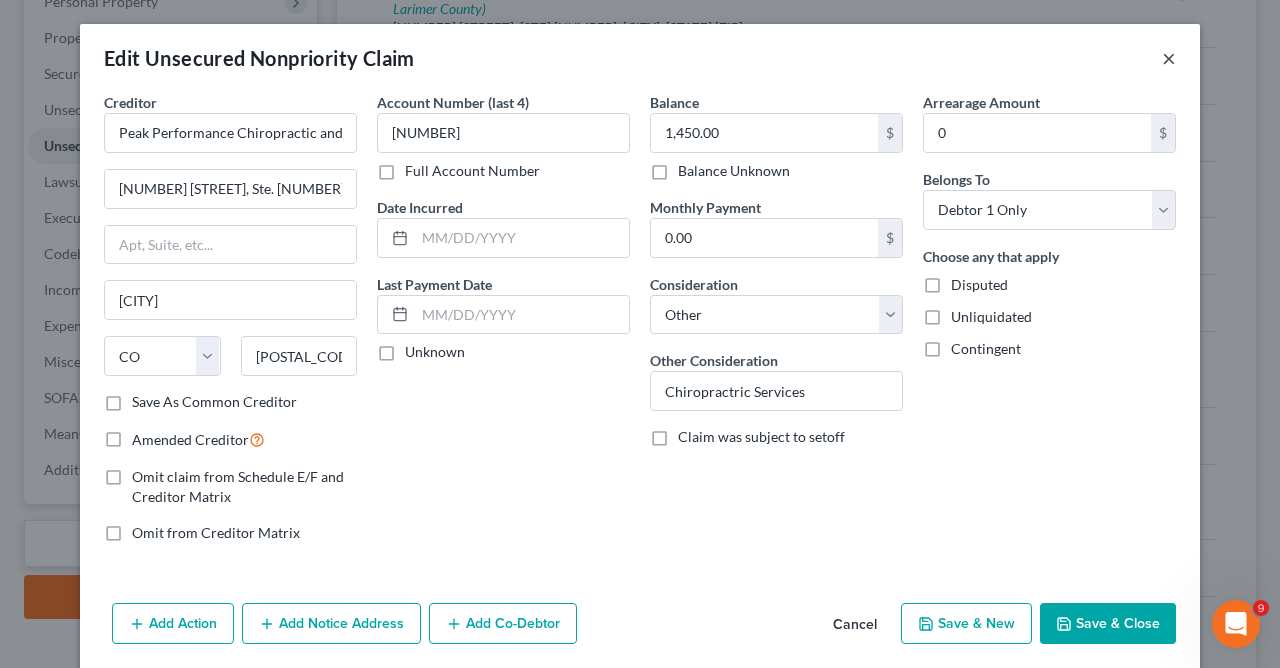 click on "×" at bounding box center (1169, 58) 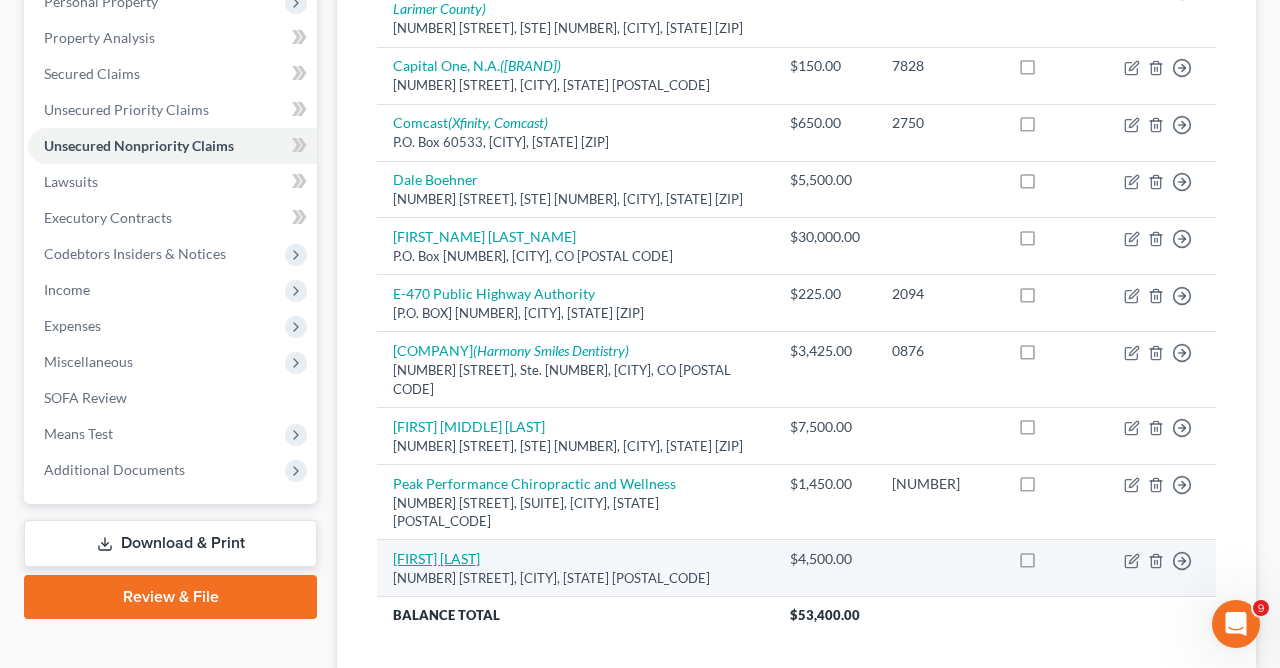 click on "[FIRST] [LAST]" at bounding box center [436, 558] 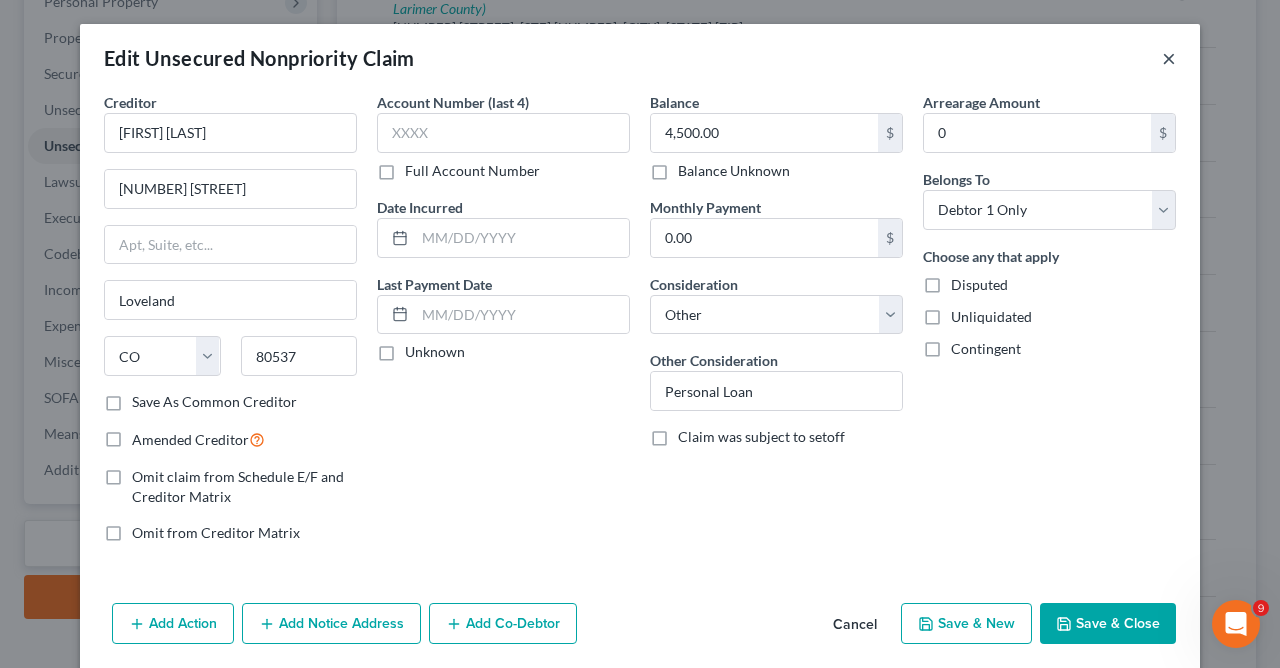 click on "×" at bounding box center [1169, 58] 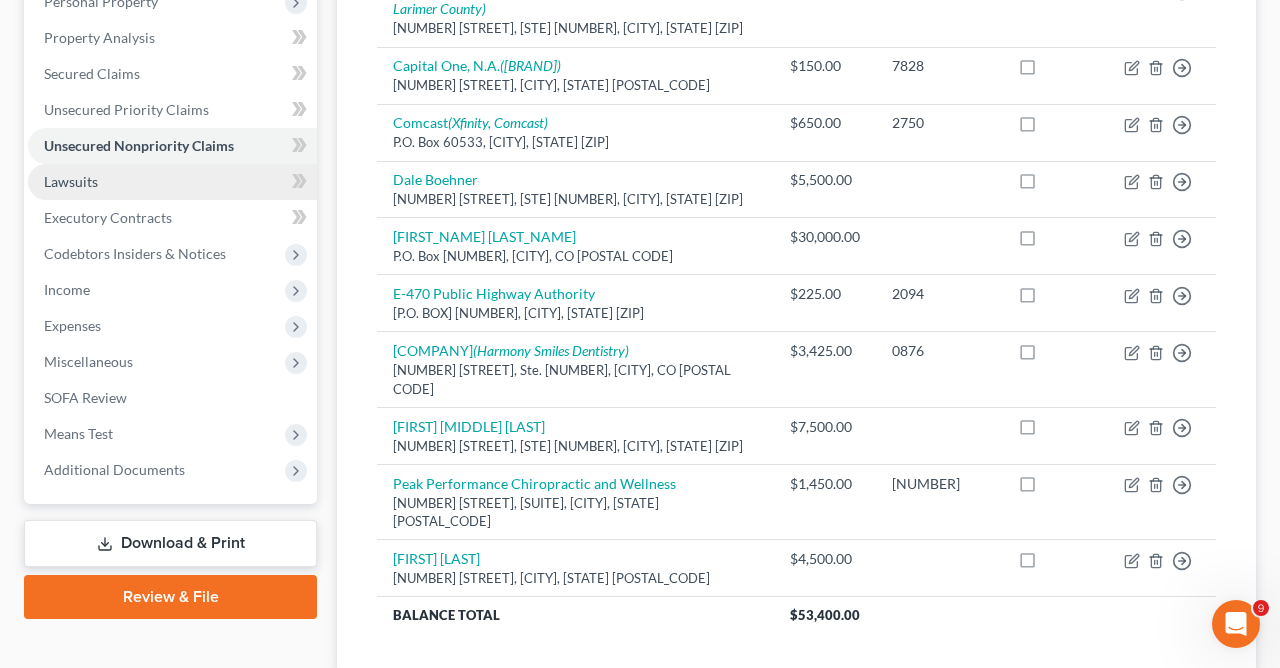 click on "Lawsuits" at bounding box center (71, 181) 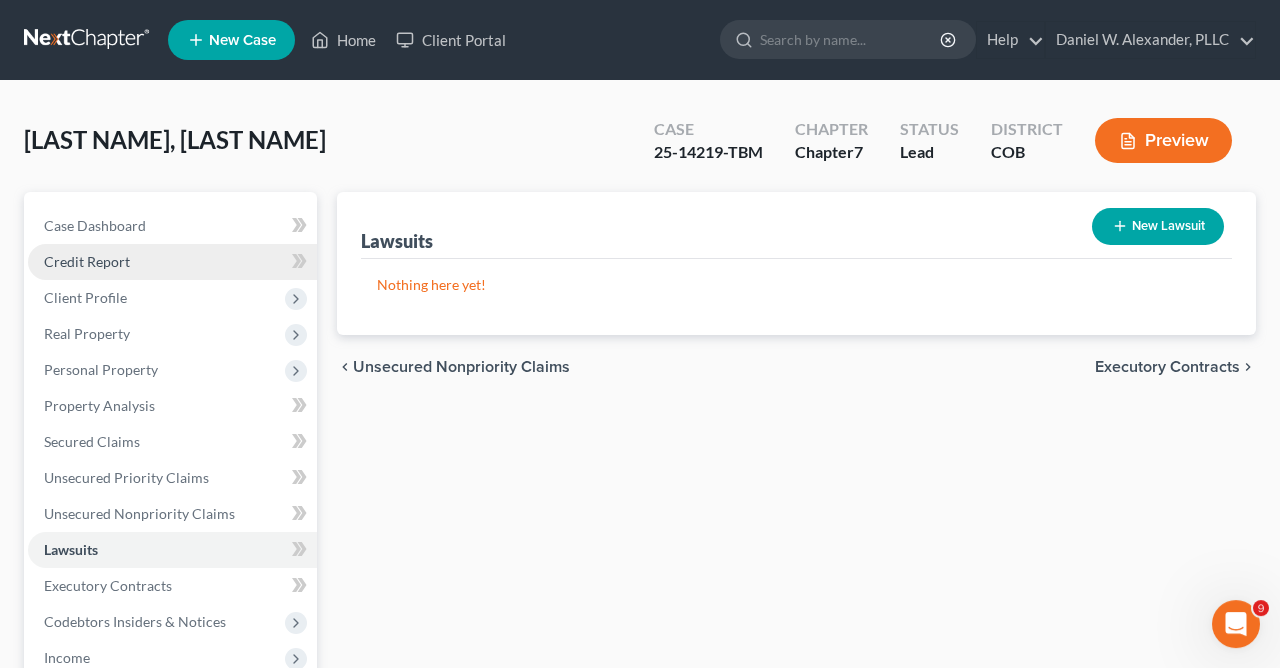 scroll, scrollTop: 0, scrollLeft: 0, axis: both 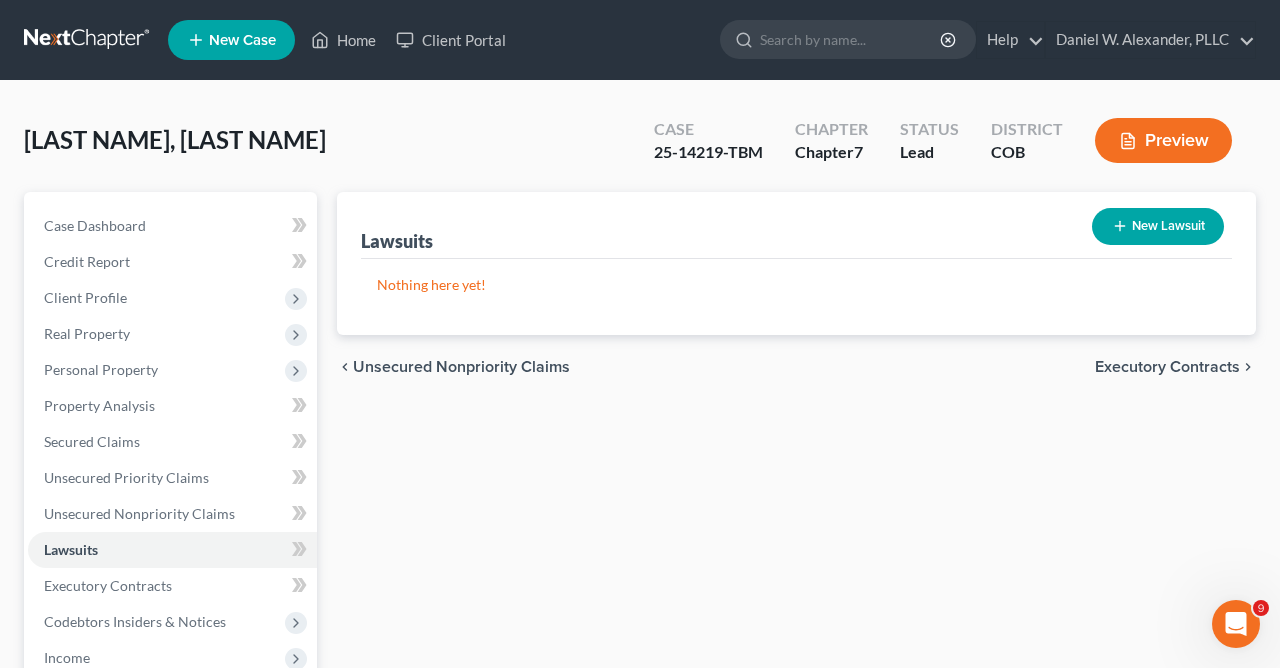 click on "New Lawsuit" at bounding box center [1158, 226] 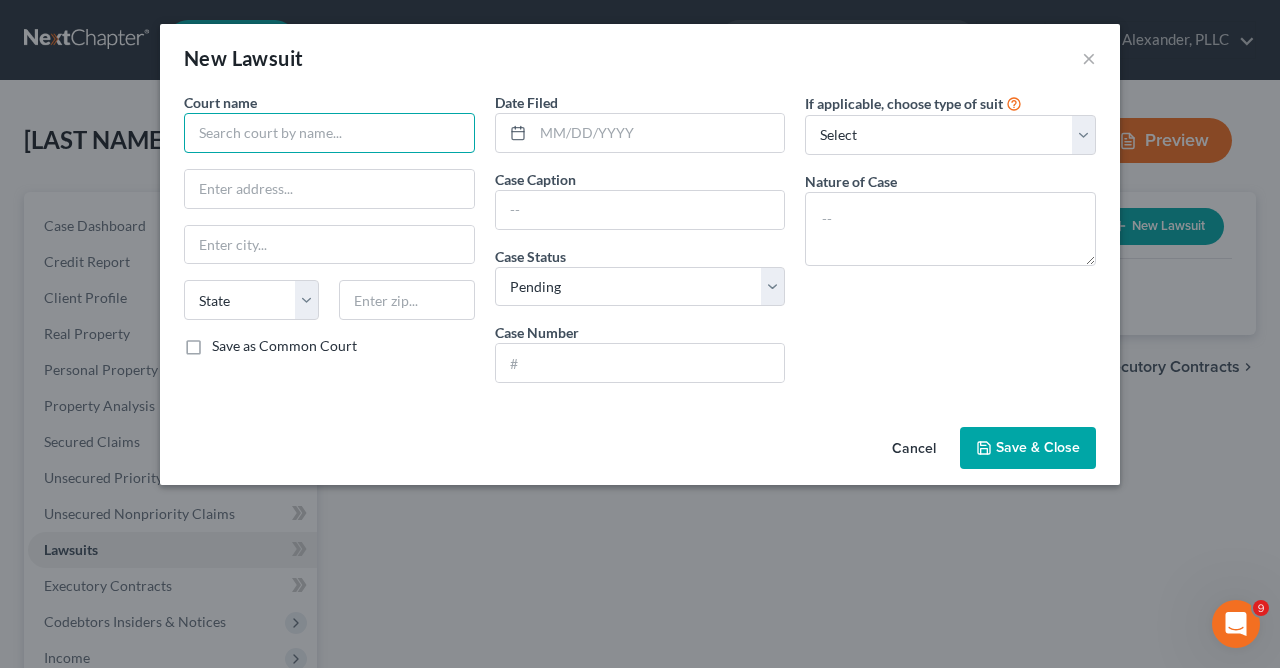 click at bounding box center [329, 133] 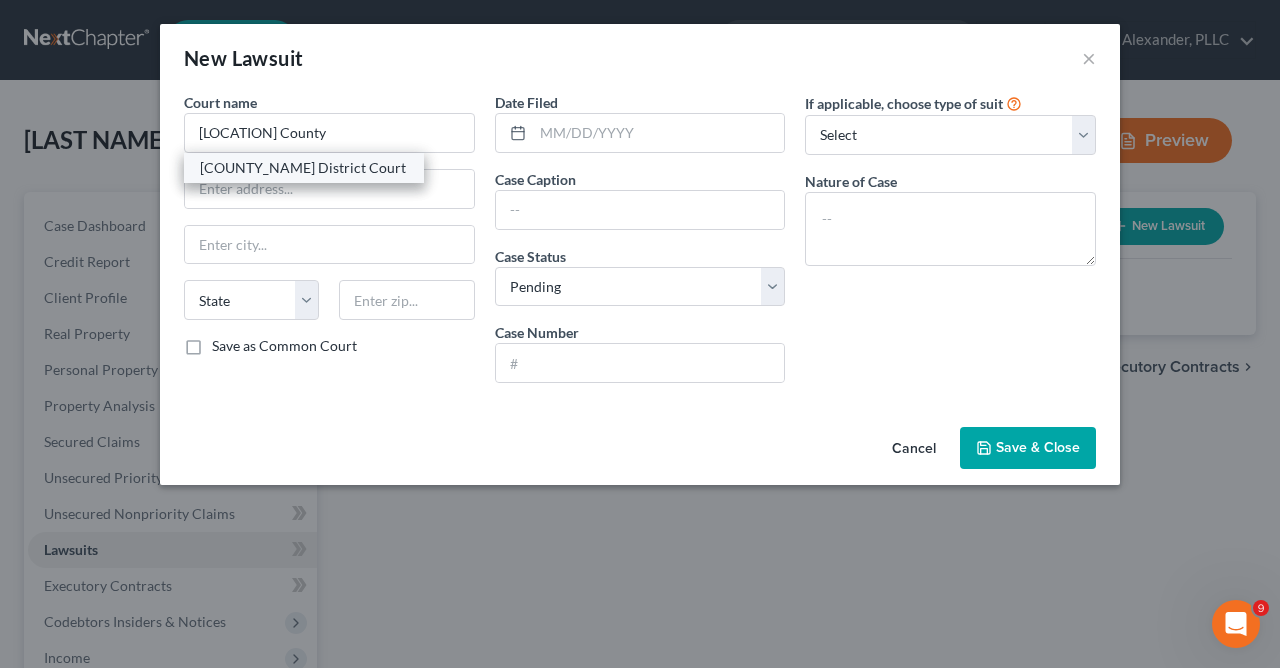 click on "[COUNTY_NAME] District Court" at bounding box center (304, 168) 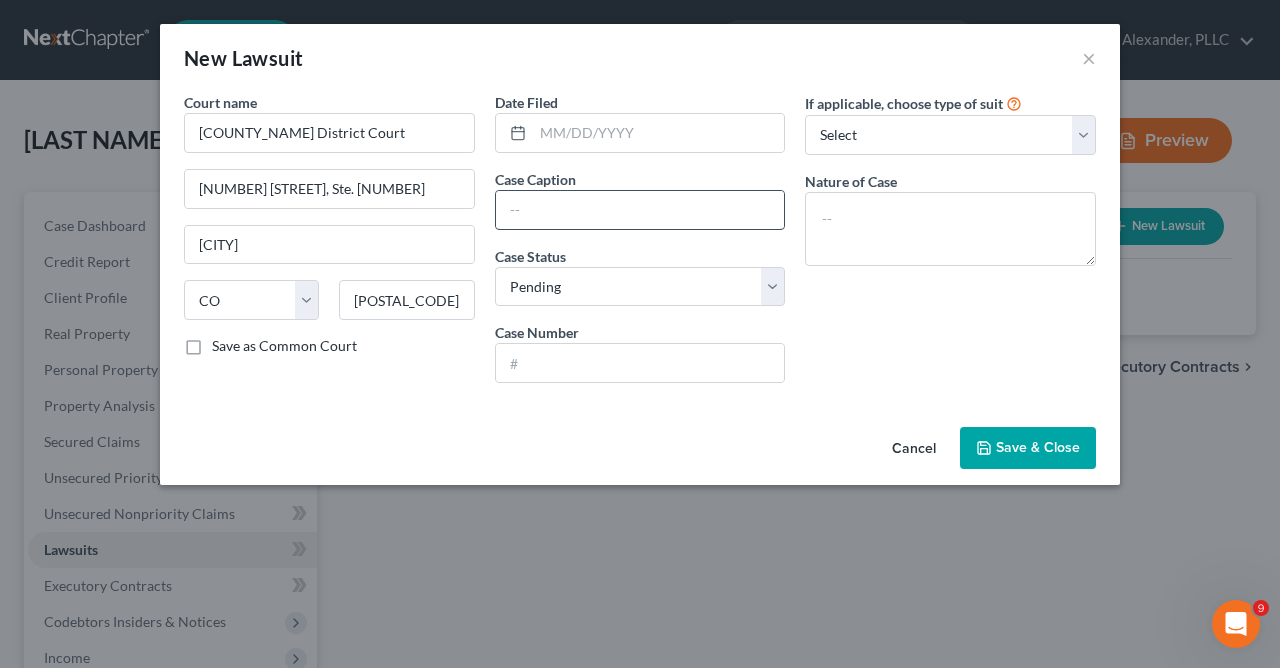 click at bounding box center (640, 210) 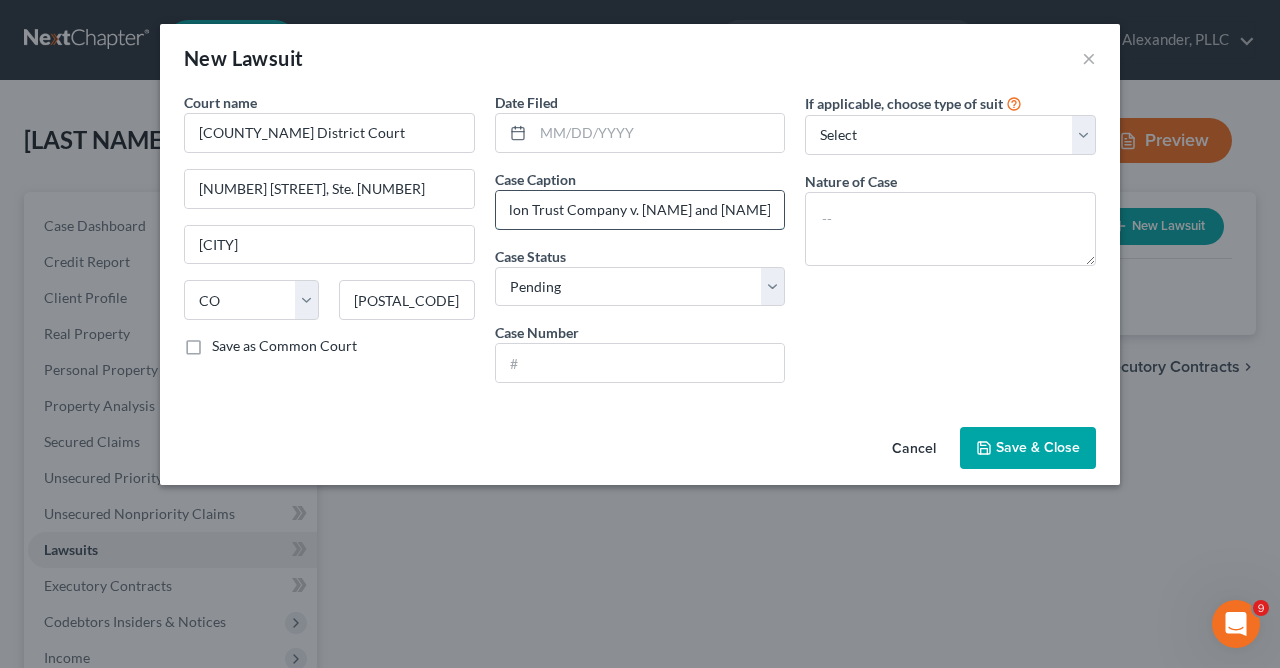 scroll, scrollTop: 0, scrollLeft: 326, axis: horizontal 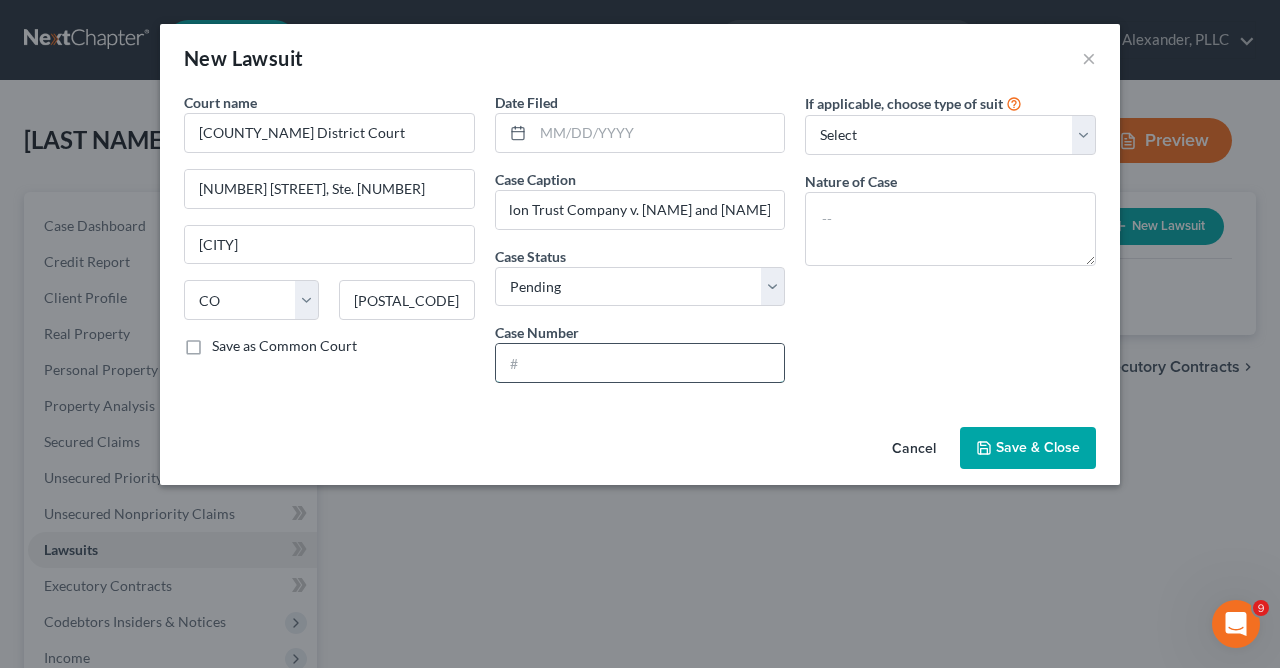 click at bounding box center [640, 363] 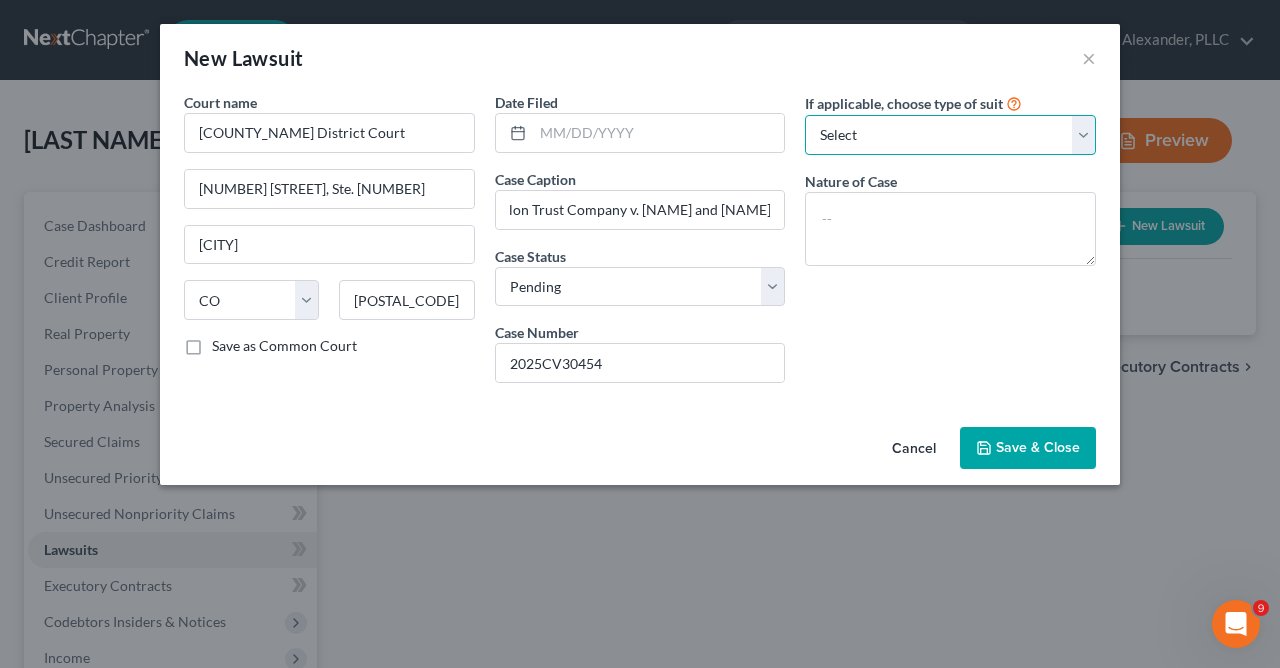 click on "Select Repossession Garnishment Foreclosure Attached, Seized, Or Levied Other" at bounding box center (950, 135) 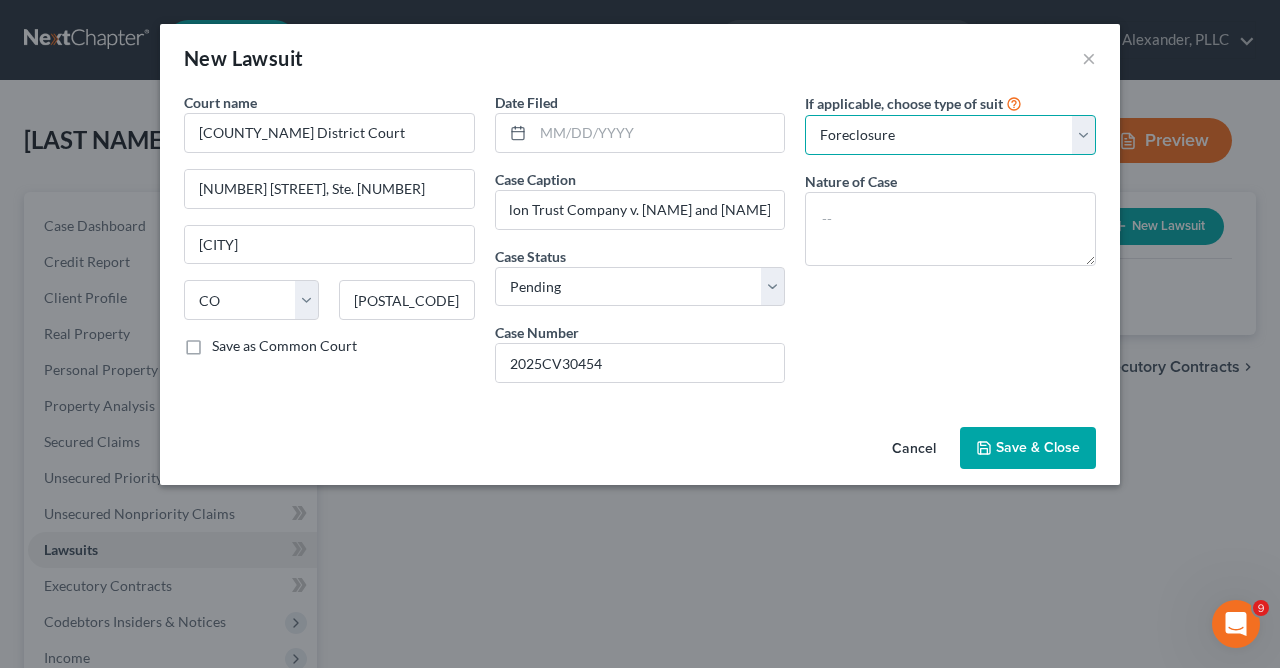 click on "Foreclosure" at bounding box center (0, 0) 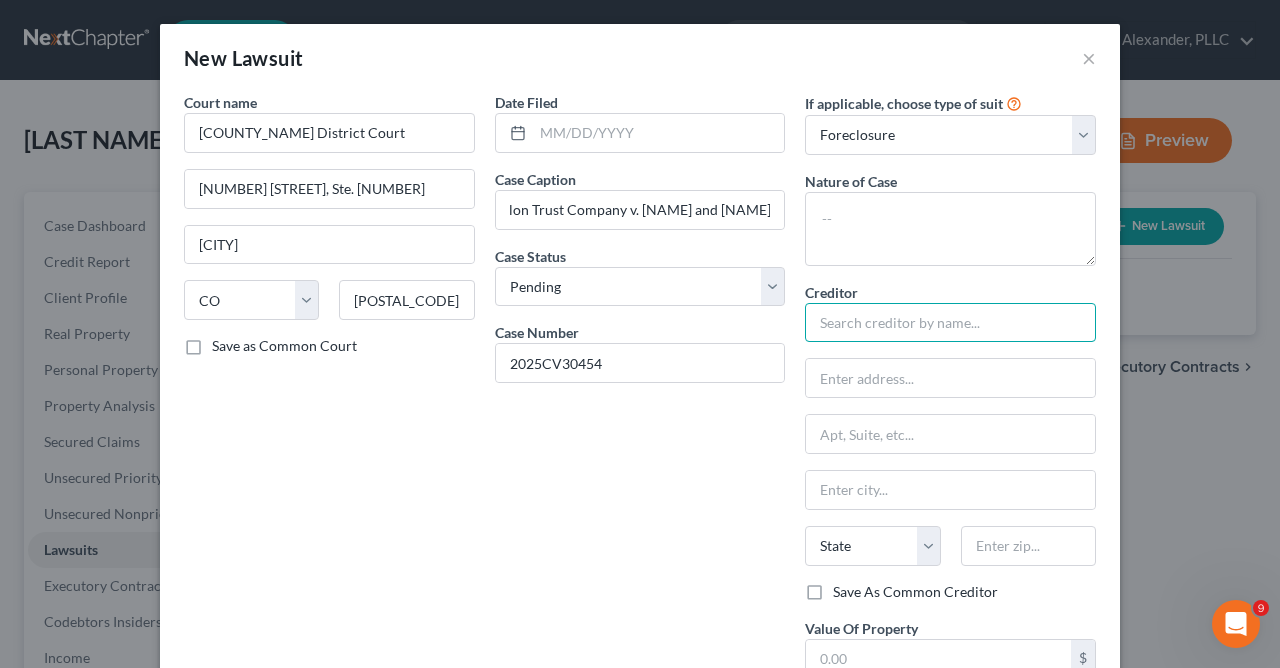 click at bounding box center (950, 323) 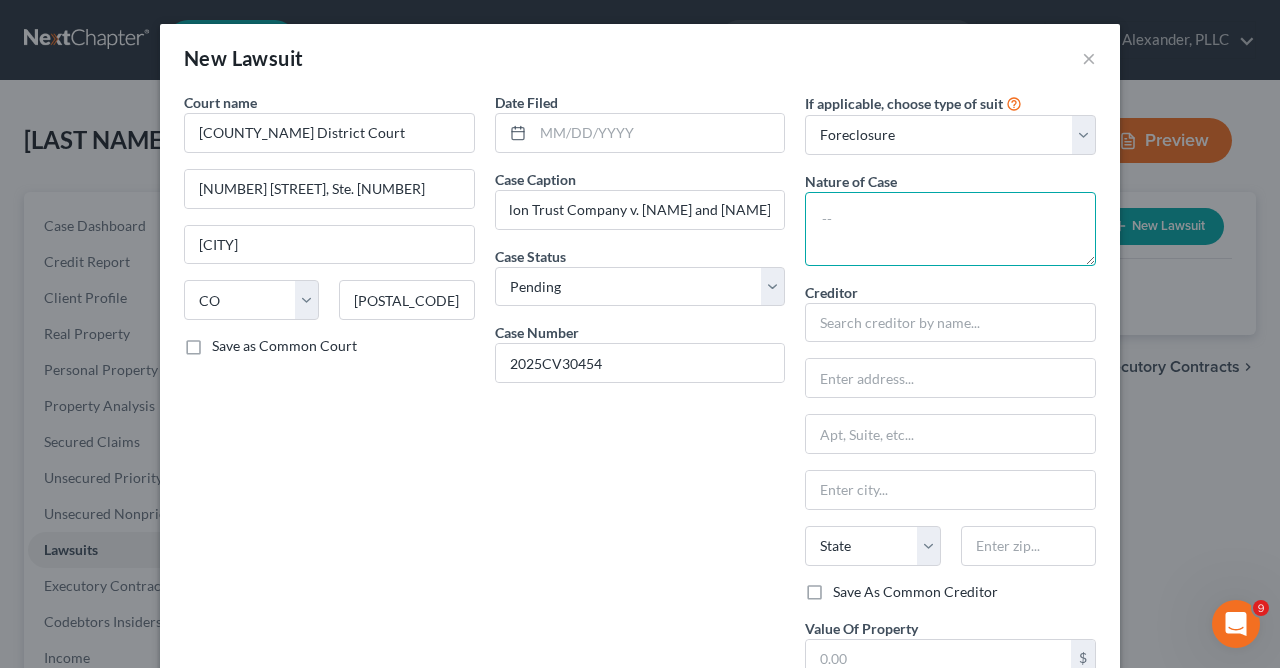 click at bounding box center [950, 229] 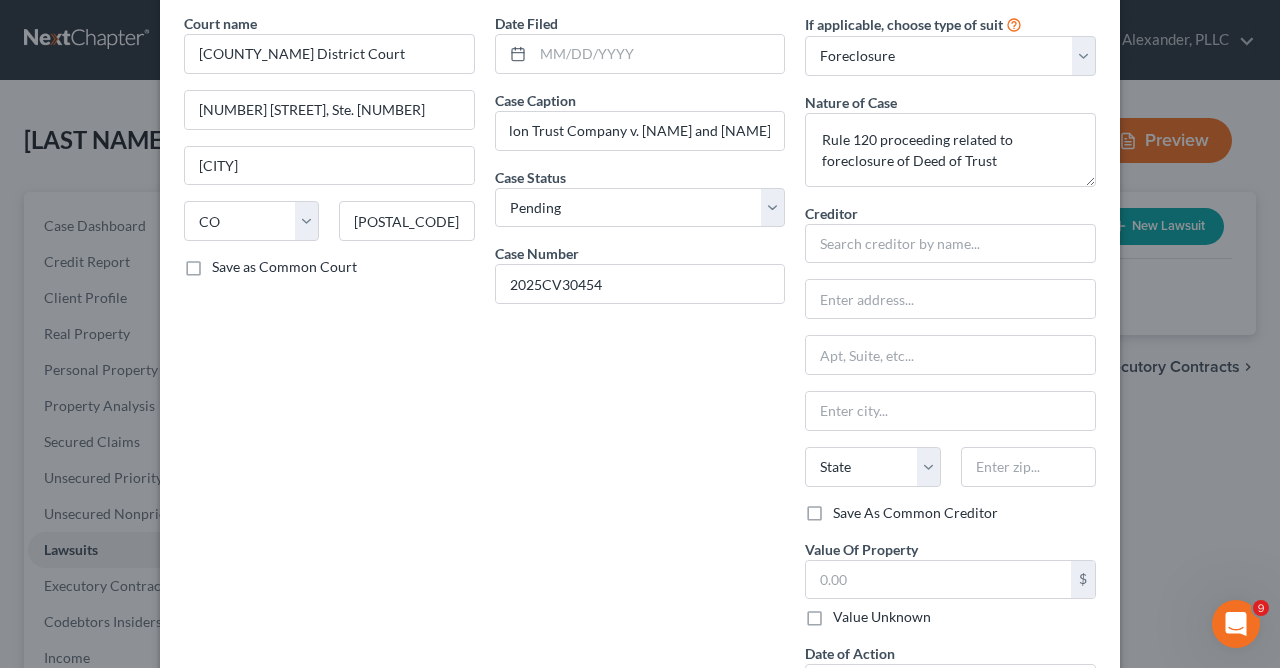 scroll, scrollTop: 2, scrollLeft: 0, axis: vertical 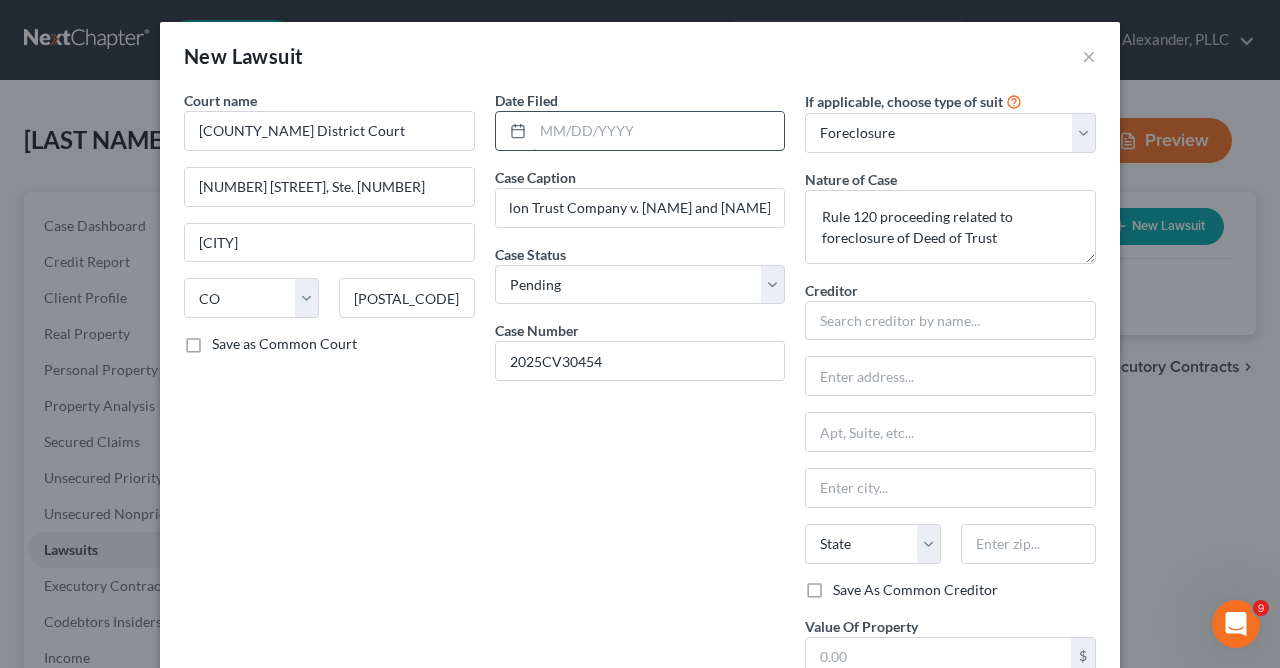 click at bounding box center (659, 131) 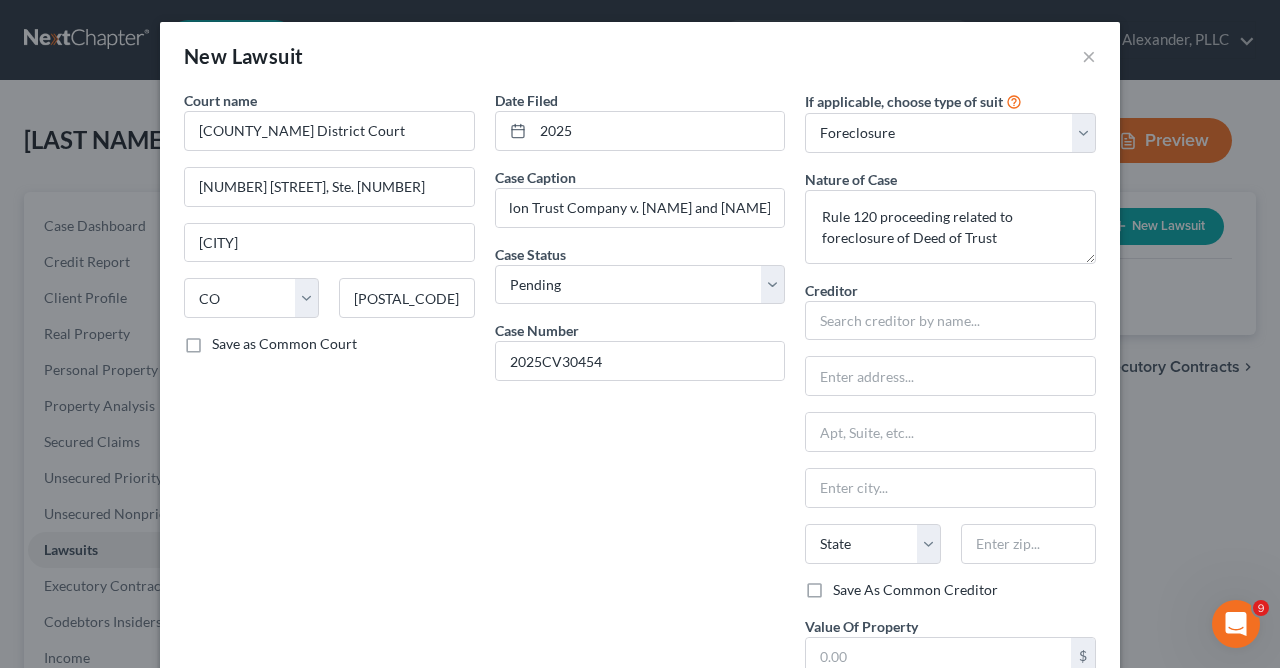 scroll, scrollTop: 242, scrollLeft: 0, axis: vertical 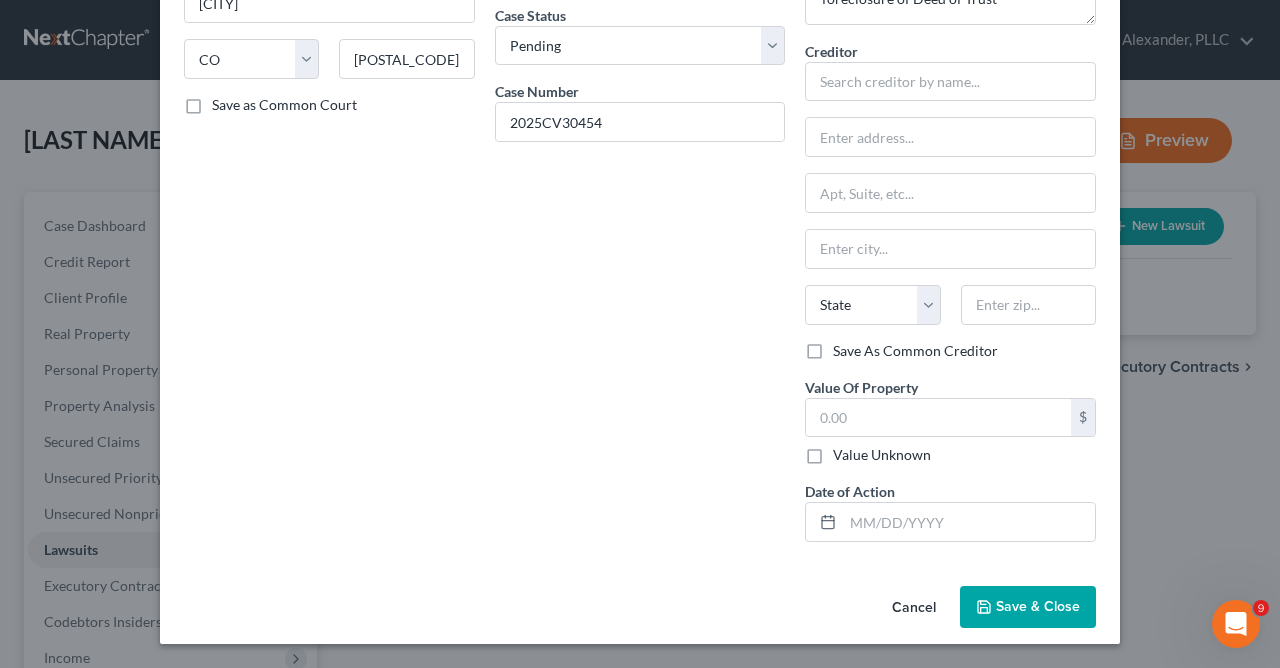 click on "Save & Close" at bounding box center [1038, 606] 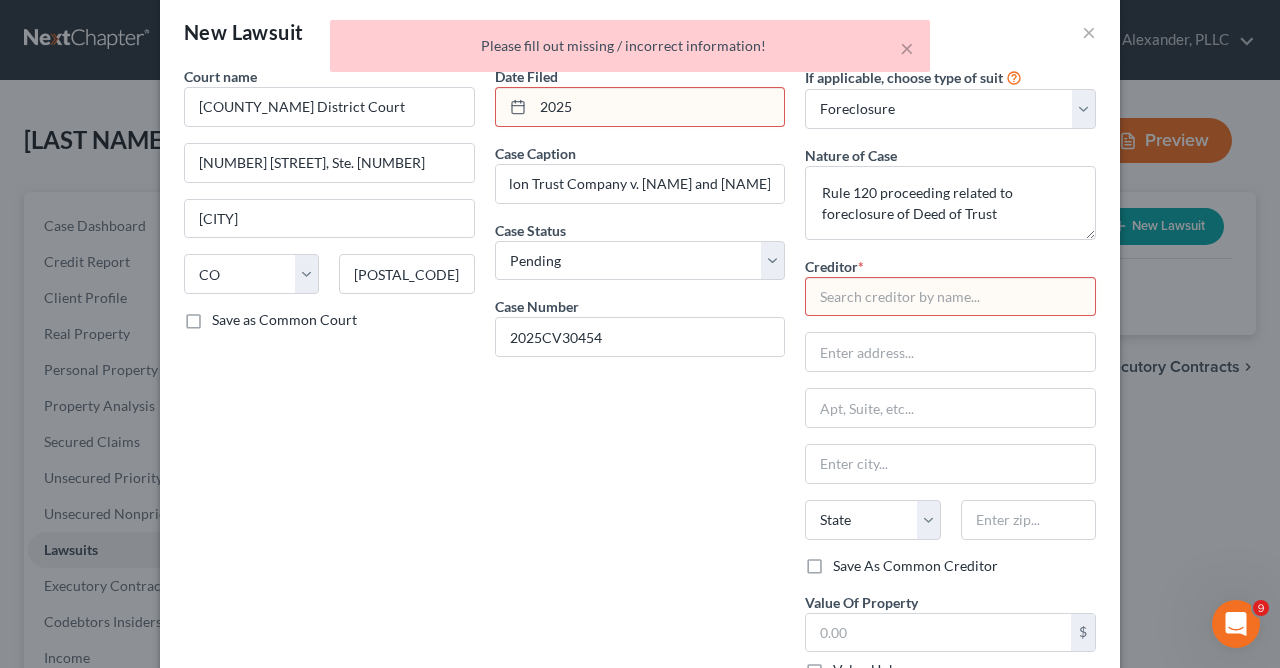 scroll, scrollTop: 0, scrollLeft: 0, axis: both 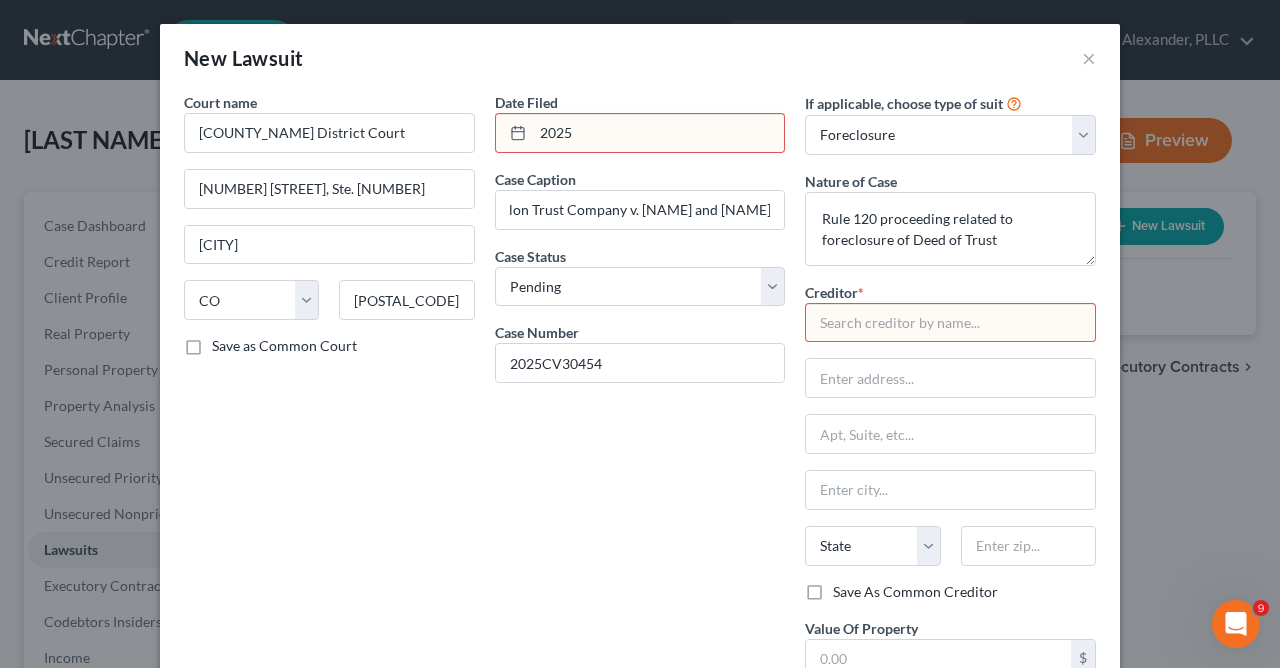 click at bounding box center [950, 323] 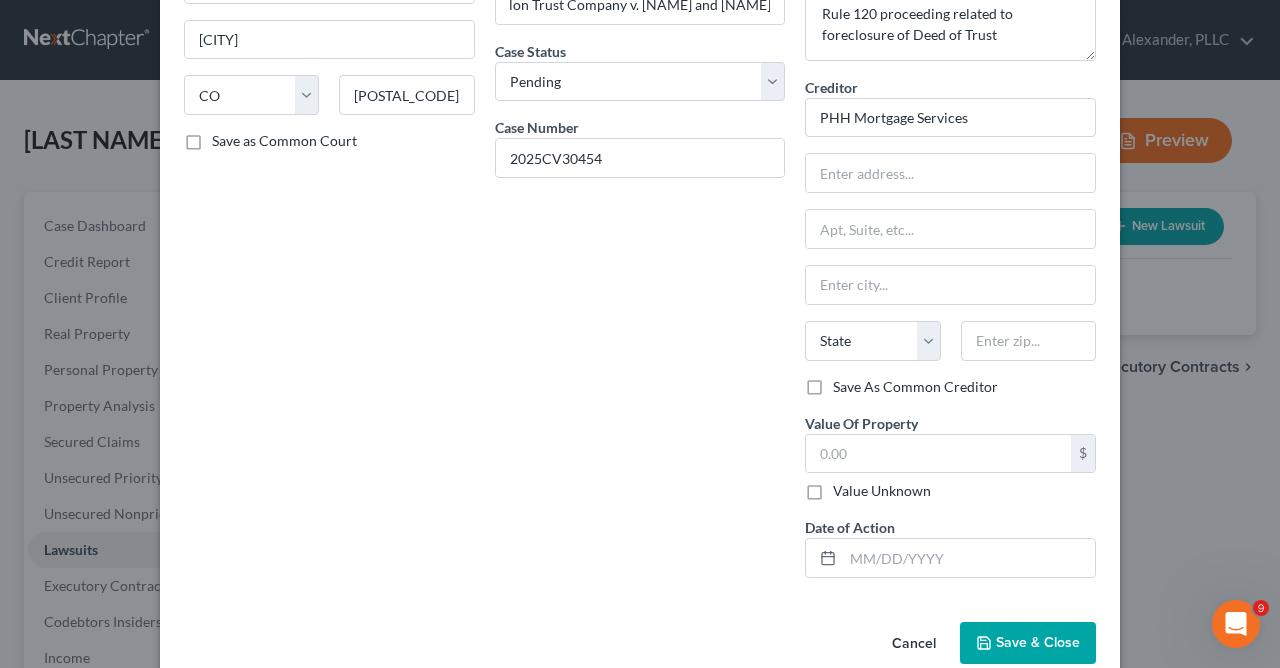 scroll, scrollTop: 242, scrollLeft: 0, axis: vertical 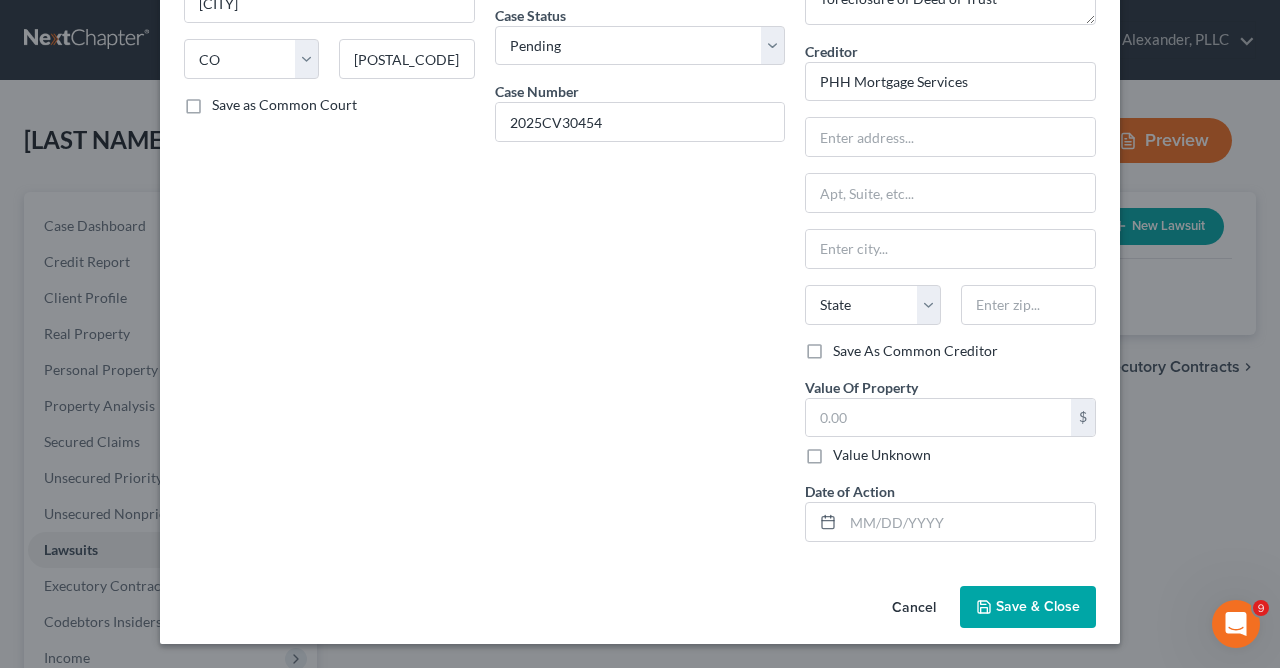 click on "Save & Close" at bounding box center (1038, 606) 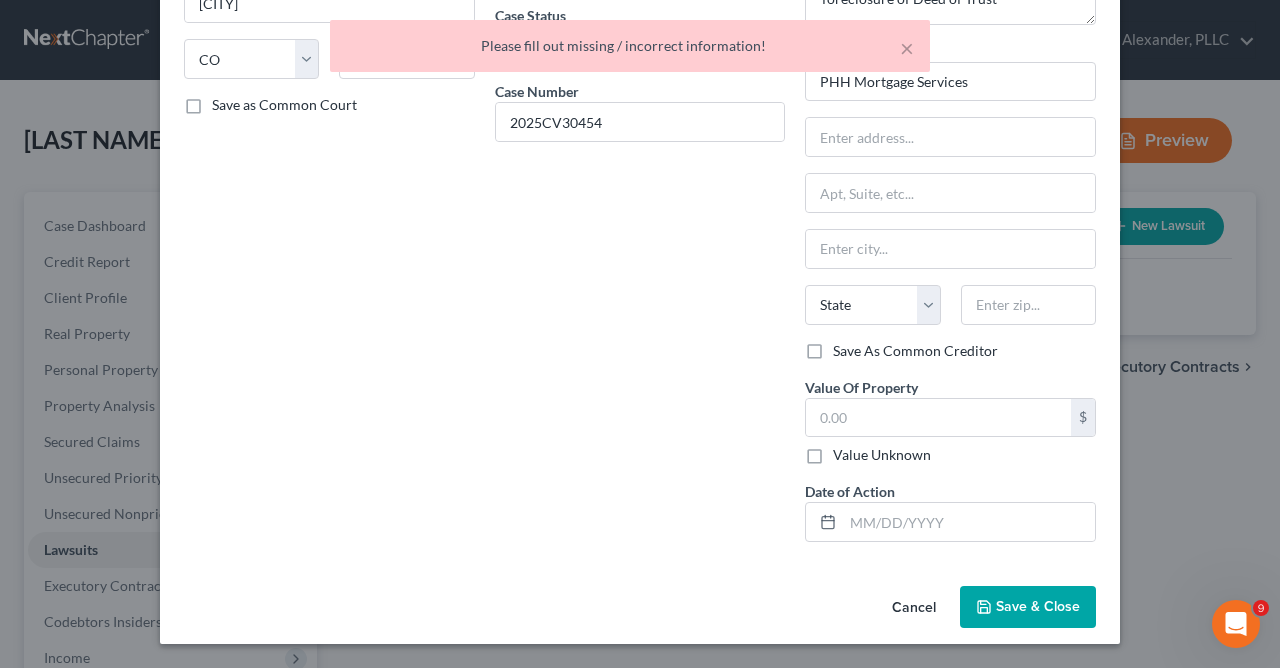 scroll, scrollTop: 0, scrollLeft: 0, axis: both 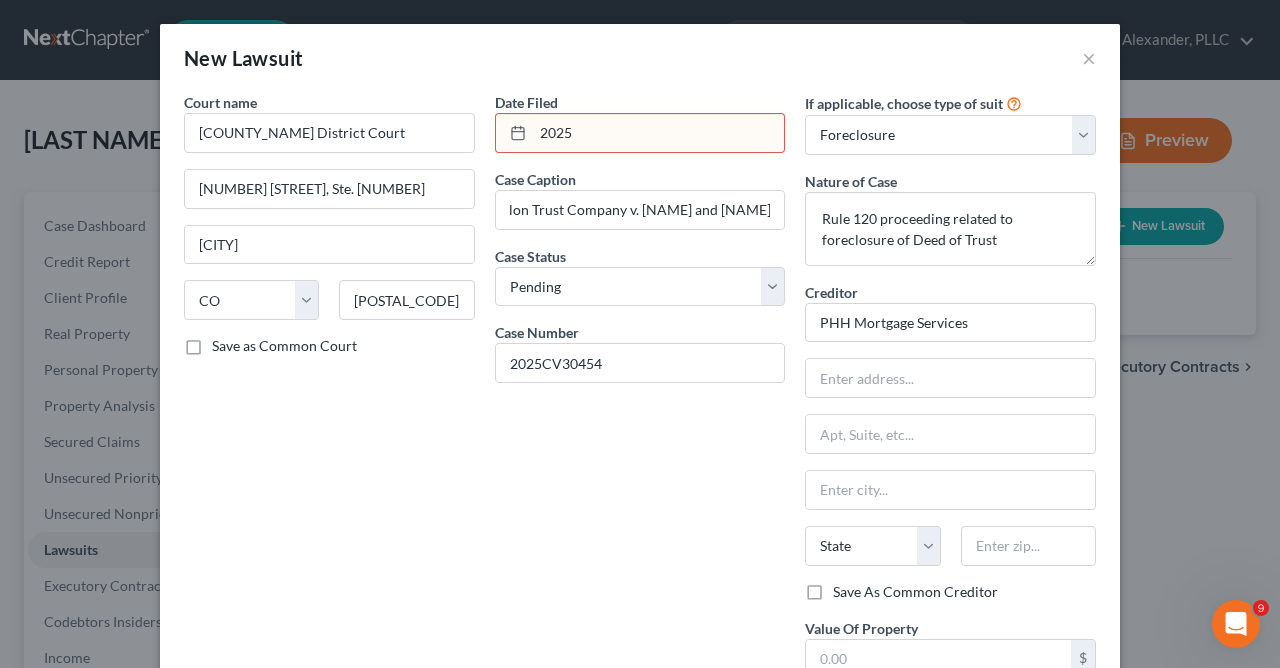 click on "2025" at bounding box center [659, 133] 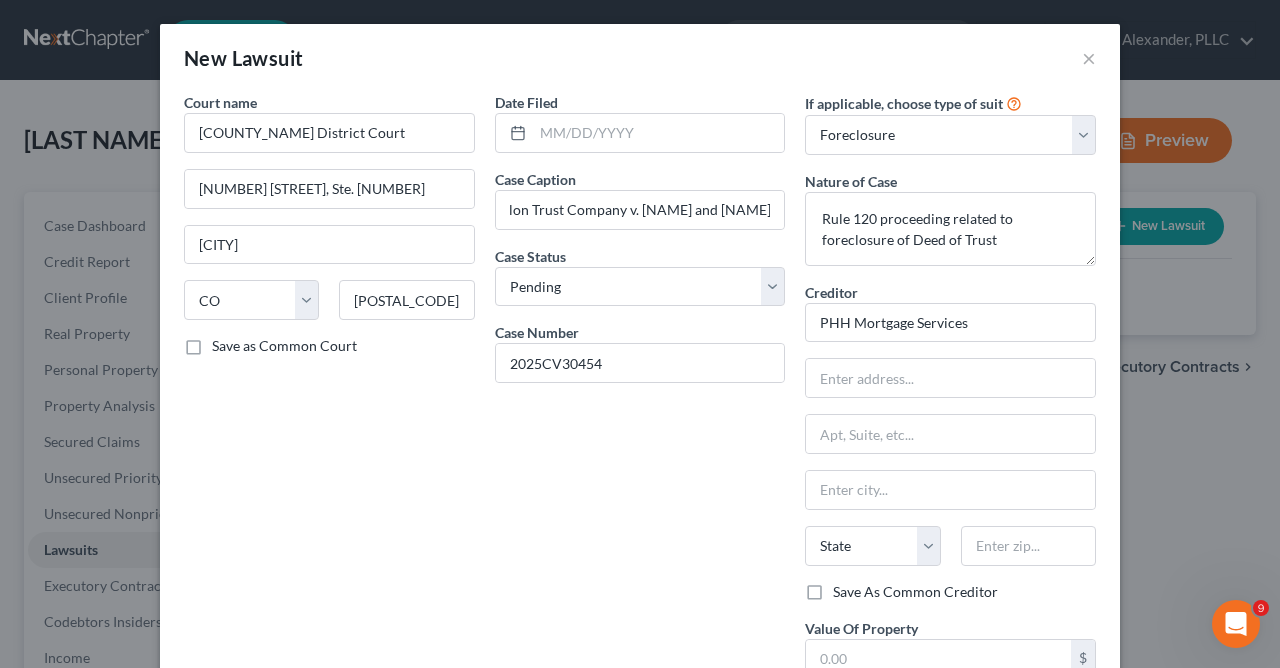 scroll, scrollTop: 242, scrollLeft: 0, axis: vertical 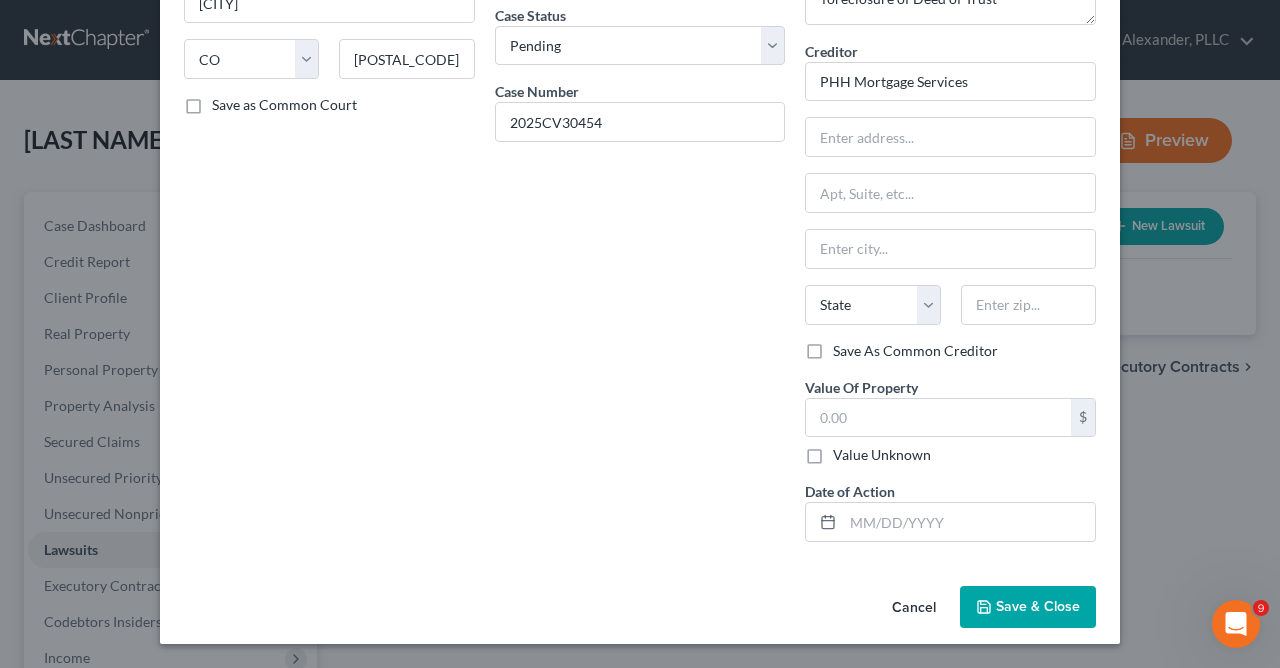 click on "Save & Close" at bounding box center (1028, 607) 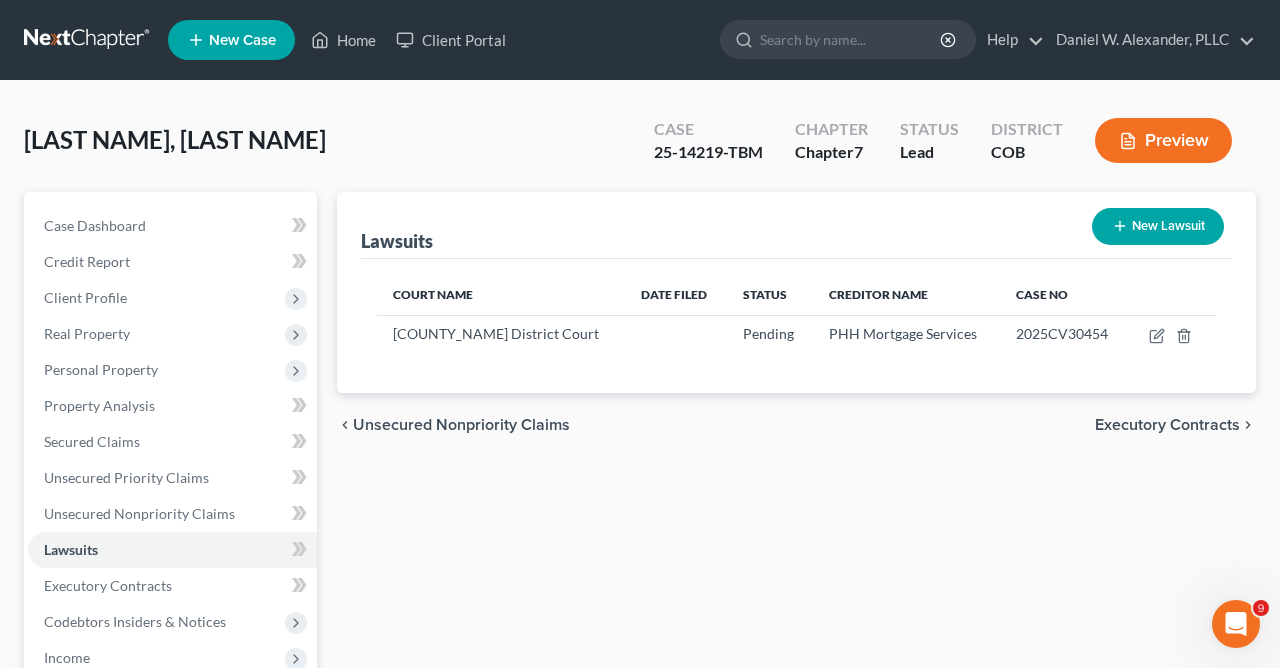 click on "New Lawsuit" at bounding box center (1158, 226) 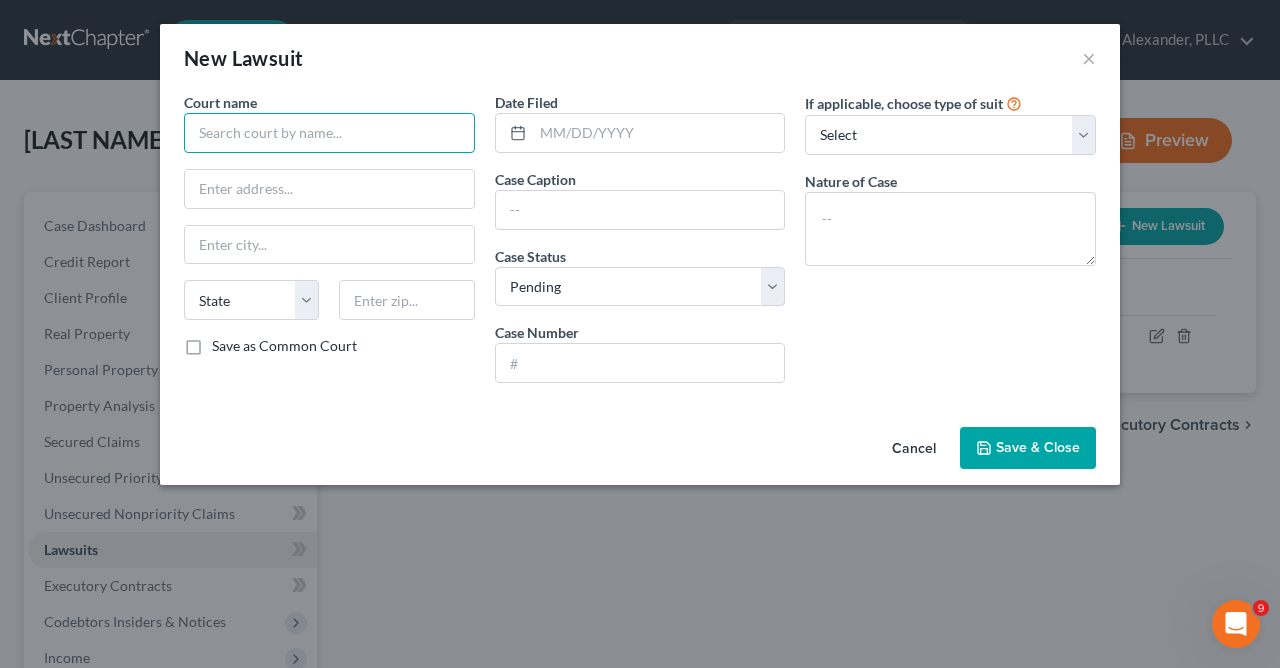 click at bounding box center (329, 133) 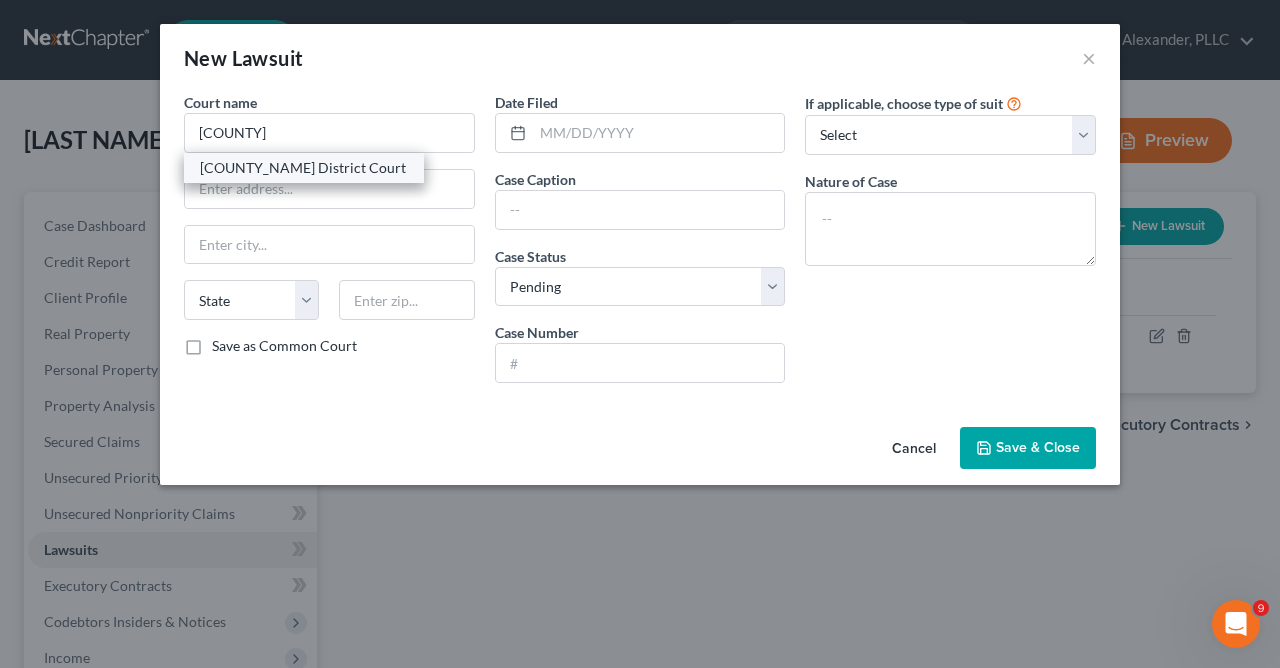 click on "[COUNTY_NAME] District Court" at bounding box center (304, 168) 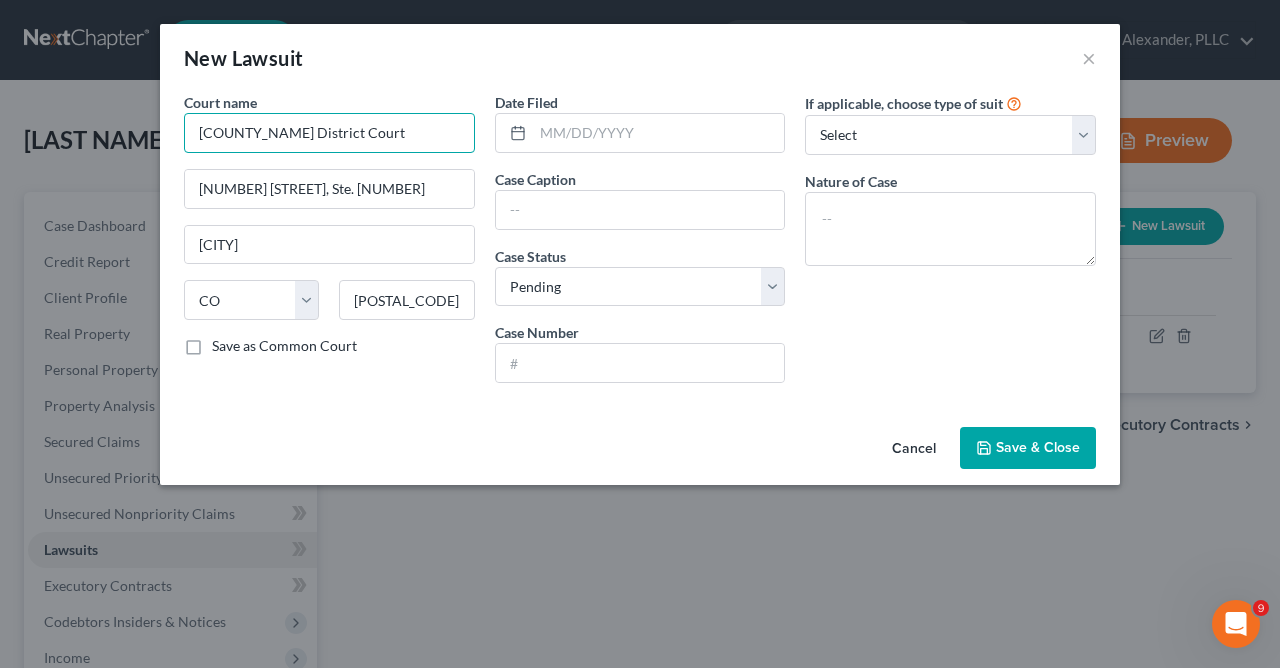 click on "[COUNTY_NAME] District Court" at bounding box center (329, 133) 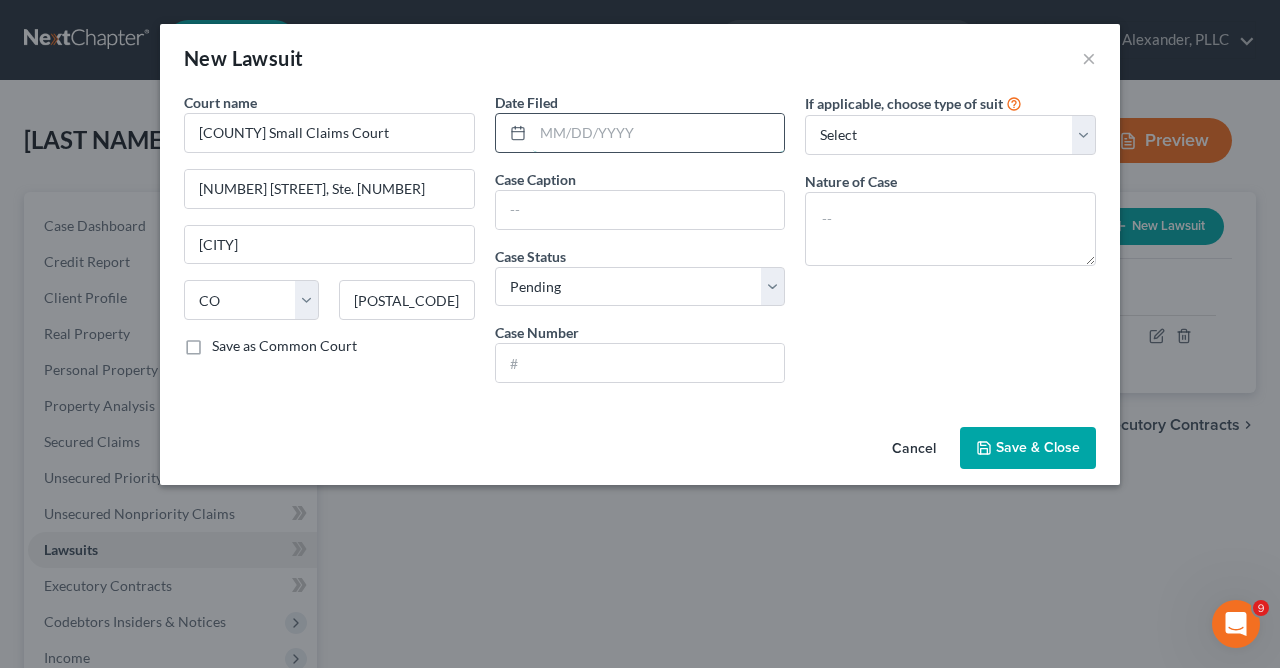 click at bounding box center (659, 133) 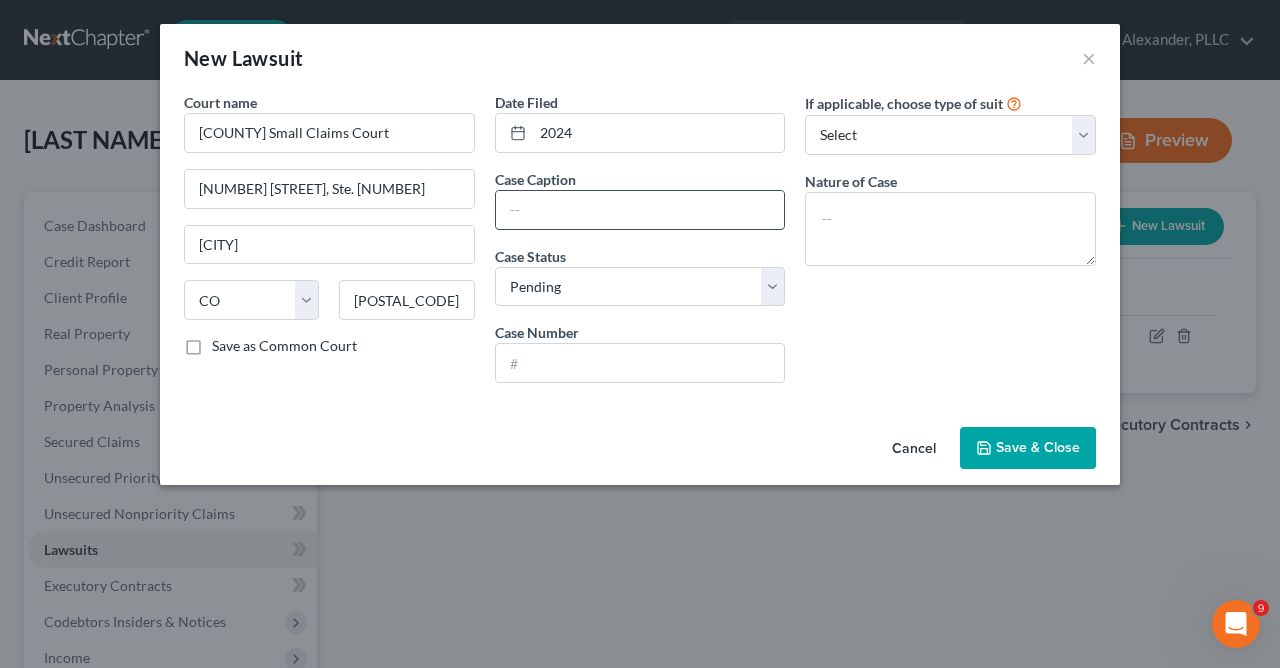 click at bounding box center (640, 210) 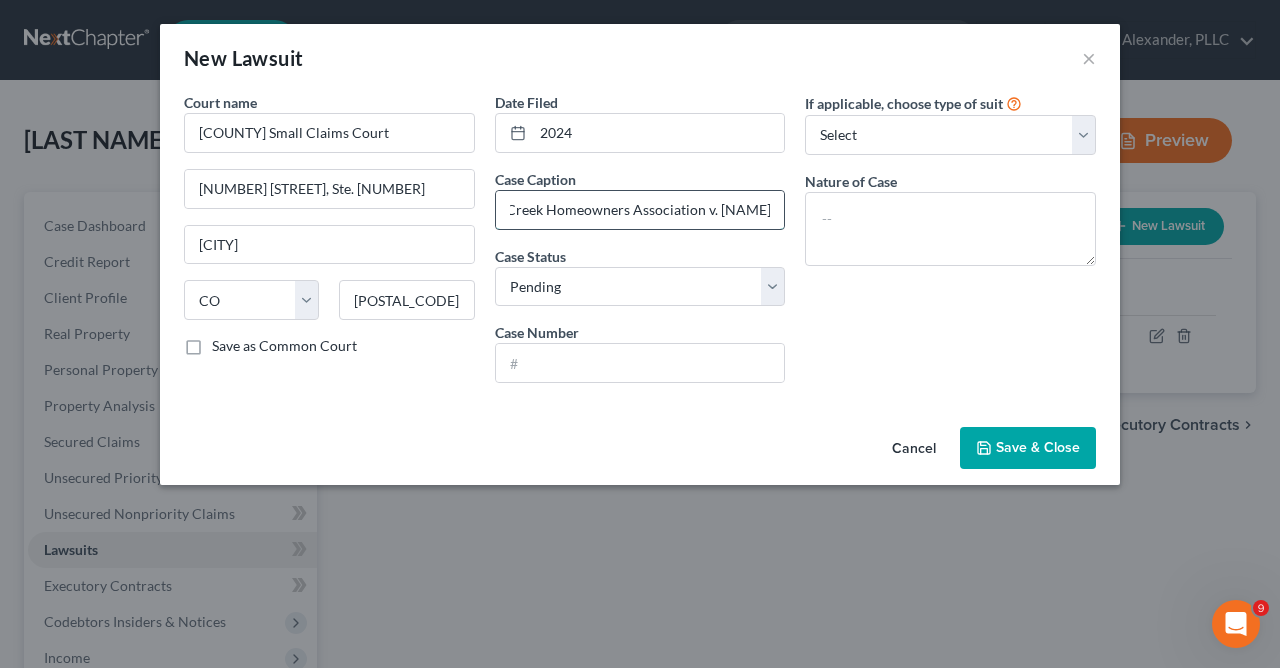scroll, scrollTop: 0, scrollLeft: 89, axis: horizontal 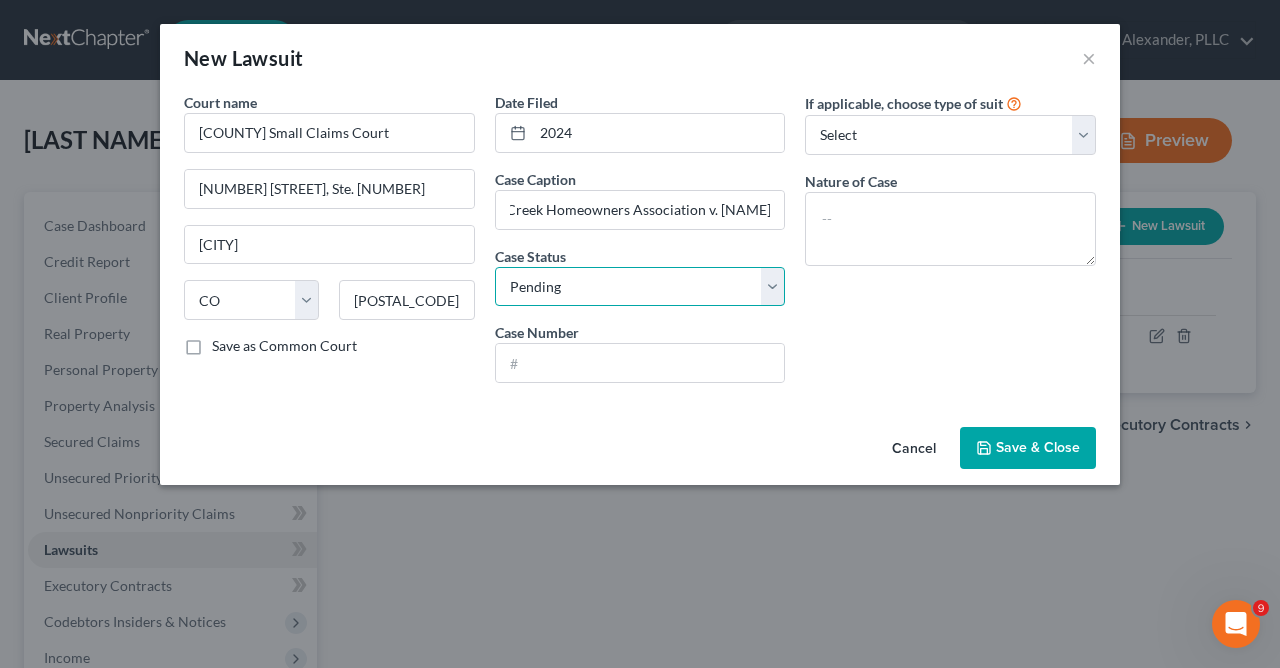 click on "Select Pending On Appeal Concluded" at bounding box center [640, 287] 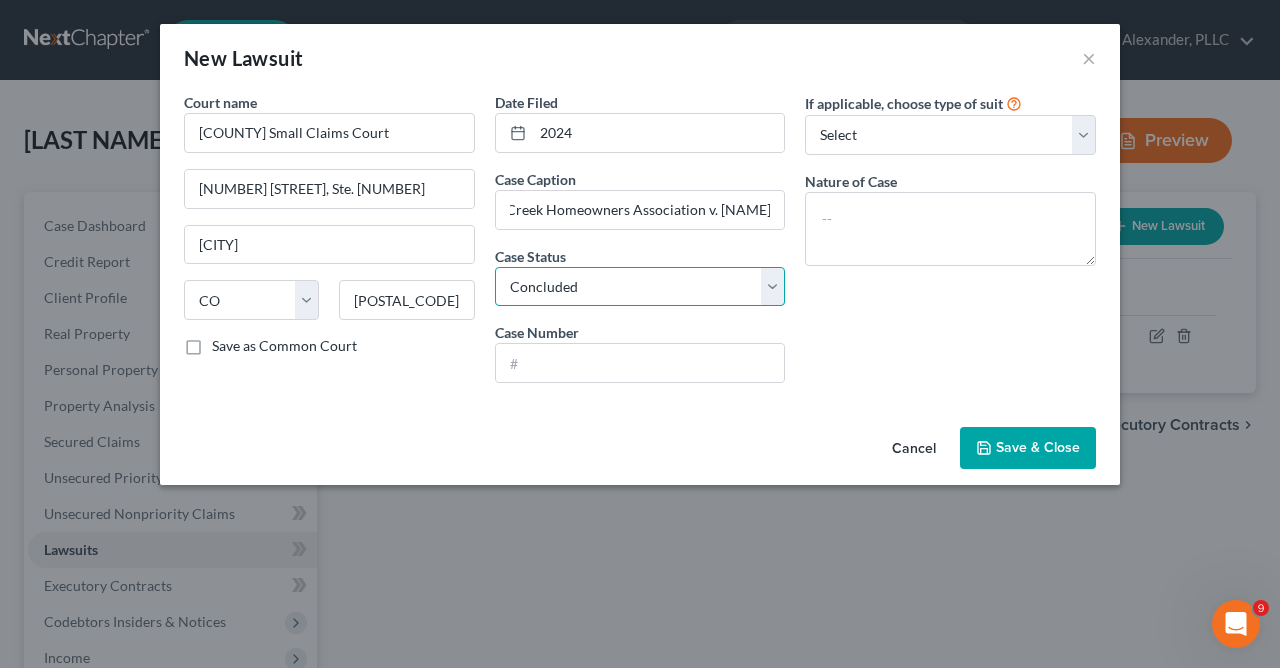 click on "Concluded" at bounding box center (0, 0) 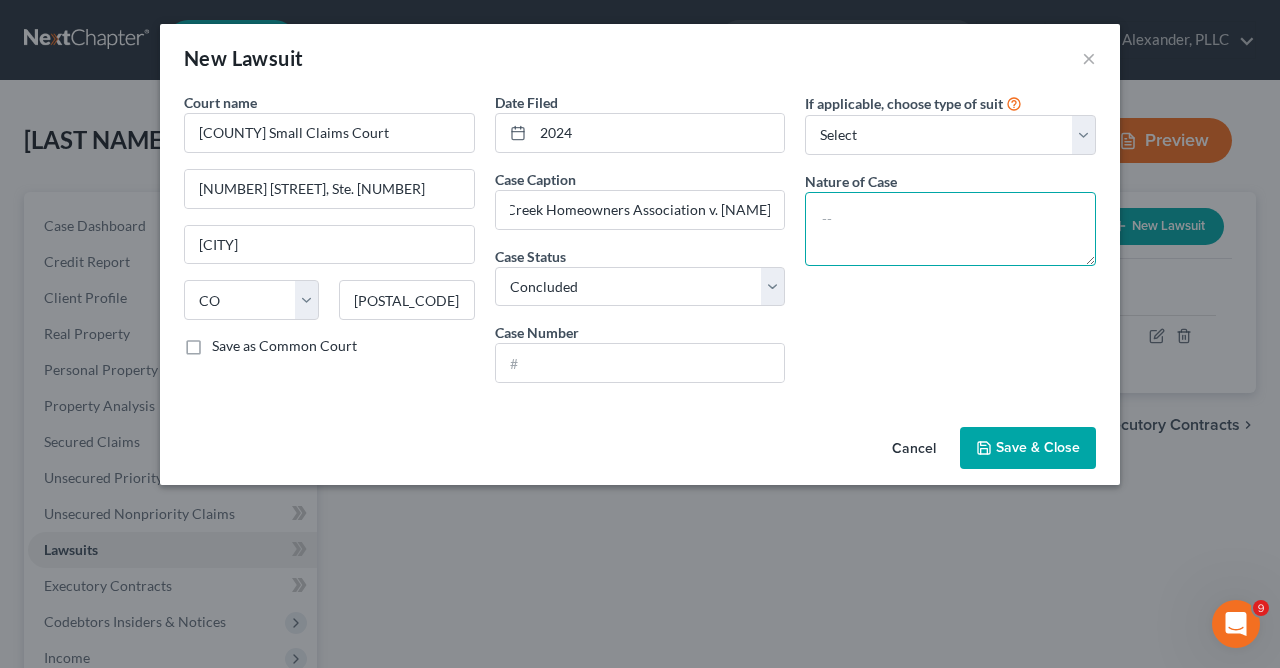 click at bounding box center (950, 229) 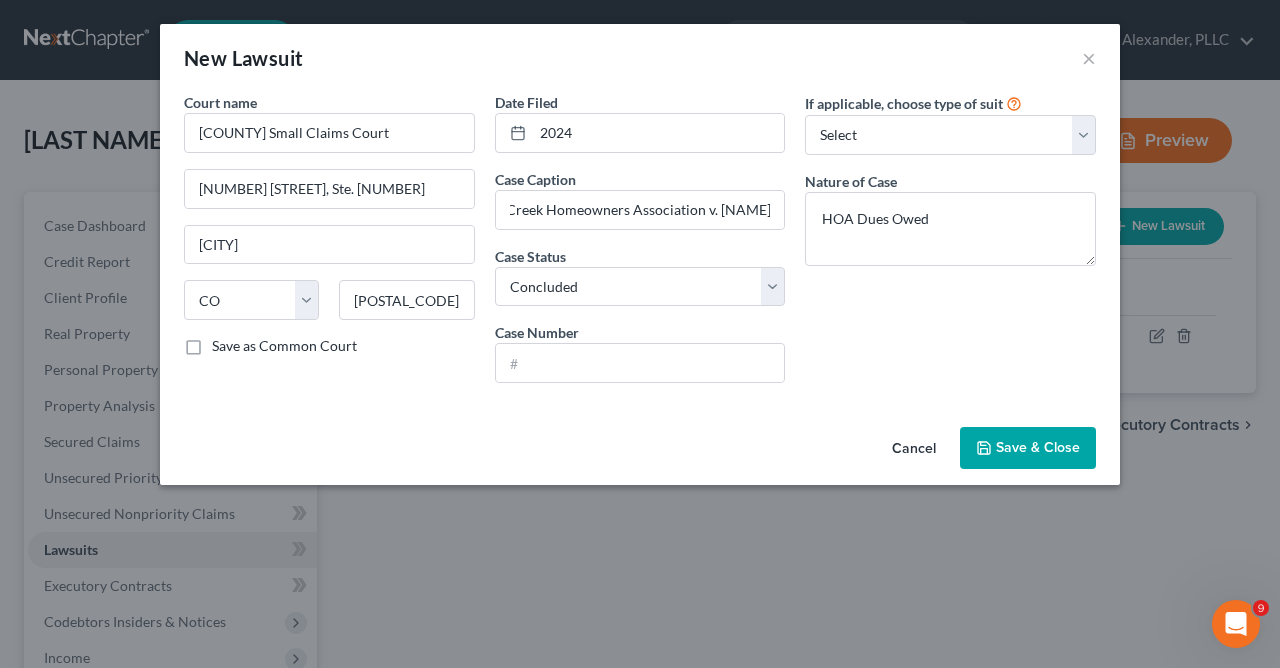 click on "Save & Close" at bounding box center (1028, 448) 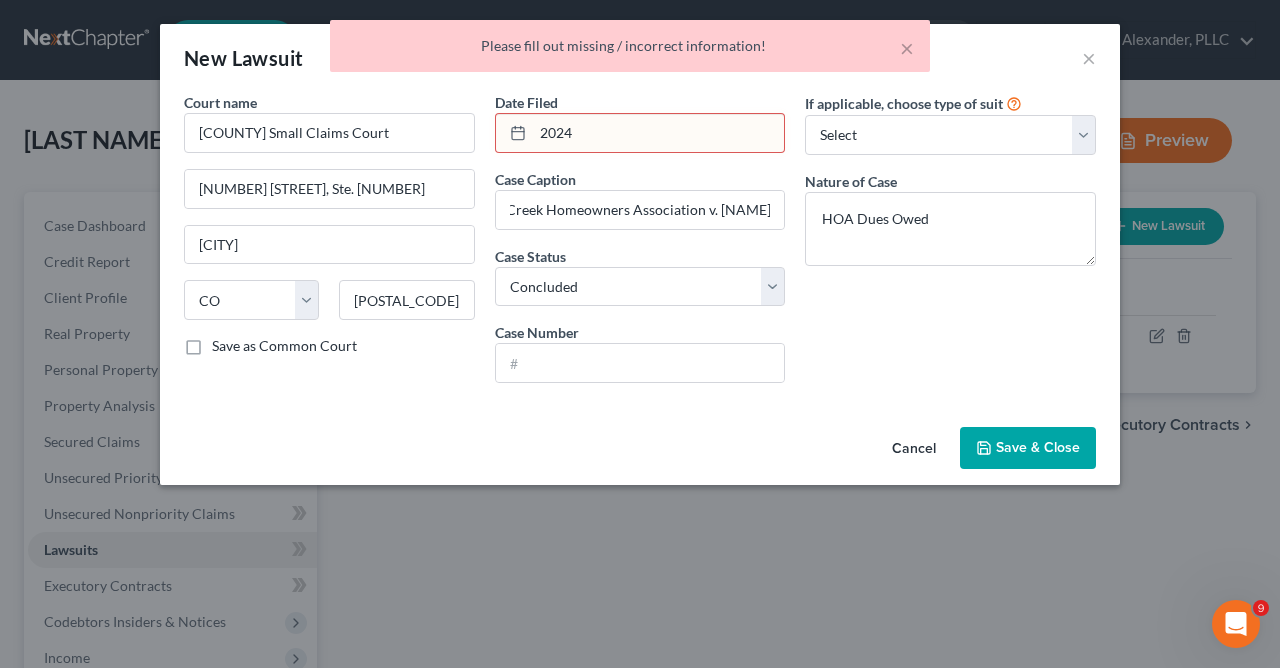 click on "2024" at bounding box center (659, 133) 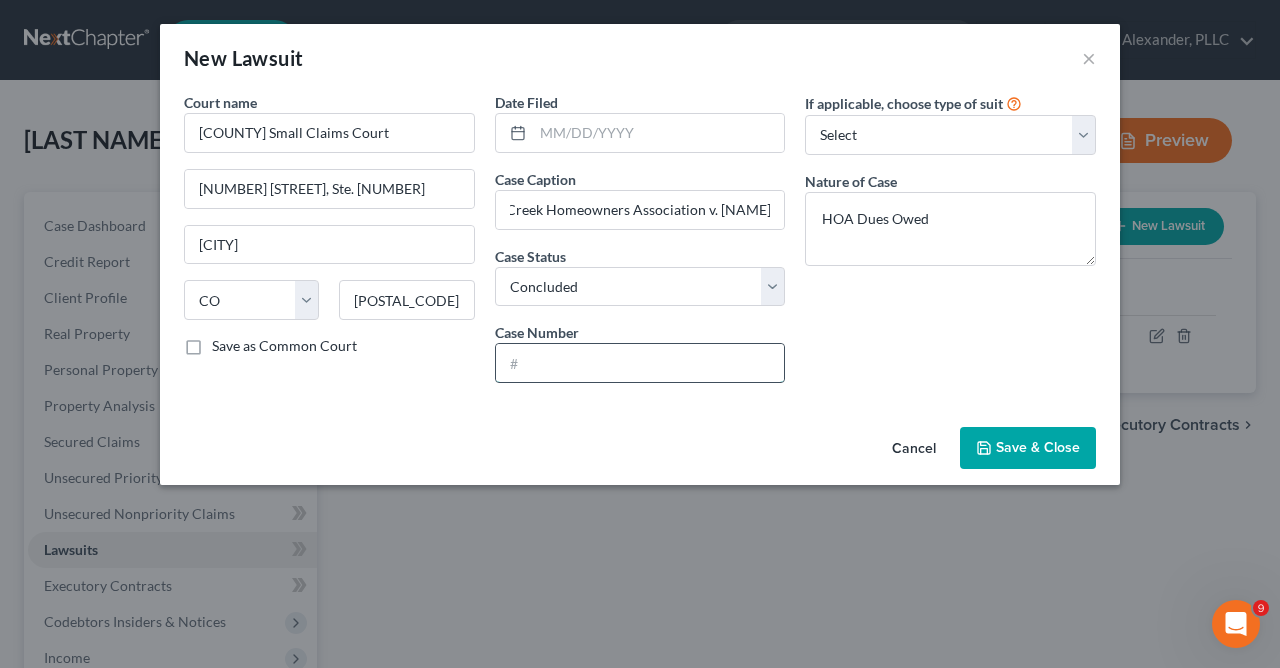 click at bounding box center (640, 363) 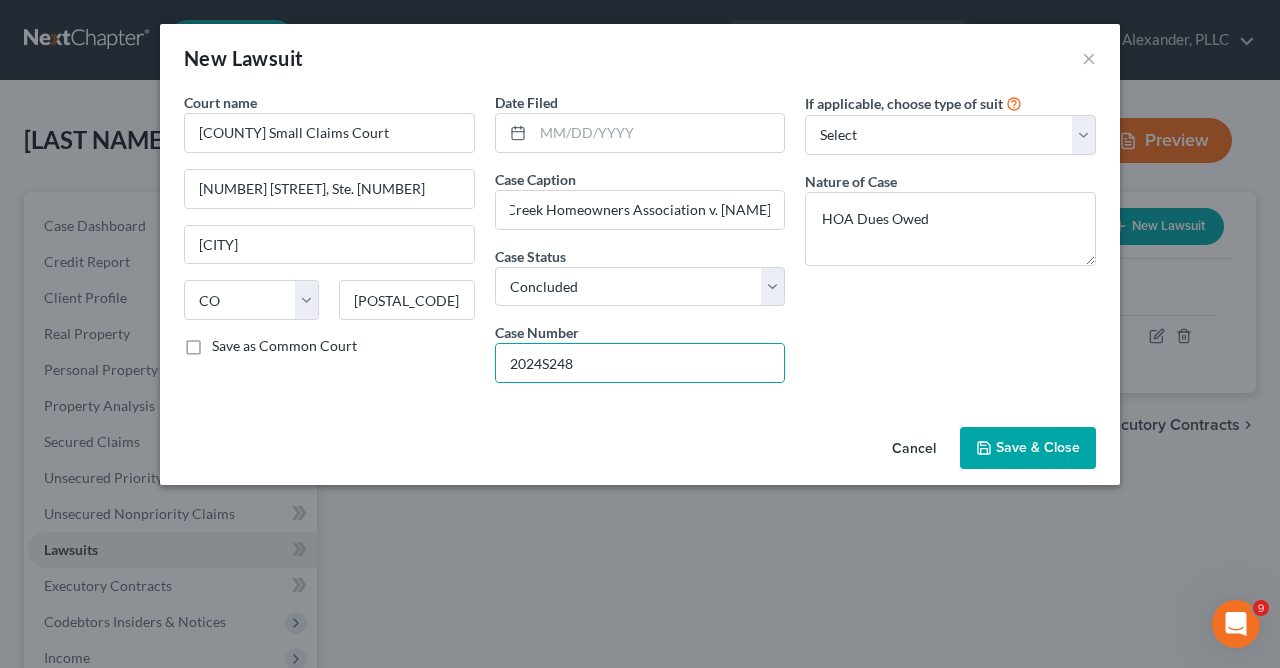 click on "Save & Close" at bounding box center (1038, 447) 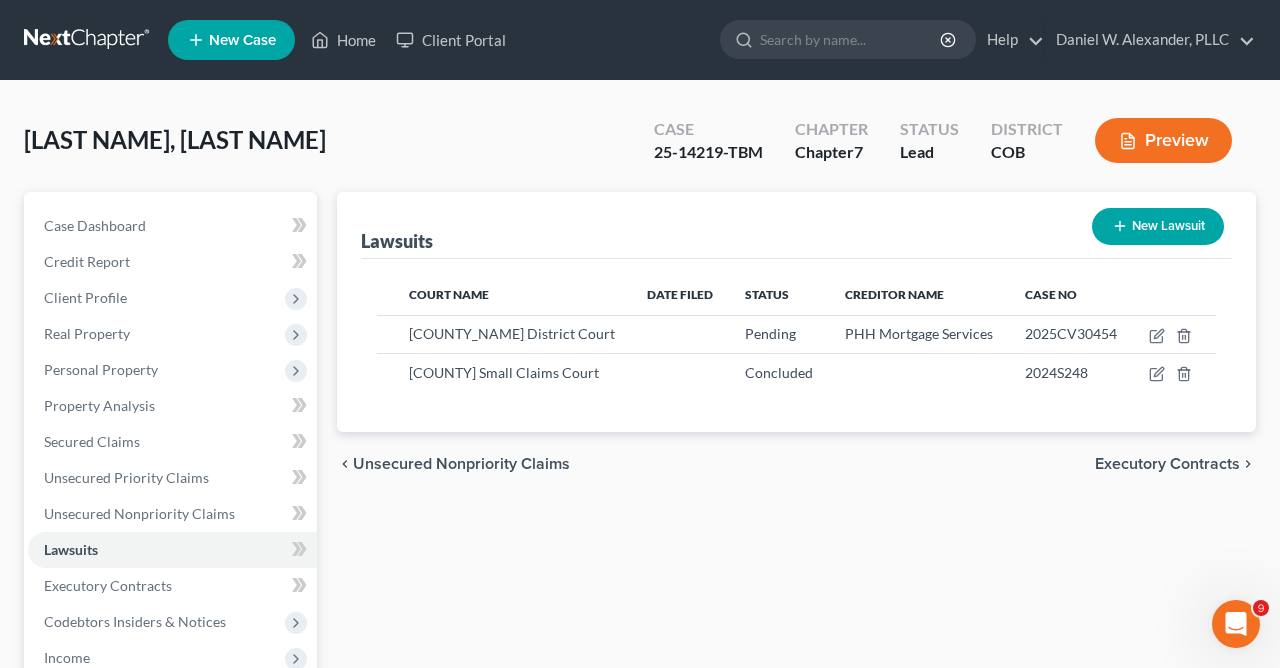 click on "Executory Contracts" at bounding box center [1167, 464] 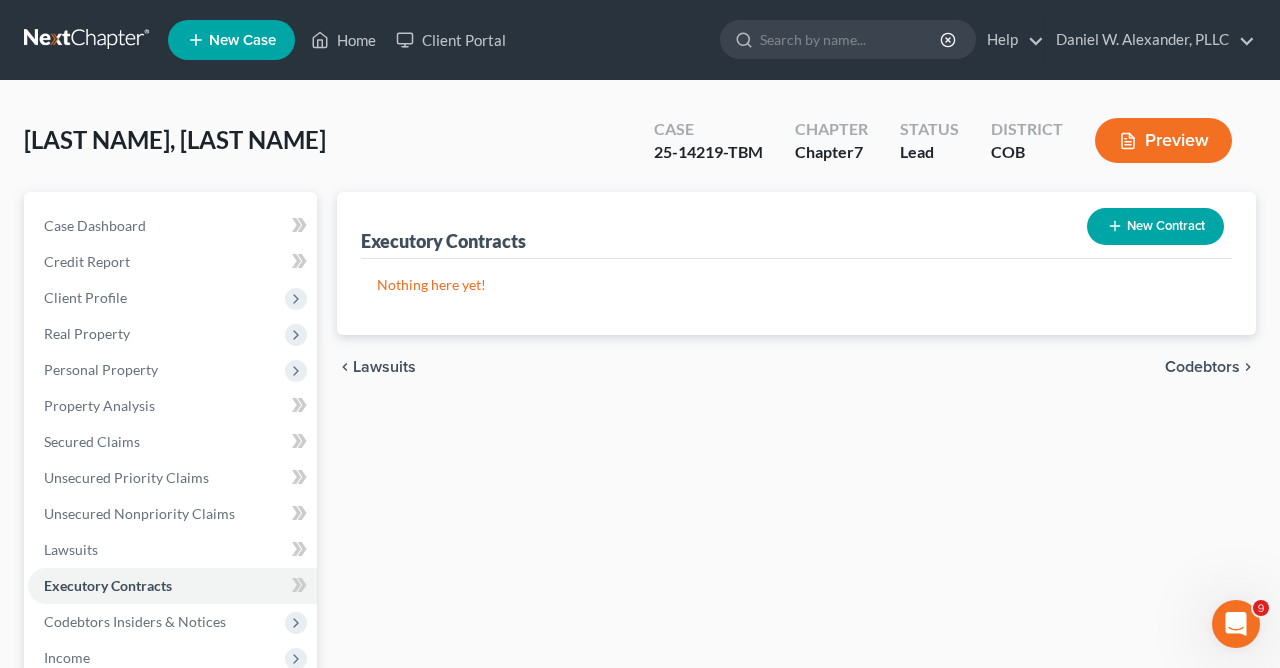 click on "New Contract" at bounding box center (1155, 226) 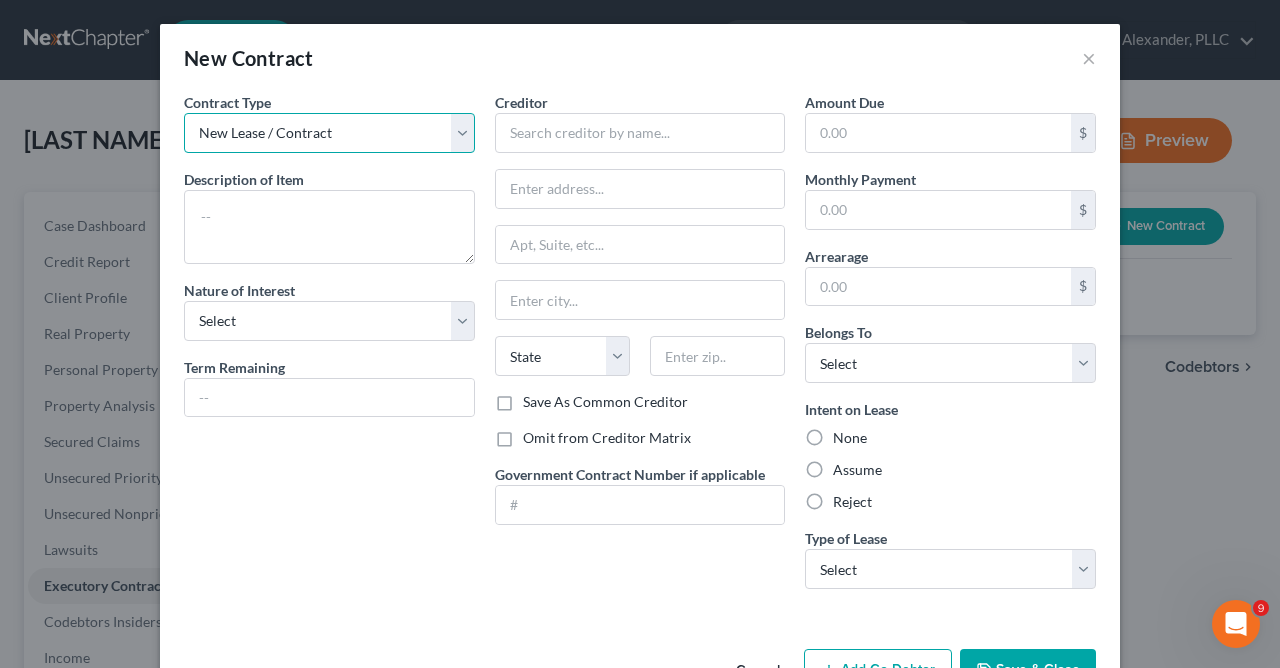 click on "New Lease / Contract New Timeshare" at bounding box center [329, 133] 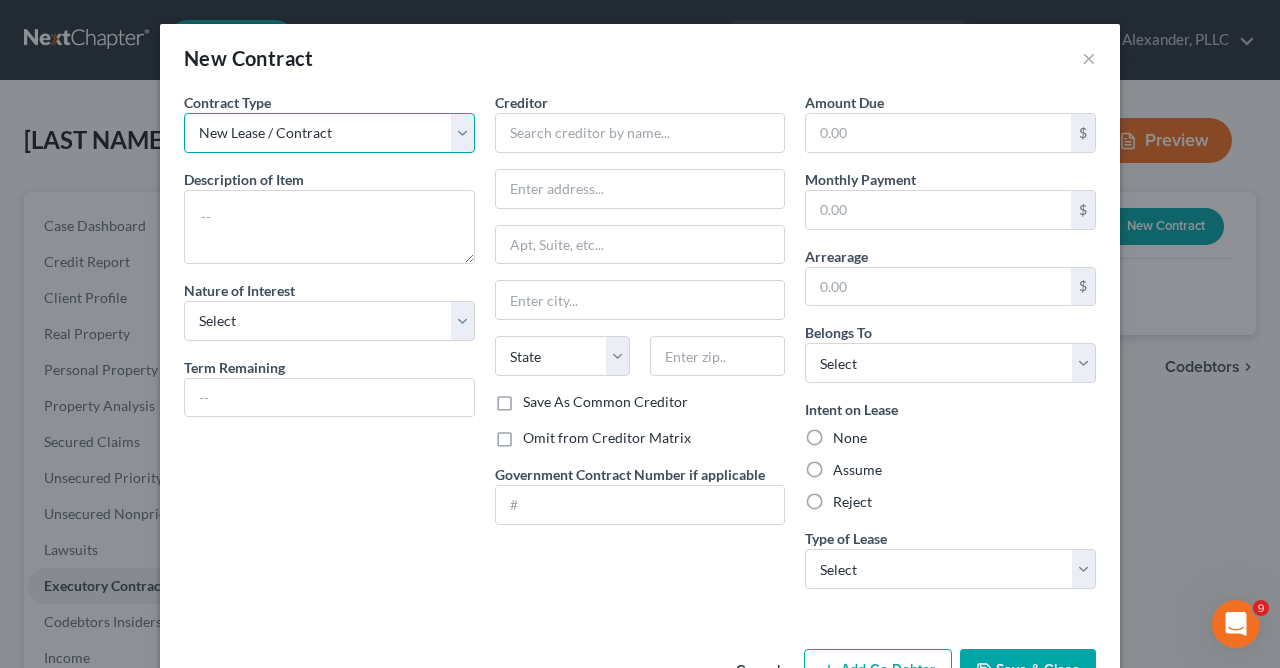 click on "New Lease / Contract New Timeshare" at bounding box center (329, 133) 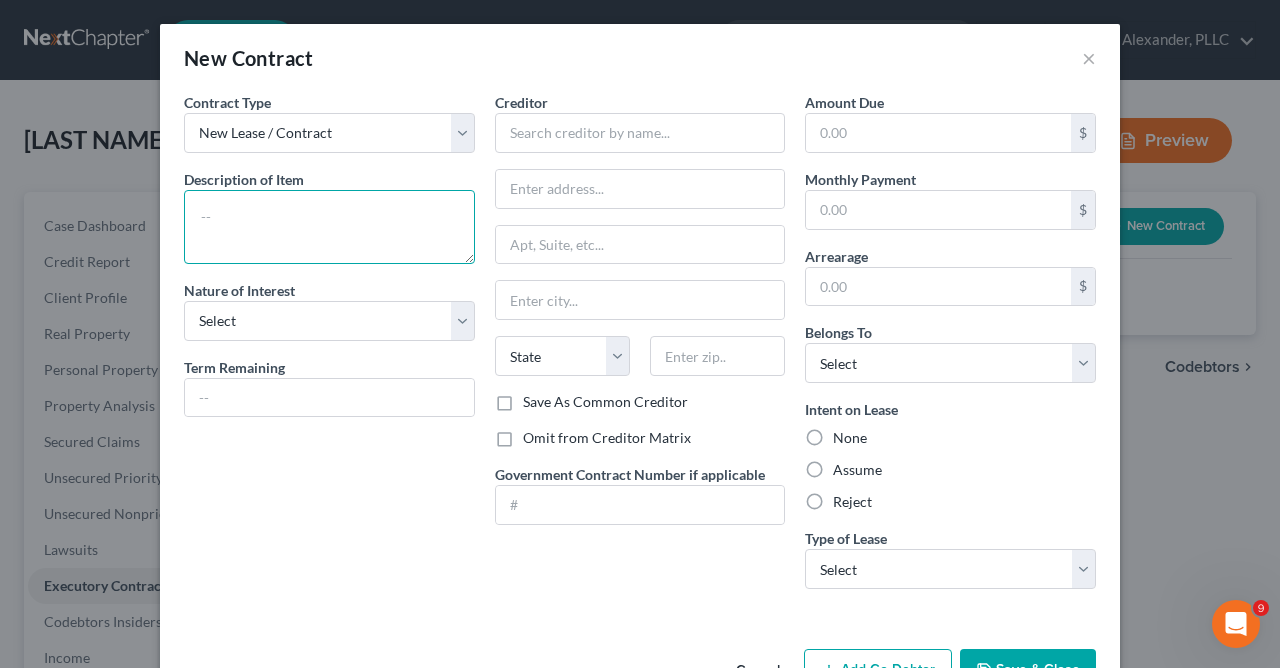click at bounding box center [329, 227] 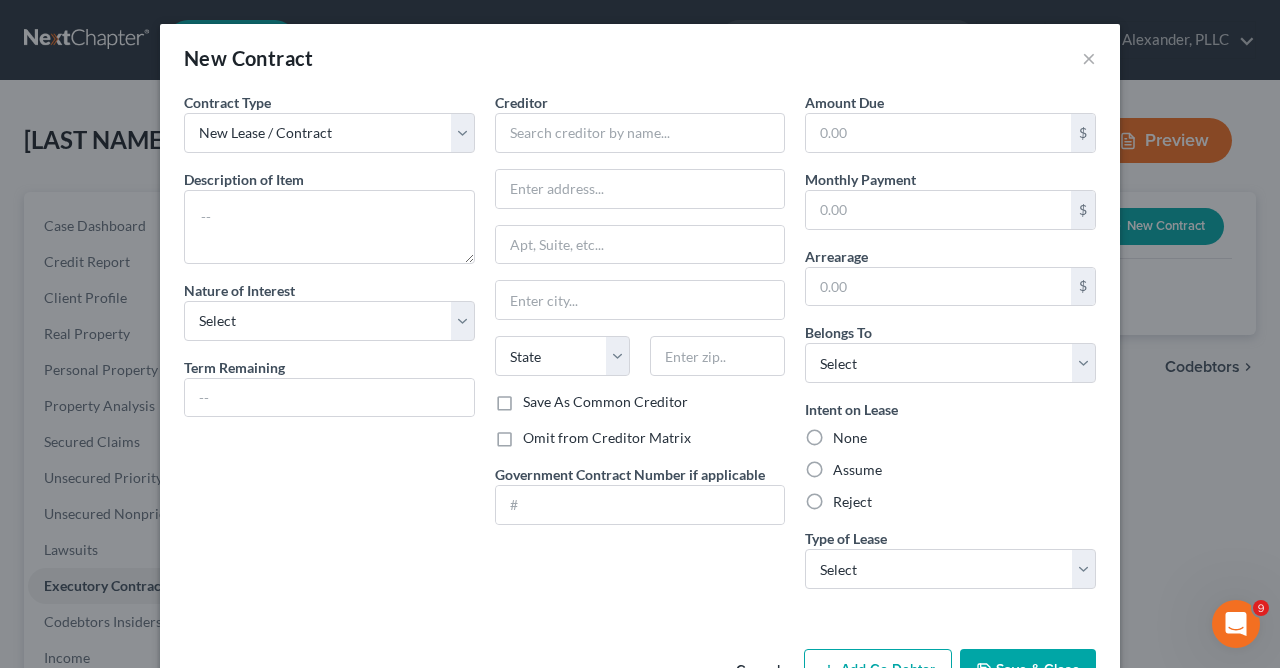 scroll, scrollTop: 63, scrollLeft: 0, axis: vertical 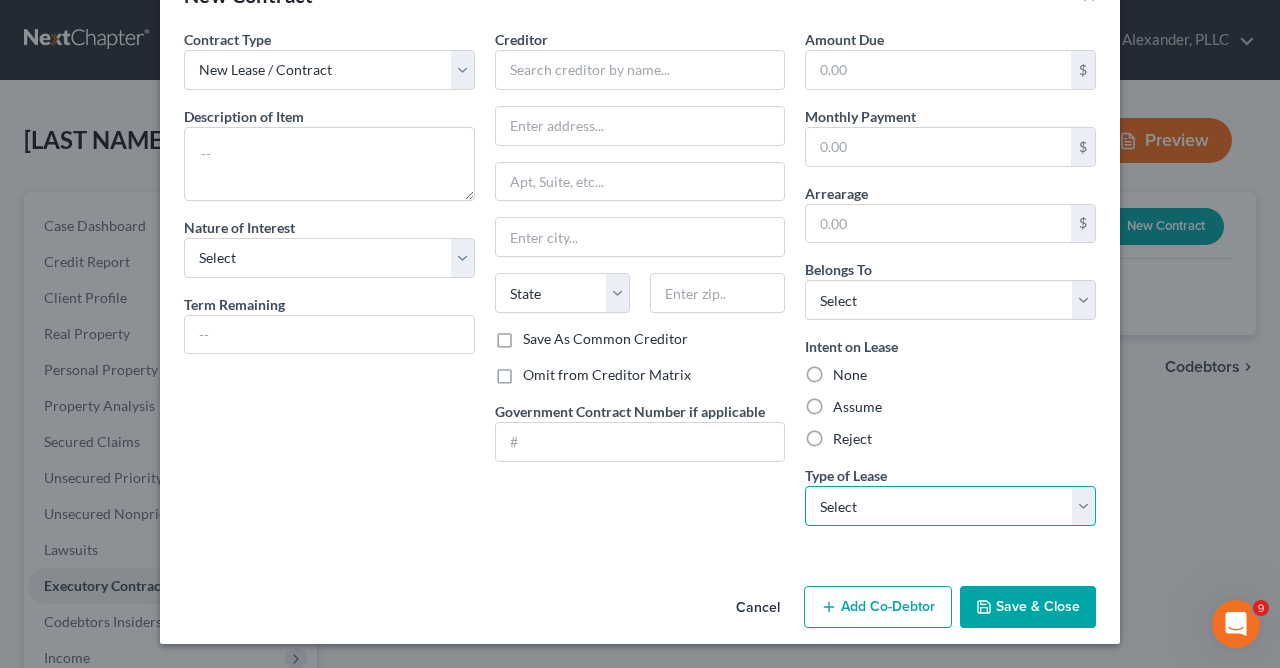click on "Select Real Estate Car Other" at bounding box center (950, 506) 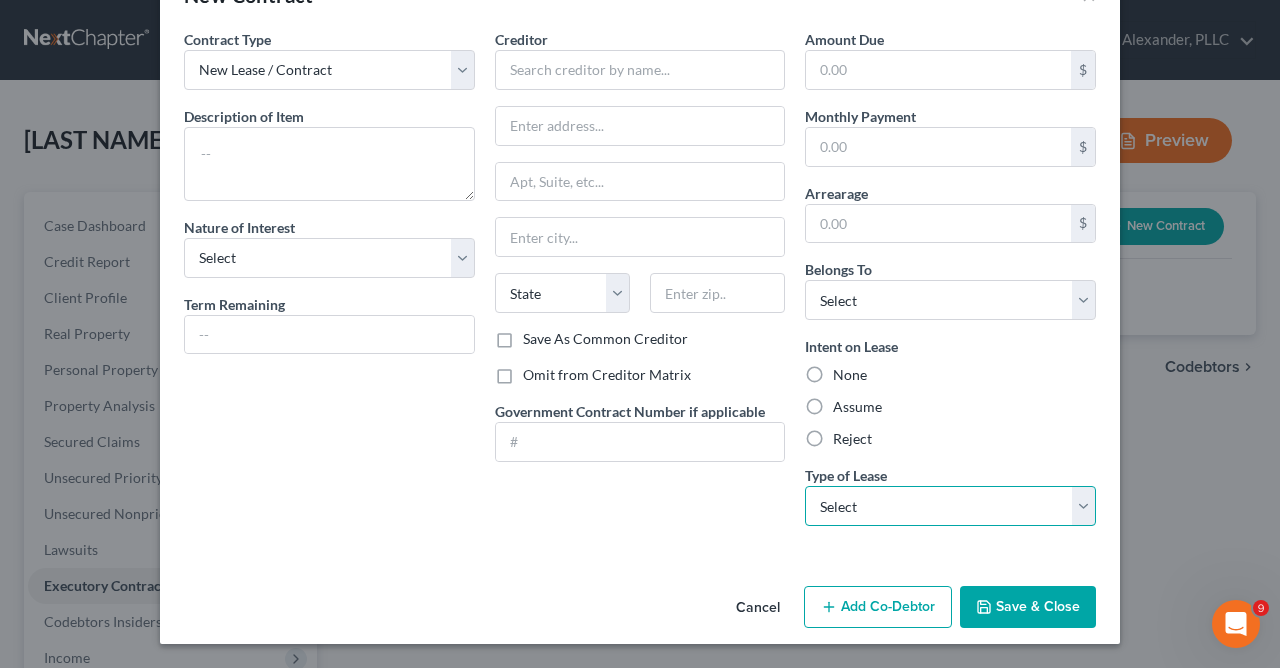 click on "Select" at bounding box center [0, 0] 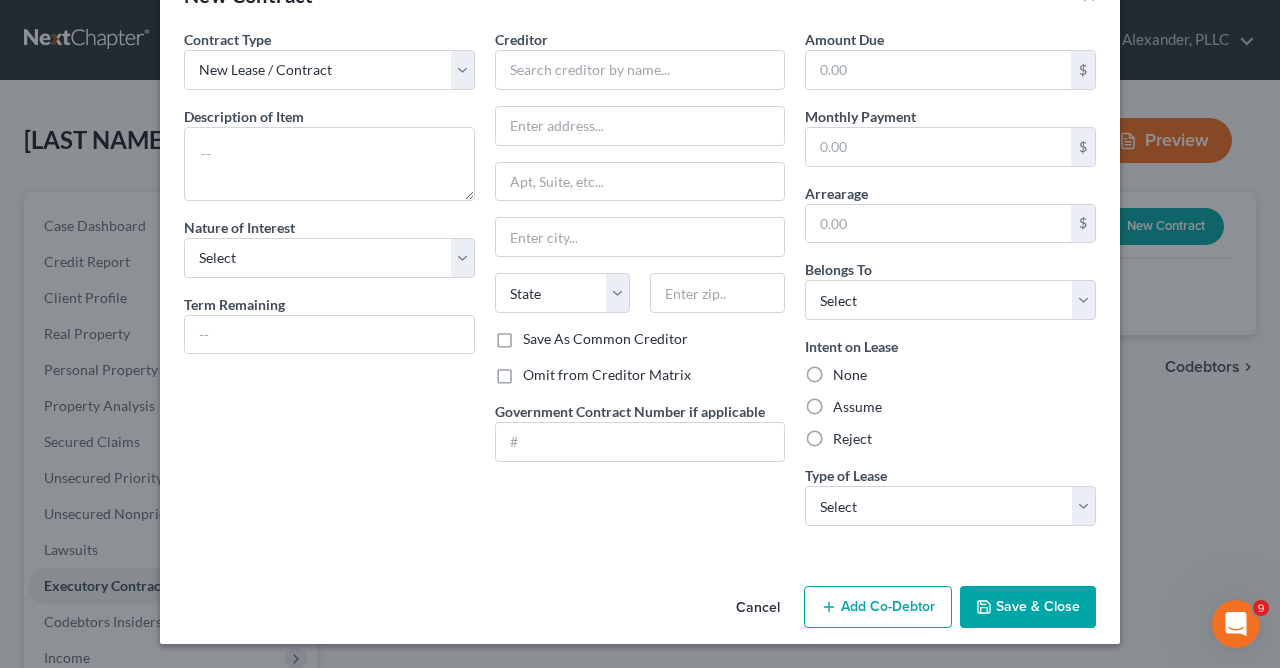 scroll, scrollTop: 0, scrollLeft: 0, axis: both 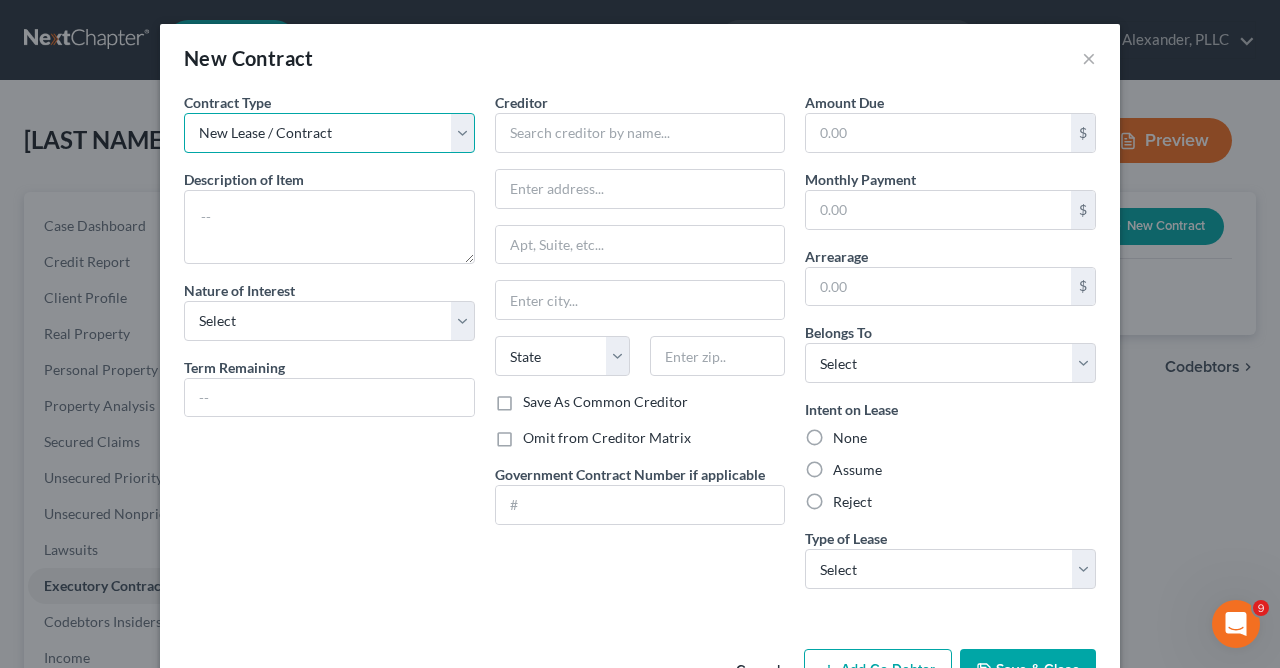 click on "New Lease / Contract New Timeshare" at bounding box center [329, 133] 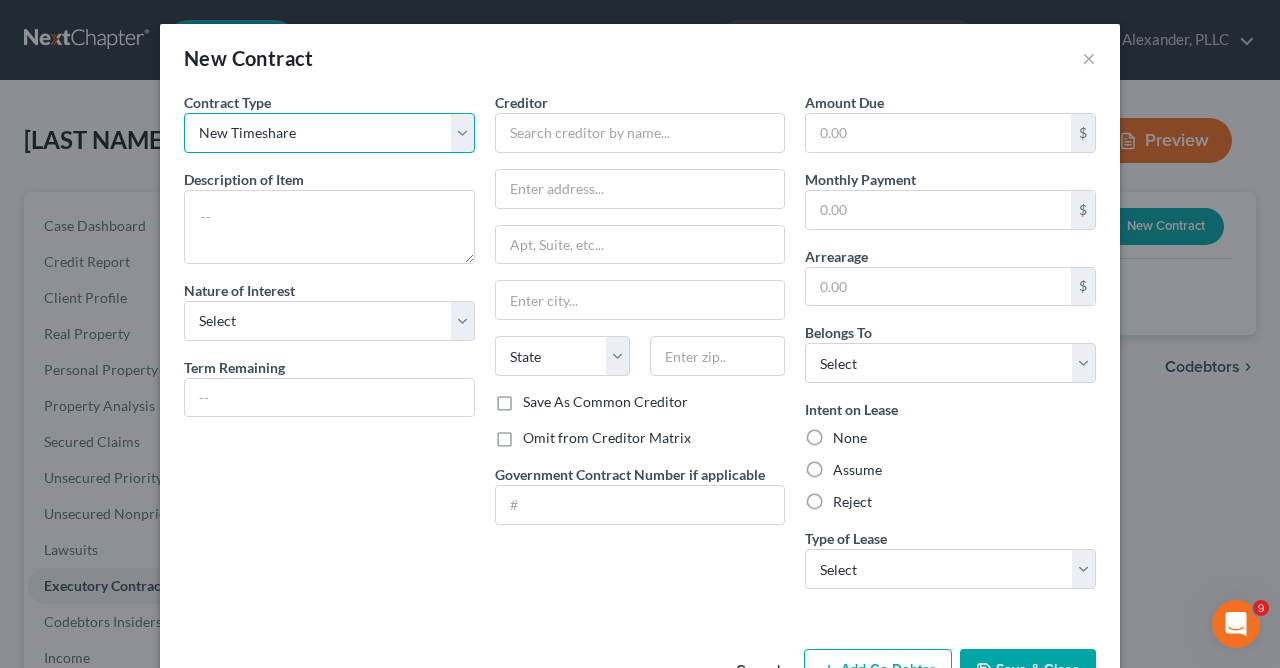 click on "New Timeshare" at bounding box center (0, 0) 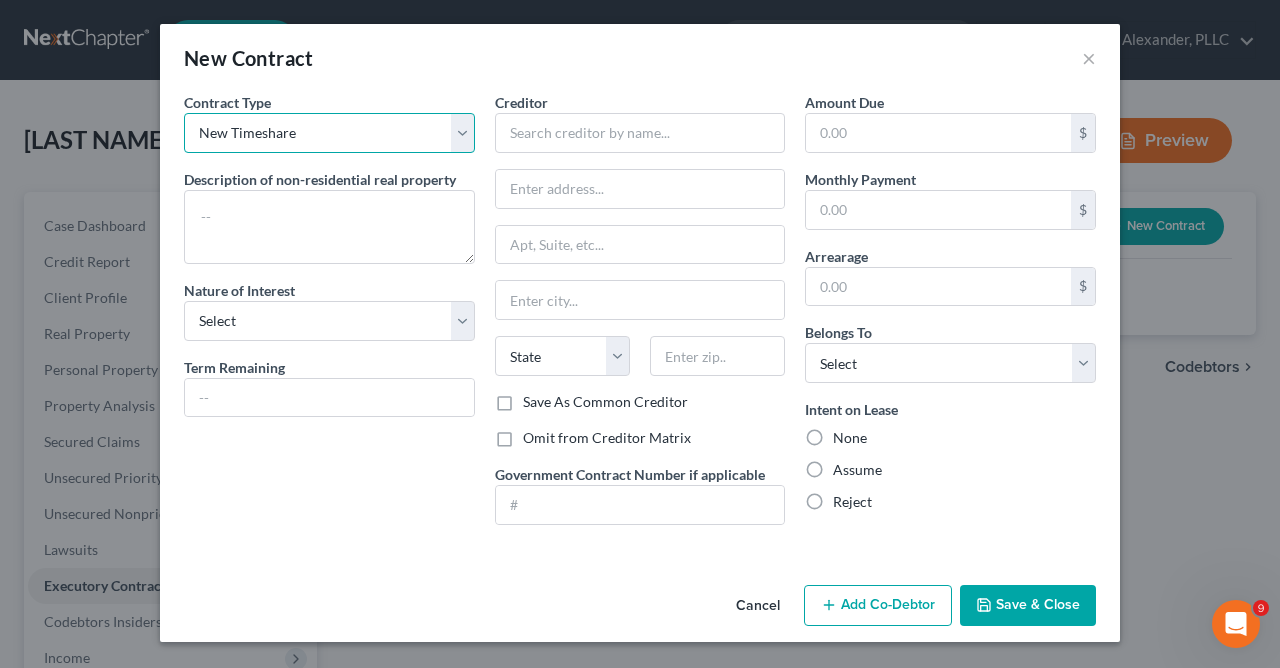 click on "New Lease / Contract New Timeshare" at bounding box center (329, 133) 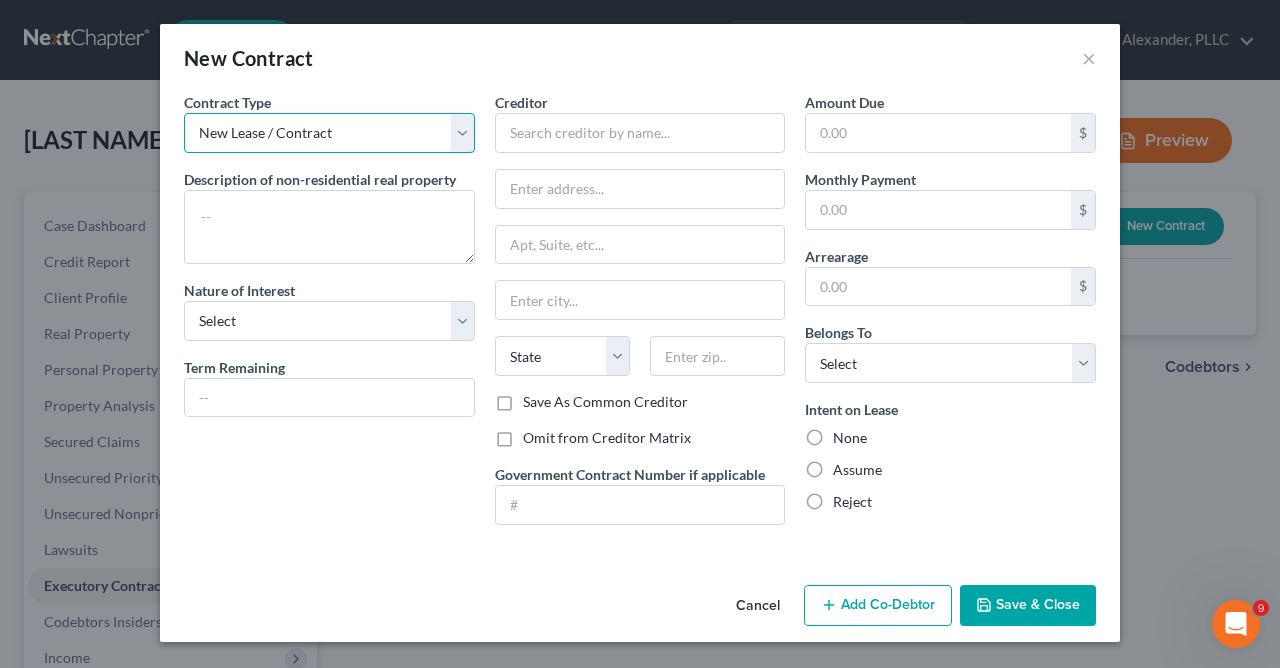 click on "New Lease / Contract" at bounding box center [0, 0] 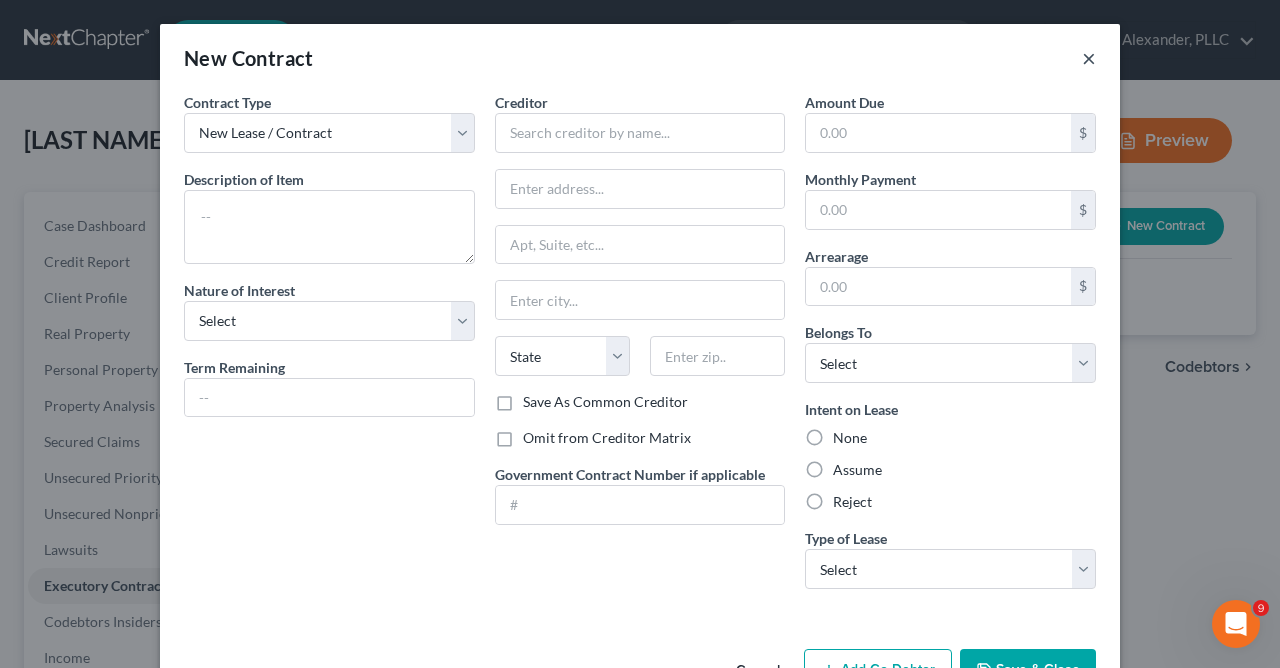 click on "×" at bounding box center [1089, 58] 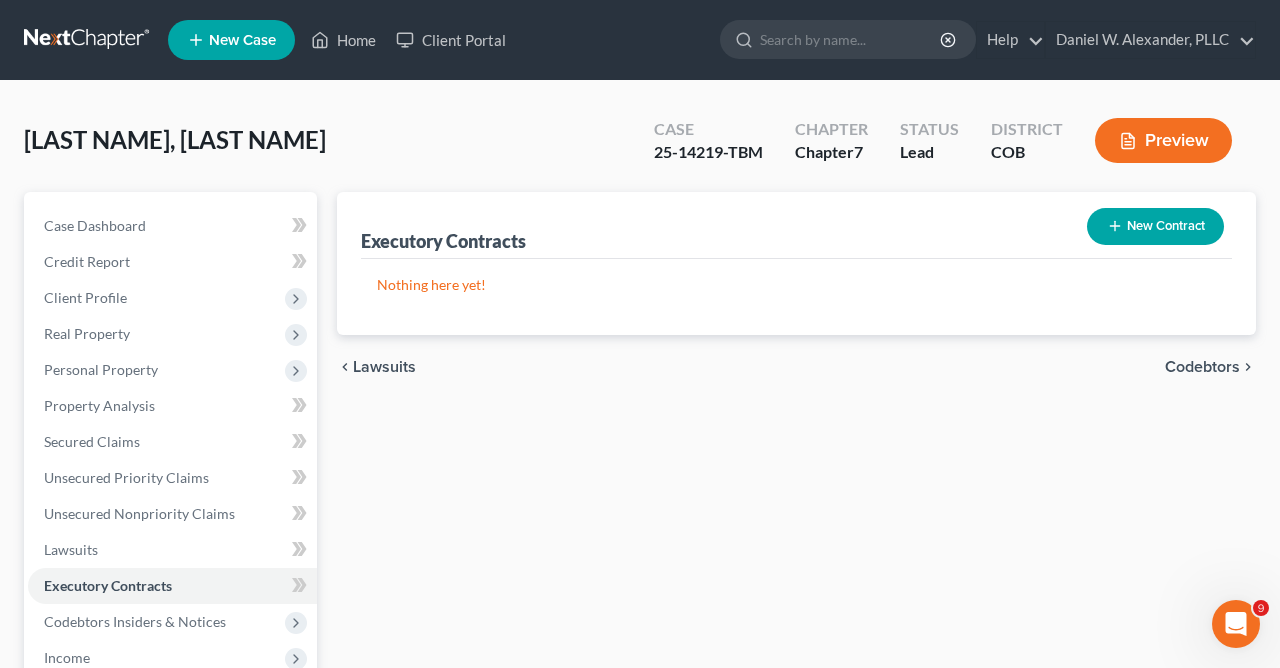click on "New Contract" at bounding box center [1155, 226] 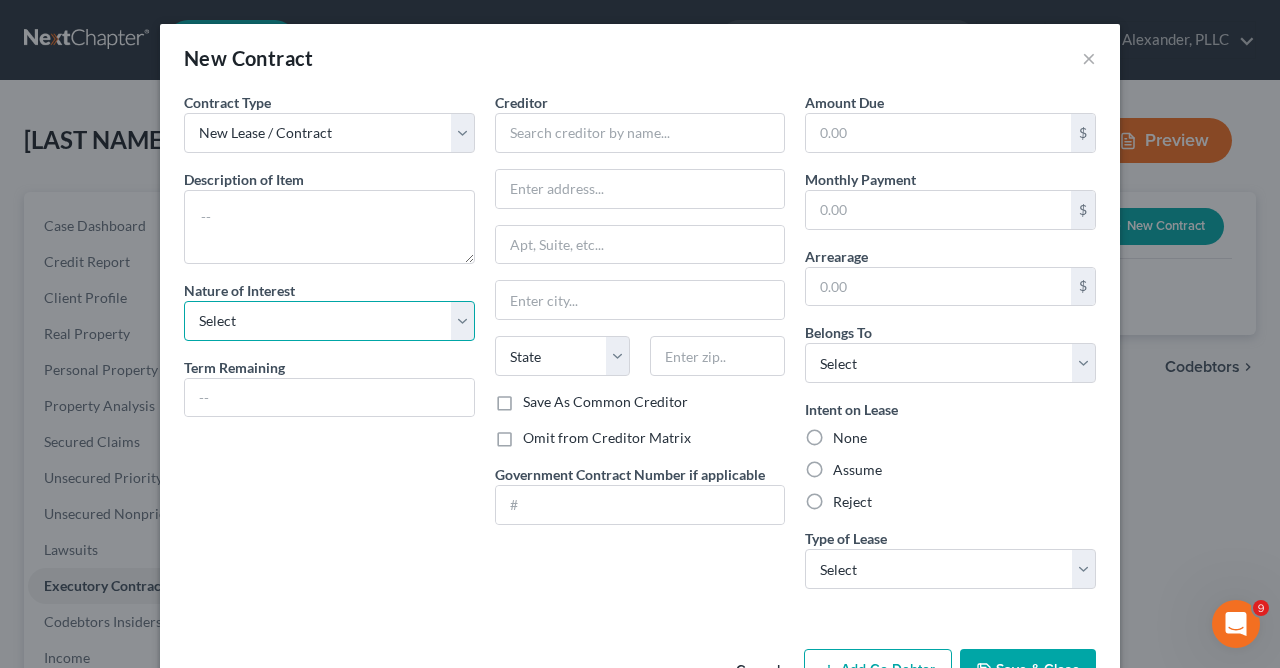 click on "Select Purchaser Agent Lessor Lessee" at bounding box center (329, 321) 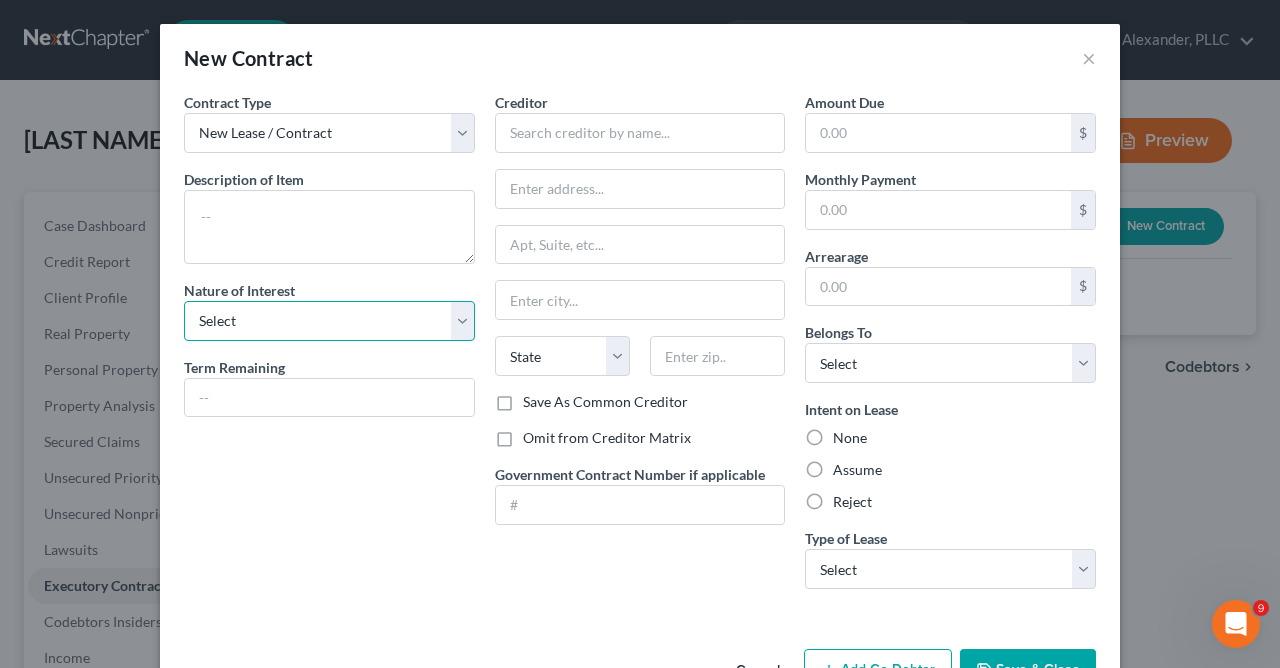click on "Select Purchaser Agent Lessor Lessee" at bounding box center (329, 321) 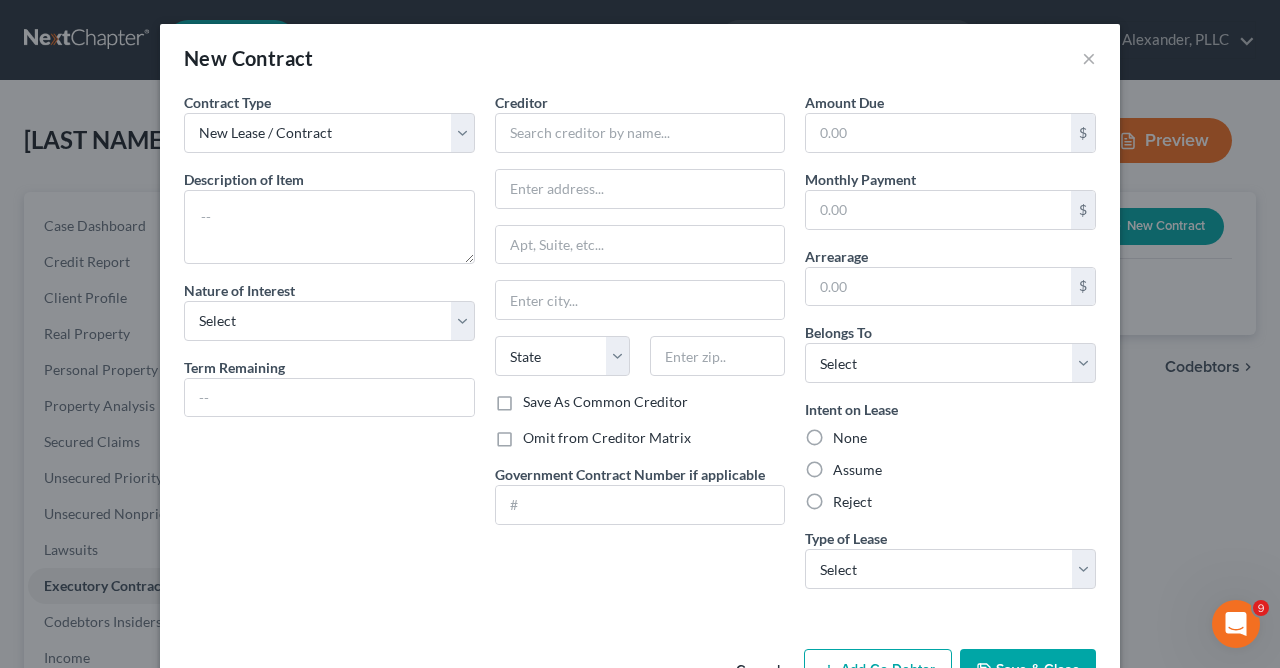 scroll, scrollTop: 63, scrollLeft: 0, axis: vertical 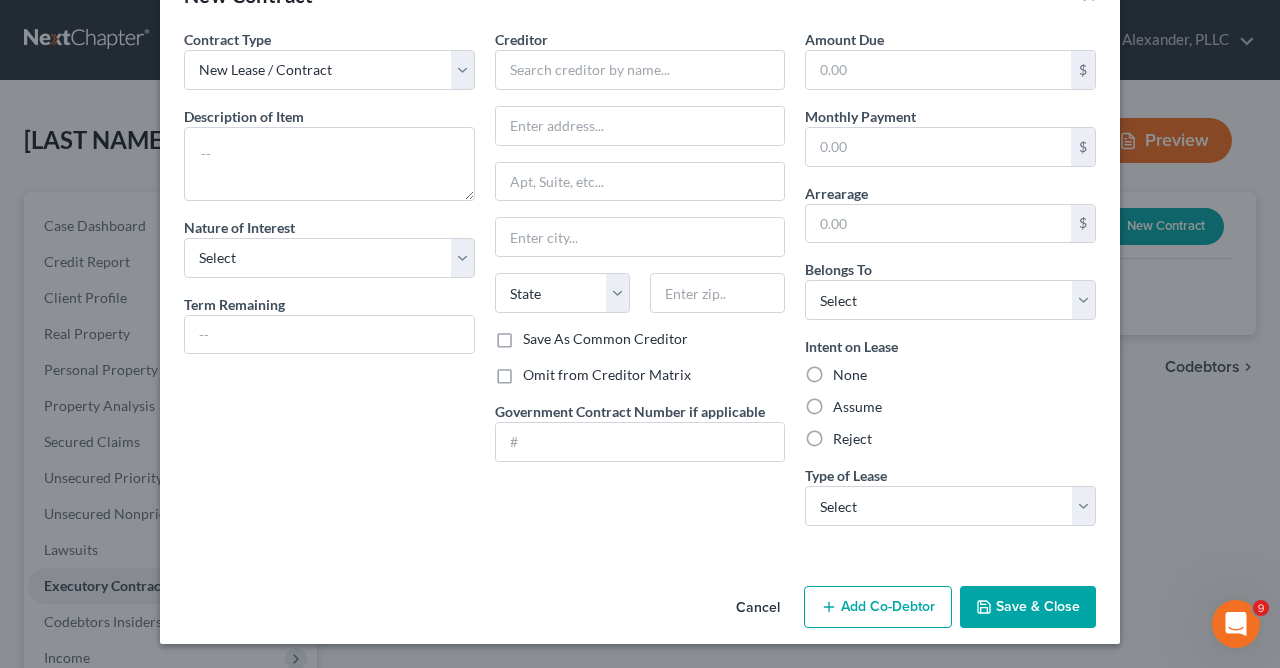 click 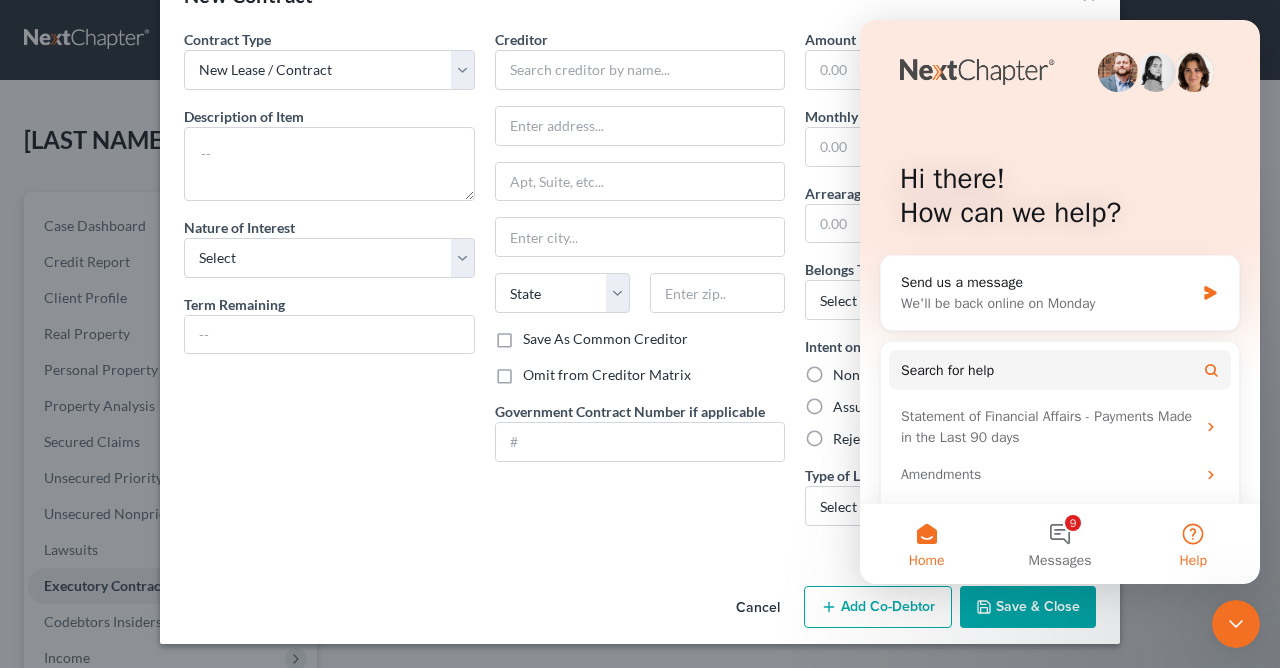 click on "Help" at bounding box center [1193, 544] 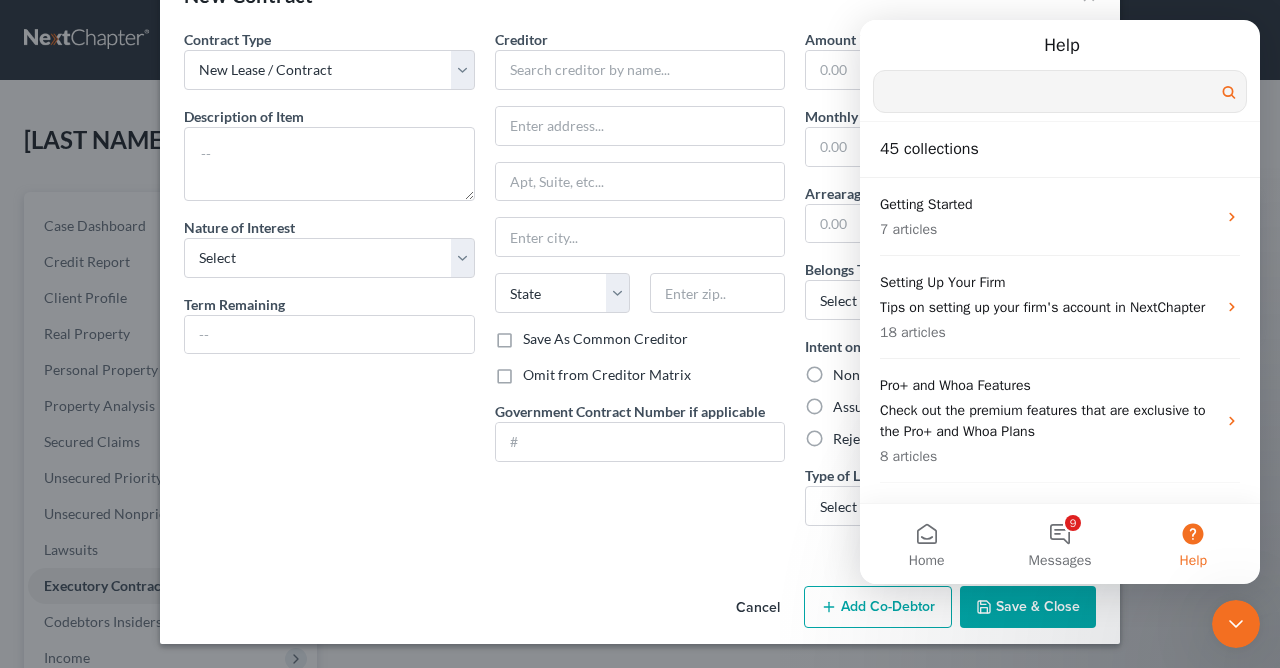 click at bounding box center [1060, 91] 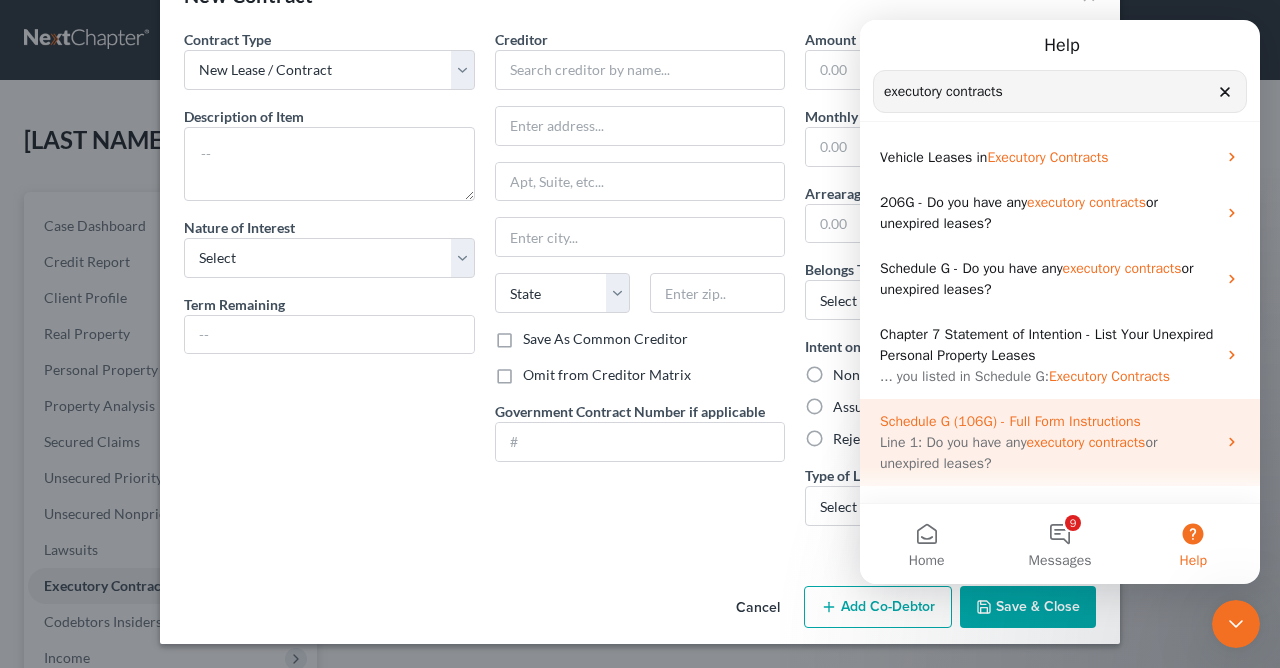 click on "executory" at bounding box center [1056, 442] 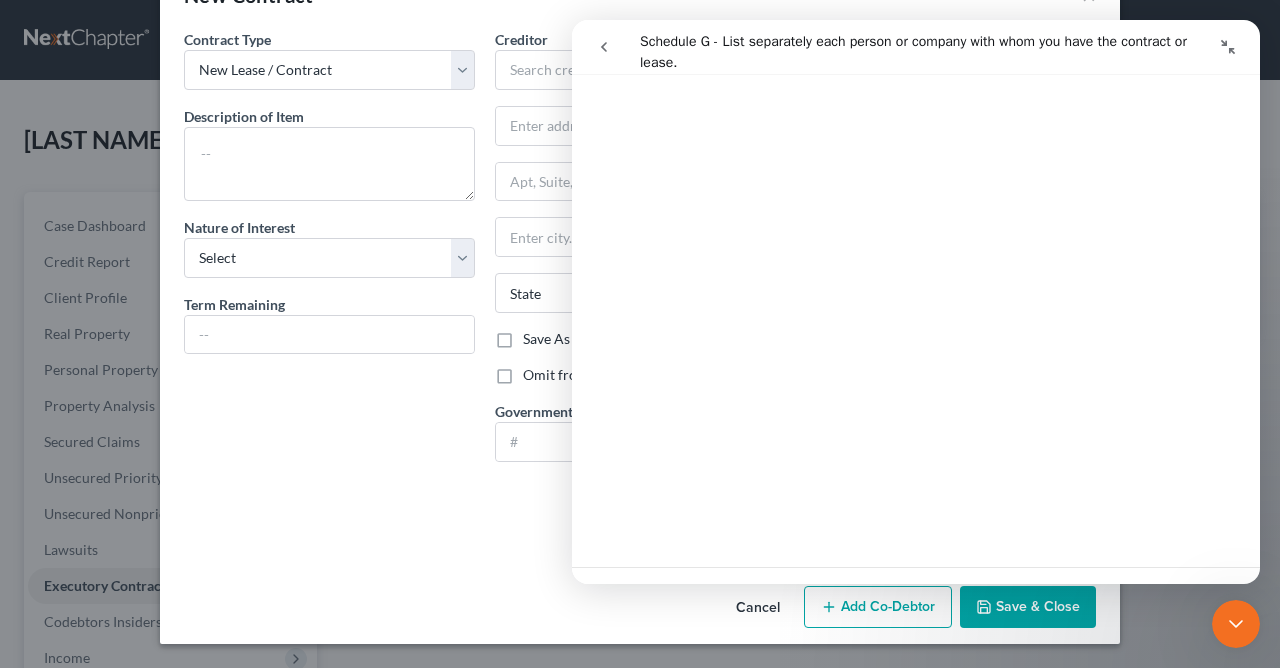 scroll, scrollTop: 230, scrollLeft: 0, axis: vertical 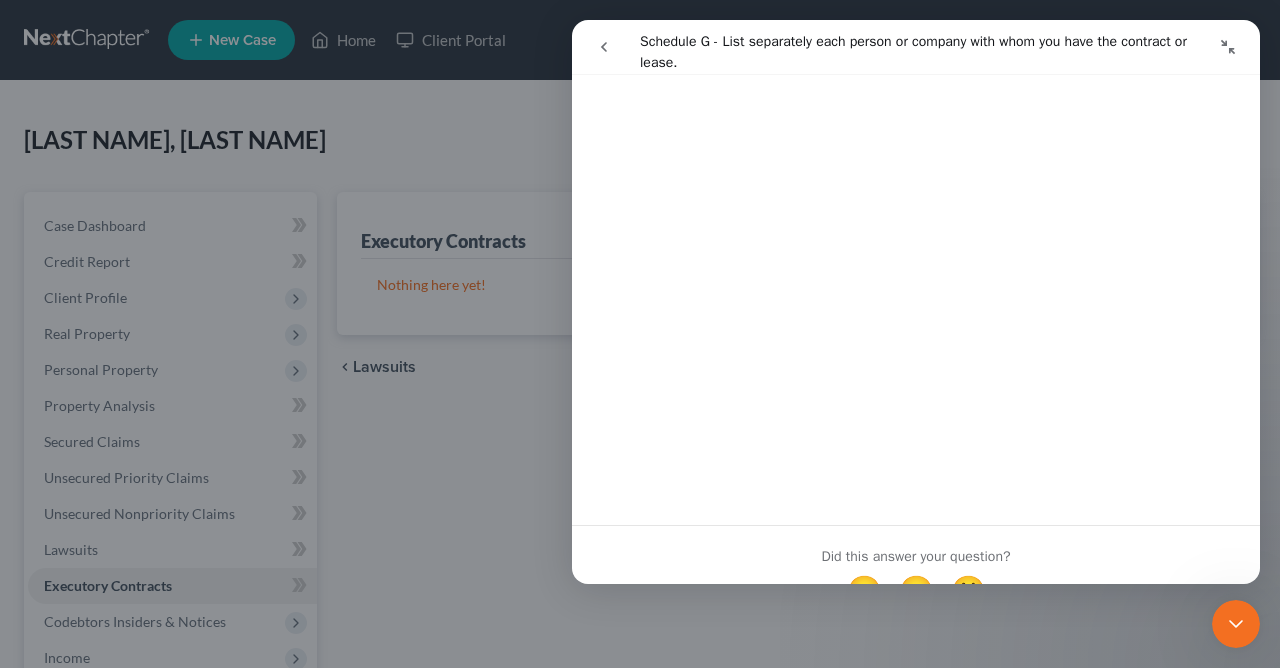 click on "New Contract × Contract Type New Lease / Contract New Timeshare
Description of non-residential real property
*
Description of Item
*
Nature of Interest Select Purchaser Agent Lessor Lessee Term Remaining Creditor *                         State AL AK AR AZ CA CO CT DE DC FL GA GU HI ID IL IN IA KS KY LA ME MD MA MI MN MS MO MT NC ND NE NV NH NJ NM NY OH OK OR PA PR RI SC SD TN TX UT VI VA VT WA WV WI WY Save As Common Creditor Omit from Creditor Matrix Government Contract Number if applicable Amount Due $ Monthly Payment $ Arrearage $
Belongs To
*
Select Debtor 1 Only Debtor 2 Only Debtor 1 And Debtor 2 Only At Least One Of The Debtors And Another Community Property Intent on Lease None Assume Reject
Type of Lease
*
Select Real Estate Car Other Asset Select Cancel Add Co-Debtor Save & Close" at bounding box center (640, 334) 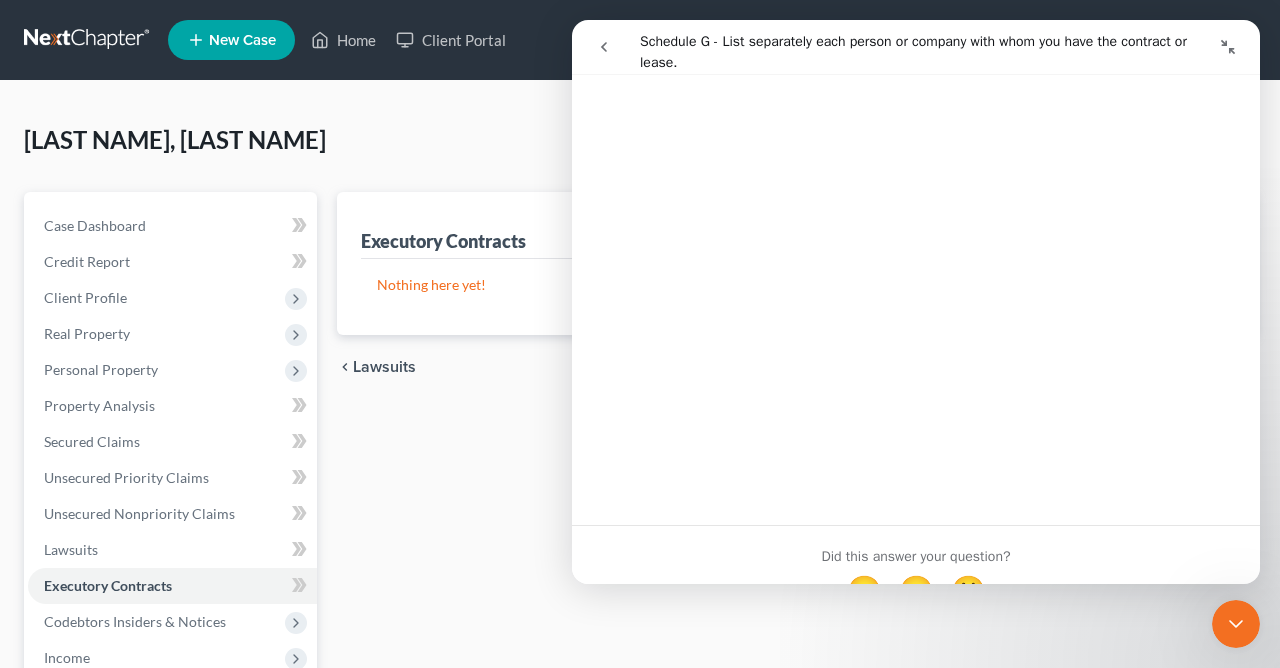 click 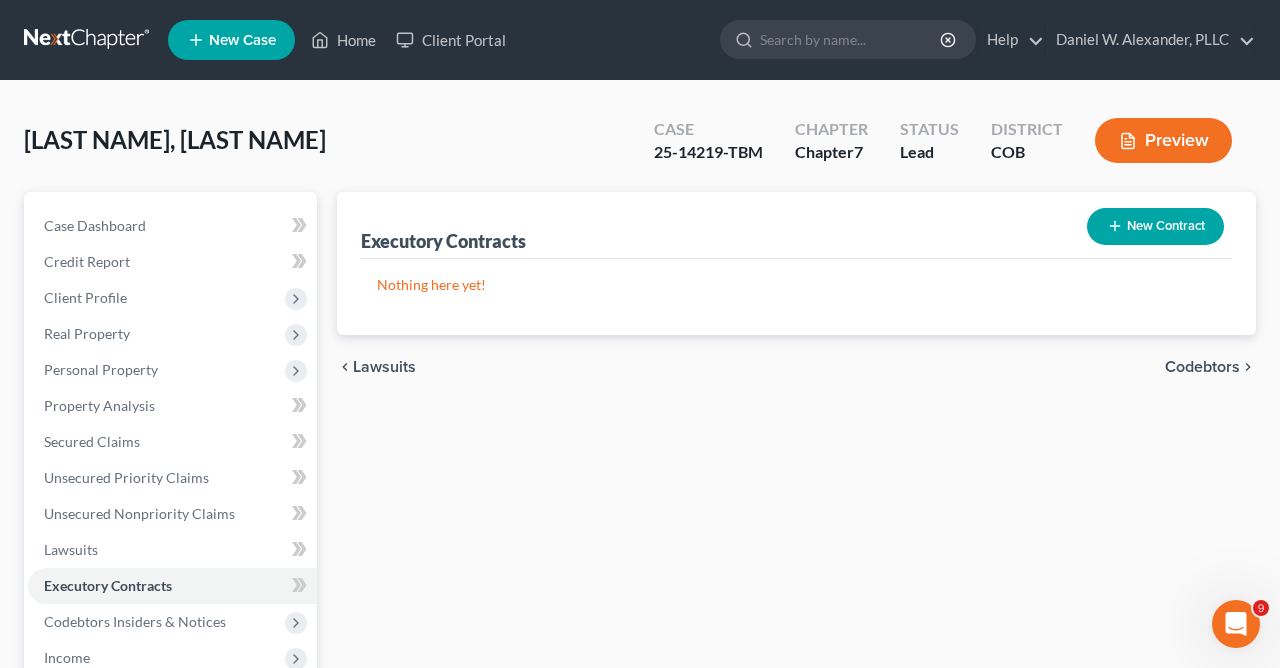 click on "New Contract" at bounding box center [1155, 226] 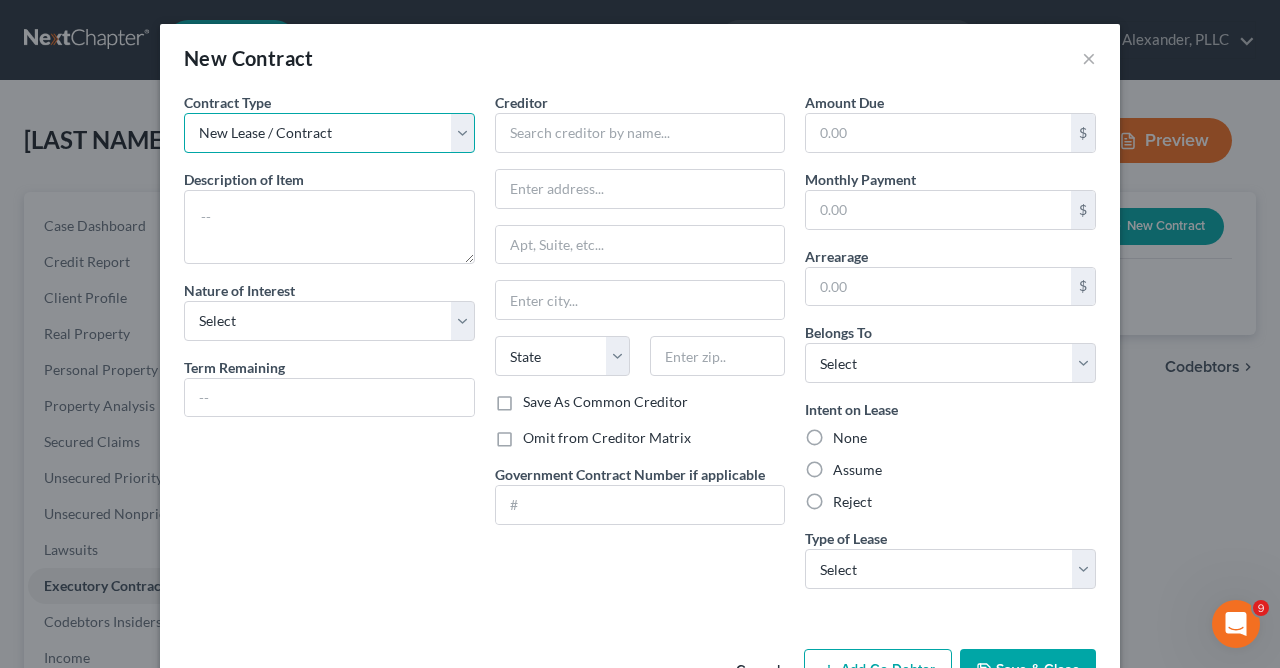 click on "New Lease / Contract New Timeshare" at bounding box center (329, 133) 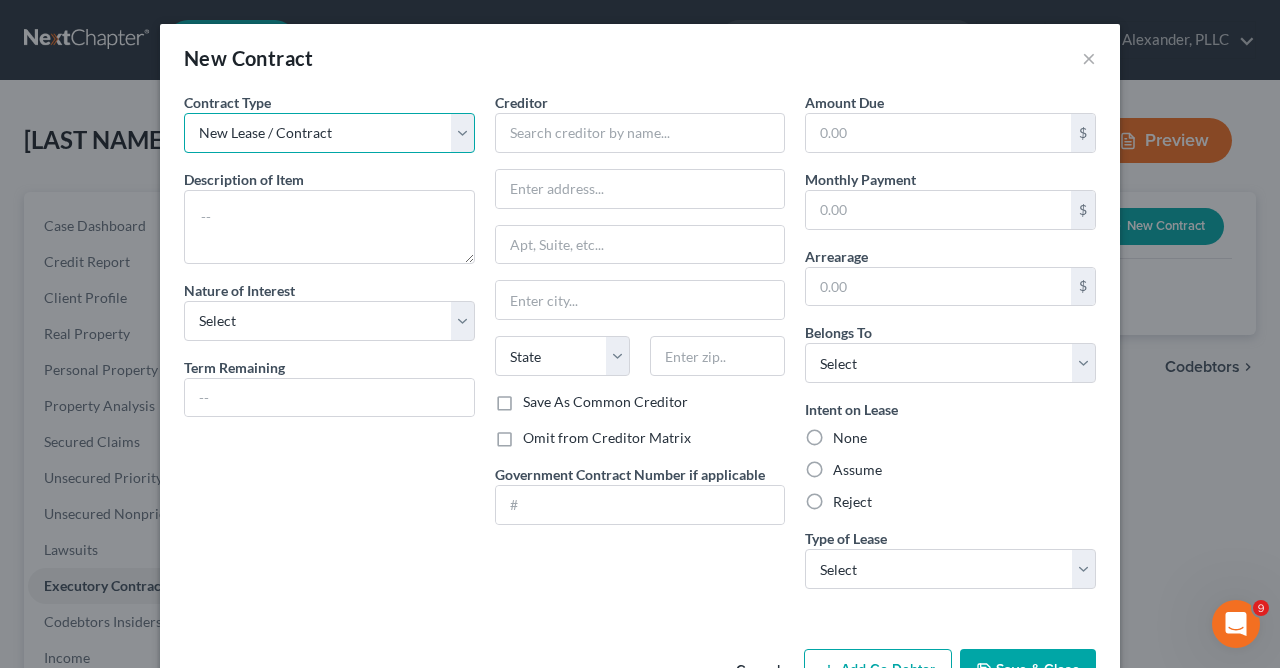 click on "New Lease / Contract New Timeshare" at bounding box center (329, 133) 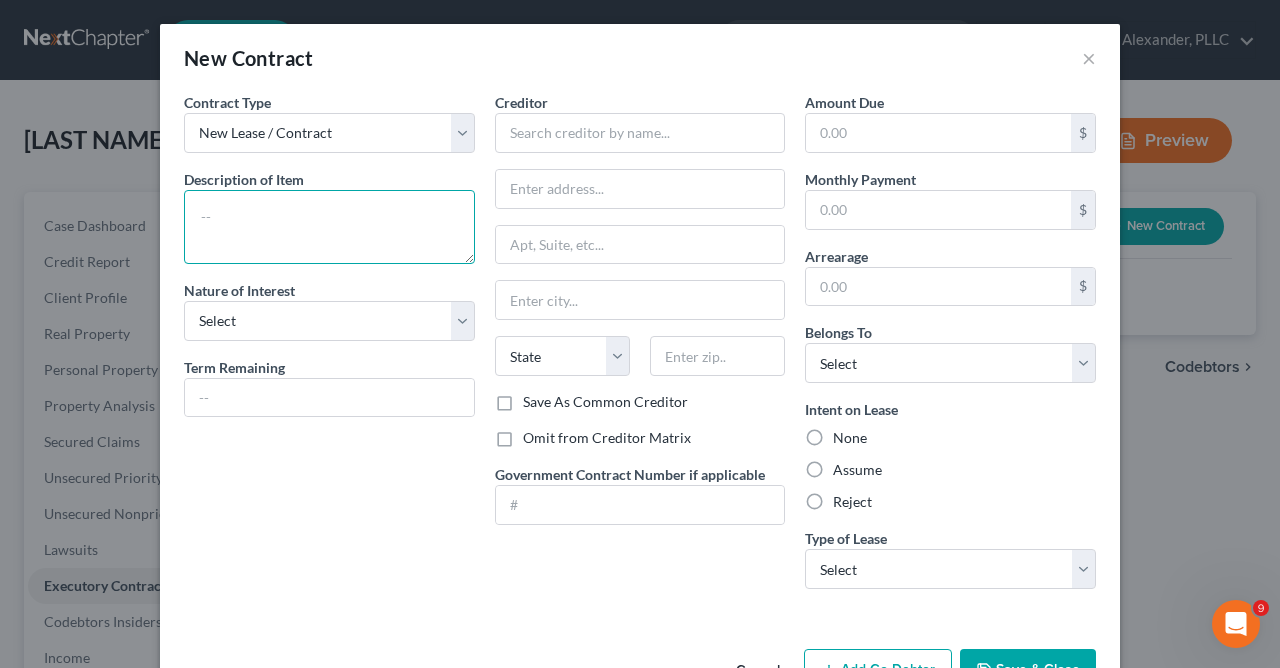 click at bounding box center [329, 227] 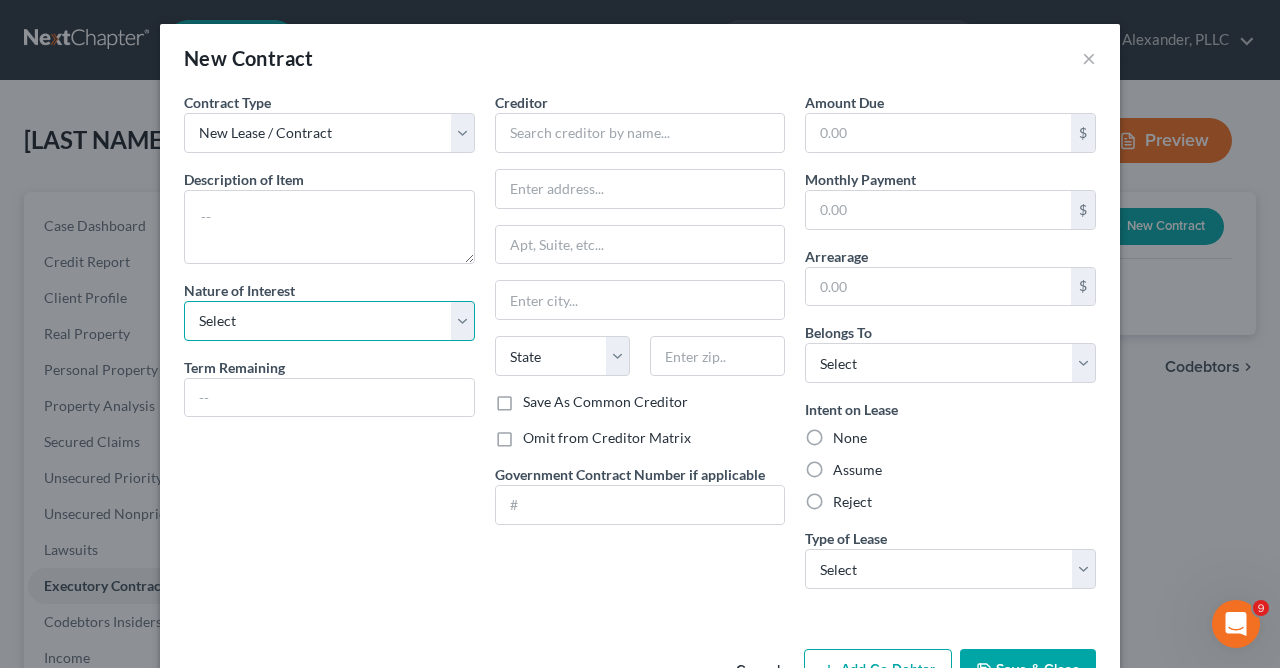 click on "Select Purchaser Agent Lessor Lessee" at bounding box center [329, 321] 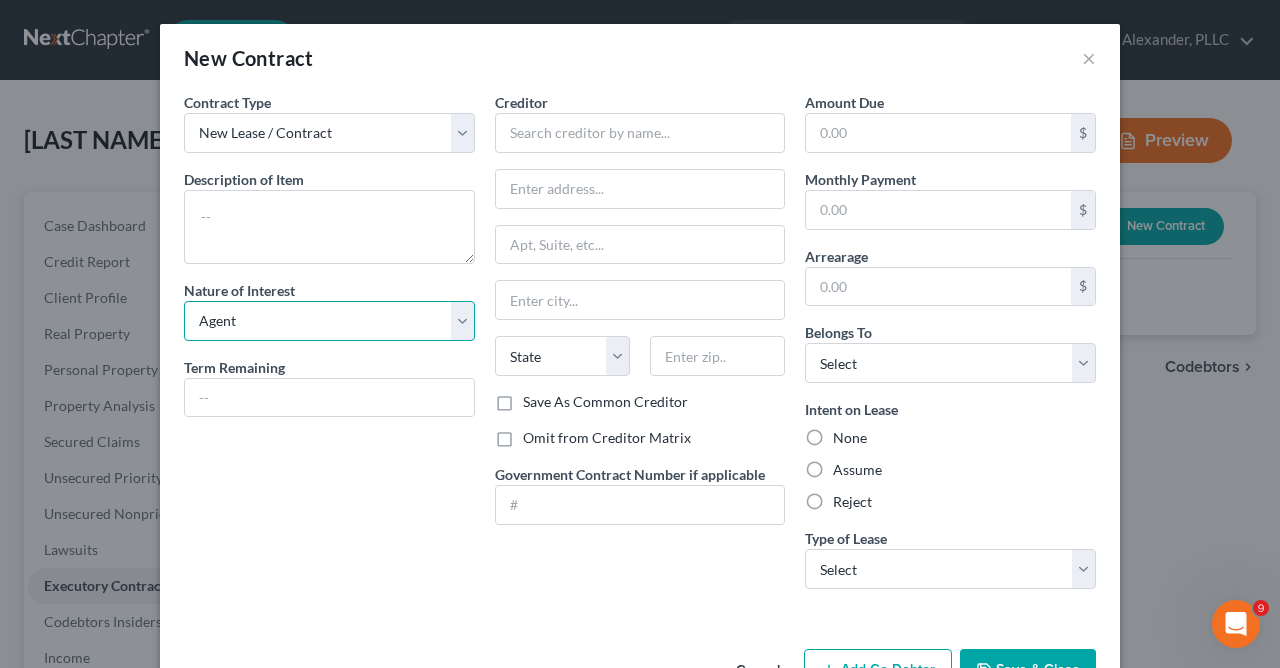 click on "Agent" at bounding box center (0, 0) 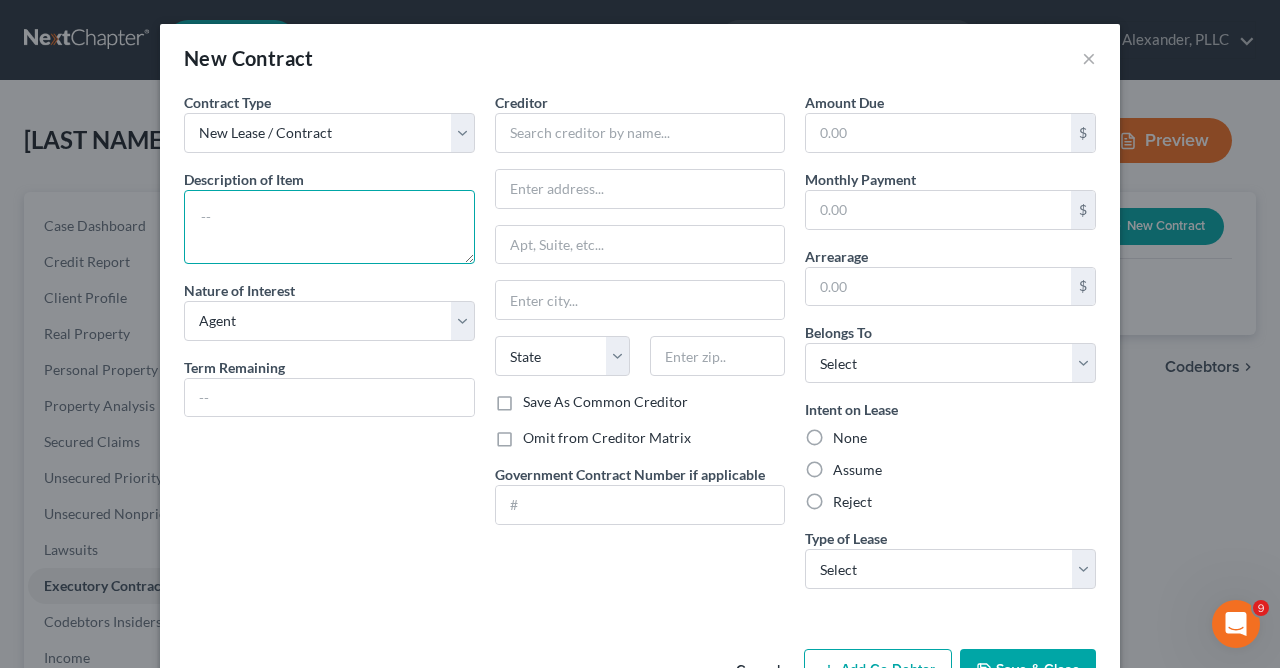 click at bounding box center (329, 227) 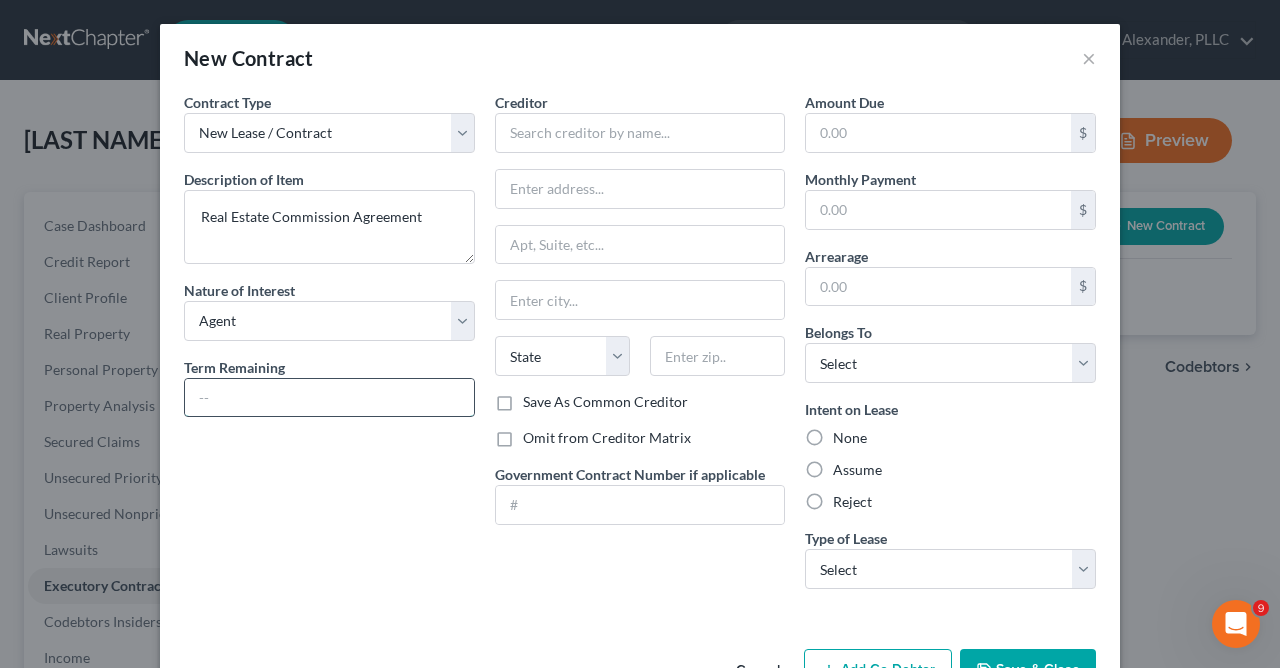 click at bounding box center [329, 398] 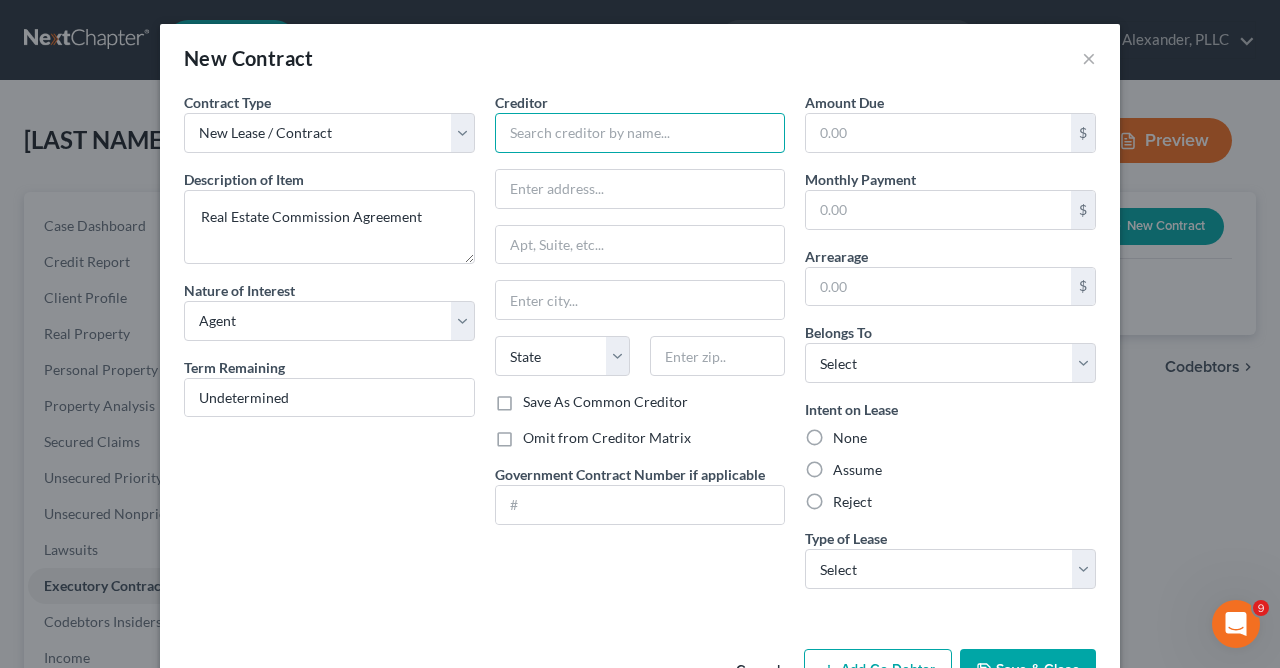 click at bounding box center (640, 133) 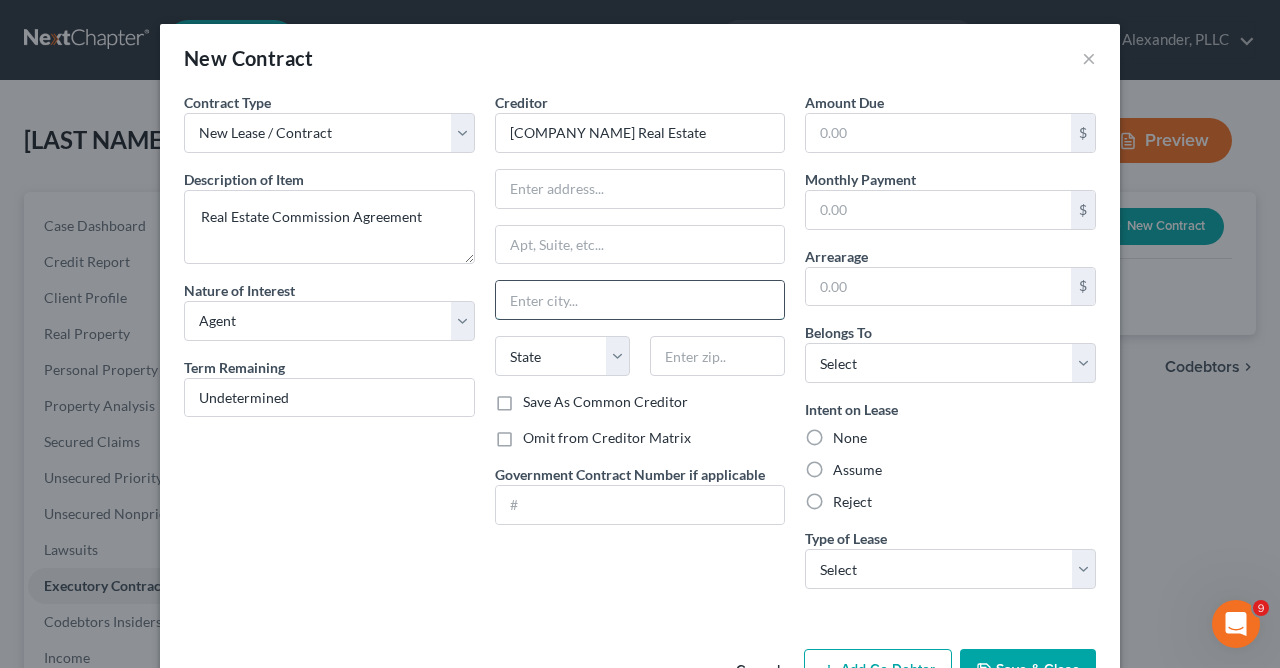 click at bounding box center [640, 300] 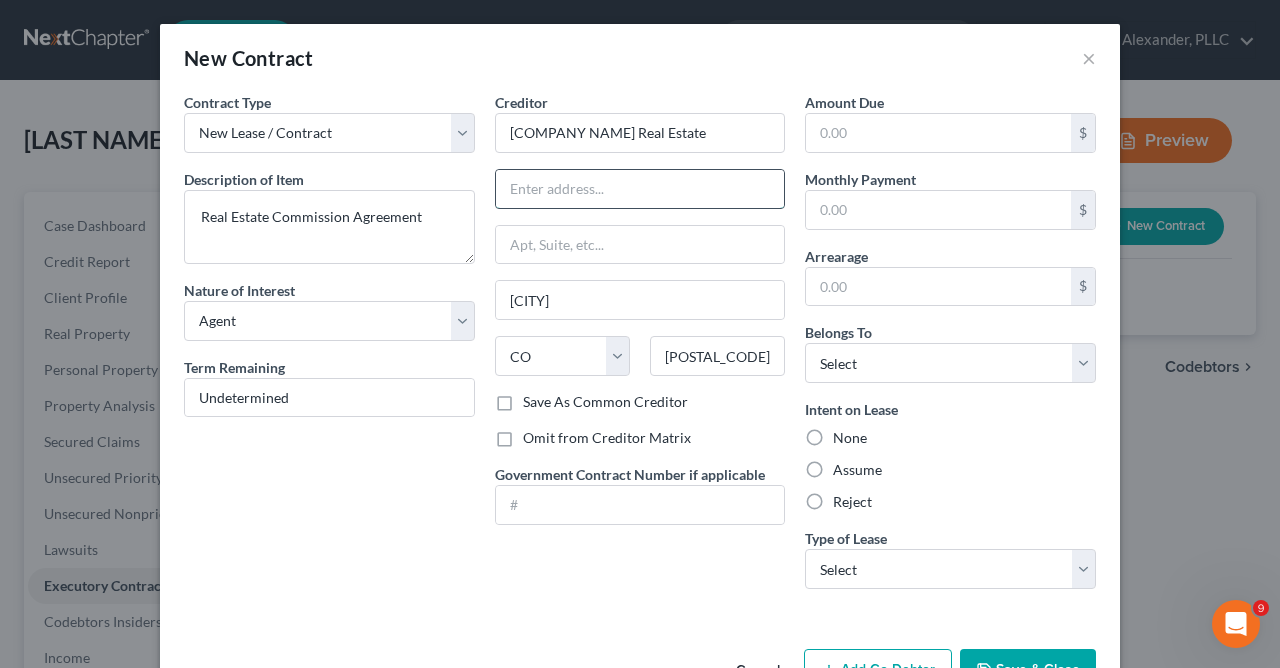 drag, startPoint x: 681, startPoint y: 172, endPoint x: 686, endPoint y: 191, distance: 19.646883 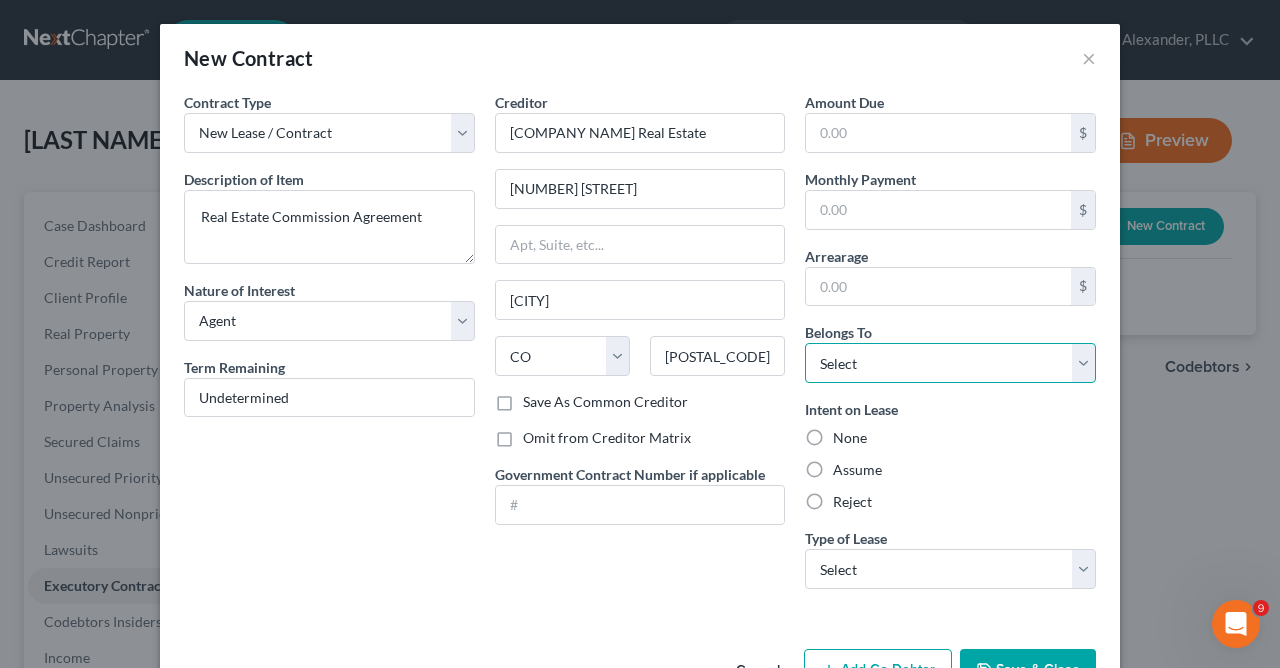 click on "Select Debtor 1 Only Debtor 2 Only Debtor 1 And Debtor 2 Only At Least One Of The Debtors And Another Community Property" at bounding box center (950, 363) 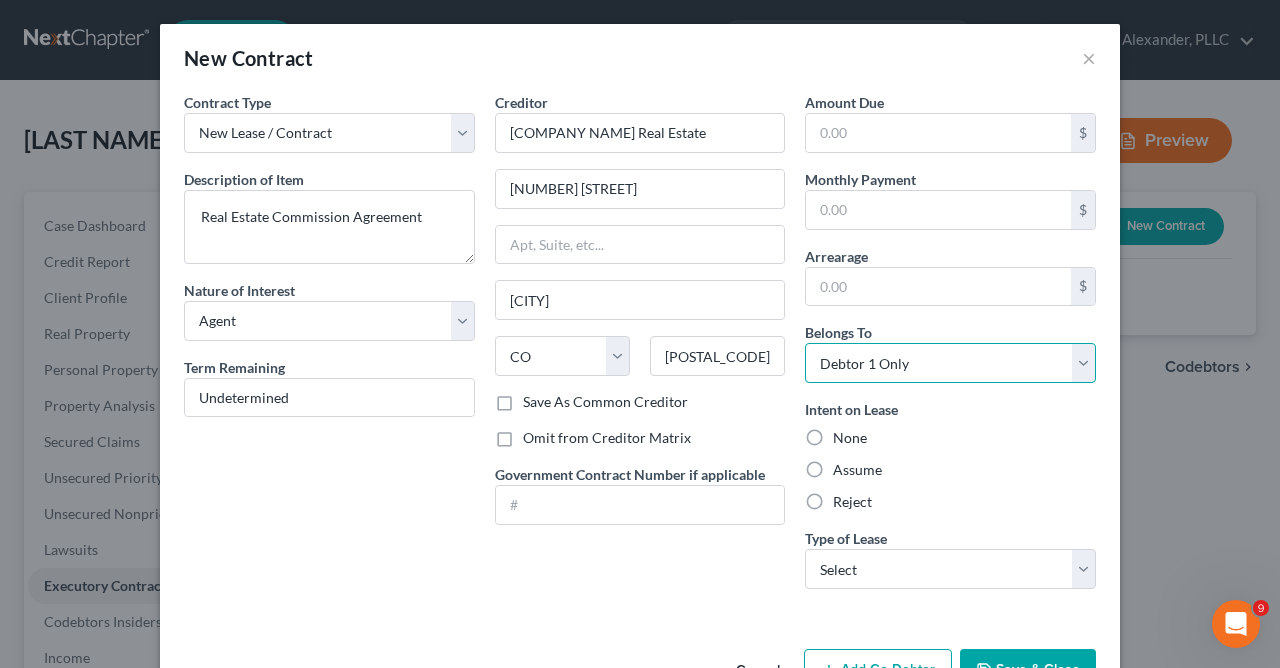 click on "Debtor 1 Only" at bounding box center (0, 0) 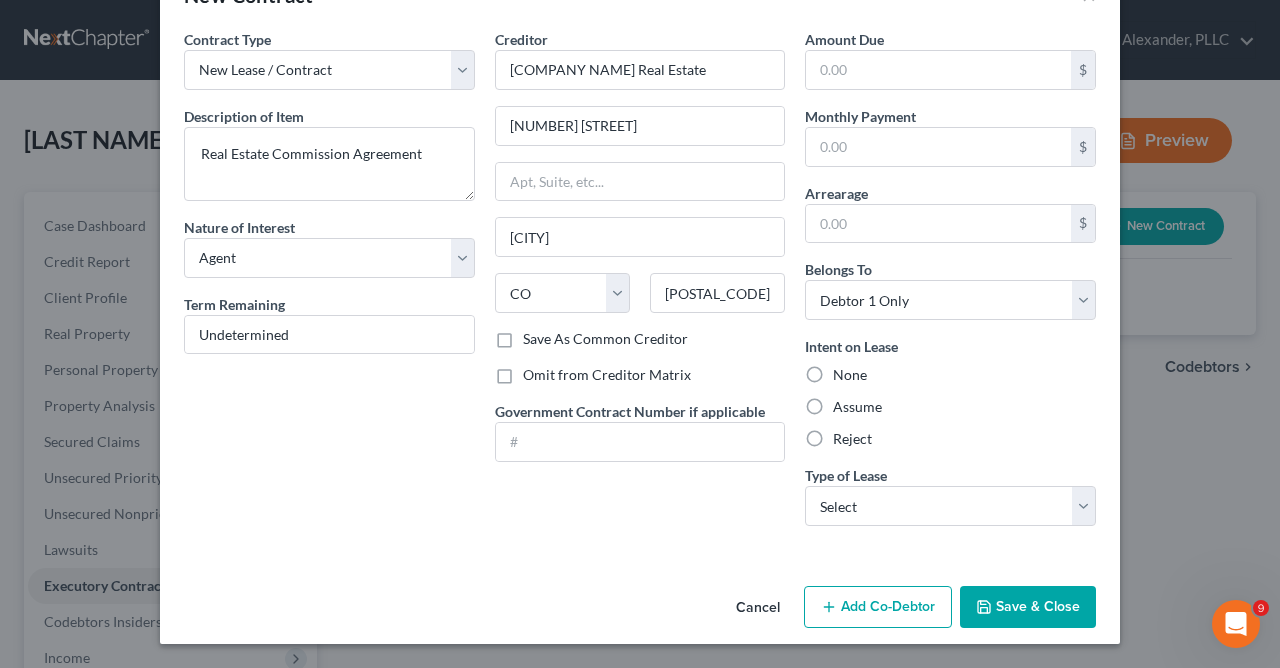 scroll, scrollTop: 0, scrollLeft: 0, axis: both 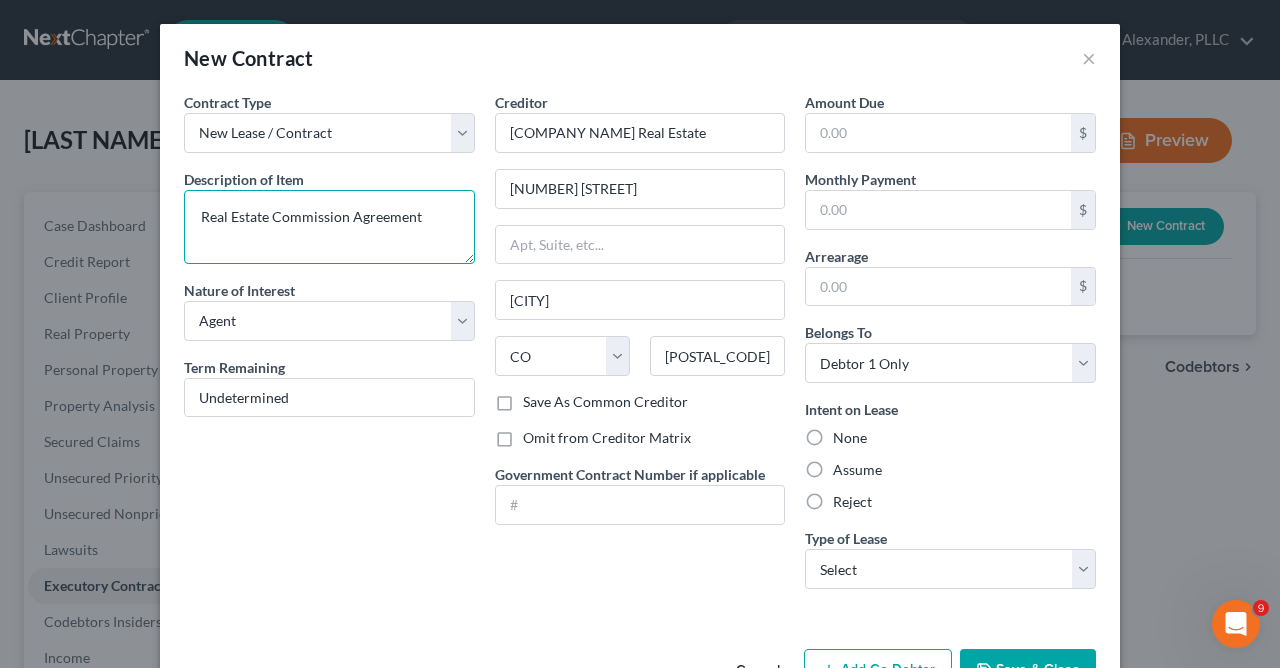 click on "Real Estate Commission Agreement" at bounding box center [329, 227] 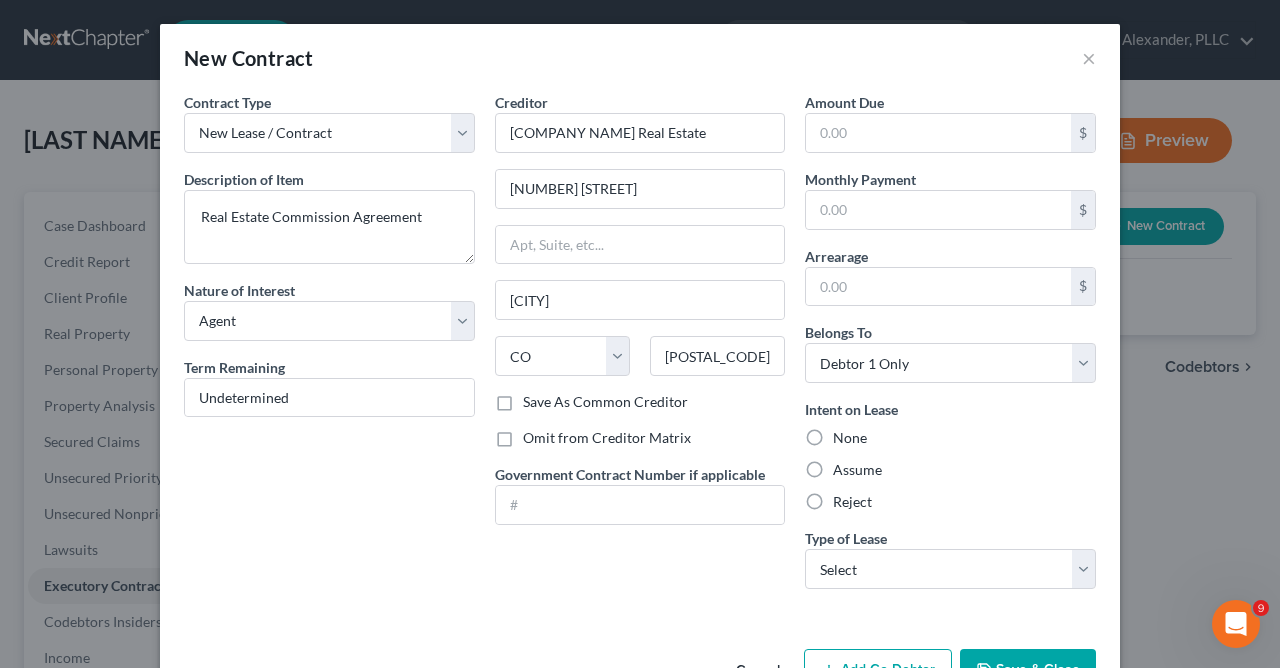 click on "Save & Close" at bounding box center (1028, 670) 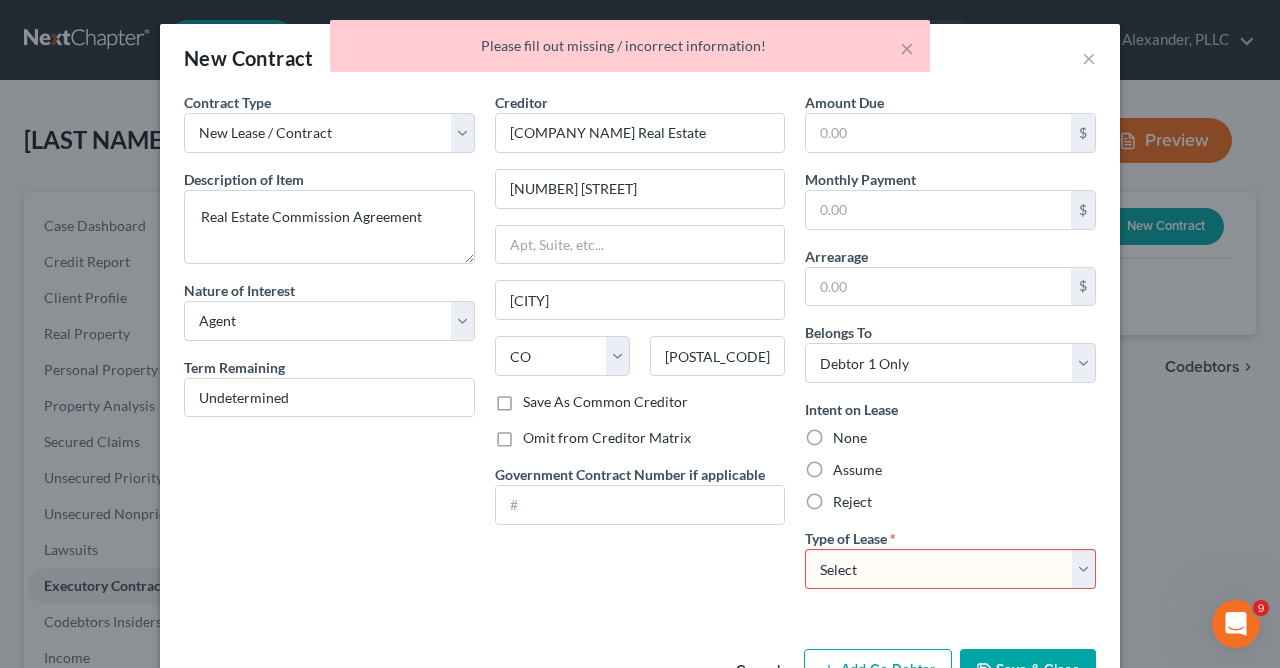 click on "Reject" at bounding box center (950, 502) 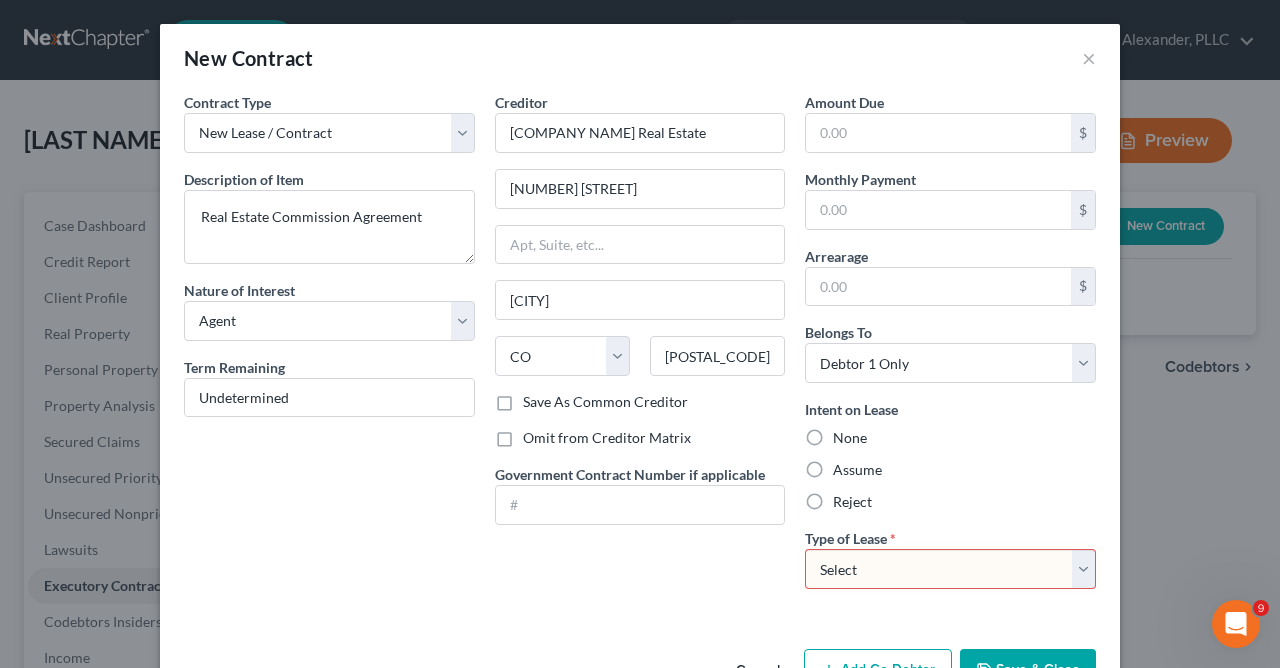 click on "Select Real Estate Car Other" at bounding box center (950, 569) 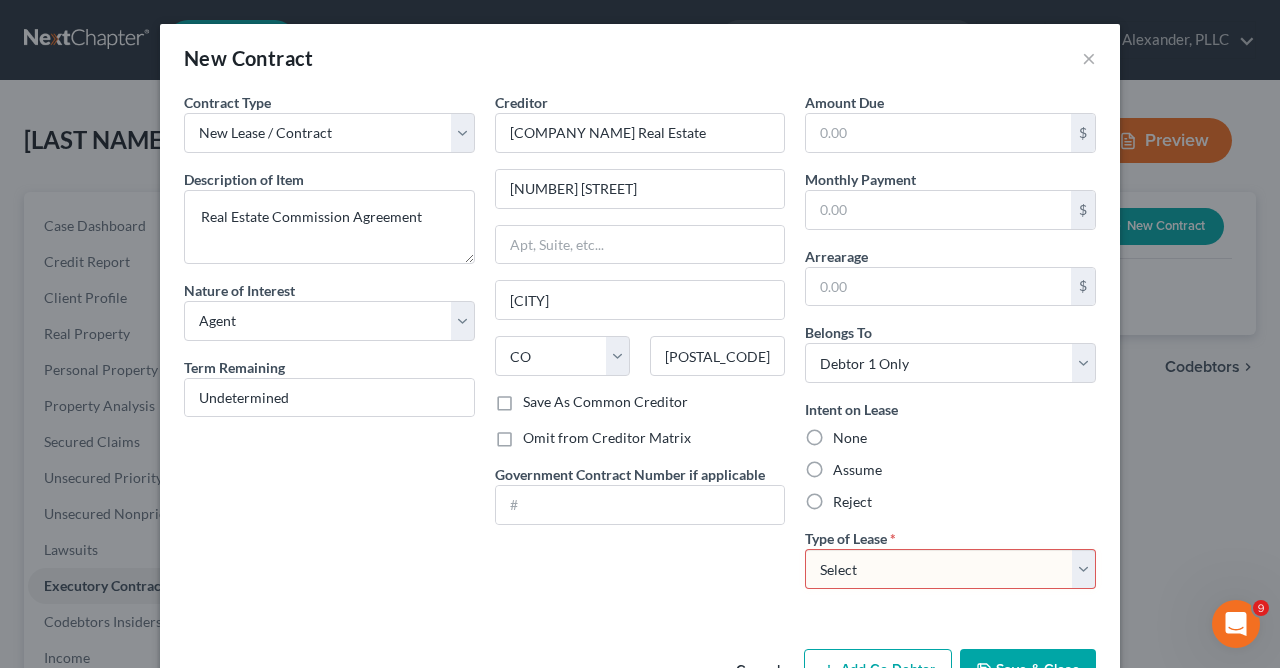 click on "Select Real Estate Car Other" at bounding box center [950, 569] 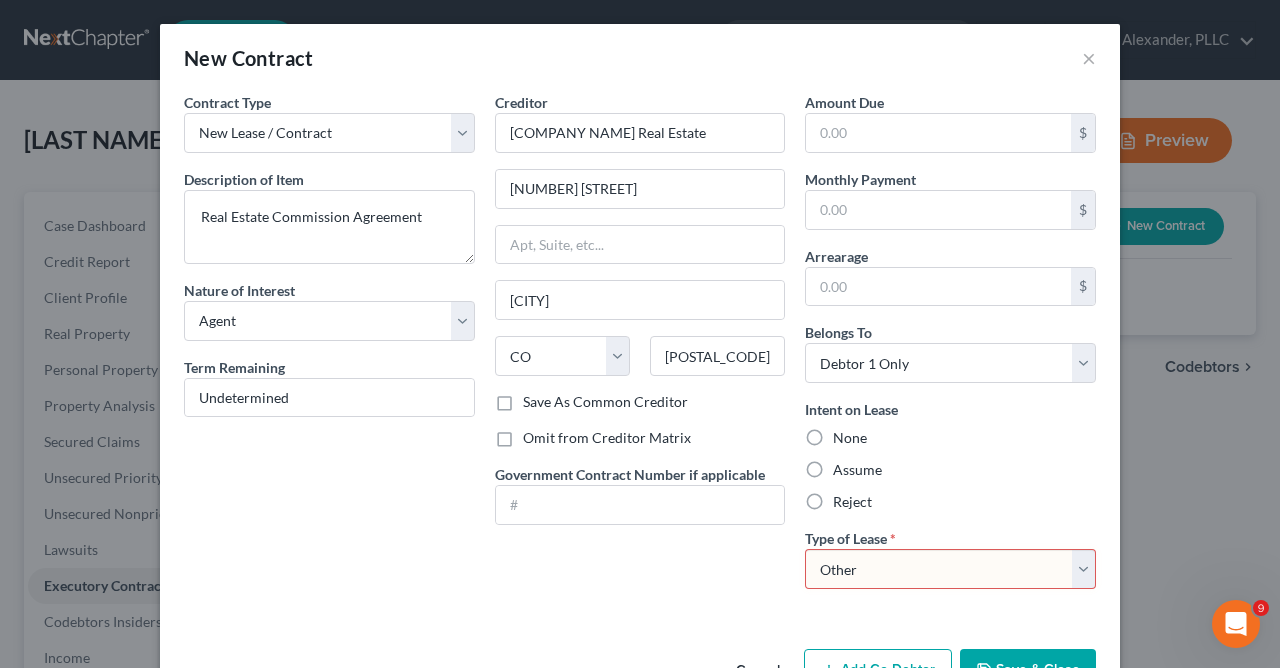 click on "Other" at bounding box center (0, 0) 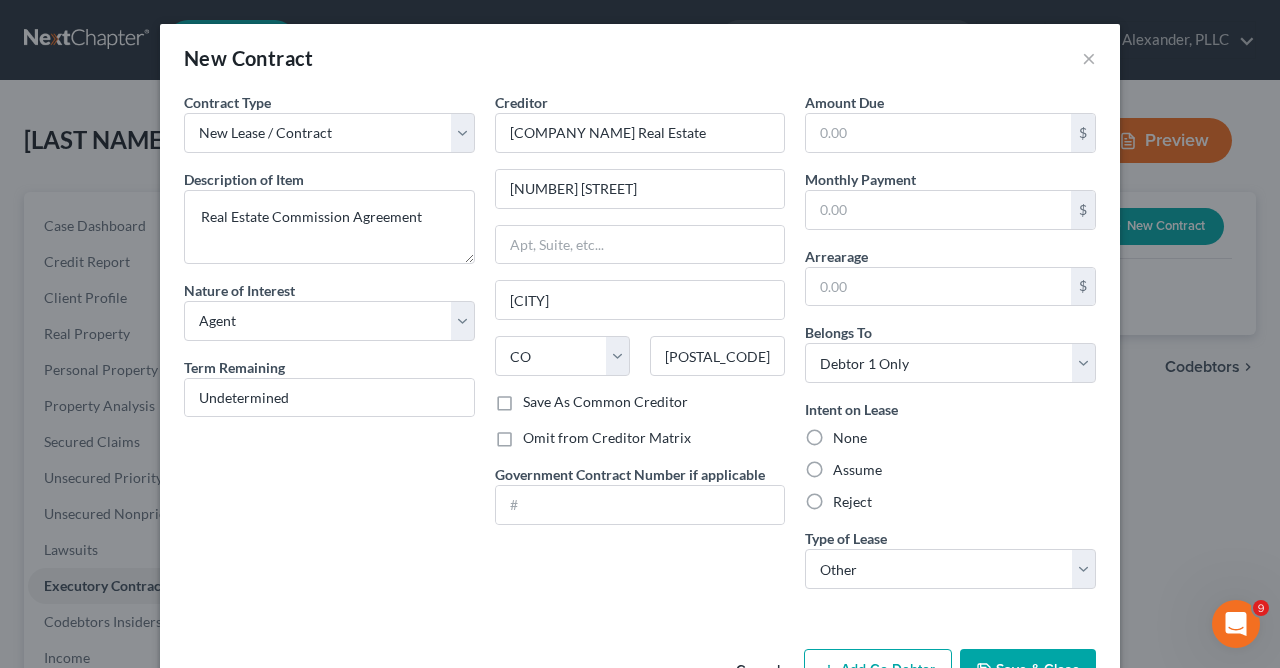 click on "Save & Close" at bounding box center (1028, 670) 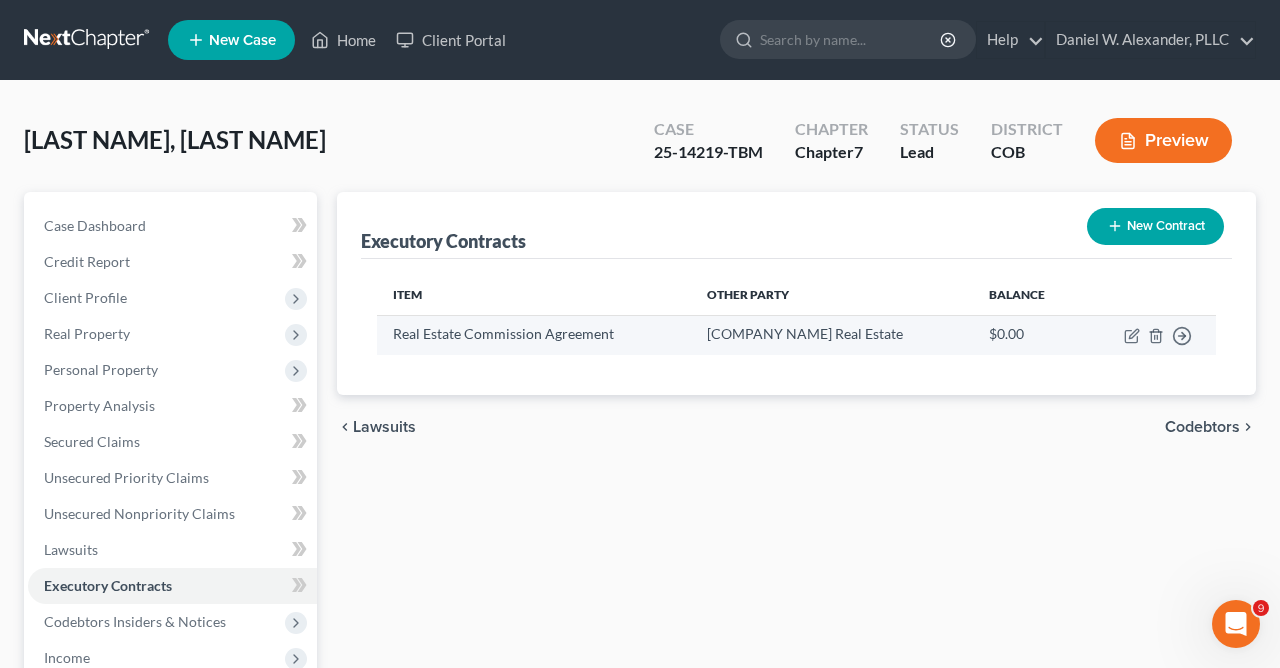 click on "Real Estate Commission Agreement" at bounding box center [534, 334] 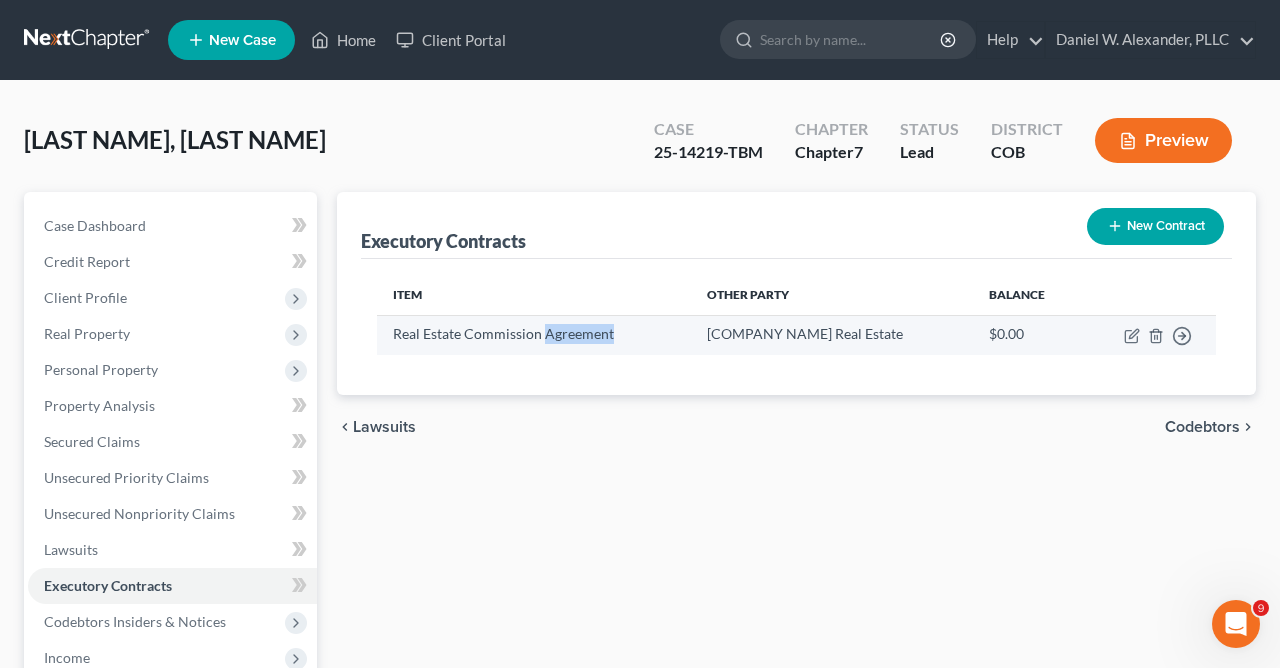 click on "Real Estate Commission Agreement" at bounding box center (534, 334) 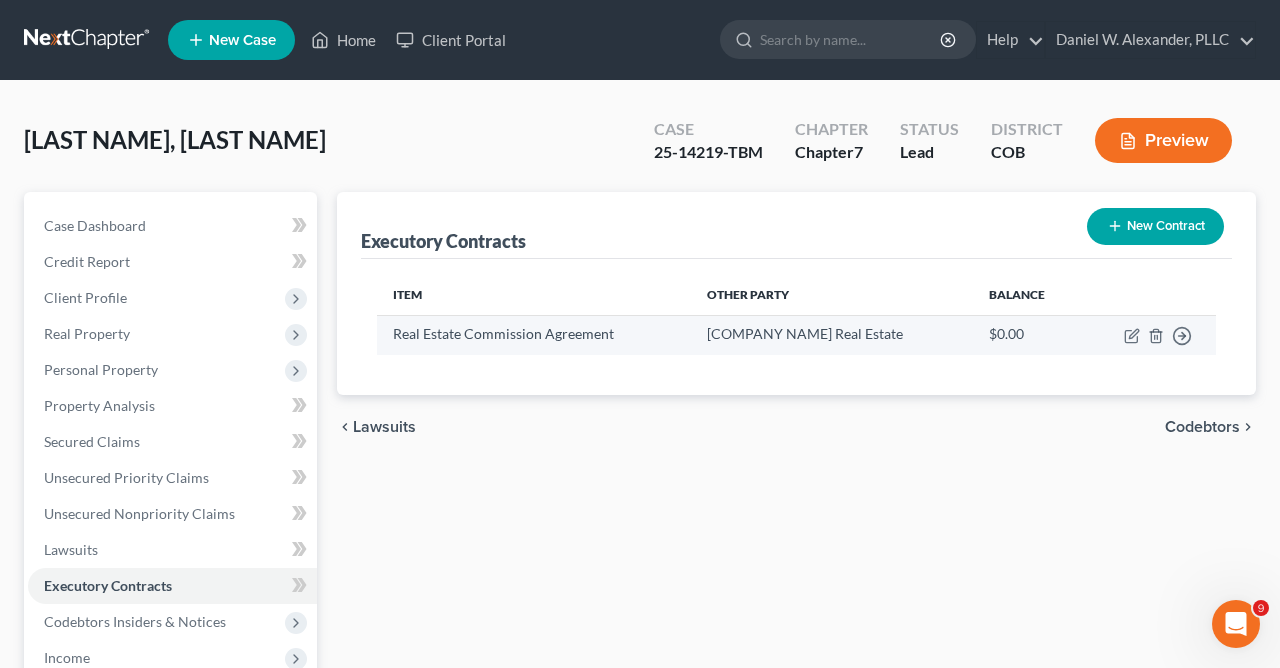 click on "Real Estate Commission Agreement" at bounding box center [534, 334] 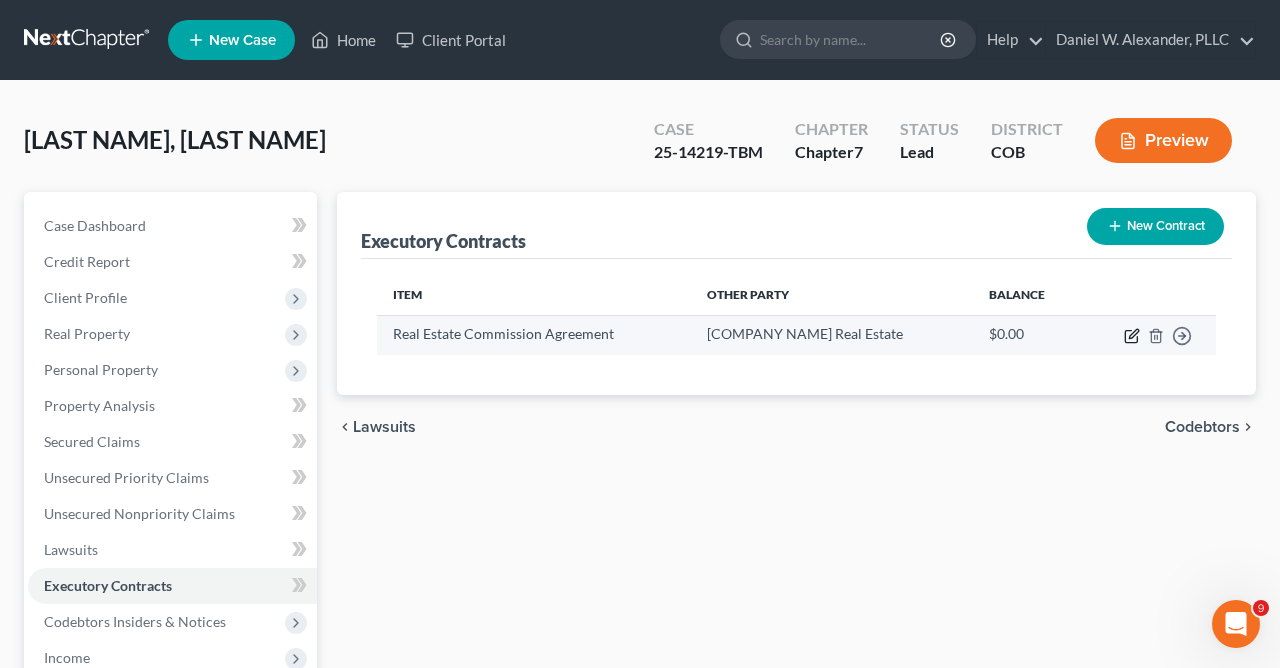 click 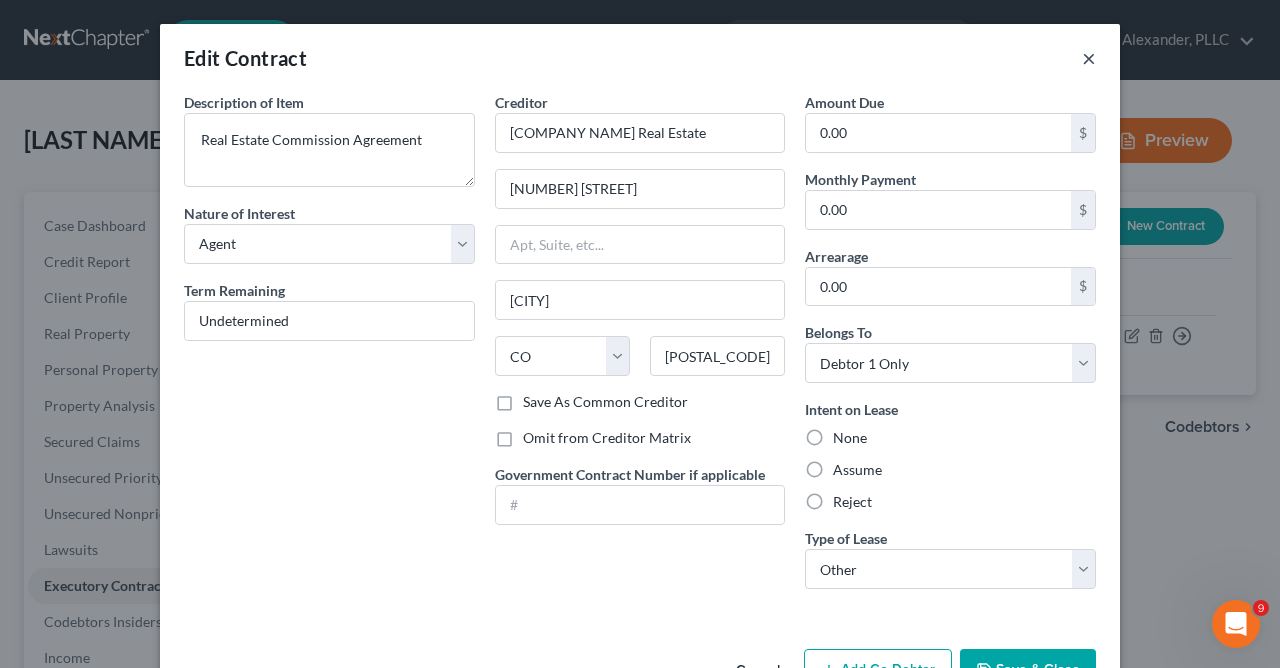 click on "×" at bounding box center (1089, 58) 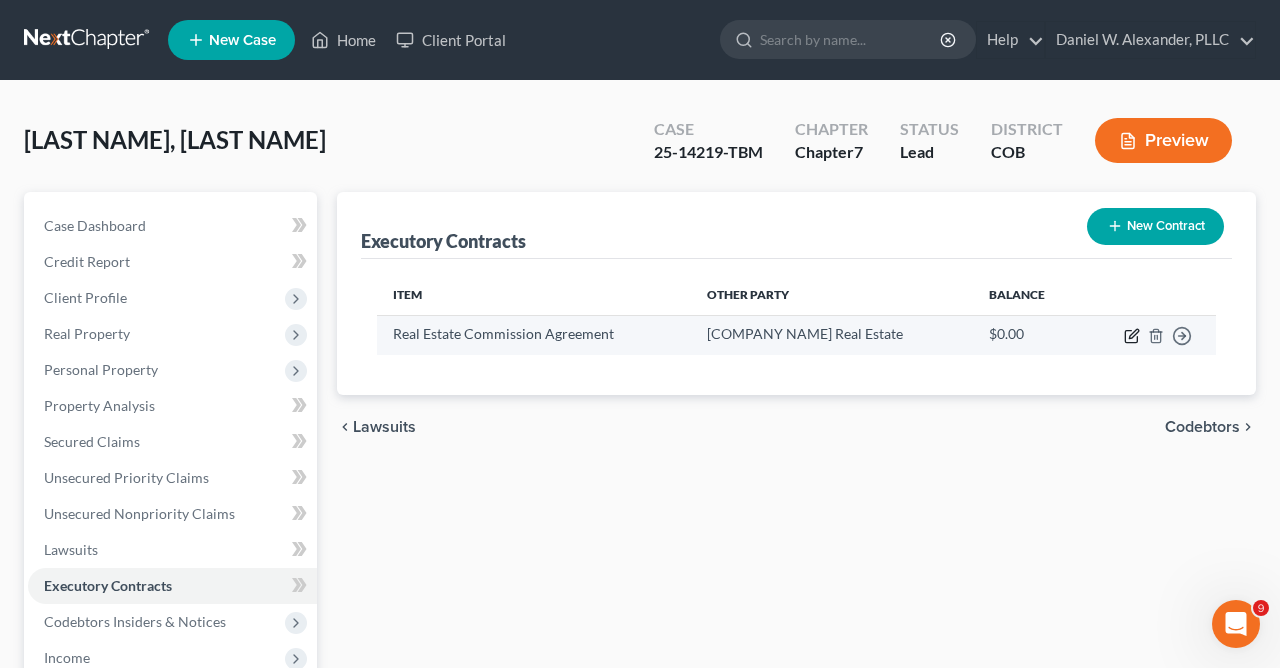 click 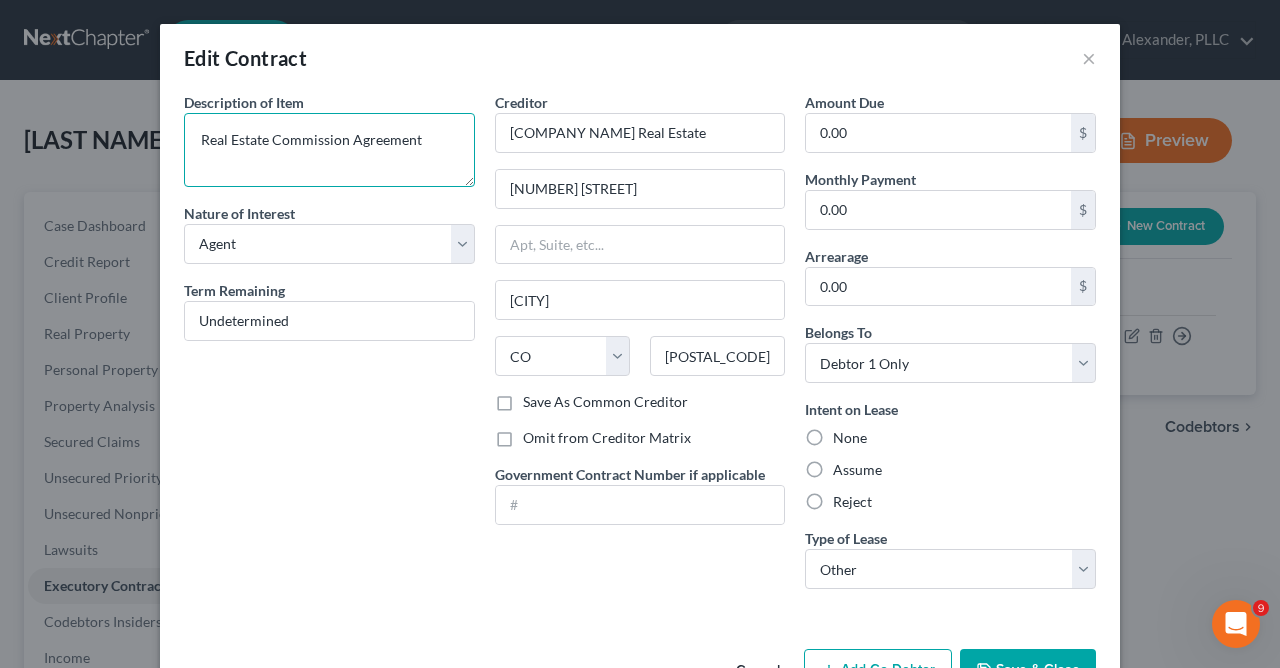 click on "Real Estate Commission Agreement" at bounding box center [329, 150] 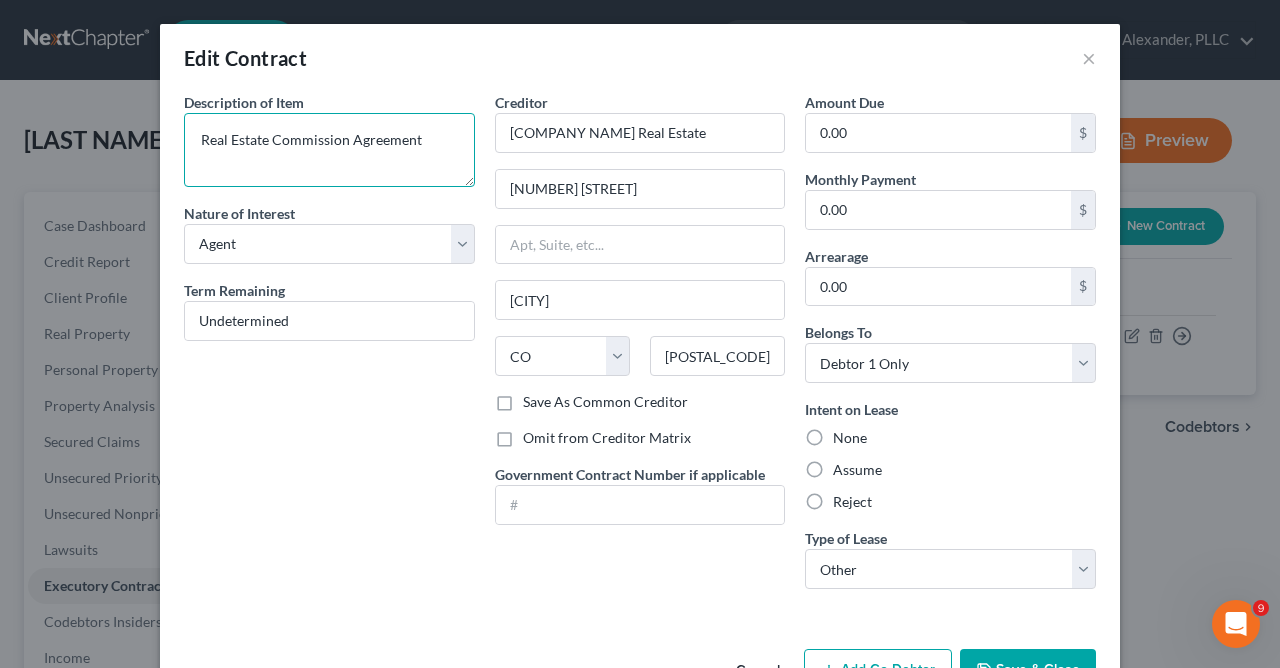 scroll, scrollTop: 12, scrollLeft: 0, axis: vertical 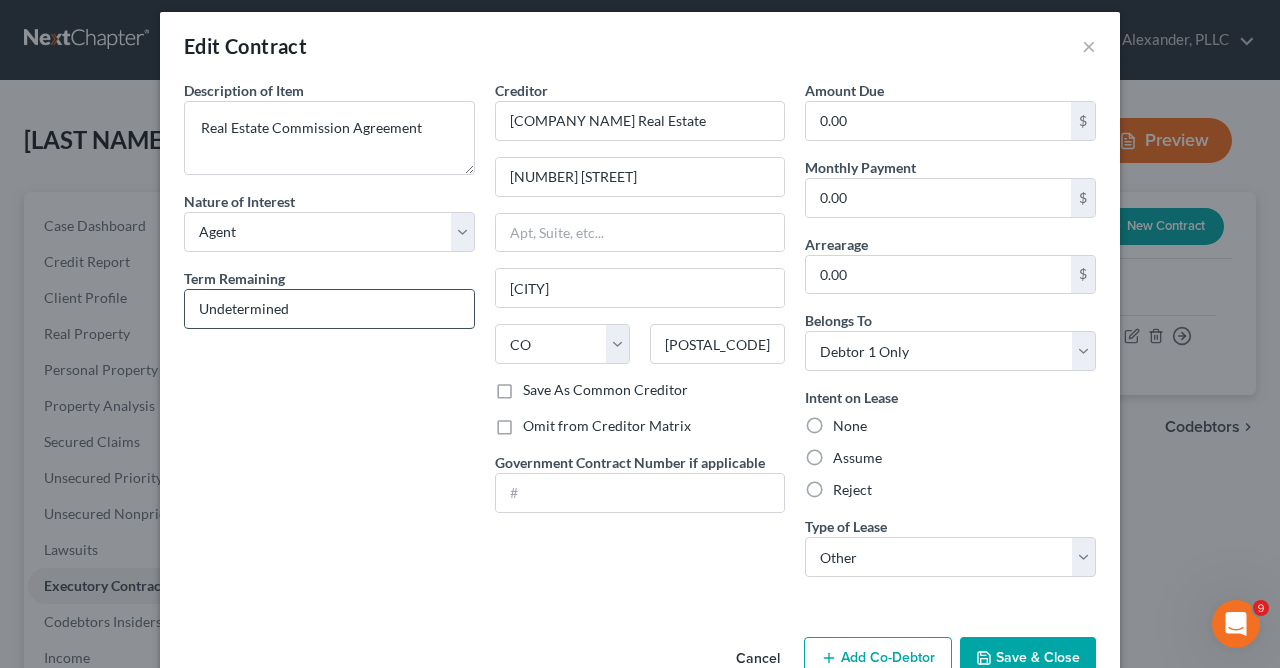click on "Undetermined" at bounding box center (329, 309) 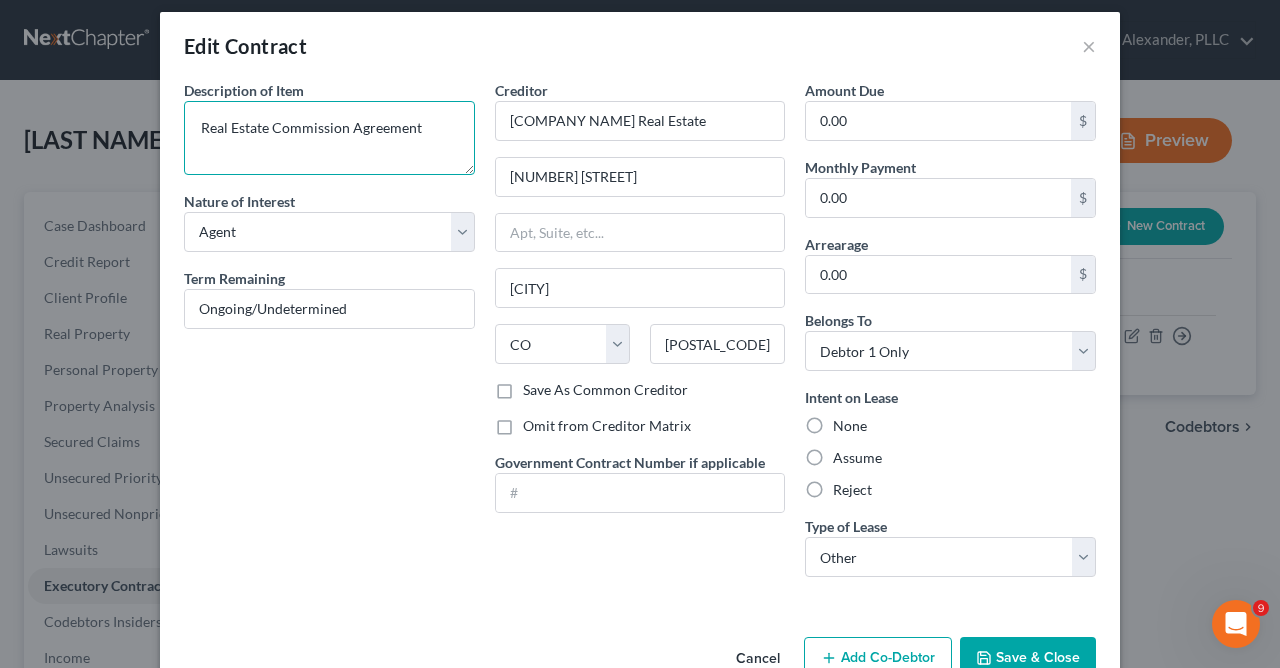 click on "Real Estate Commission Agreement" at bounding box center [329, 138] 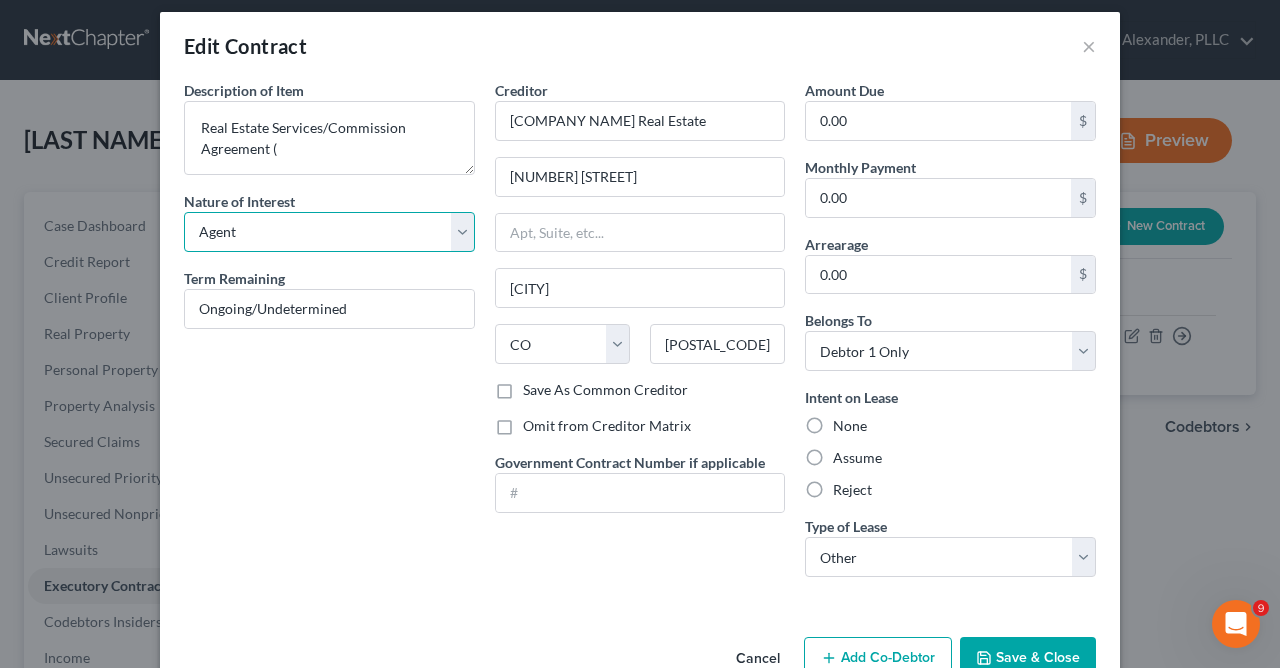 click on "Select Purchaser Agent Lessor Lessee" at bounding box center [329, 232] 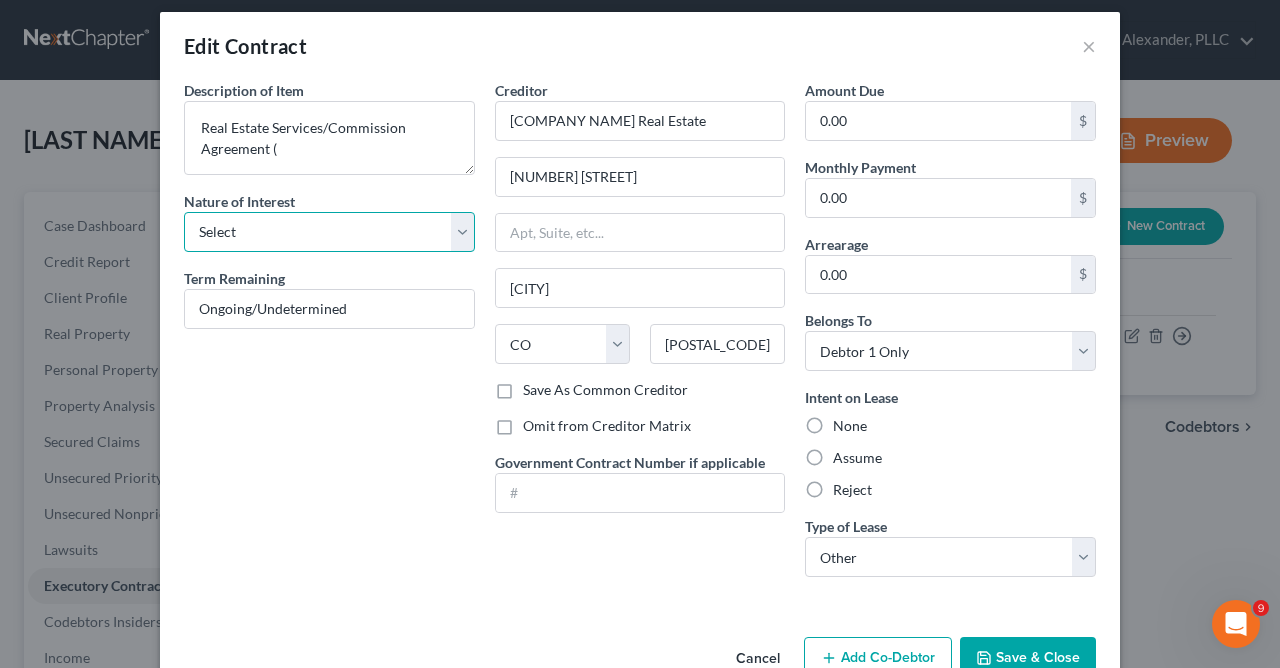 click on "Select" at bounding box center [0, 0] 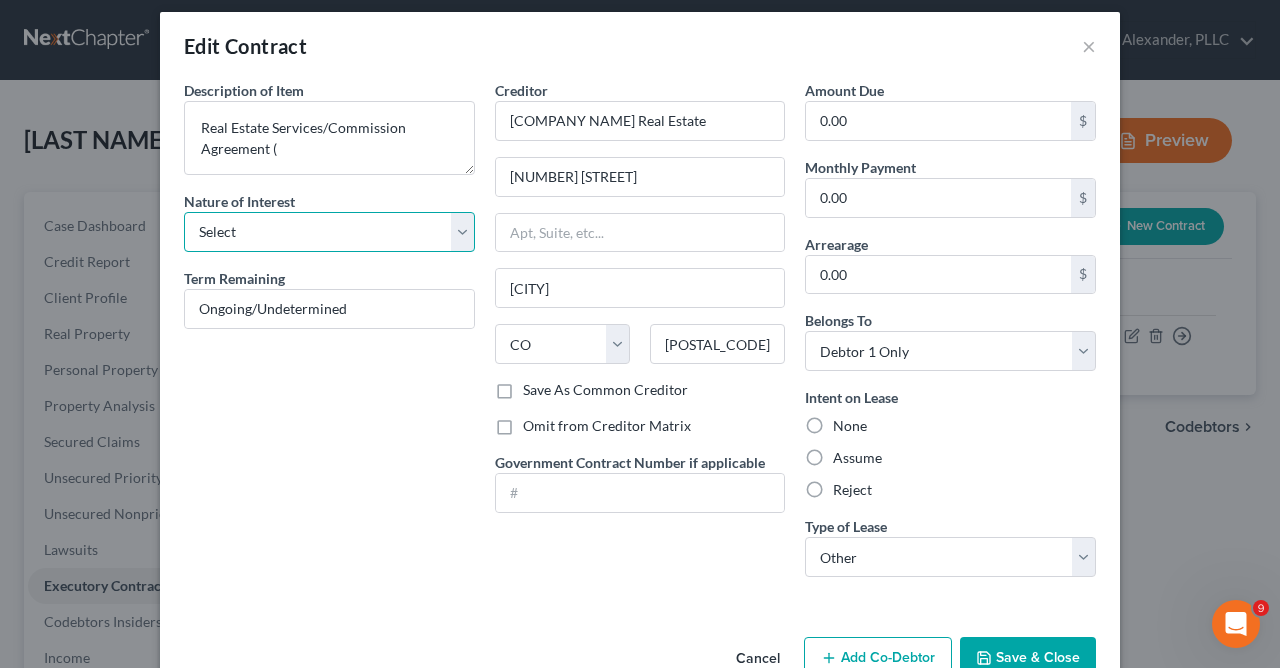click on "Select Purchaser Agent Lessor Lessee" at bounding box center [329, 232] 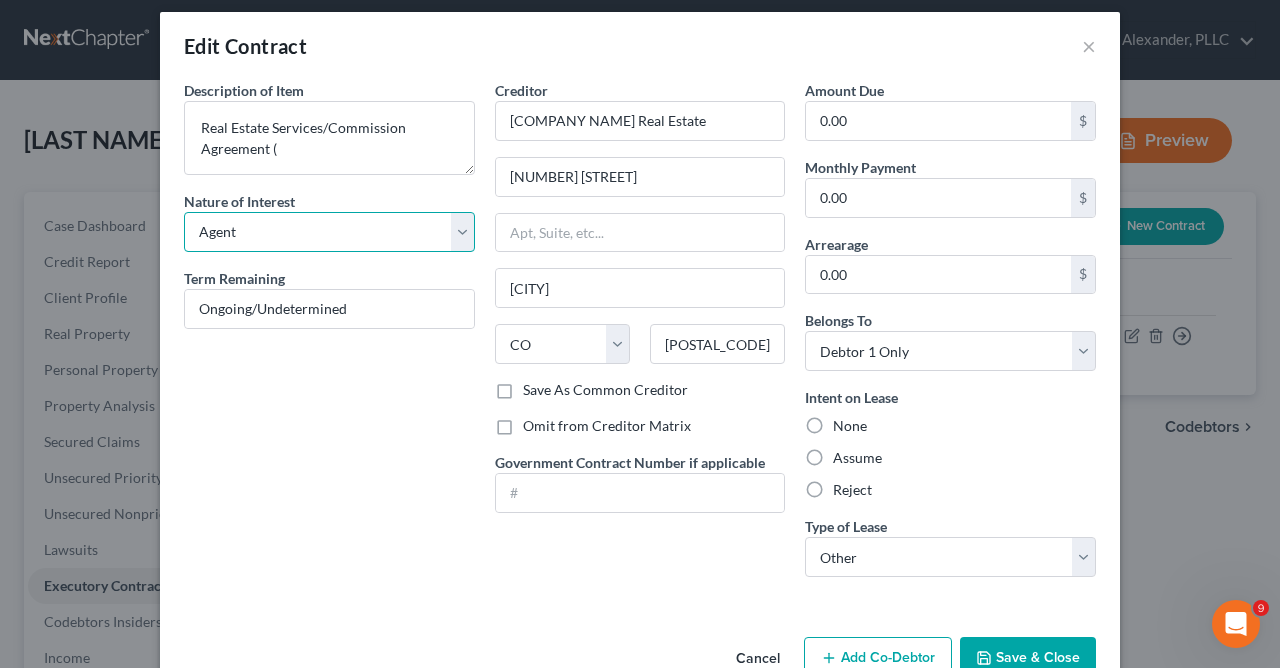 click on "Agent" at bounding box center (0, 0) 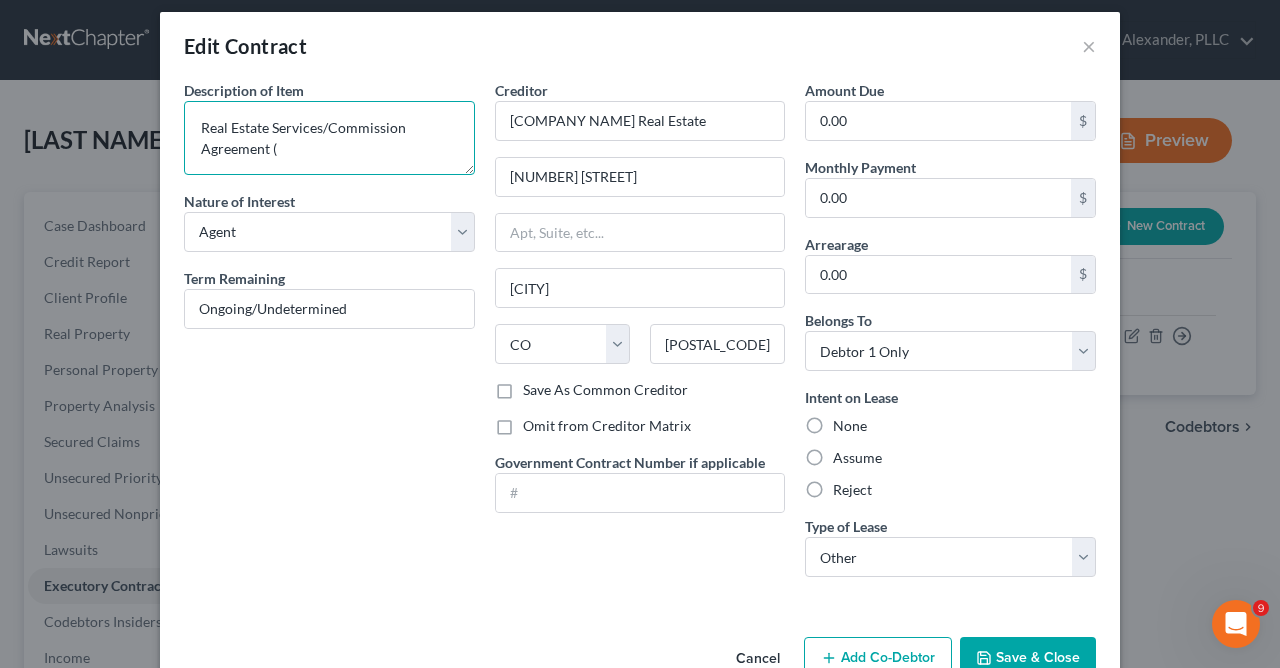 click on "Real Estate Services/Commission Agreement (" at bounding box center (329, 138) 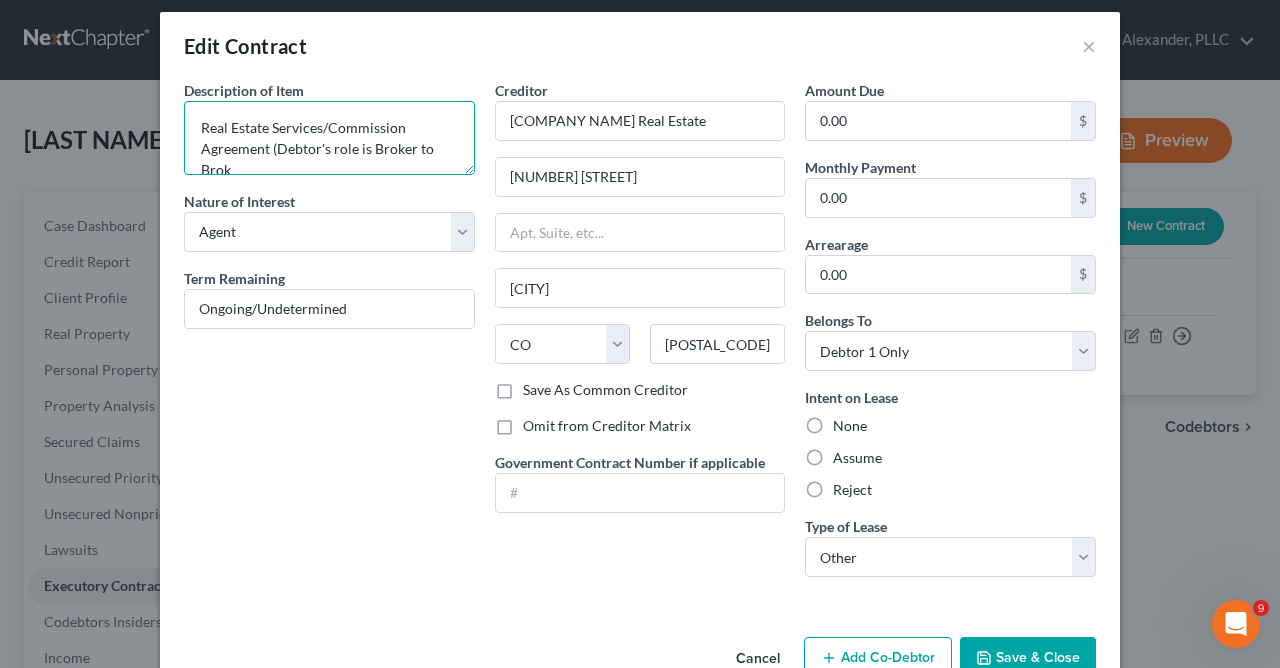 scroll, scrollTop: 4, scrollLeft: 0, axis: vertical 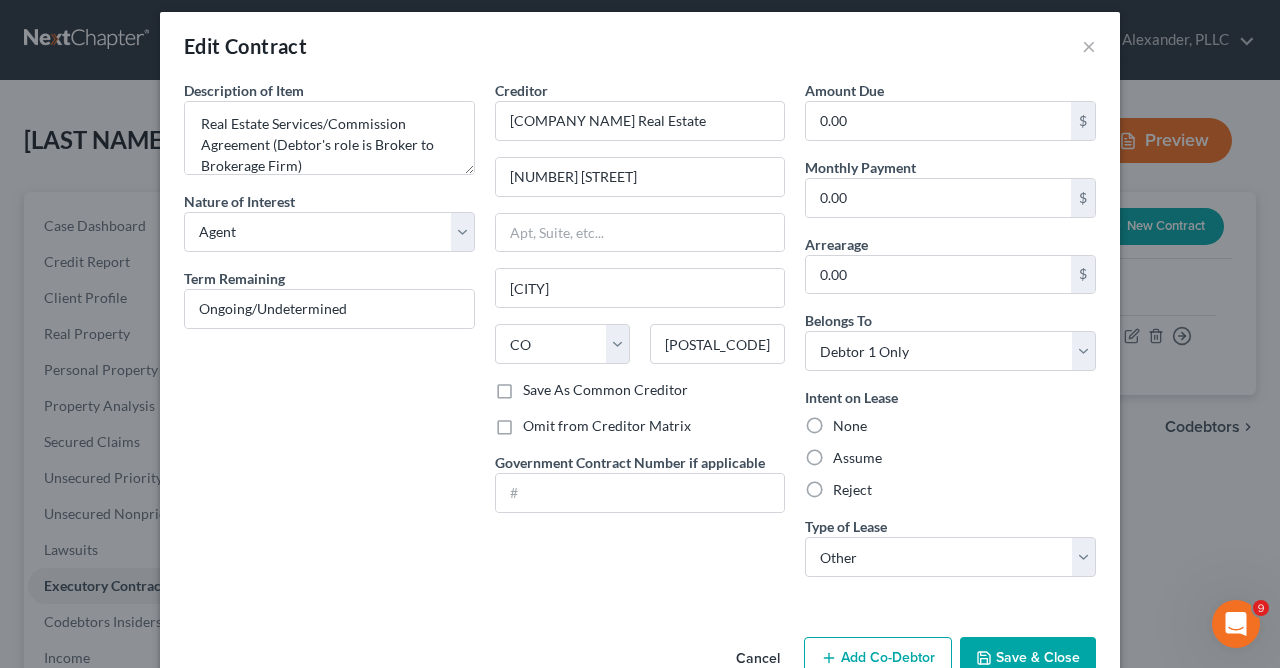 click on "Save & Close" at bounding box center (1028, 658) 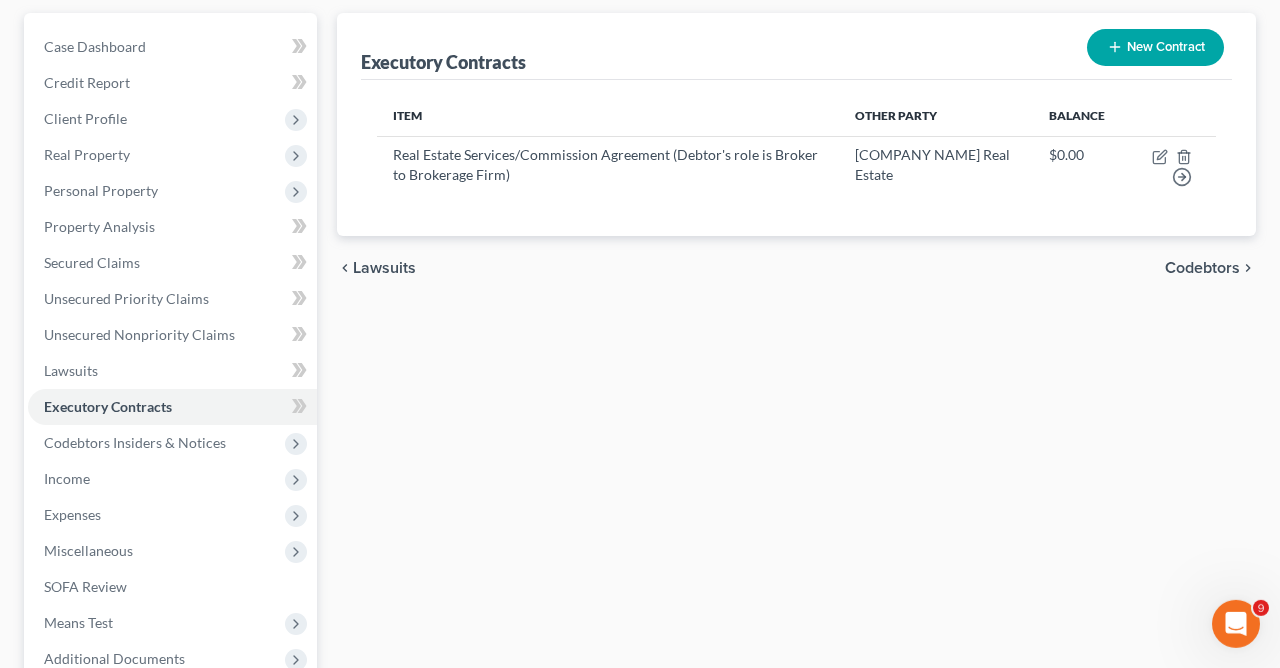 scroll, scrollTop: 212, scrollLeft: 0, axis: vertical 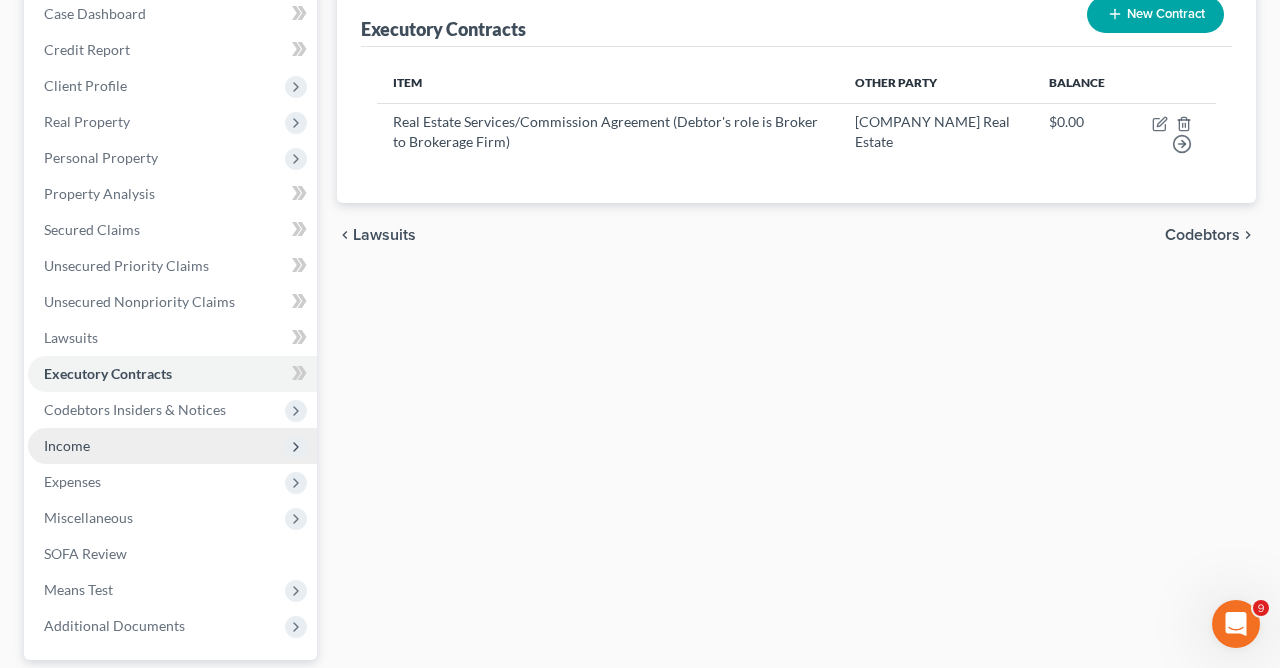 click 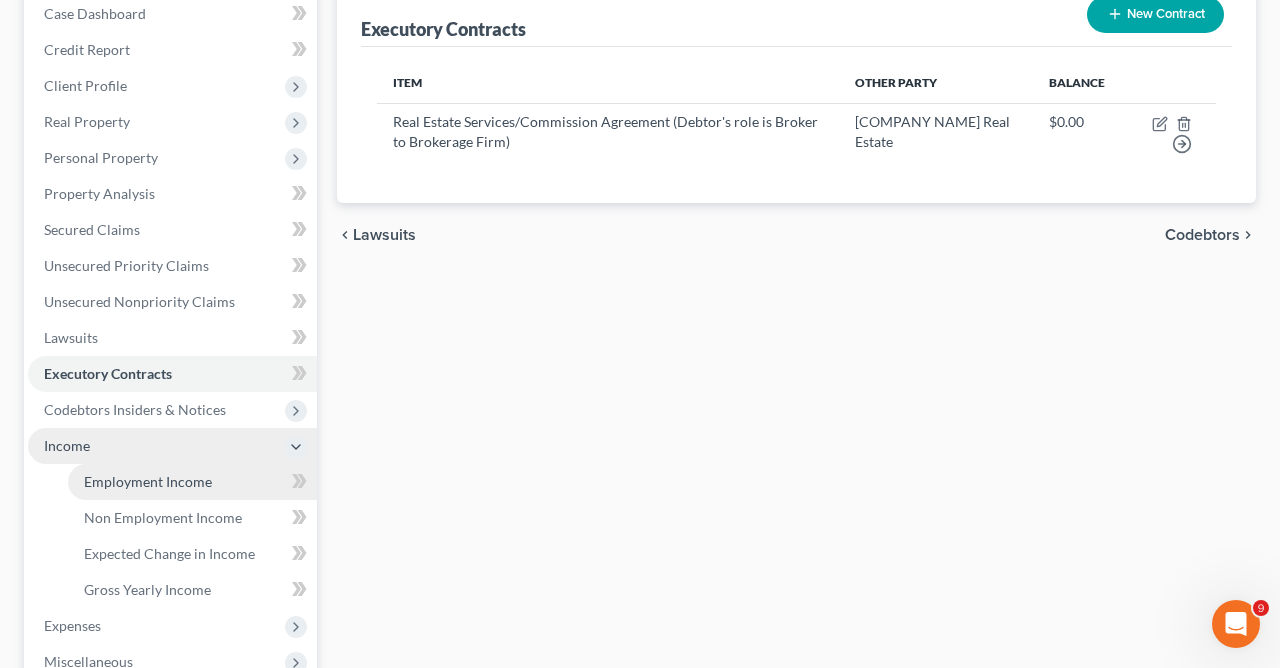 click on "Employment Income" at bounding box center (148, 481) 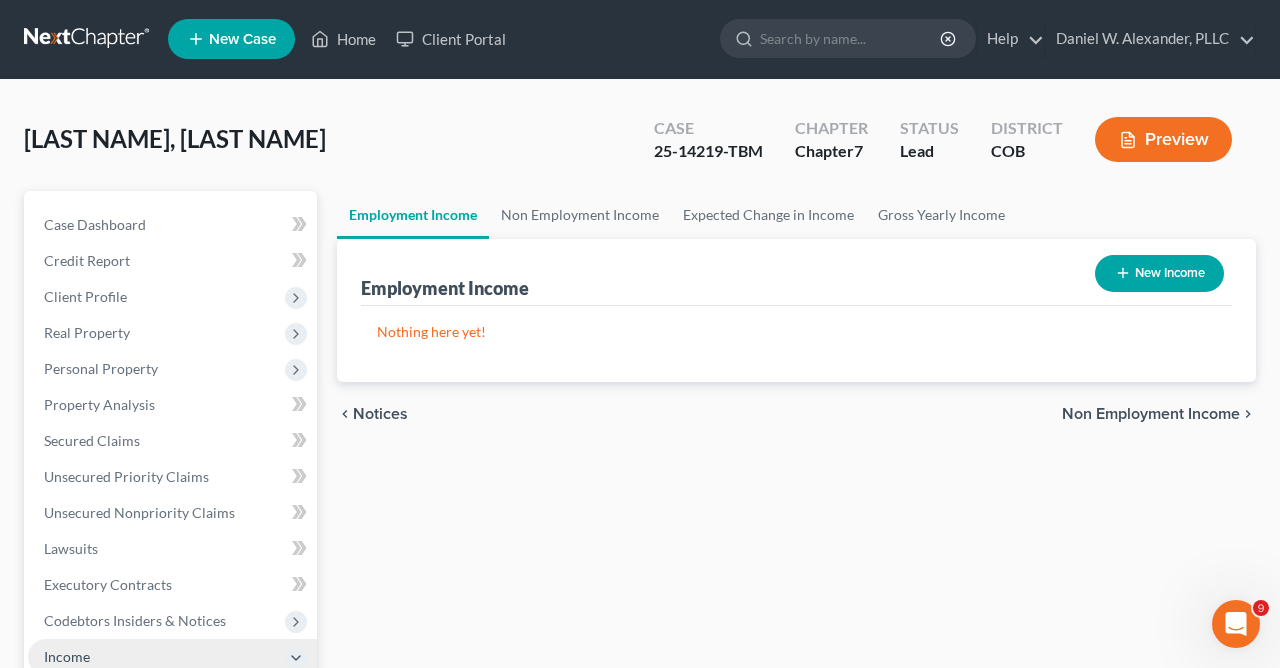 scroll, scrollTop: 0, scrollLeft: 0, axis: both 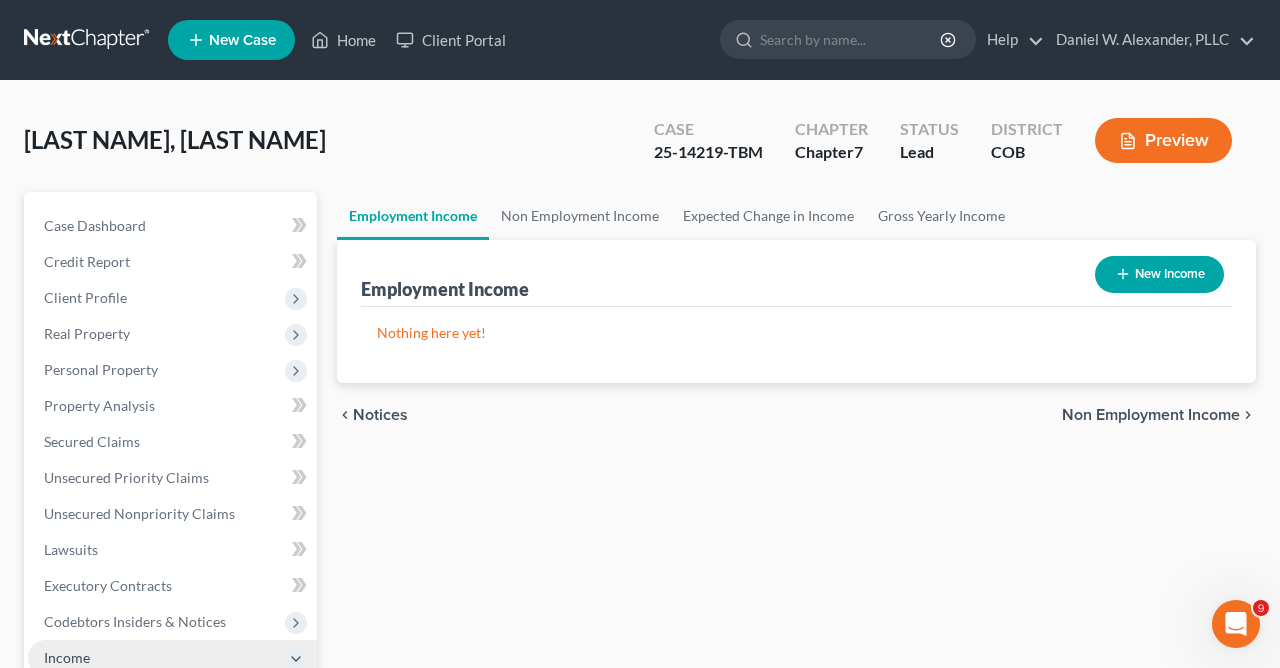 click on "Employment Income
Non Employment Income
Expected Change in Income
Gross Yearly Income
Employment Income New Income
Nothing here yet!
Income Source
Type
For
Current Monthly Income
Sorting...
chevron_left
Notices
Non Employment Income
chevron_right" at bounding box center (796, 661) 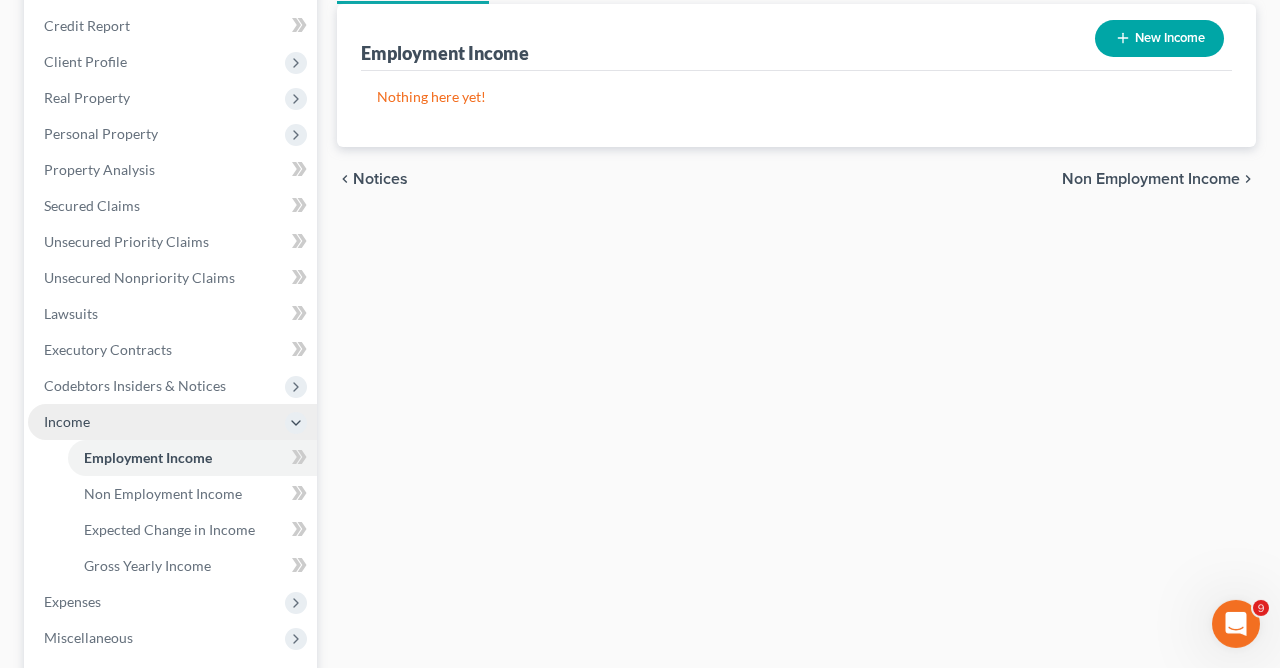 scroll, scrollTop: 294, scrollLeft: 0, axis: vertical 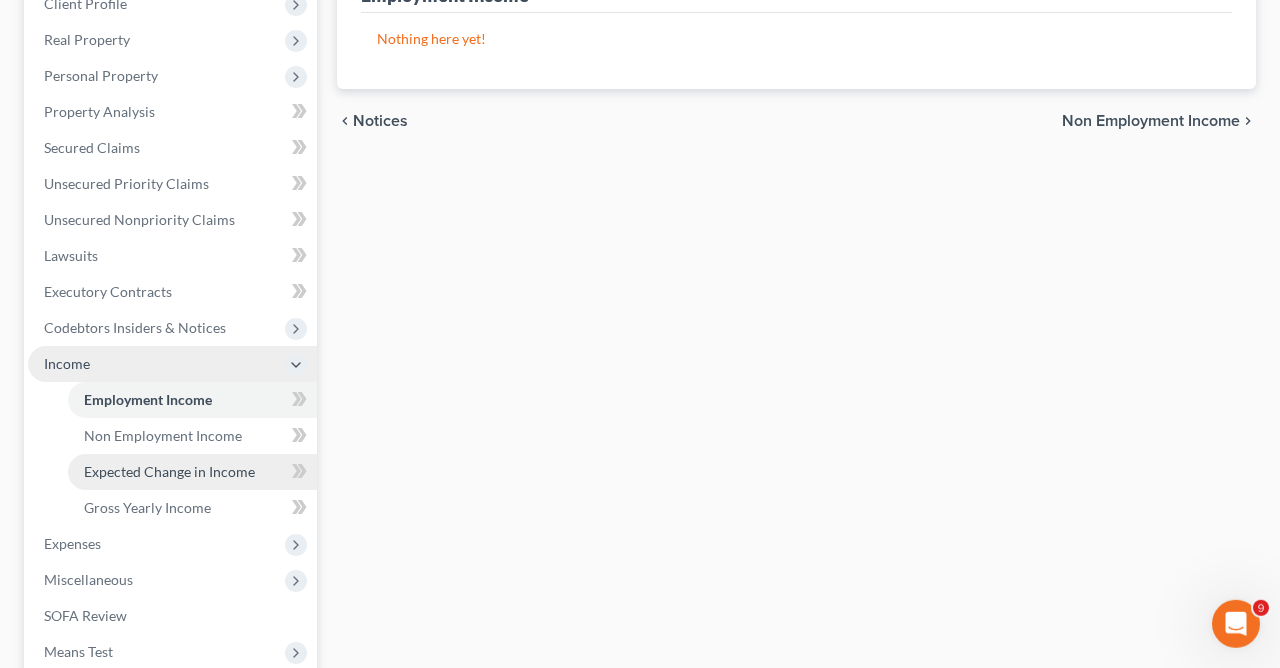 click on "Expected Change in Income" at bounding box center [169, 471] 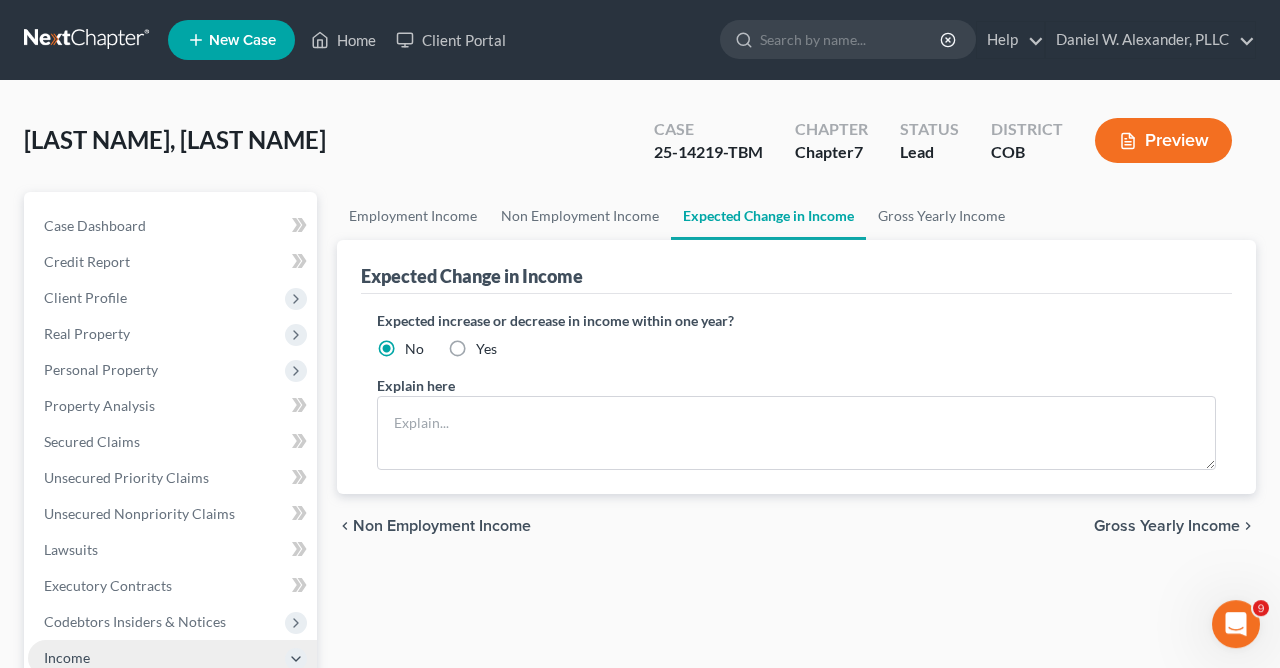 scroll, scrollTop: 0, scrollLeft: 0, axis: both 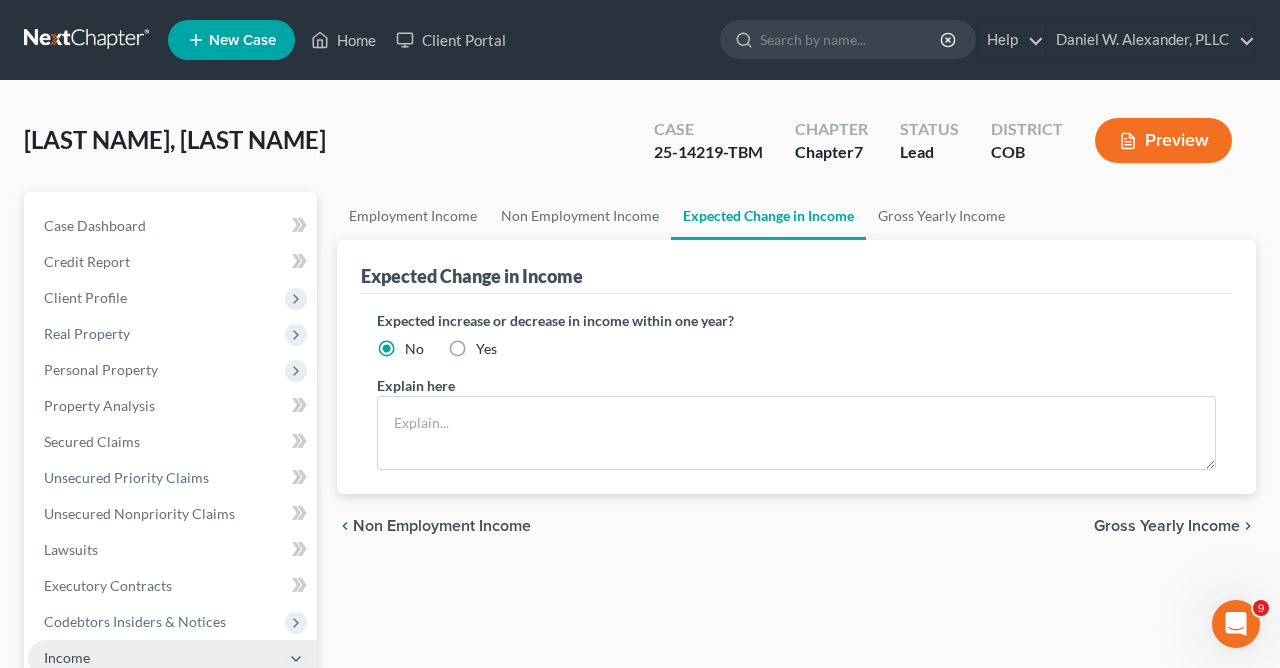 click on "Yes" at bounding box center (486, 349) 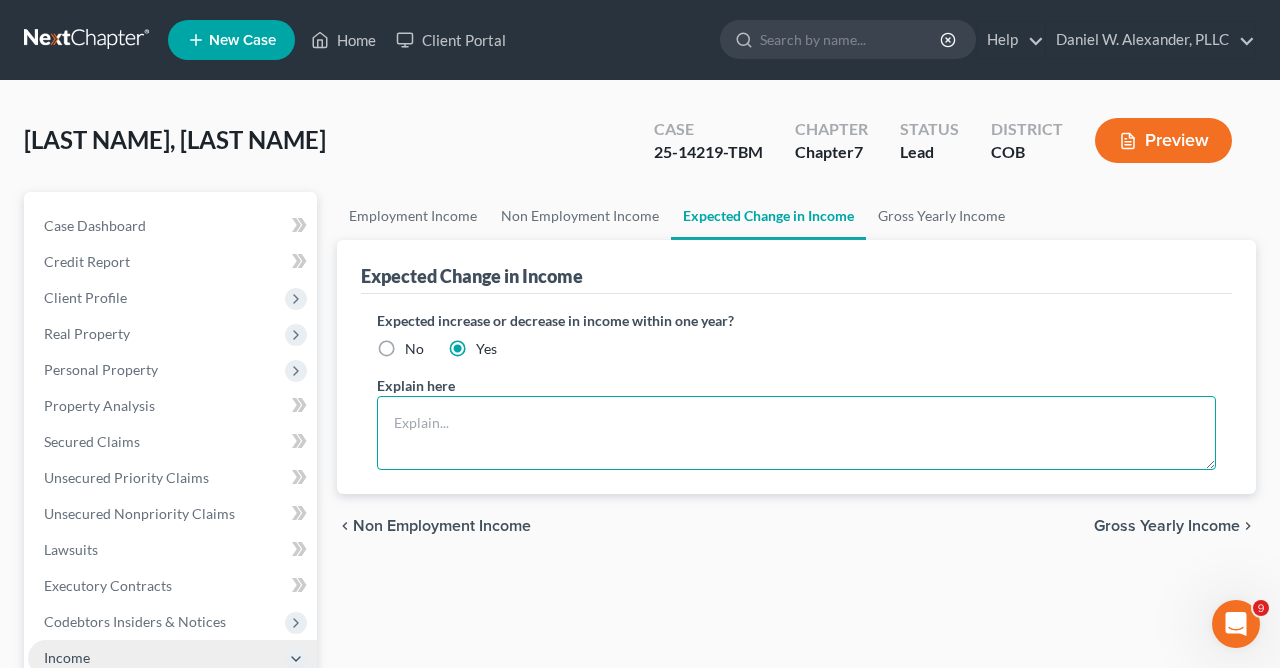 click at bounding box center [796, 433] 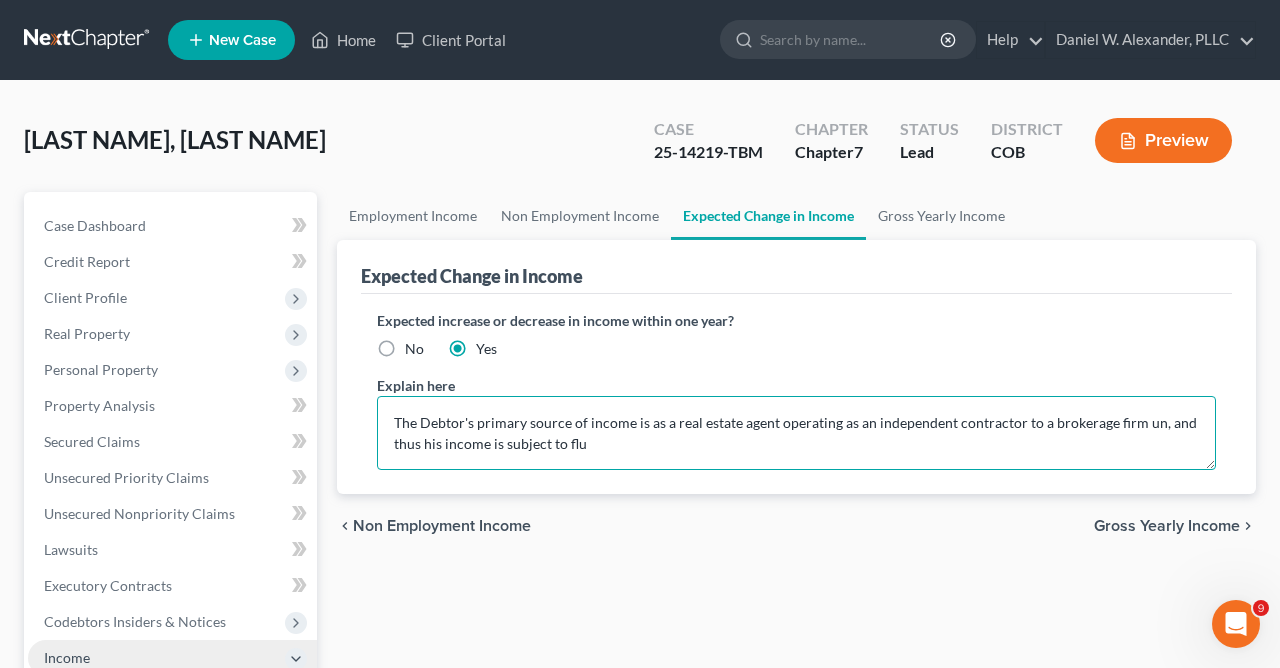 click on "The Debtor's primary source of income is as a real estate agent operating as an independent contractor to a brokerage firm un, and thus his income is subject to flu" at bounding box center [796, 433] 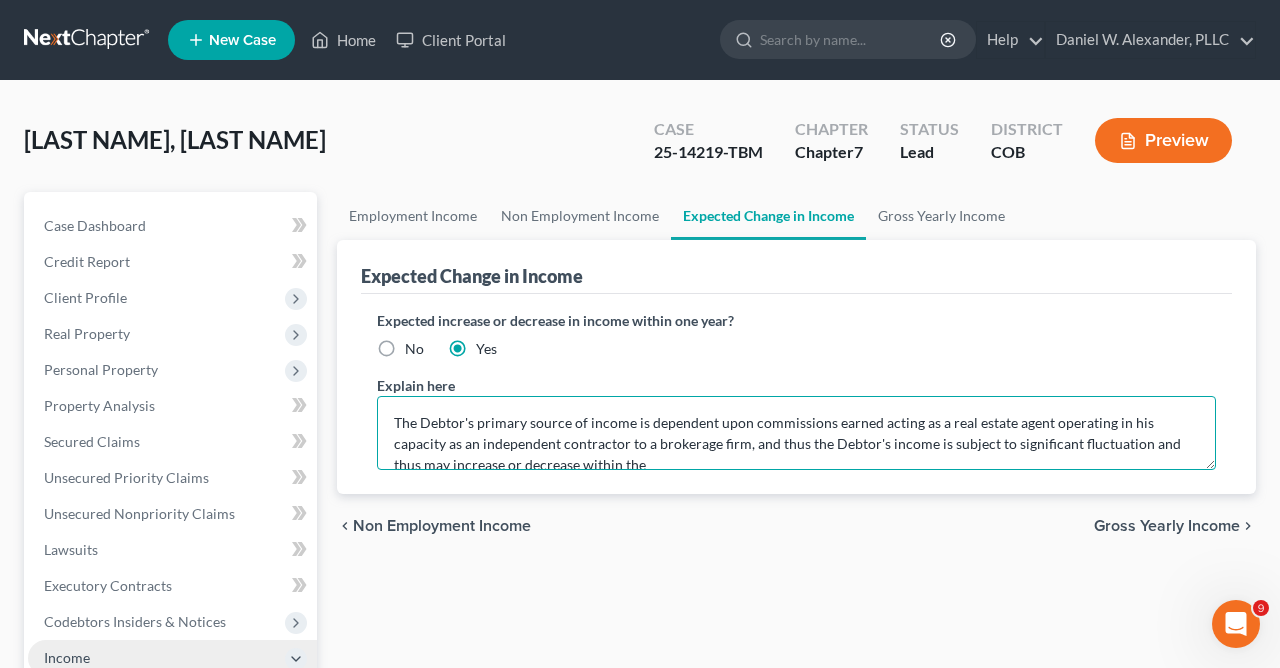 scroll, scrollTop: 4, scrollLeft: 0, axis: vertical 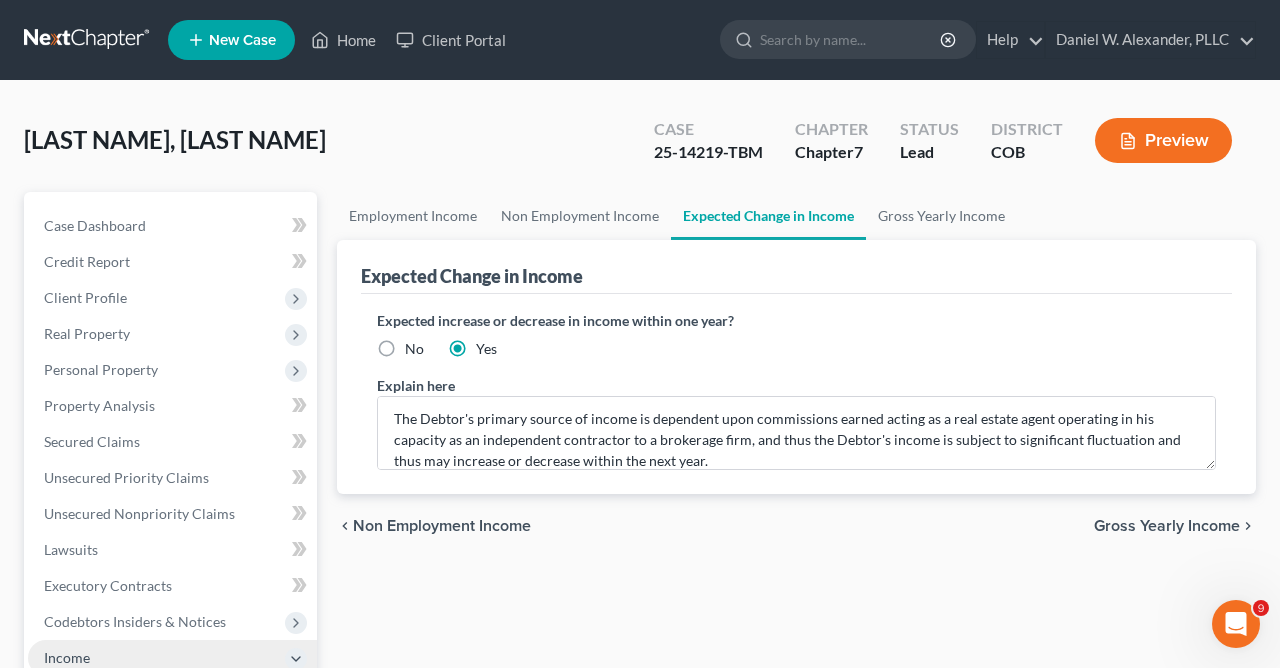 click on "Gross Yearly Income" at bounding box center [1167, 526] 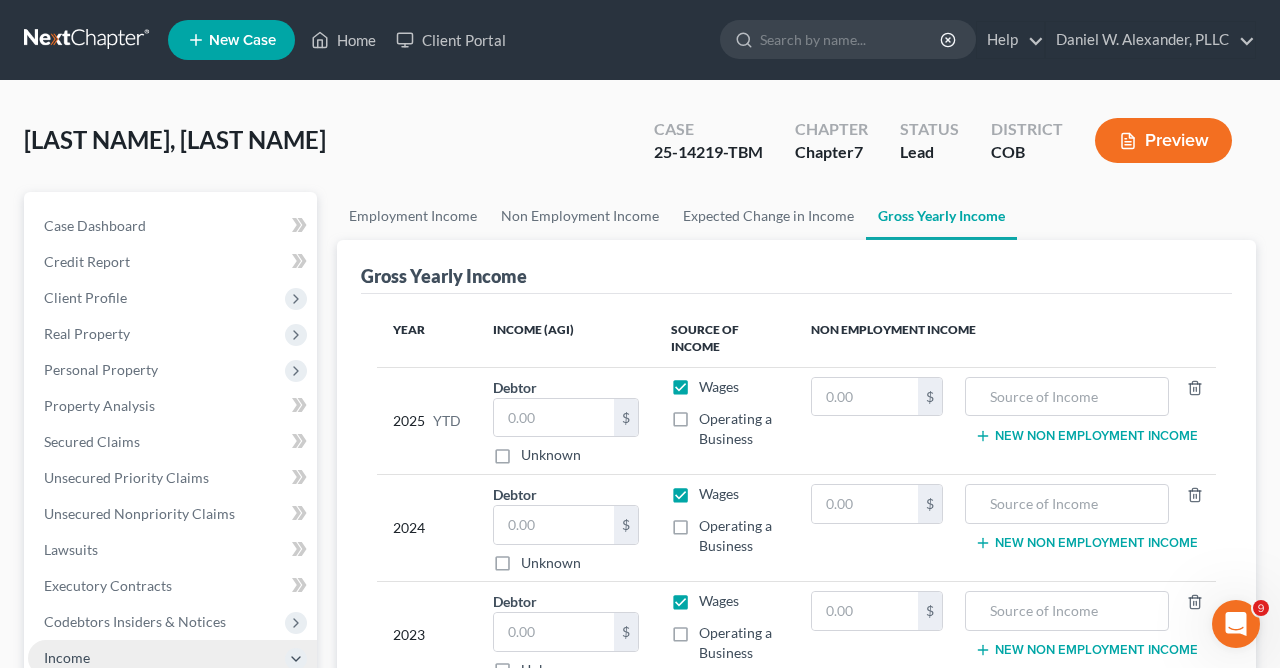 click on "Operating a Business" at bounding box center (739, 536) 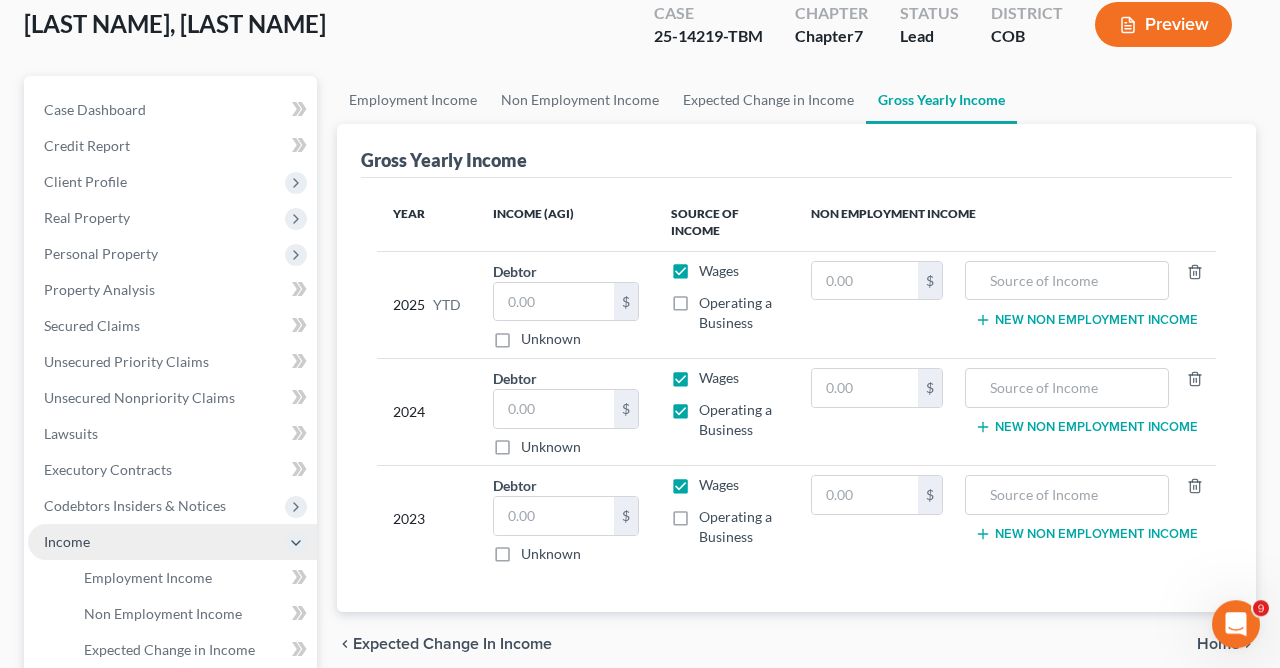 scroll, scrollTop: 131, scrollLeft: 0, axis: vertical 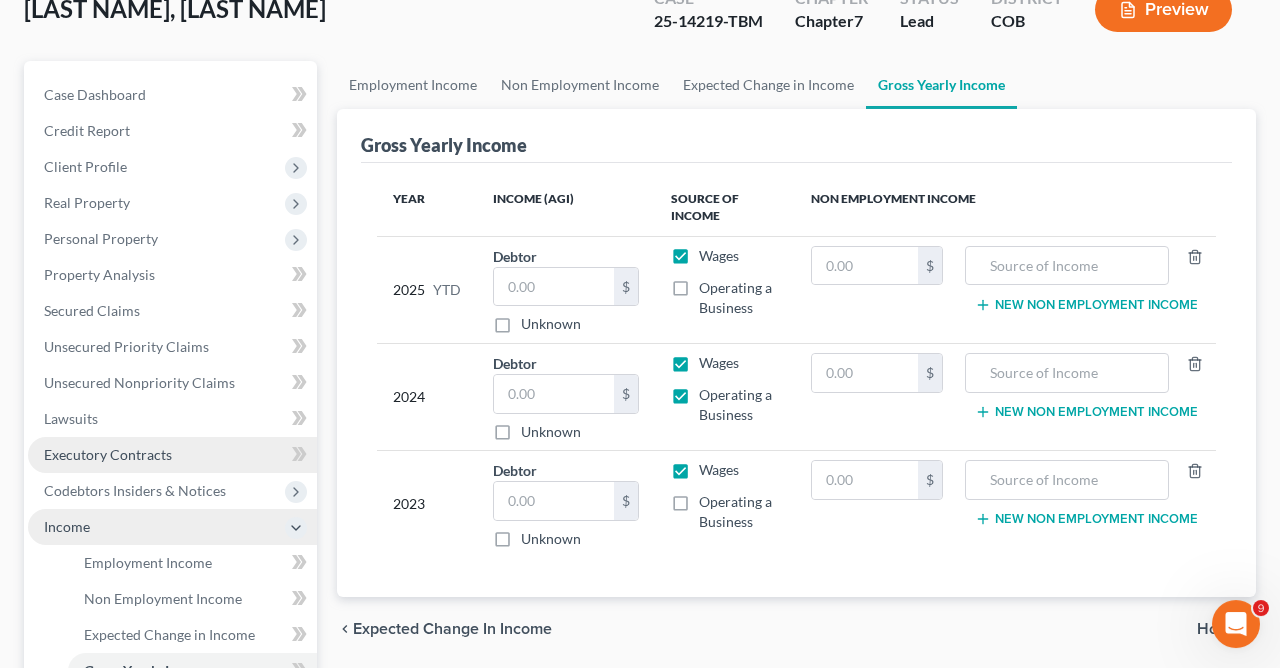 click on "Executory Contracts" at bounding box center (172, 455) 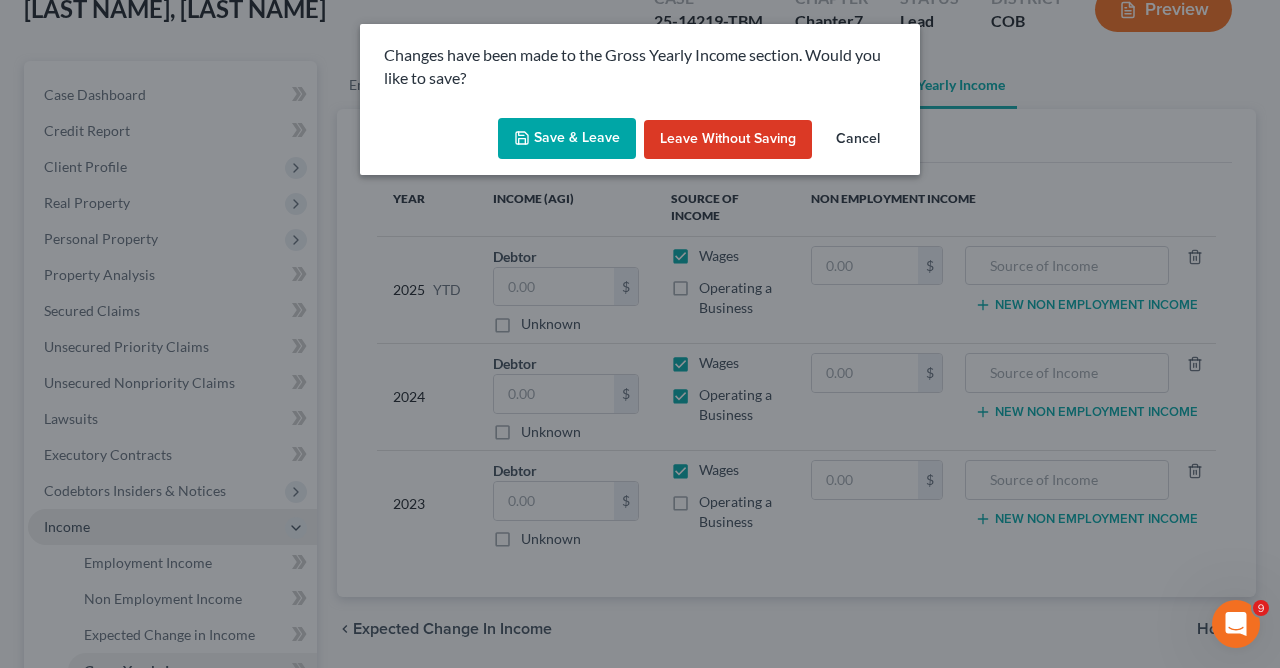 click on "Leave without Saving" at bounding box center [728, 140] 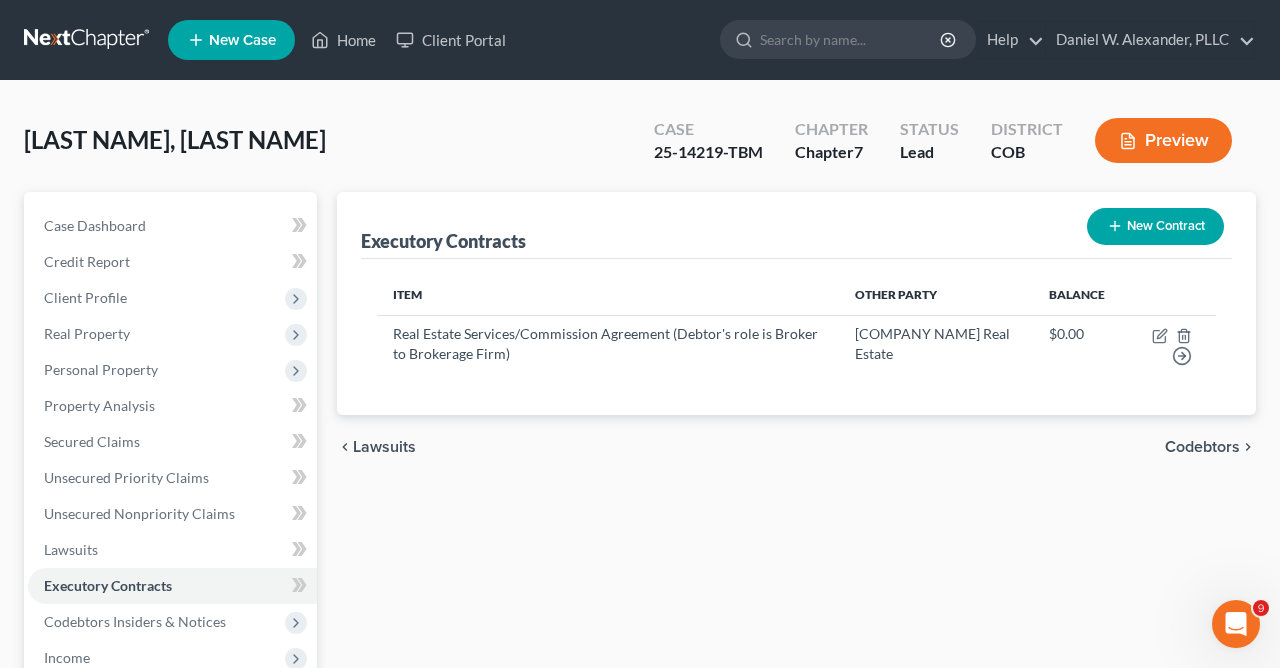 scroll, scrollTop: 0, scrollLeft: 0, axis: both 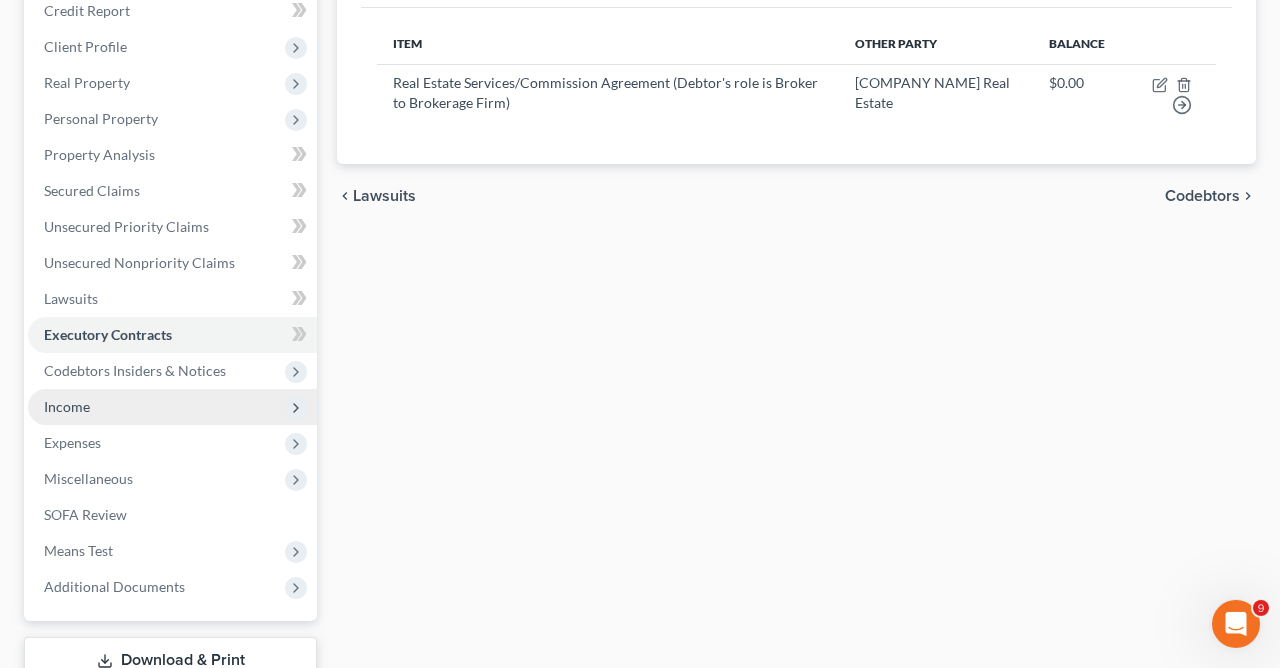 click 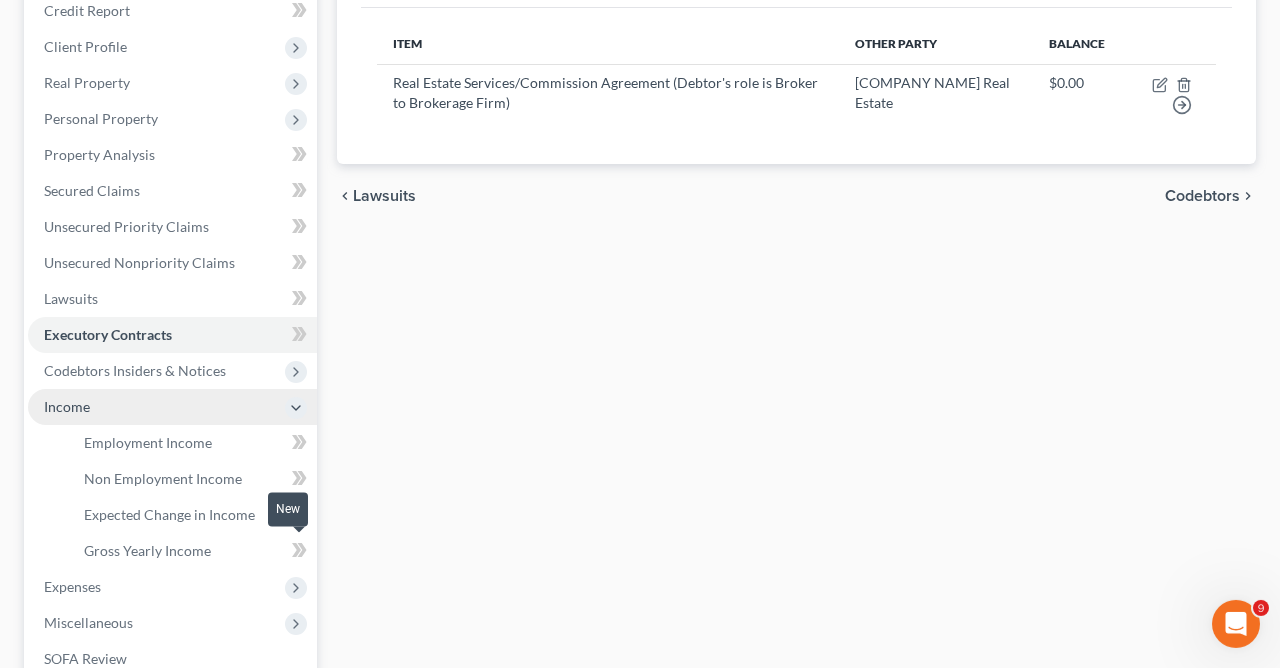 click 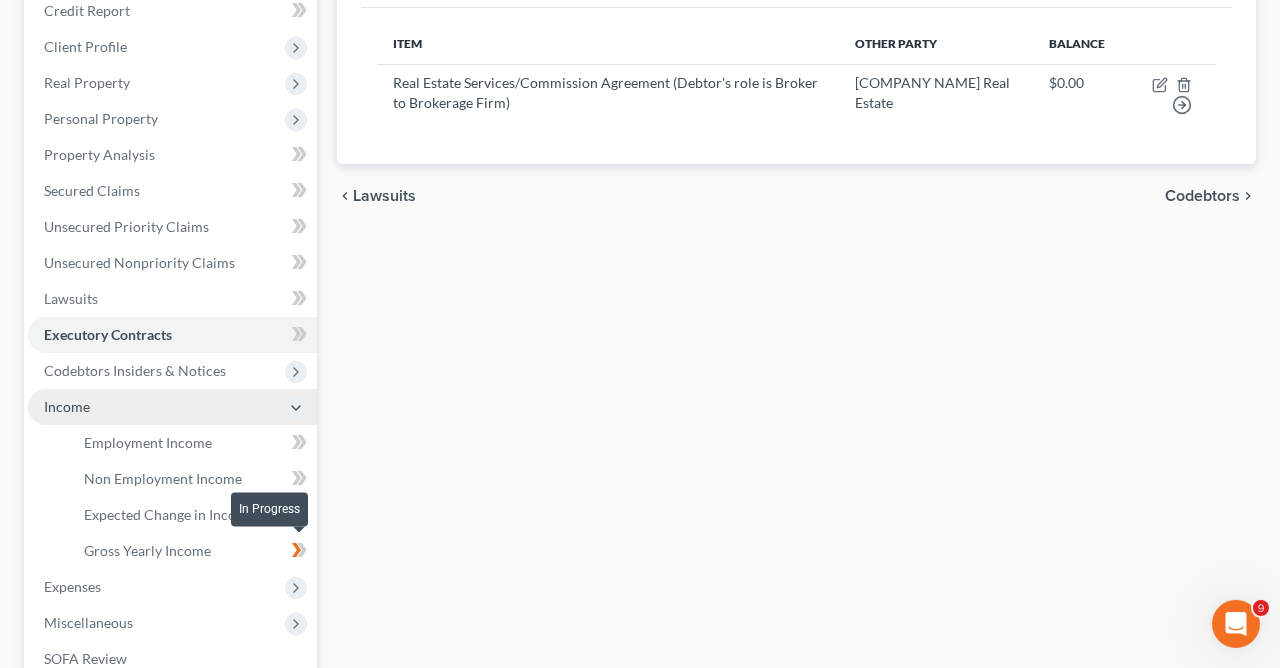 click 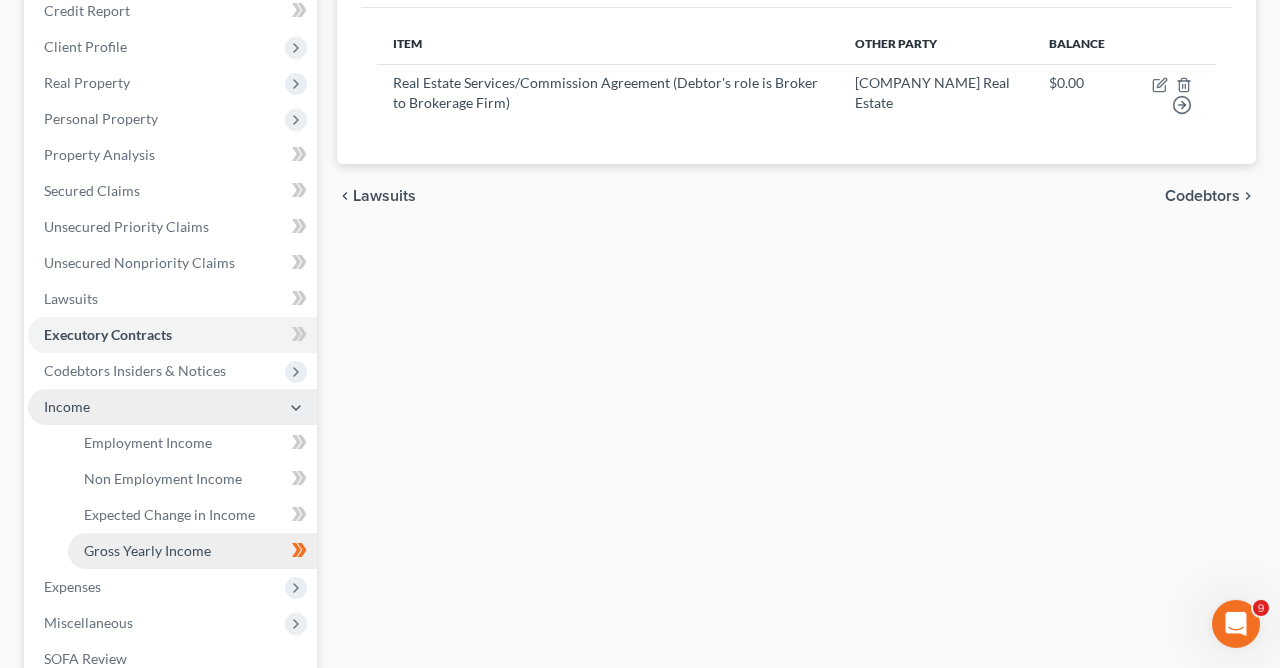 click on "Gross Yearly Income" at bounding box center [147, 550] 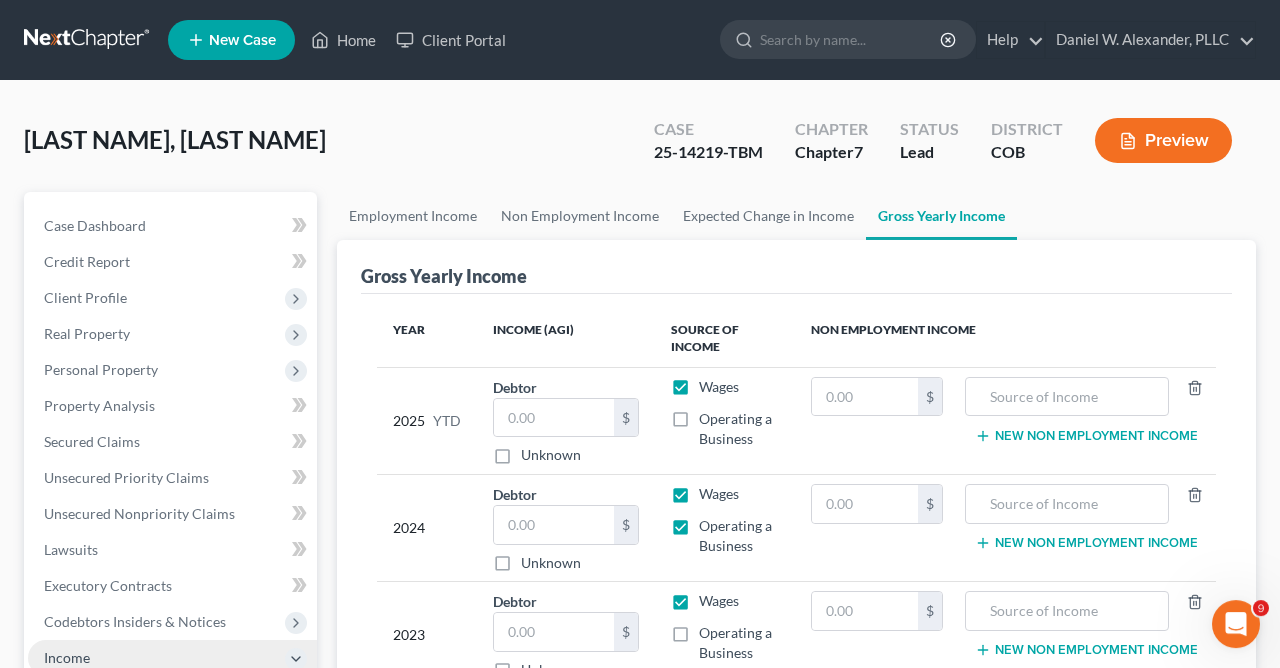 scroll, scrollTop: 0, scrollLeft: 0, axis: both 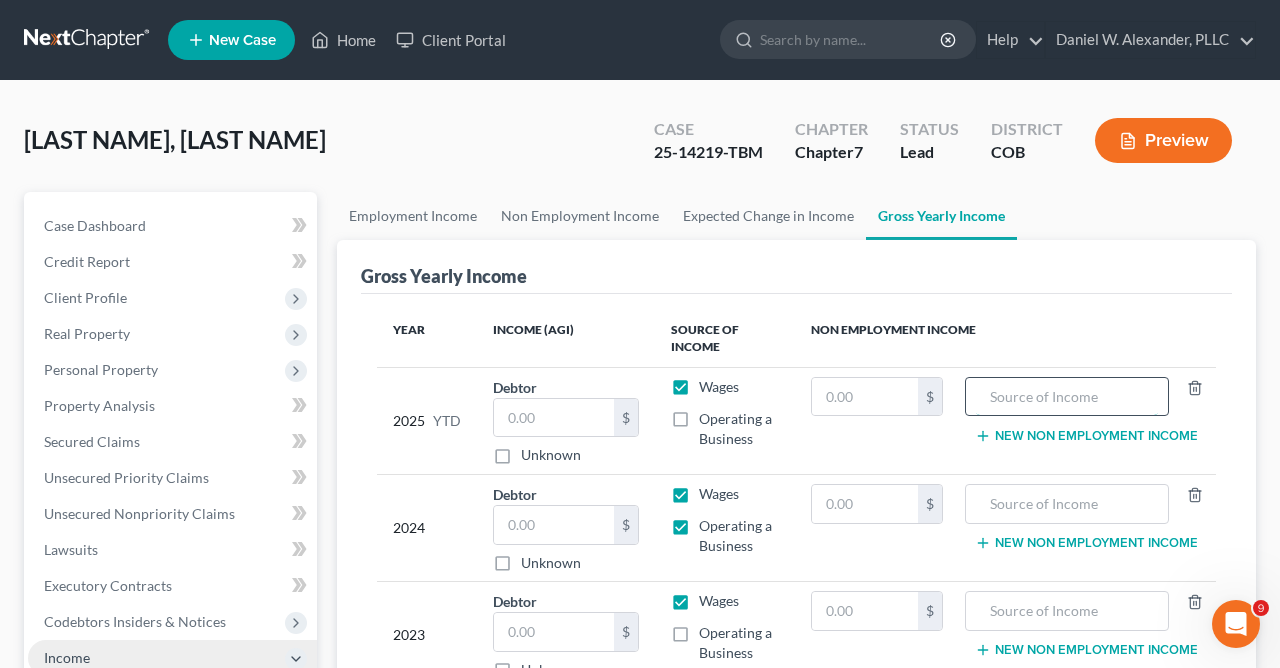 click at bounding box center (1067, 397) 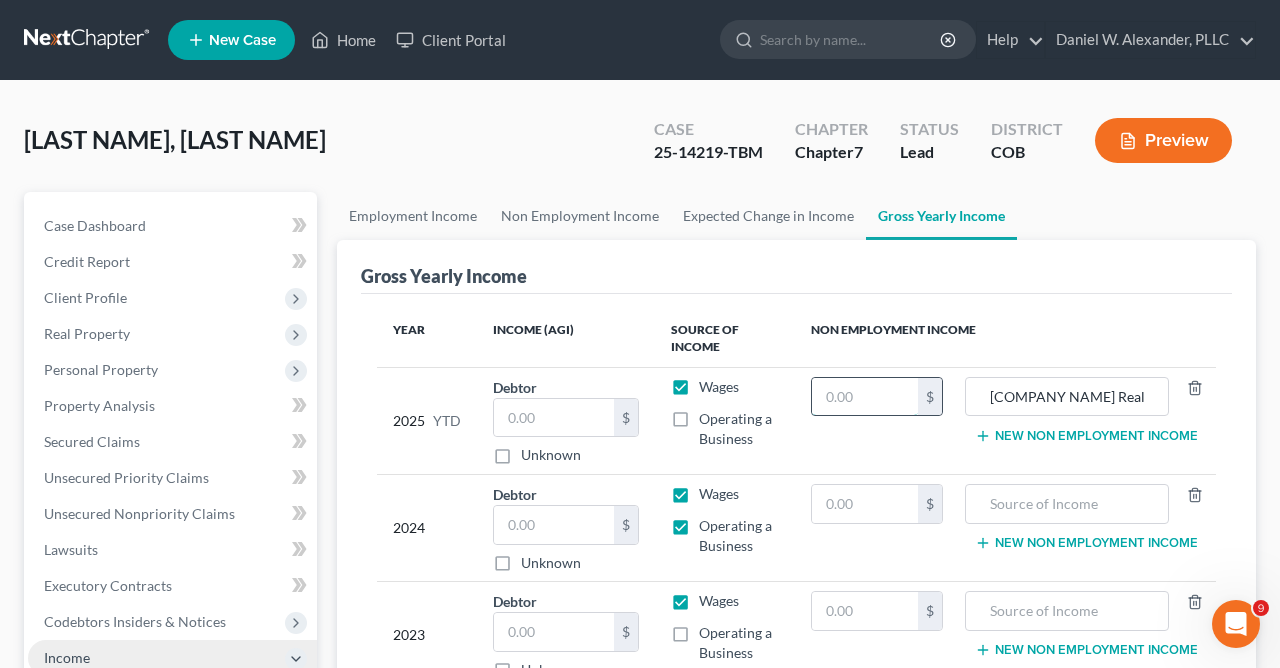click at bounding box center [865, 397] 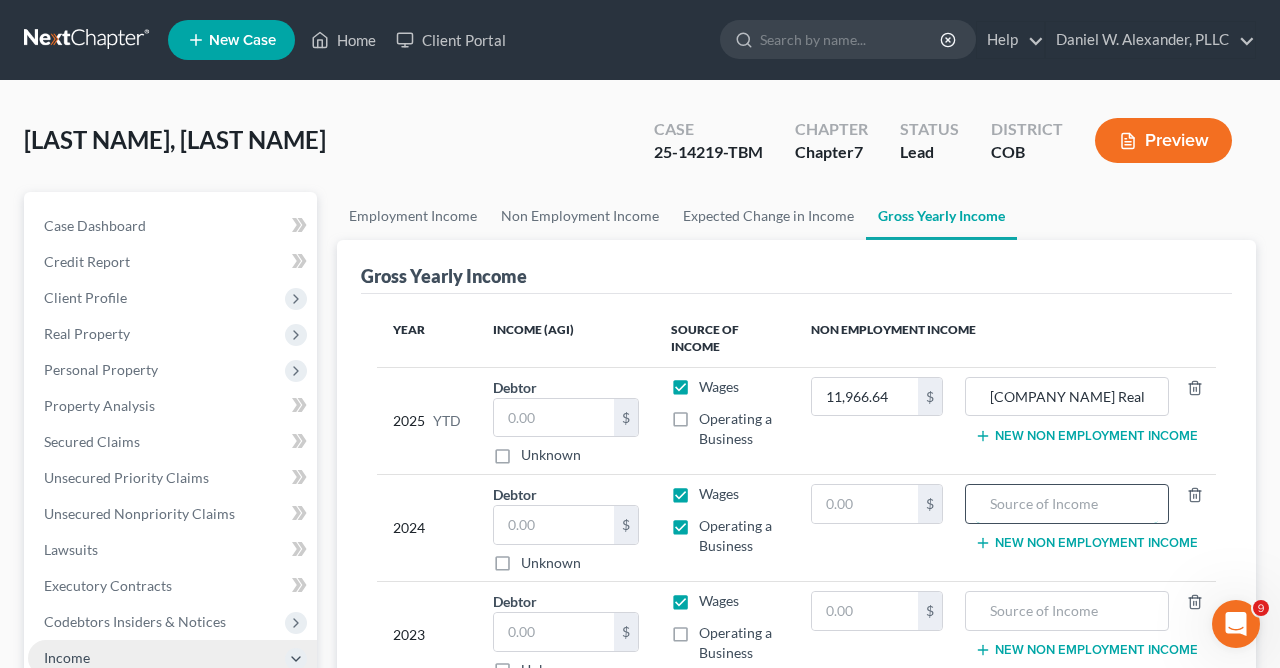 click at bounding box center [1067, 504] 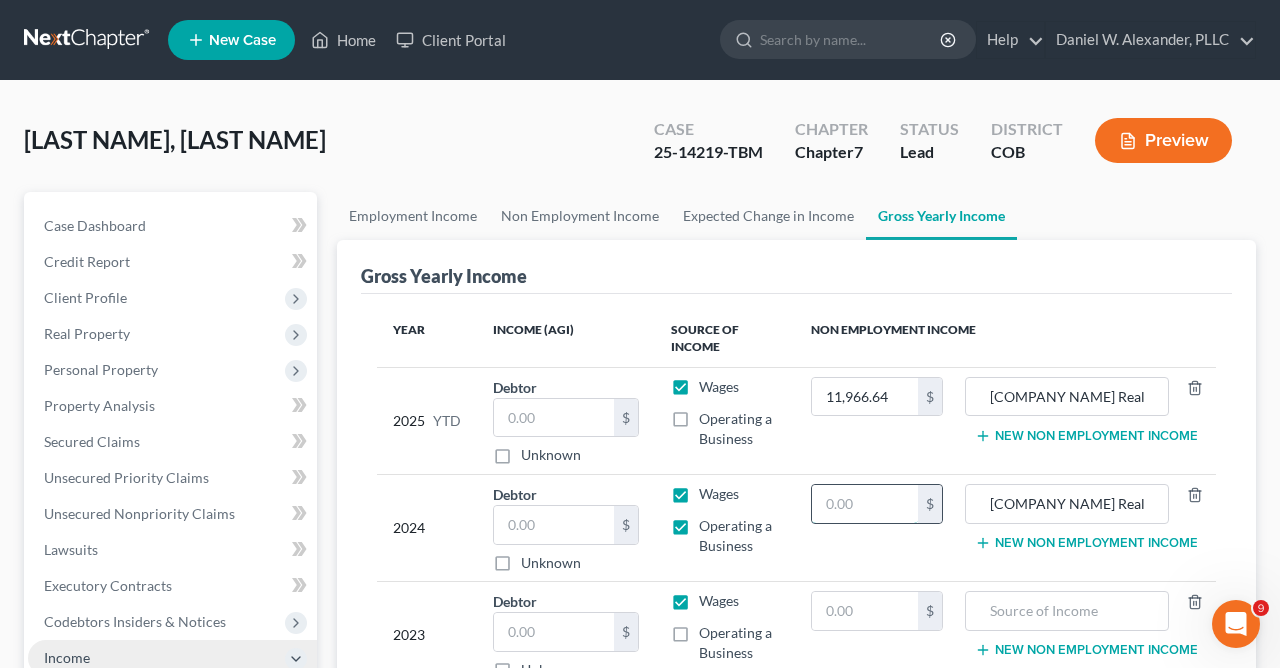click at bounding box center [865, 504] 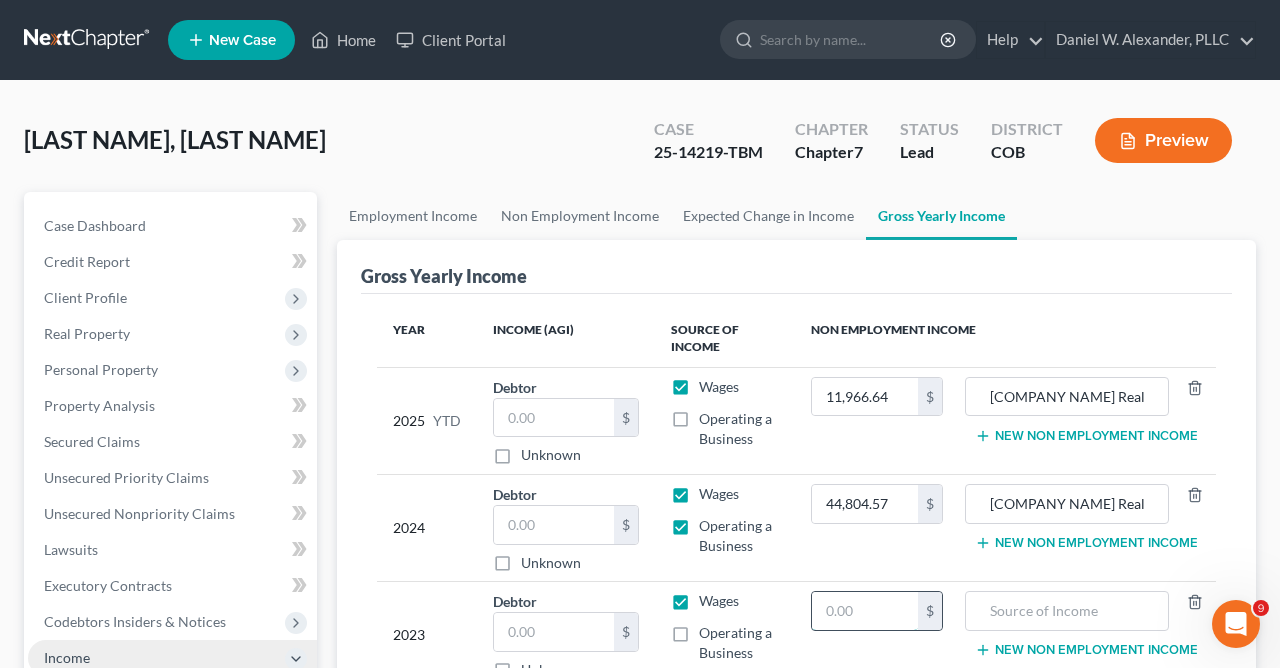 click at bounding box center (865, 611) 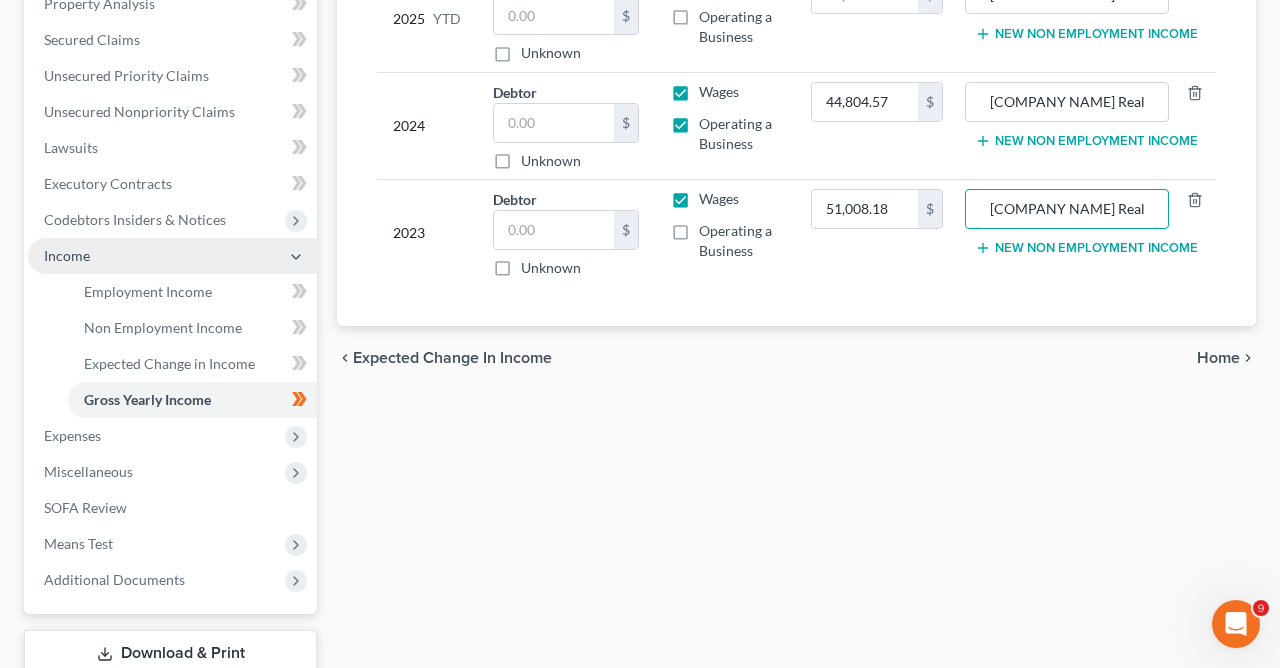 scroll, scrollTop: 431, scrollLeft: 0, axis: vertical 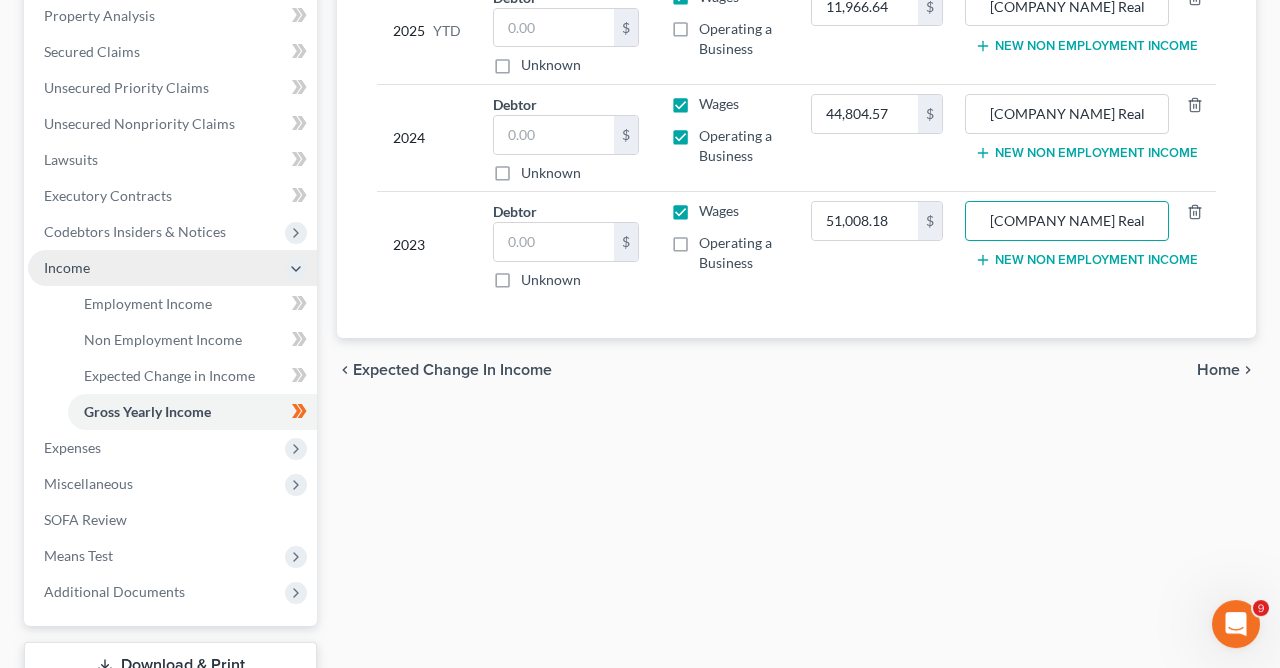 click on "Home" at bounding box center (1218, 370) 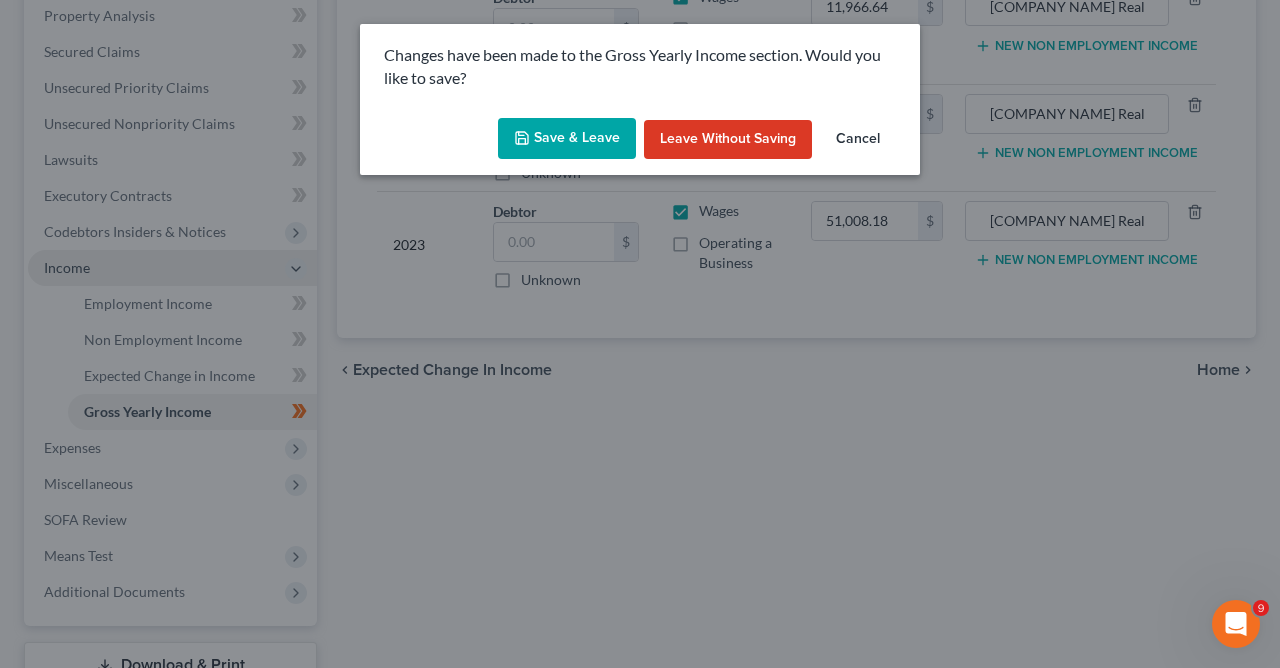 click on "Save & Leave" at bounding box center (567, 139) 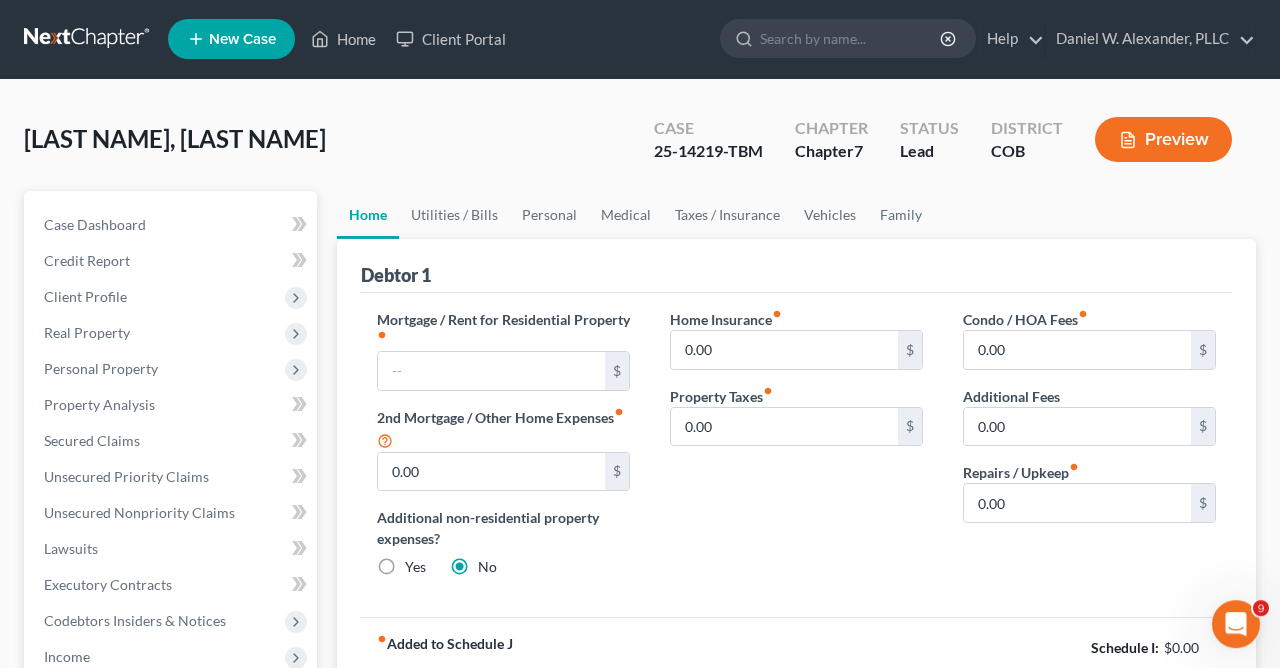 scroll, scrollTop: 0, scrollLeft: 0, axis: both 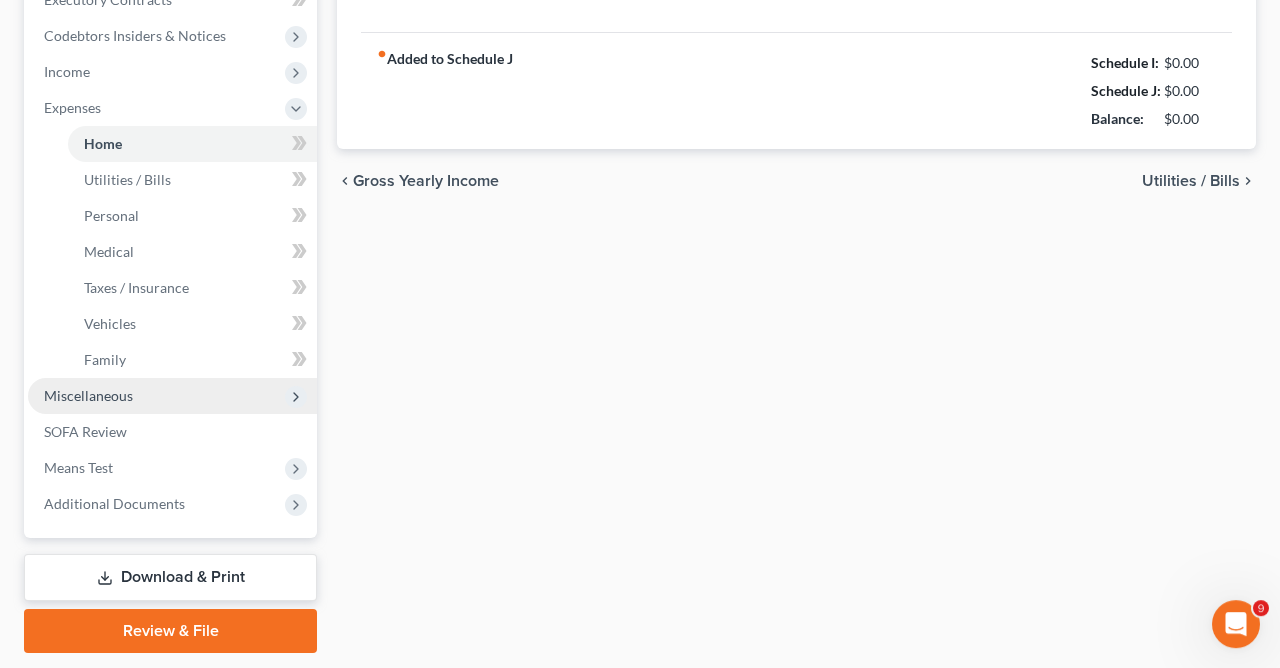 click 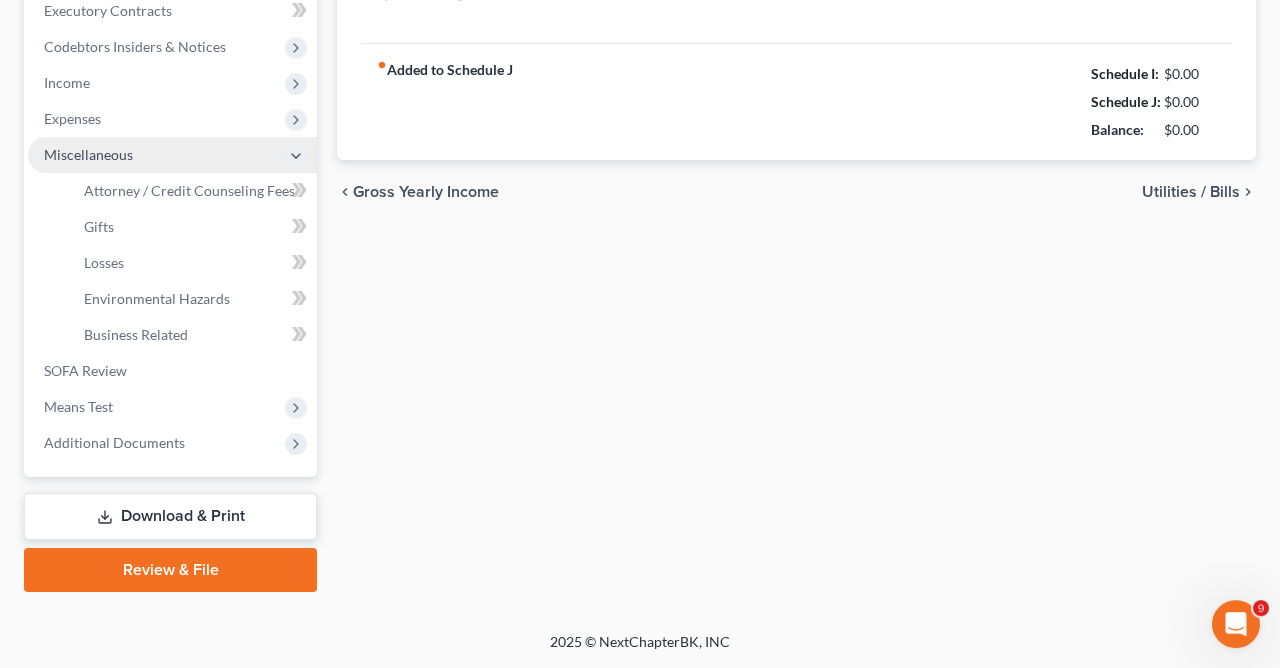 scroll, scrollTop: 573, scrollLeft: 0, axis: vertical 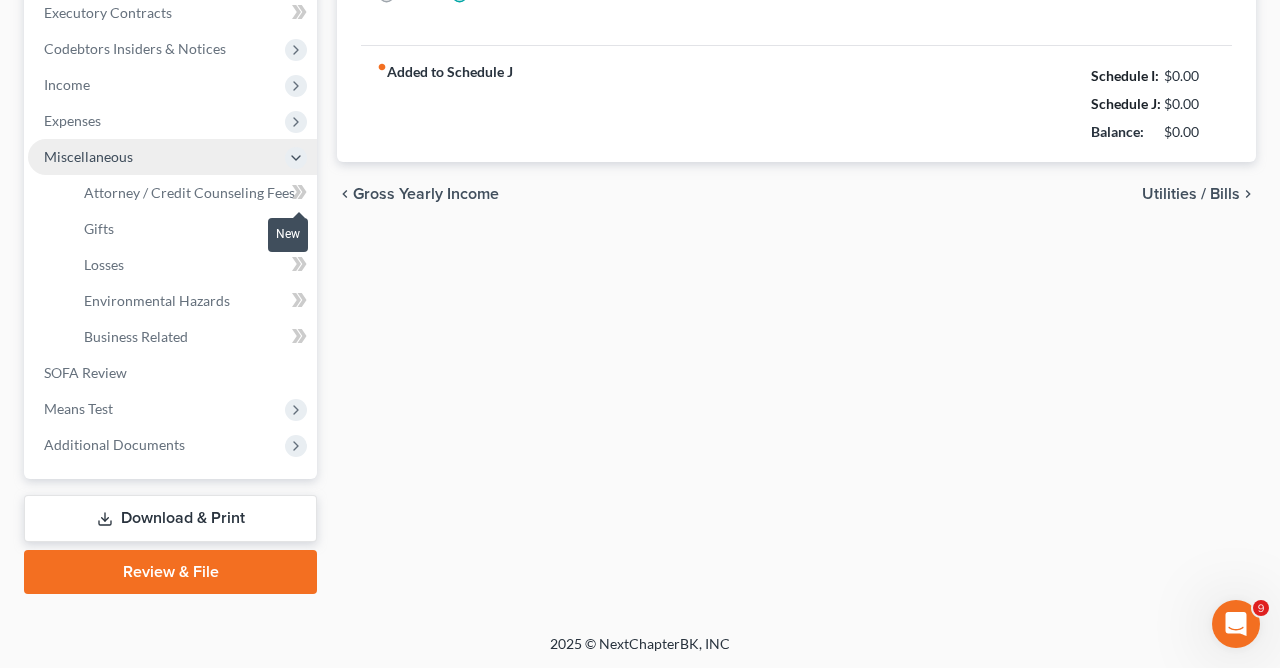 click 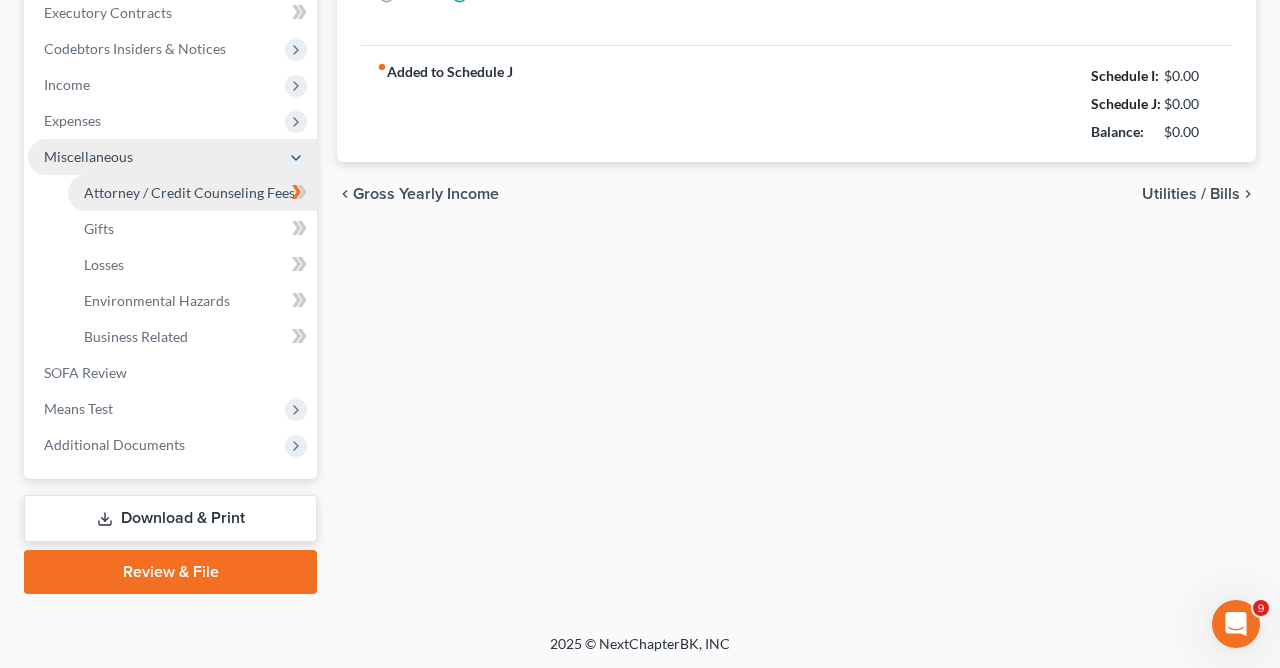 click on "Attorney / Credit Counseling Fees" at bounding box center [192, 193] 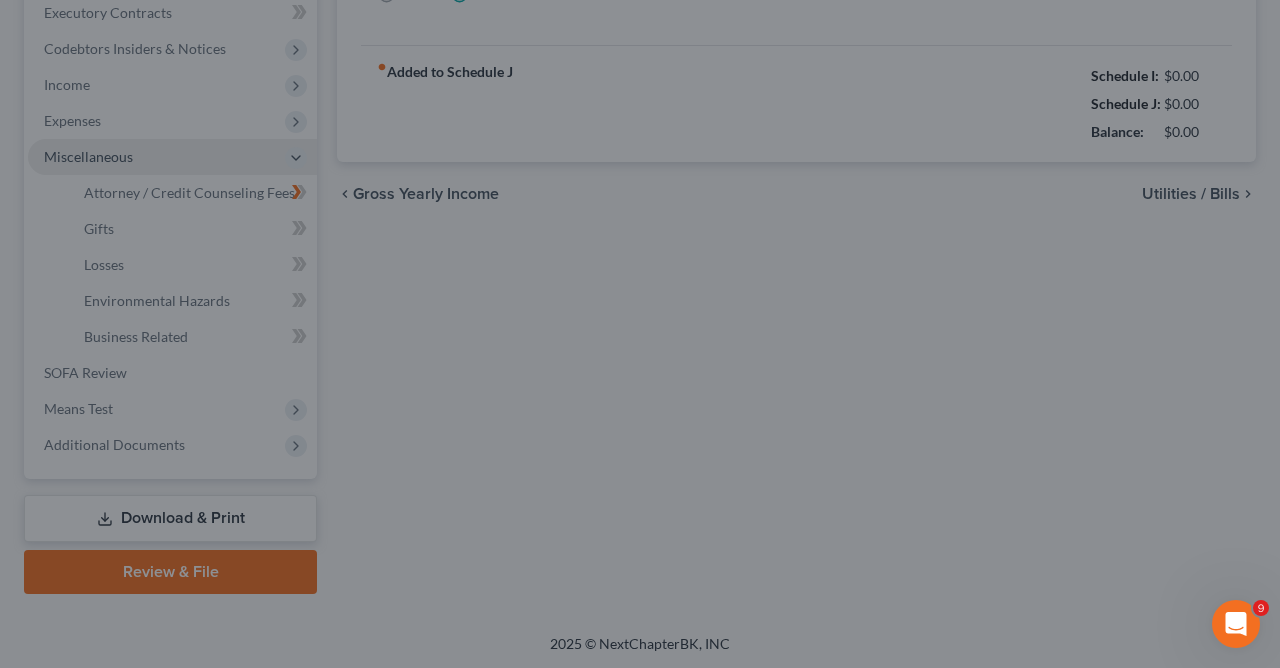 click at bounding box center (640, 334) 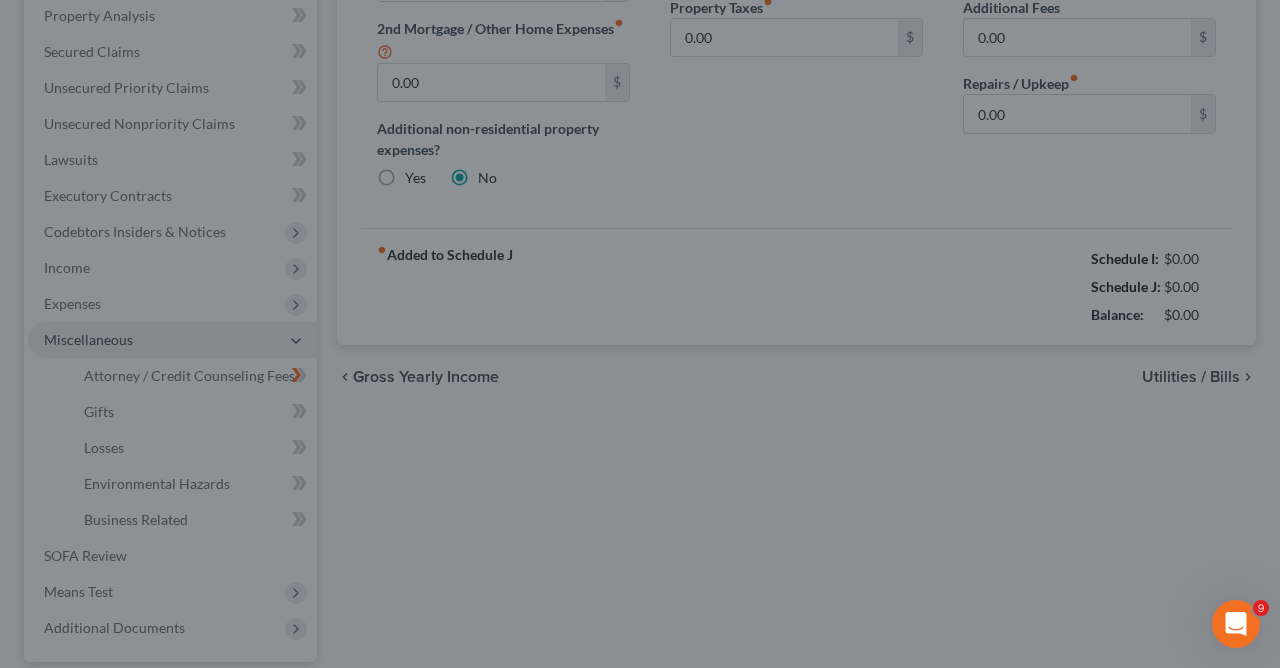 scroll, scrollTop: 251, scrollLeft: 0, axis: vertical 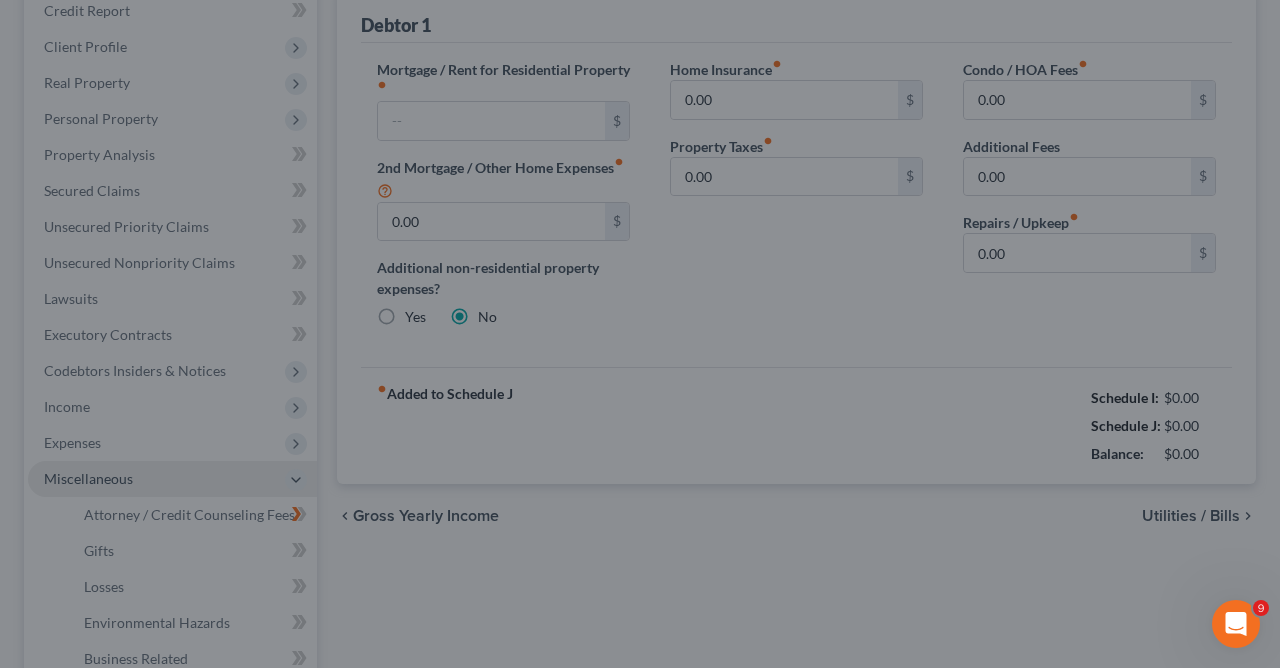 drag, startPoint x: 1276, startPoint y: 254, endPoint x: 1279, endPoint y: 48, distance: 206.02185 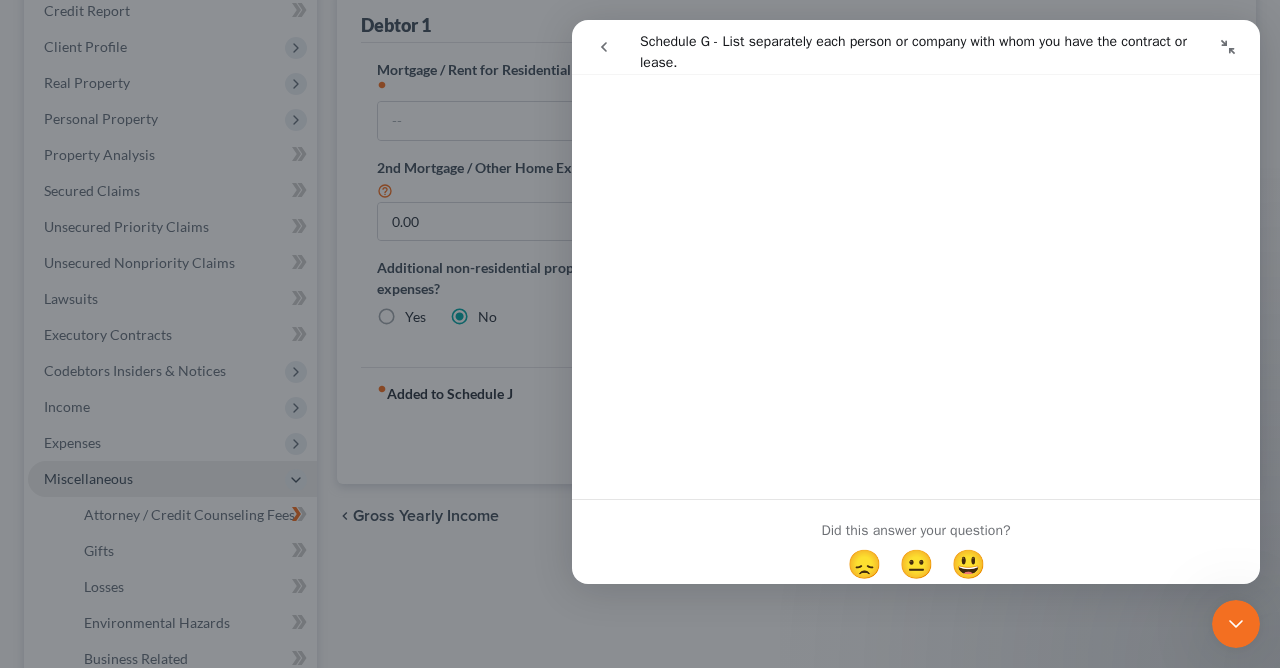 scroll, scrollTop: 317, scrollLeft: 0, axis: vertical 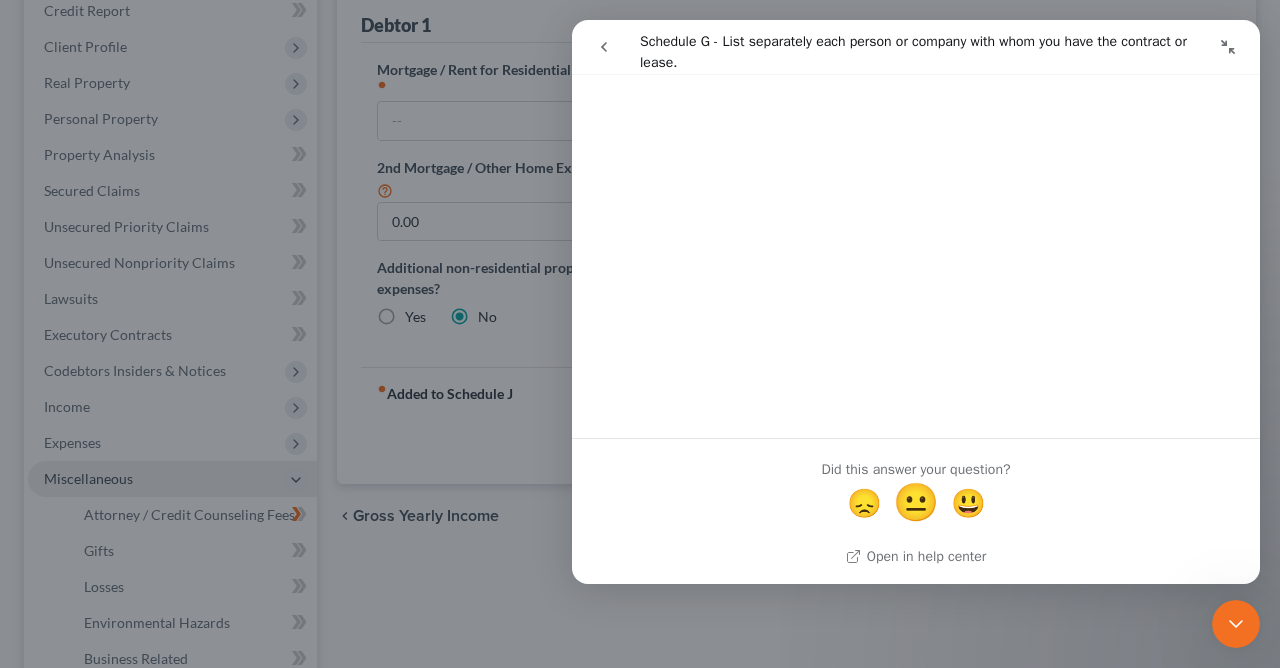 click on "😐" at bounding box center [916, 502] 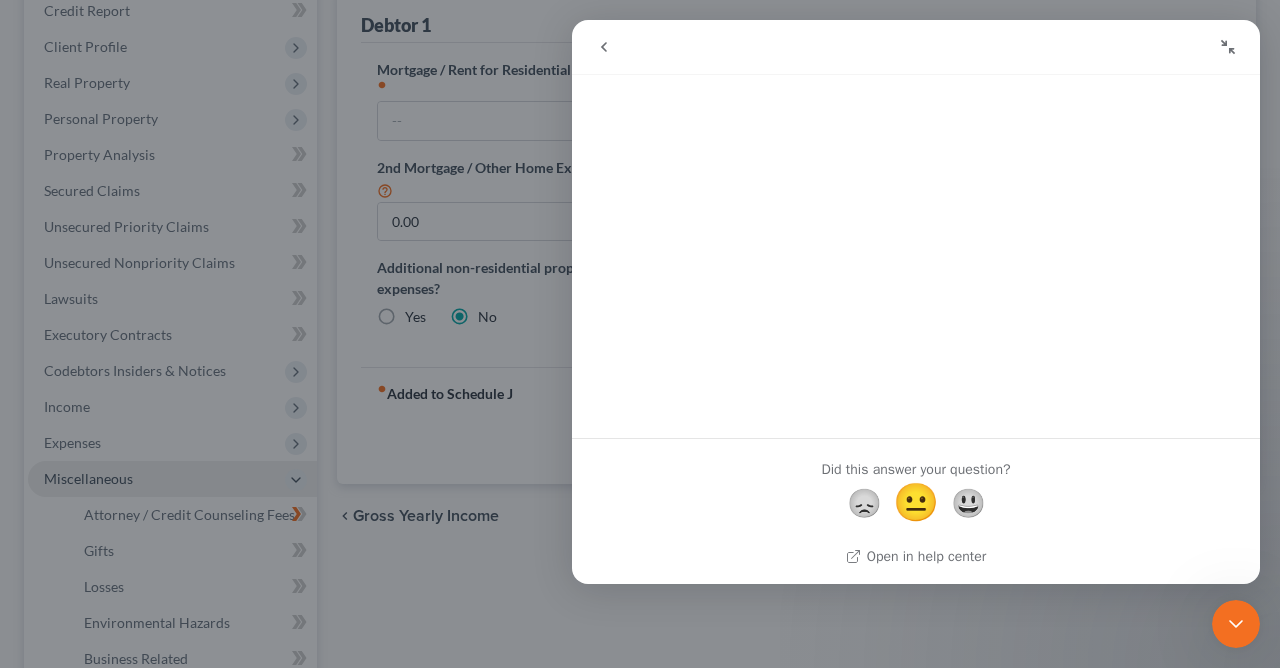click 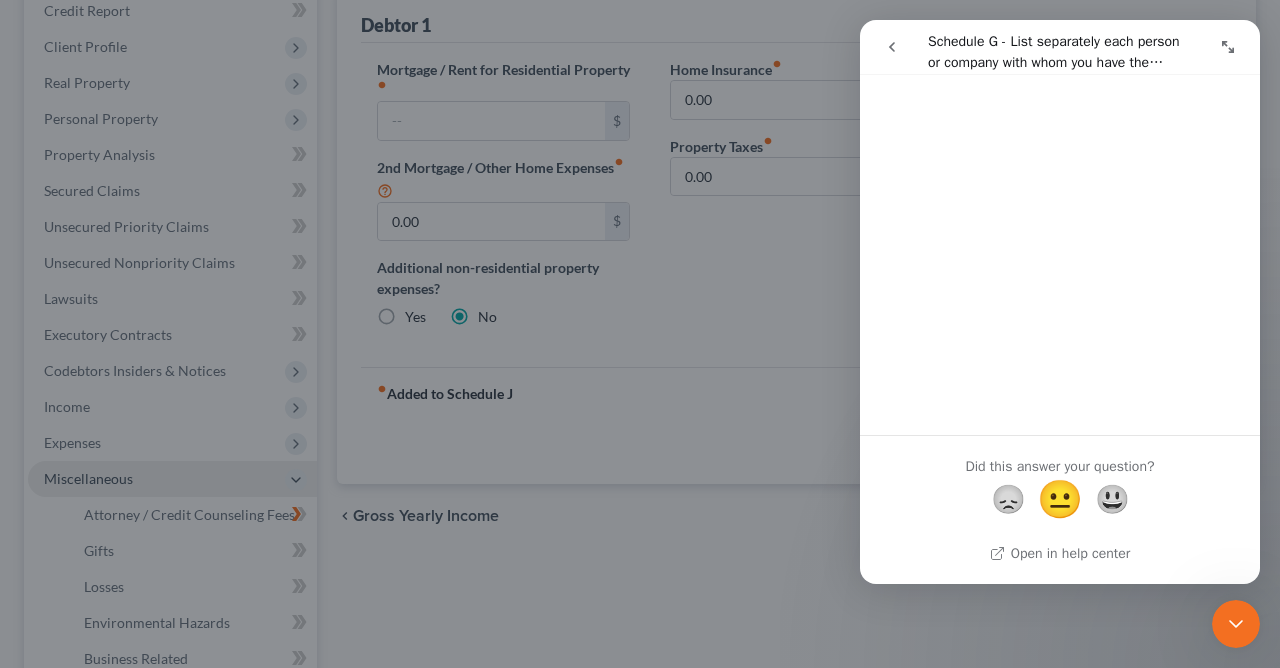scroll, scrollTop: 237, scrollLeft: 0, axis: vertical 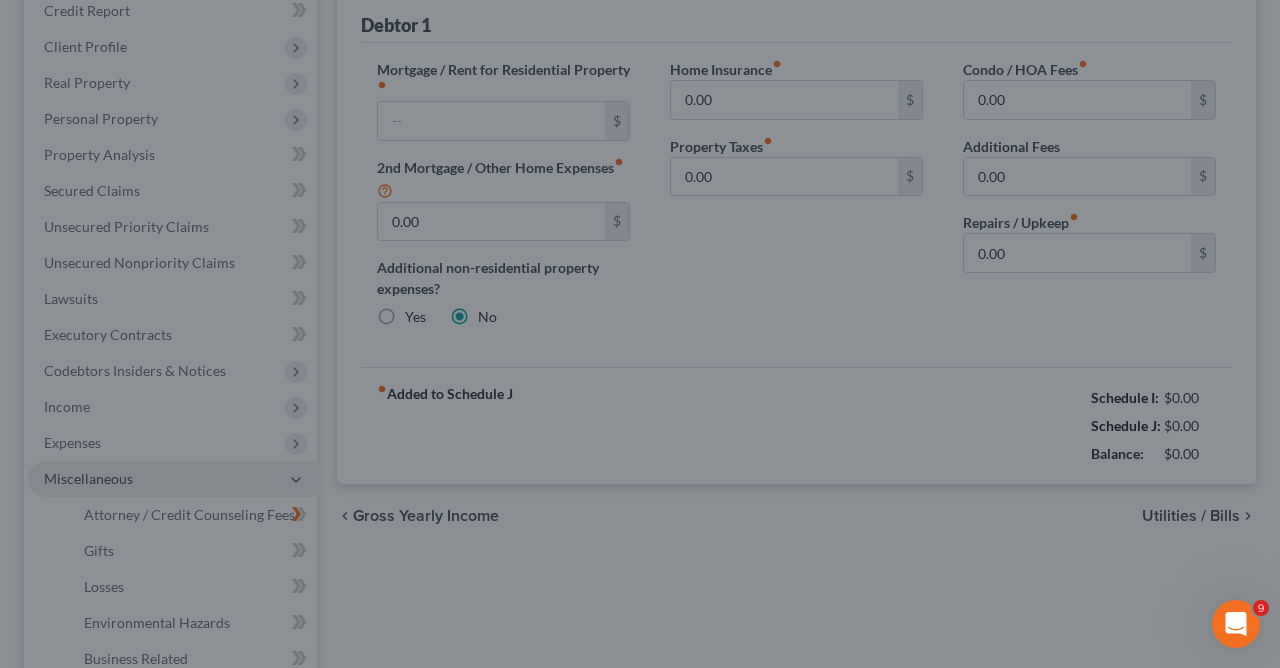 click at bounding box center (640, 334) 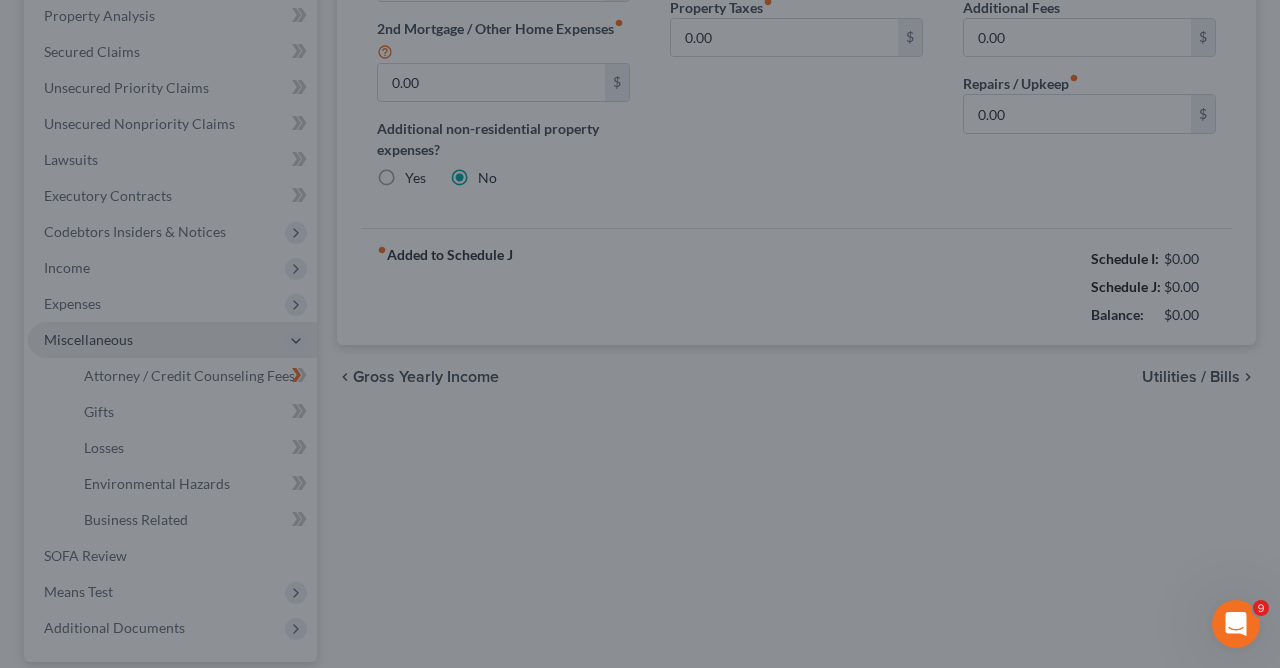 scroll, scrollTop: 573, scrollLeft: 0, axis: vertical 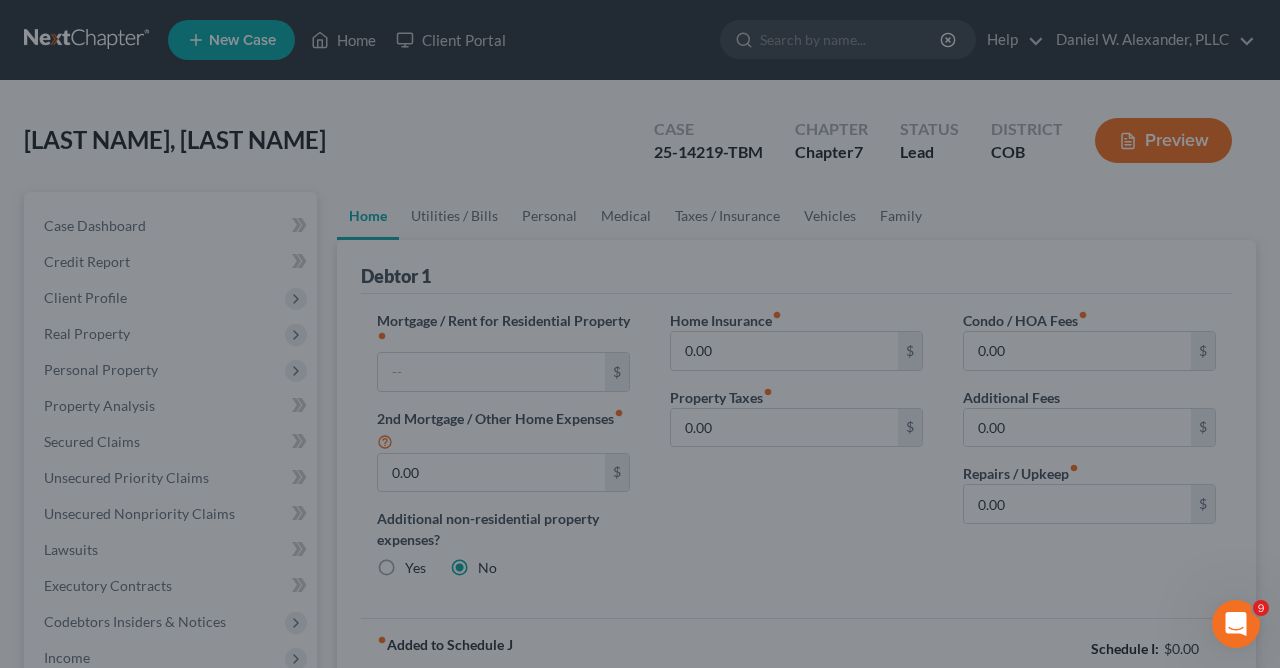 click at bounding box center (640, 334) 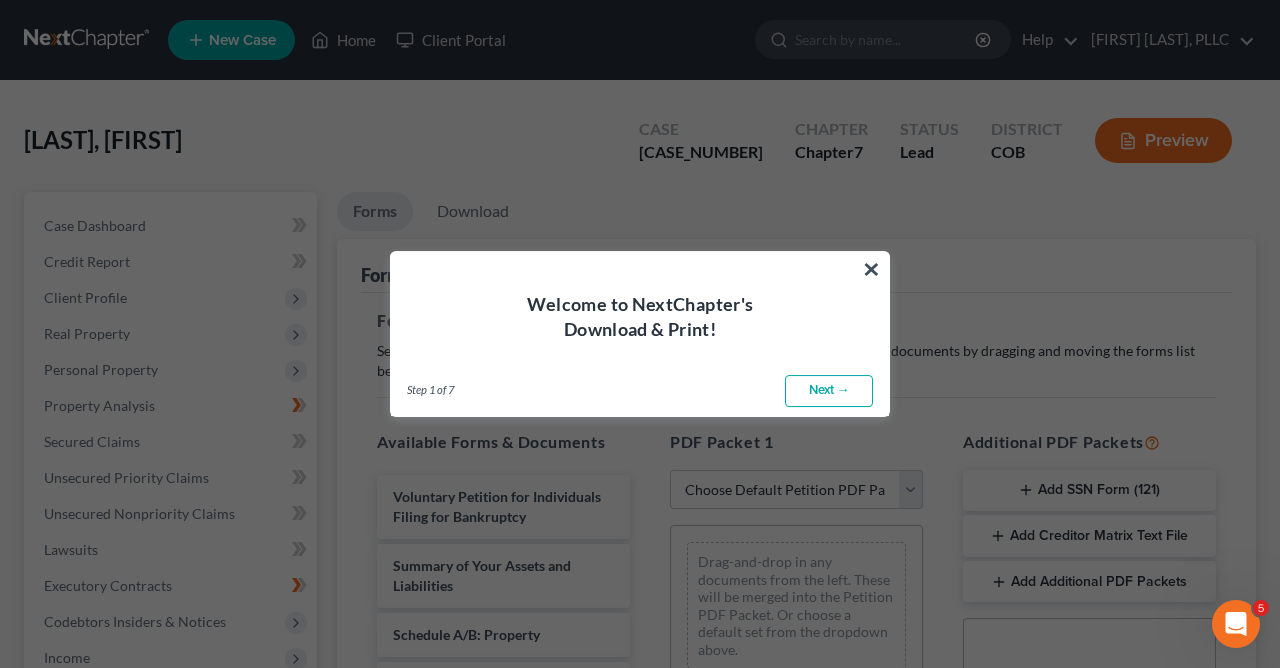 scroll, scrollTop: 0, scrollLeft: 0, axis: both 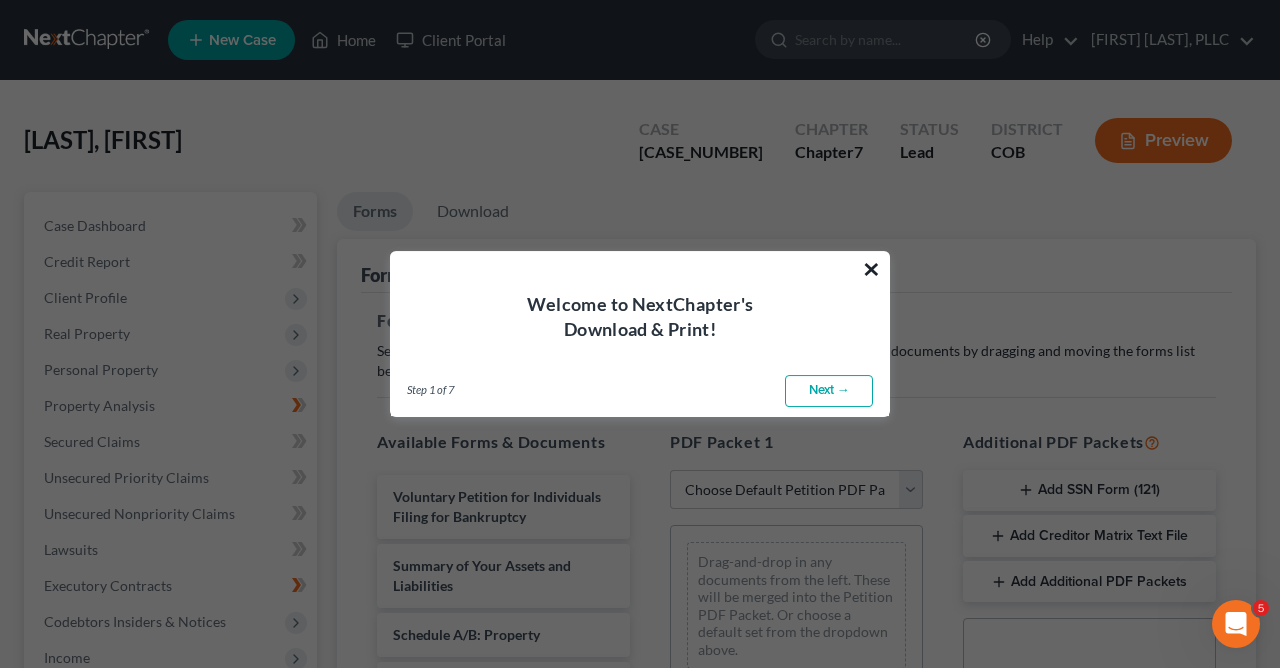 click on "×" at bounding box center [871, 269] 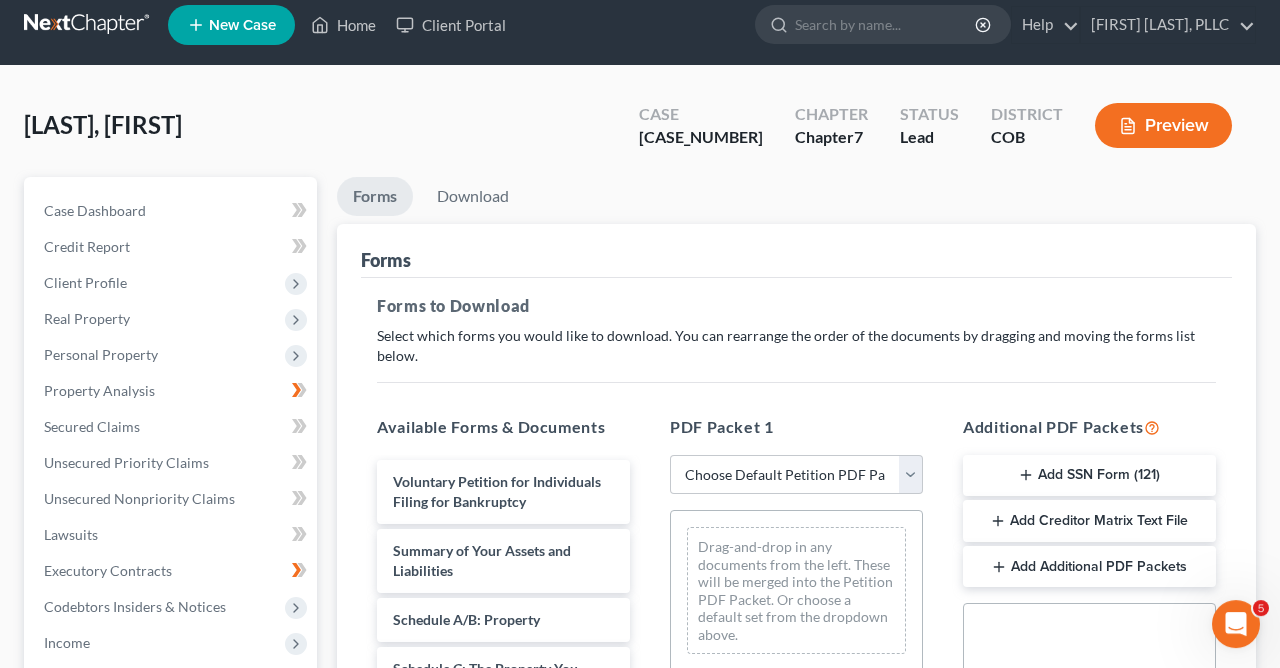 scroll, scrollTop: 0, scrollLeft: 0, axis: both 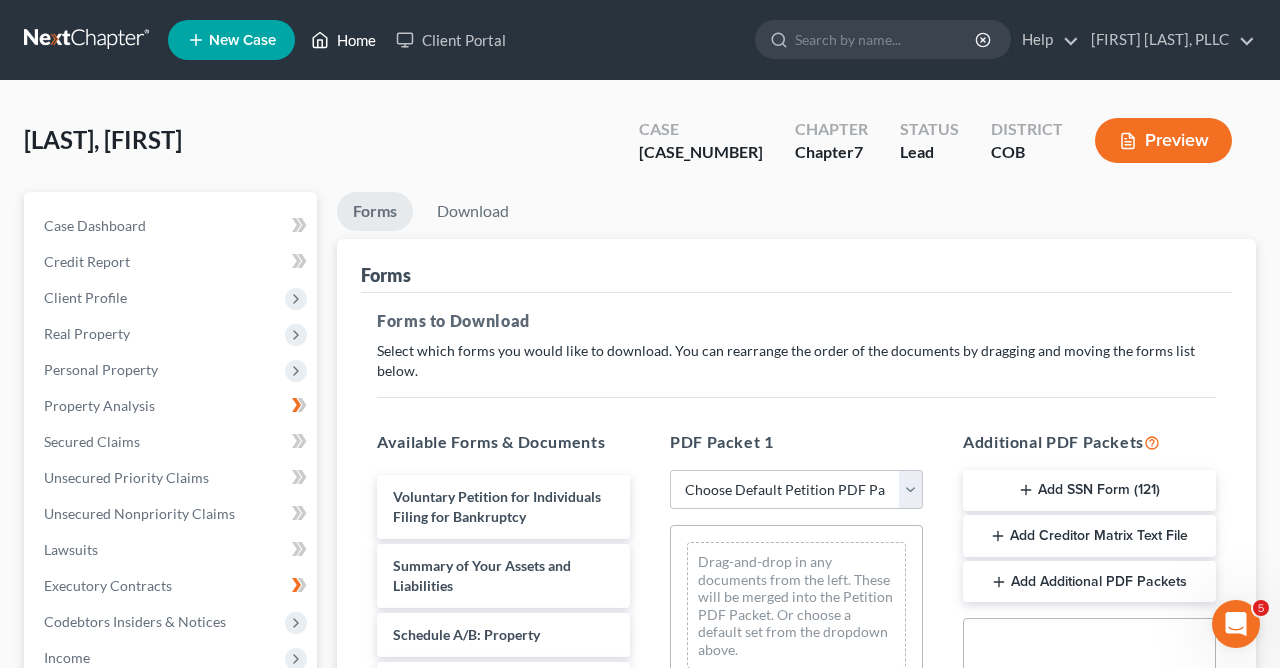click on "Home" at bounding box center [343, 40] 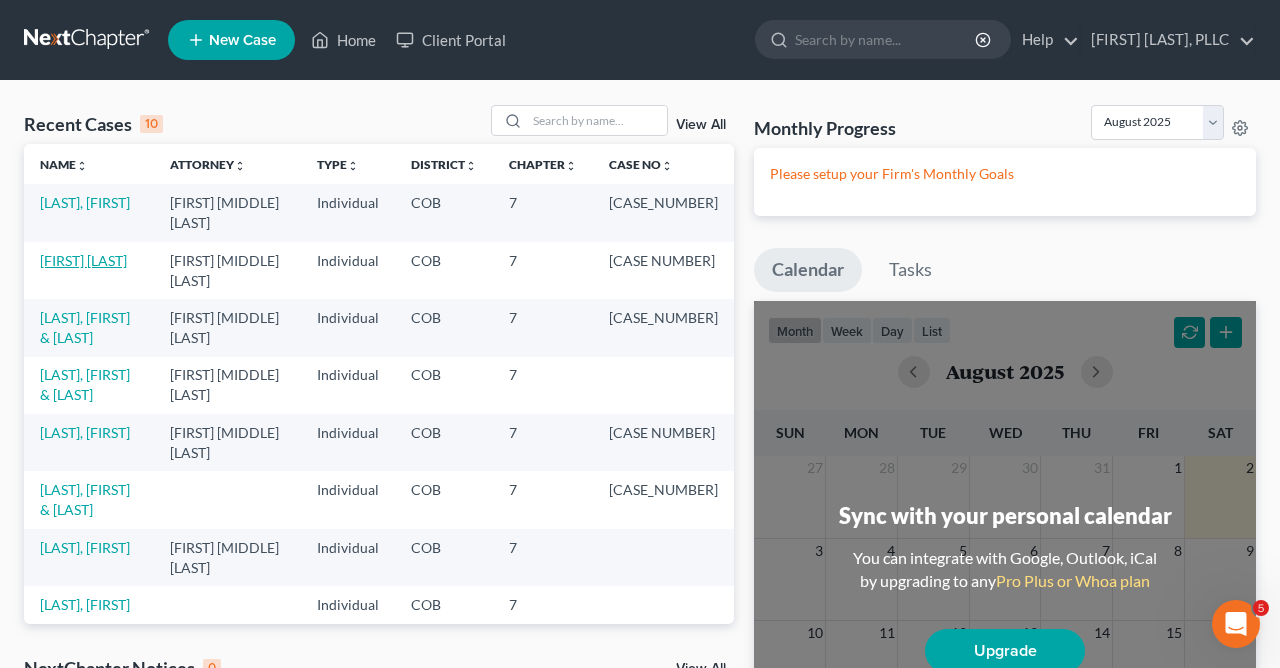 click on "[LAST NAME], [LAST NAME]" at bounding box center [83, 260] 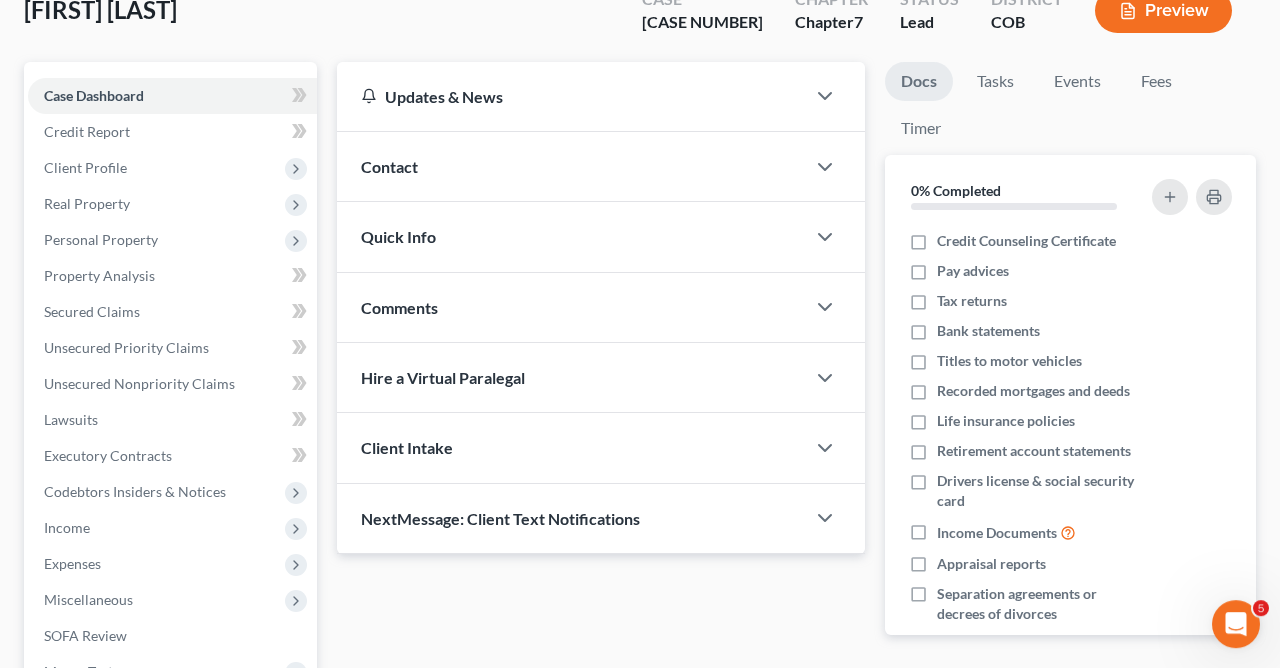 scroll, scrollTop: 274, scrollLeft: 0, axis: vertical 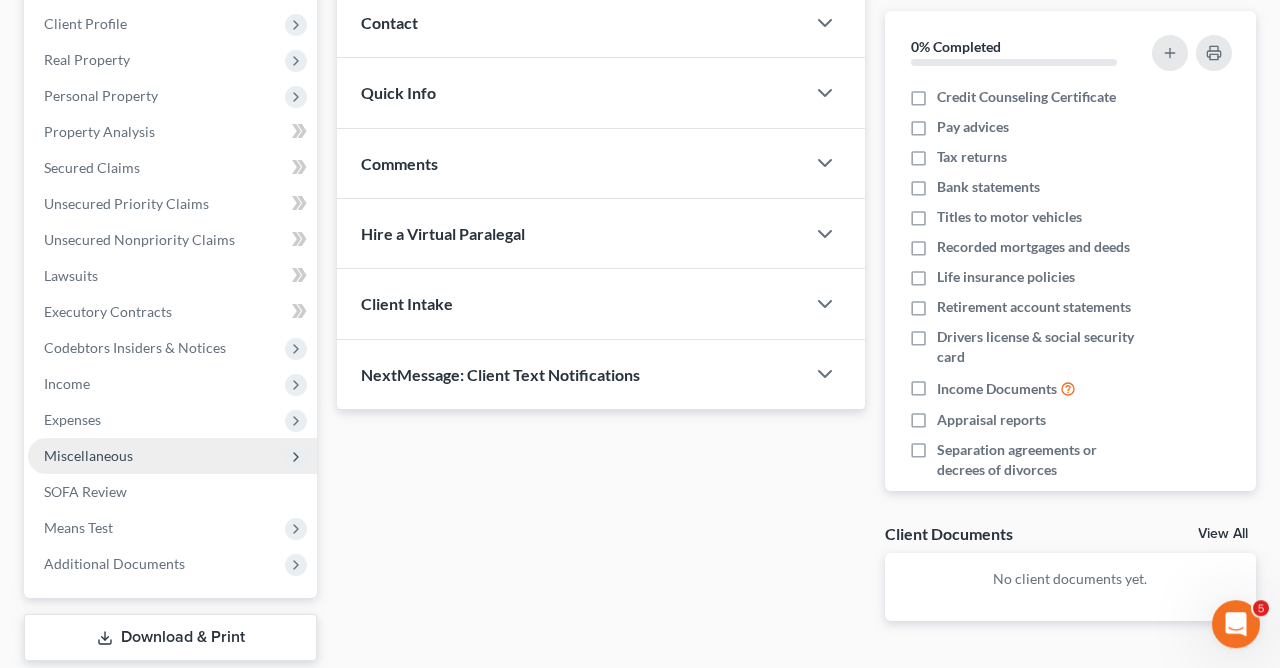 click 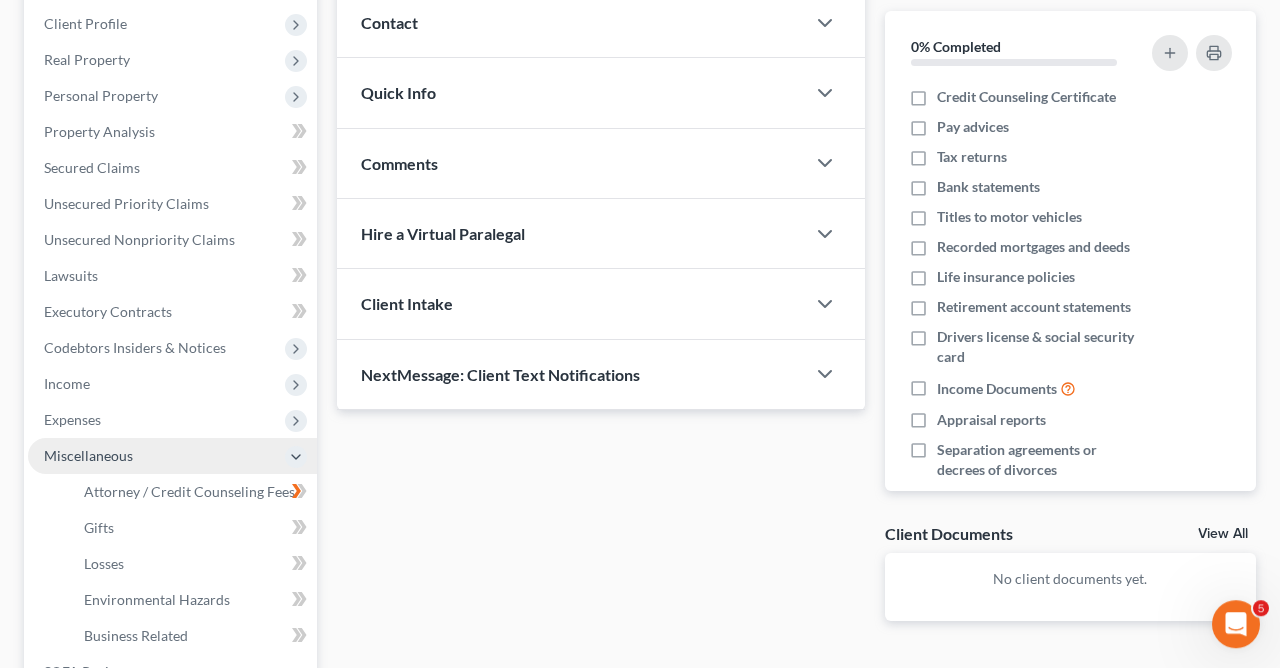 scroll, scrollTop: 446, scrollLeft: 0, axis: vertical 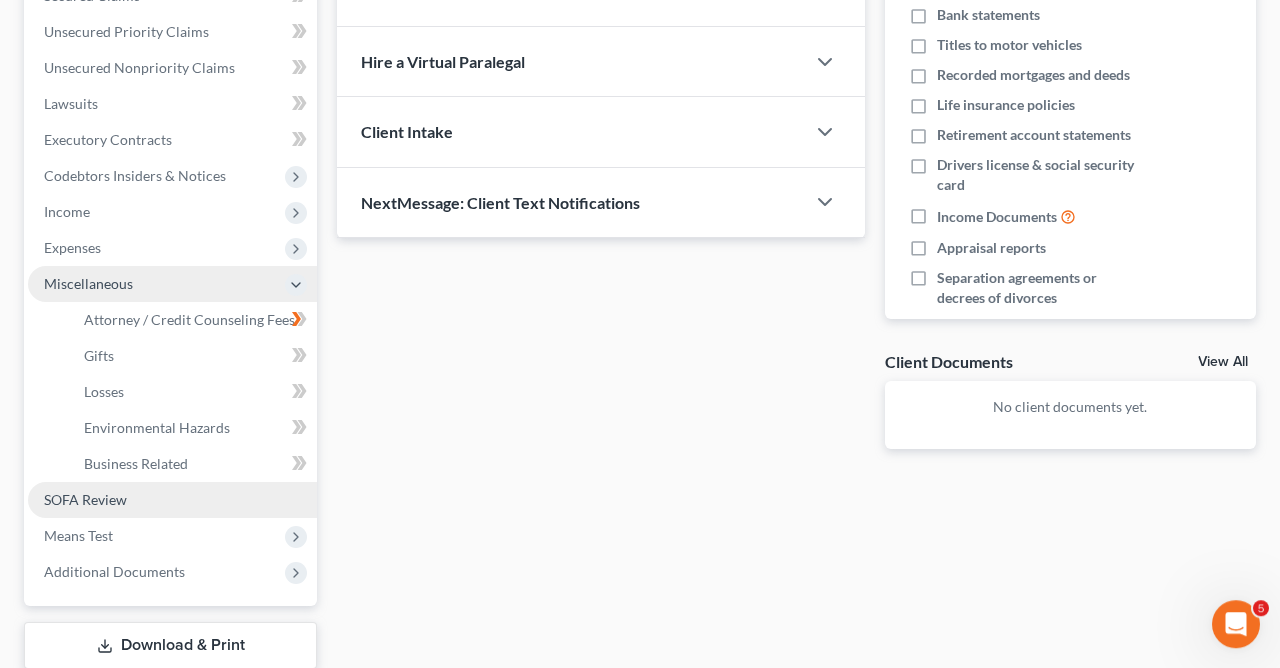 click on "SOFA Review" at bounding box center (85, 499) 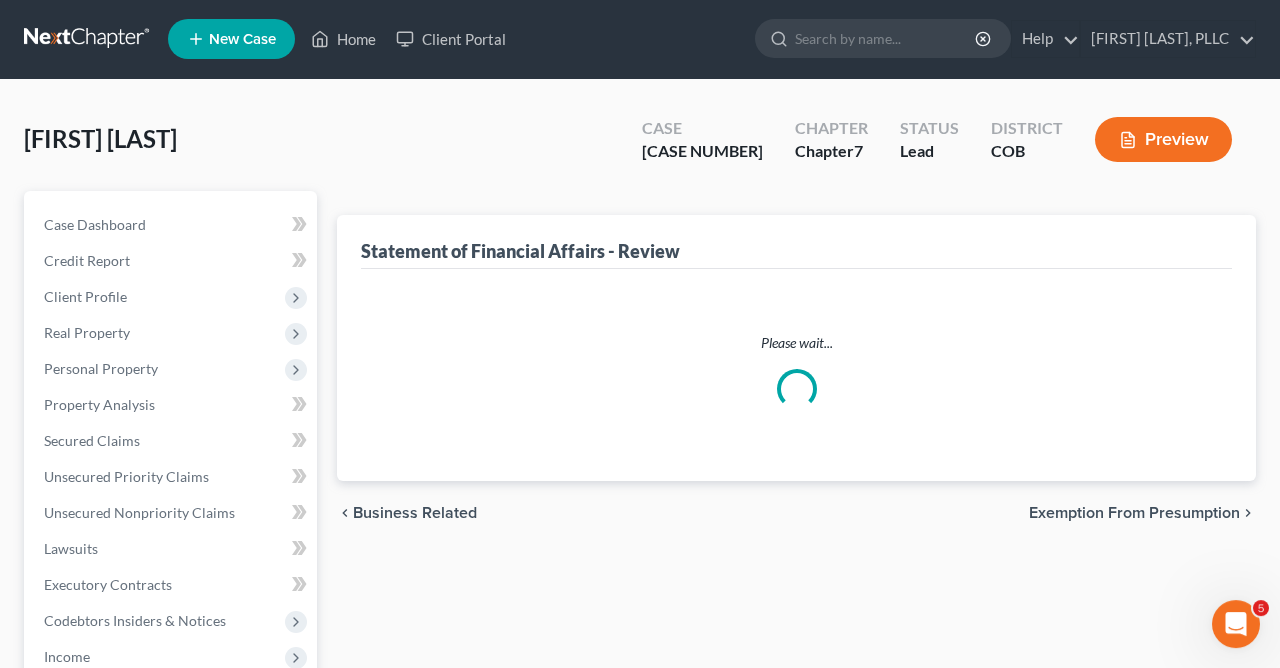 scroll, scrollTop: 0, scrollLeft: 0, axis: both 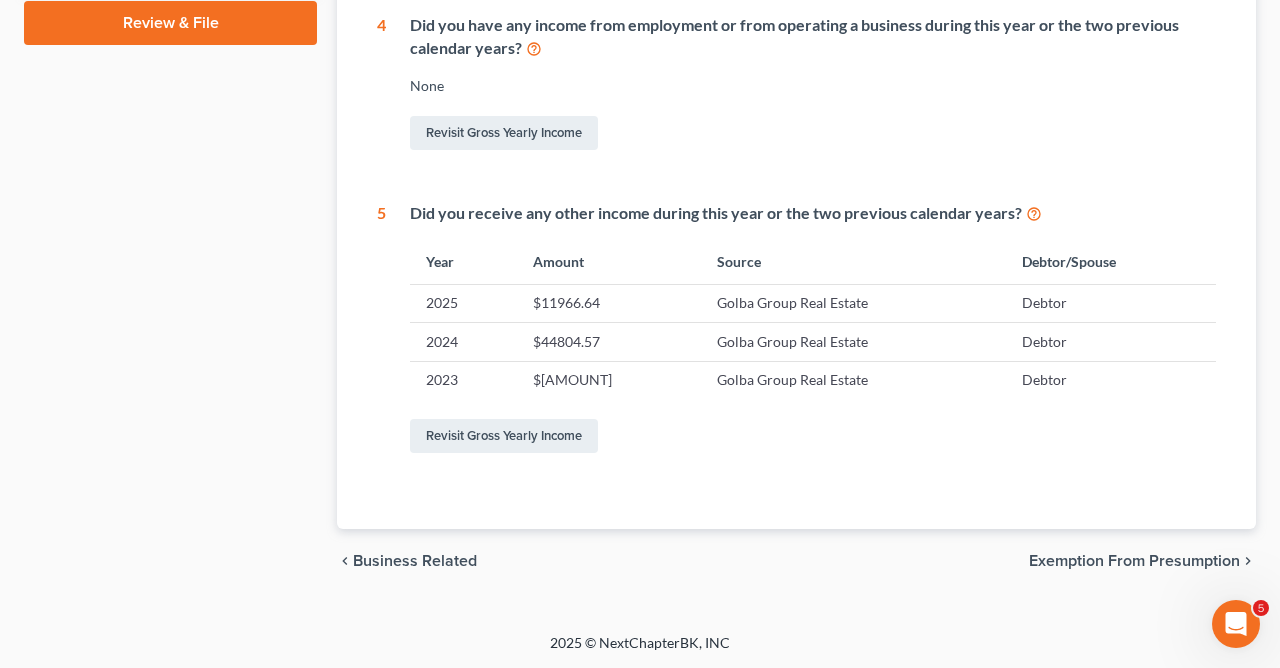 click on "Exemption from Presumption" at bounding box center [1134, 561] 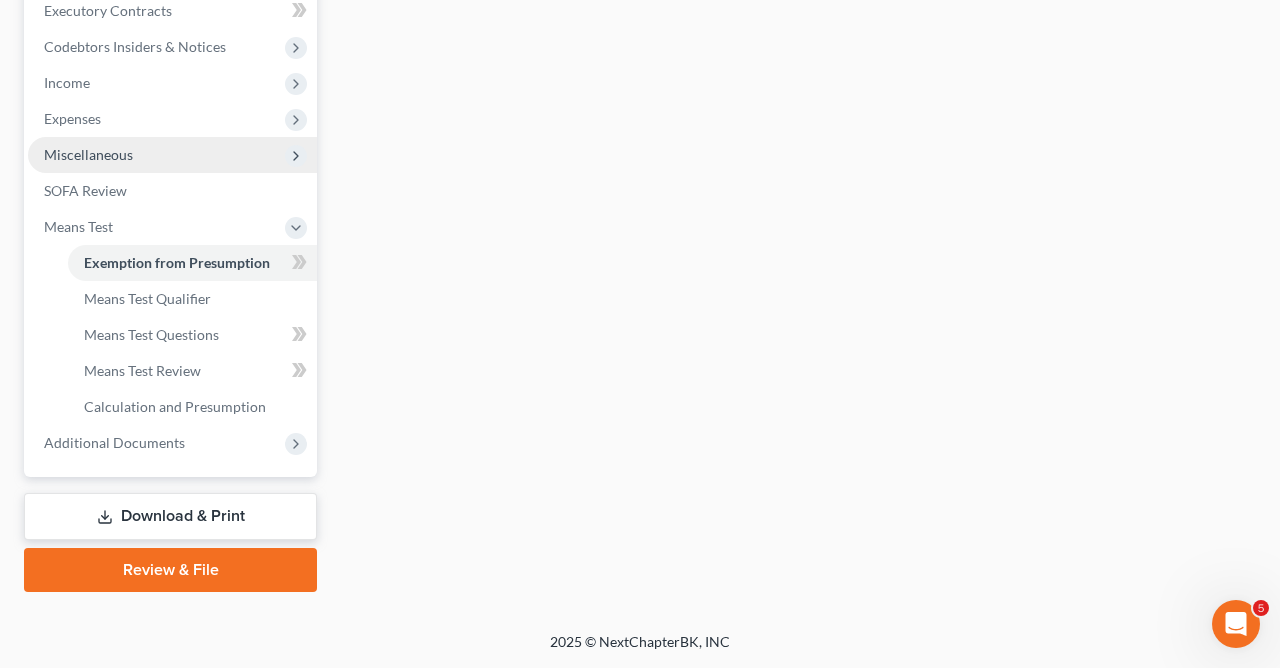 scroll, scrollTop: 393, scrollLeft: 0, axis: vertical 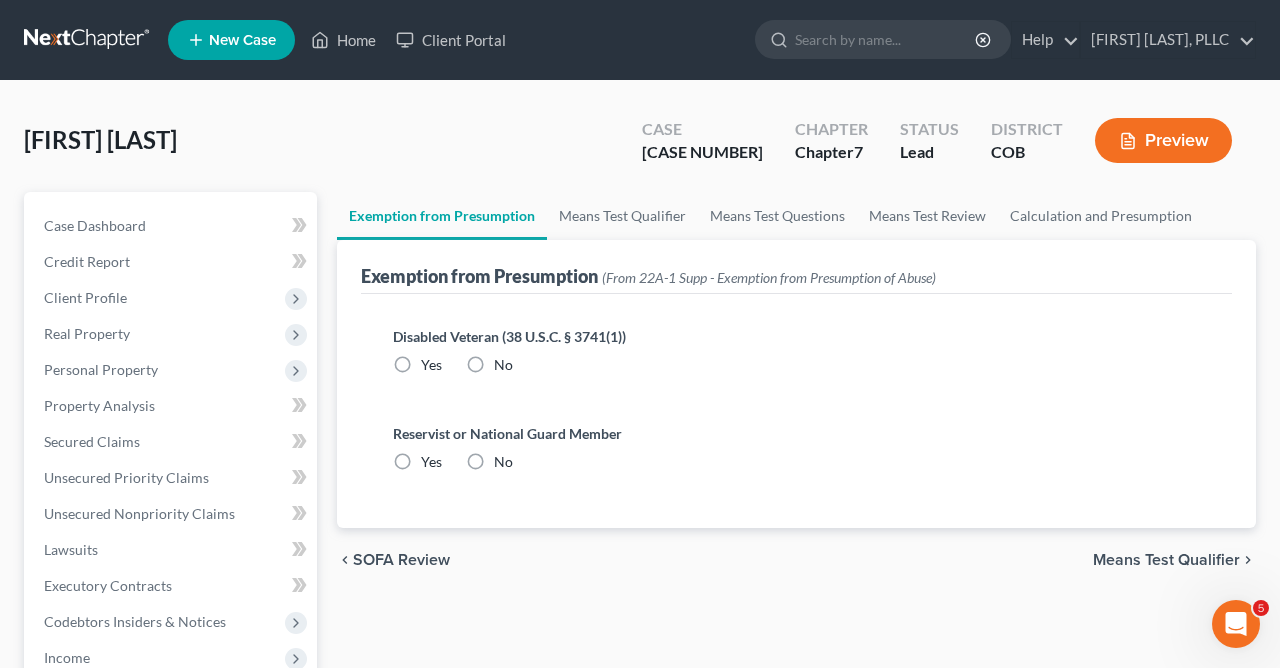click on "Means Test Qualifier" at bounding box center [1166, 560] 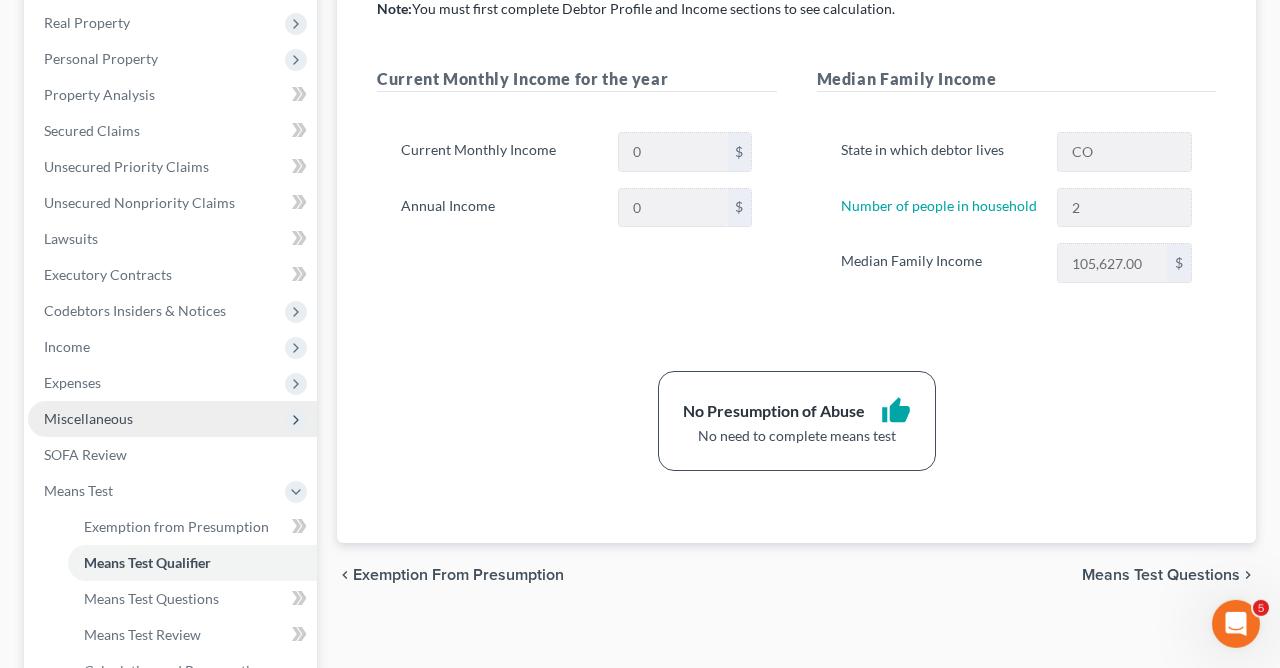 scroll, scrollTop: 536, scrollLeft: 0, axis: vertical 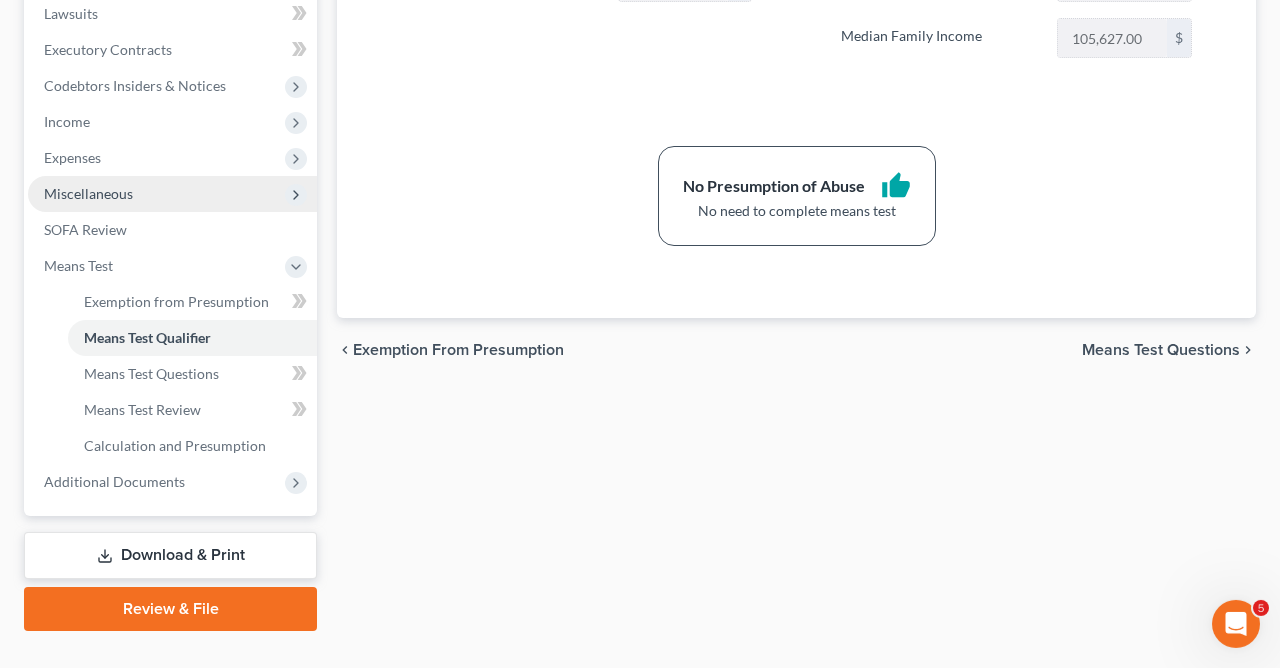click on "Means Test Questions" at bounding box center [1161, 350] 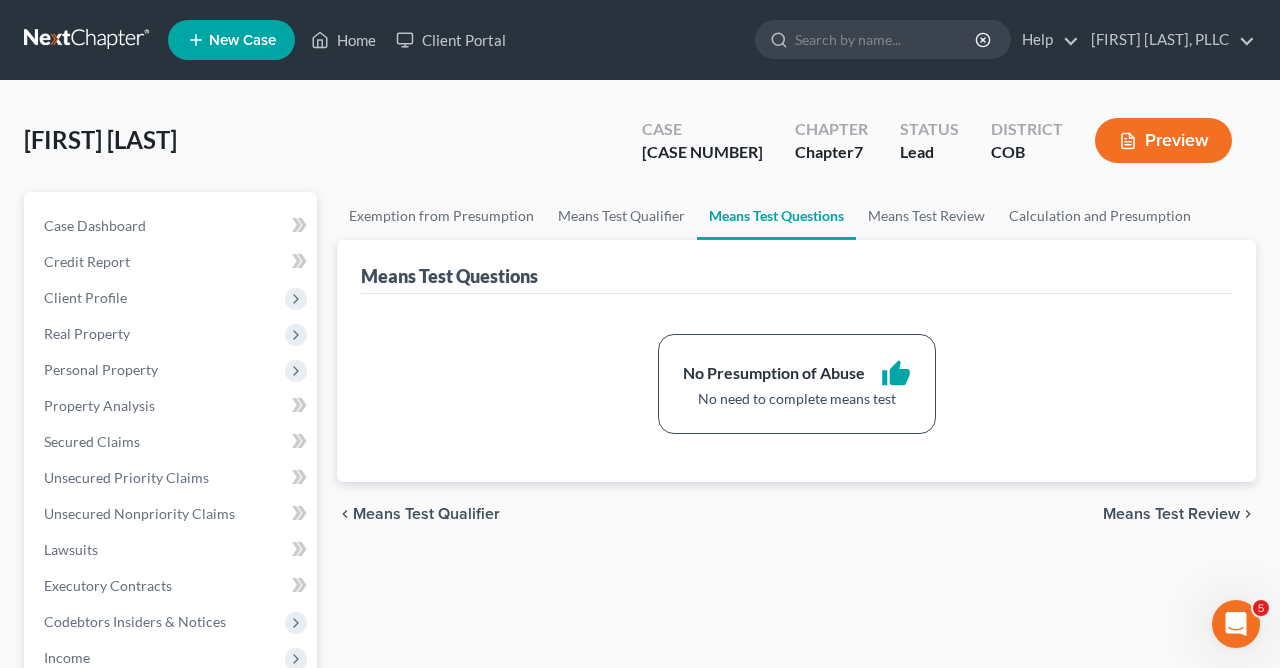 scroll, scrollTop: 0, scrollLeft: 0, axis: both 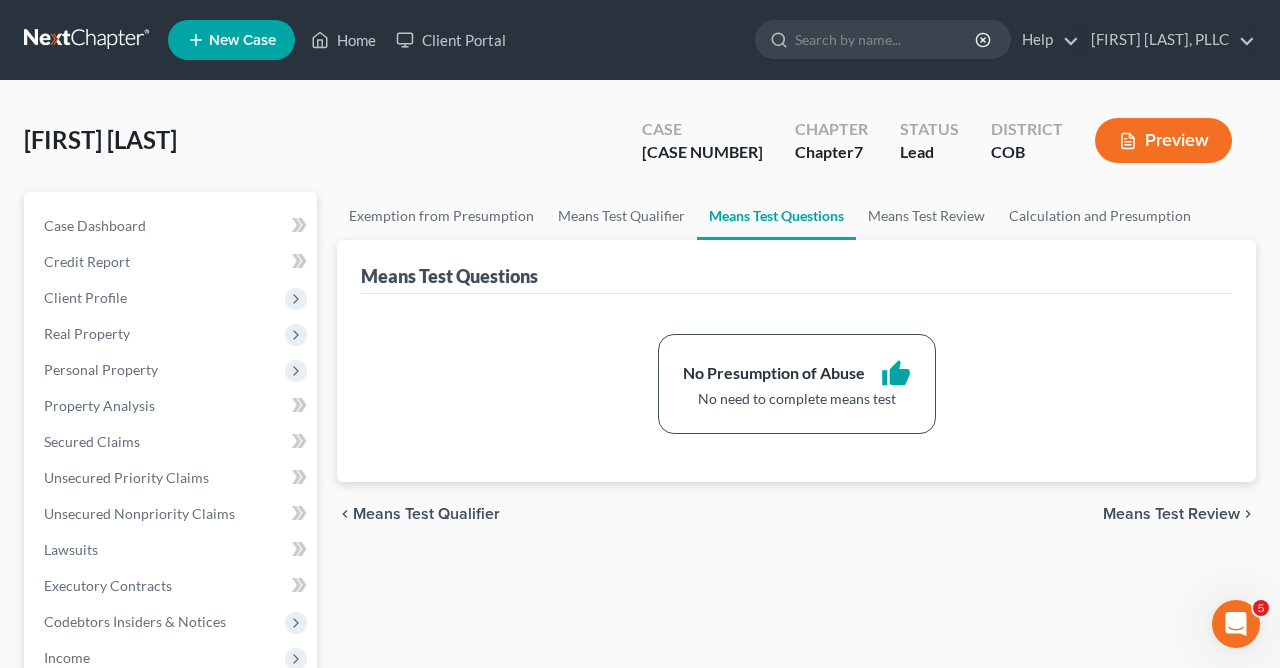 click on "Means Test Review" at bounding box center (1171, 514) 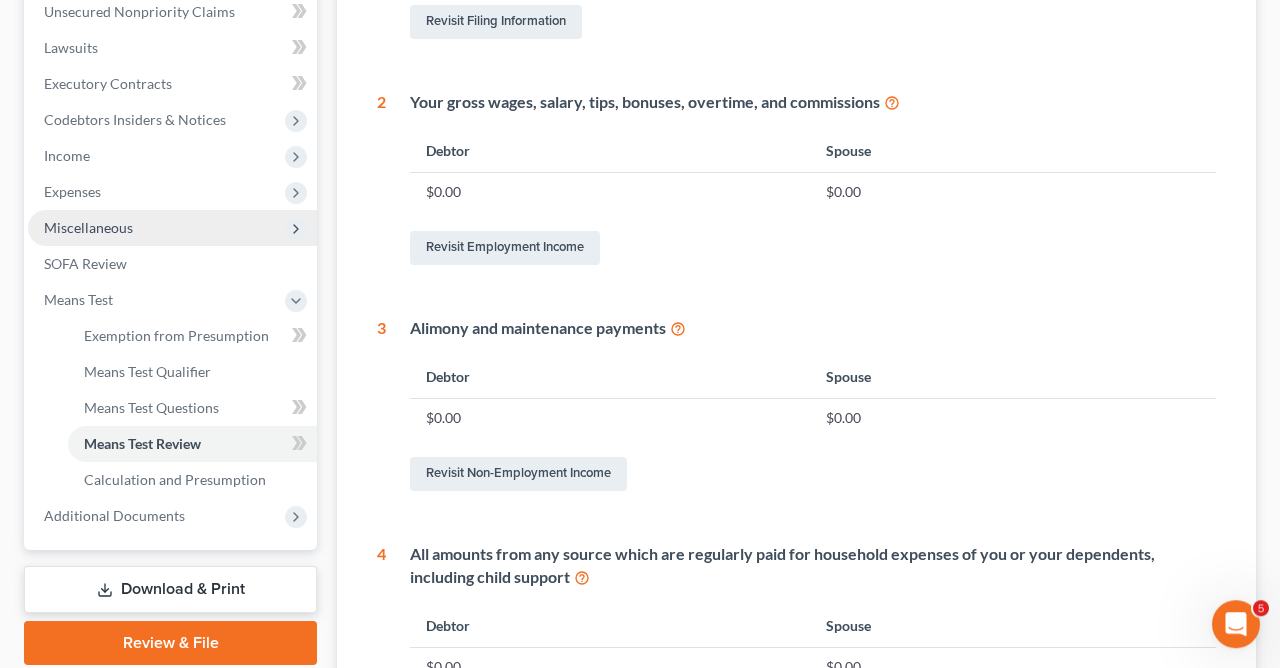 scroll, scrollTop: 509, scrollLeft: 0, axis: vertical 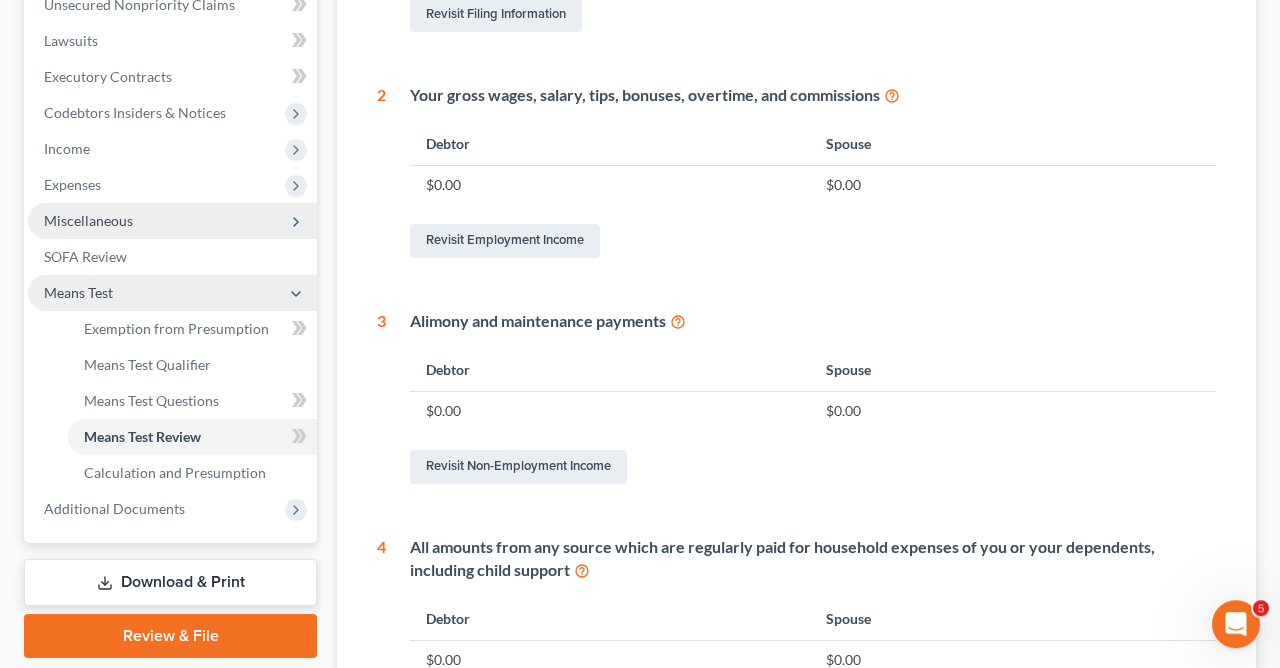 click 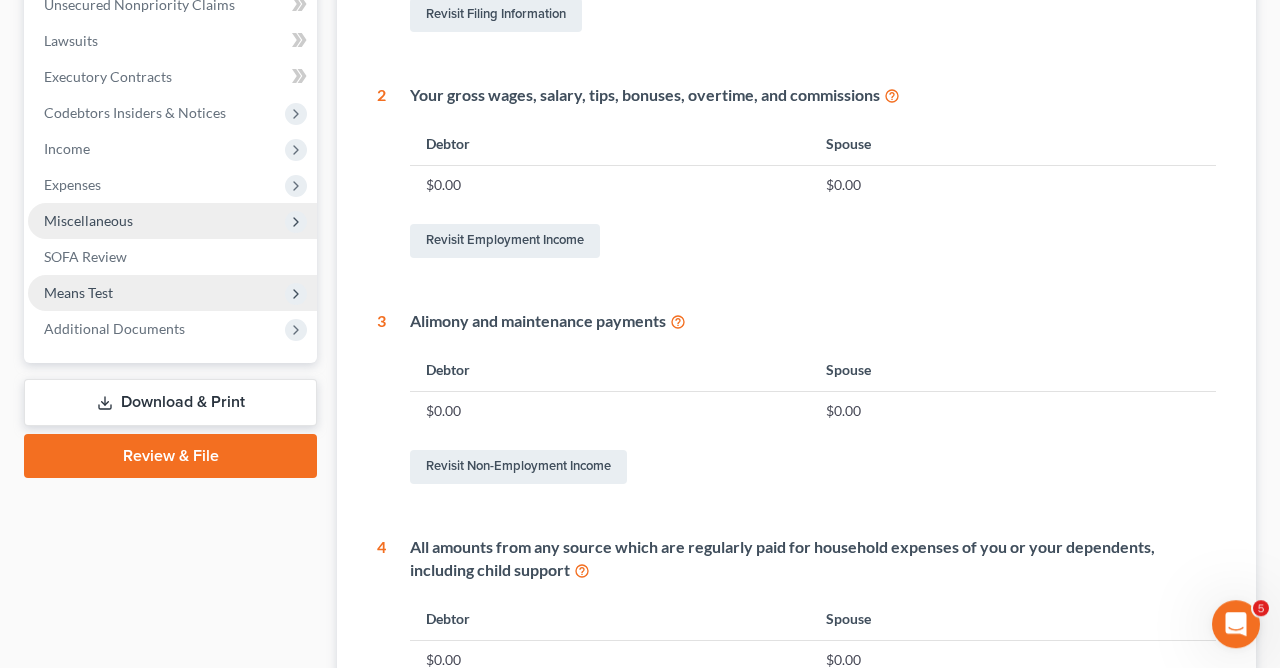 click 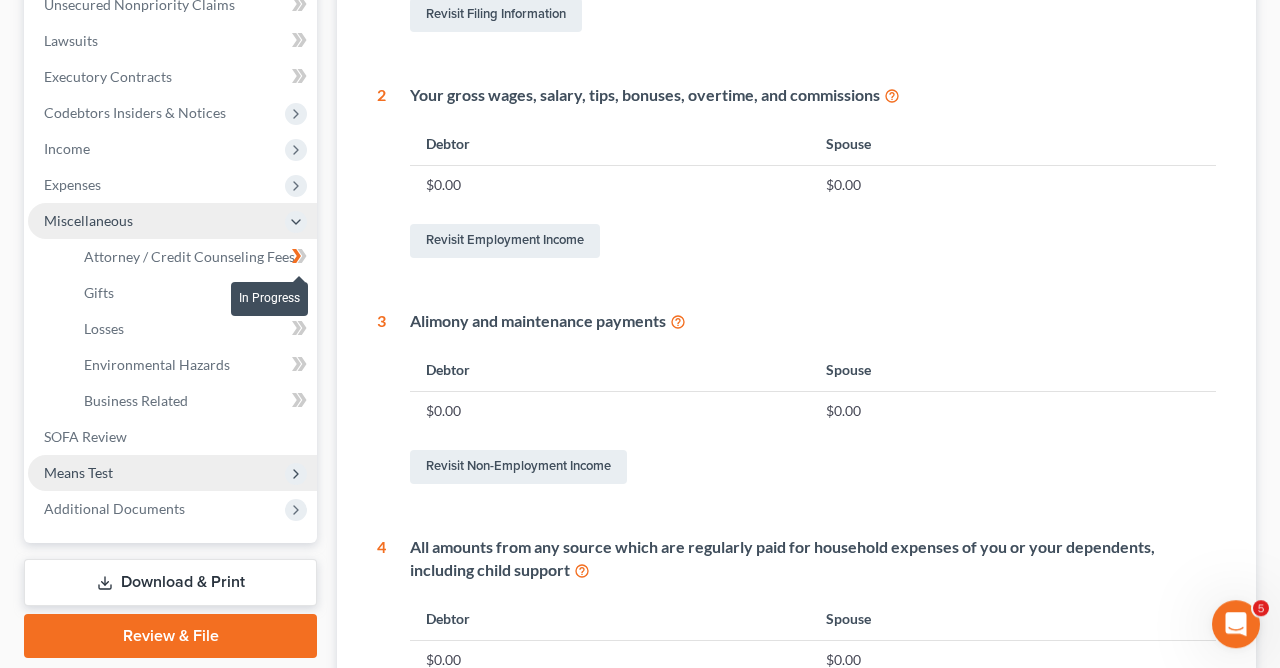 click 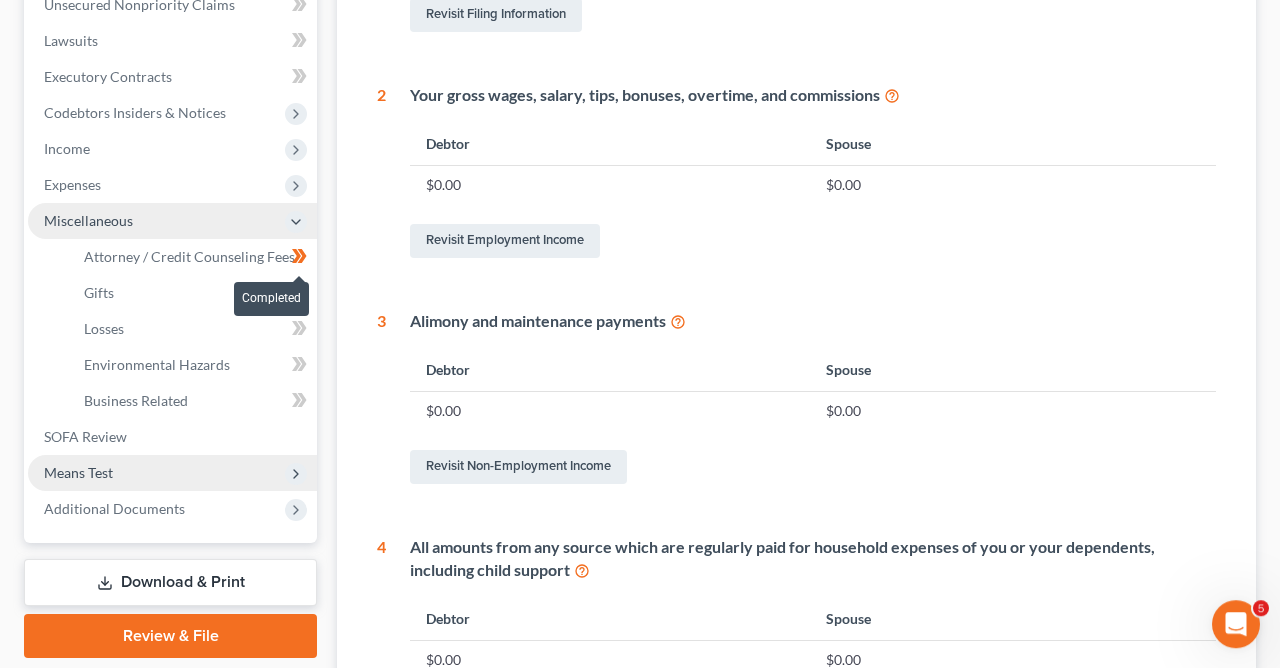 click 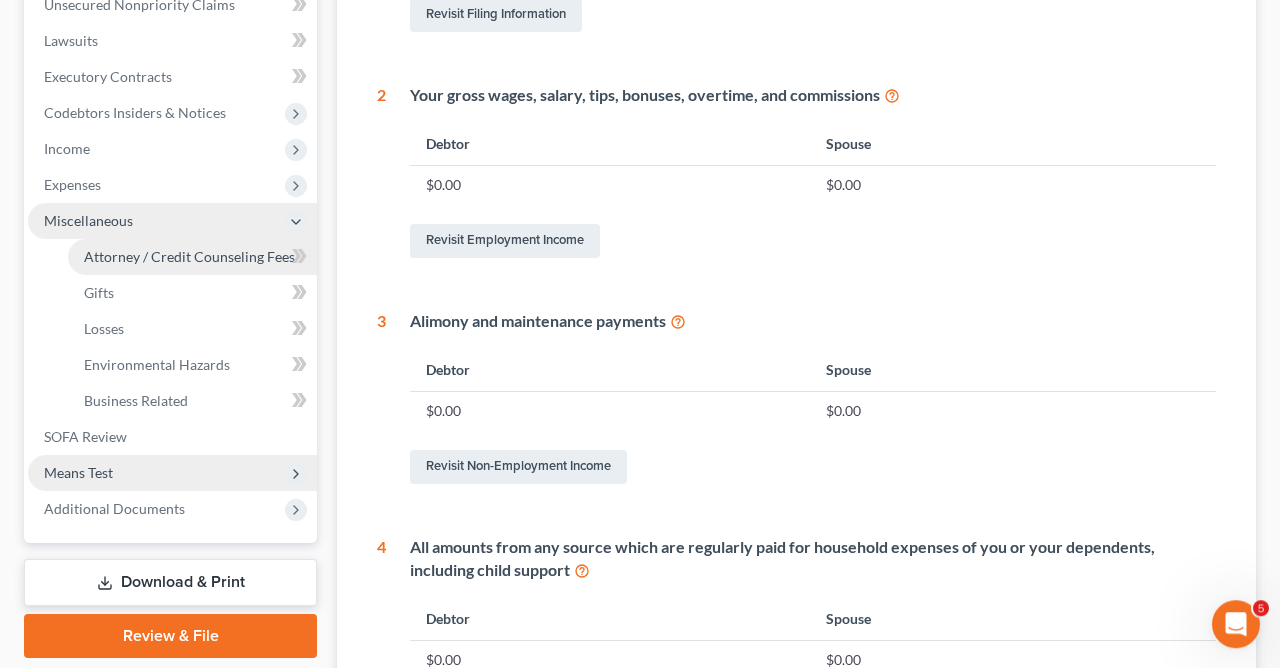 click on "Attorney / Credit Counseling Fees" at bounding box center (189, 256) 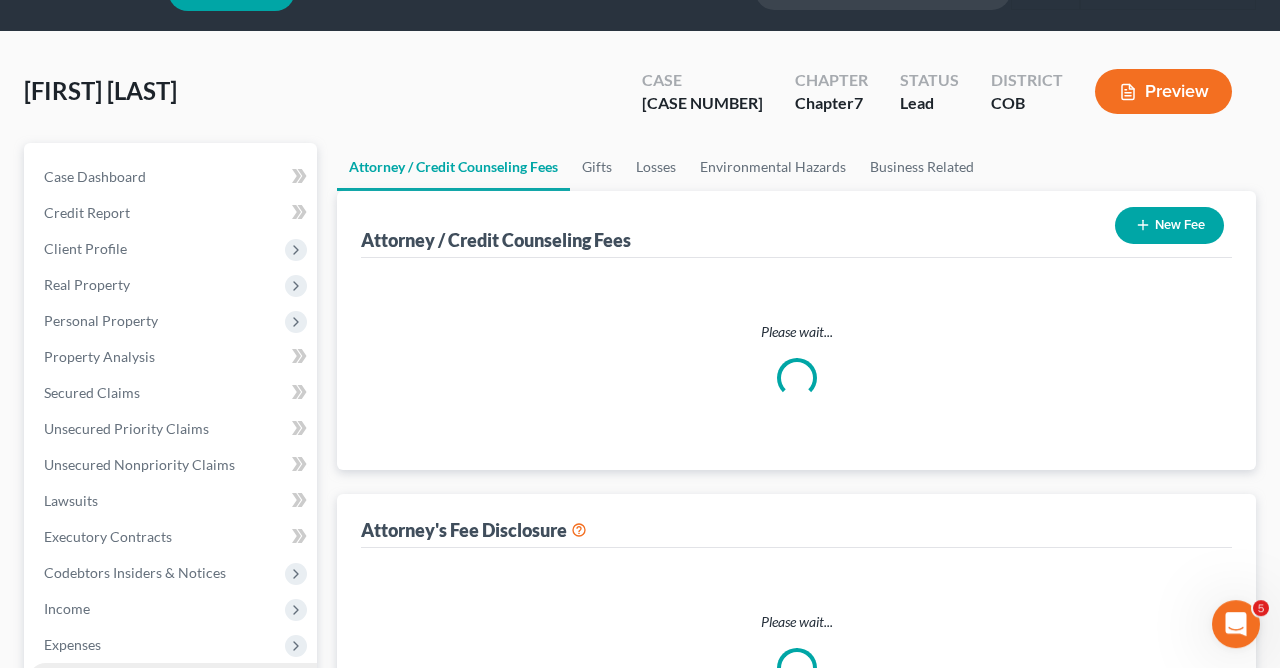 select on "0" 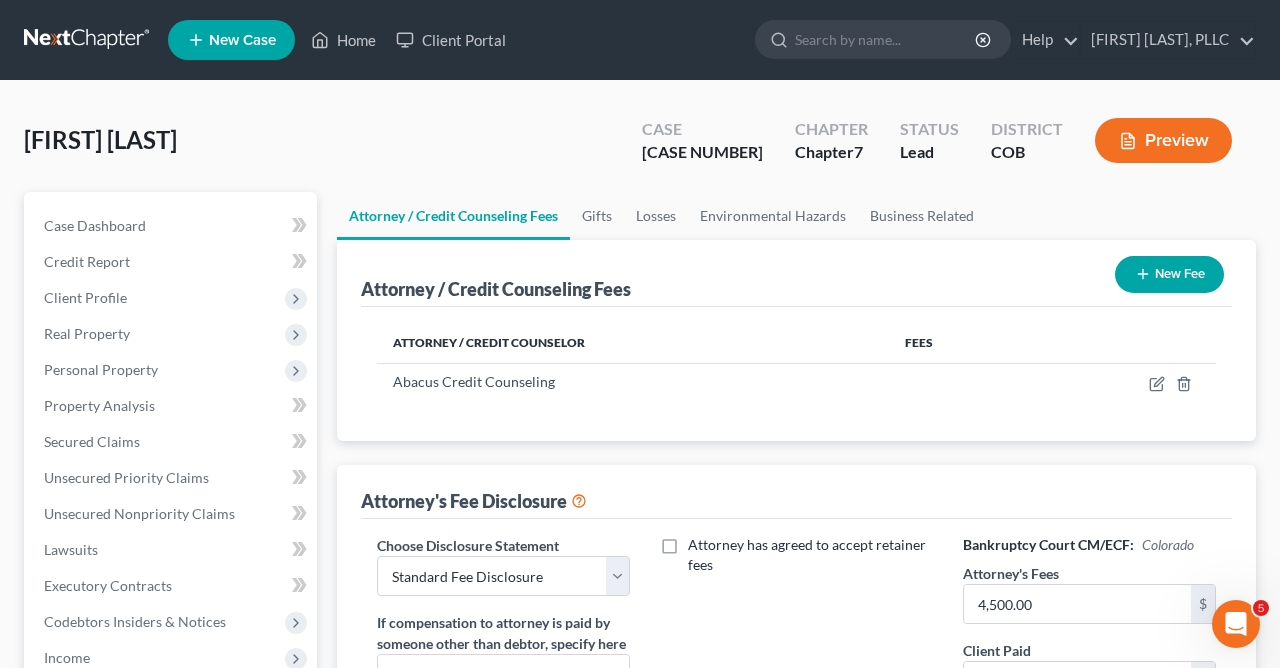 scroll, scrollTop: 0, scrollLeft: 0, axis: both 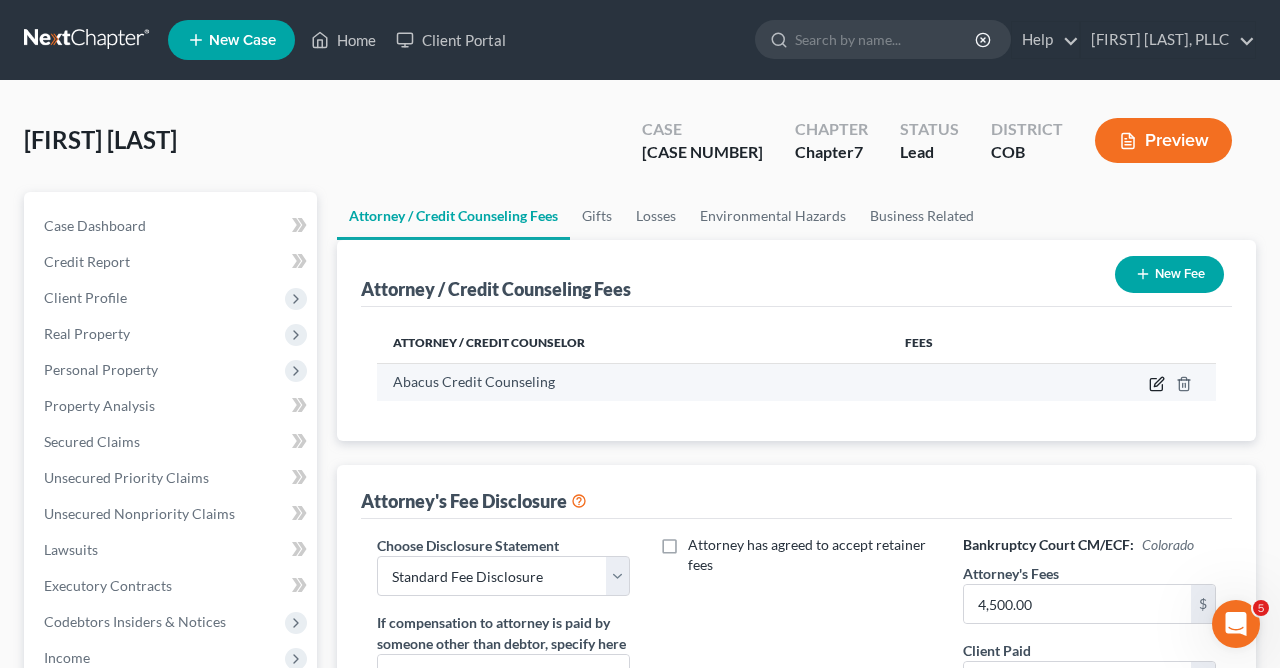 click 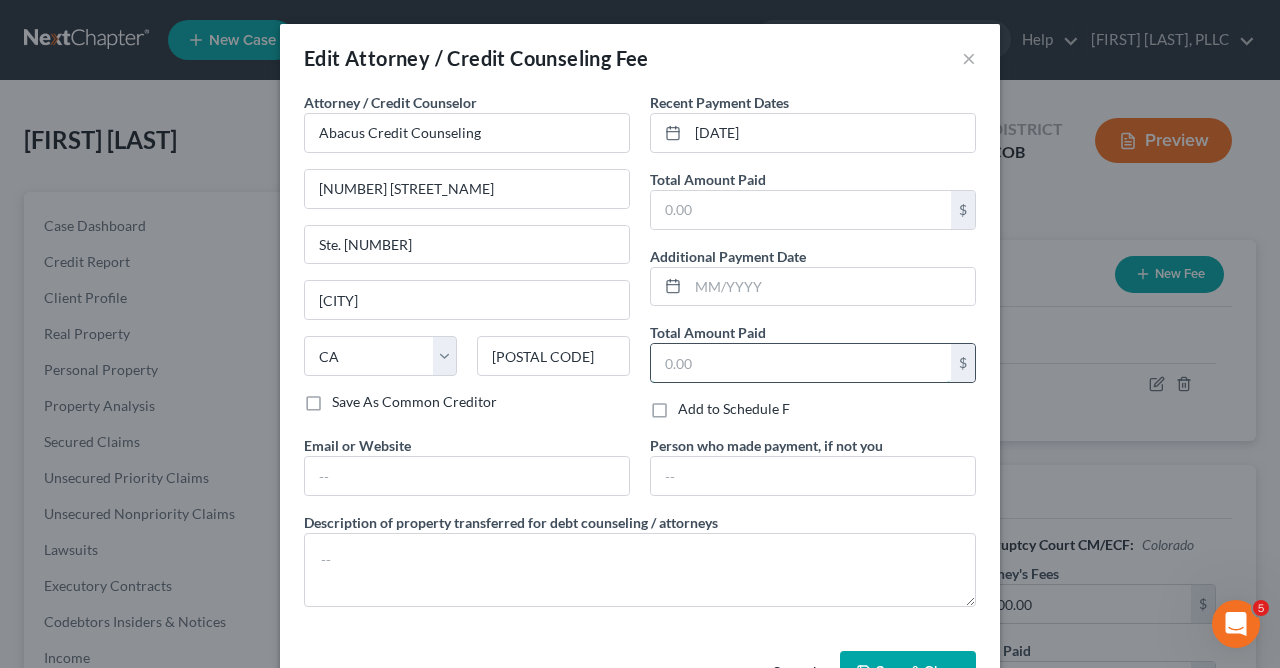 click at bounding box center (801, 363) 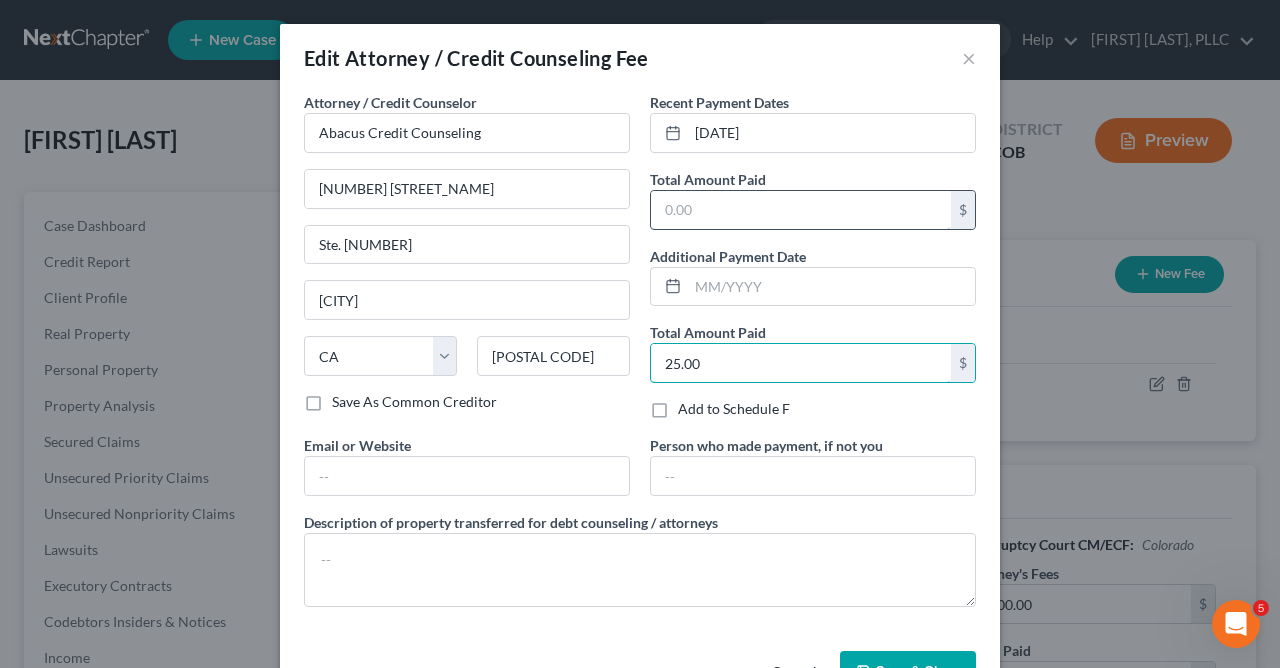 type on "25.00" 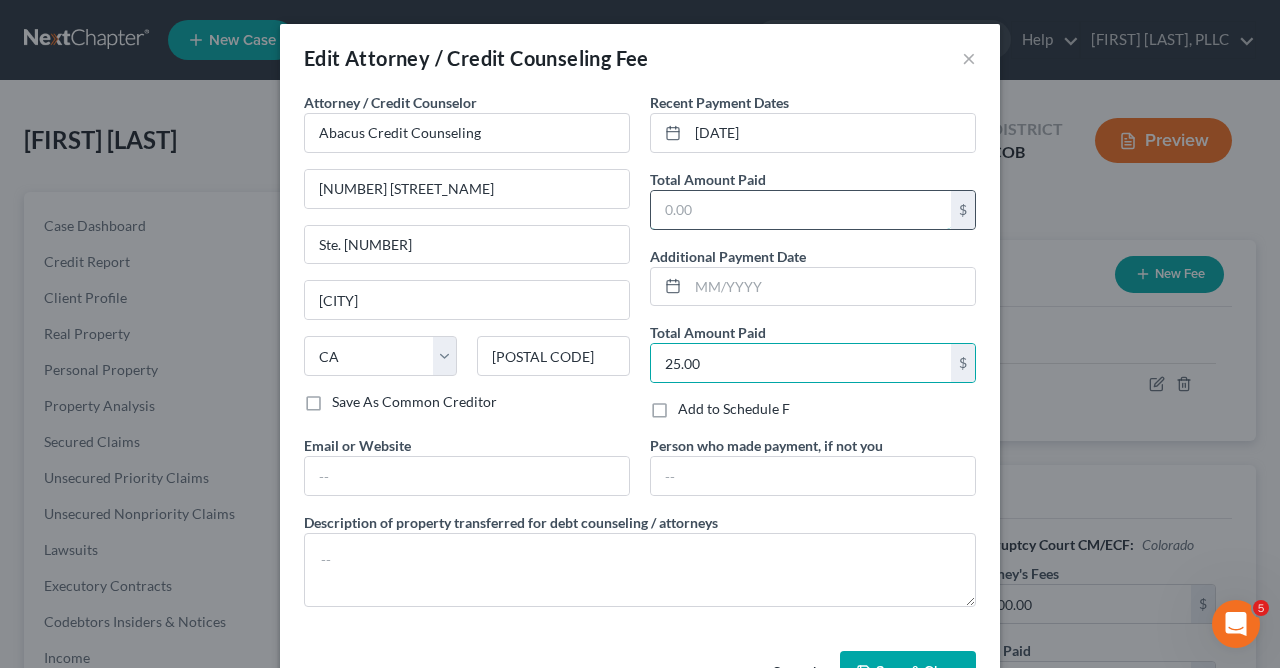 click at bounding box center [801, 210] 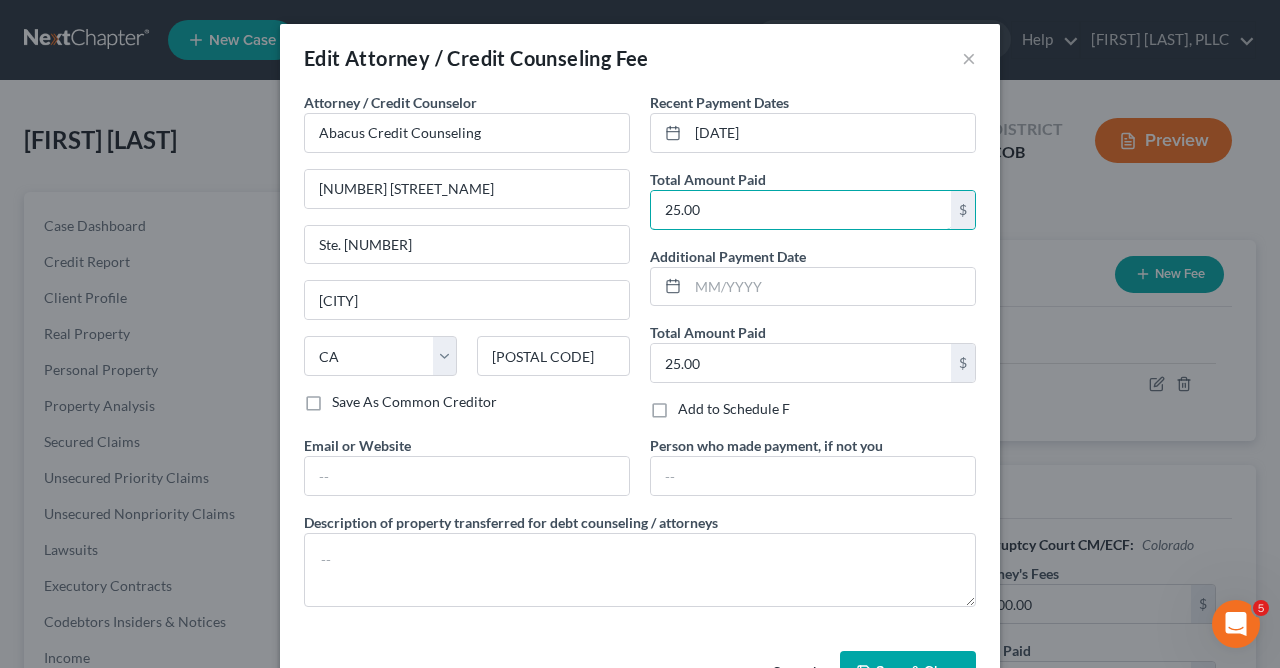 type on "25.00" 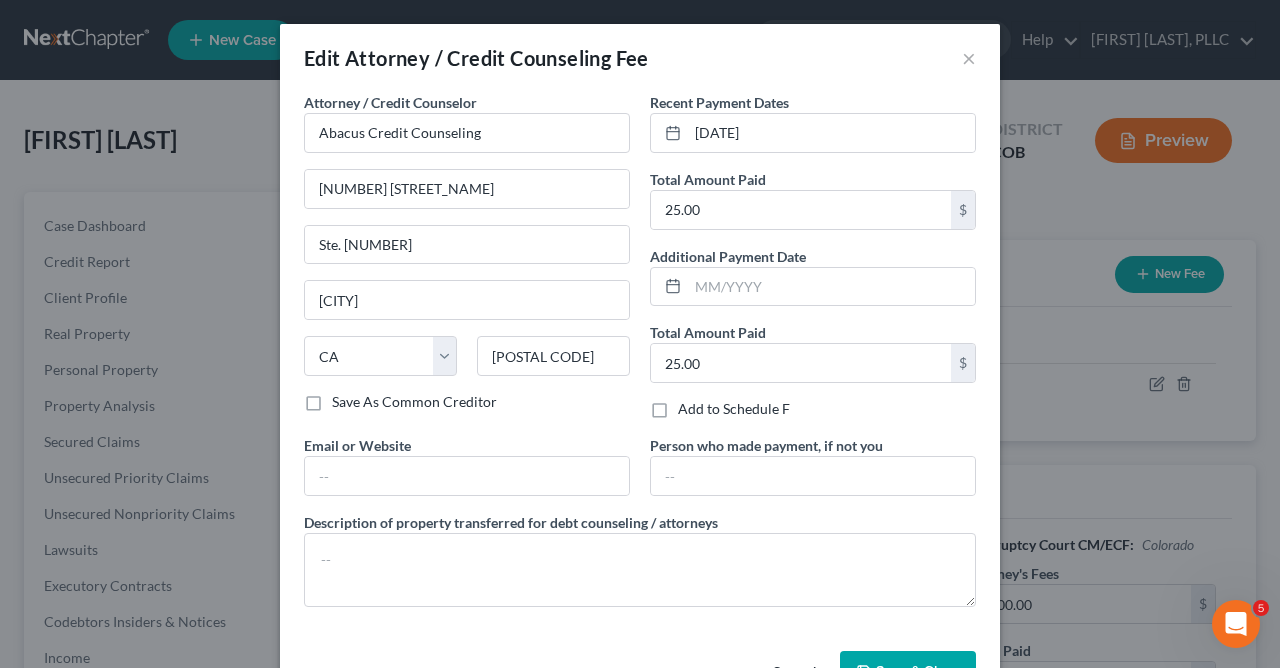 scroll, scrollTop: 65, scrollLeft: 0, axis: vertical 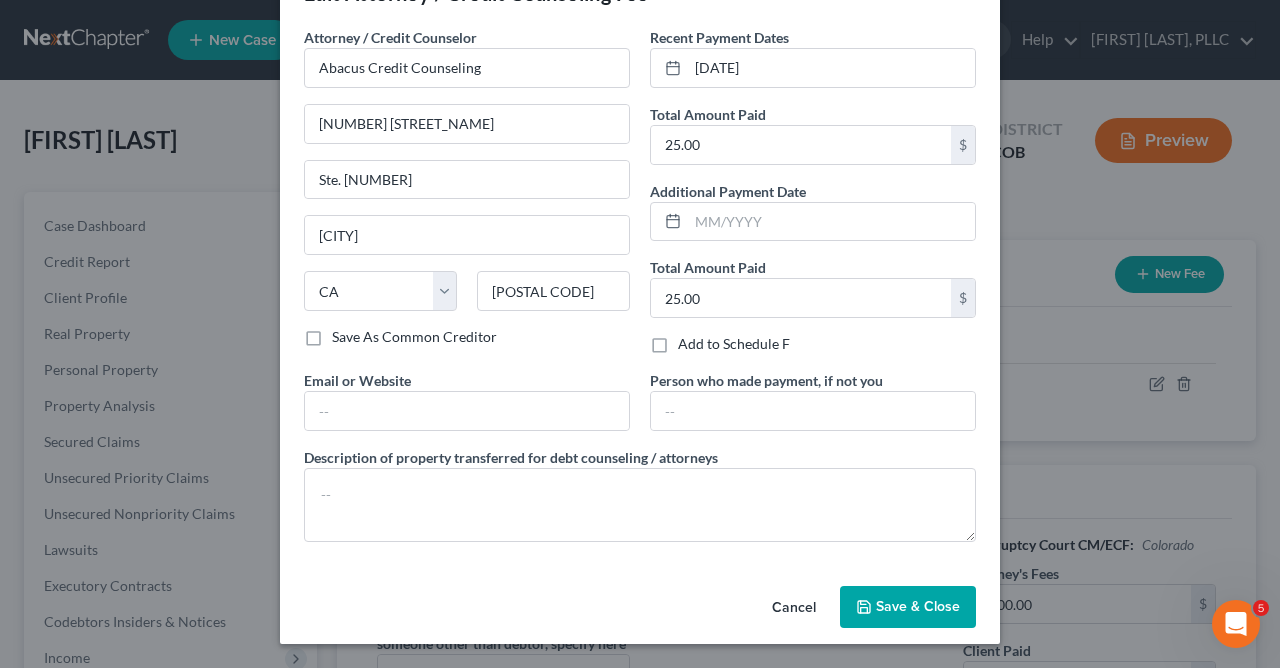 click on "Save & Close" at bounding box center [918, 606] 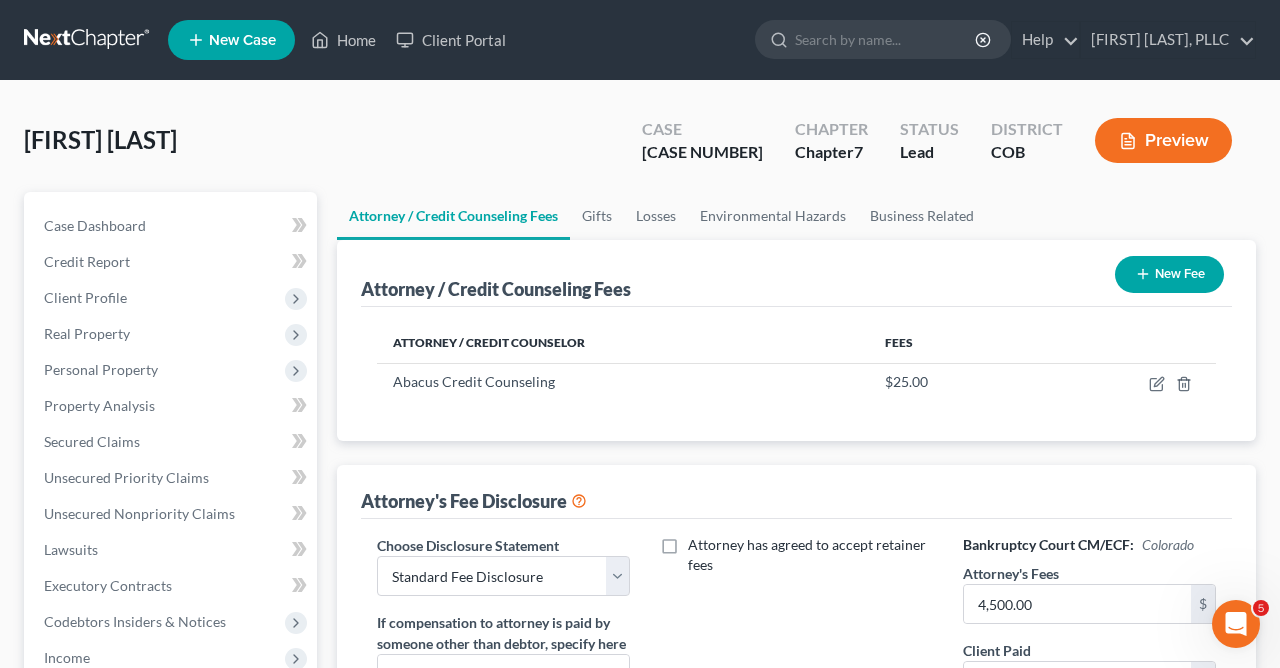 click on "New Fee" at bounding box center (1169, 274) 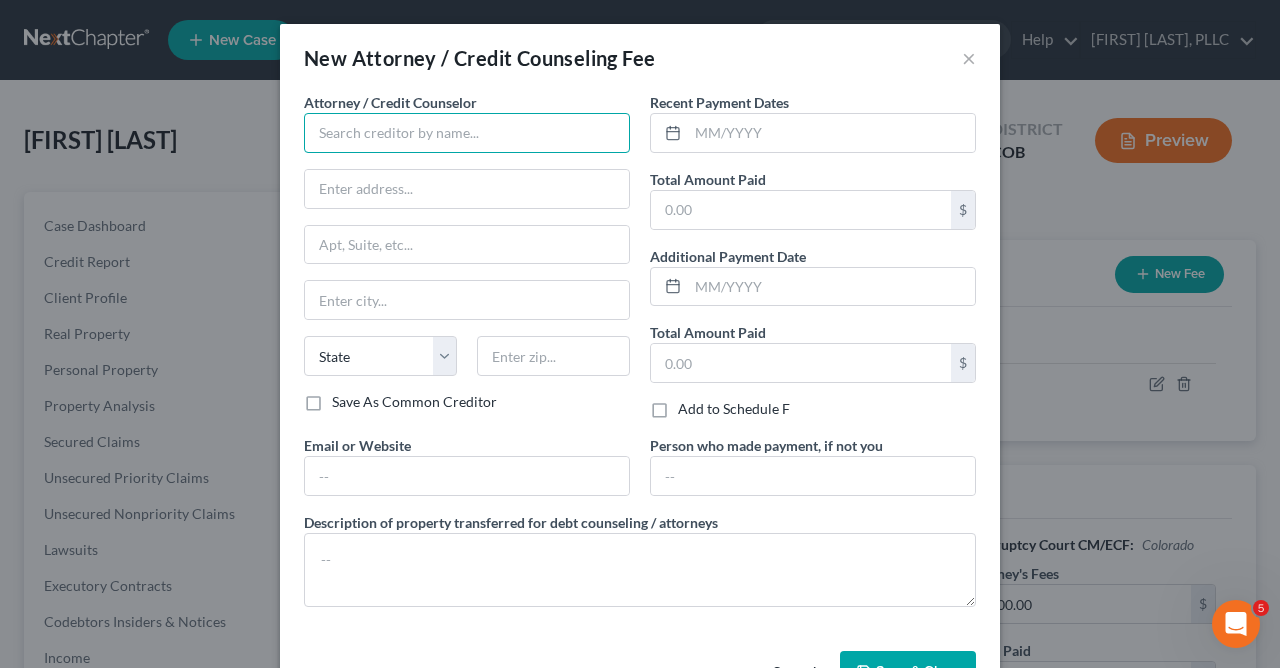 click at bounding box center (467, 133) 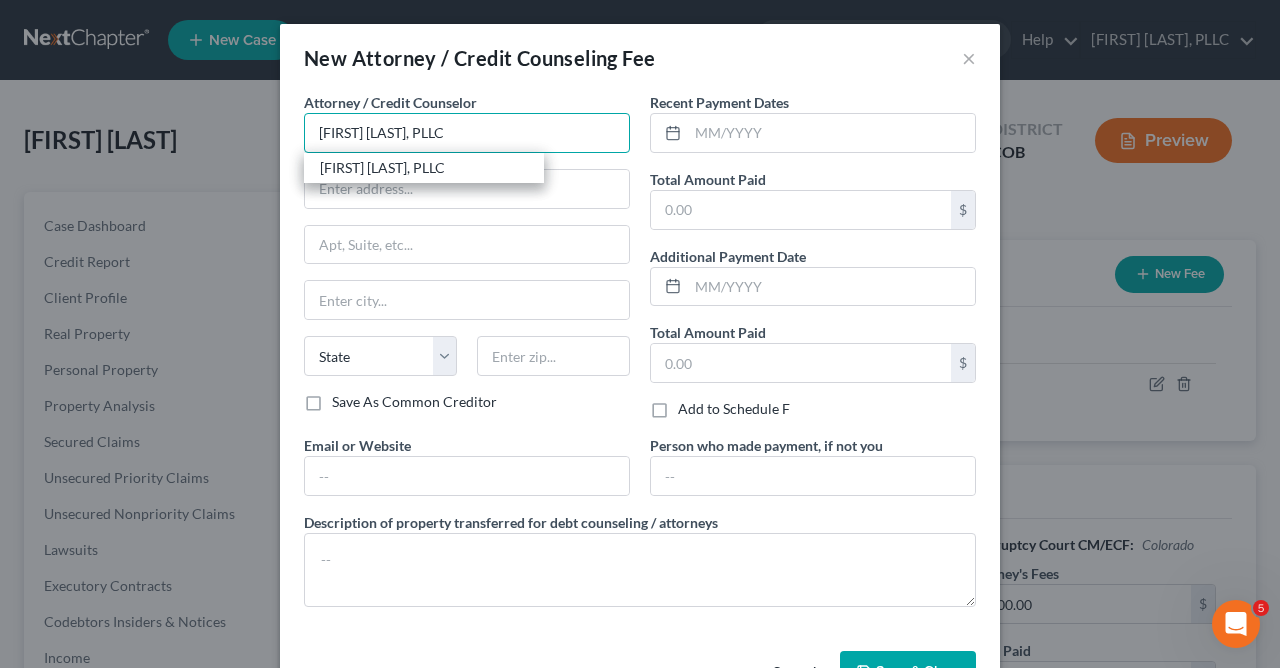 type on "Daniel W. Alexander, PLLC" 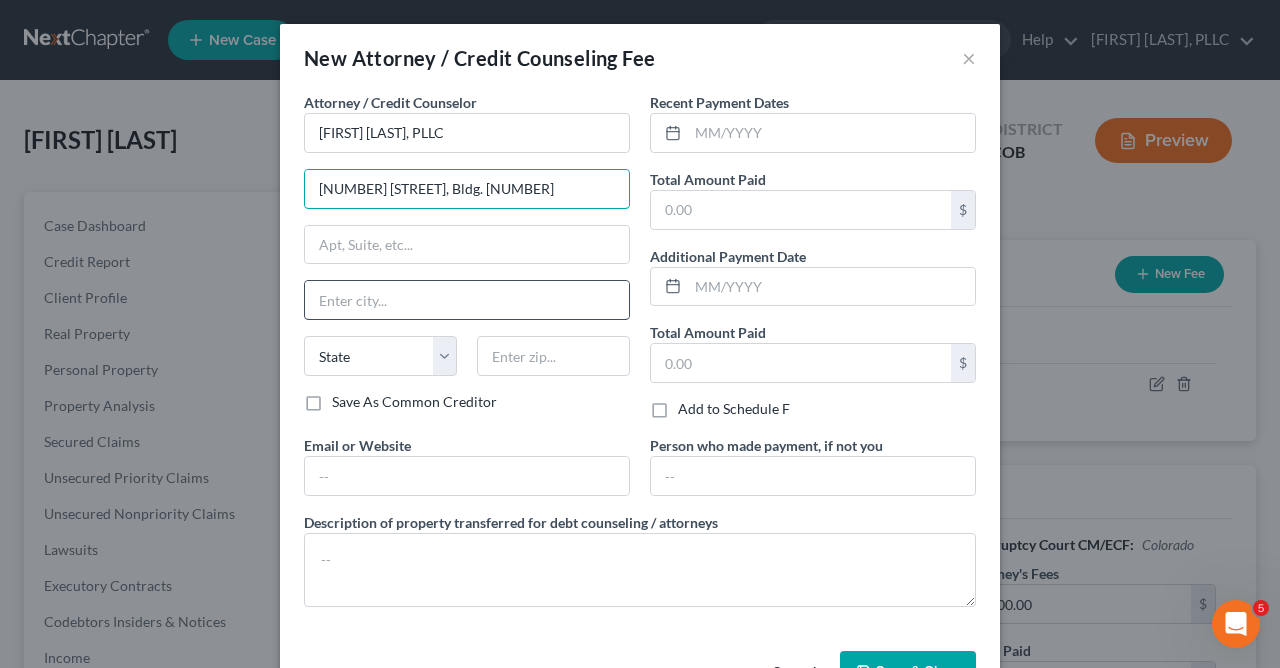 type on "[NUMBER] [STREET]" 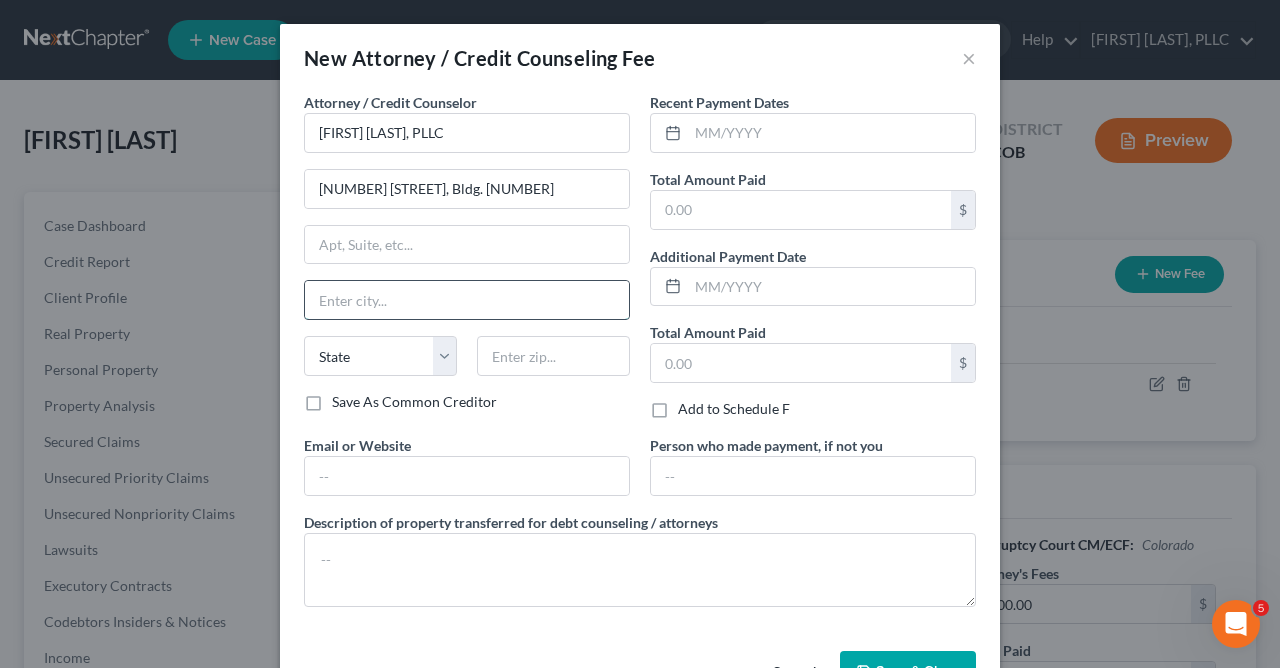 click at bounding box center (467, 300) 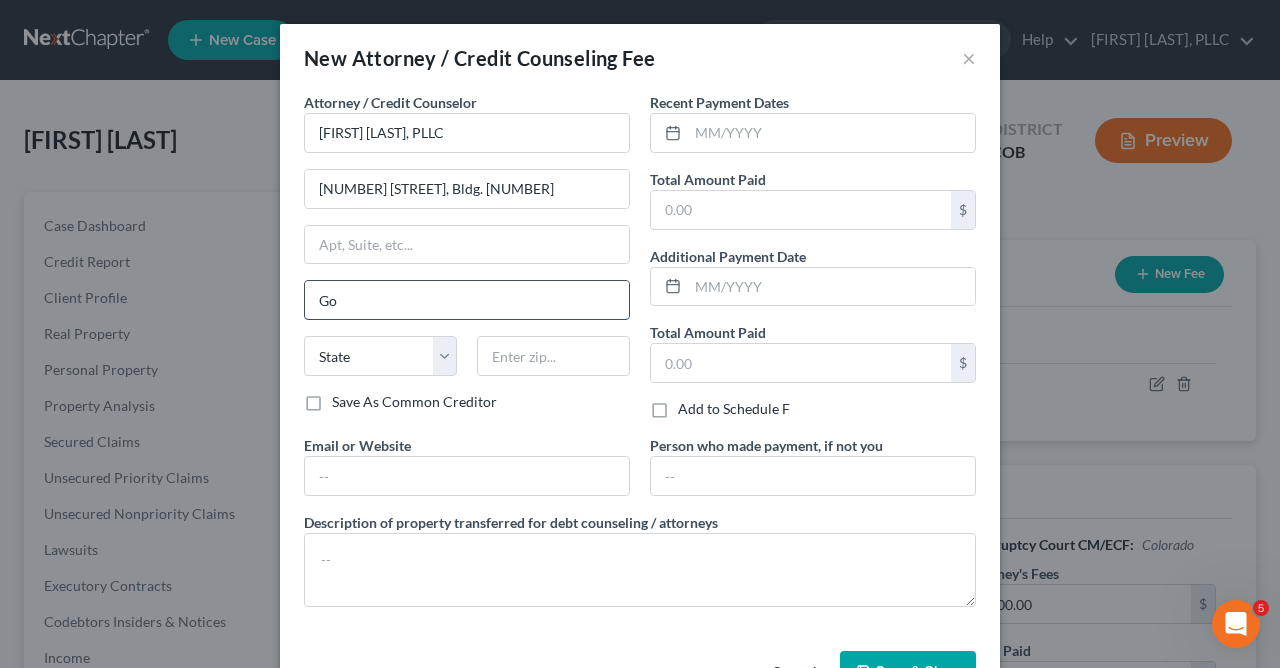 type on "G" 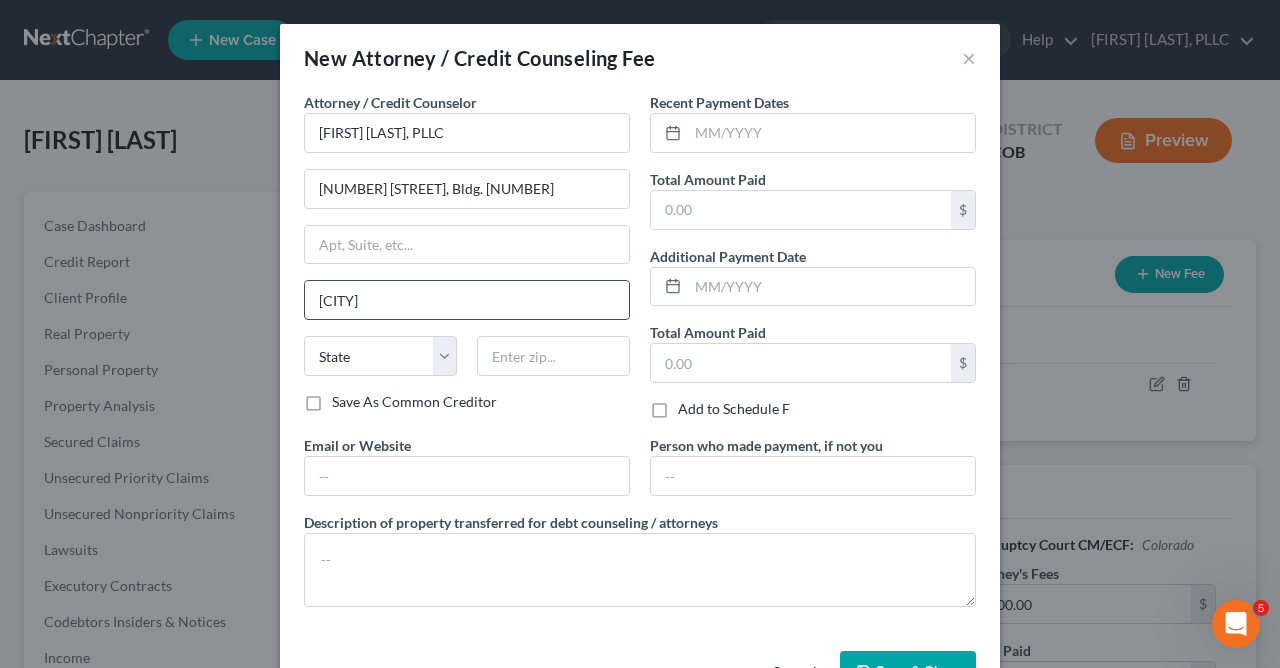type on "[CITY]" 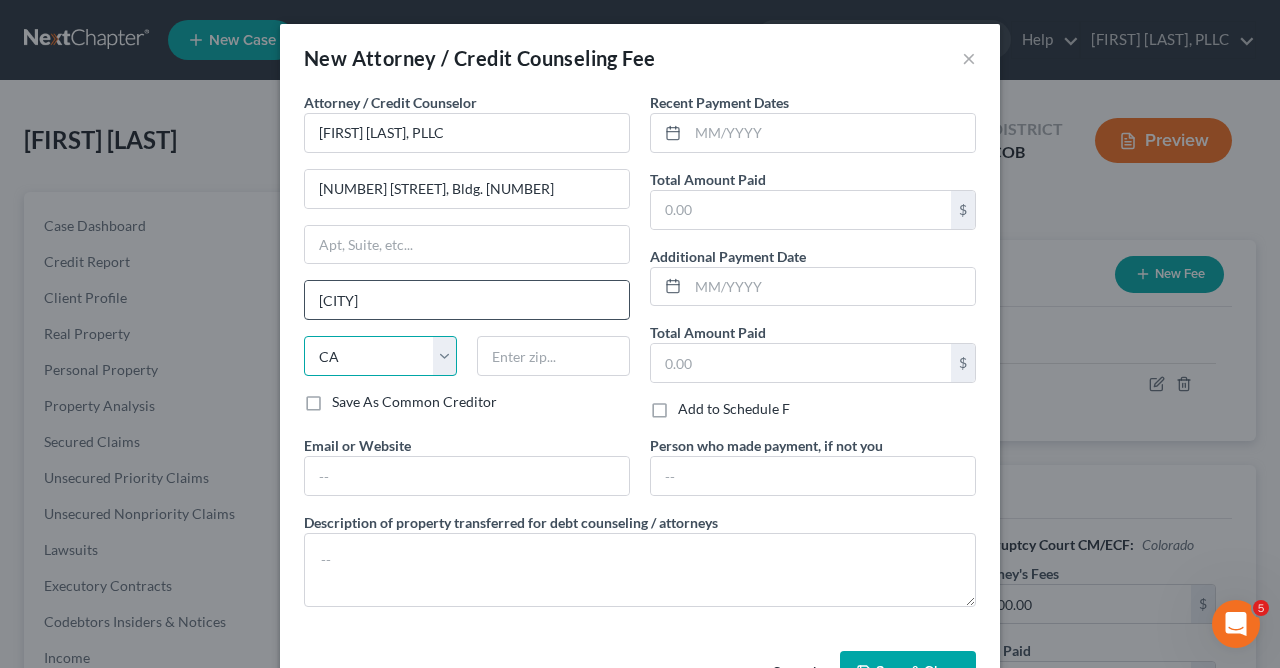 select on "5" 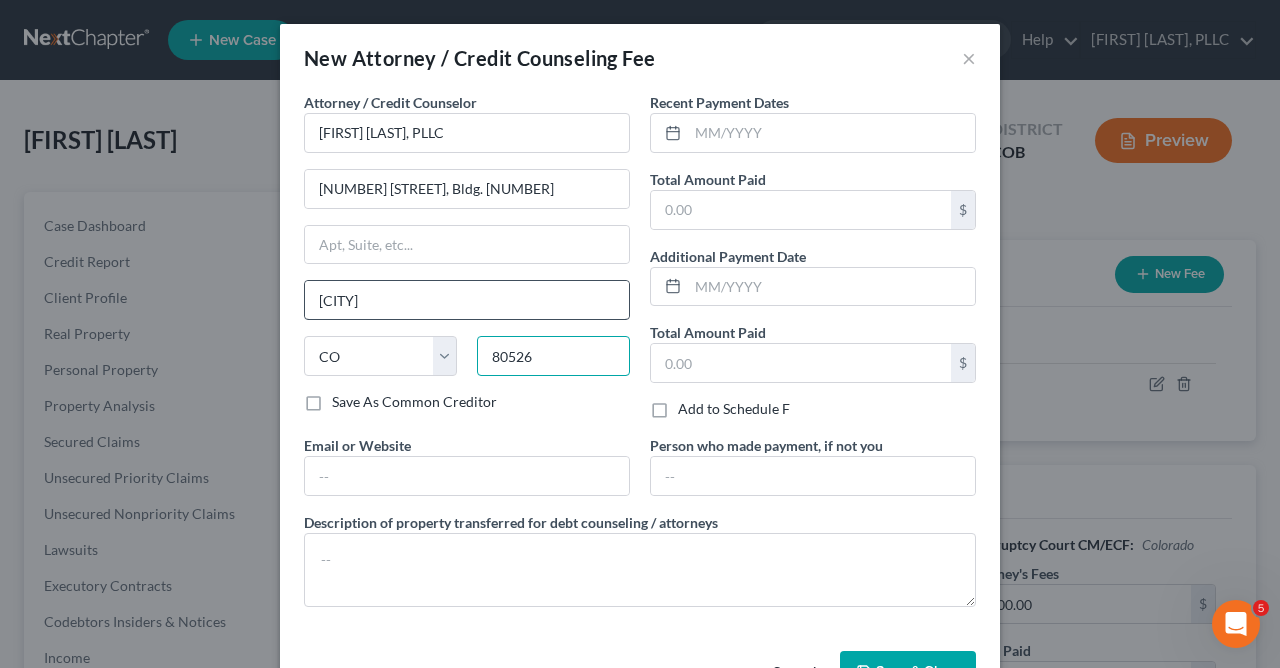type on "80526" 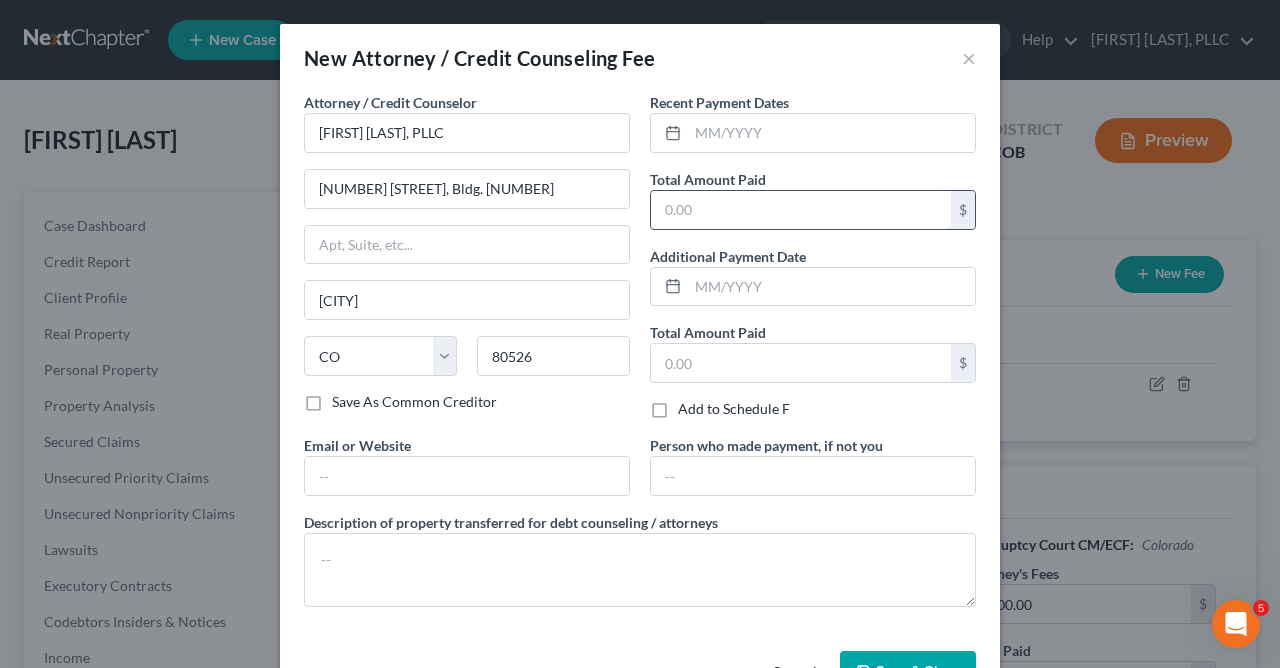 click at bounding box center [801, 210] 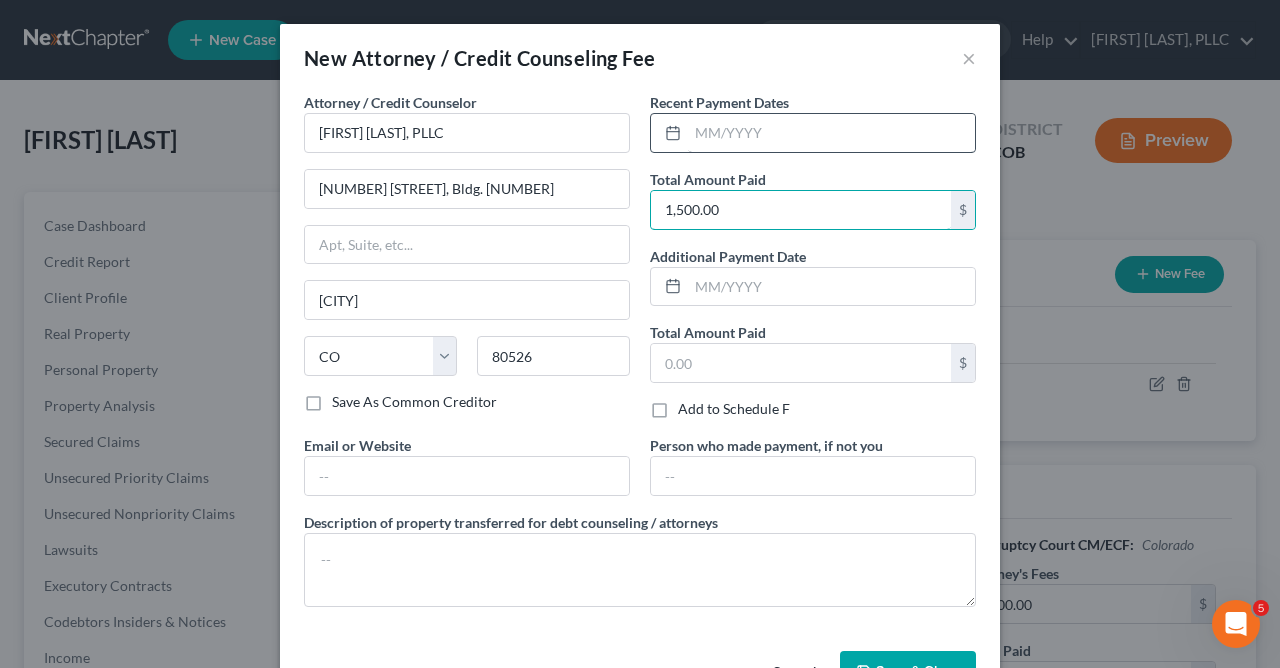 type on "1,500.00" 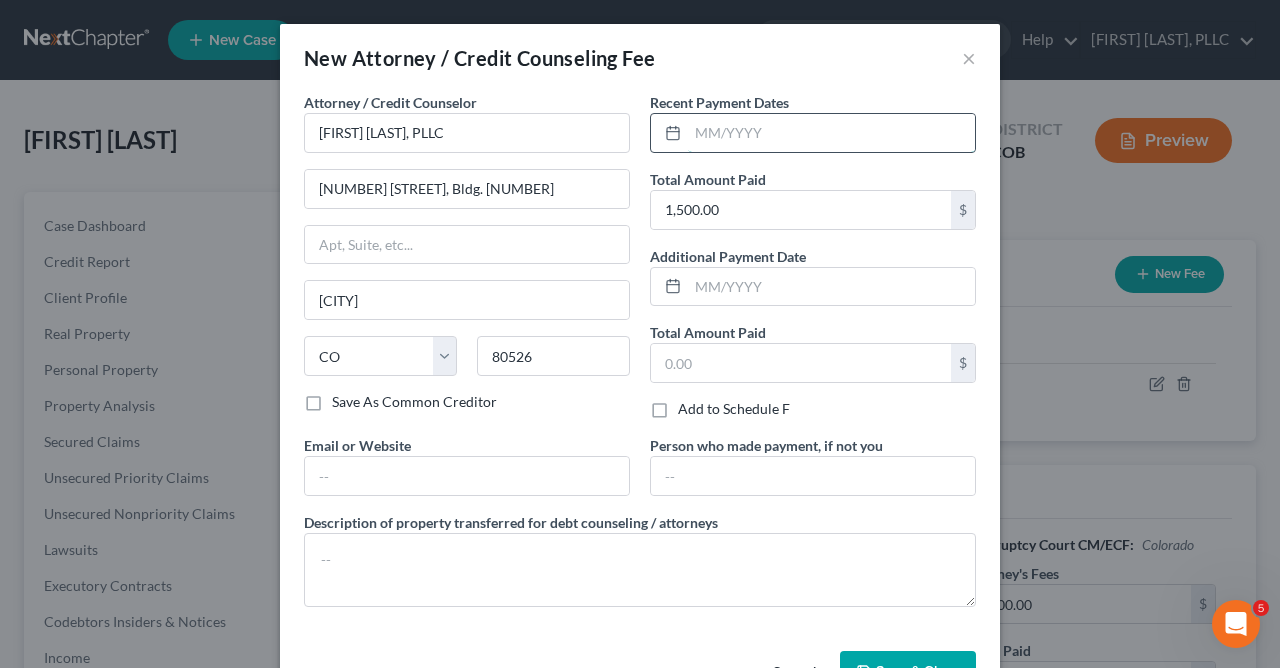 click at bounding box center (831, 133) 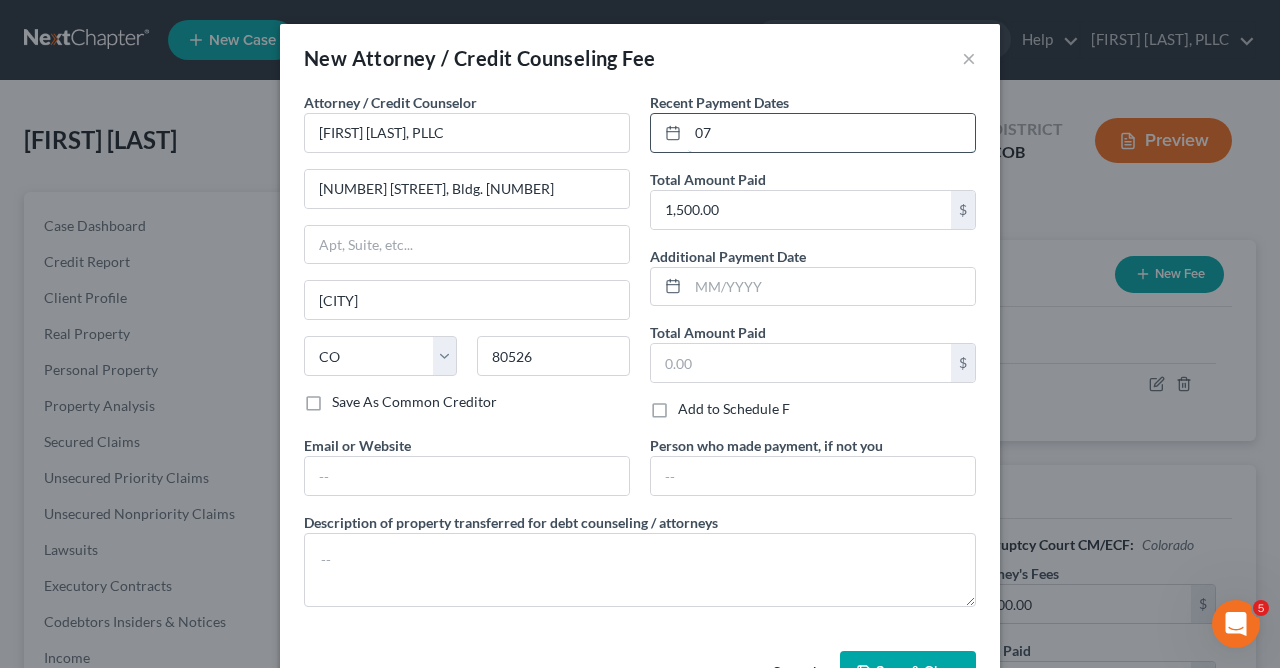 type on "0" 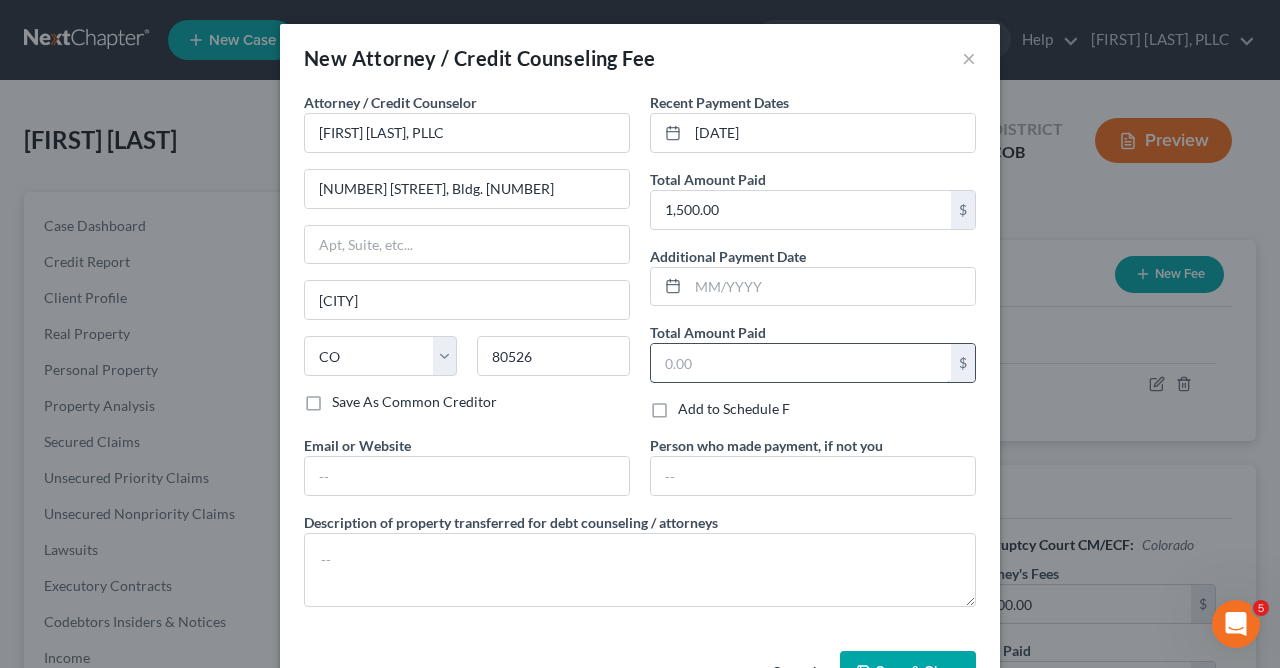 click at bounding box center (801, 363) 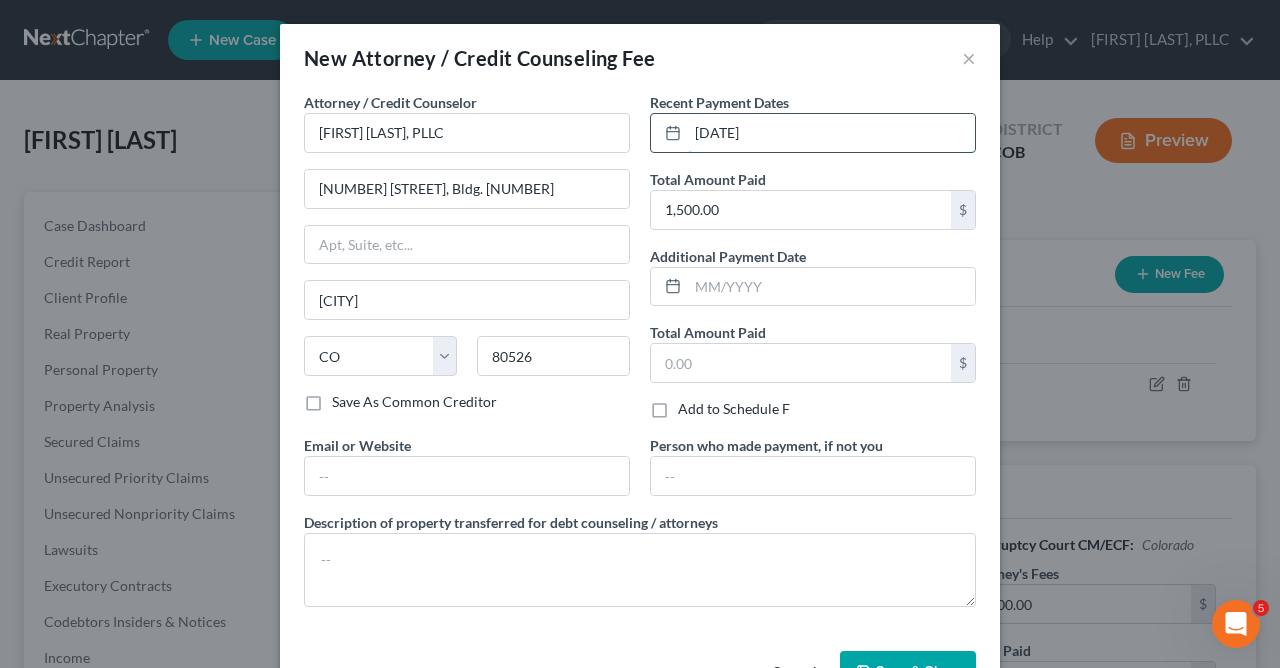 click on "062025" at bounding box center (831, 133) 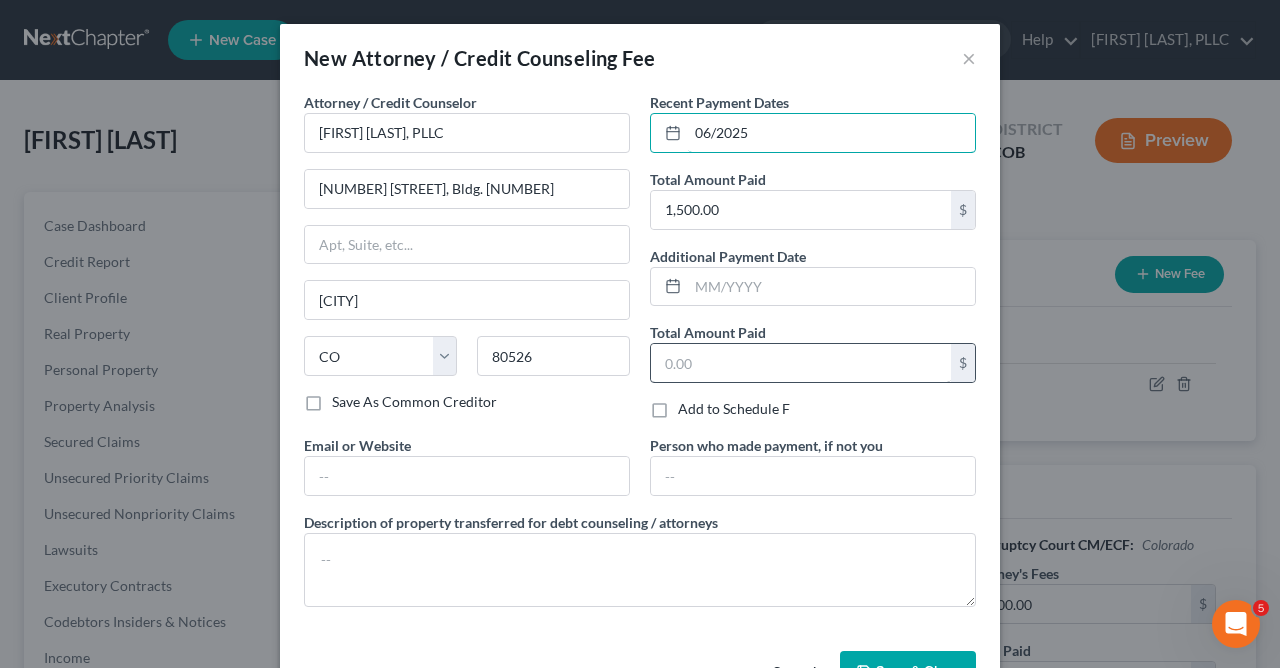 type on "06/2025" 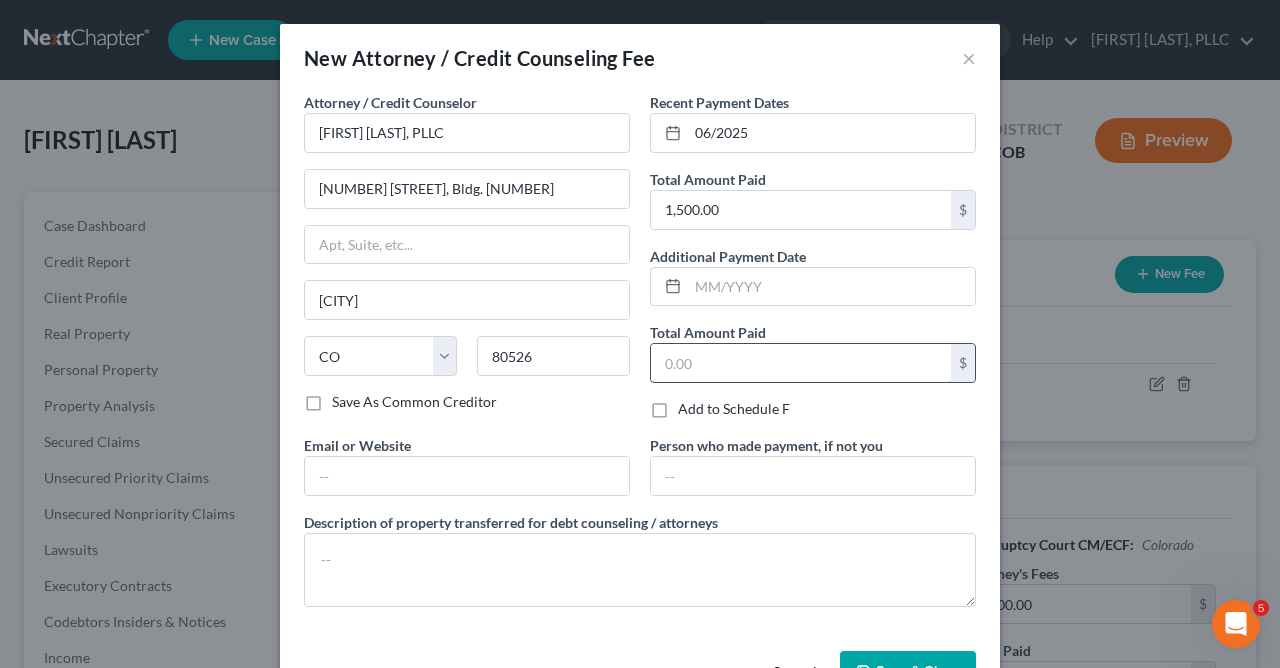 click at bounding box center [801, 363] 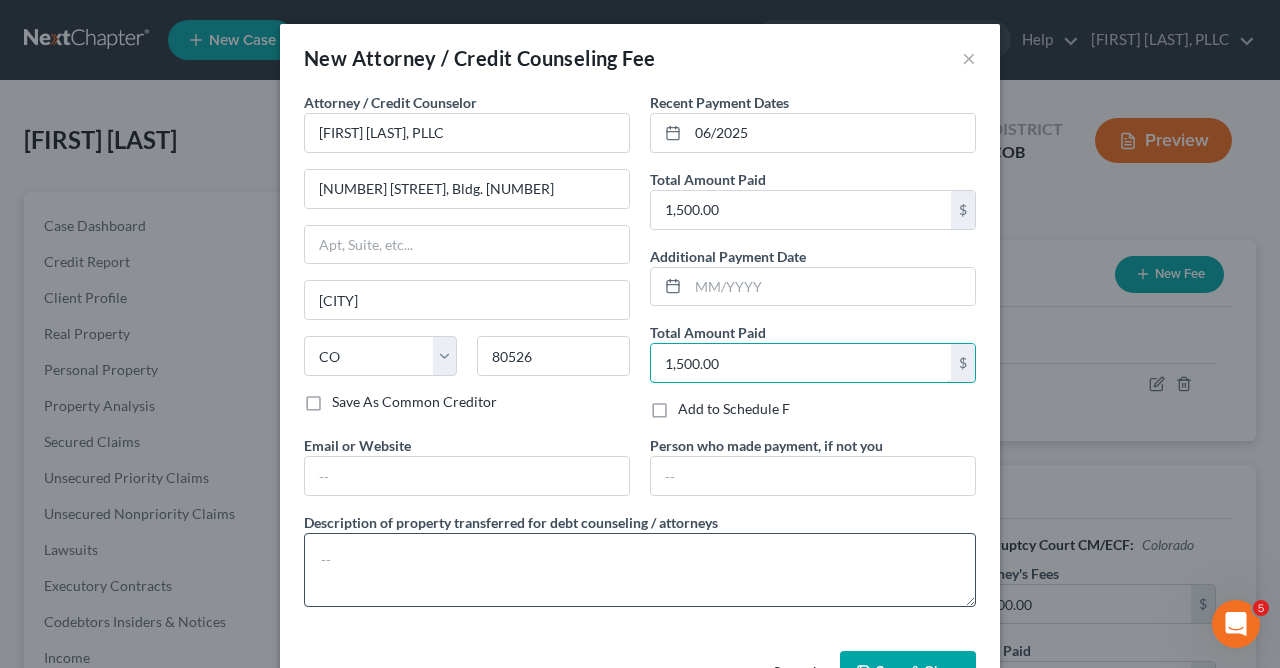 type on "1,500.00" 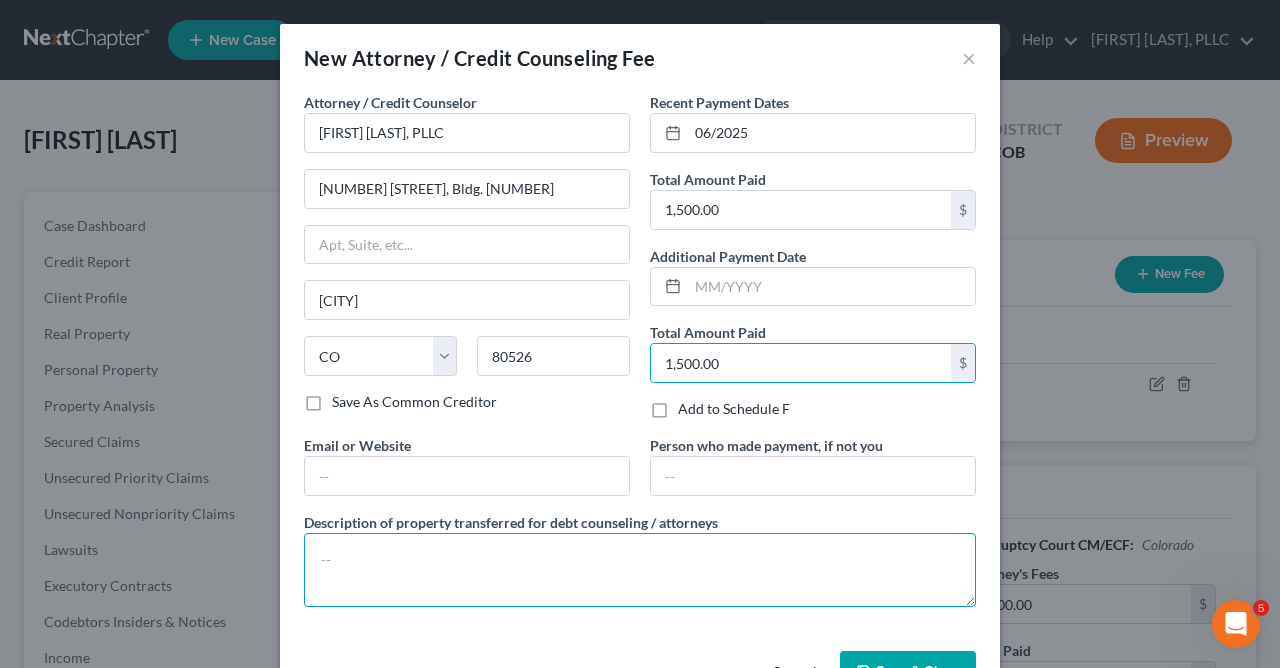 click at bounding box center (640, 570) 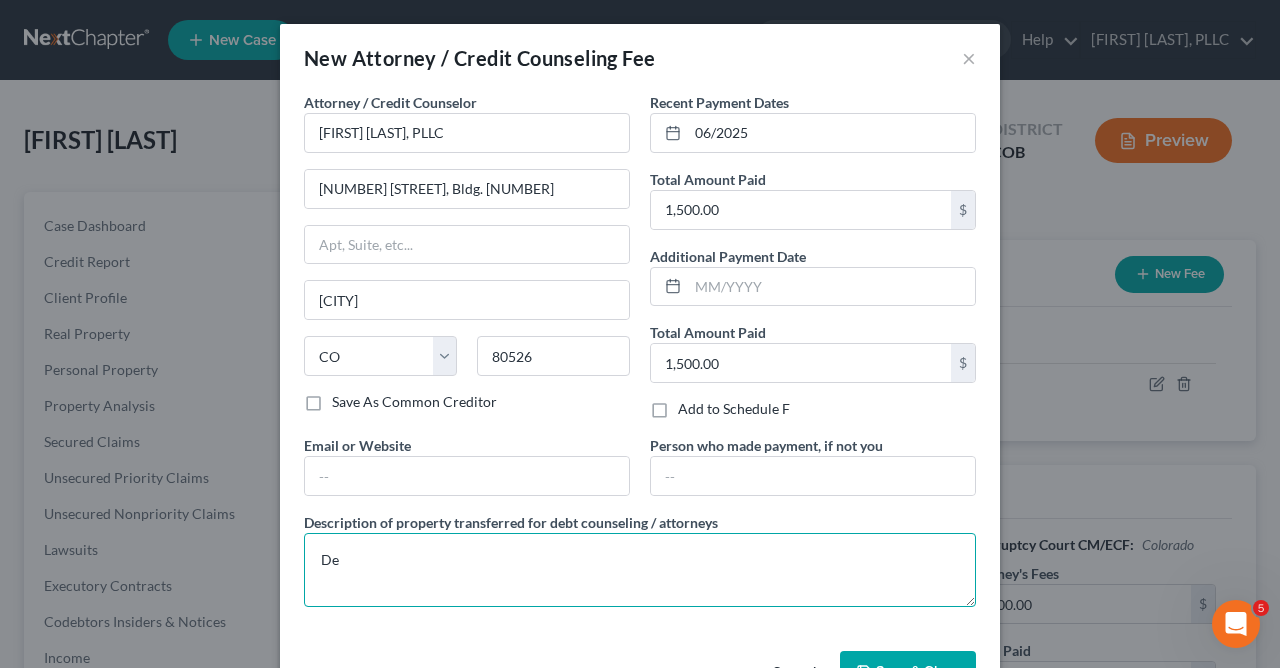 type on "D" 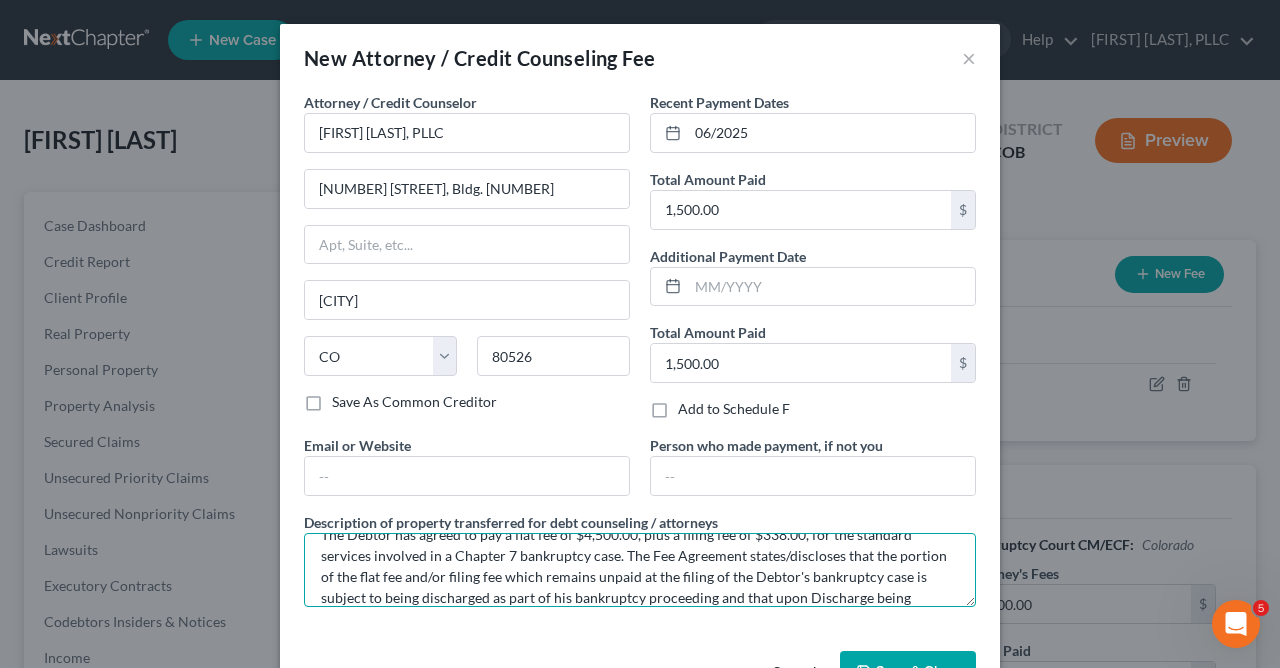 scroll, scrollTop: 46, scrollLeft: 0, axis: vertical 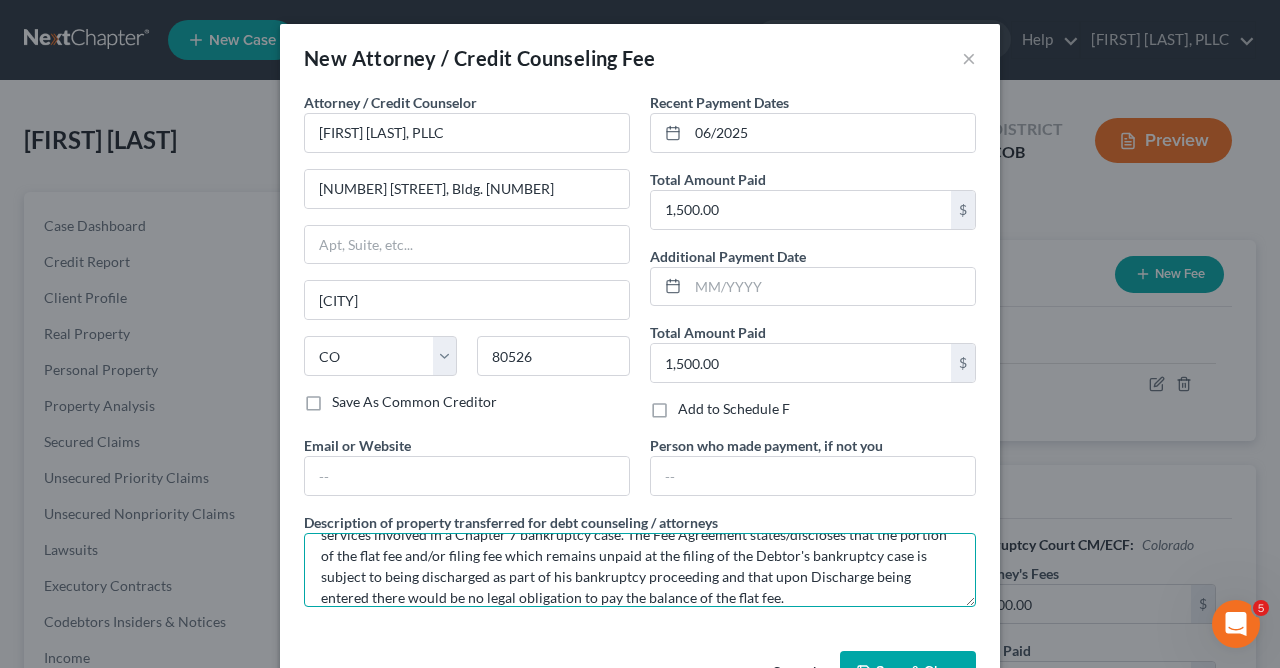 type on "The Debtor has agreed to pay a flat fee of $4,500.00, plus a filing fee of $338.00, for the standard services involved in a Chapter 7 bankruptcy case.  The Fee Agreement states/discloses that the portion of the flat fee and/or filing fee which remains unpaid at the filing of the Debtor's bankruptcy case is subject to being discharged as part of his bankruptcy proceeding and that upon Discharge being entered there would be no legal obligation to pay the balance of the flat fee." 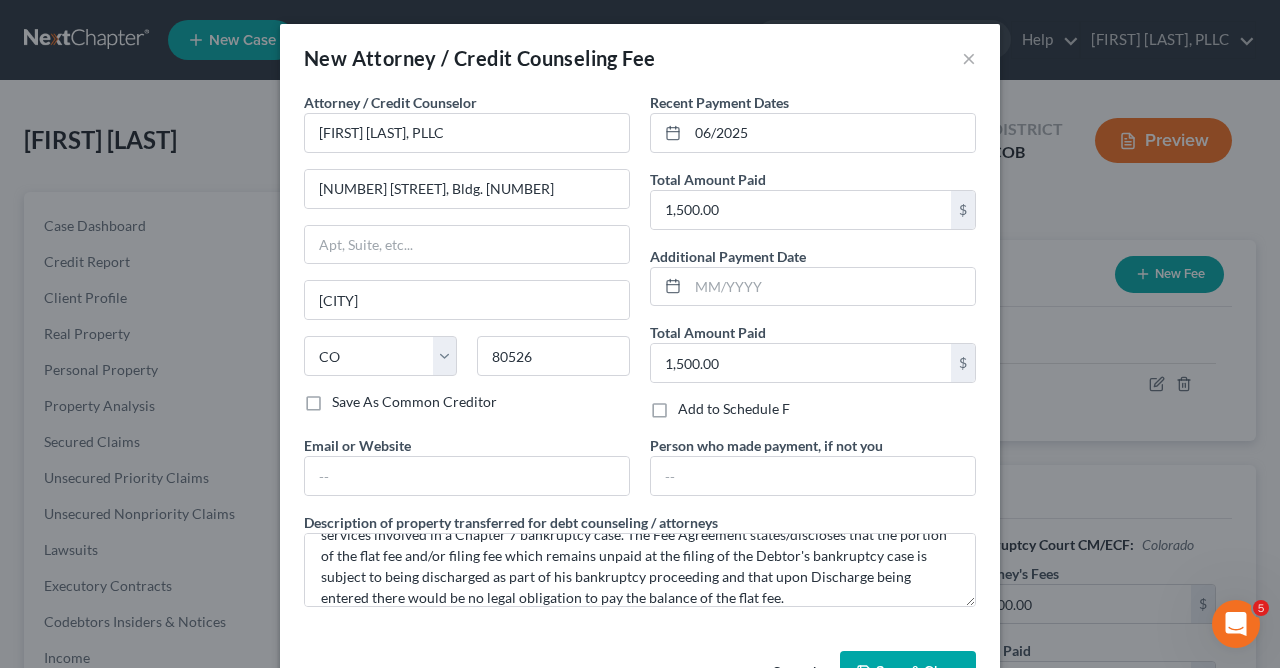 scroll, scrollTop: 65, scrollLeft: 0, axis: vertical 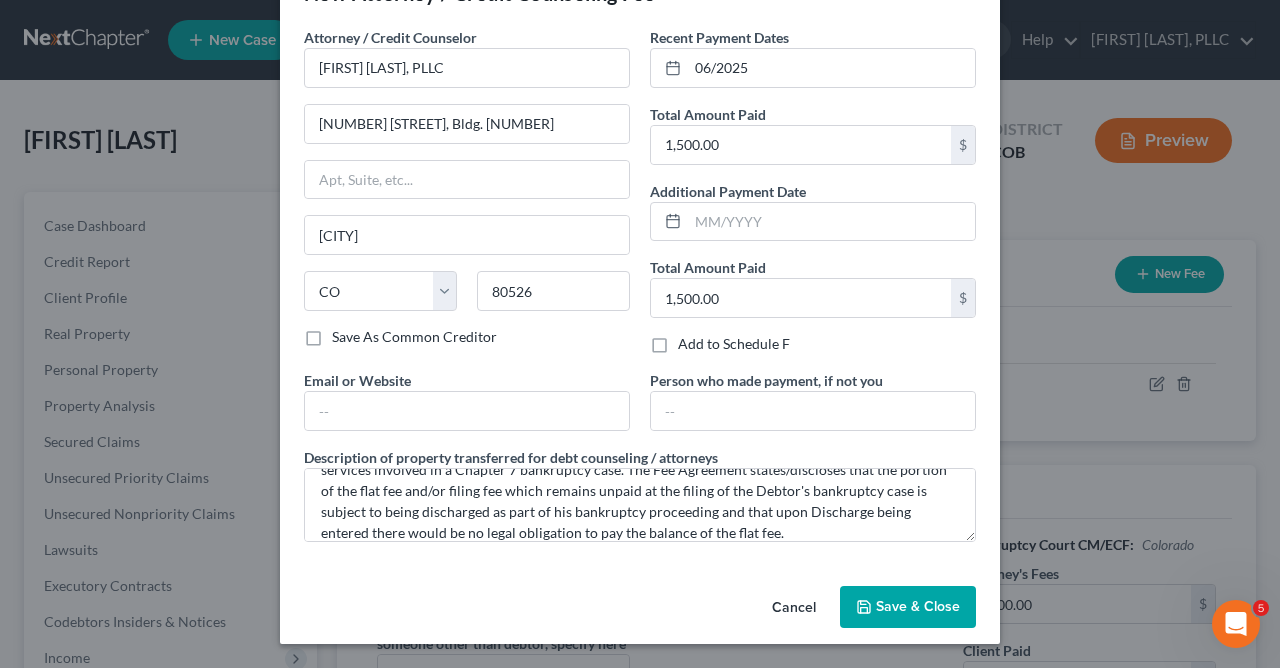 click on "Save & Close" at bounding box center (918, 606) 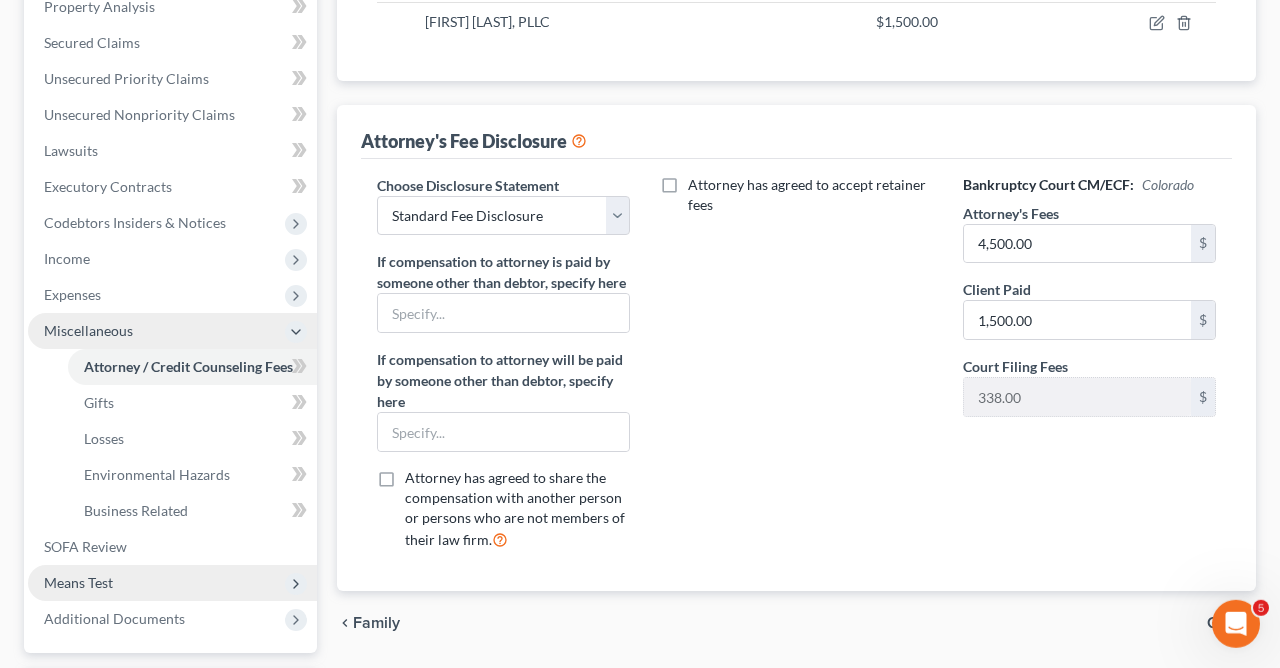 scroll, scrollTop: 409, scrollLeft: 0, axis: vertical 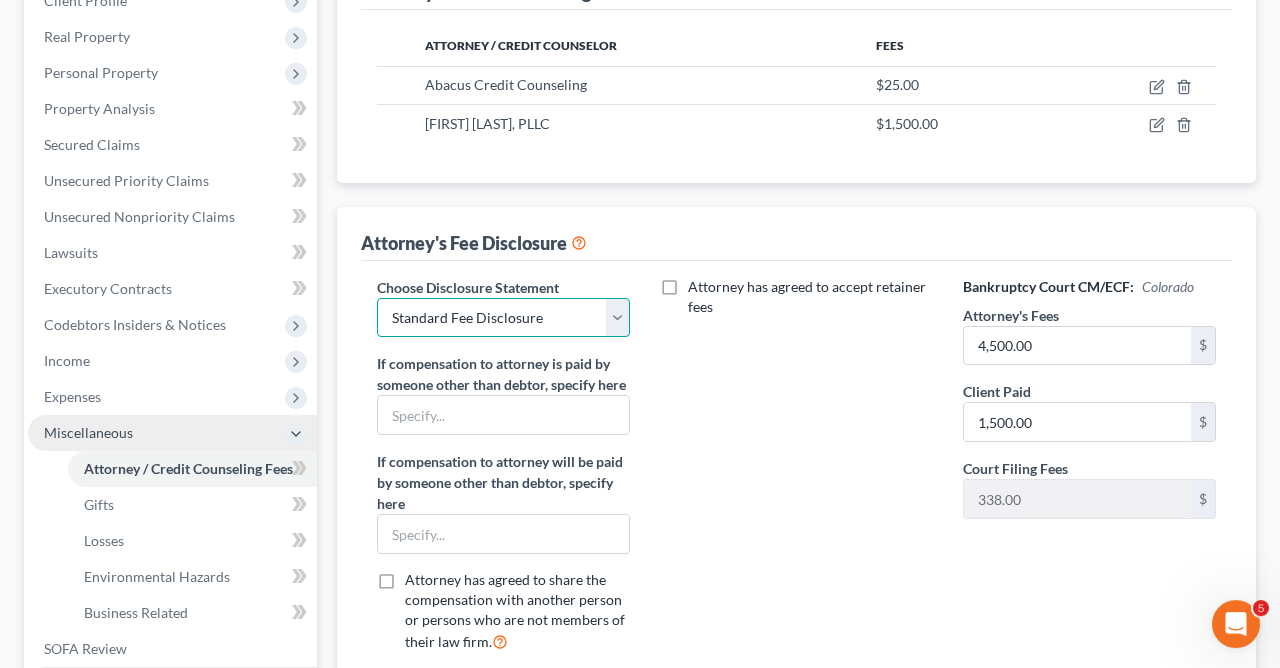 click on "Select Standard Fee Disclosure" at bounding box center [503, 318] 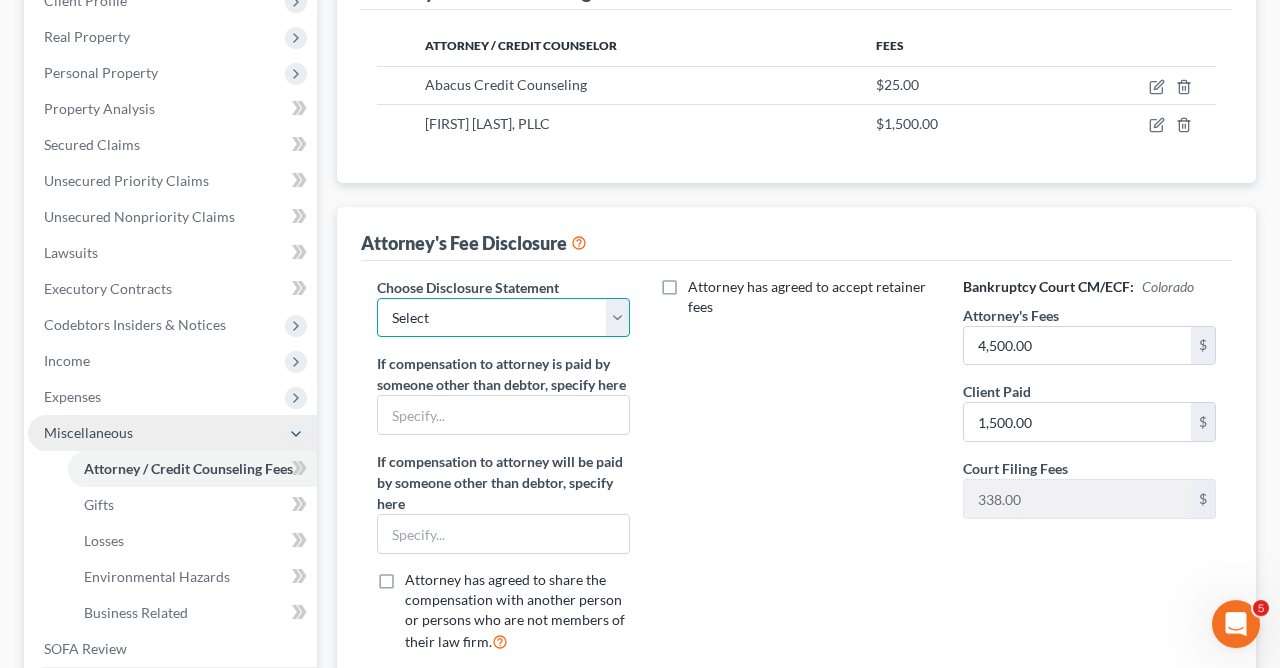 click on "Select" at bounding box center [0, 0] 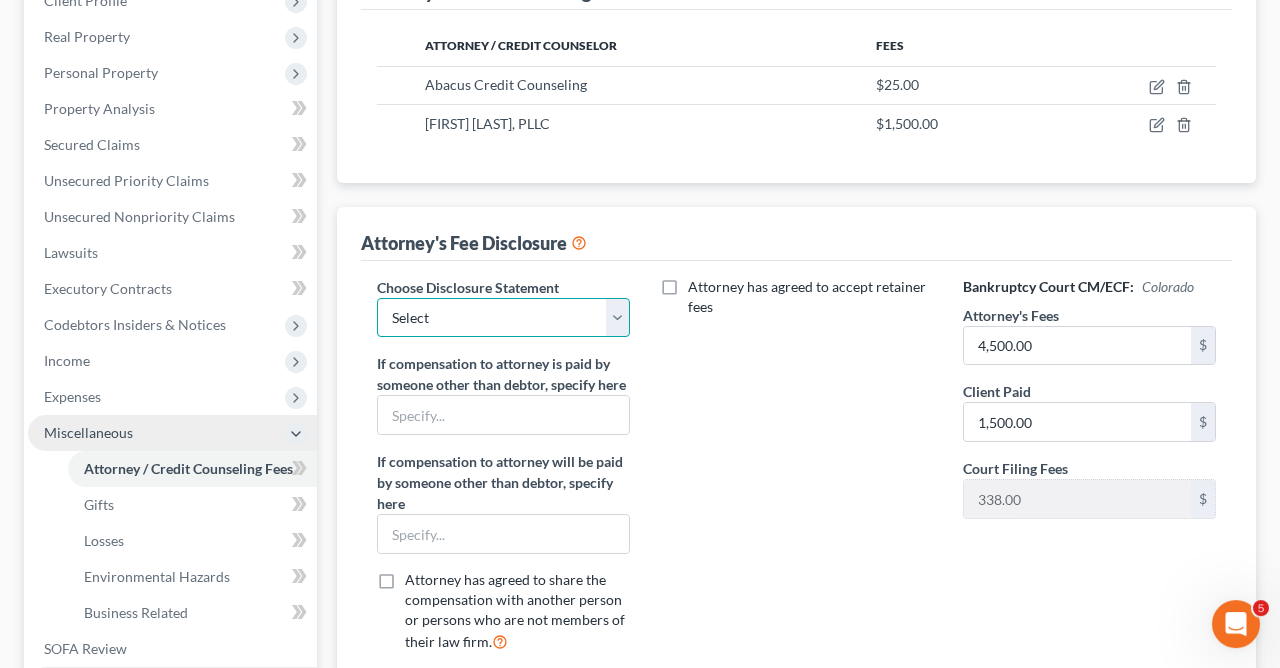 click on "Select Standard Fee Disclosure" at bounding box center [503, 318] 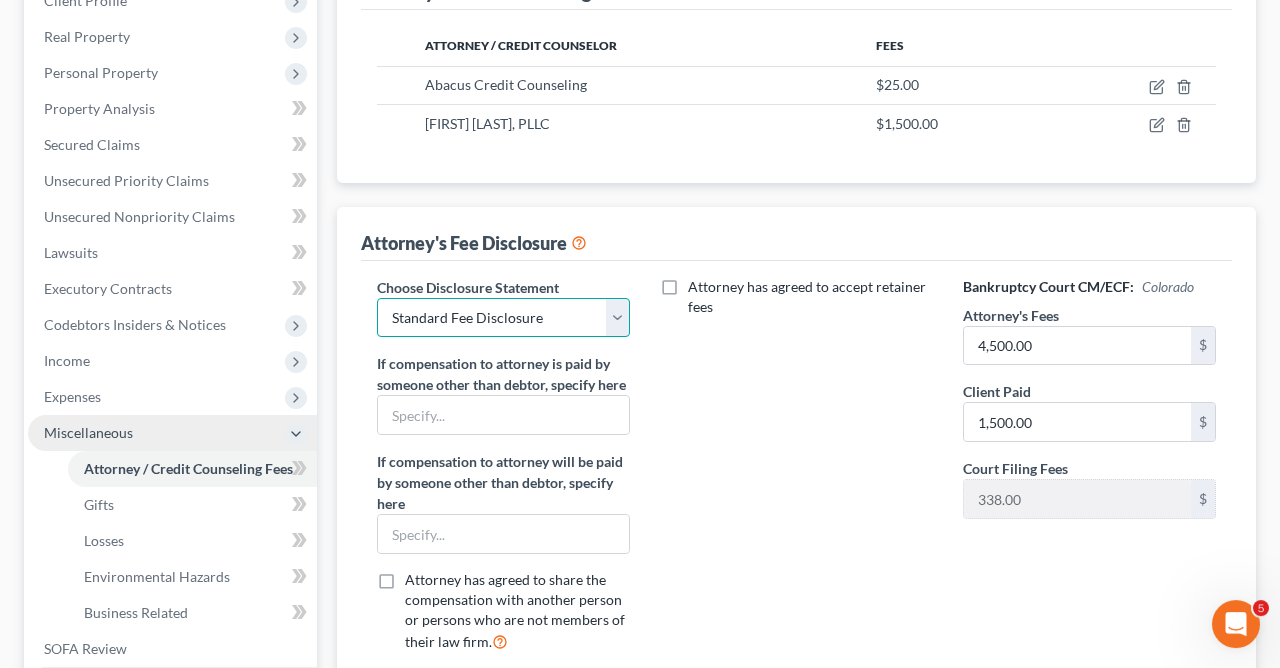 click on "Standard Fee Disclosure" at bounding box center [0, 0] 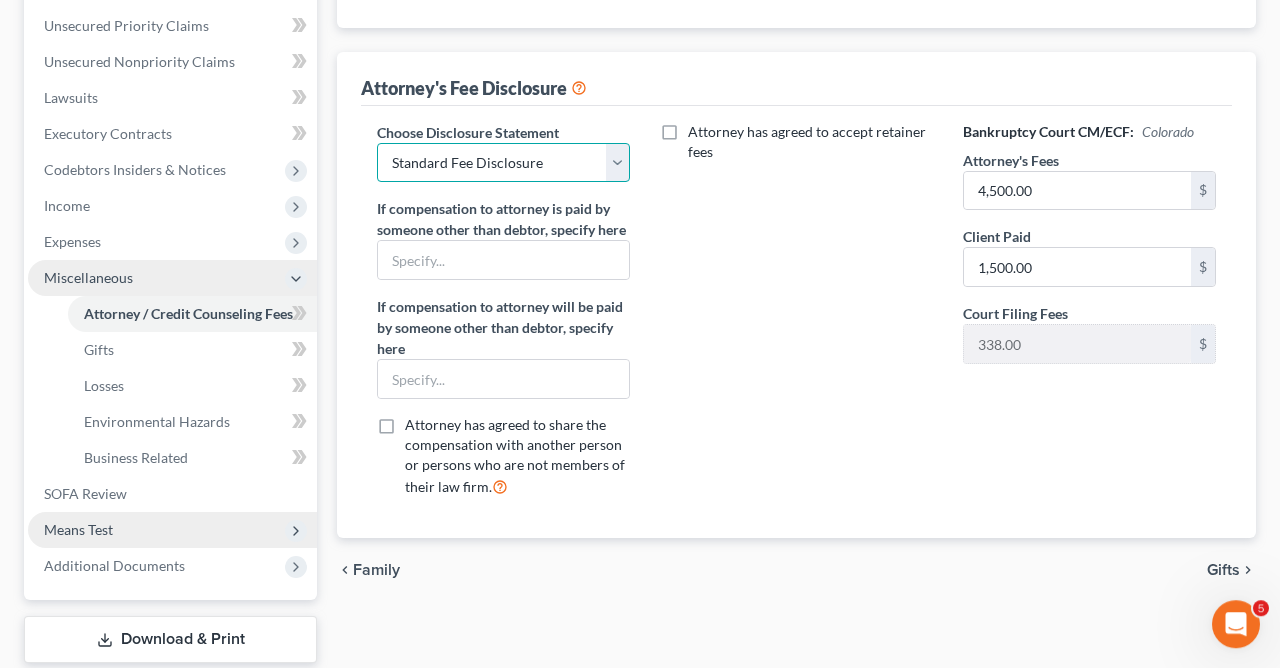 scroll, scrollTop: 491, scrollLeft: 0, axis: vertical 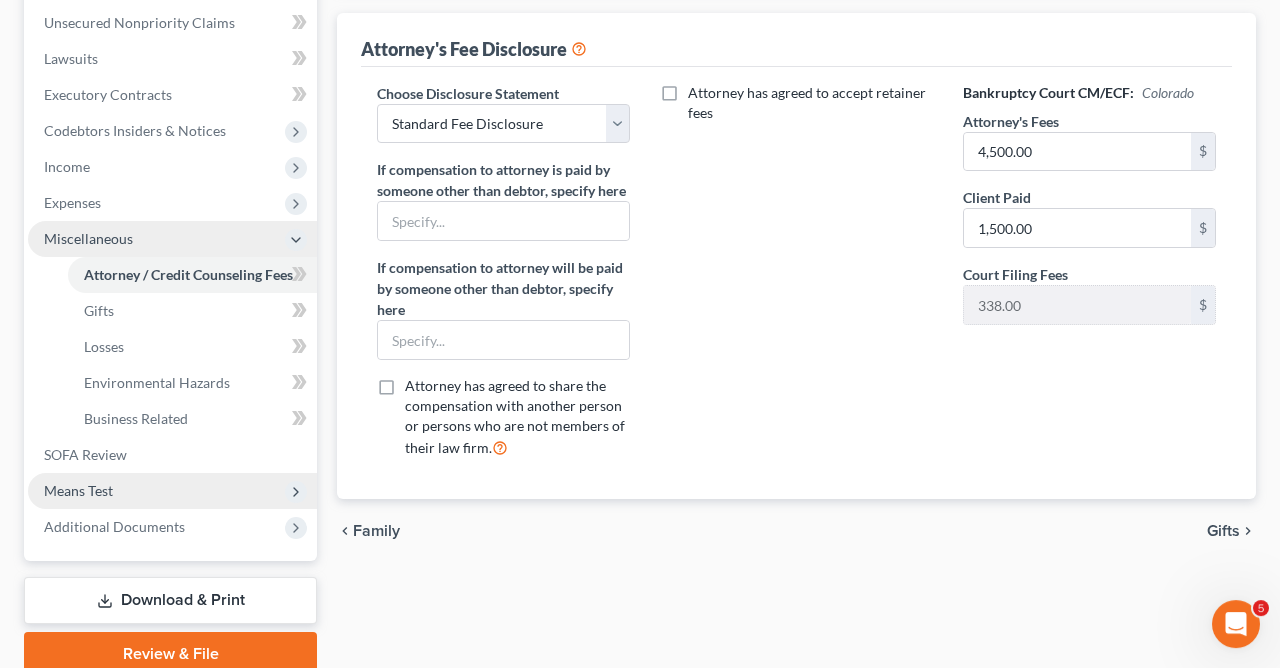click on "Gifts" at bounding box center (1223, 531) 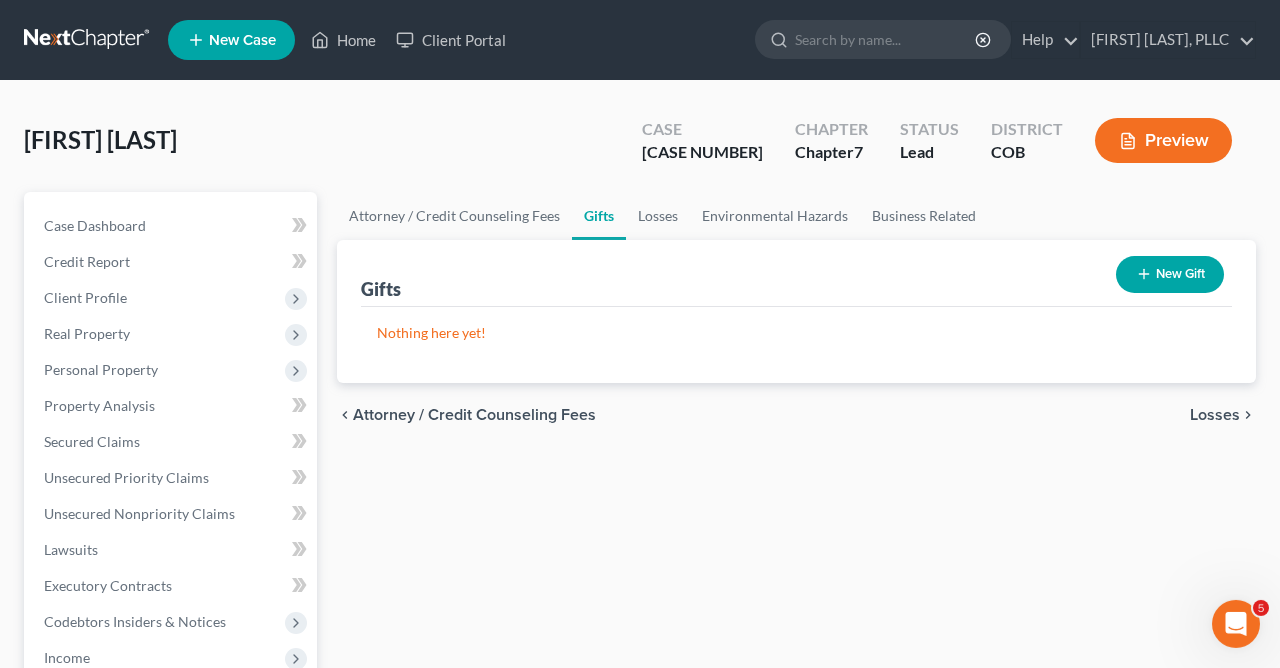 scroll, scrollTop: 0, scrollLeft: 0, axis: both 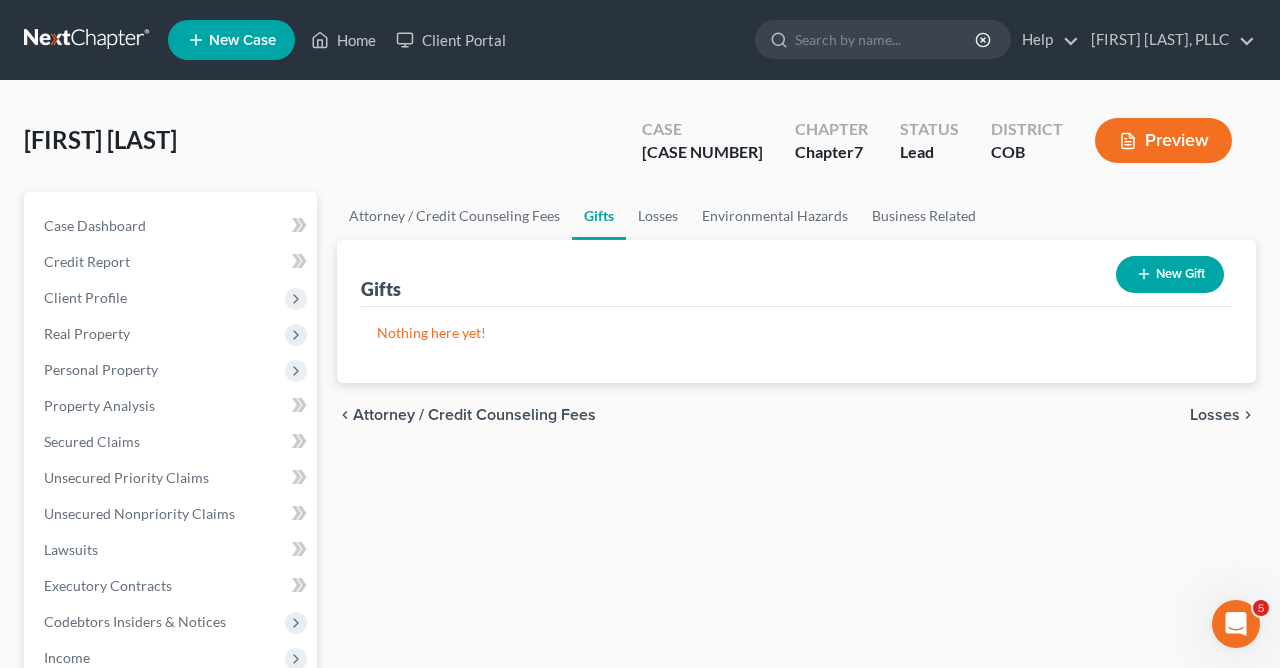 click on "New Gift" at bounding box center (1170, 274) 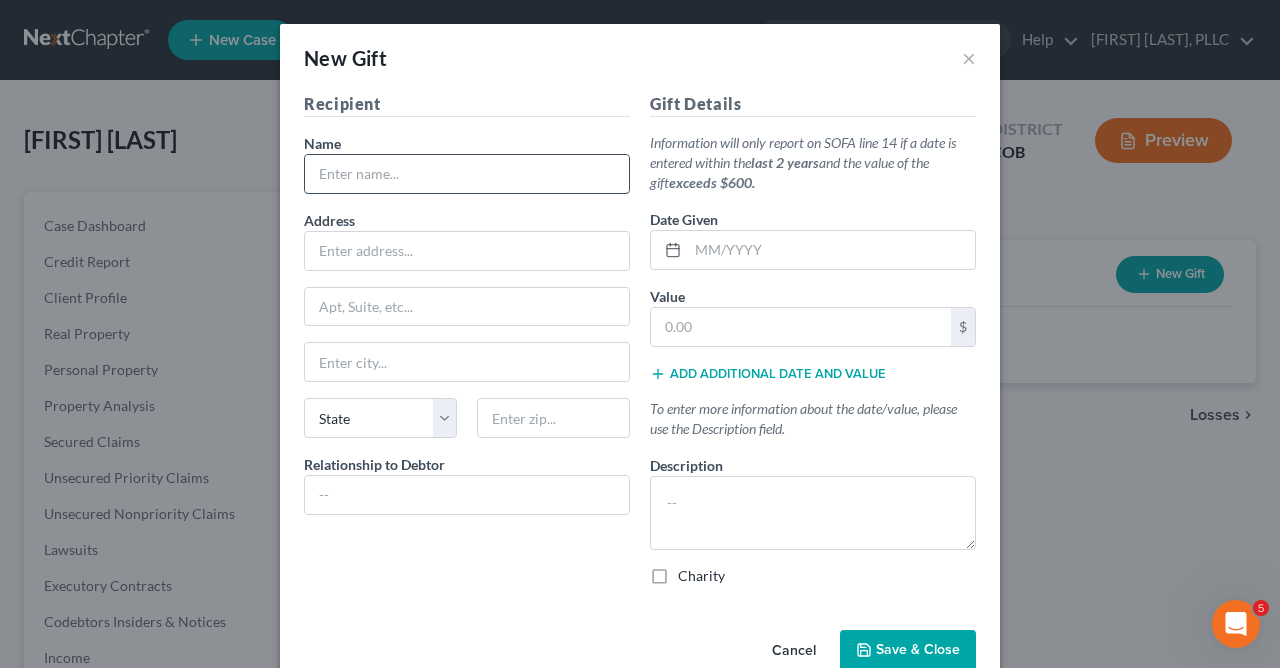 click at bounding box center (467, 174) 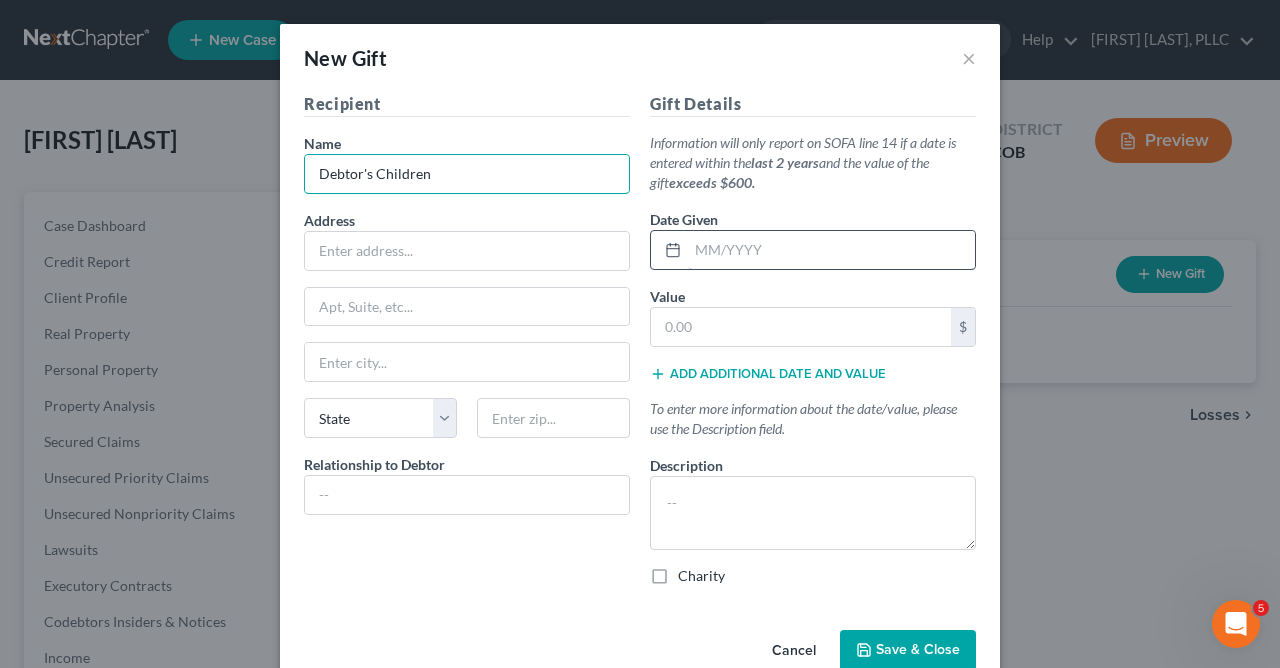type on "Debtor's Children" 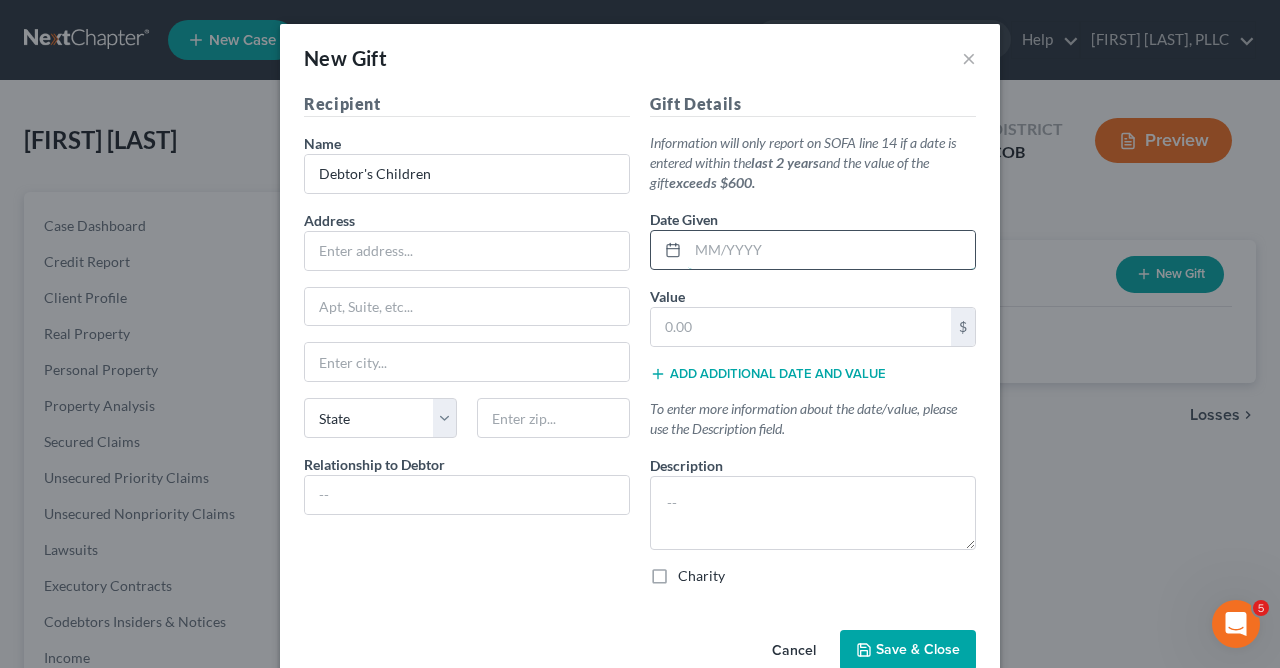 click at bounding box center (831, 250) 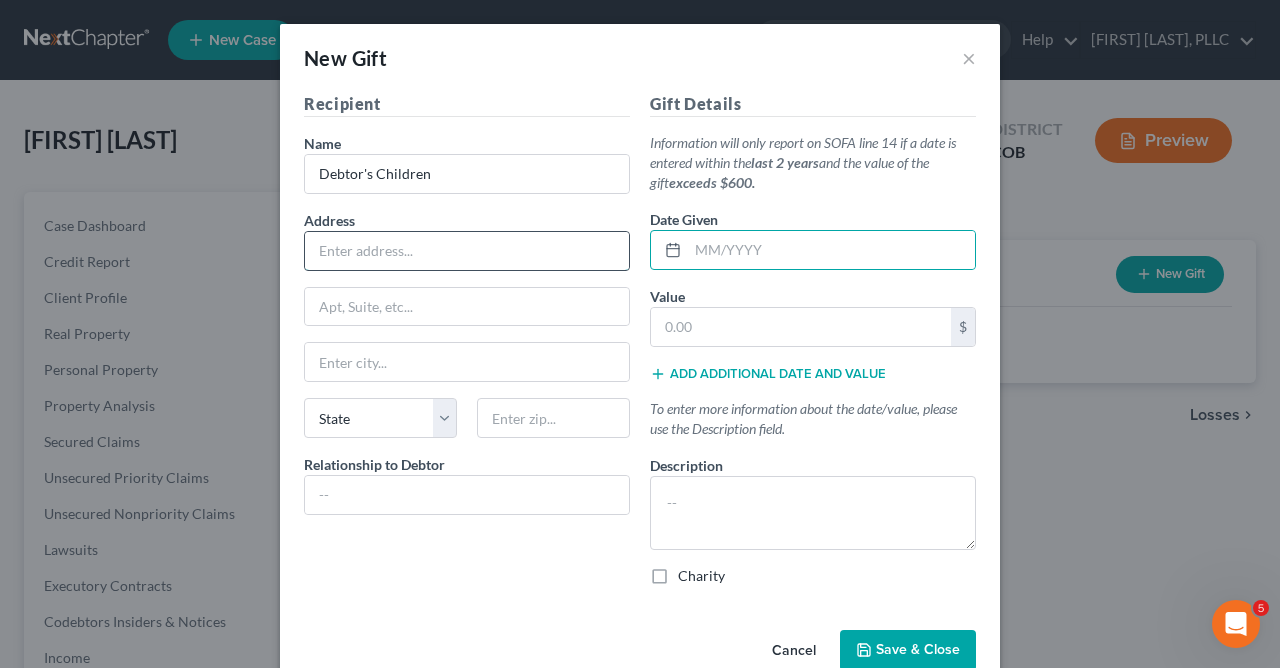 click at bounding box center [467, 251] 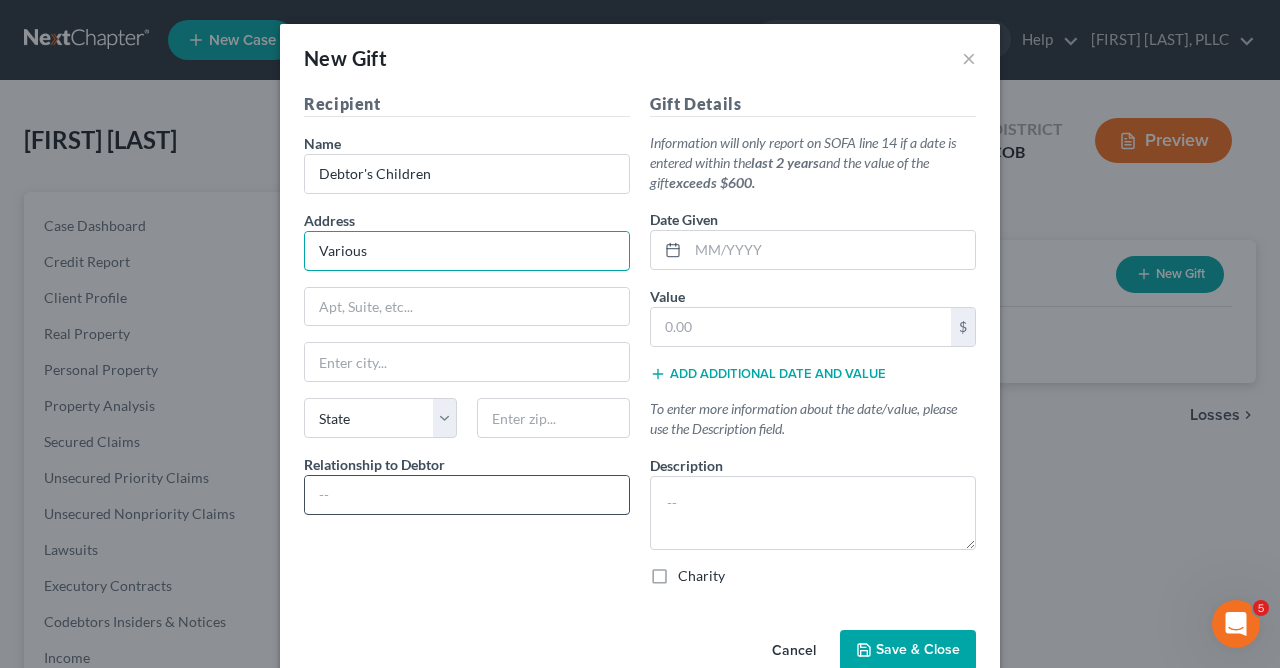 type on "Various" 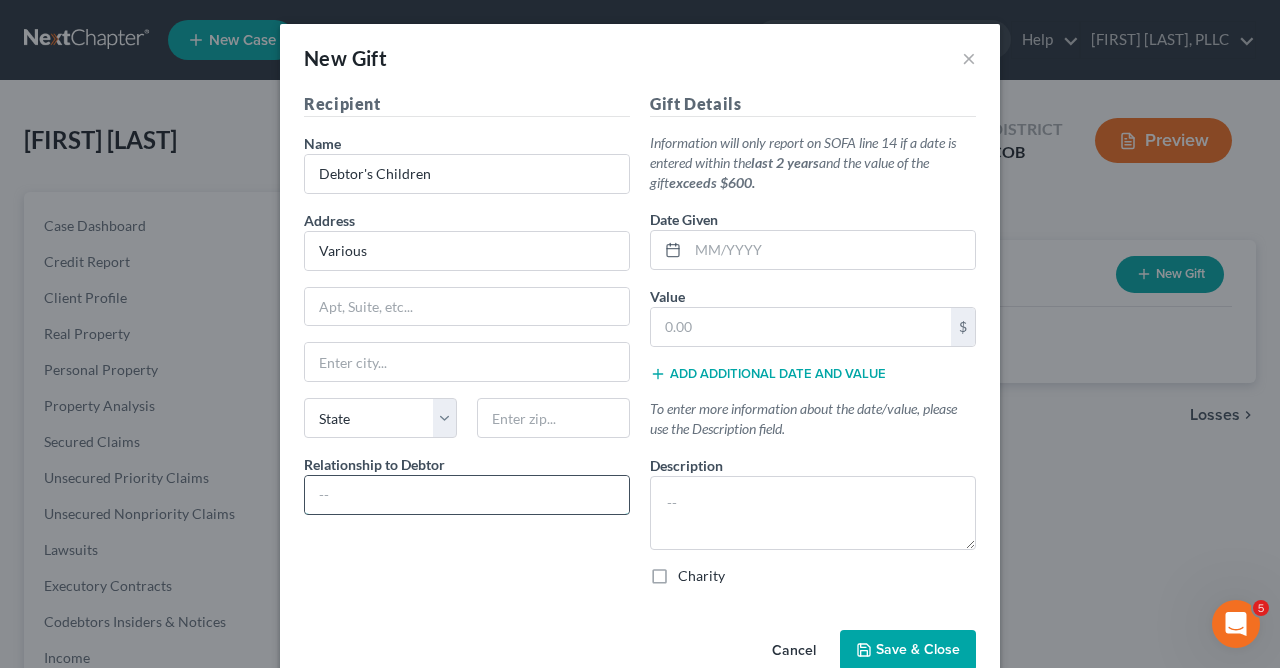 click at bounding box center (467, 495) 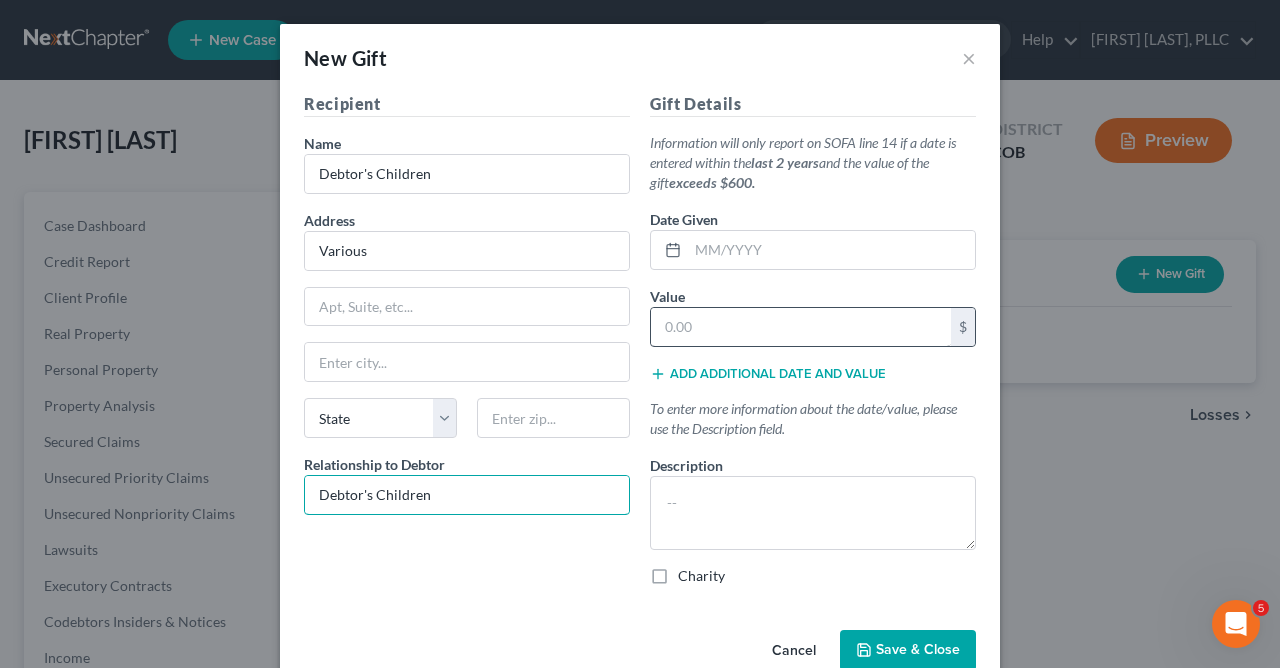 type on "Debtor's Children" 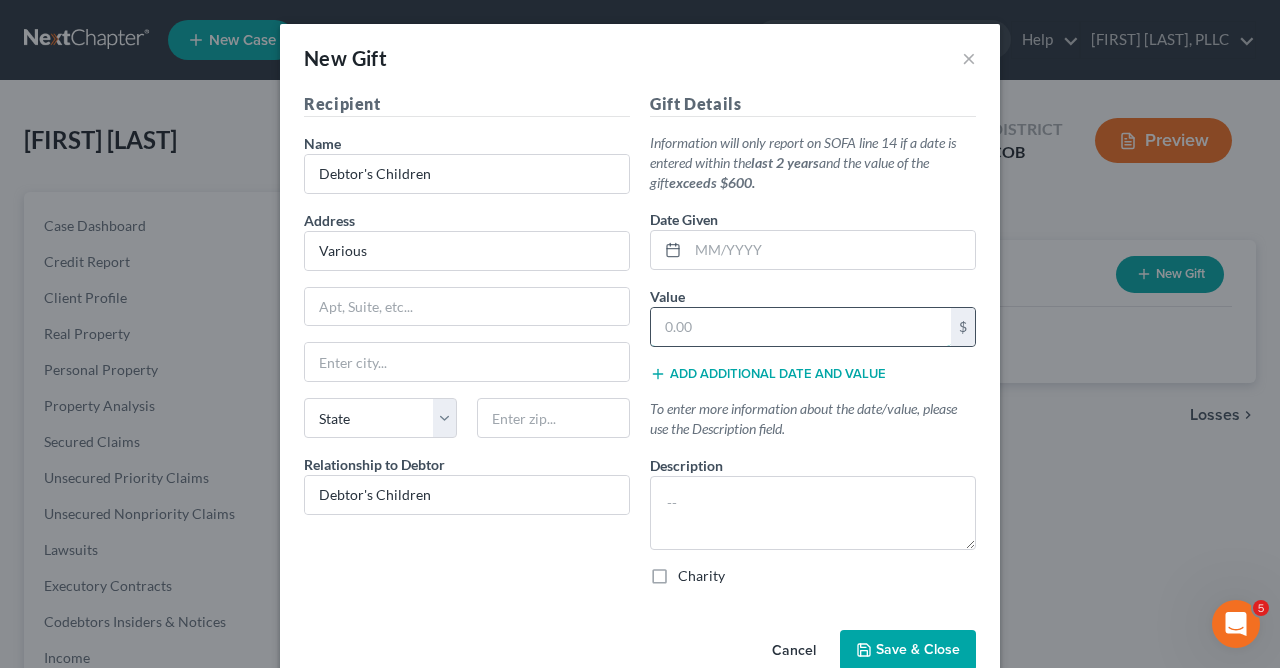 click at bounding box center [801, 327] 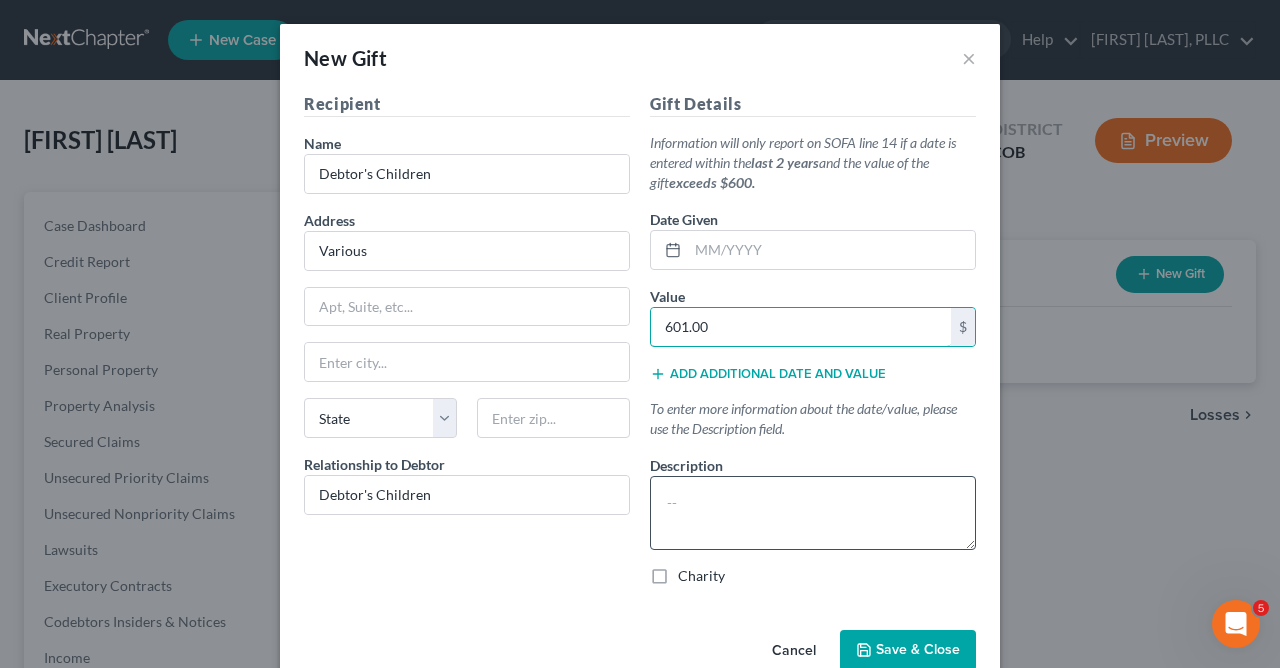 type on "601.00" 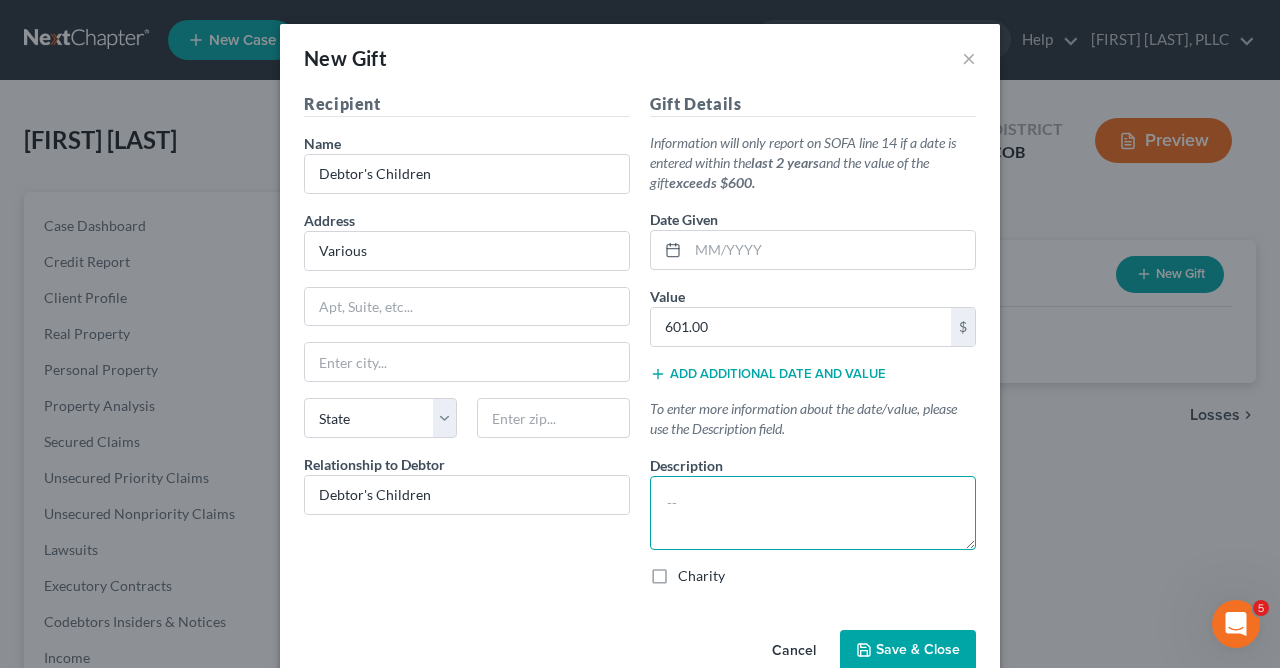click at bounding box center (813, 513) 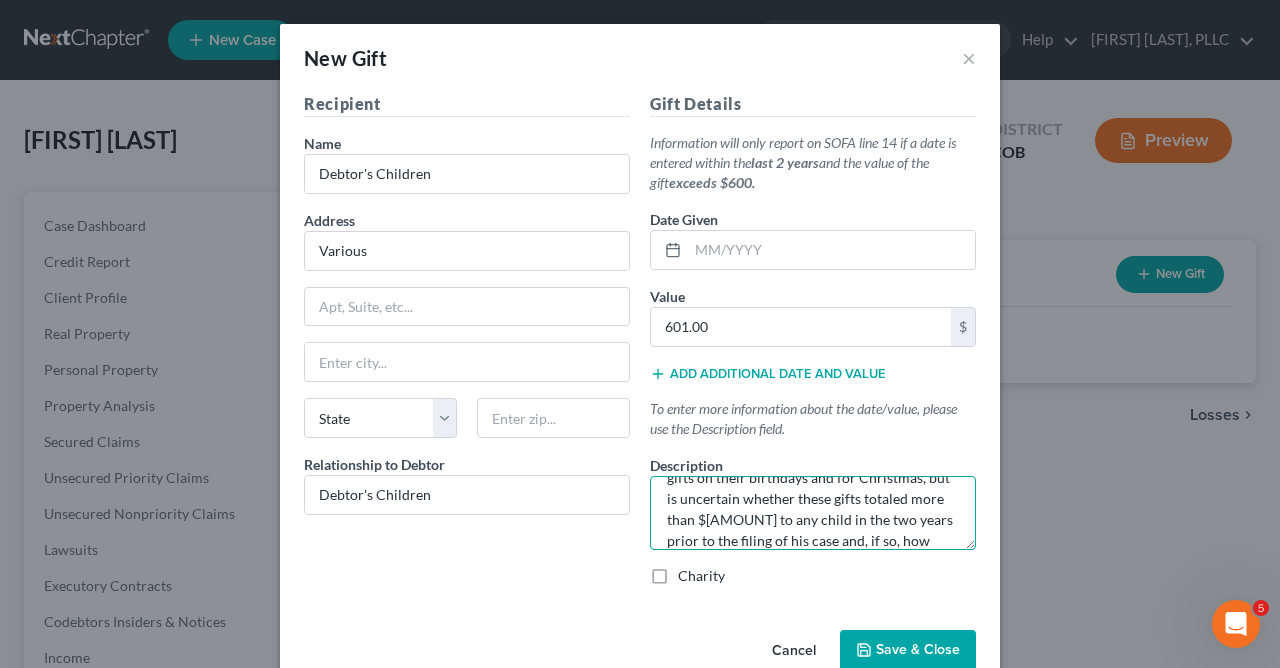 scroll, scrollTop: 67, scrollLeft: 0, axis: vertical 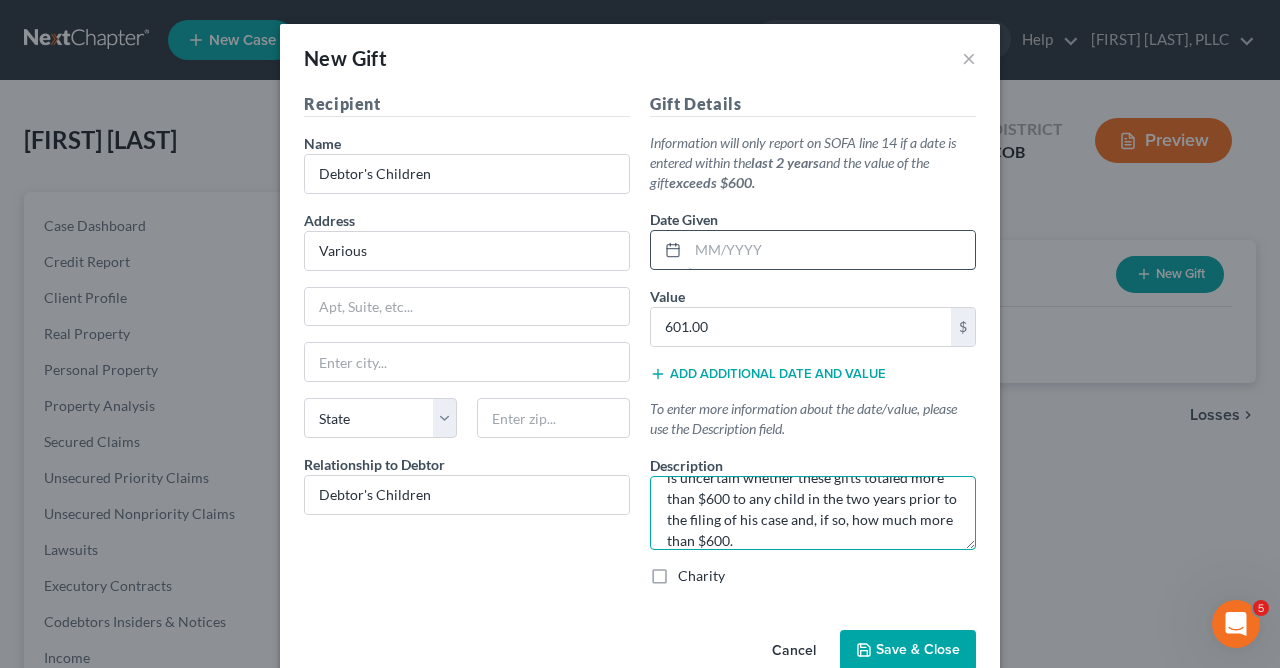 type on "The Debtor has given his children customary gifts on their birthdays and for Christmas, but is uncertain whether these gifts totaled more than $600 to any child in the two years prior to the filing of his case and, if so, how much more than $600." 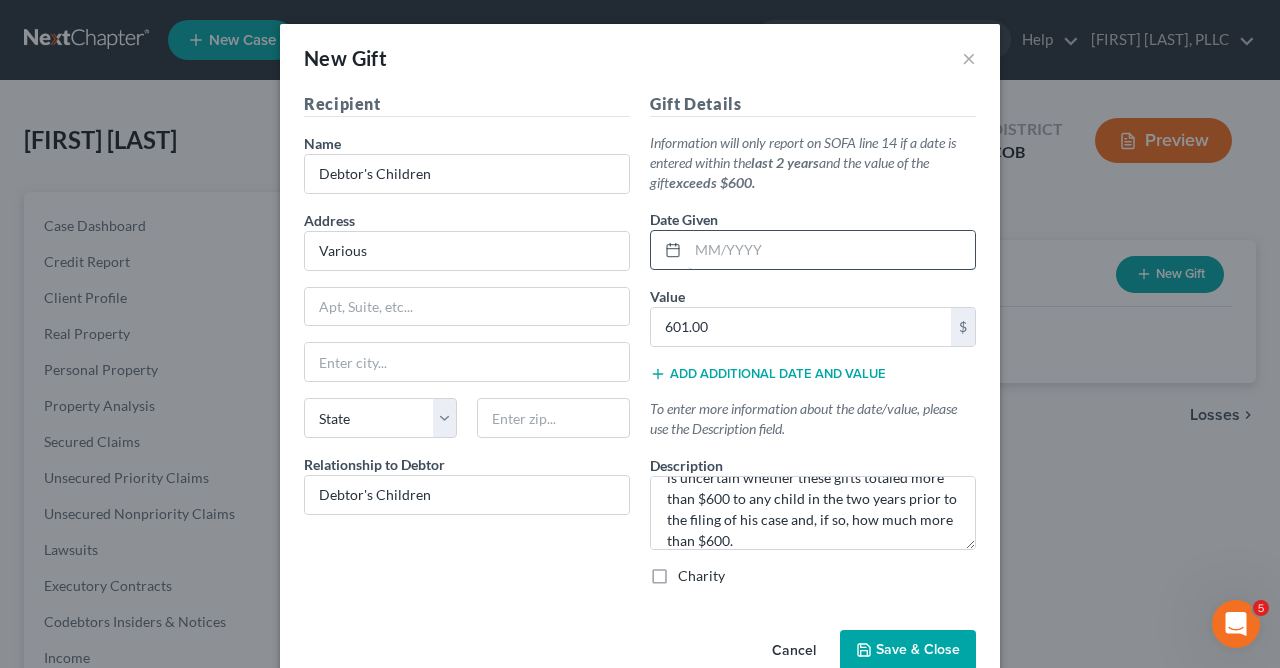 click at bounding box center (831, 250) 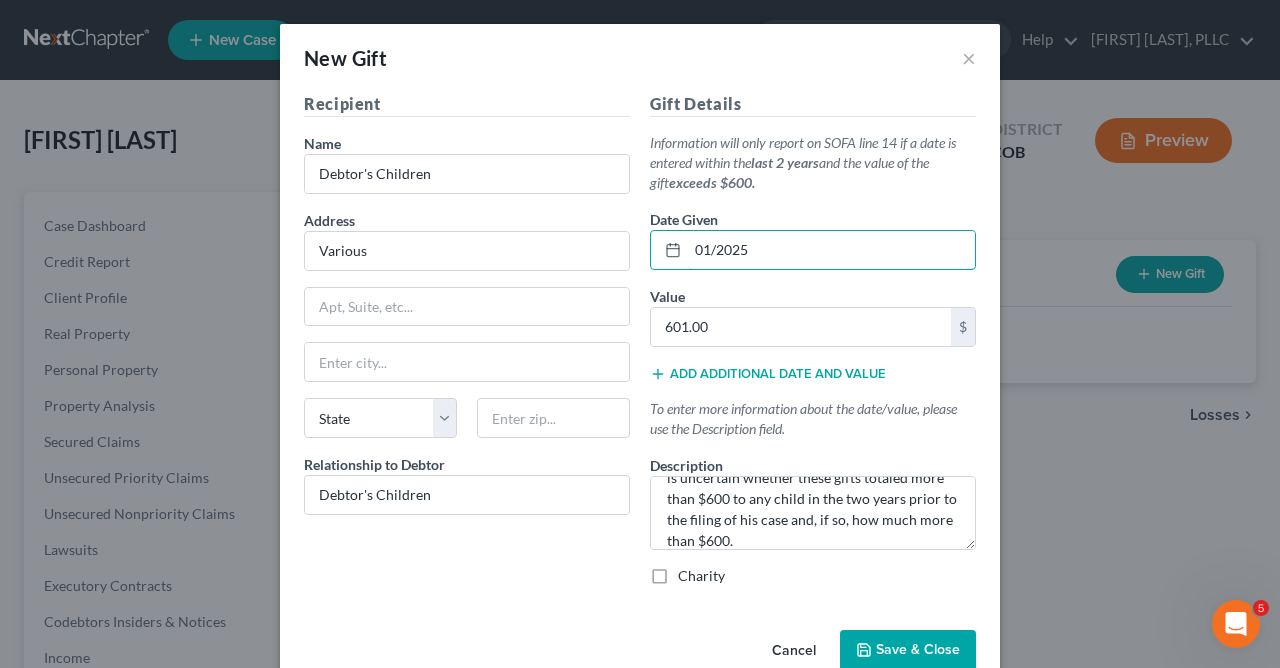 type on "01/2025" 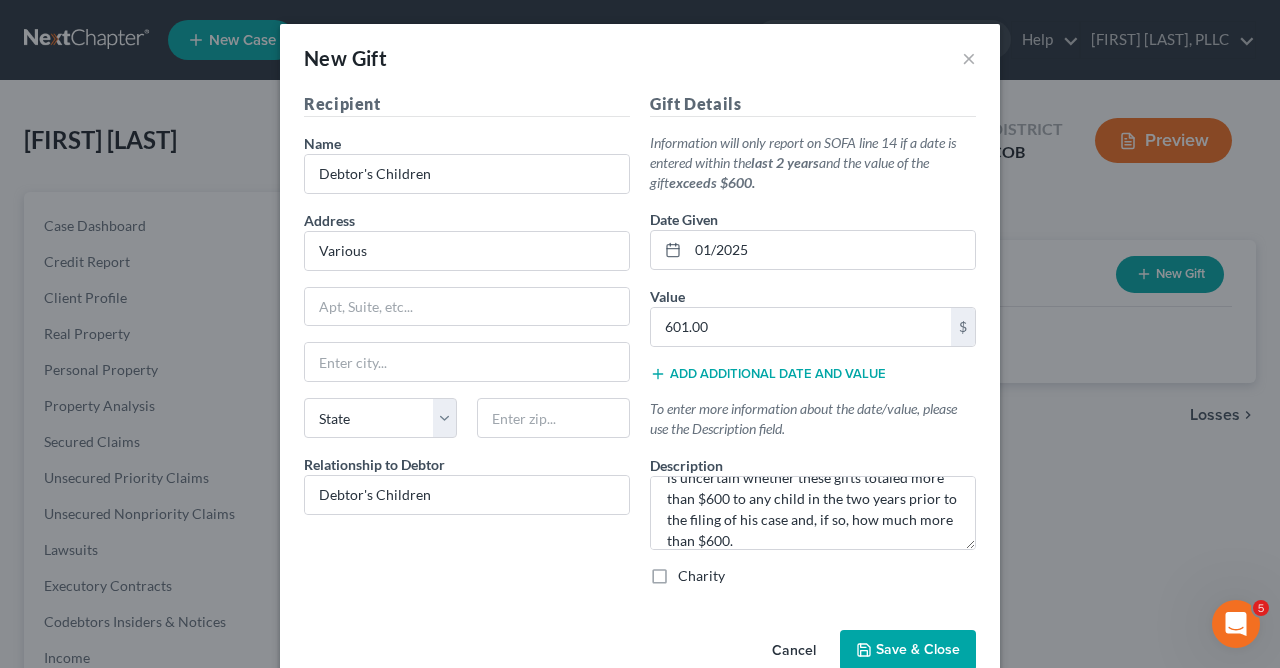 click on "Save & Close" at bounding box center (918, 650) 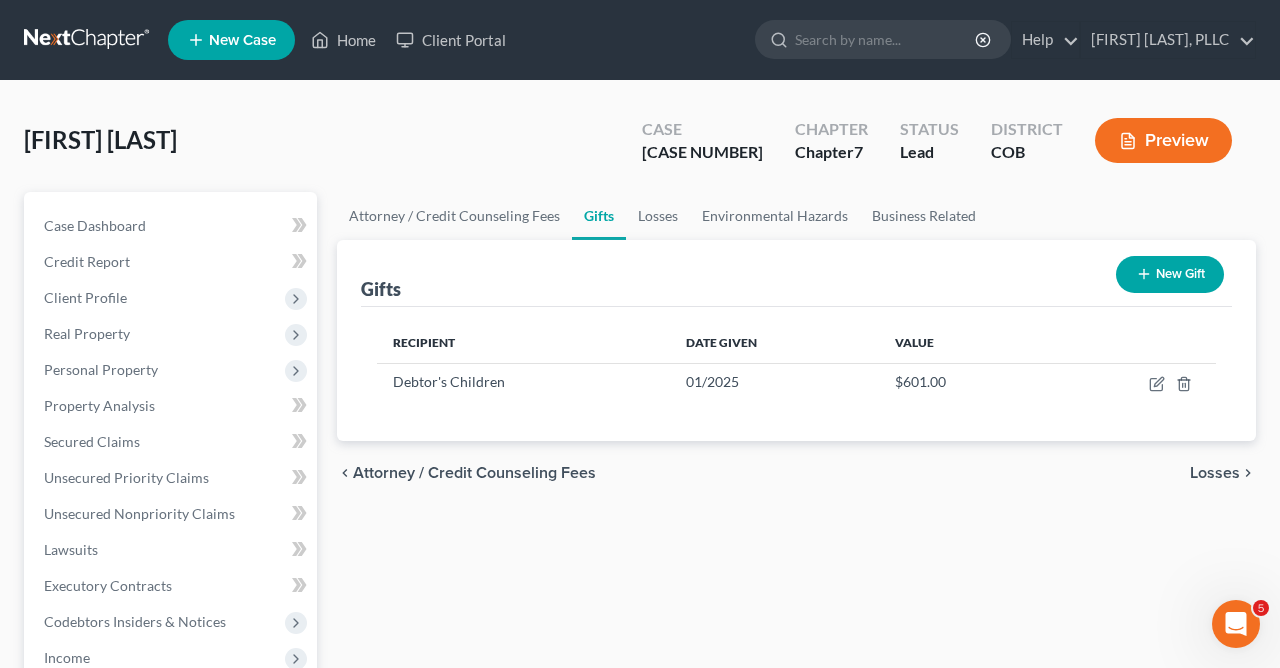 click on "Losses" at bounding box center [1215, 473] 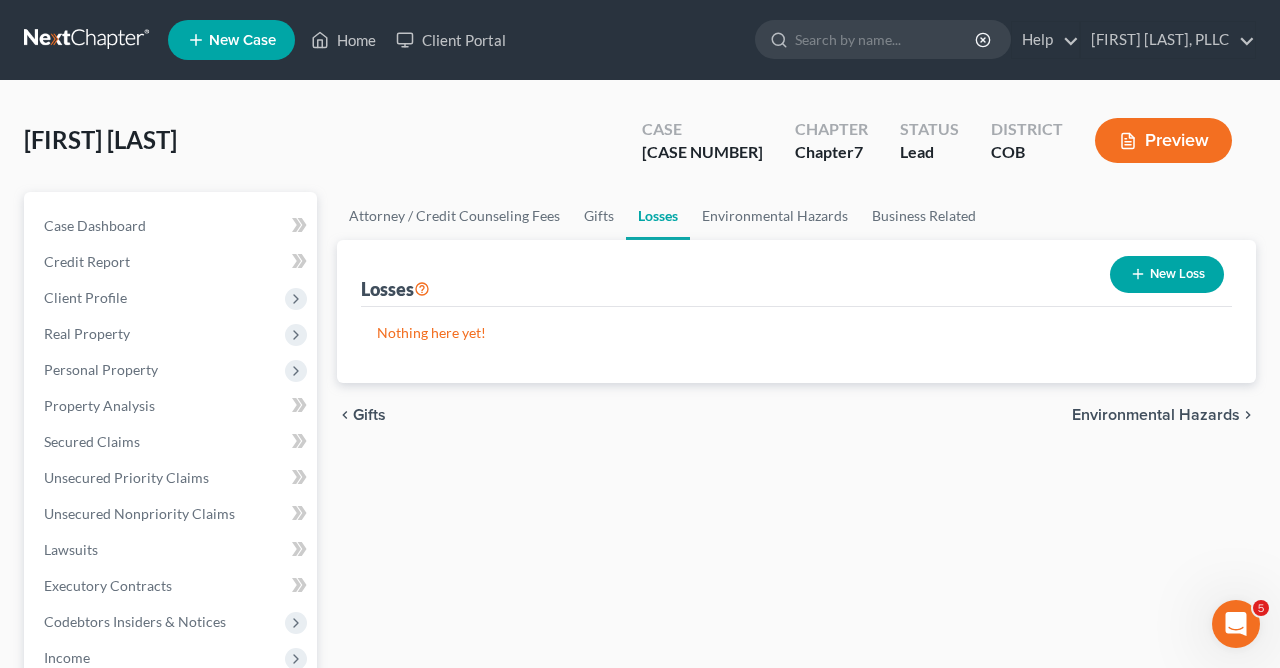 click on "Environmental Hazards" at bounding box center (1156, 415) 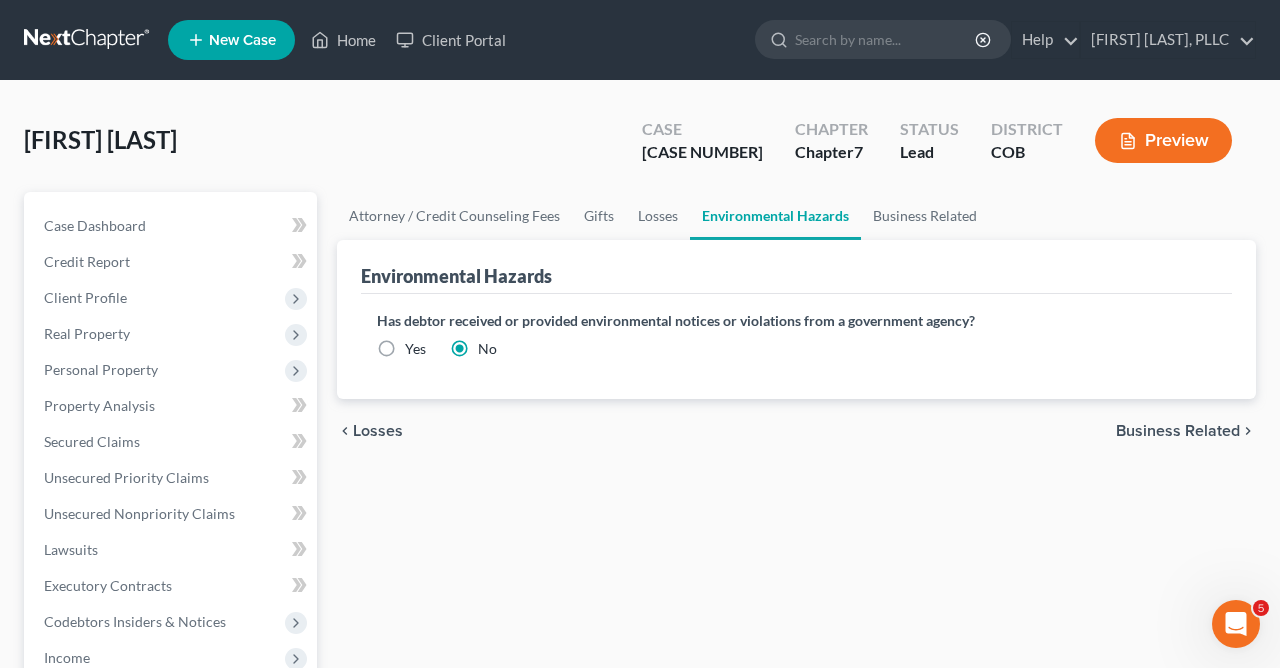 click on "Business Related" at bounding box center [1178, 431] 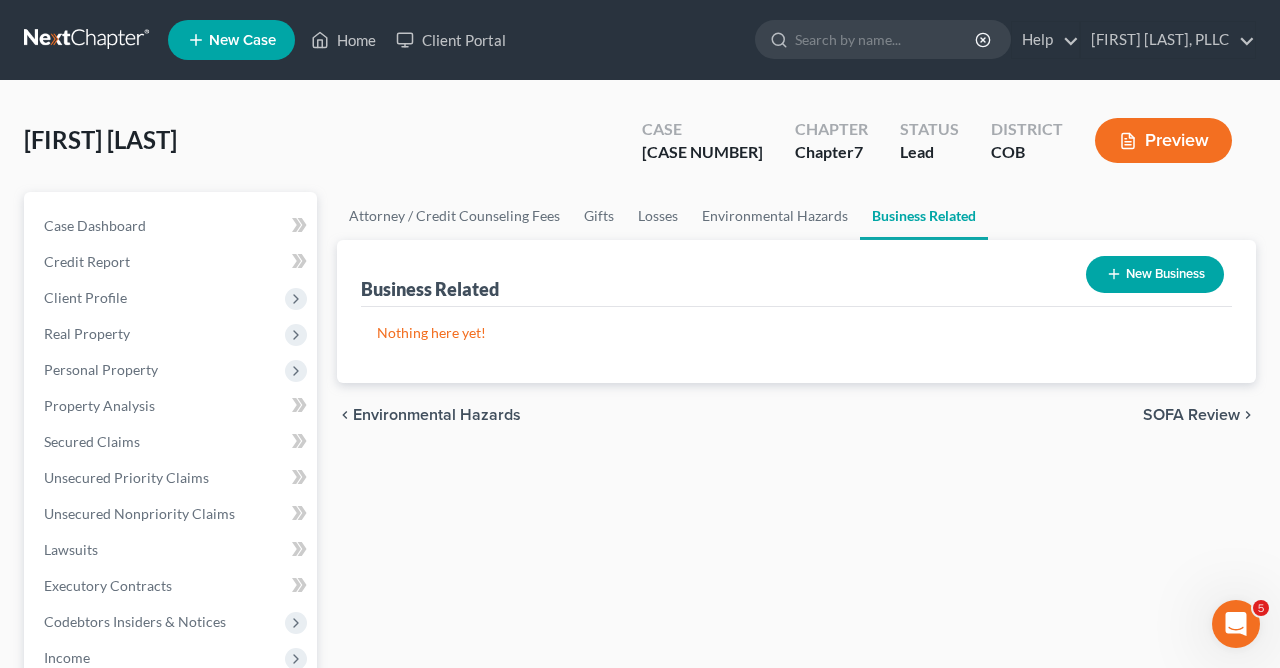 click on "New Business" at bounding box center (1155, 274) 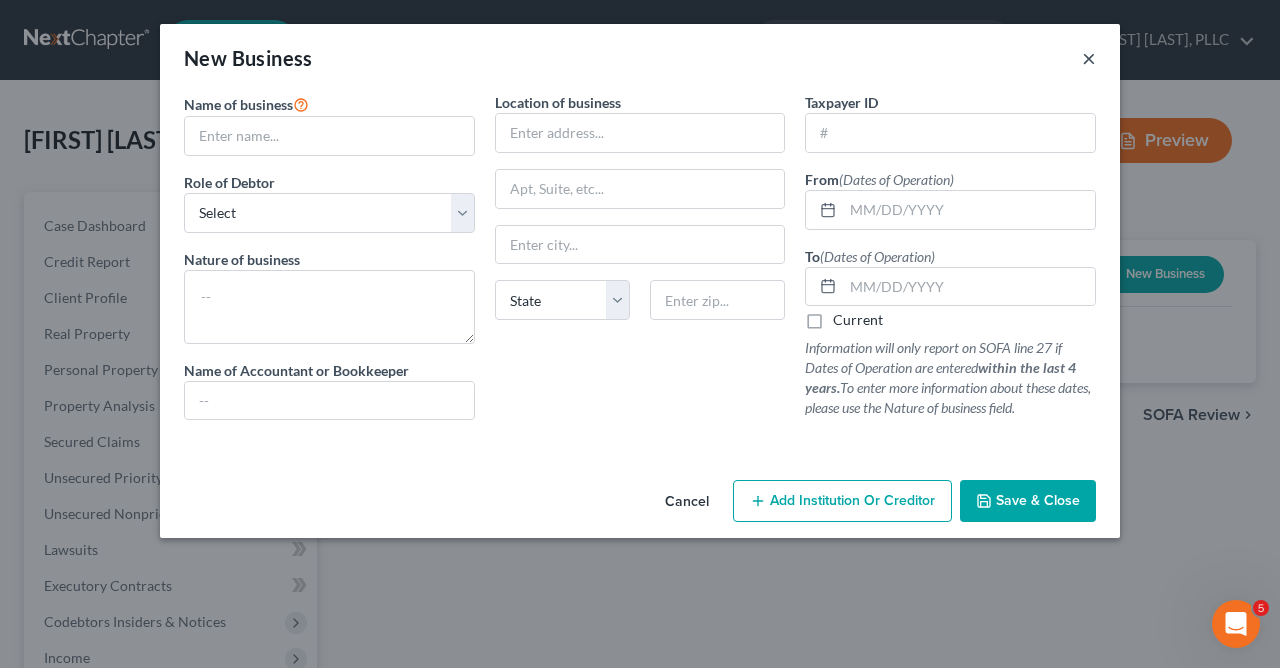 click on "×" at bounding box center (1089, 58) 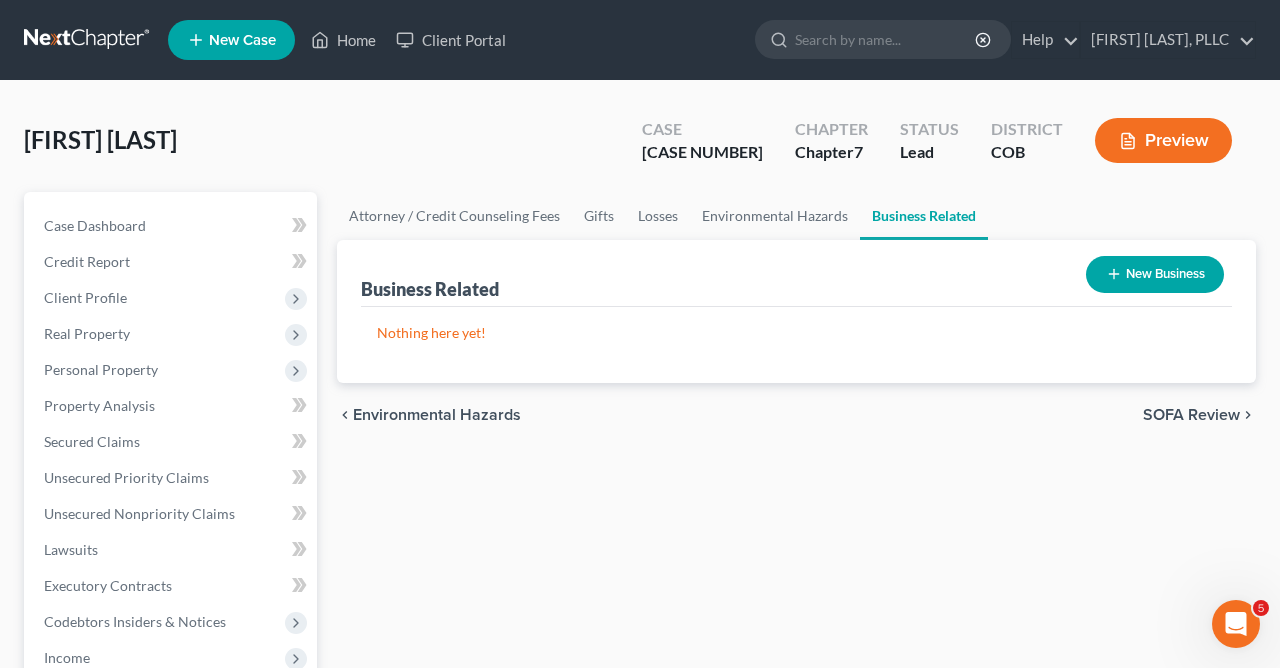 click on "SOFA Review" at bounding box center [1191, 415] 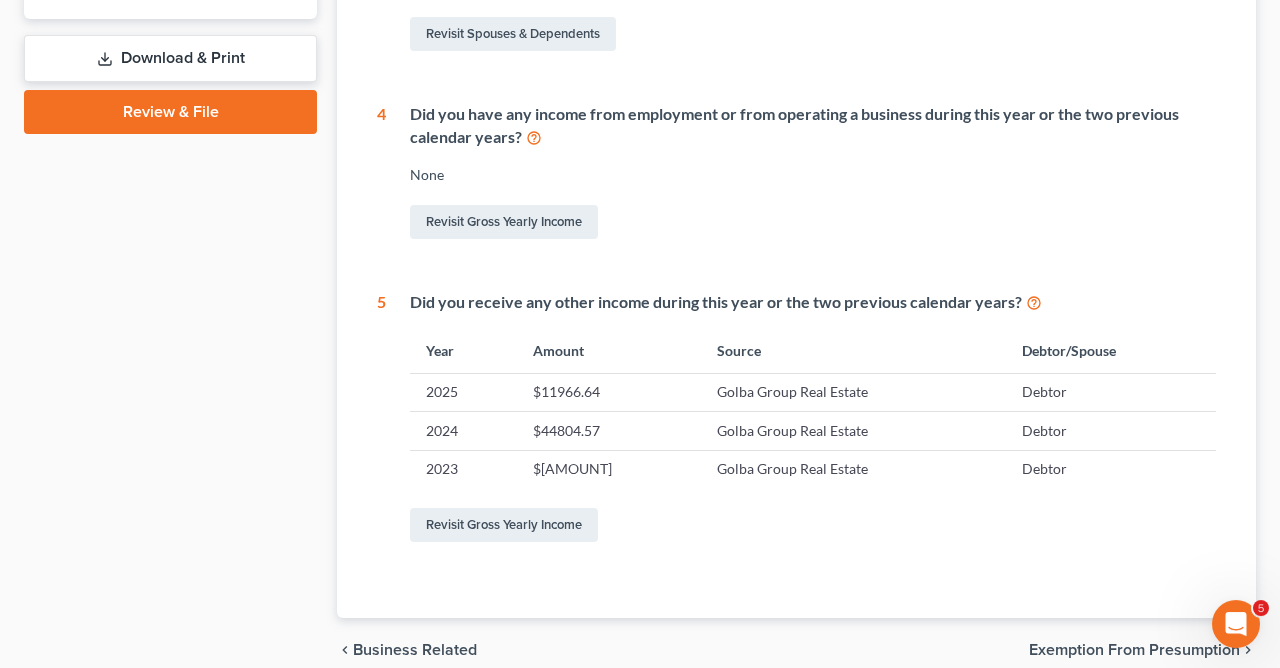 scroll, scrollTop: 942, scrollLeft: 0, axis: vertical 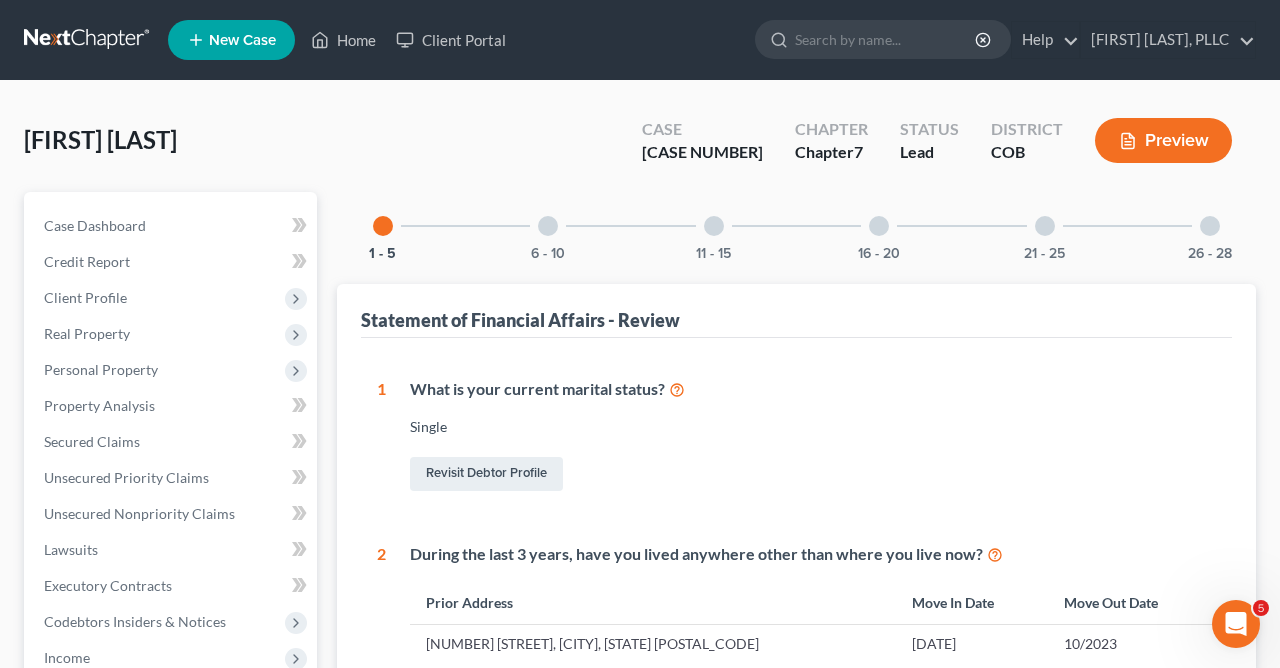 click at bounding box center (548, 226) 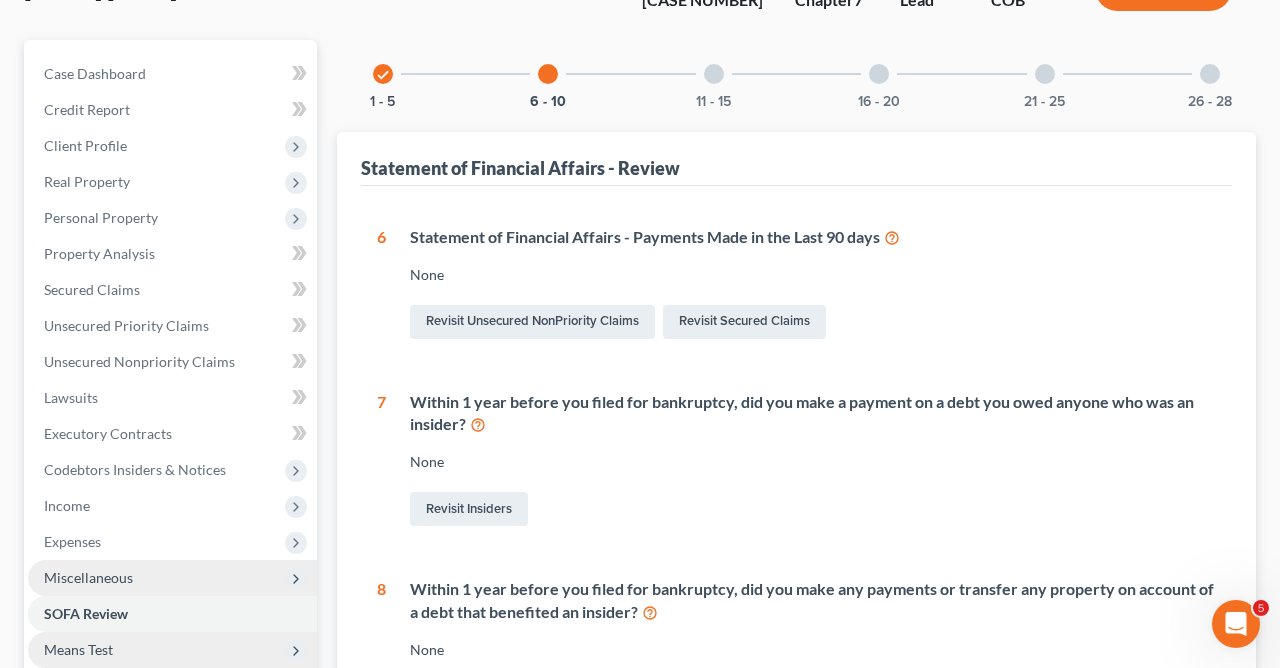 scroll, scrollTop: 0, scrollLeft: 0, axis: both 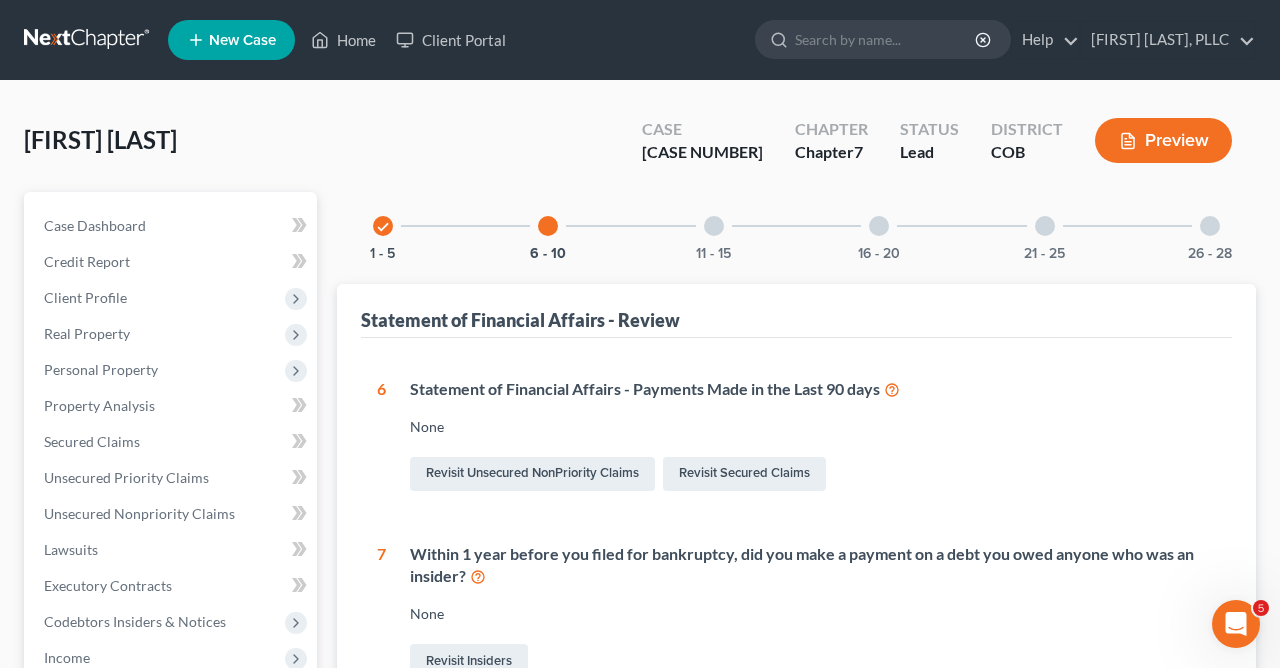 click at bounding box center (714, 226) 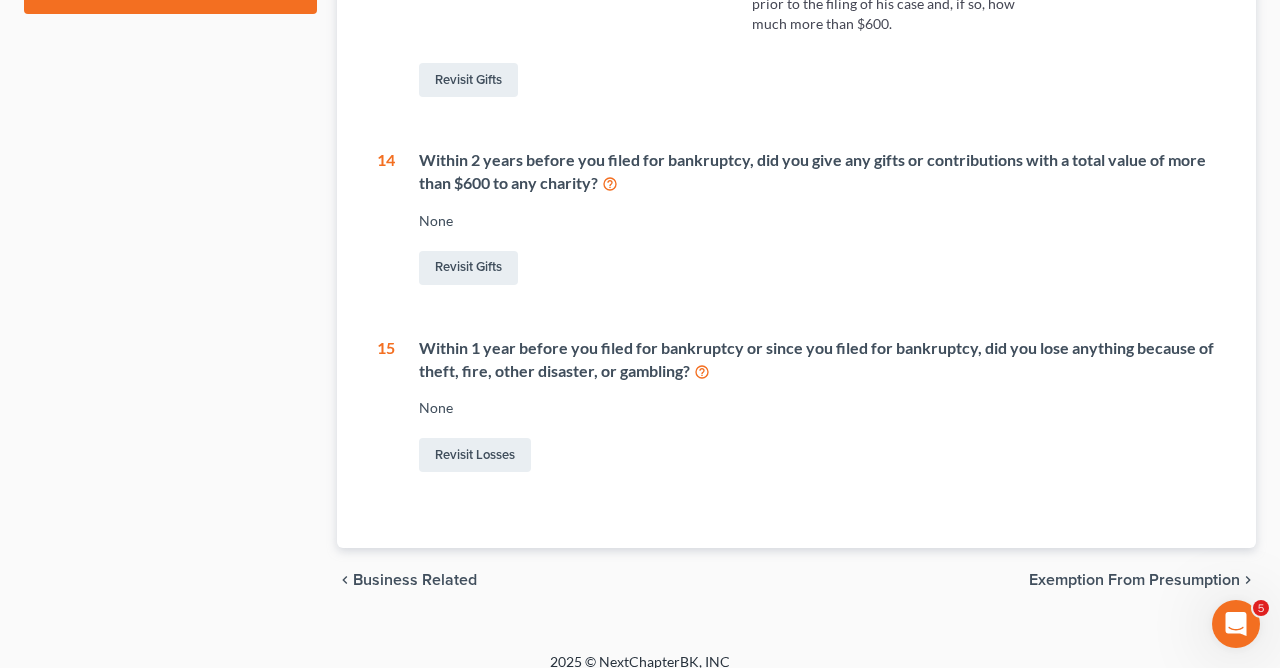 scroll, scrollTop: 993, scrollLeft: 0, axis: vertical 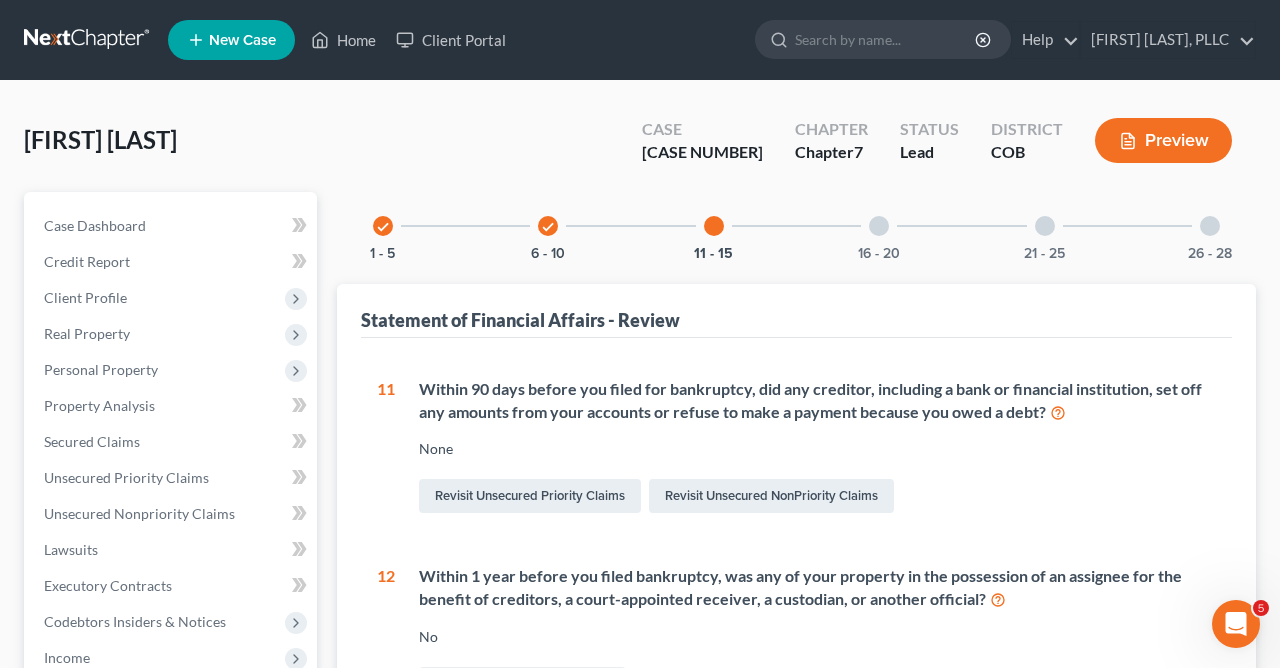 click at bounding box center (879, 226) 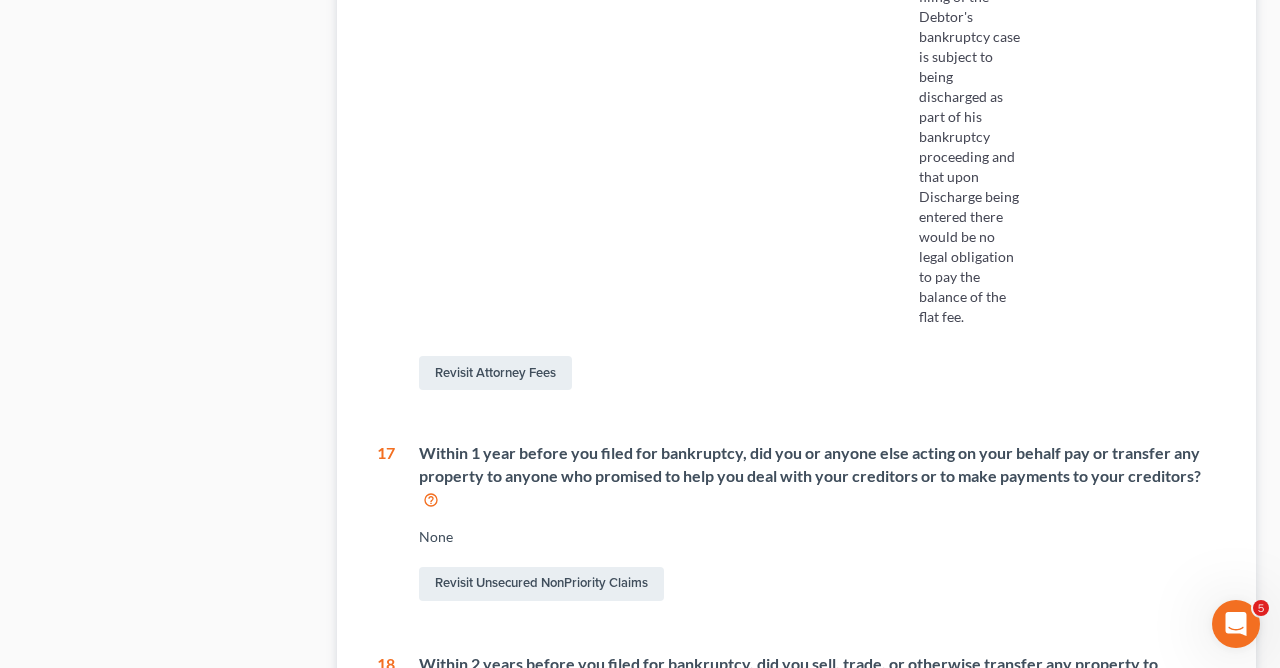 scroll, scrollTop: 1064, scrollLeft: 0, axis: vertical 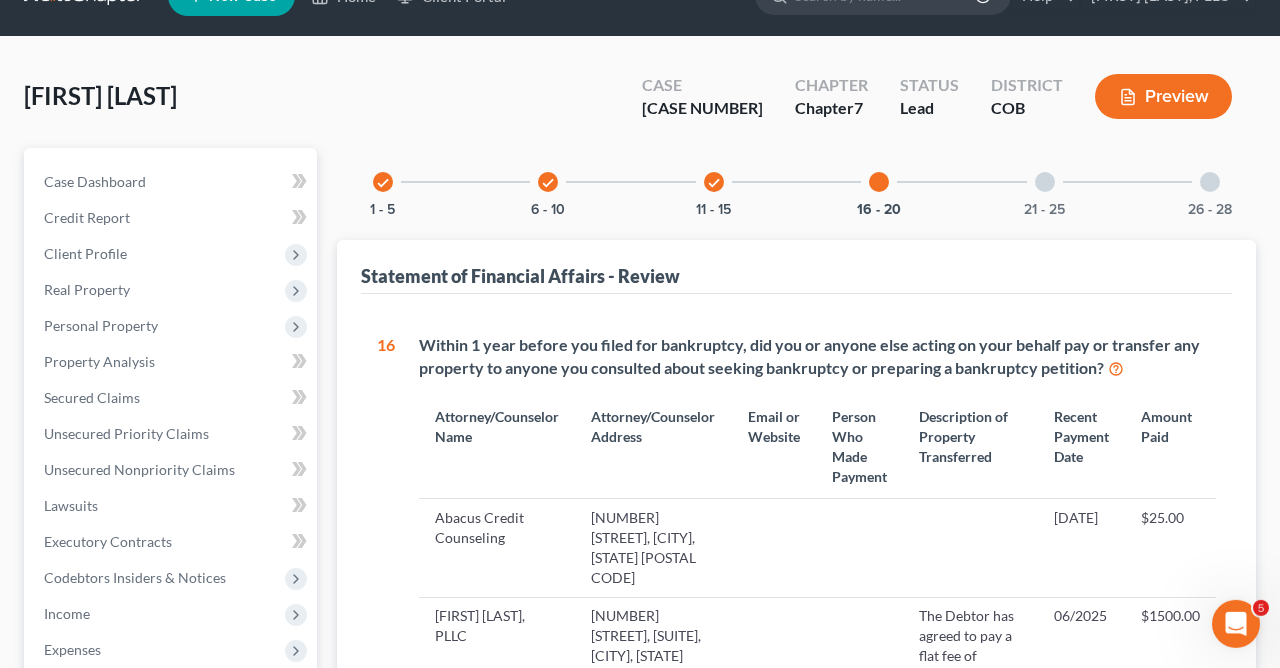 click at bounding box center [1045, 182] 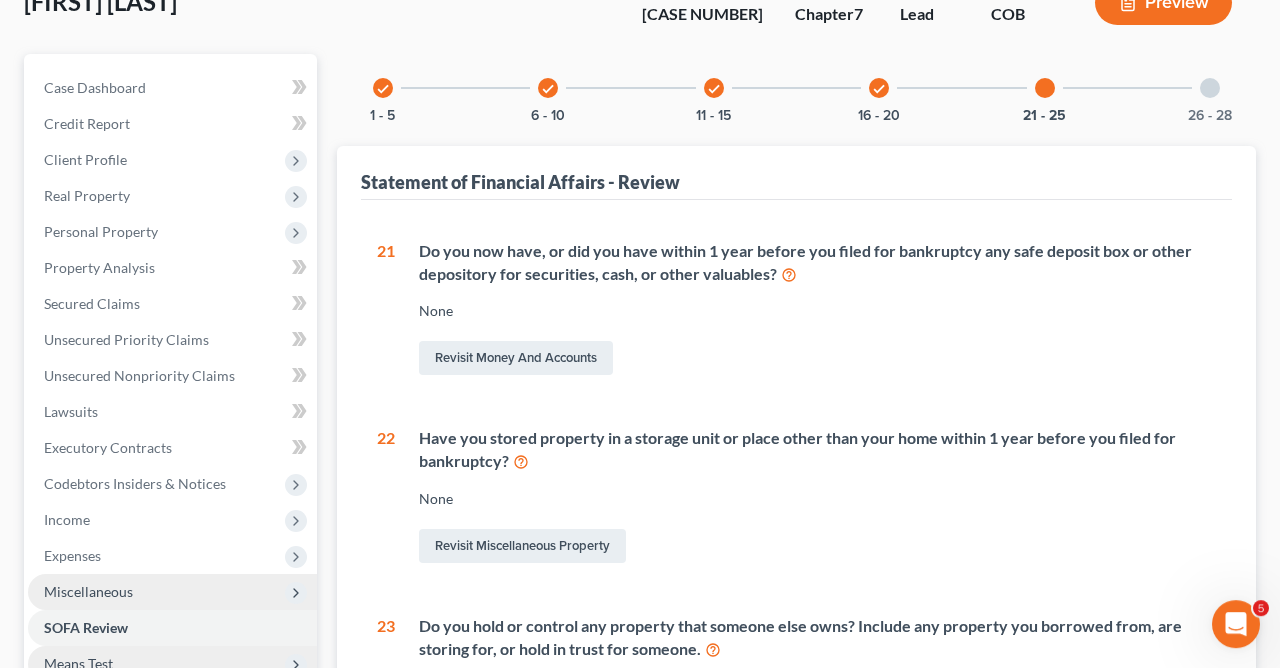scroll, scrollTop: 16, scrollLeft: 0, axis: vertical 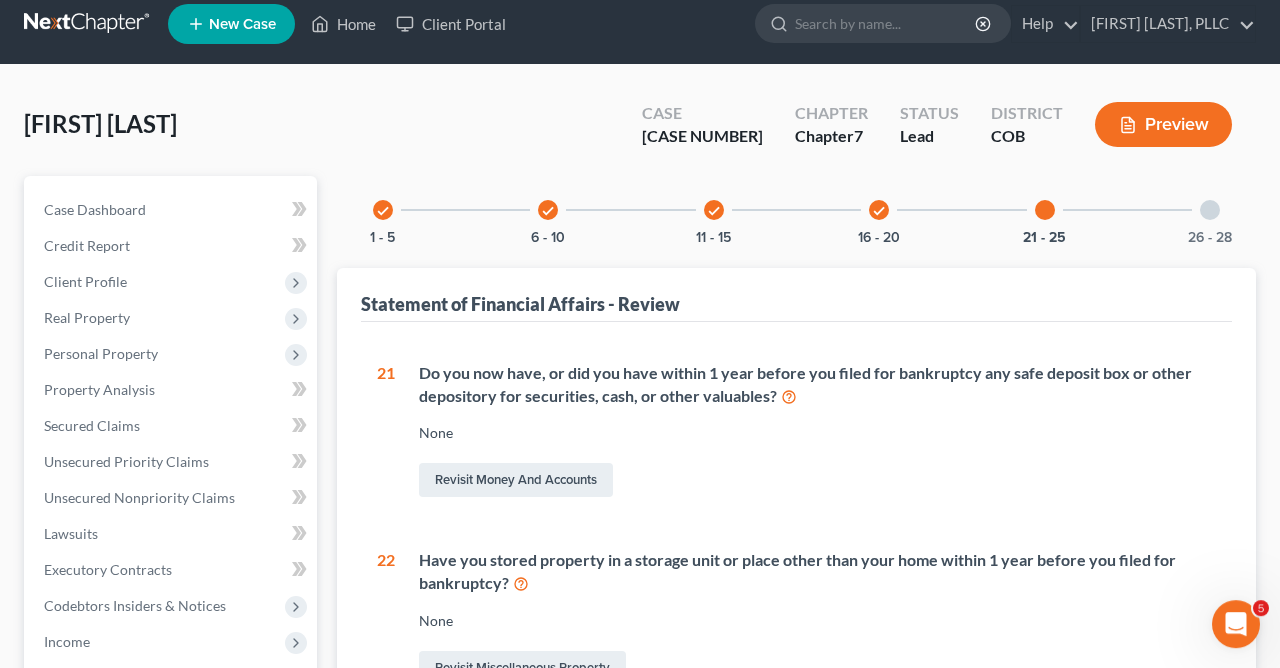 click at bounding box center (1210, 210) 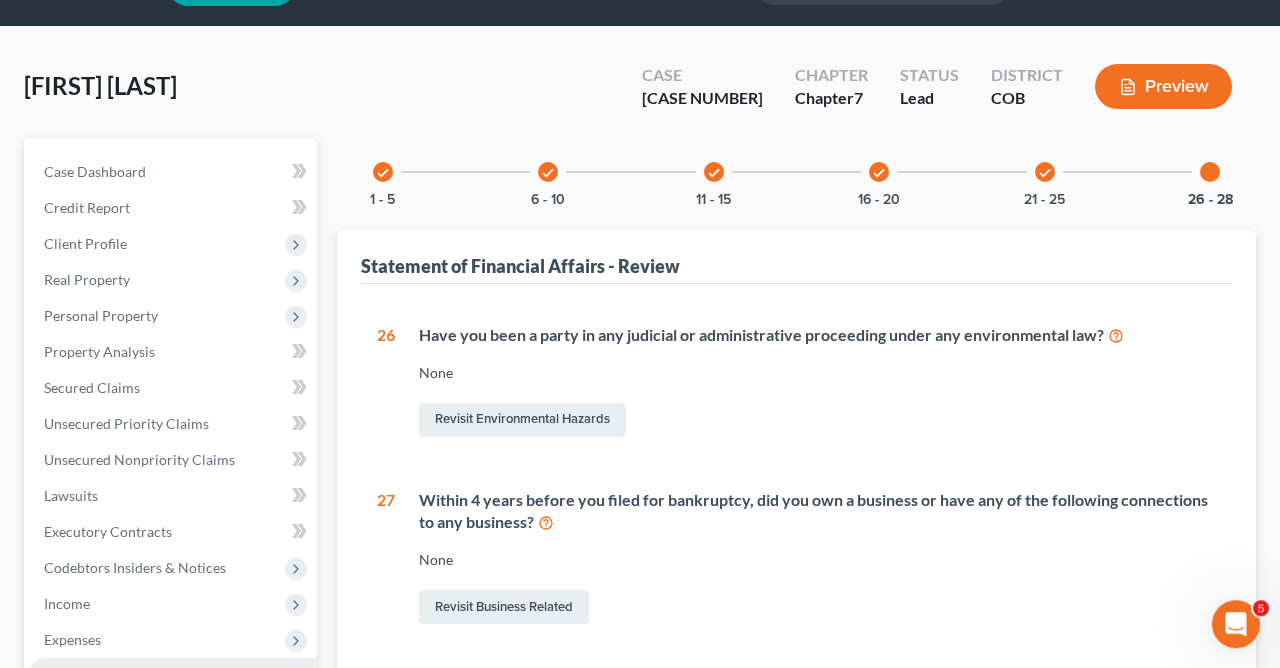 scroll, scrollTop: 39, scrollLeft: 0, axis: vertical 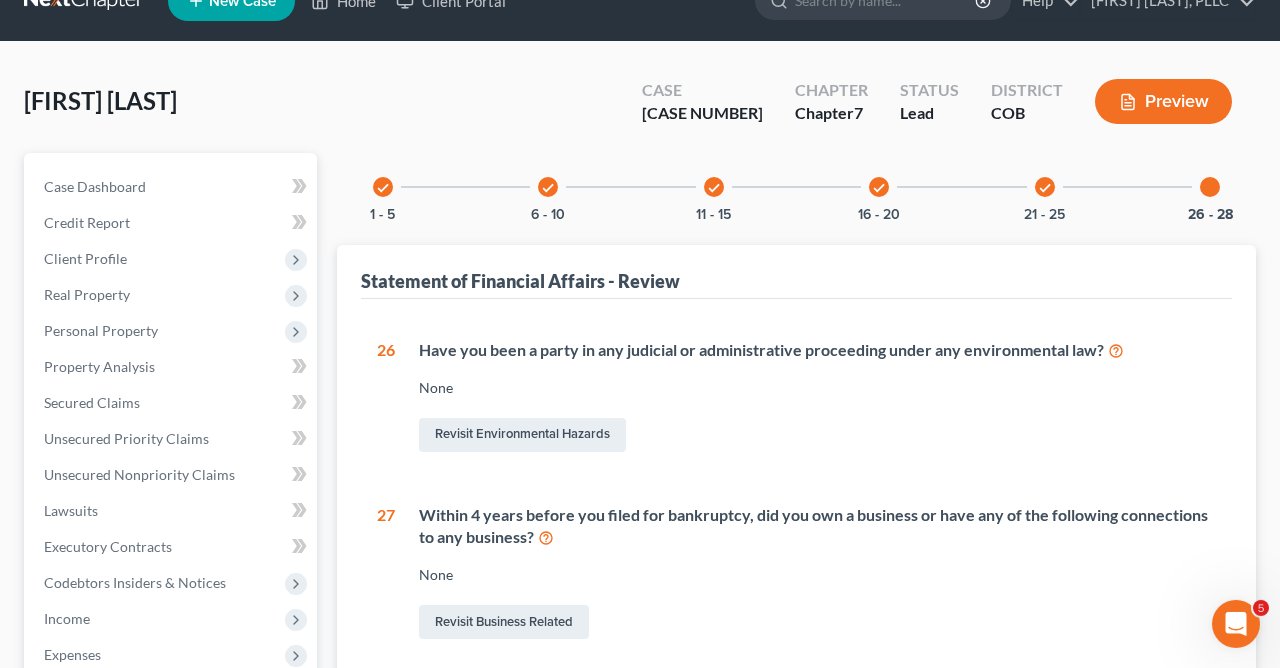 click on "check" at bounding box center [1045, 188] 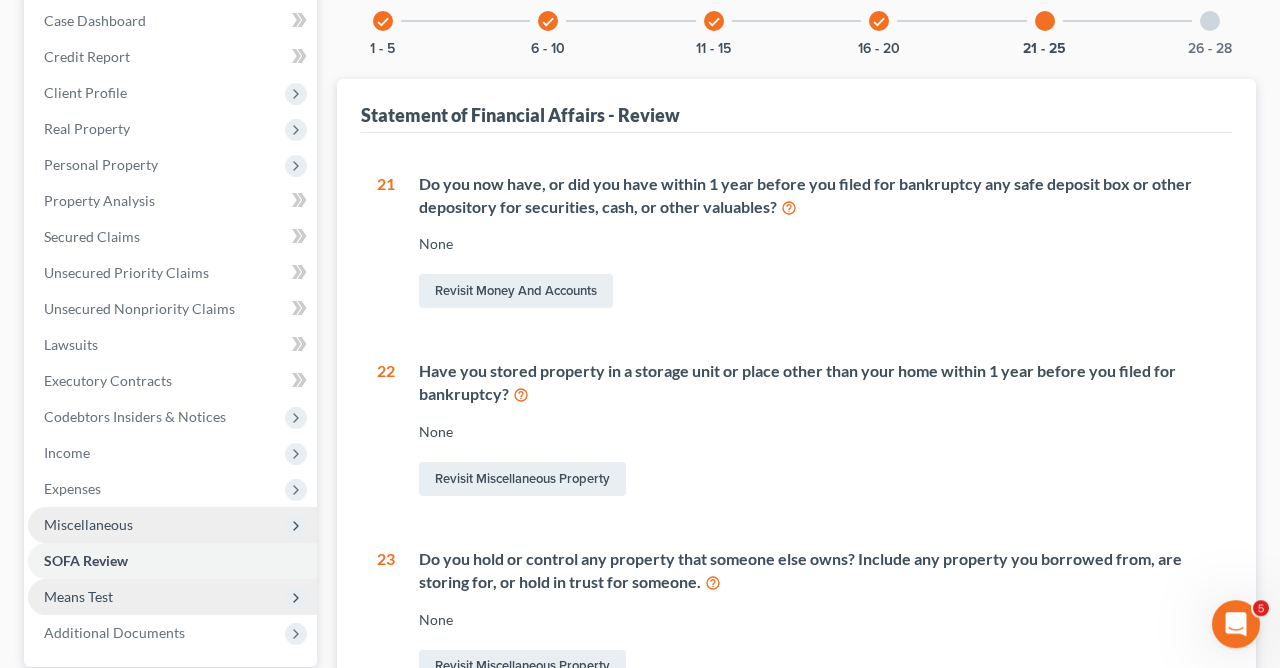 scroll, scrollTop: 333, scrollLeft: 0, axis: vertical 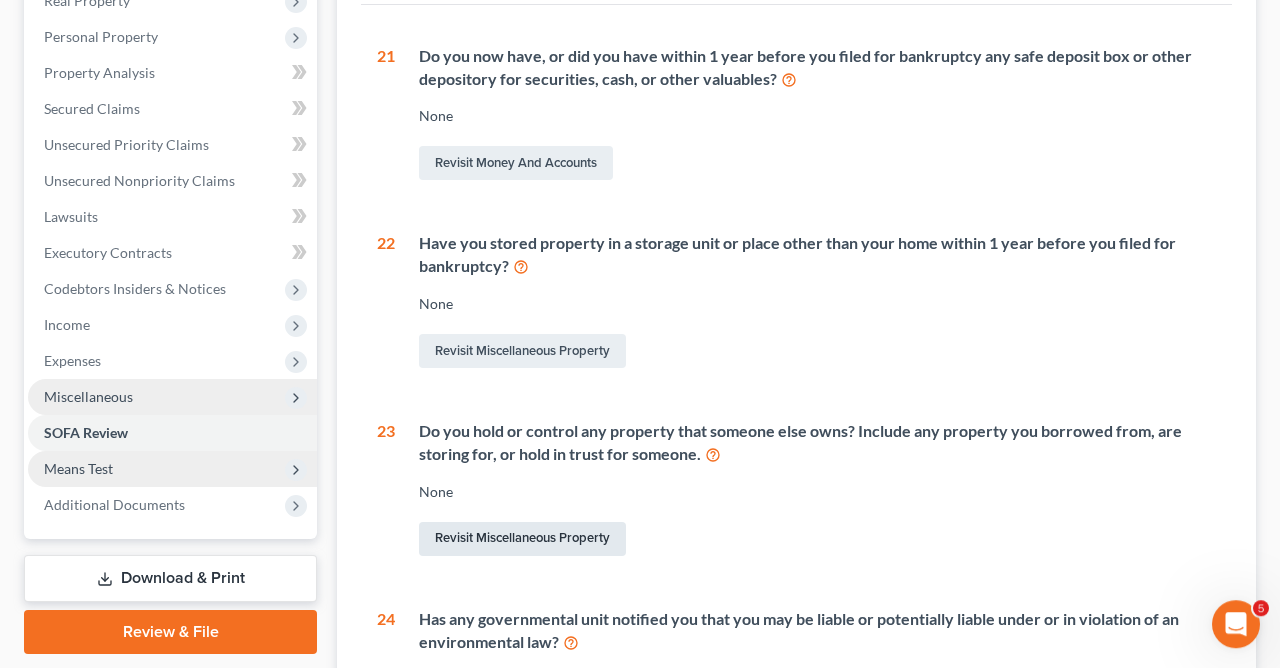 click on "Revisit Miscellaneous Property" at bounding box center [522, 539] 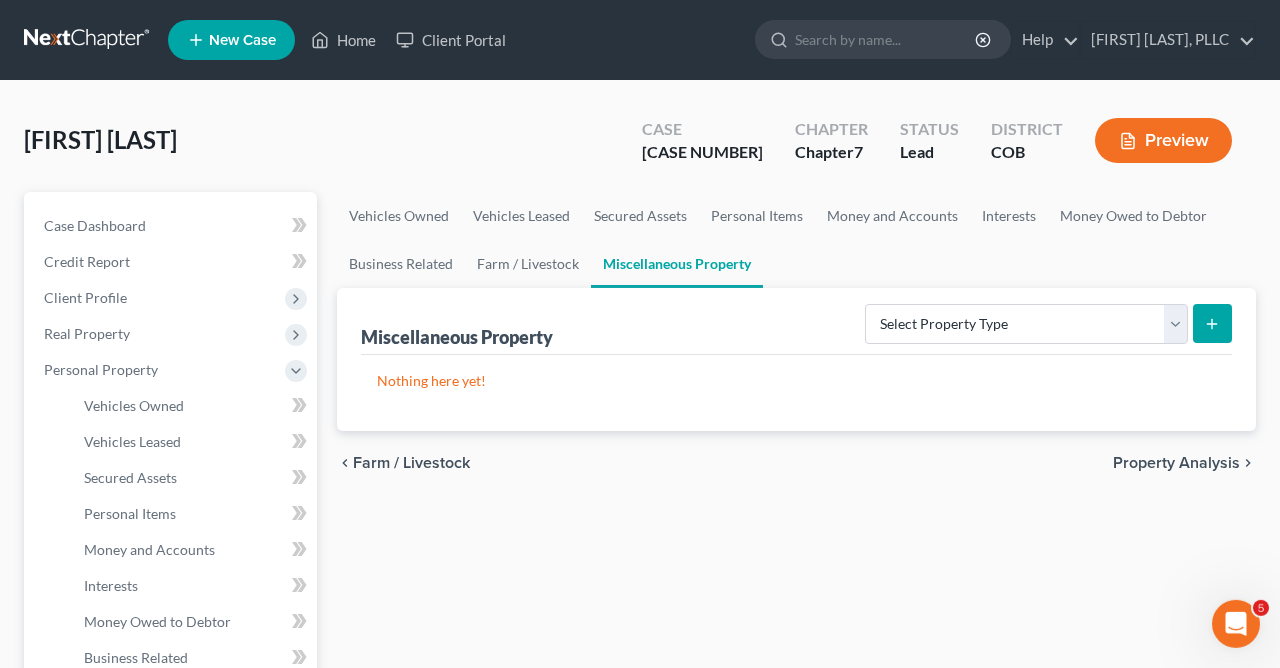 scroll, scrollTop: 0, scrollLeft: 0, axis: both 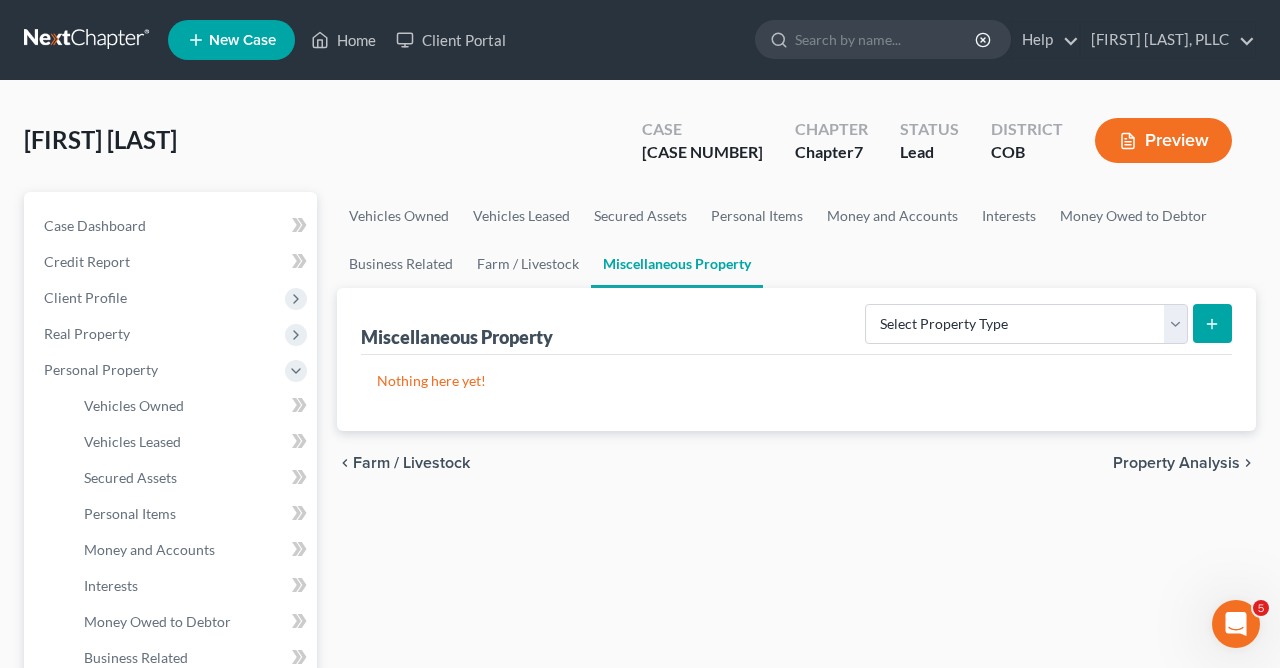 click 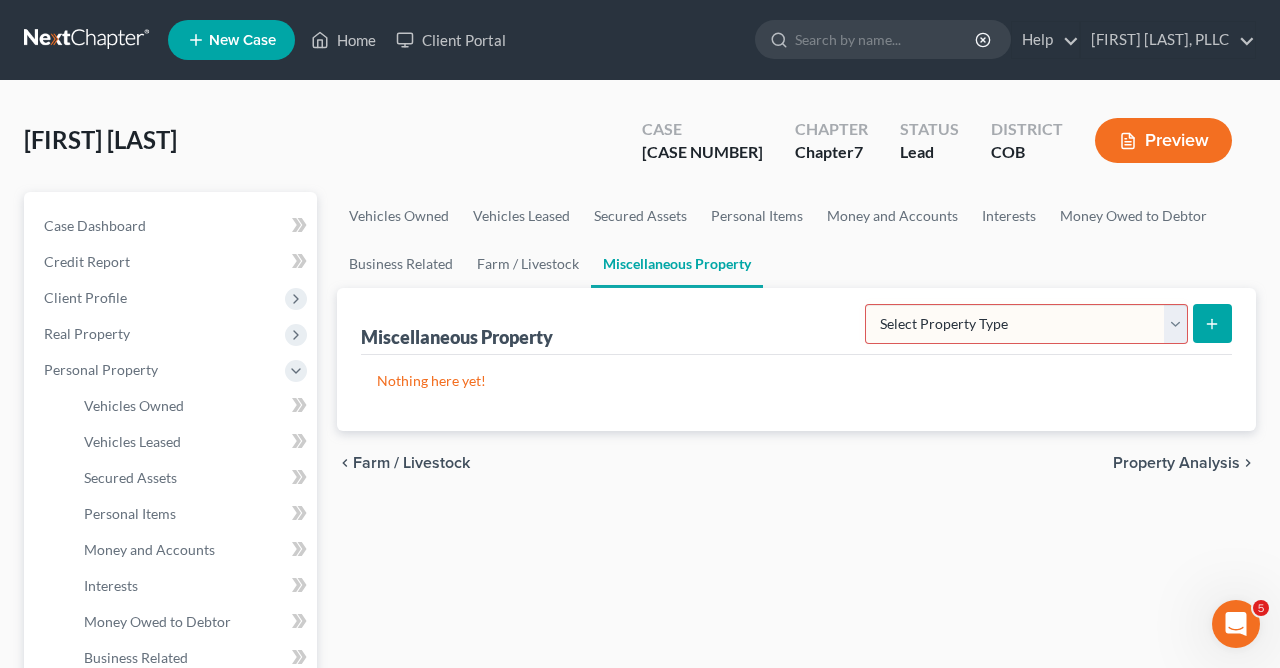 click on "Select Property Type Assigned for Creditor Benefit Within 1 Year Holding for Another Not Yet Listed Stored Within 1 Year Transferred" at bounding box center (1026, 324) 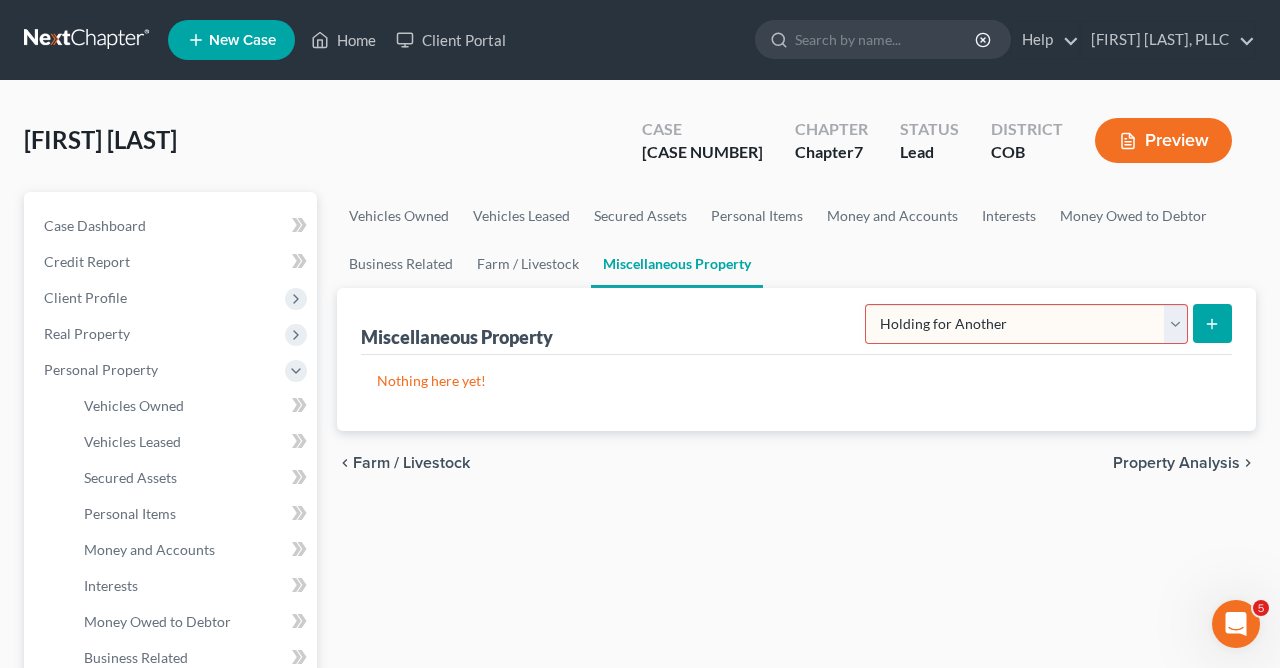 click on "Holding for Another" at bounding box center (0, 0) 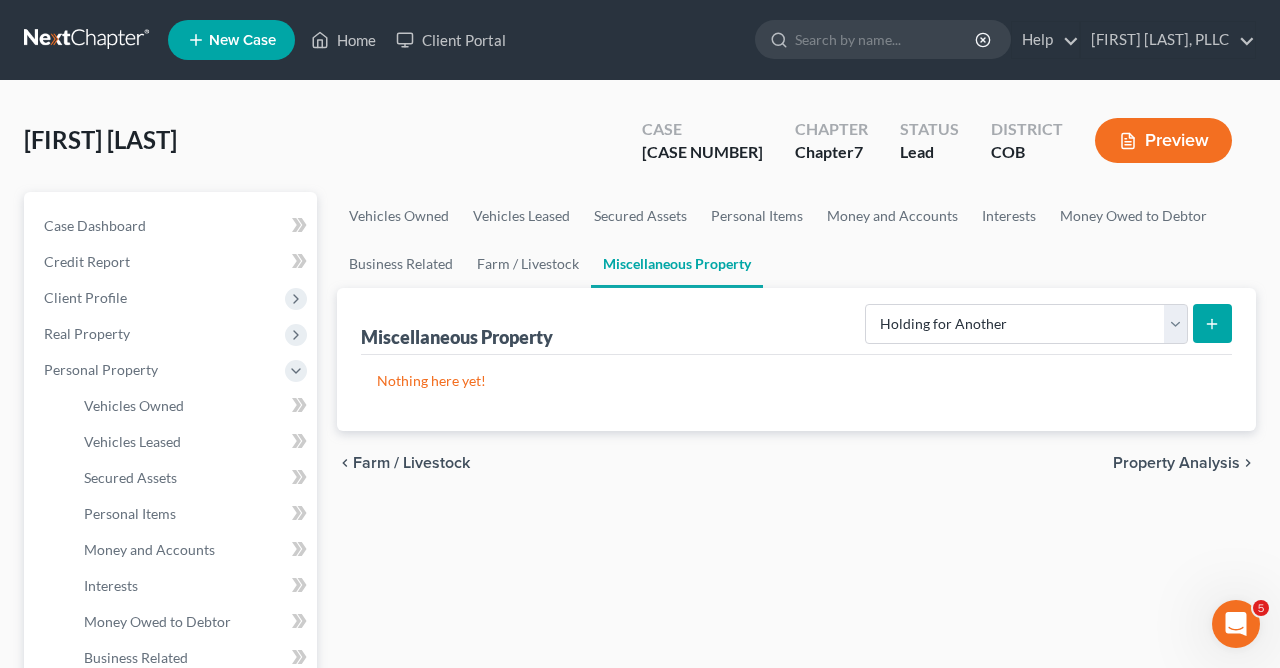 click 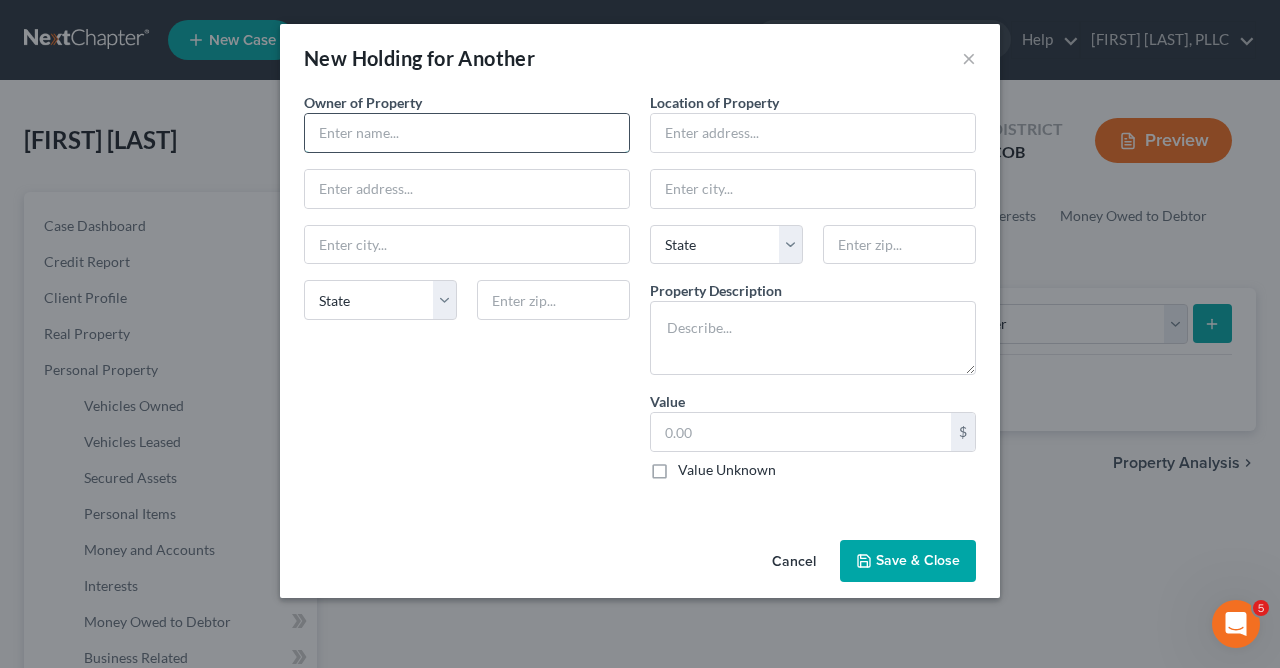 click at bounding box center (467, 133) 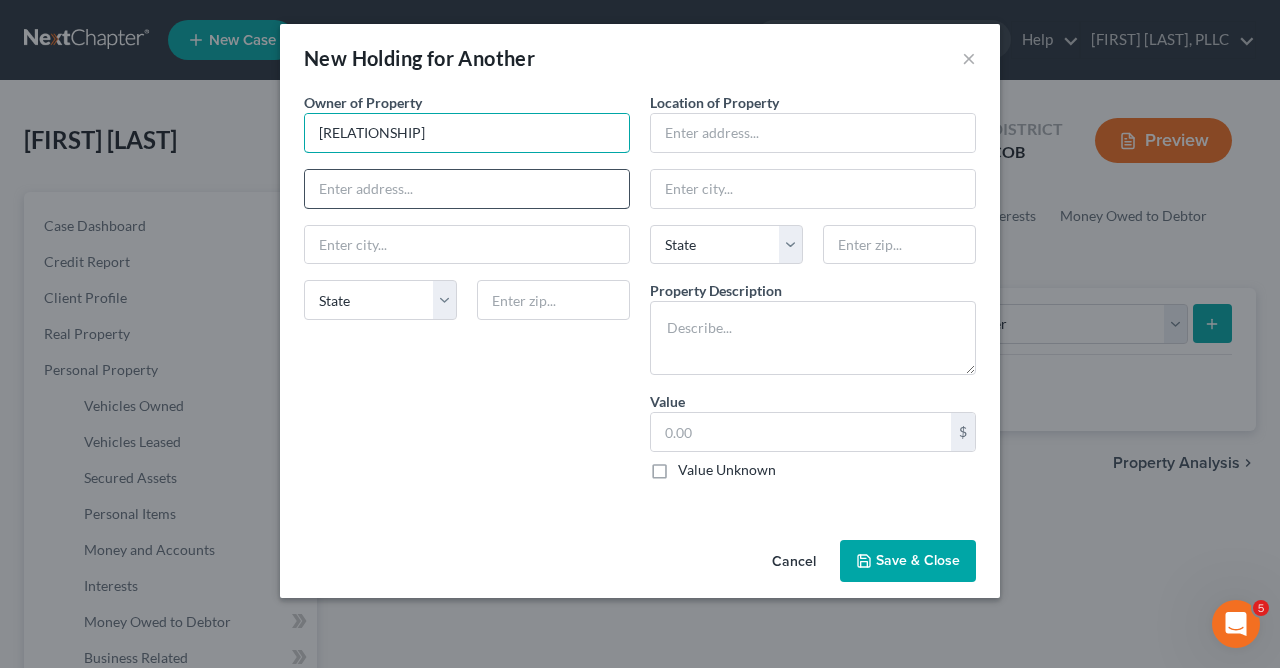 type on "Debtor's Son(s)" 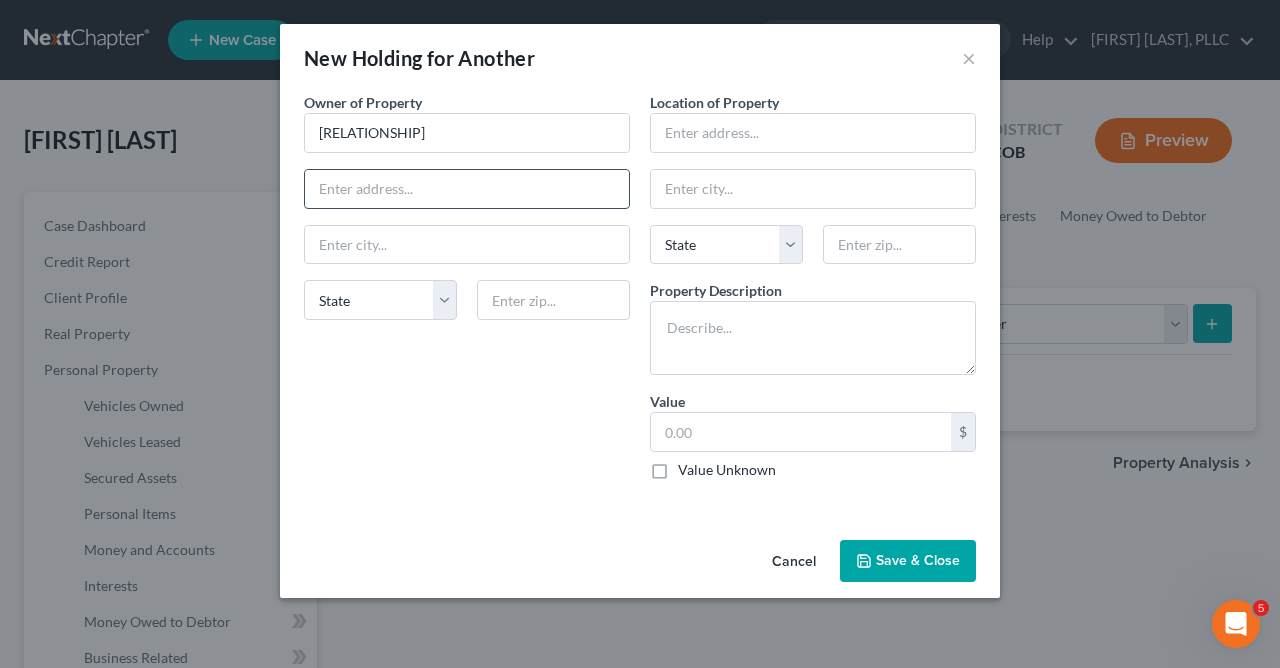 click at bounding box center [467, 189] 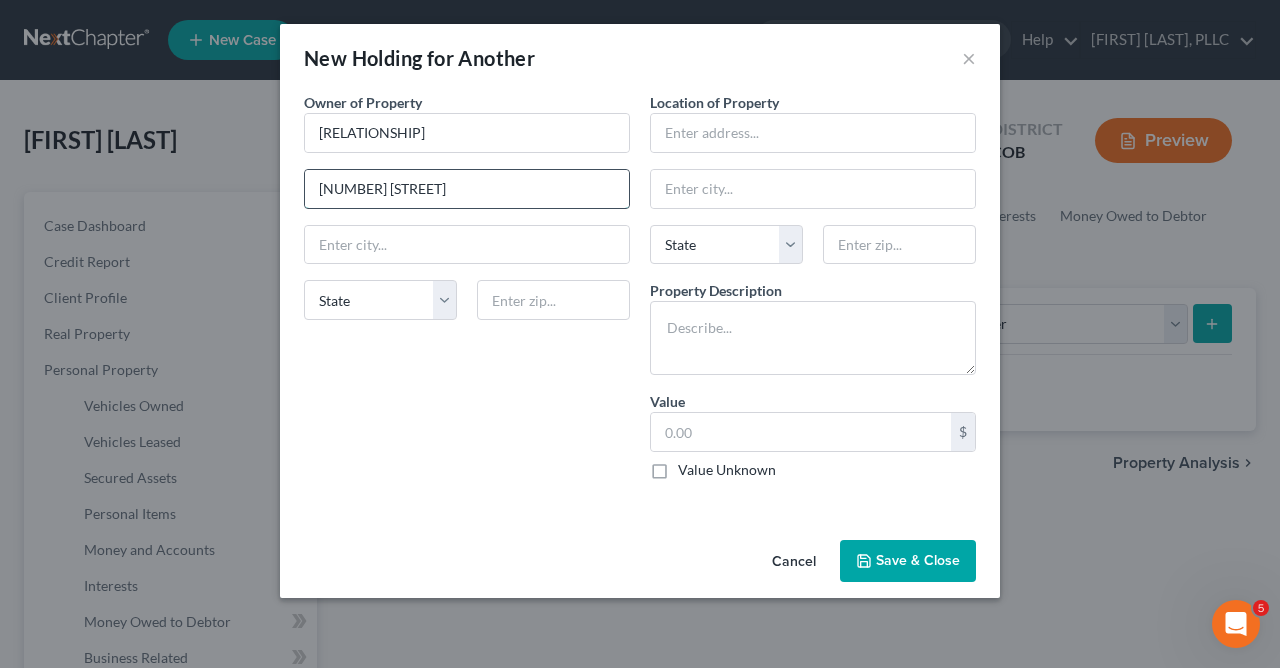 type on "2513 Fox Run Corut" 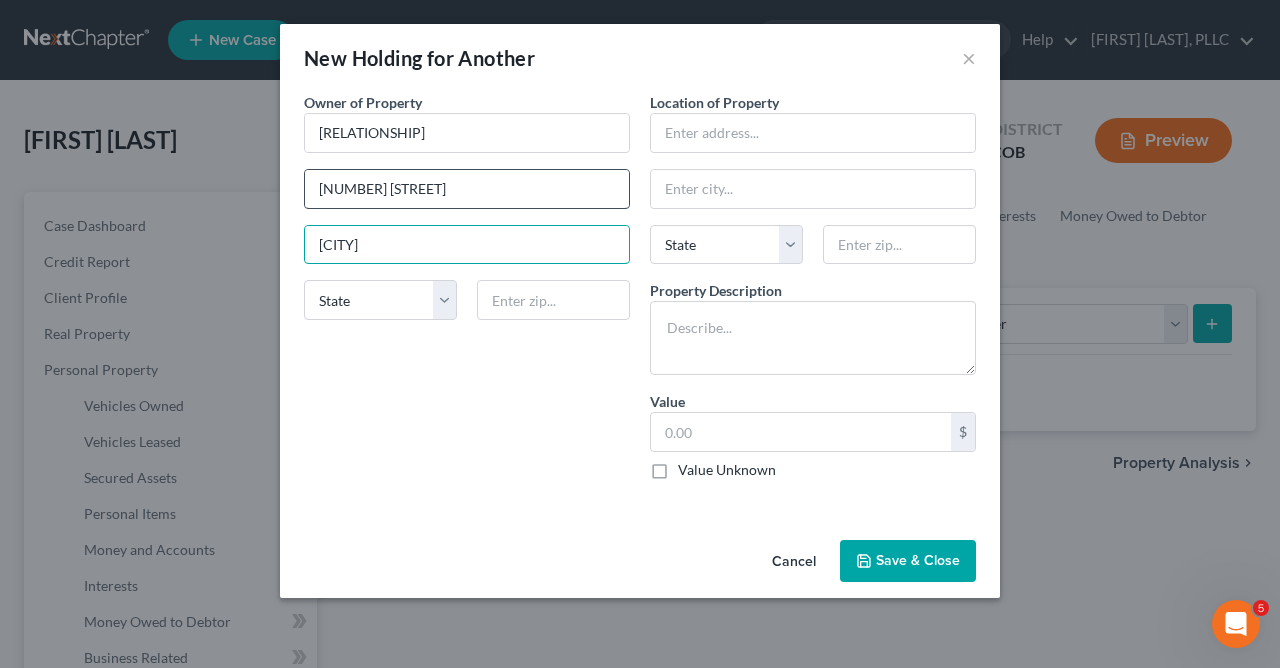 type on "[CITY]" 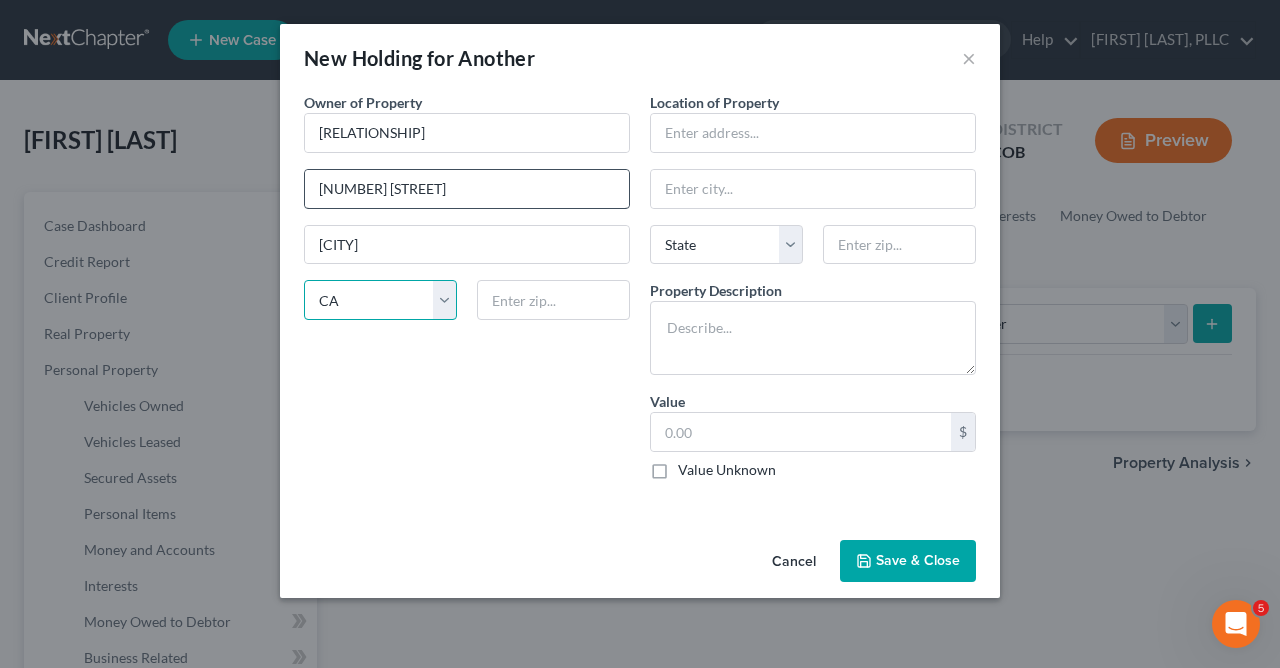 select on "5" 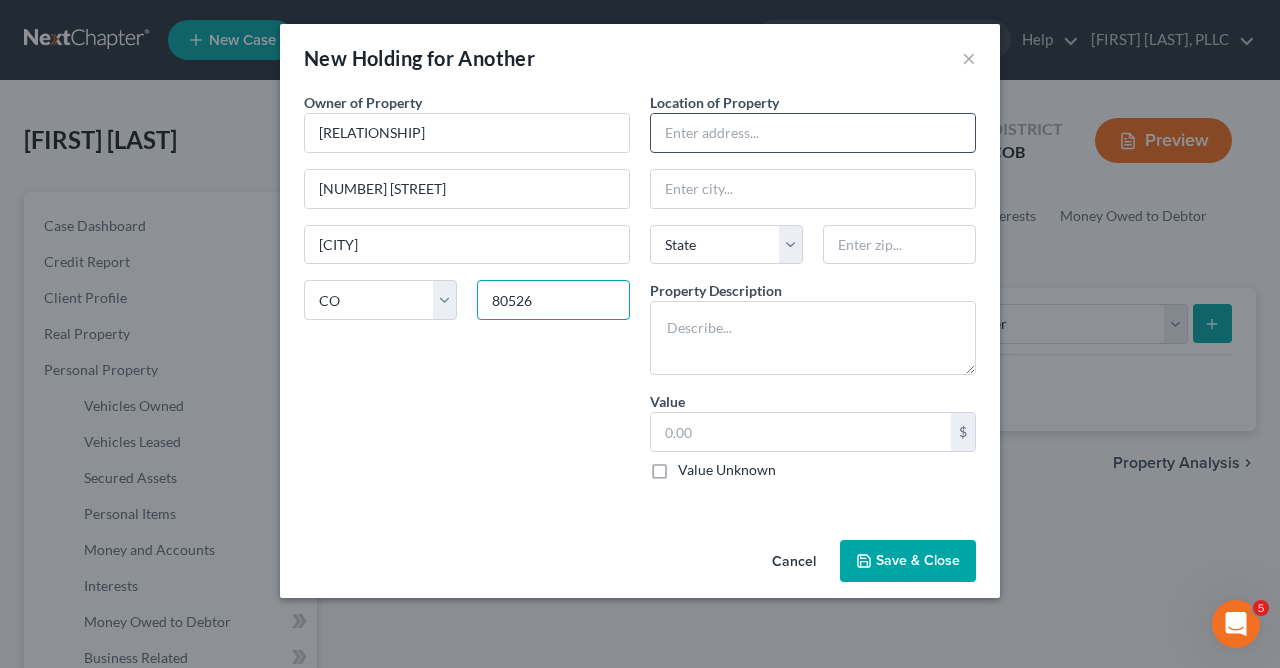 type on "80526" 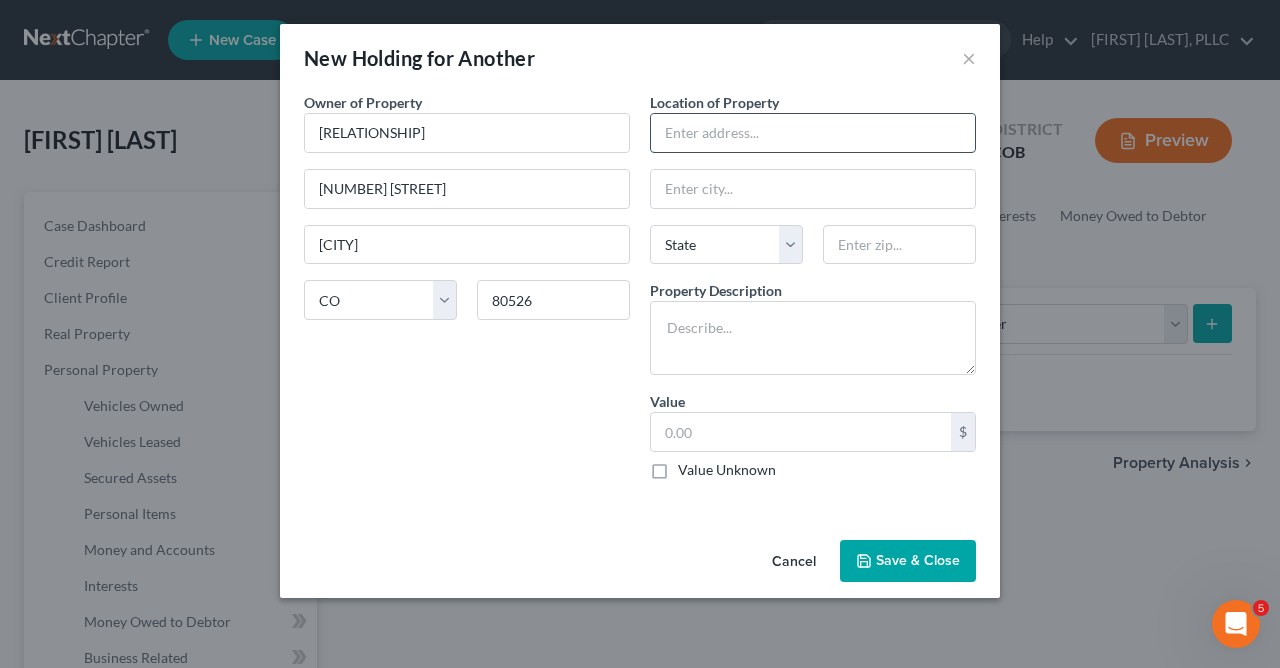 click at bounding box center (813, 133) 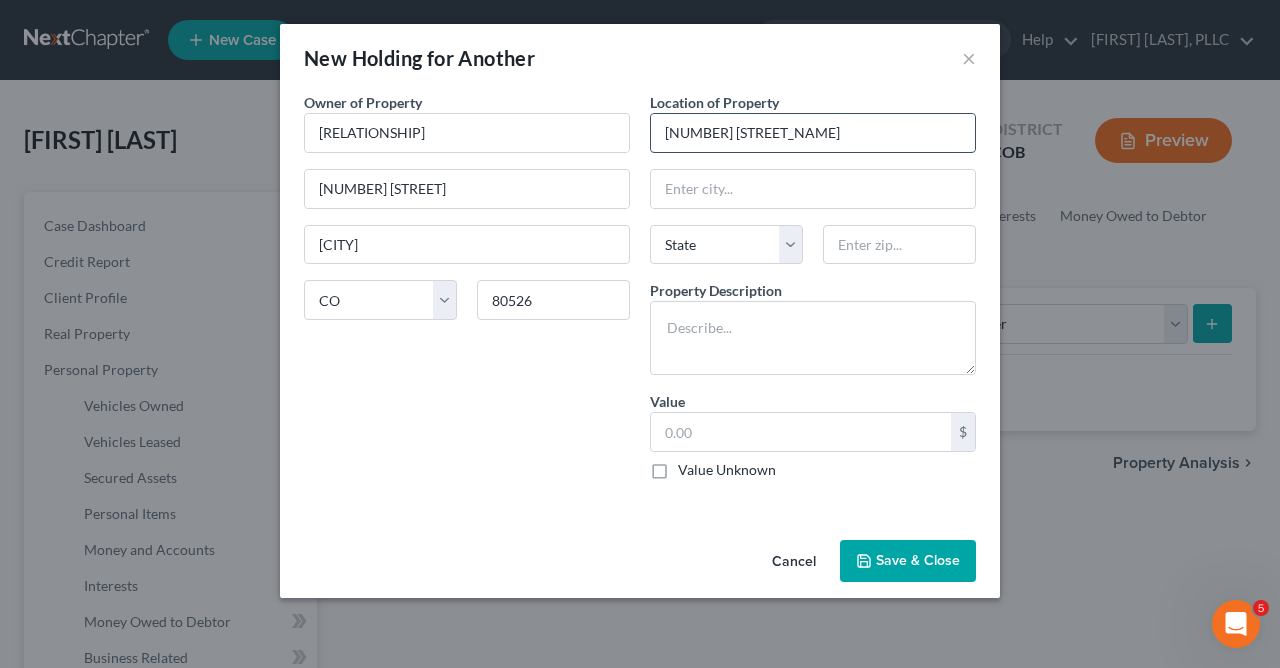 type on "[NUMBER] [STREET]" 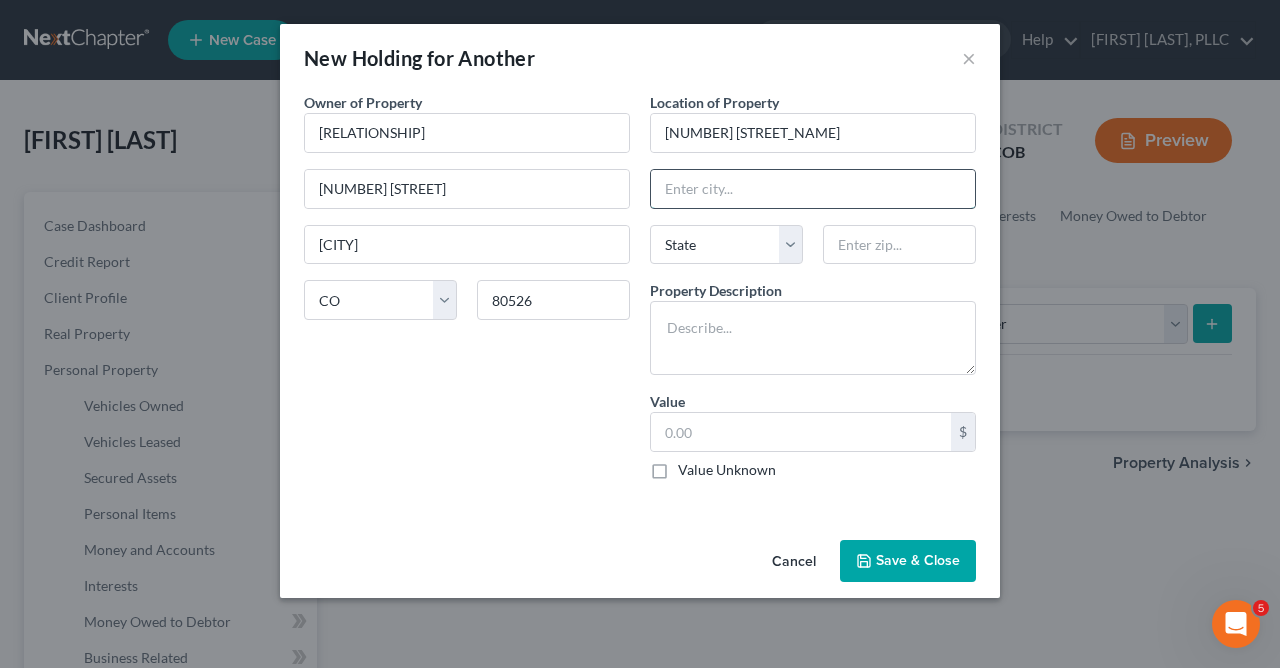 click at bounding box center (813, 189) 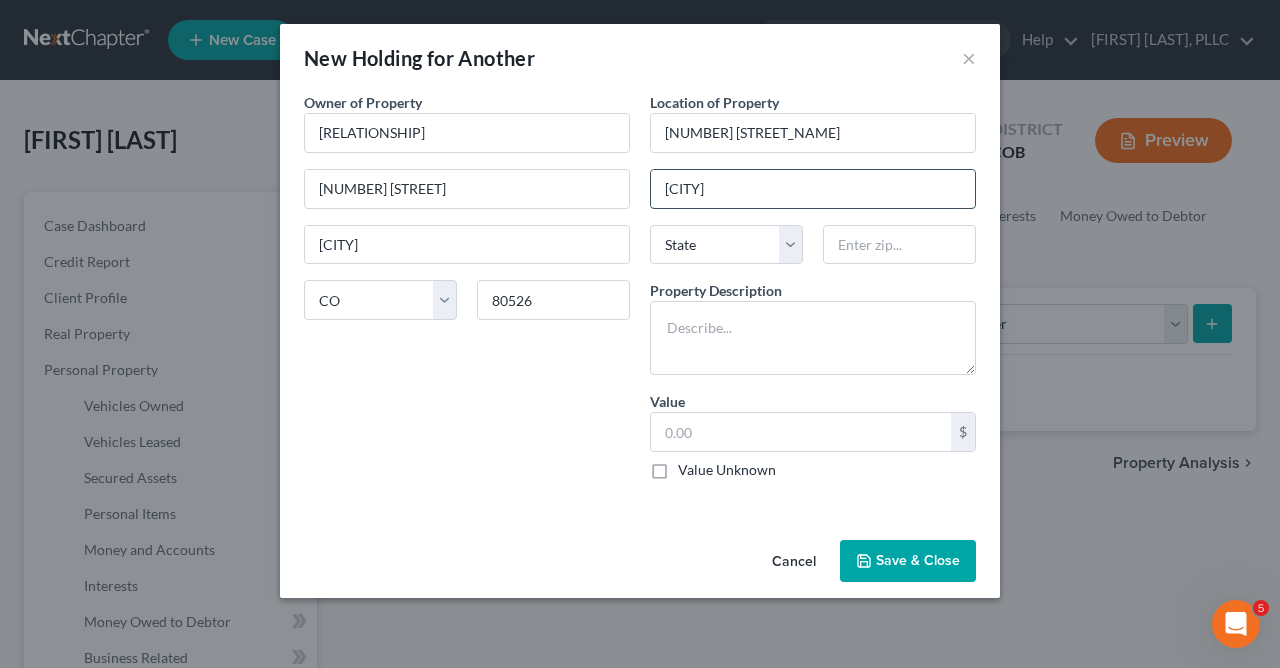 type on "[CITY]" 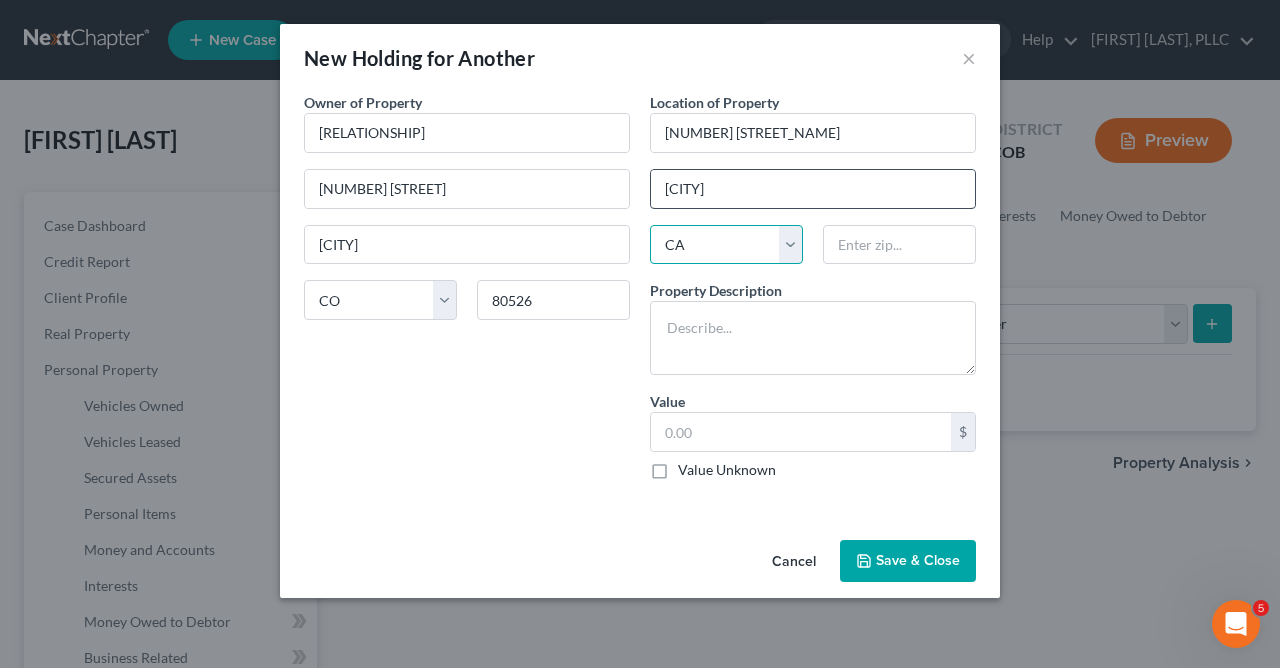select on "5" 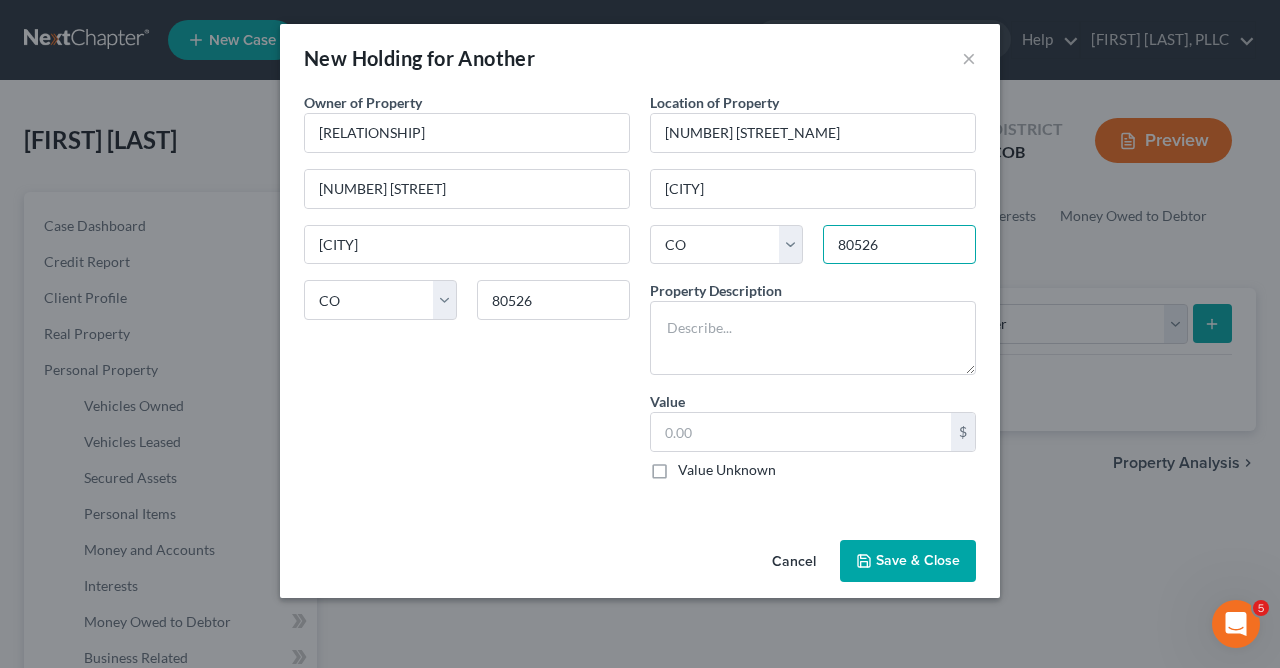 type on "80526" 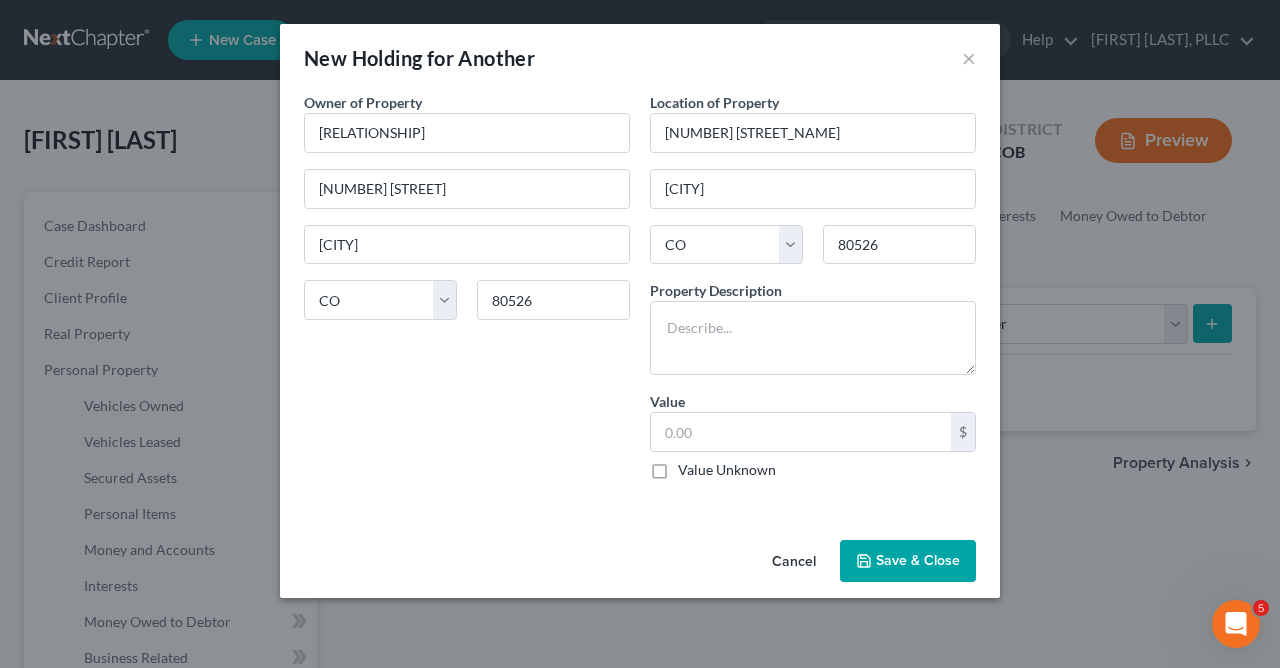 click on "Value Unknown" at bounding box center [727, 470] 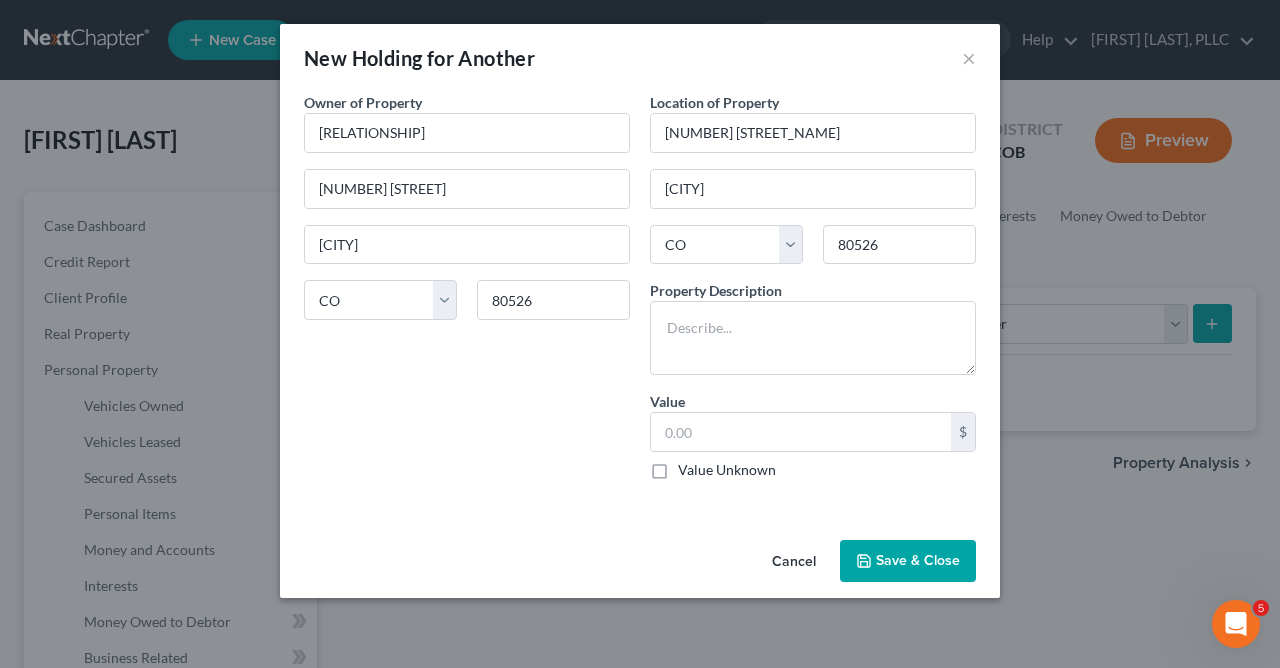click on "Value Unknown" at bounding box center (692, 466) 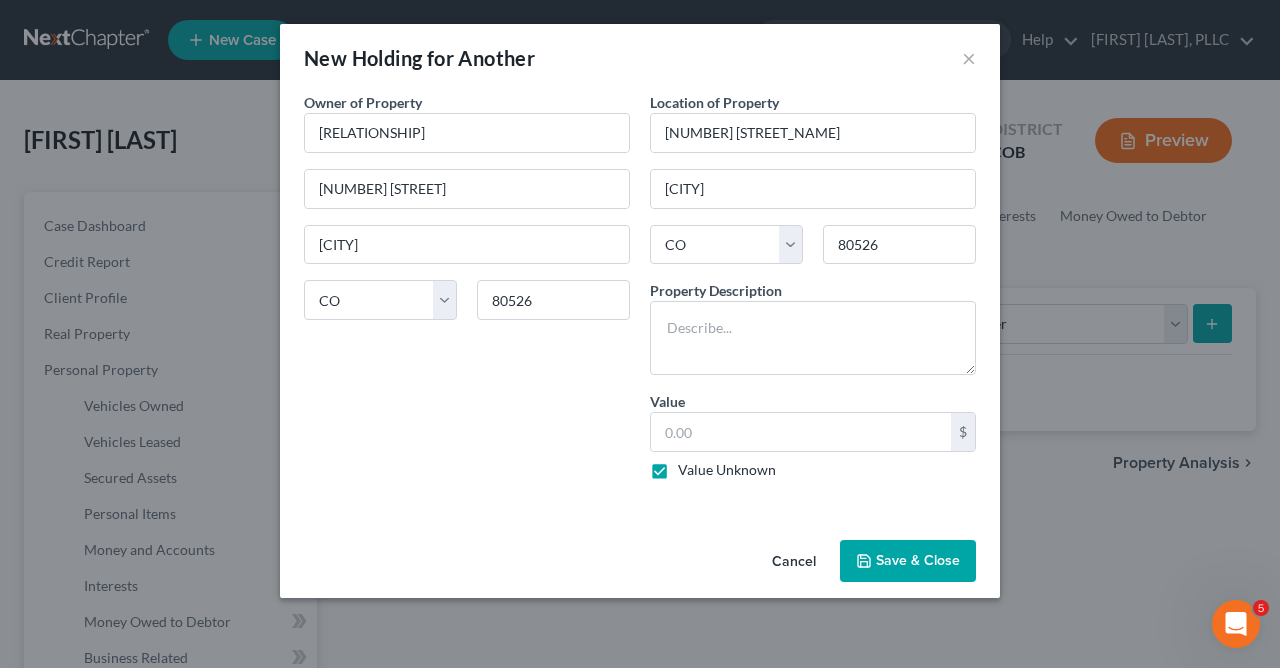 type on "0.00" 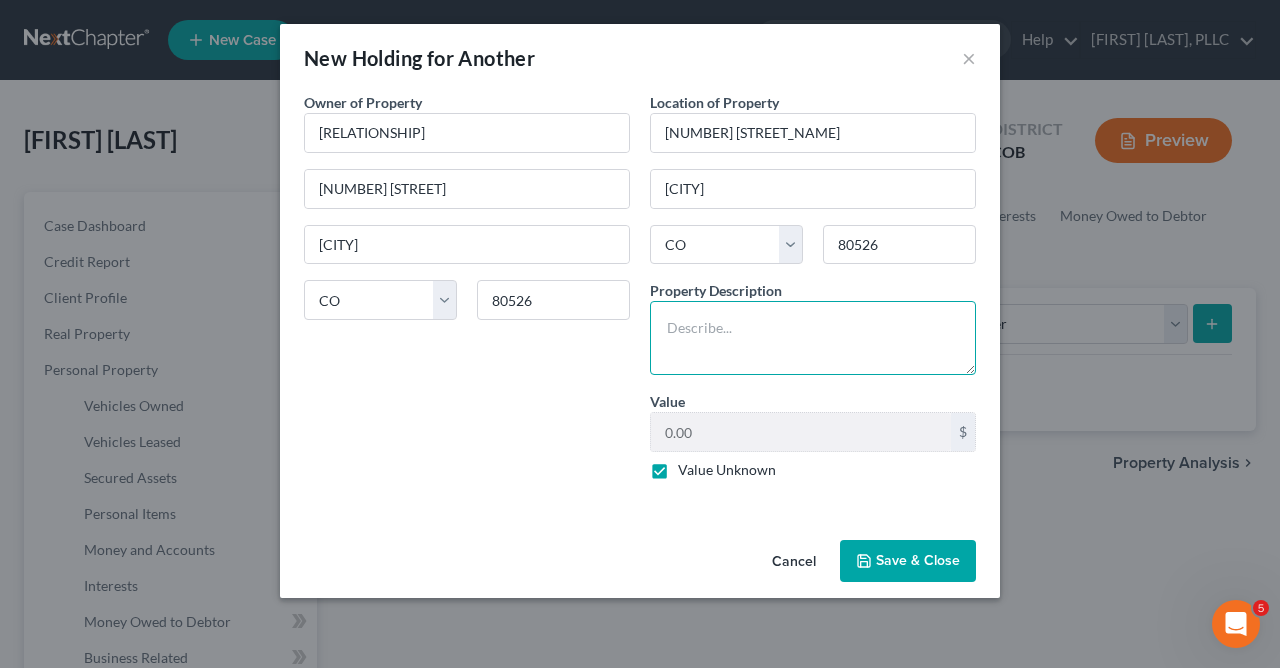 click at bounding box center [813, 338] 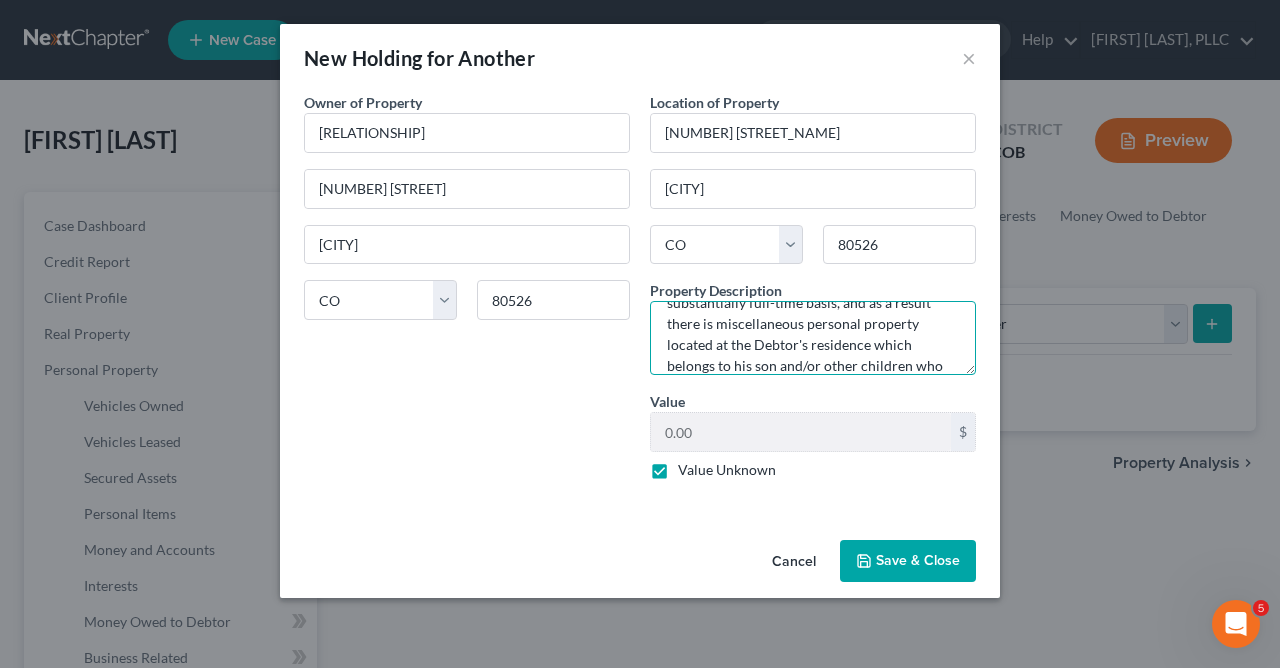 scroll, scrollTop: 67, scrollLeft: 0, axis: vertical 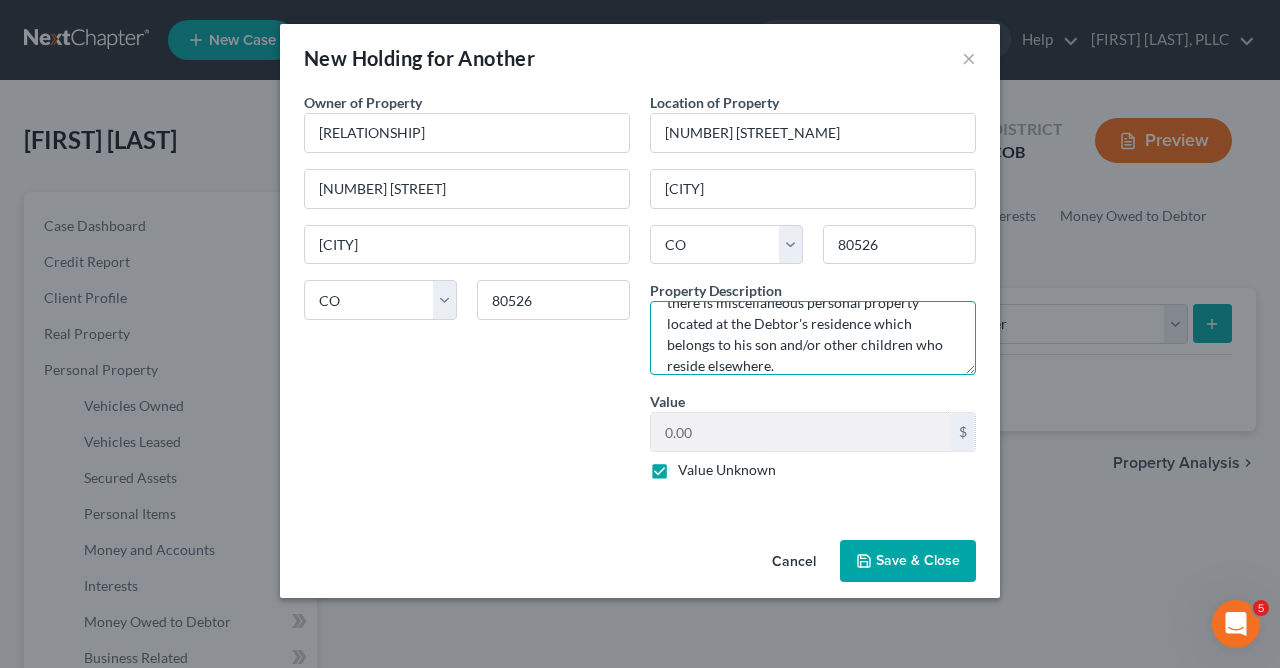 type on "One of the Debtor's sons resides with him on a substantially full-time basis, and as a result there is miscellaneous personal property located at the Debtor's residence which belongs to his son and/or other children who reside elsewhere." 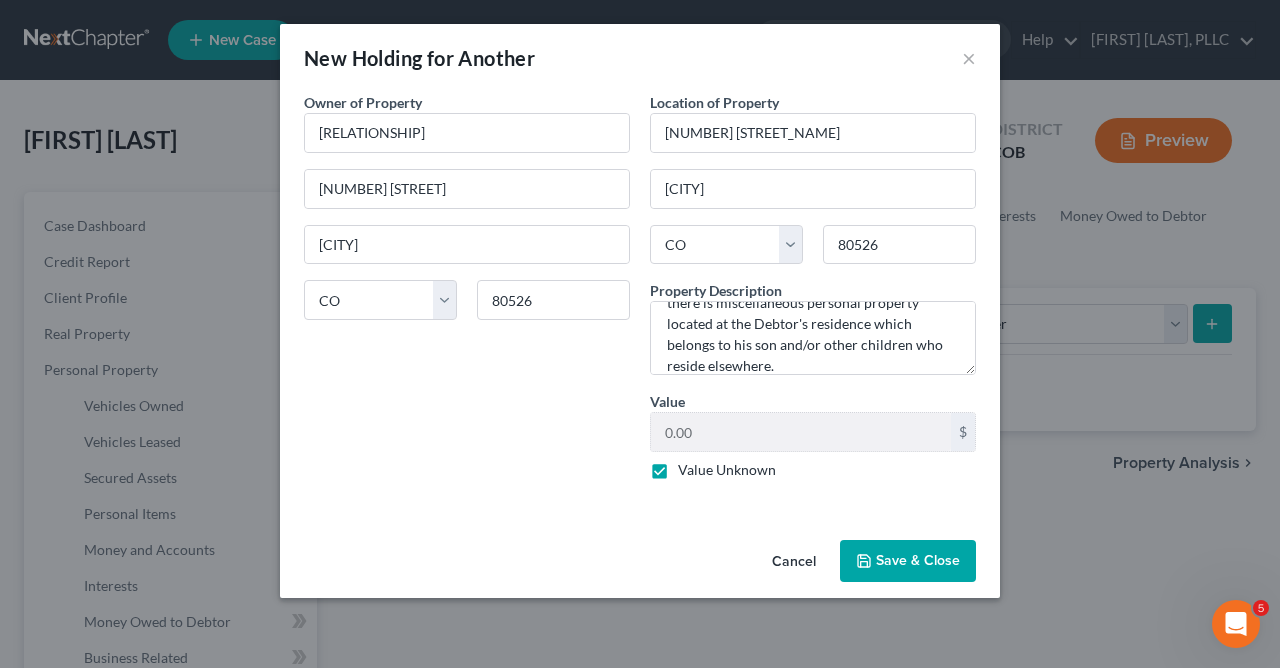 click on "Save & Close" at bounding box center (908, 561) 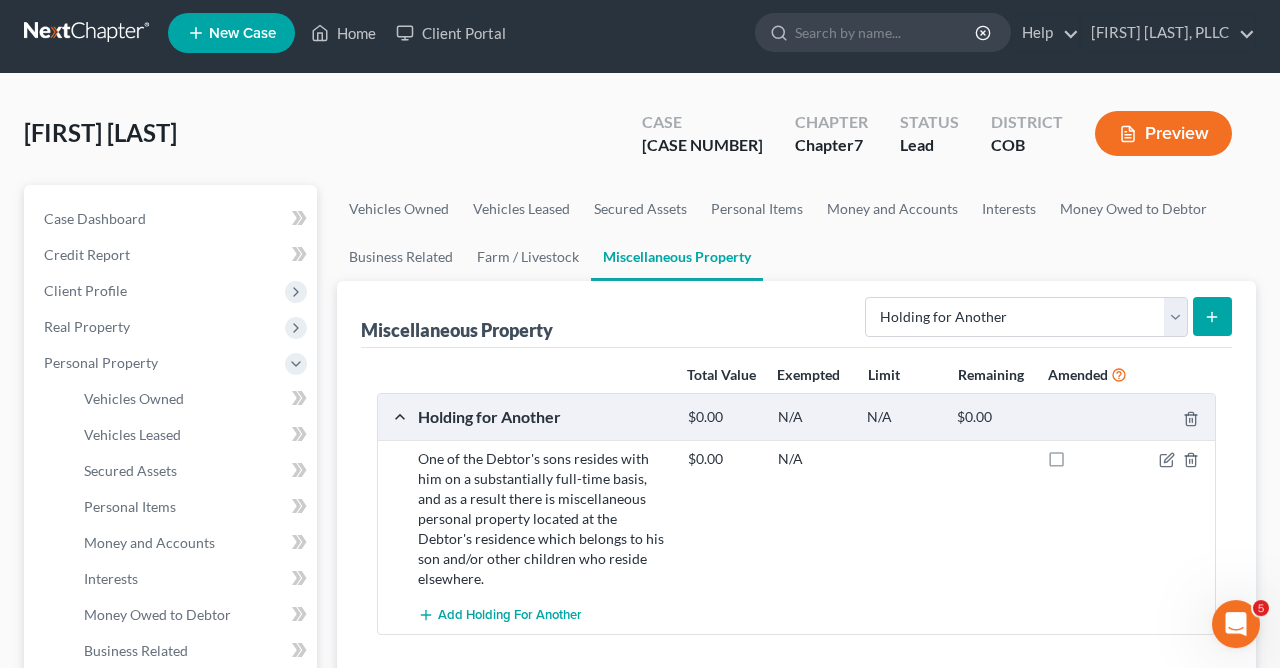 scroll, scrollTop: 0, scrollLeft: 0, axis: both 